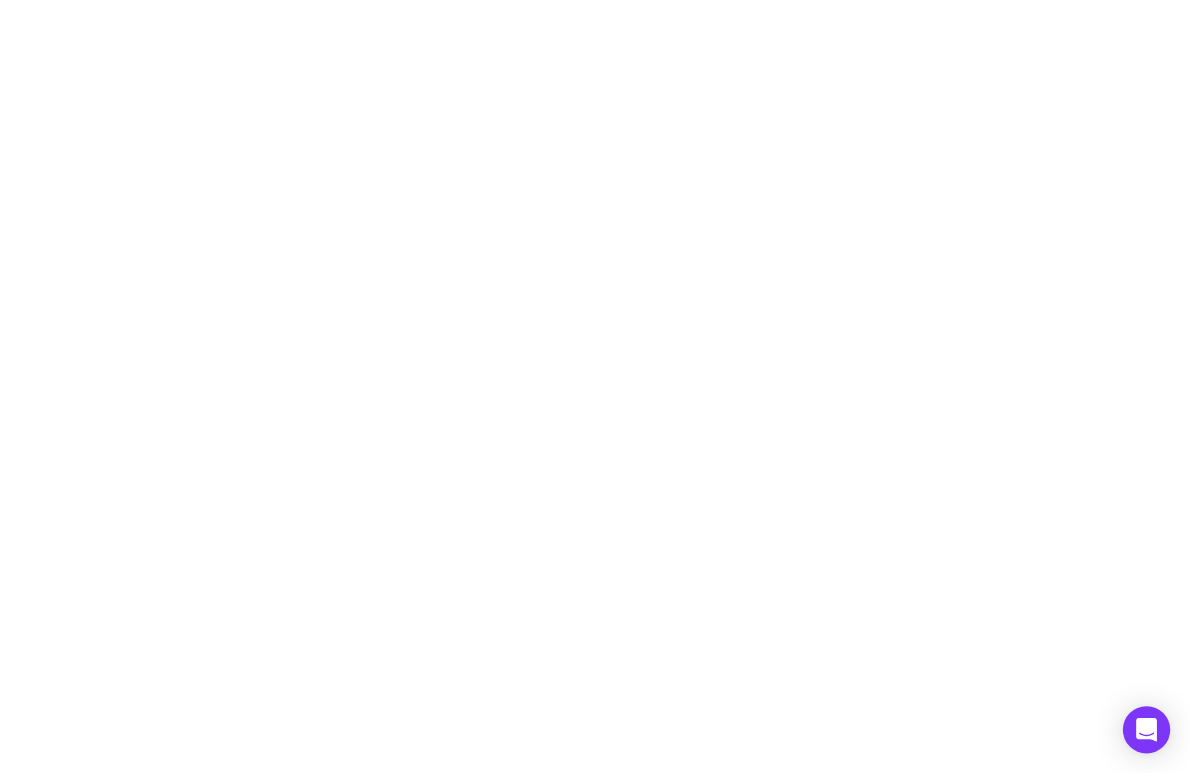 scroll, scrollTop: 0, scrollLeft: 0, axis: both 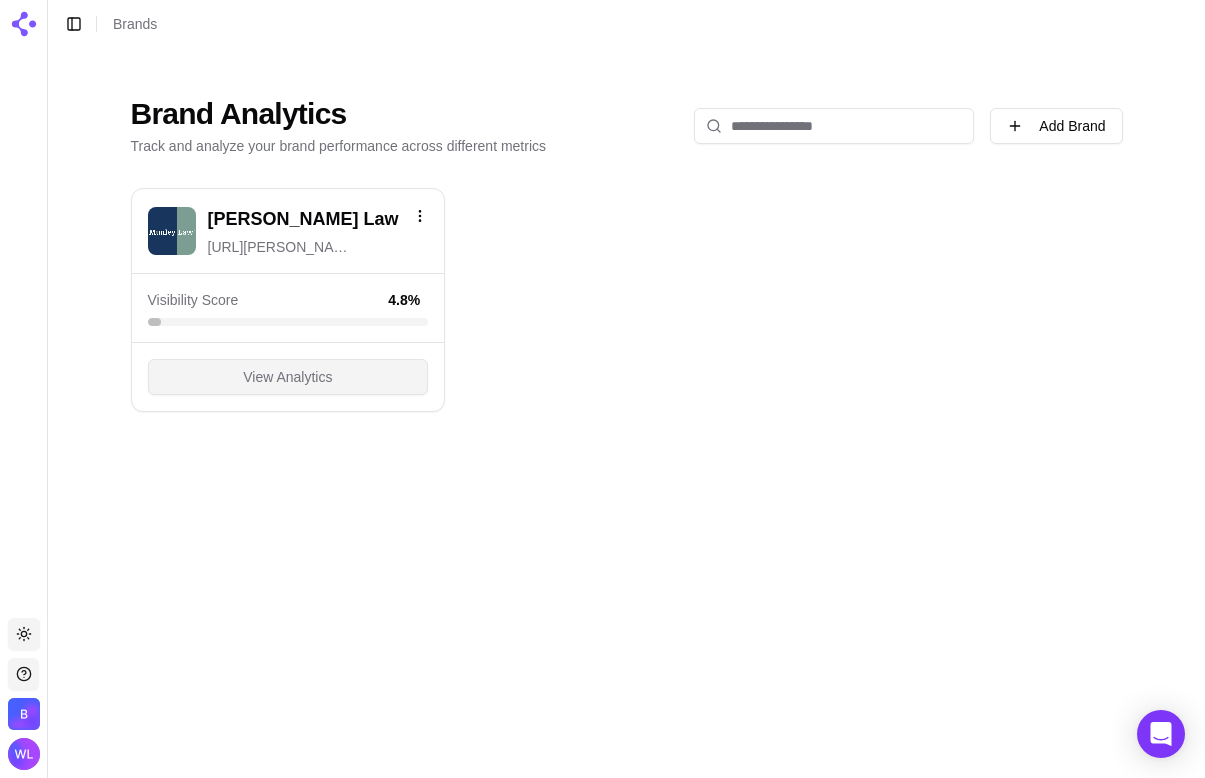 click on "View Analytics" at bounding box center (287, 377) 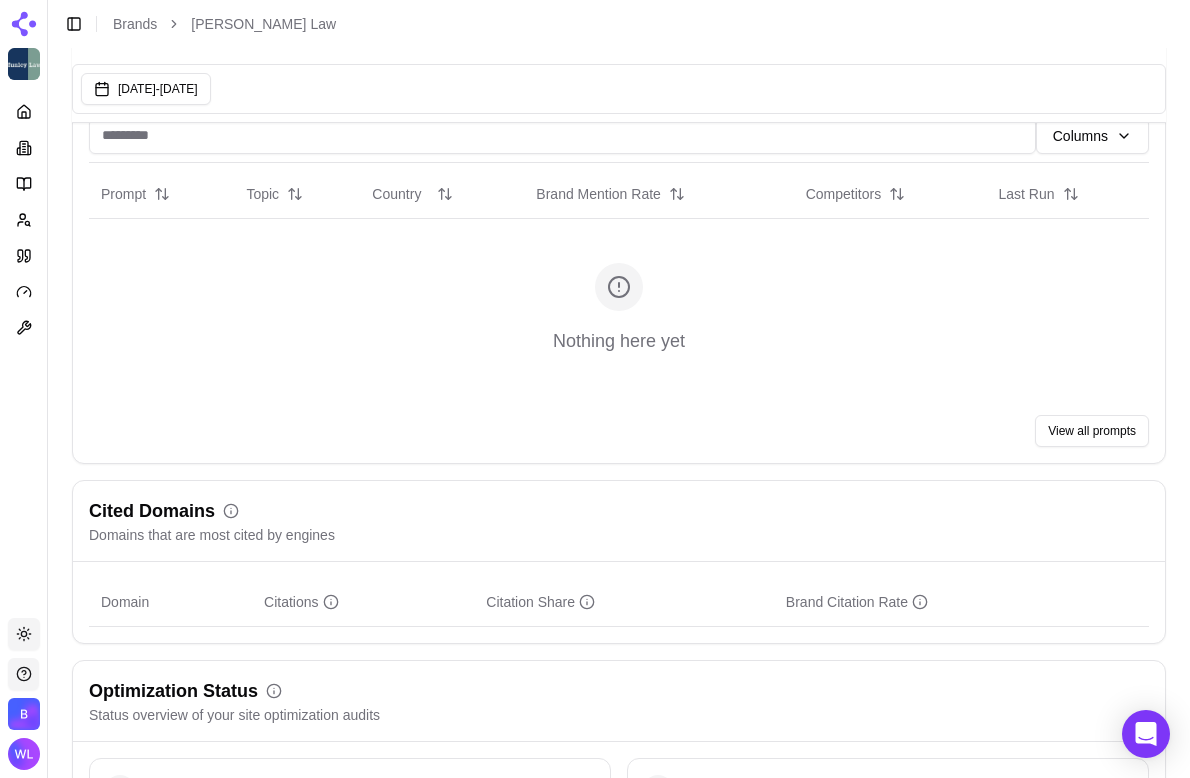 scroll, scrollTop: 982, scrollLeft: 0, axis: vertical 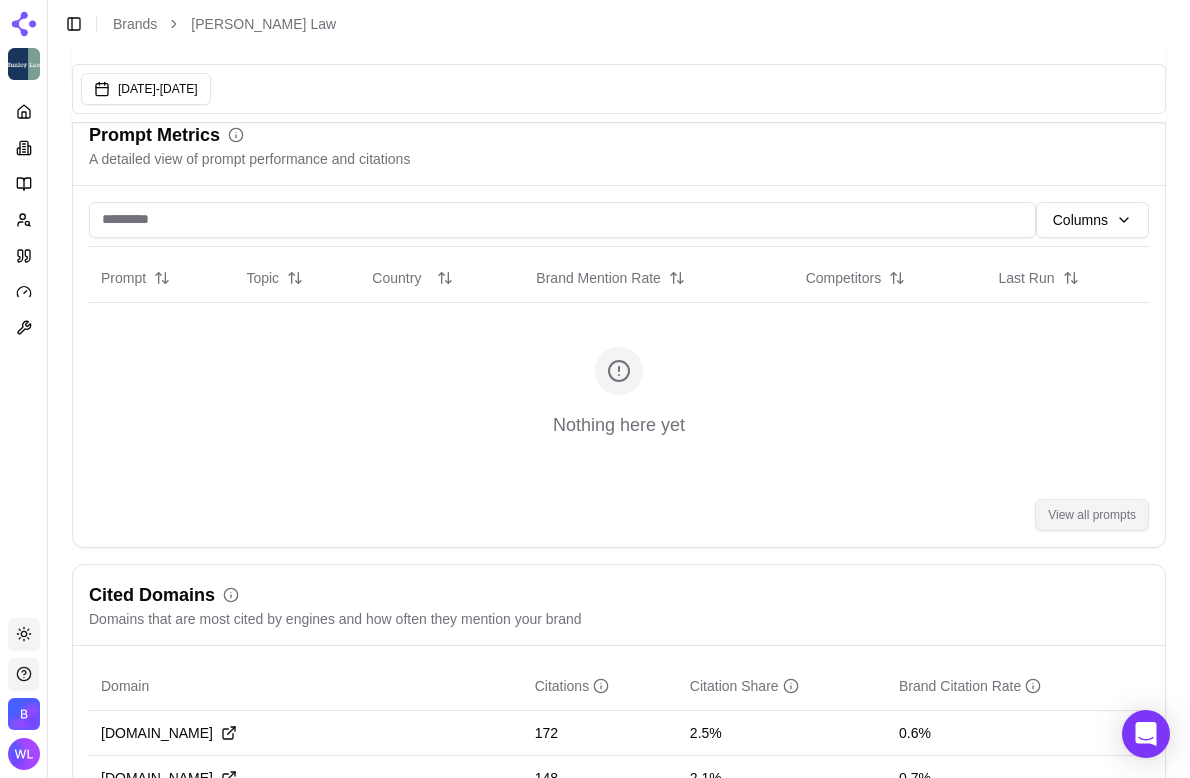 click on "View all prompts" at bounding box center [1092, 515] 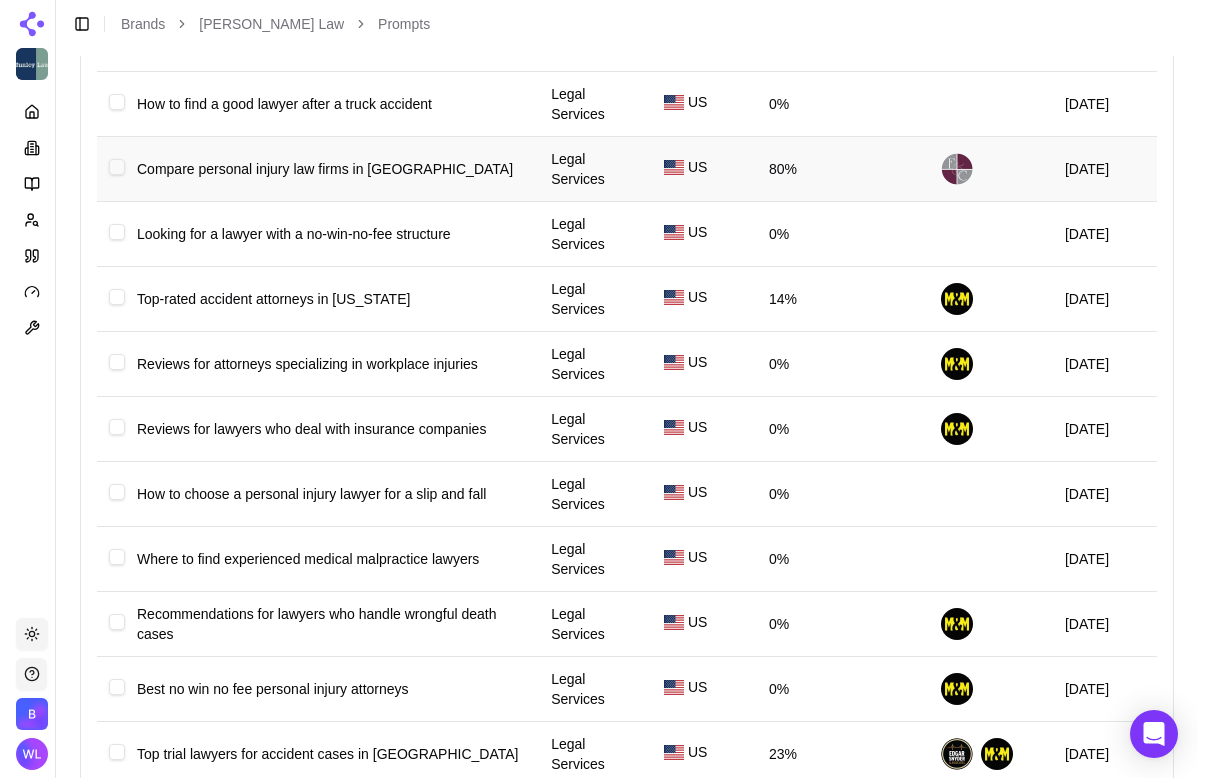 scroll, scrollTop: 0, scrollLeft: 0, axis: both 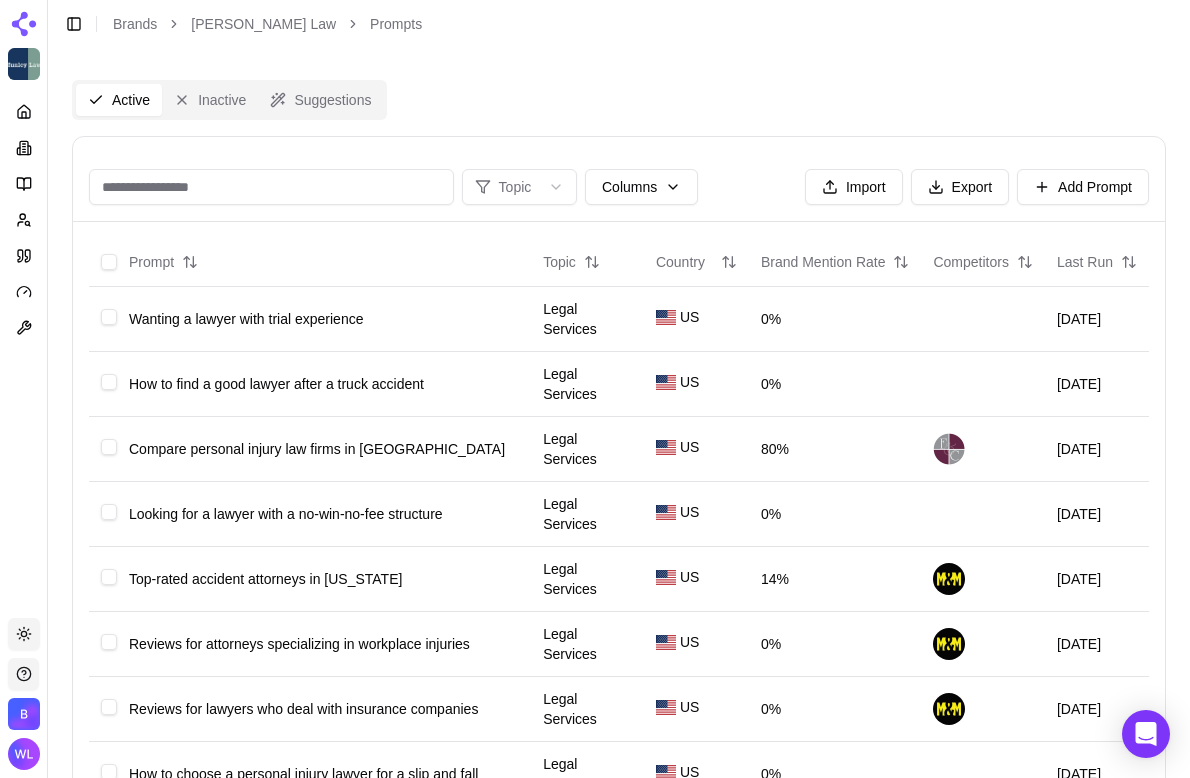 click at bounding box center [271, 187] 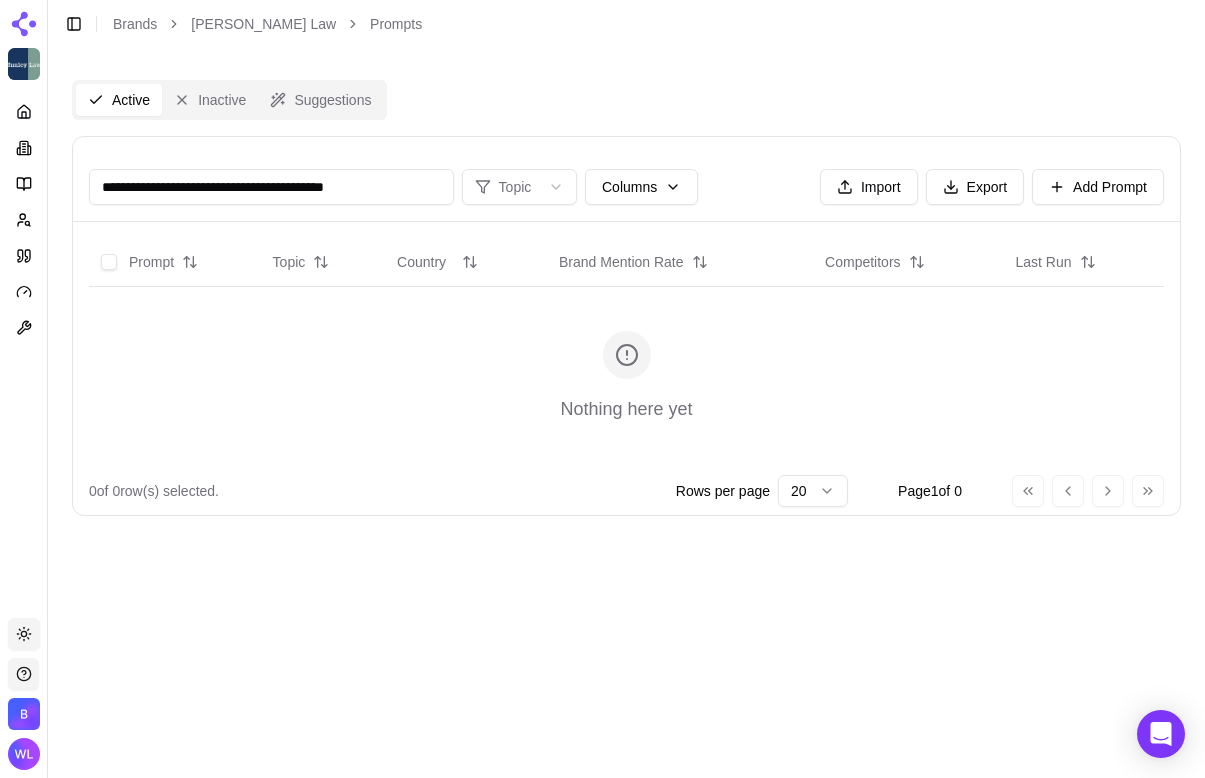 click on "**********" at bounding box center [271, 187] 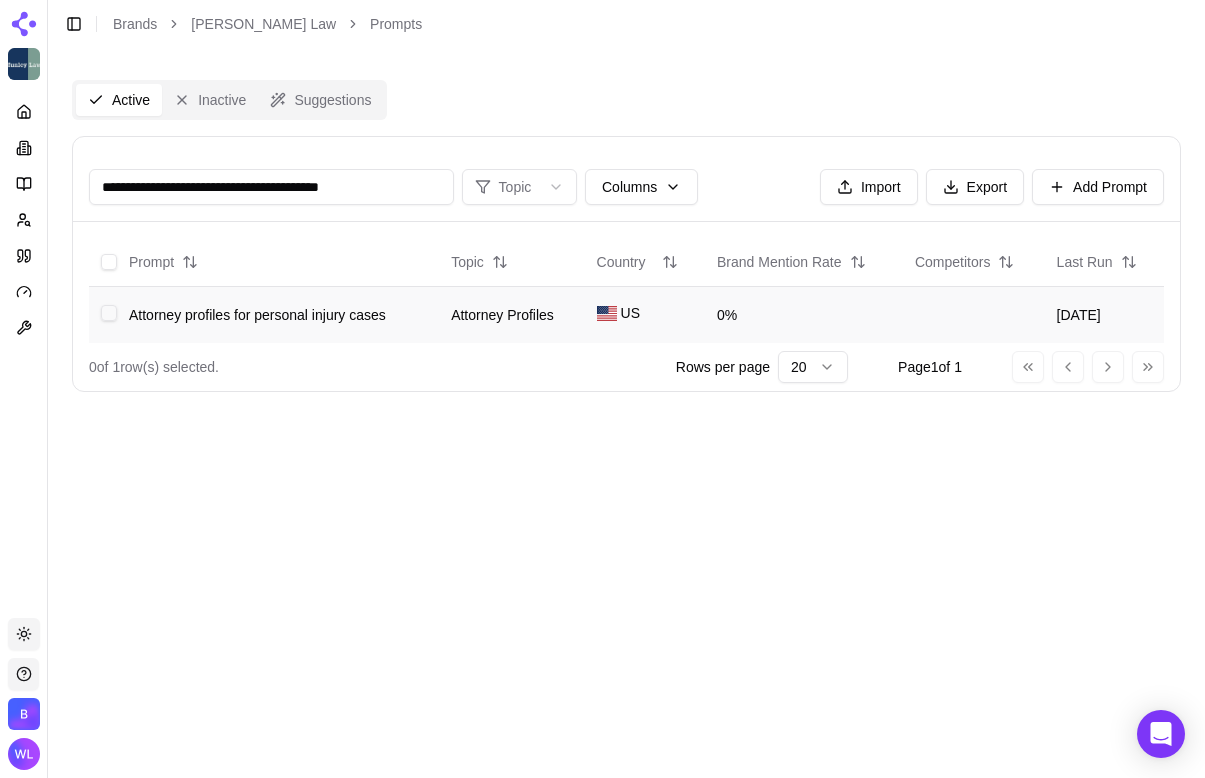 type on "**********" 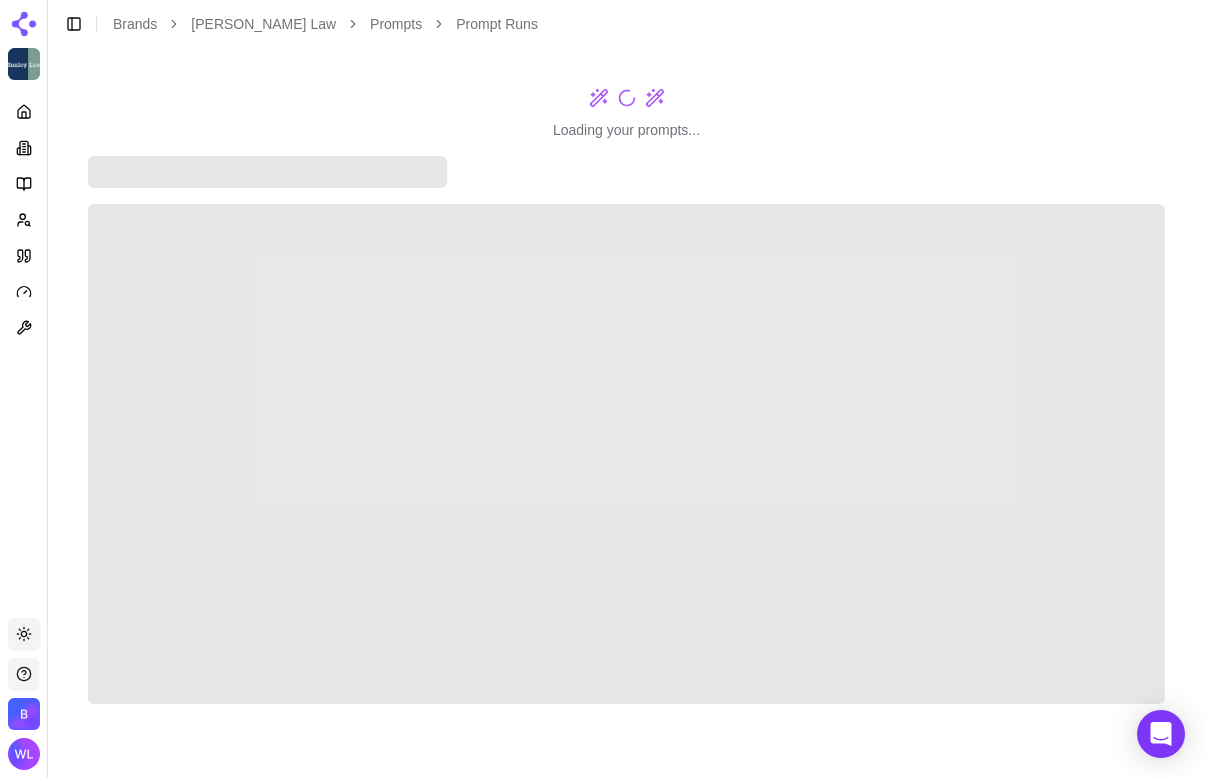 click at bounding box center [626, 454] 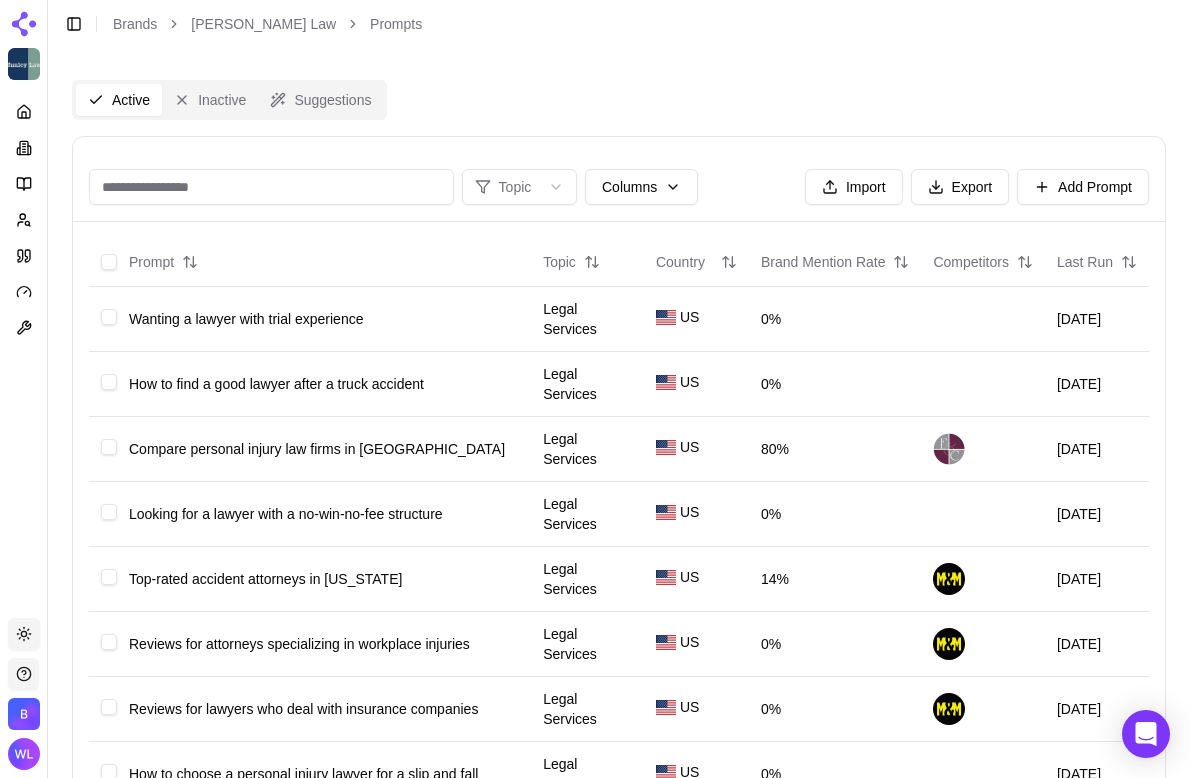 click at bounding box center (271, 187) 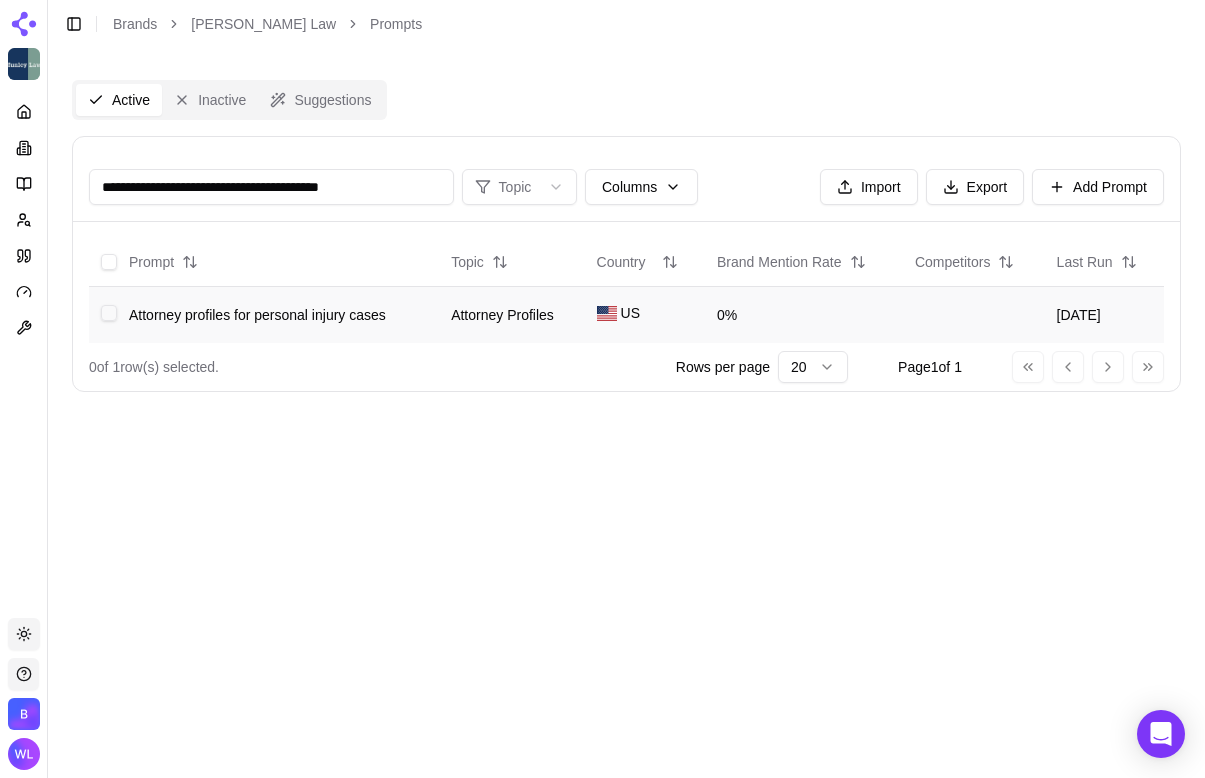 click at bounding box center [109, 313] 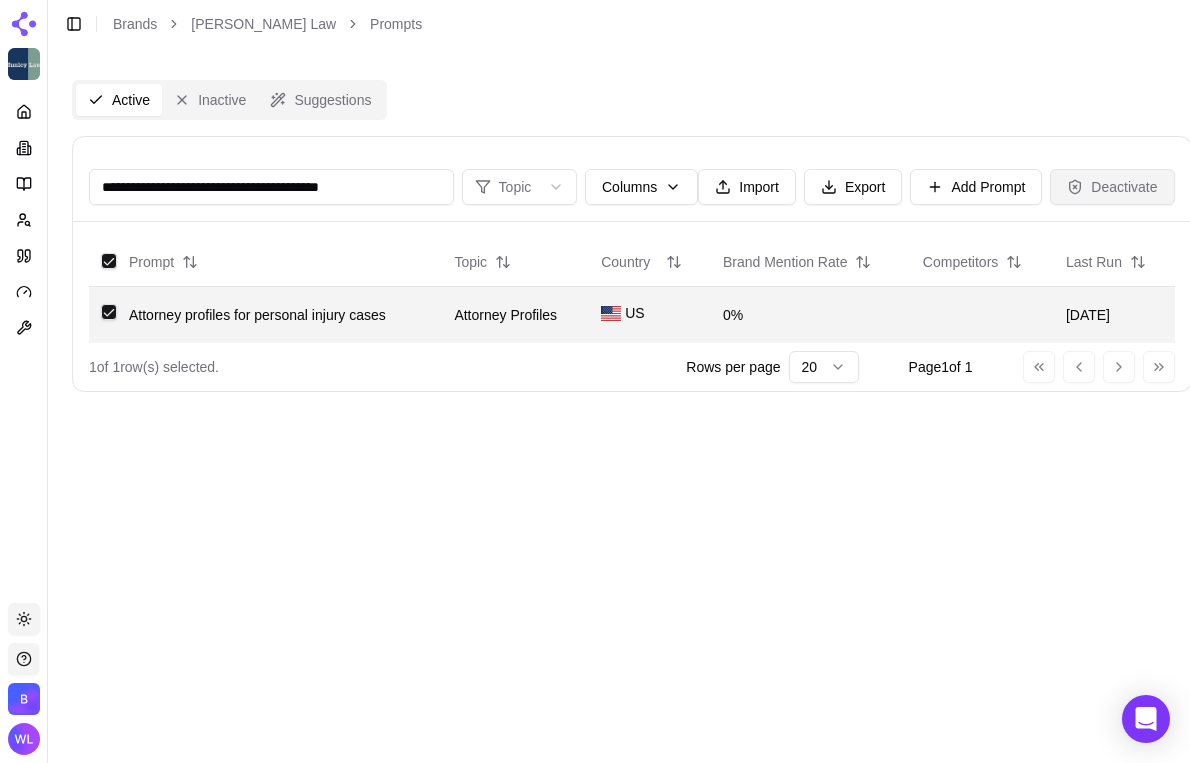 click on "Deactivate" at bounding box center [1112, 187] 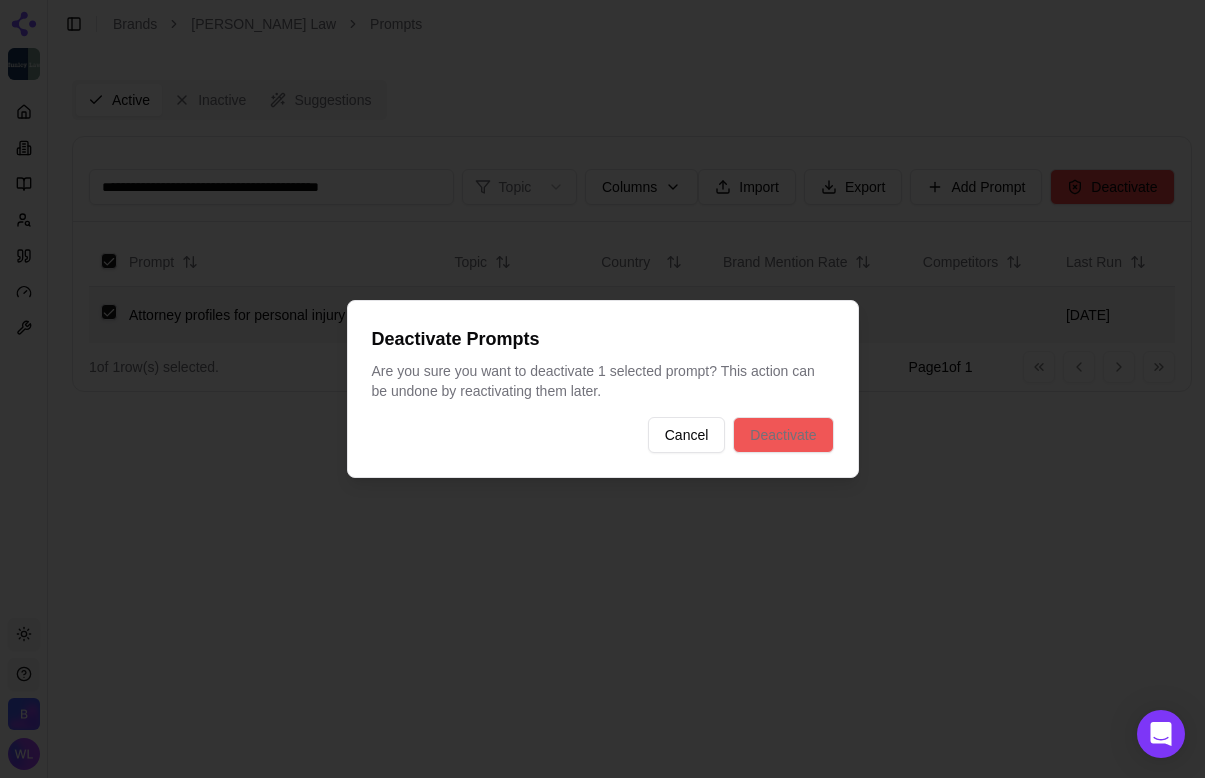 click on "Deactivate" at bounding box center (783, 435) 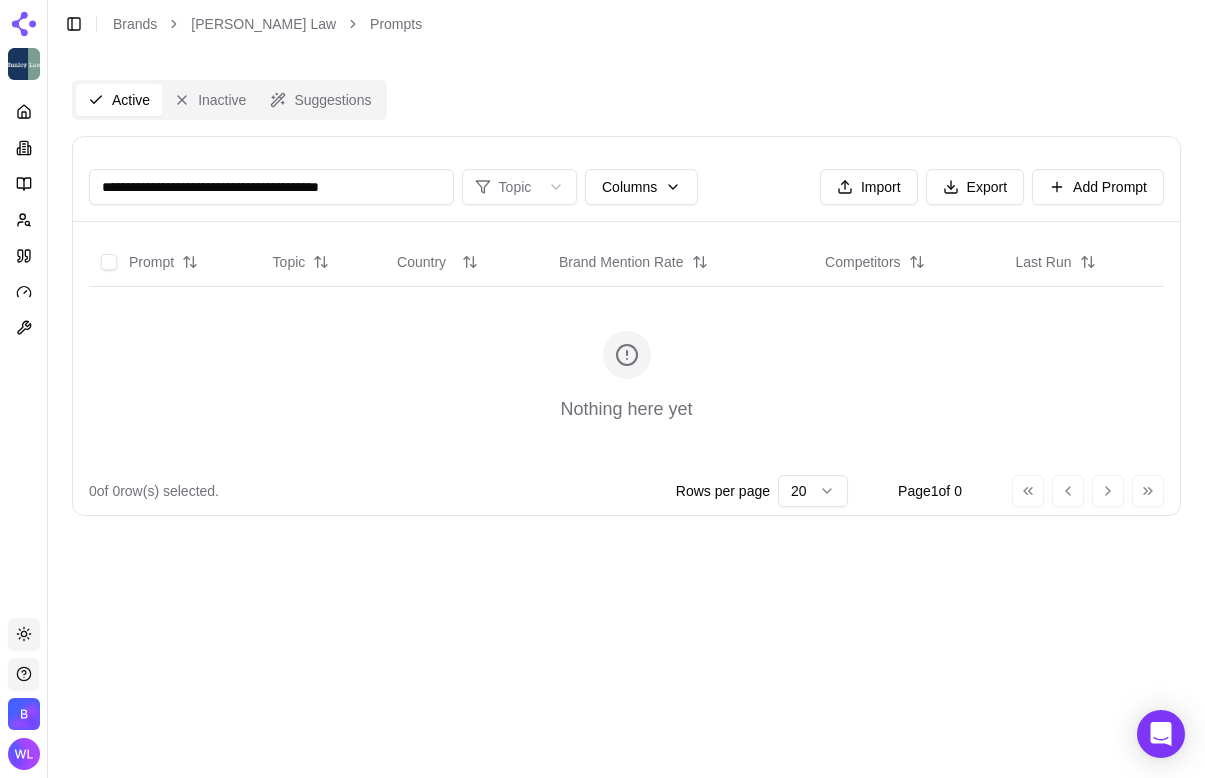 click on "**********" at bounding box center [271, 187] 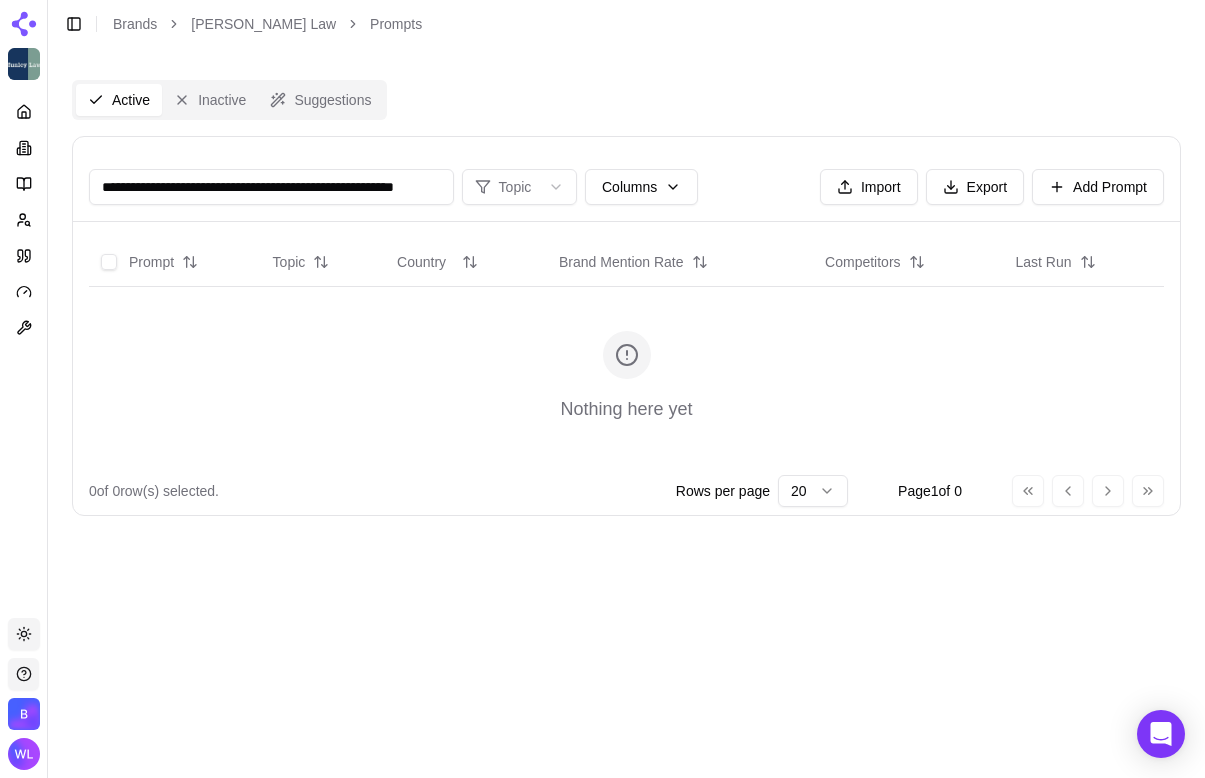 scroll, scrollTop: 0, scrollLeft: 28, axis: horizontal 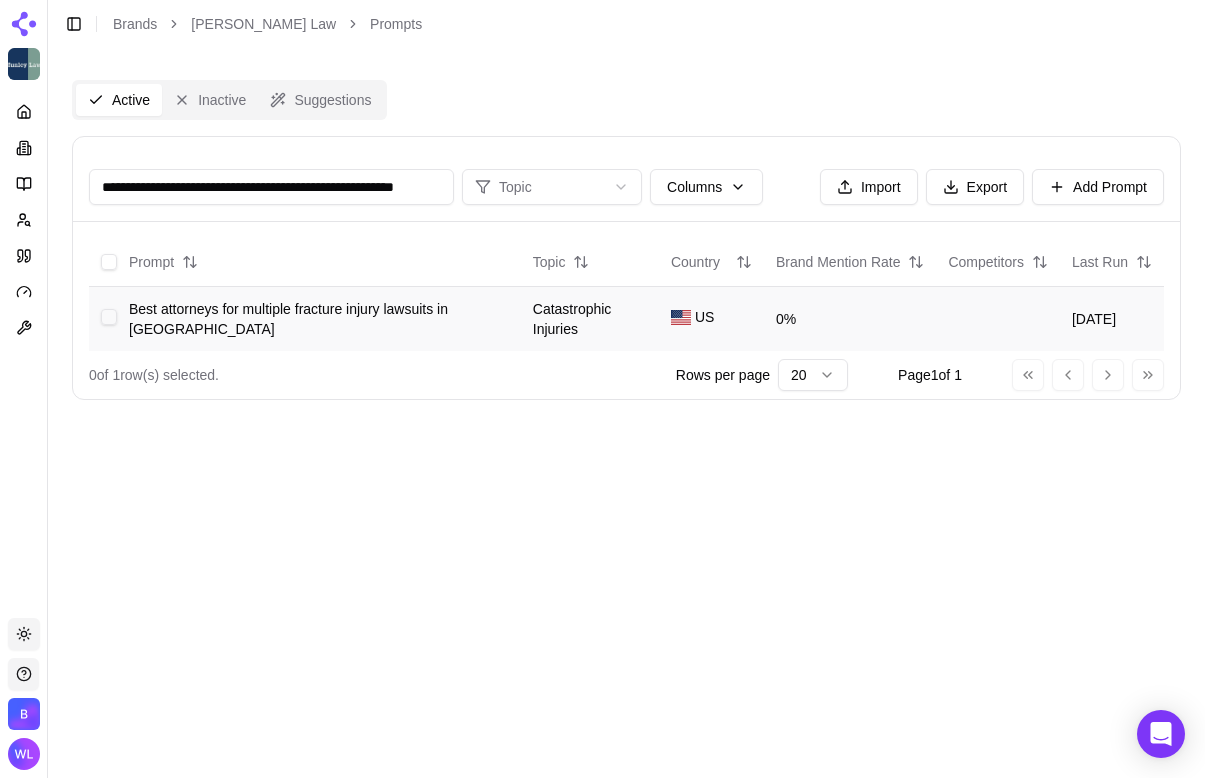 click at bounding box center (109, 317) 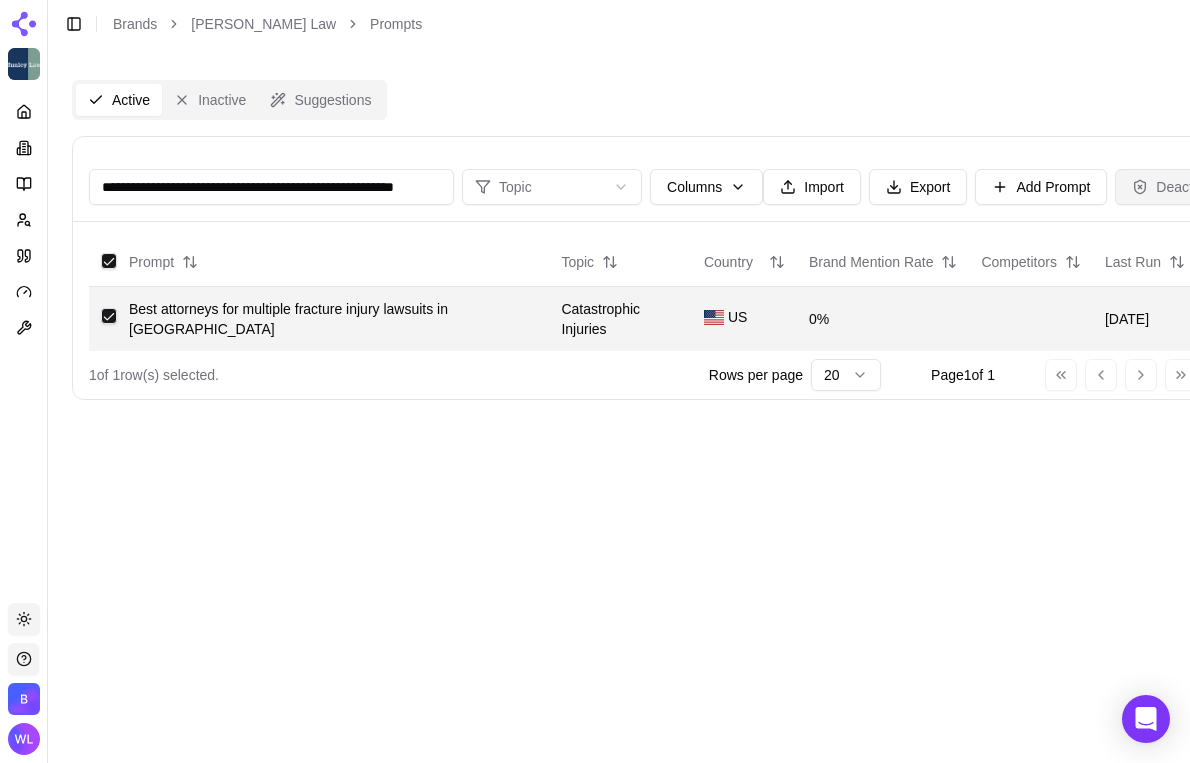 click on "Deactivate" at bounding box center [1177, 187] 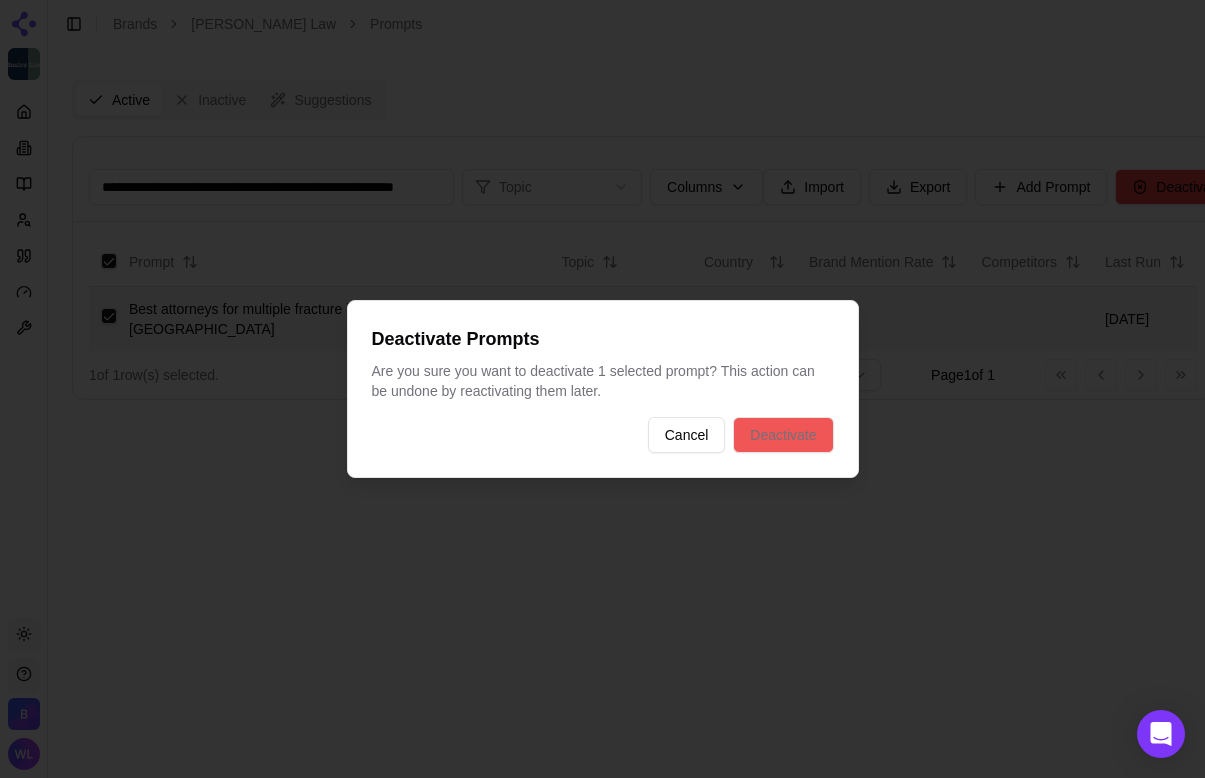 click on "Deactivate" at bounding box center (783, 435) 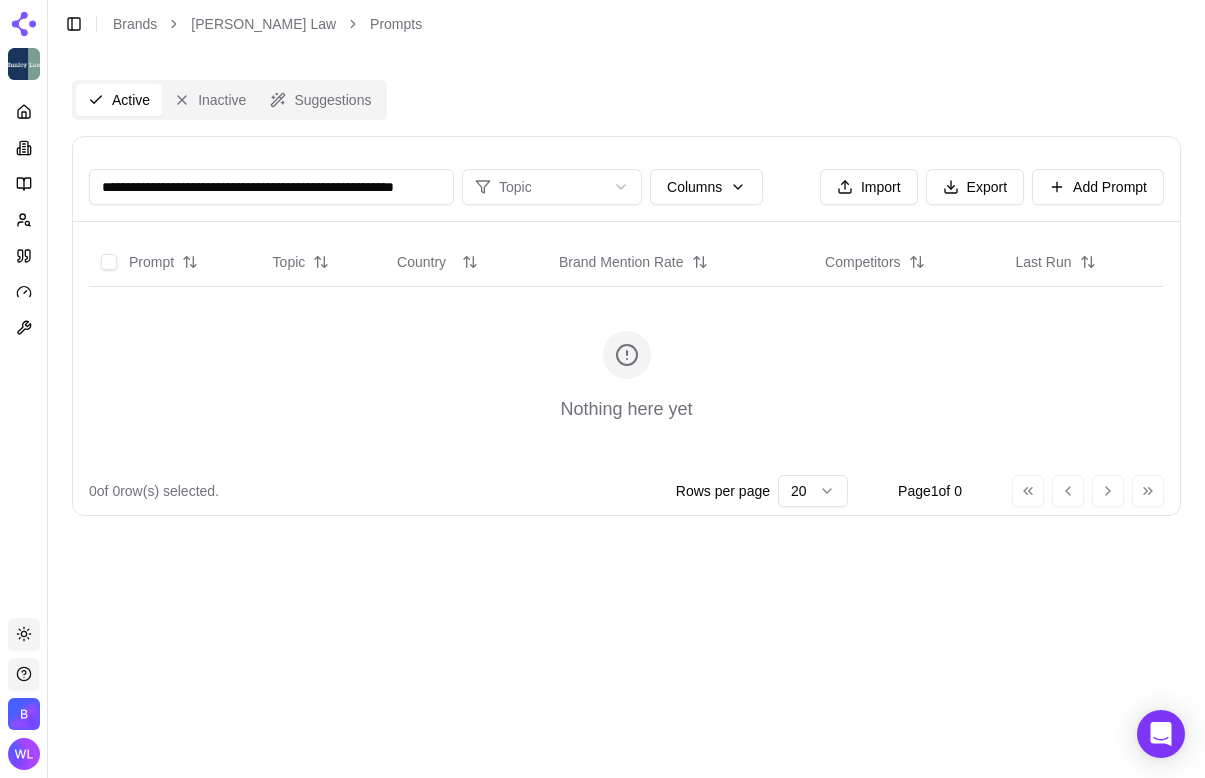 click on "**********" at bounding box center (271, 187) 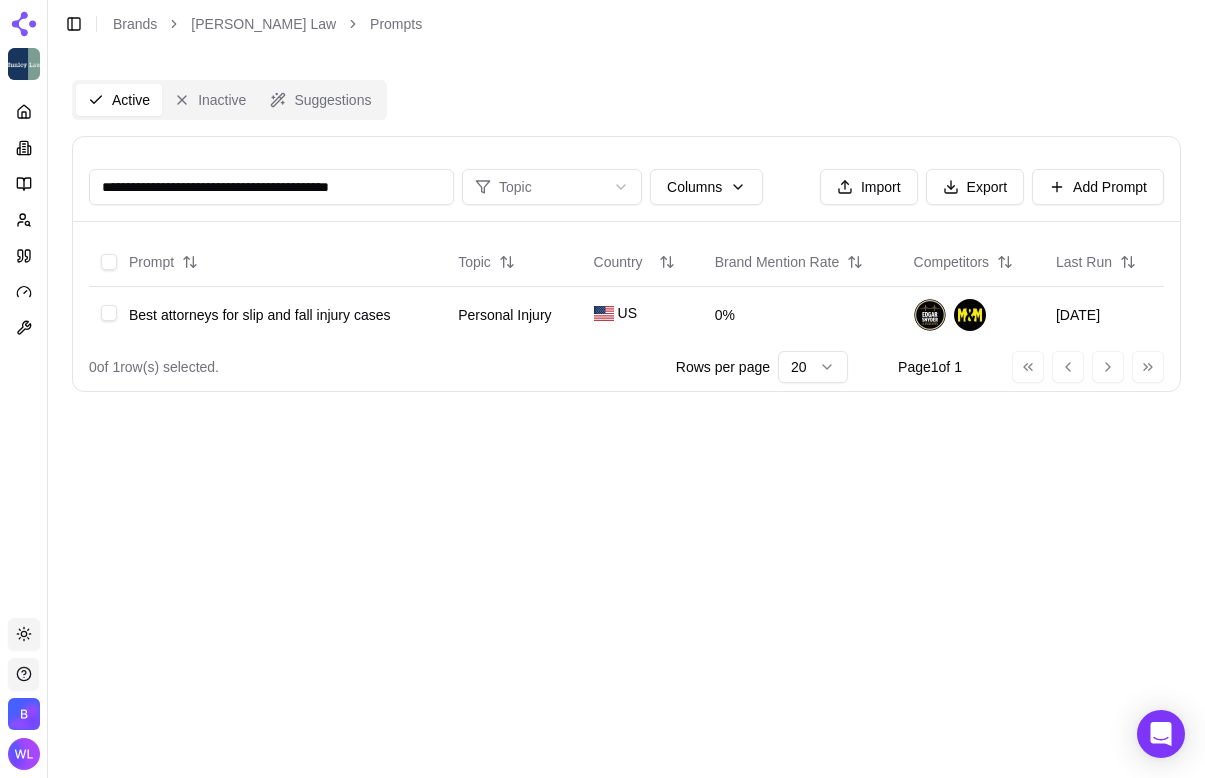 click at bounding box center [109, 313] 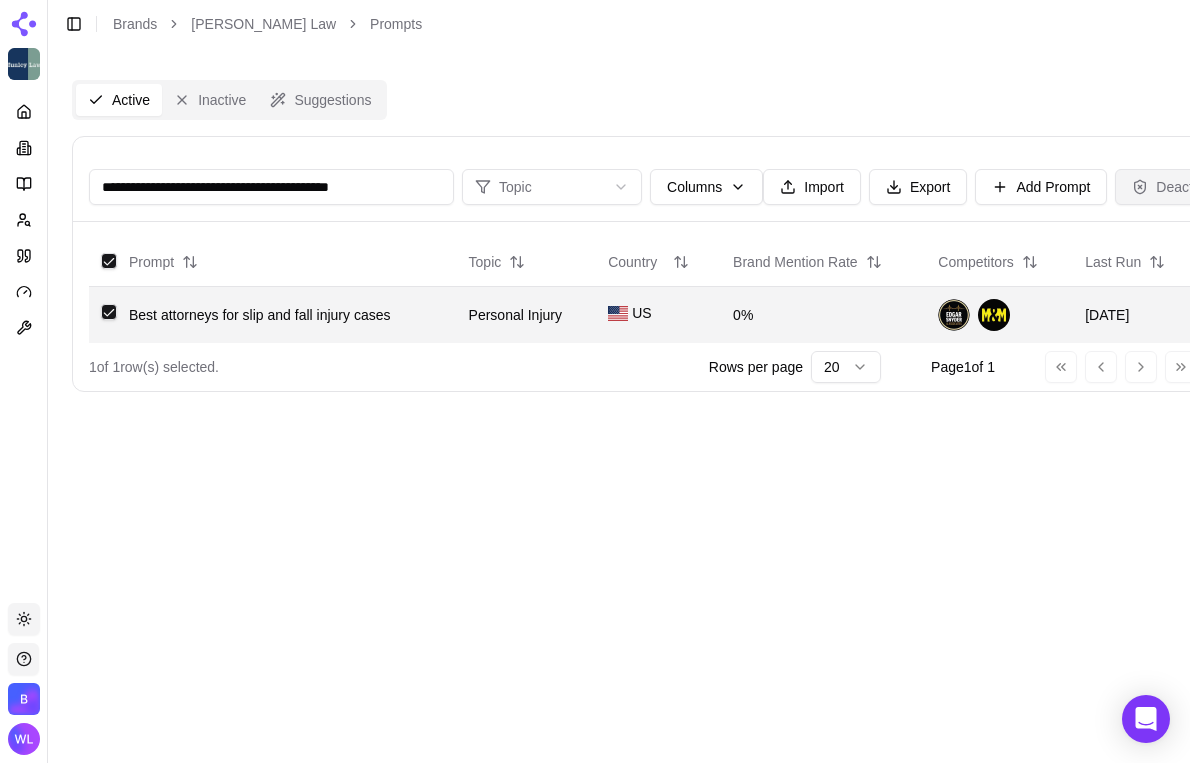 click on "Deactivate" at bounding box center [1177, 187] 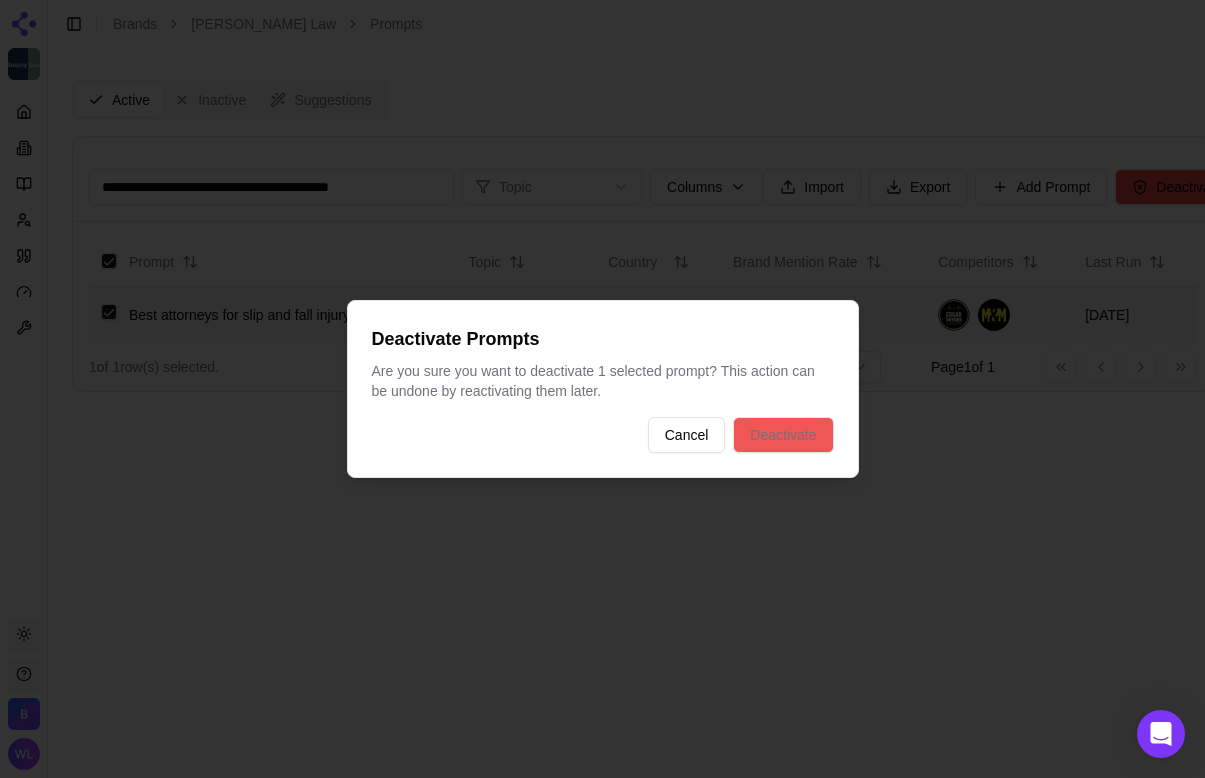 click on "Deactivate" at bounding box center [783, 435] 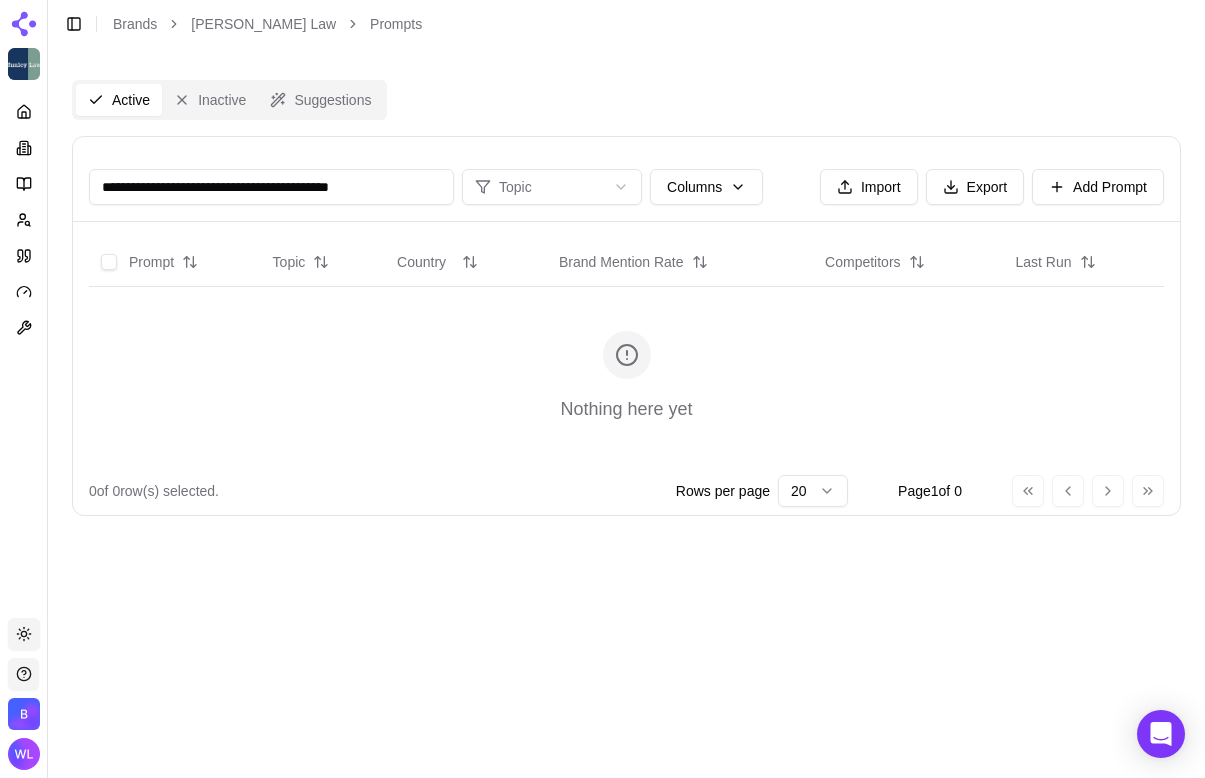 click on "**********" at bounding box center (271, 187) 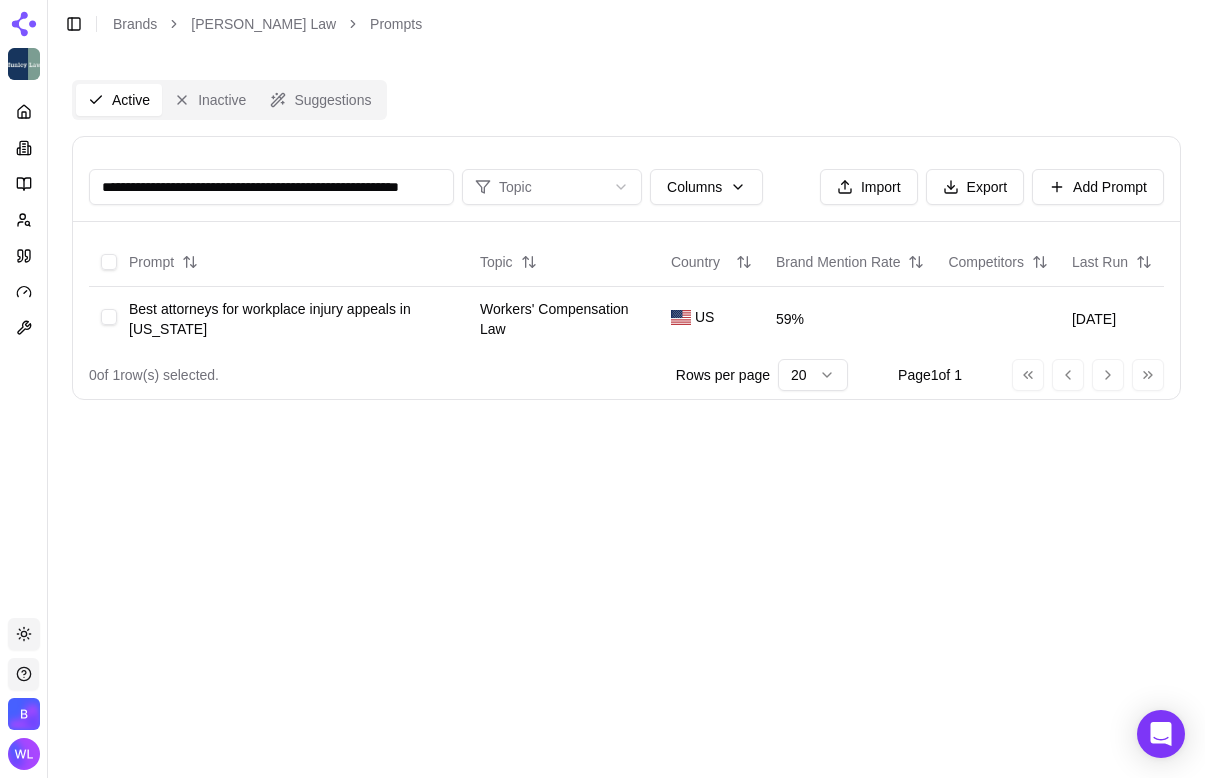 scroll, scrollTop: 0, scrollLeft: 58, axis: horizontal 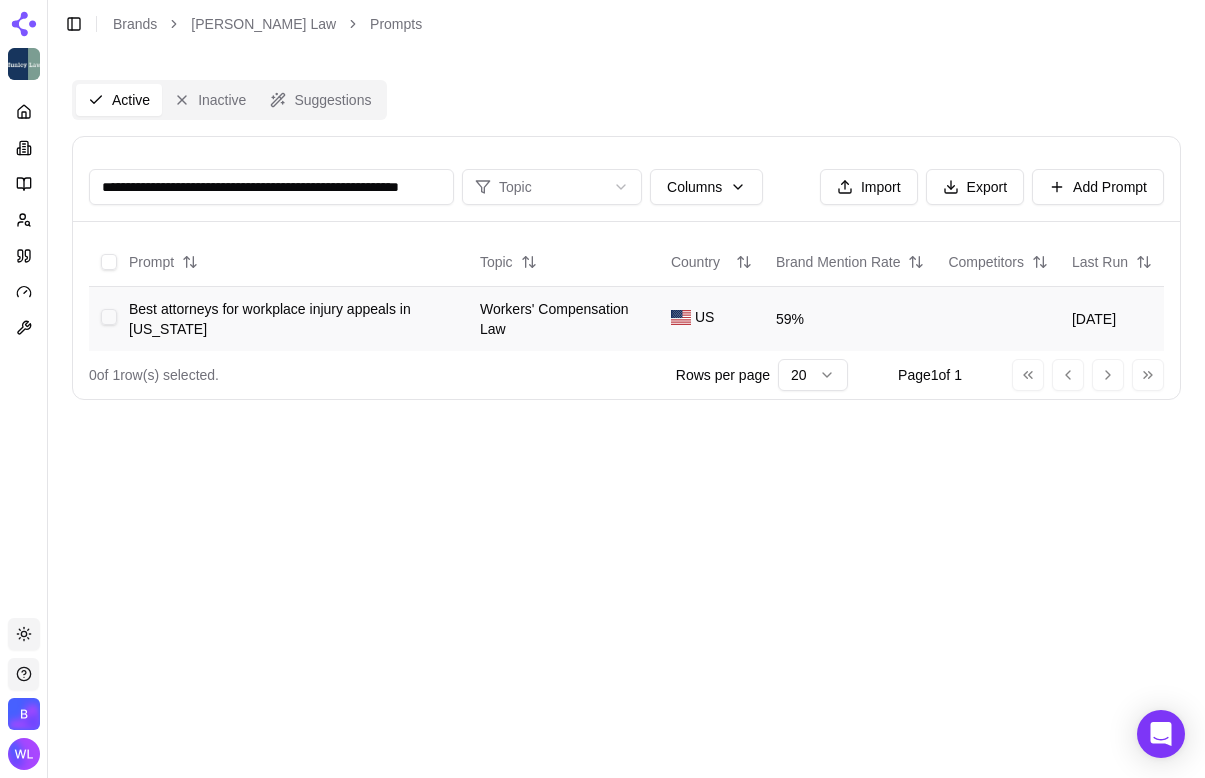 type on "**********" 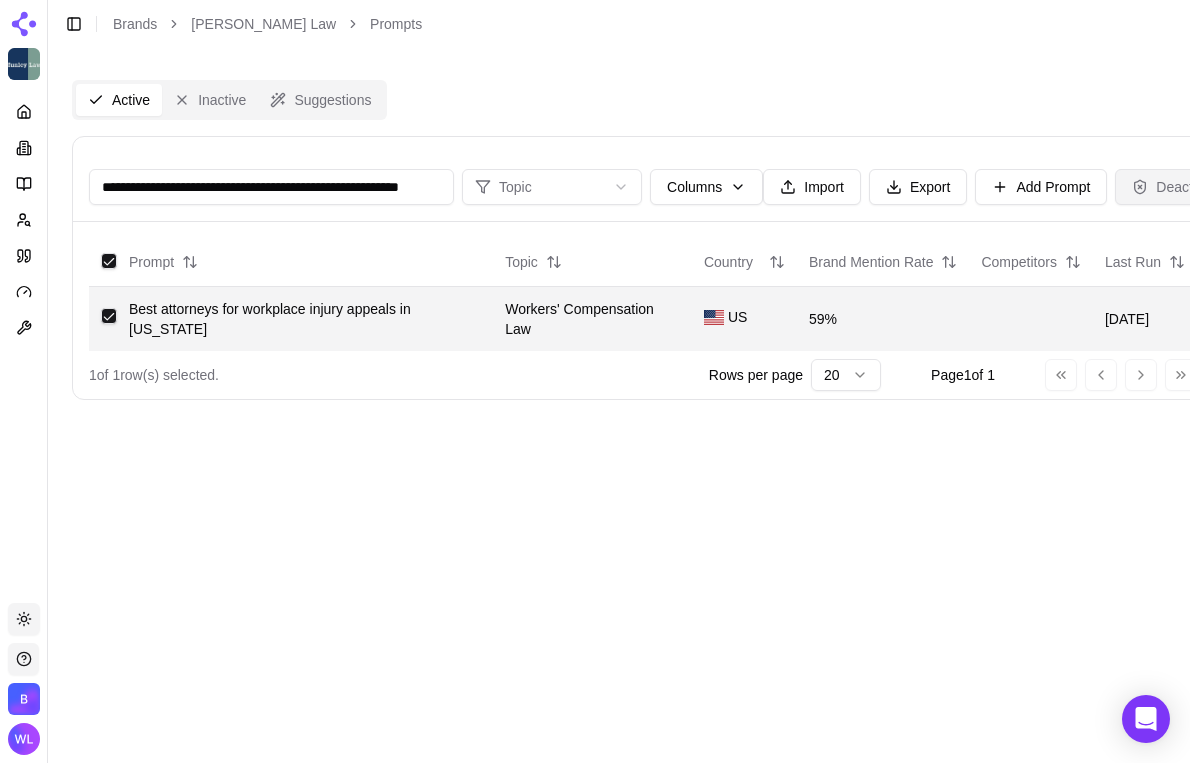 click on "Deactivate" at bounding box center [1177, 187] 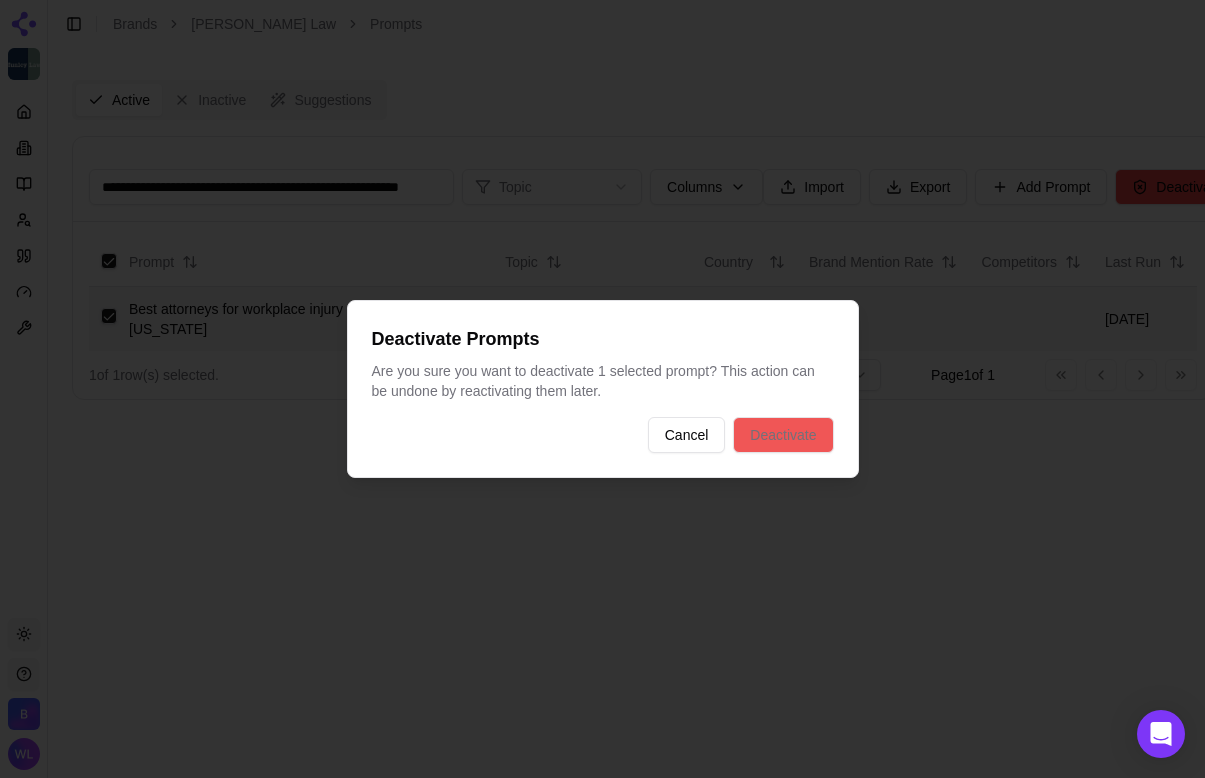 click on "Deactivate" at bounding box center [783, 435] 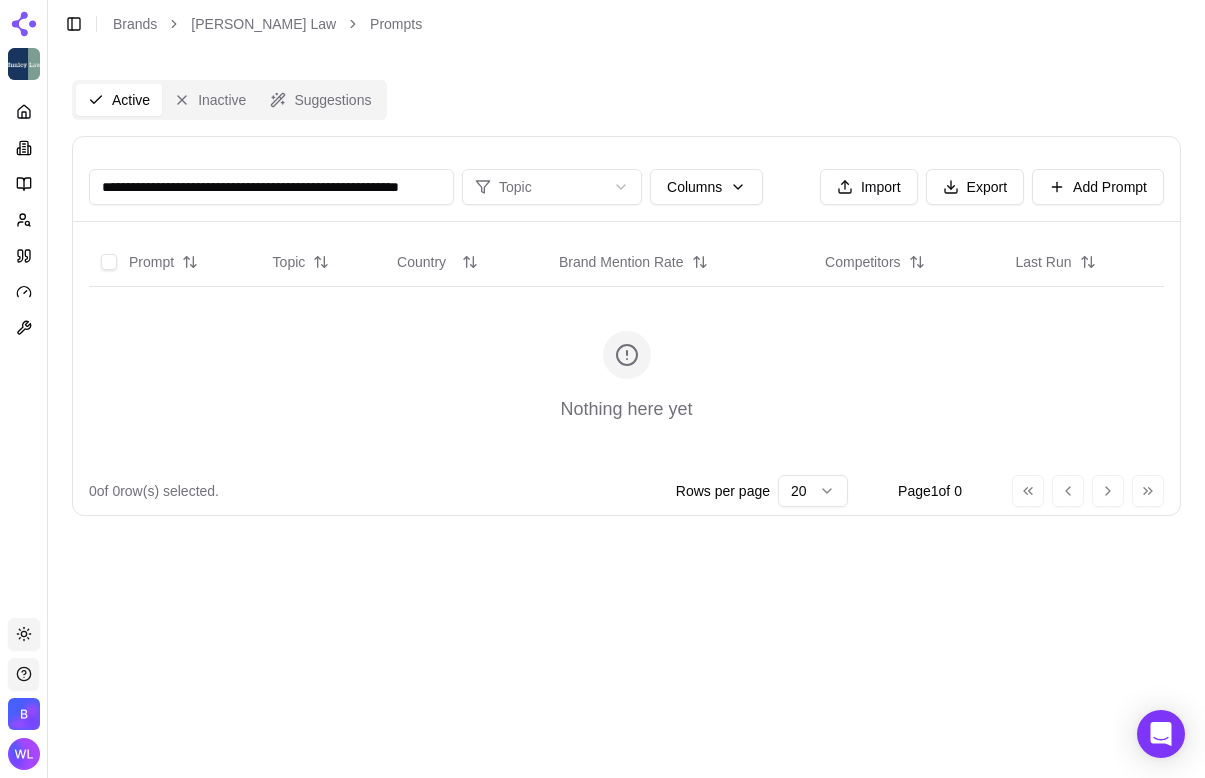 click on "**********" at bounding box center (271, 187) 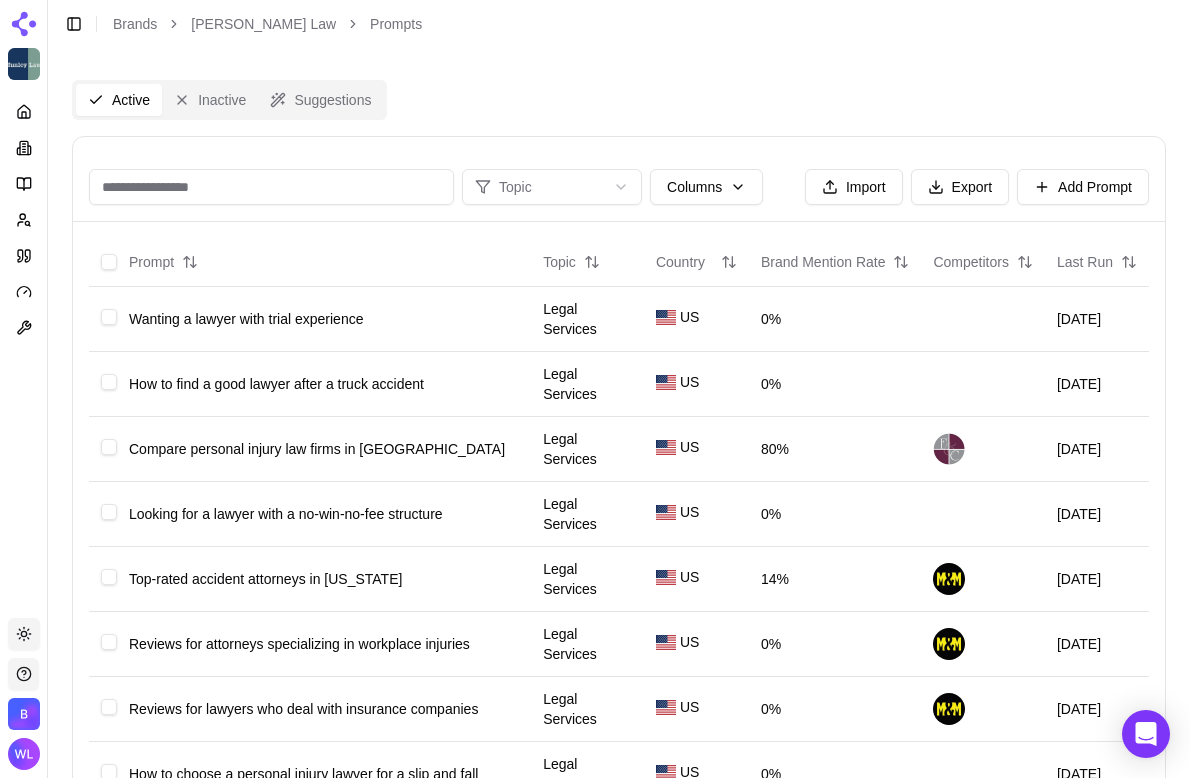 paste on "**********" 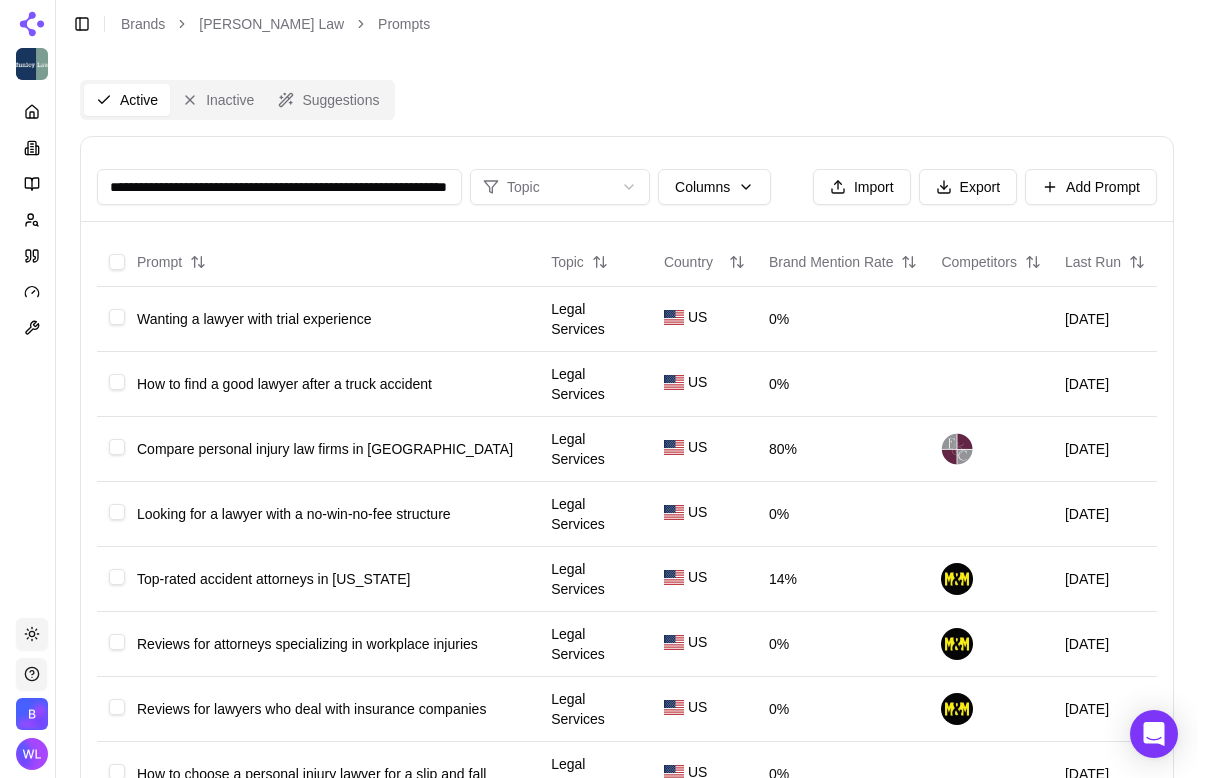scroll, scrollTop: 0, scrollLeft: 110, axis: horizontal 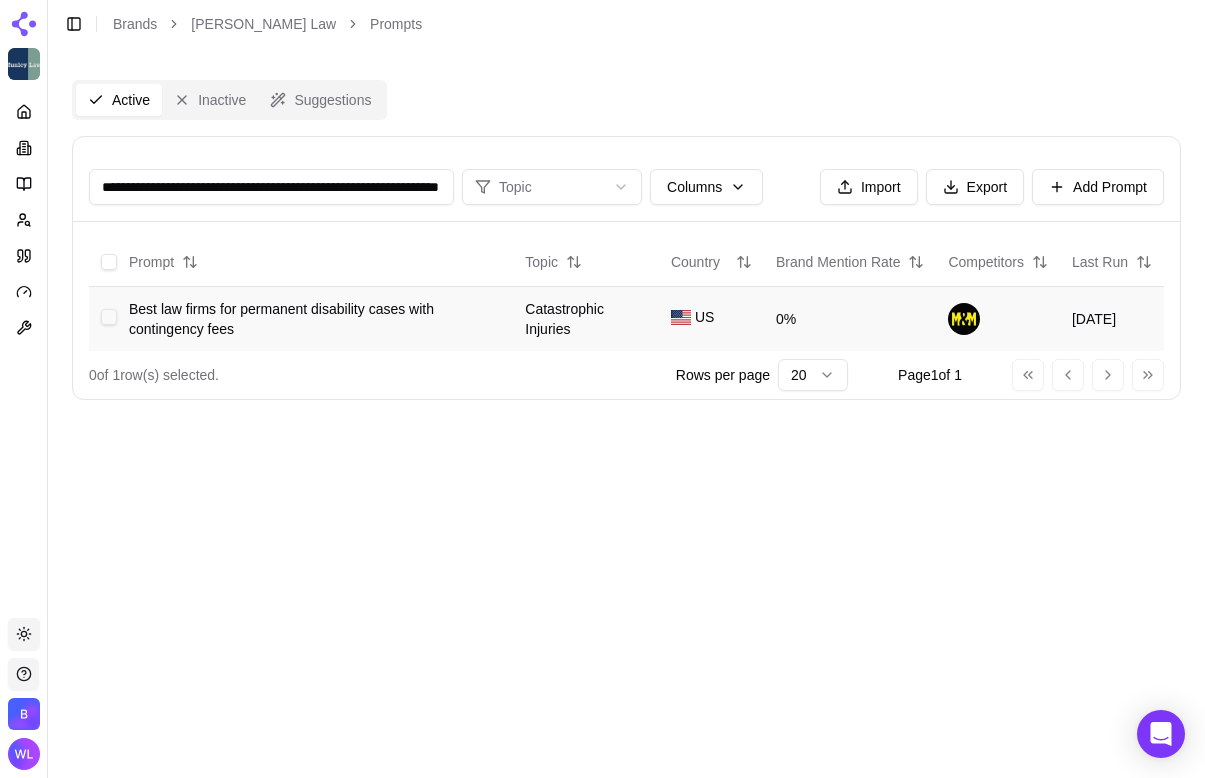 click at bounding box center (109, 317) 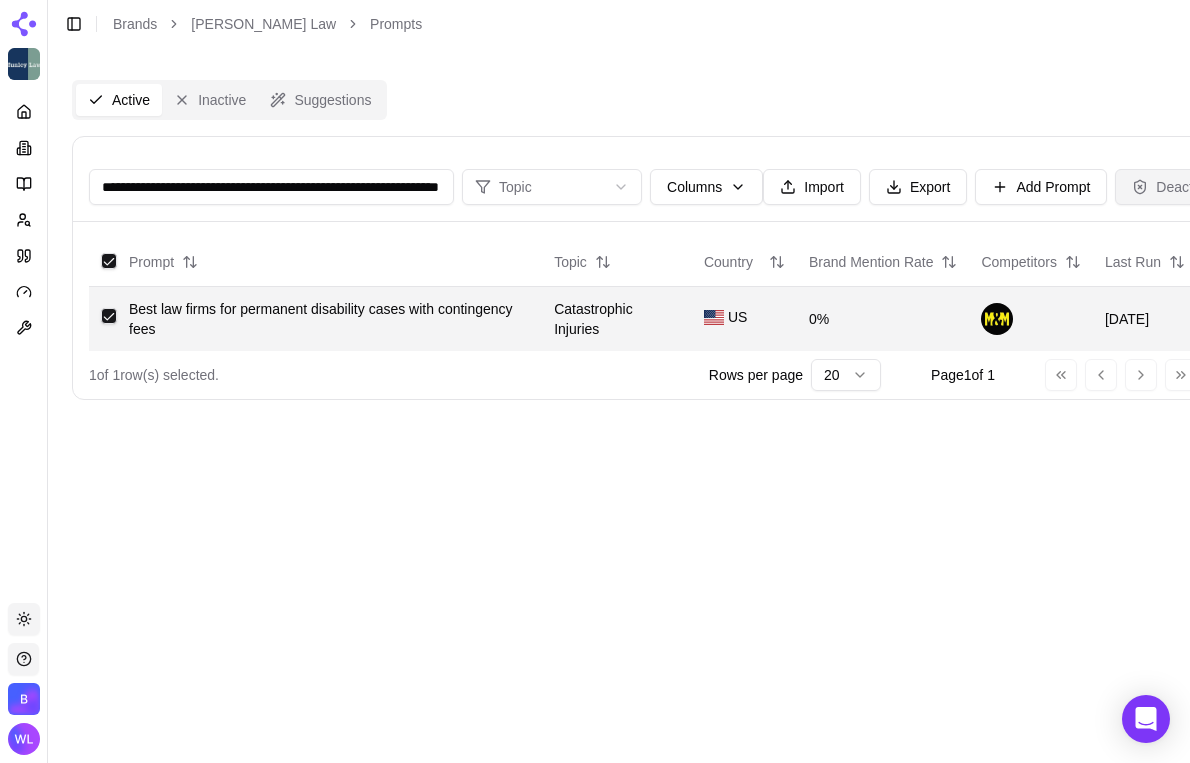 click on "Deactivate" at bounding box center (1177, 187) 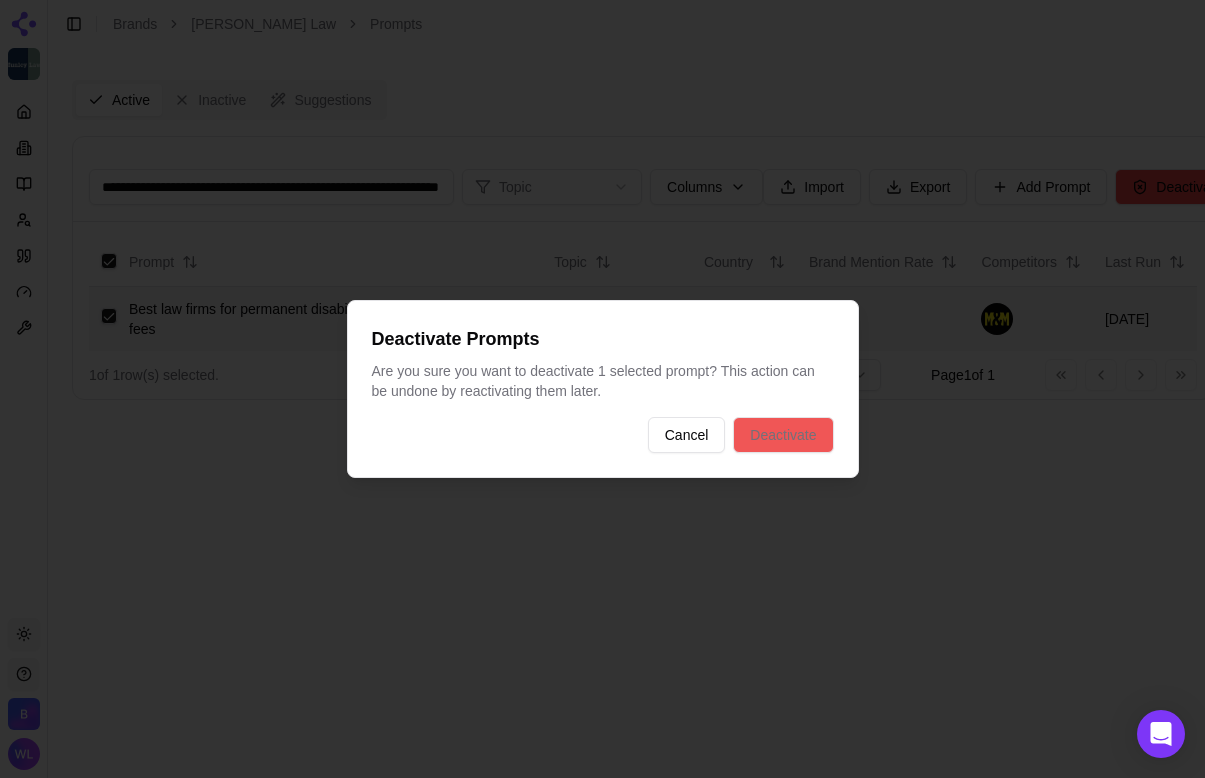 click on "Deactivate" at bounding box center (783, 435) 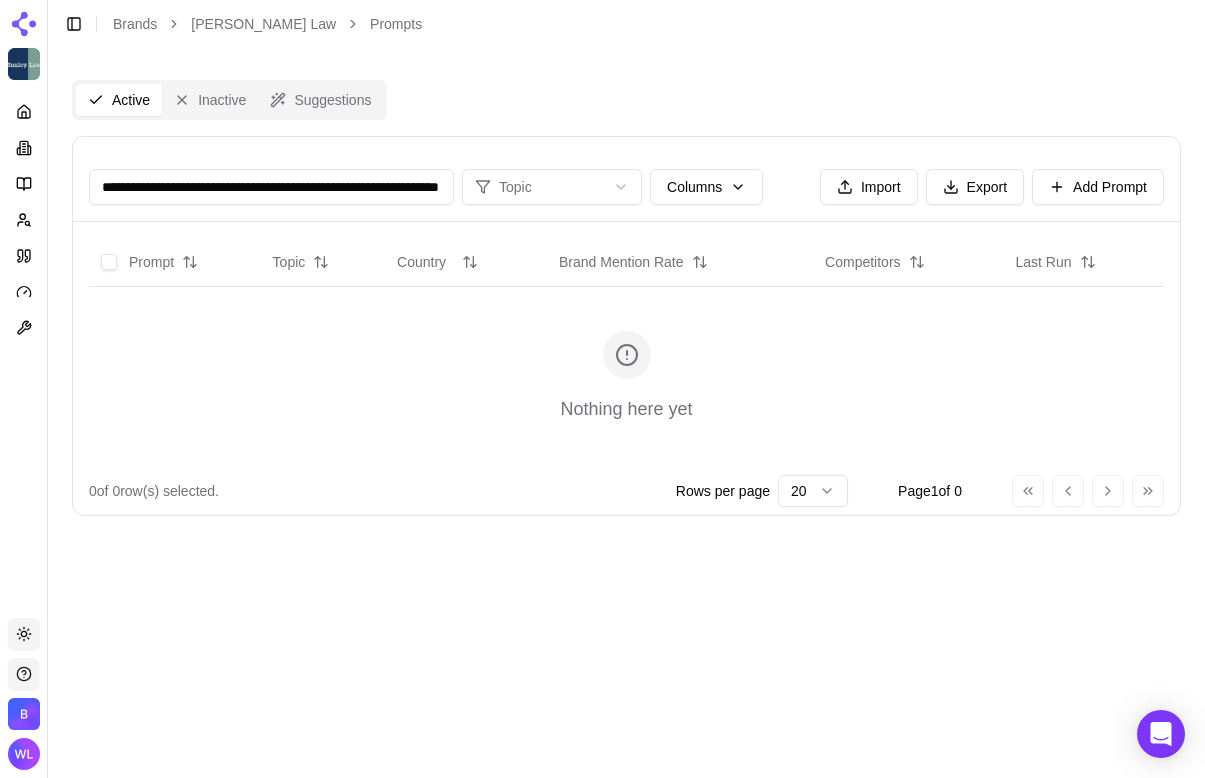 click on "**********" at bounding box center (271, 187) 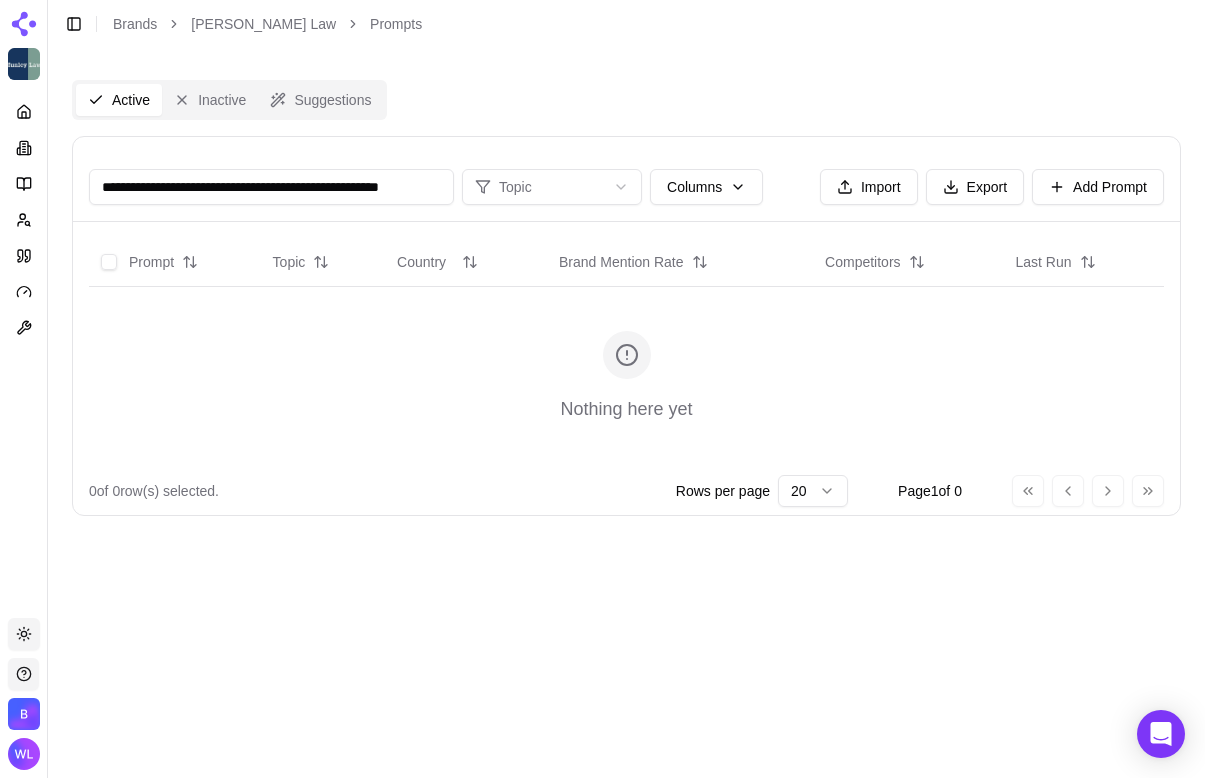 scroll, scrollTop: 0, scrollLeft: 0, axis: both 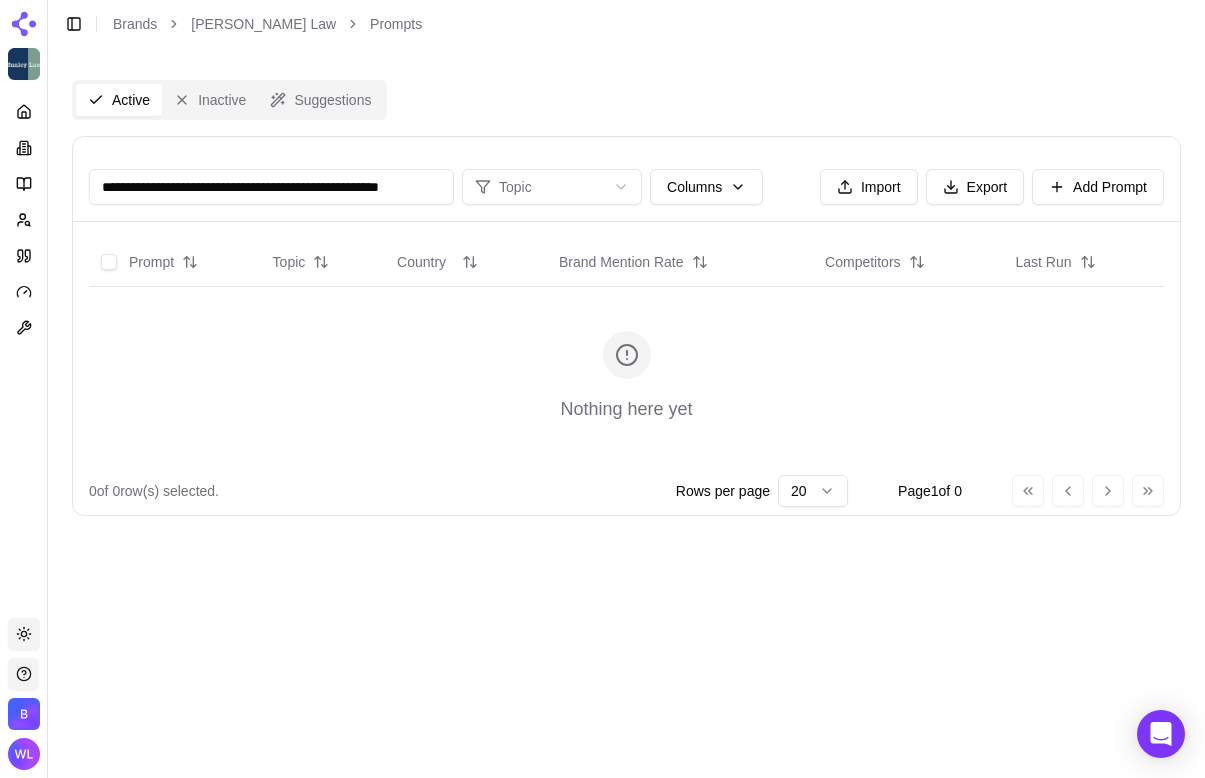 click on "**********" at bounding box center [271, 187] 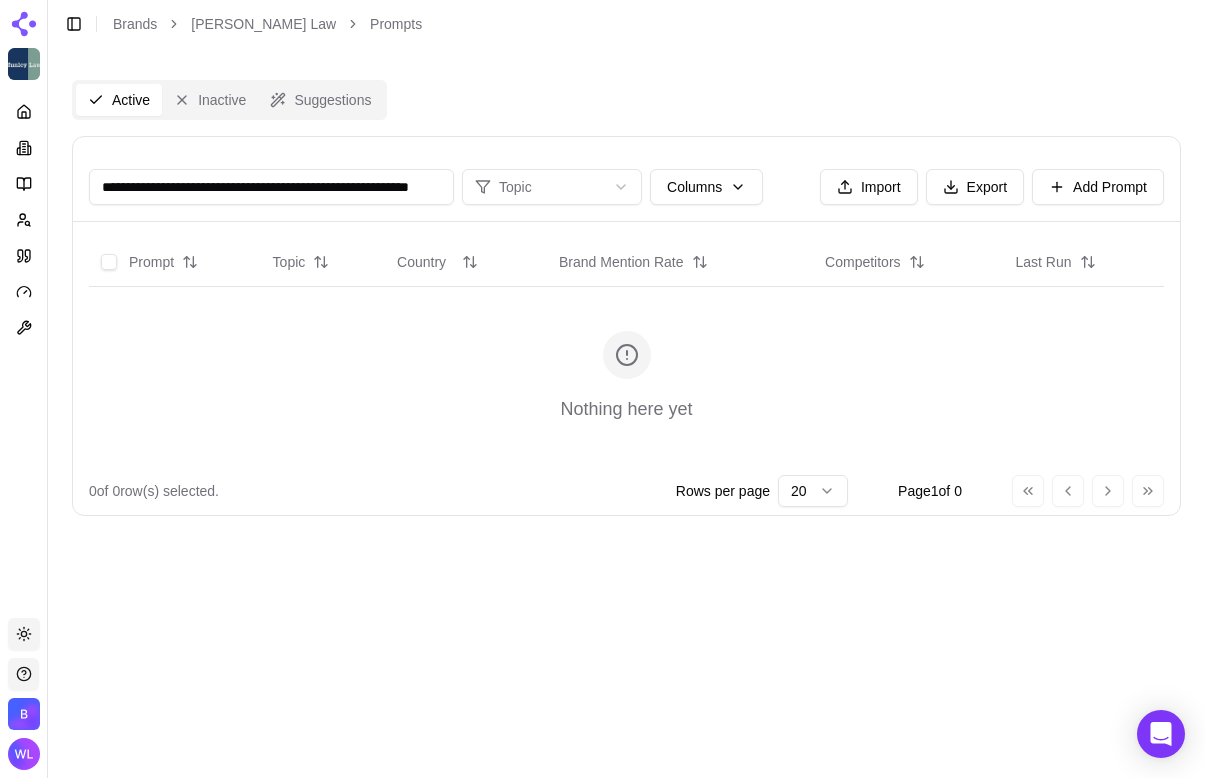 scroll, scrollTop: 0, scrollLeft: 82, axis: horizontal 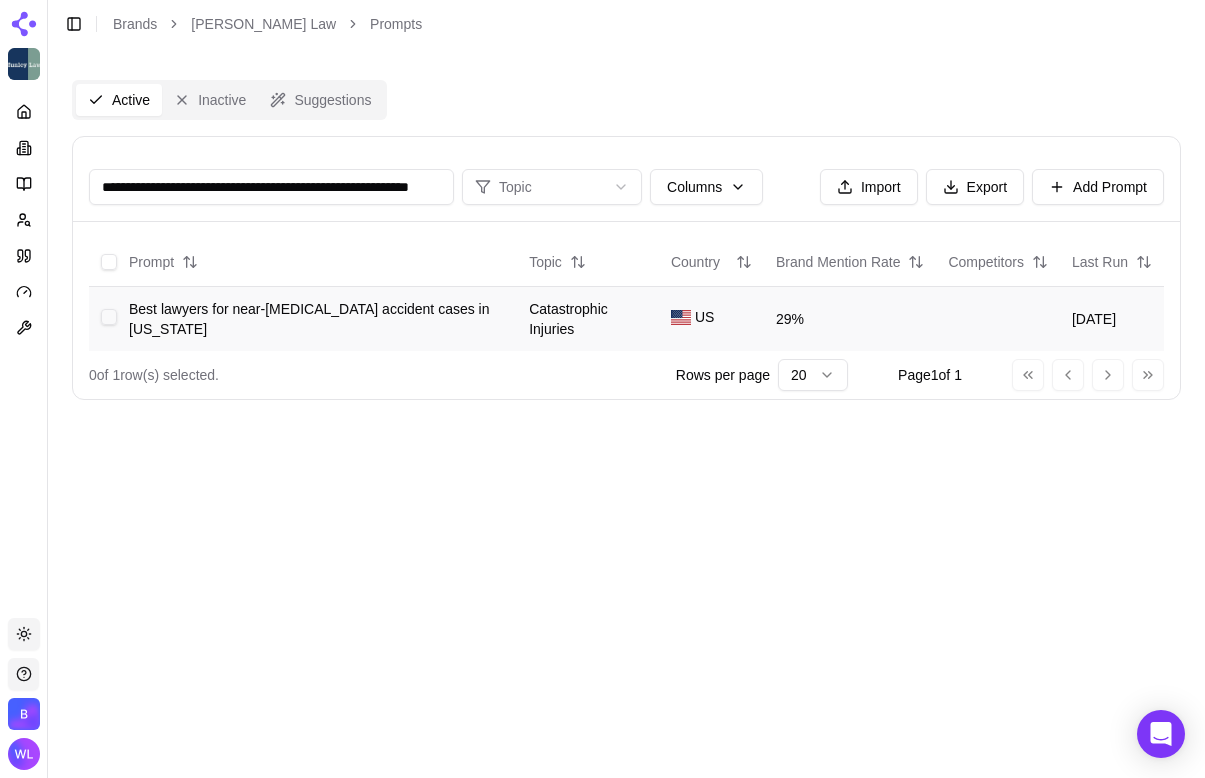 click at bounding box center [109, 319] 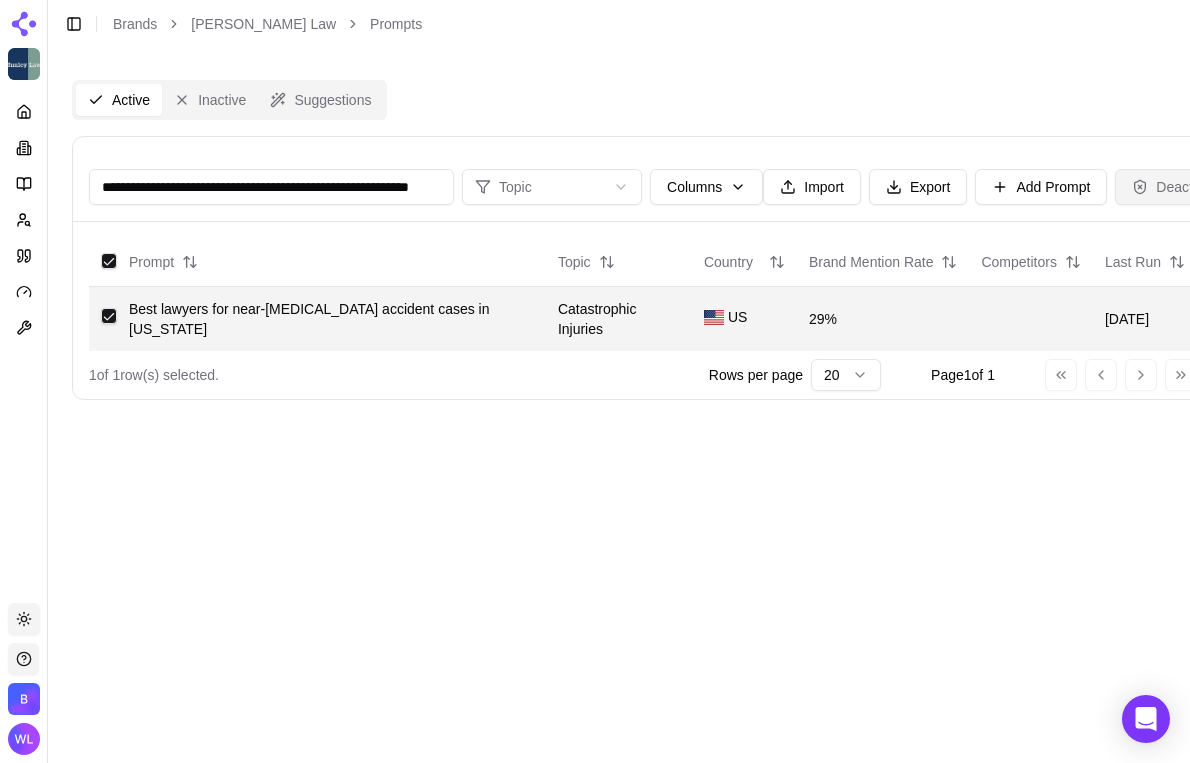 click on "Deactivate" at bounding box center [1177, 187] 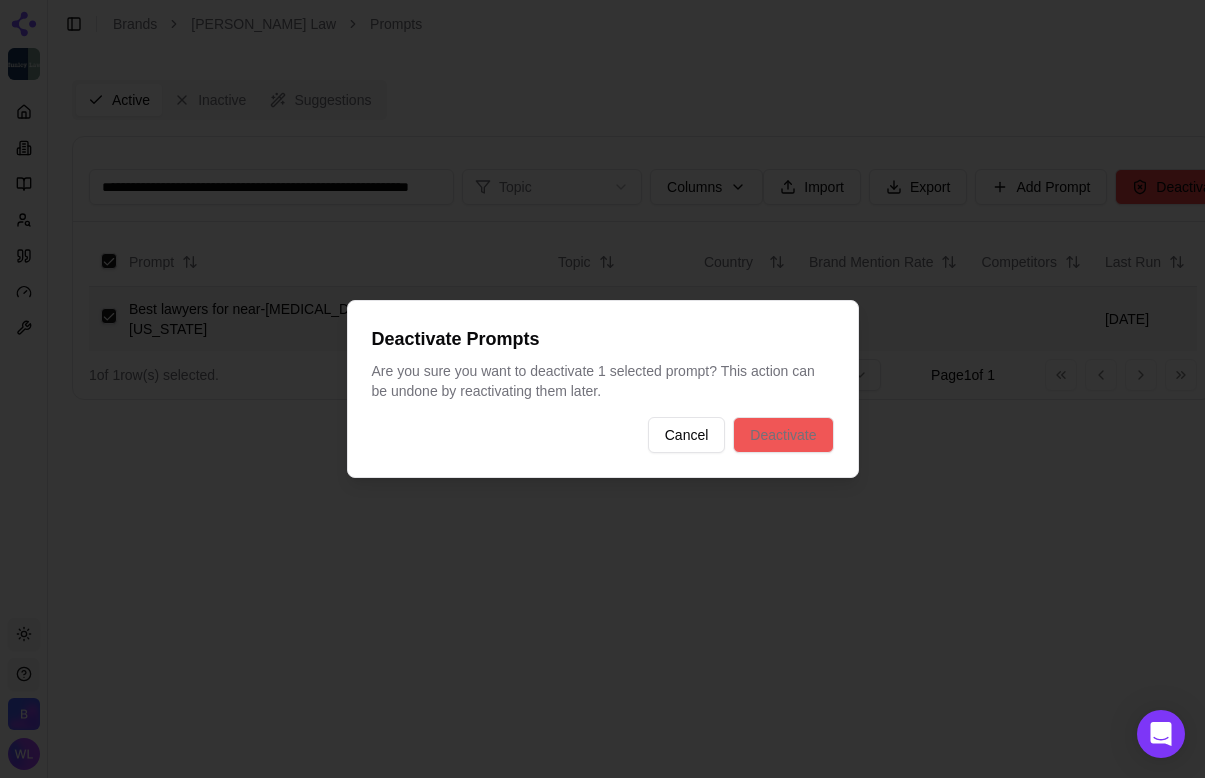 click on "Deactivate" at bounding box center (783, 435) 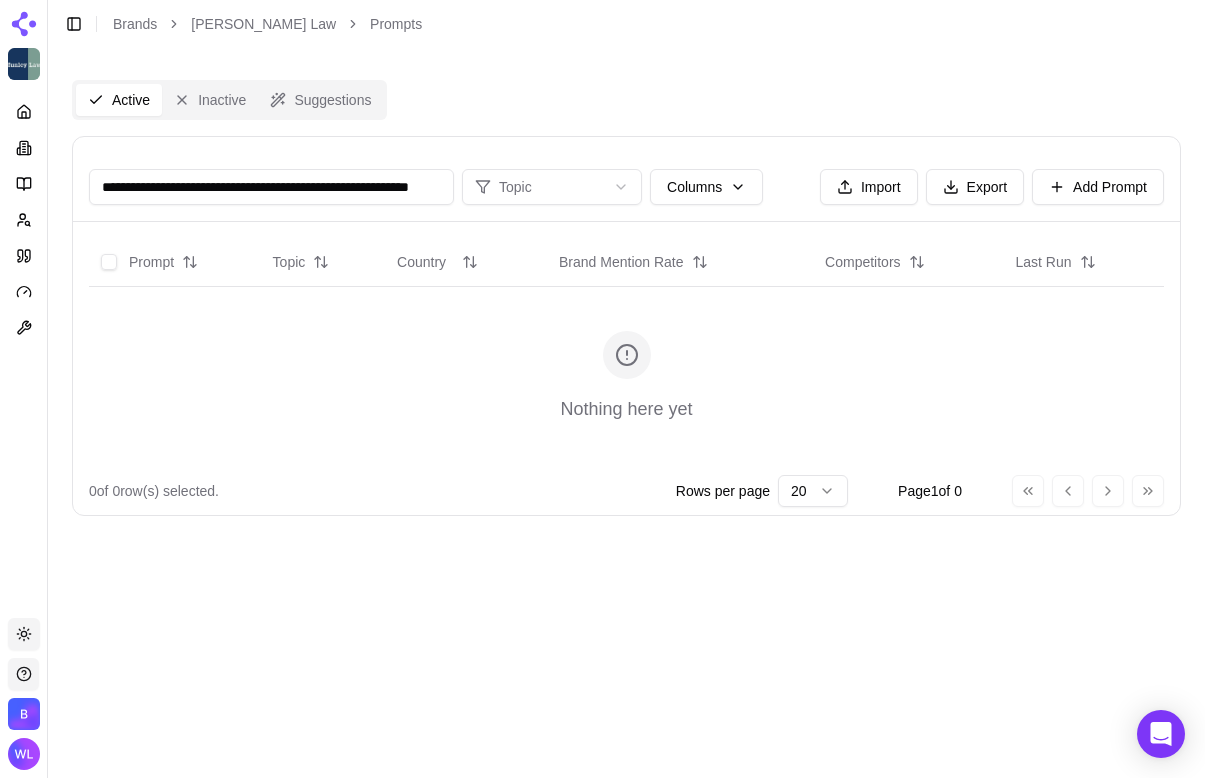 click on "**********" at bounding box center (271, 187) 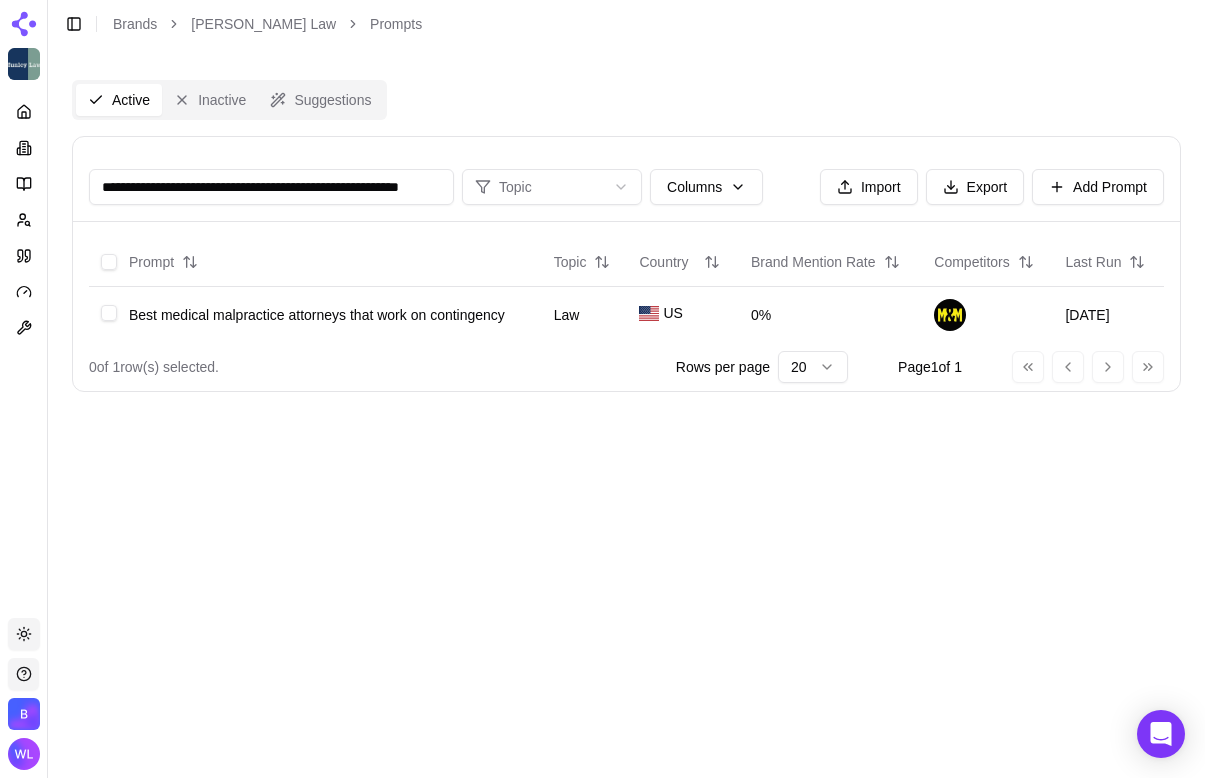 scroll, scrollTop: 0, scrollLeft: 70, axis: horizontal 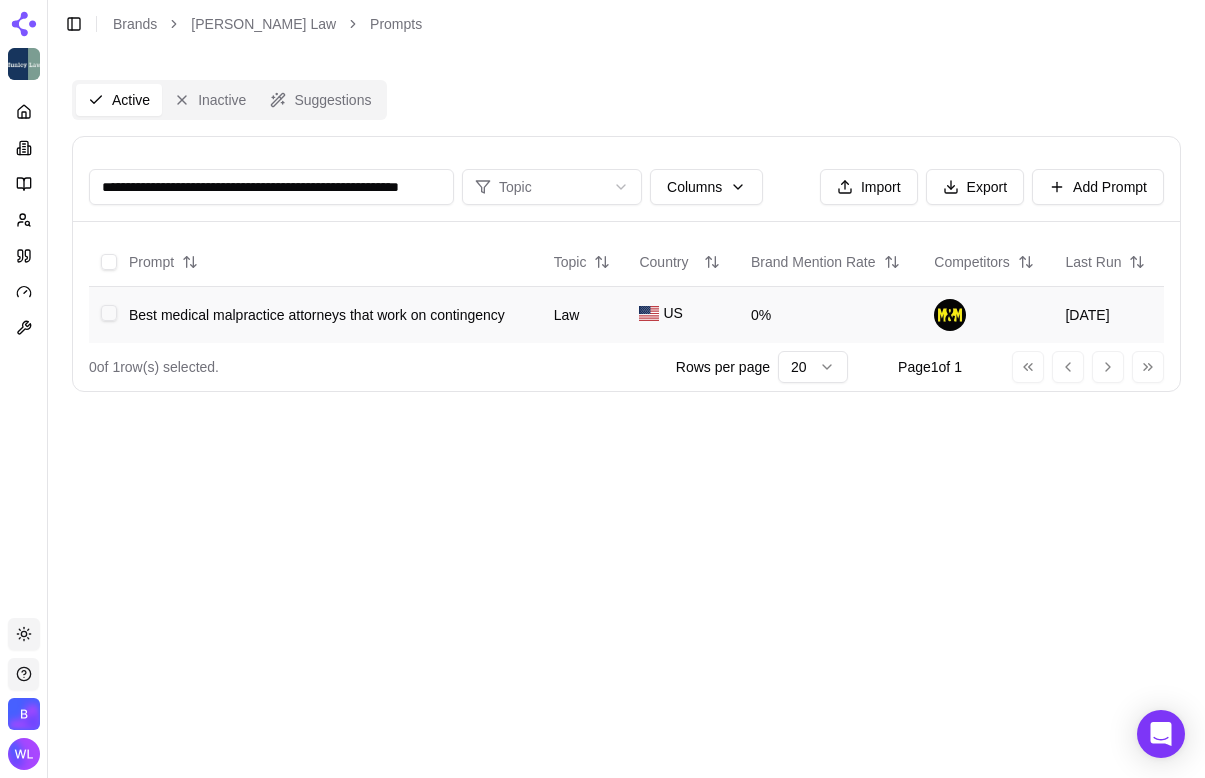 click at bounding box center (109, 313) 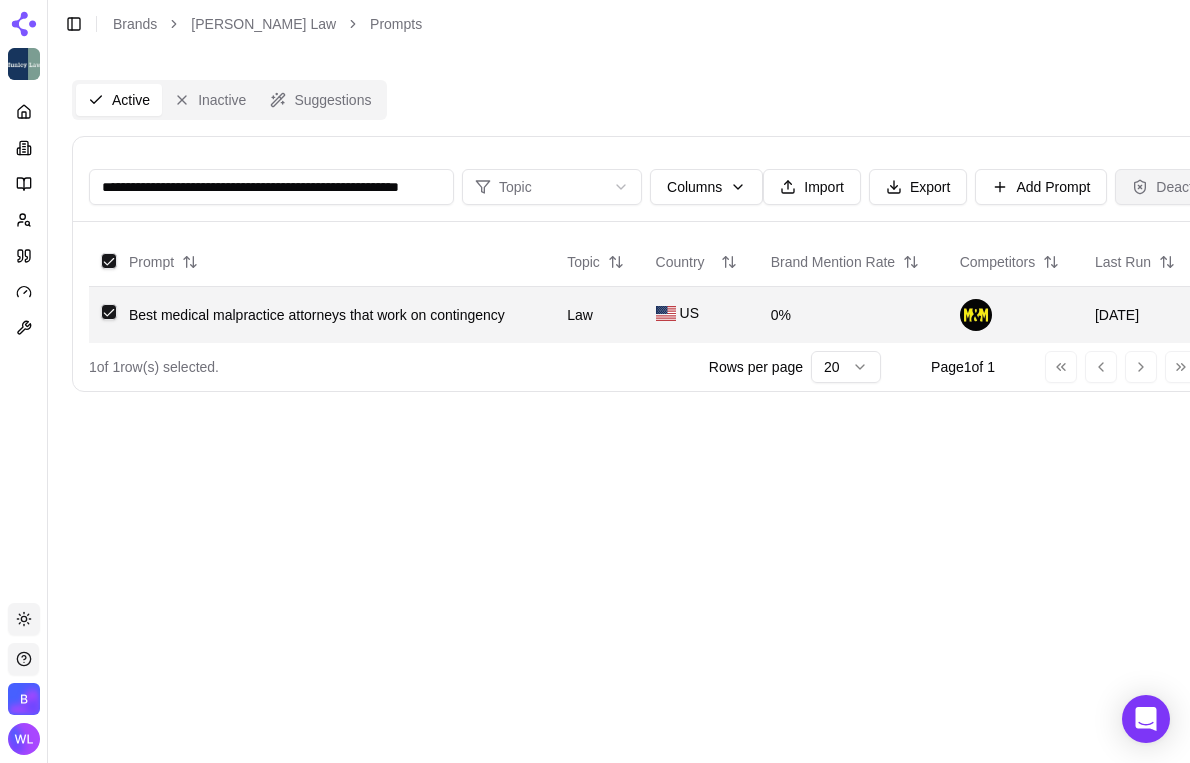 click on "Deactivate" at bounding box center [1177, 187] 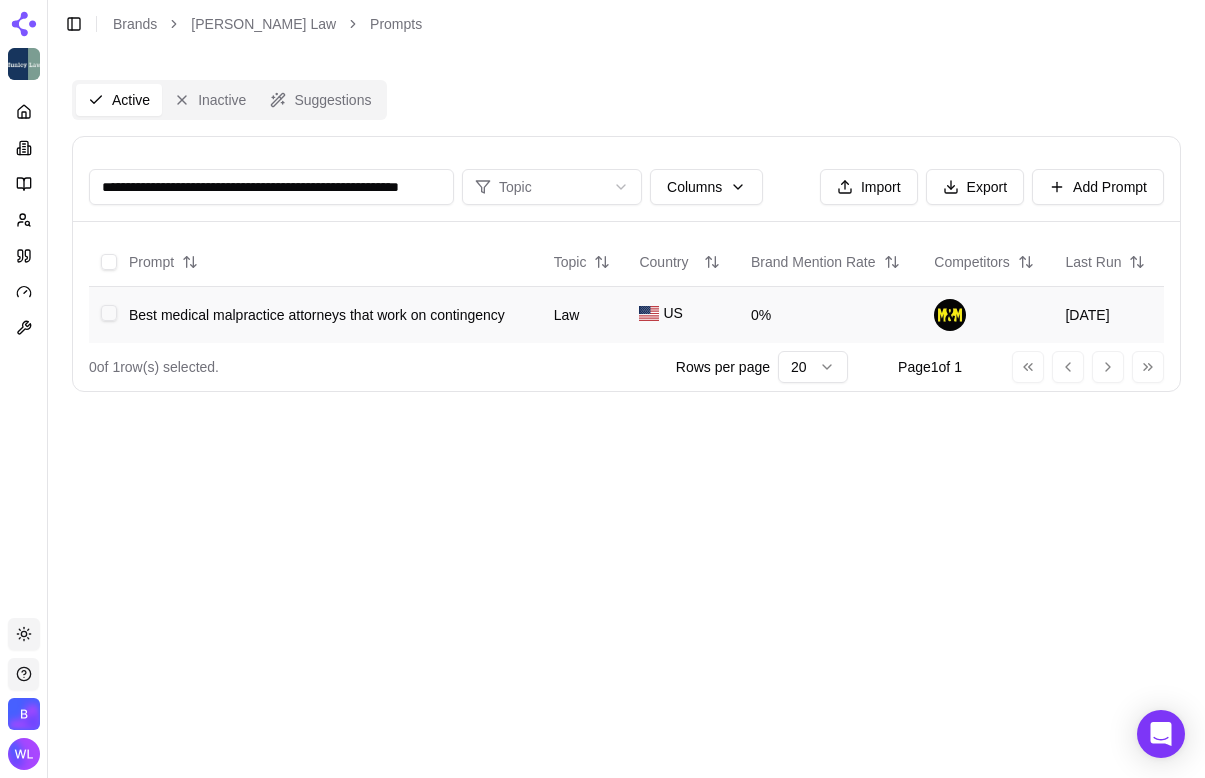 click at bounding box center [109, 313] 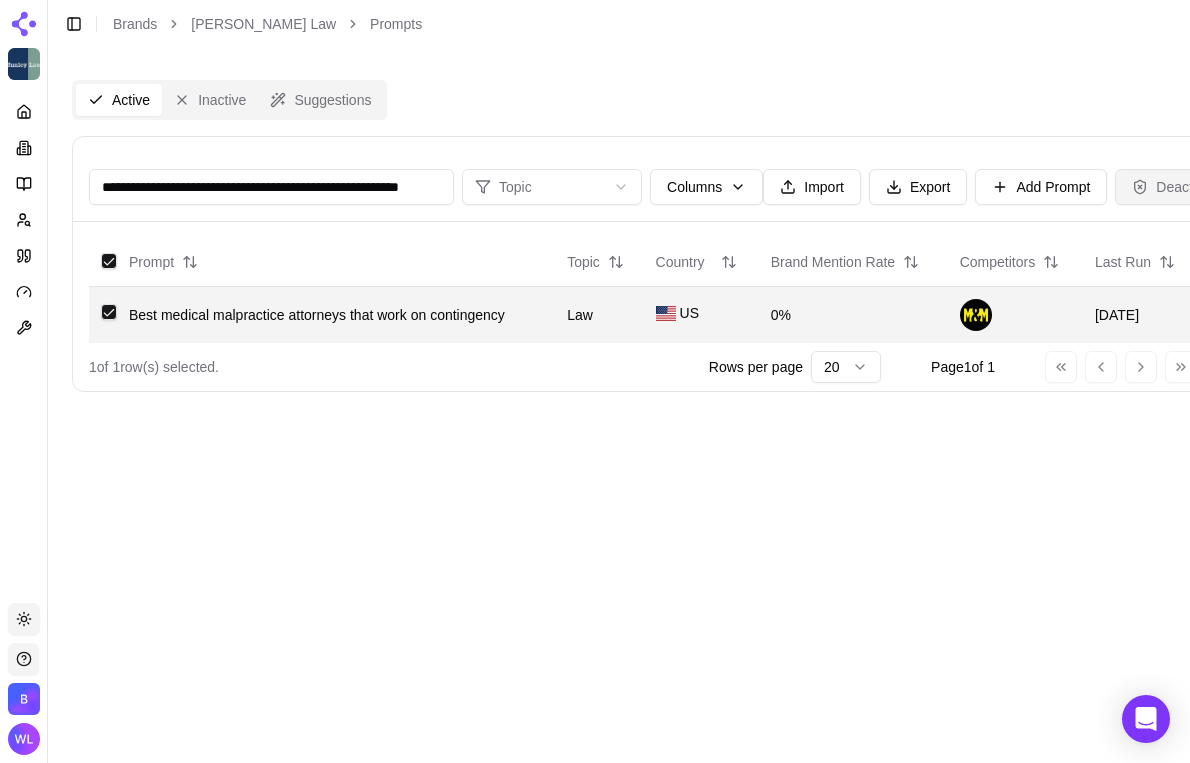 click on "Deactivate" at bounding box center (1177, 187) 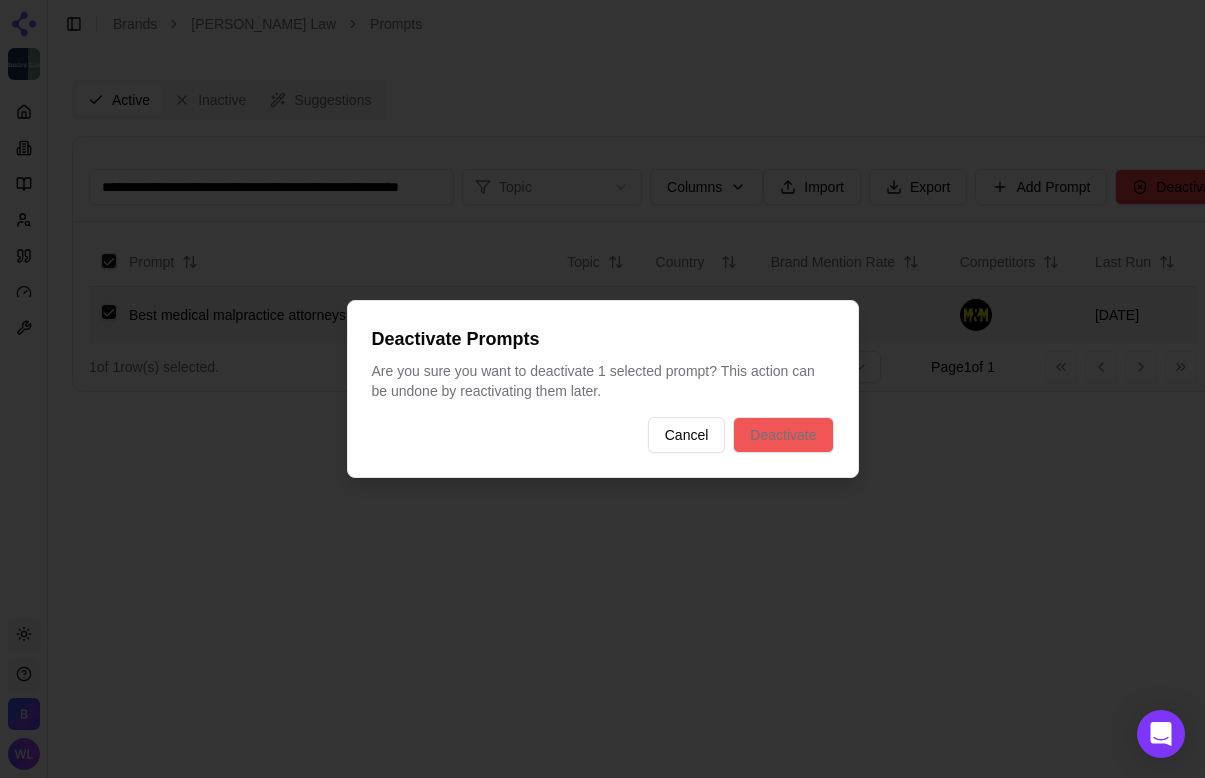 click on "Deactivate" at bounding box center [783, 435] 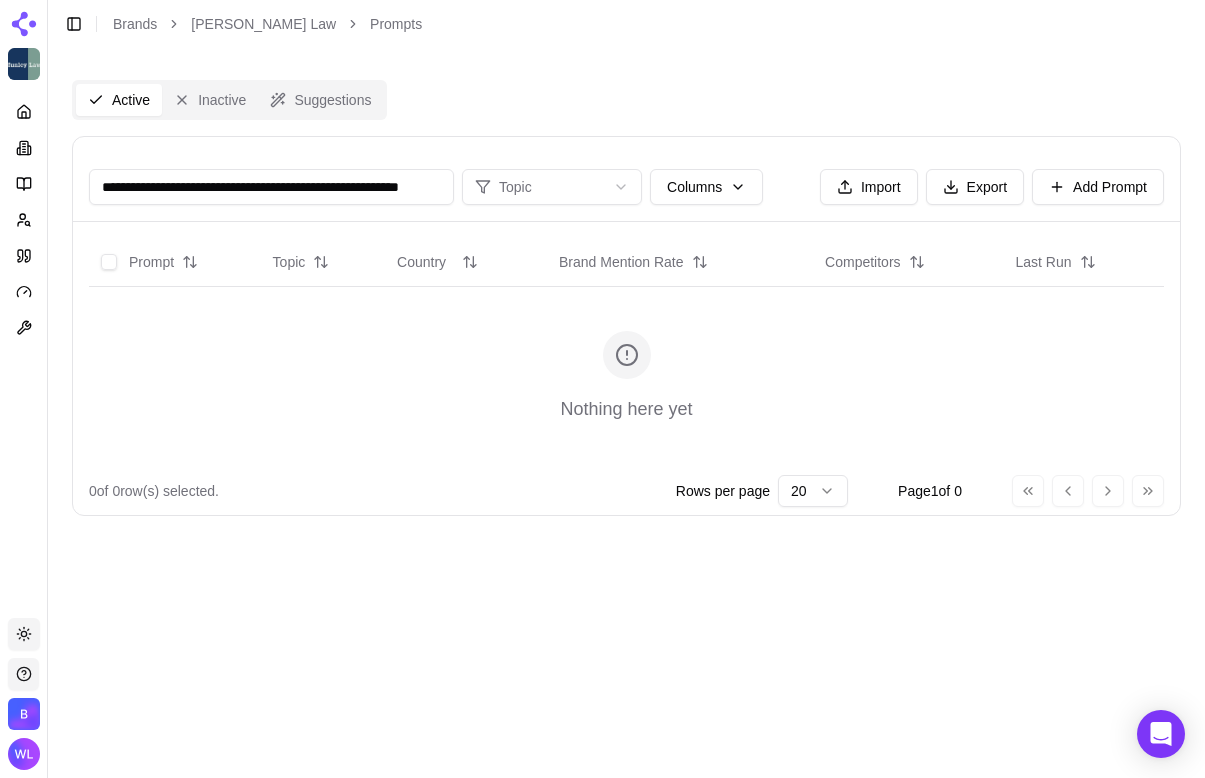 click on "**********" at bounding box center [271, 187] 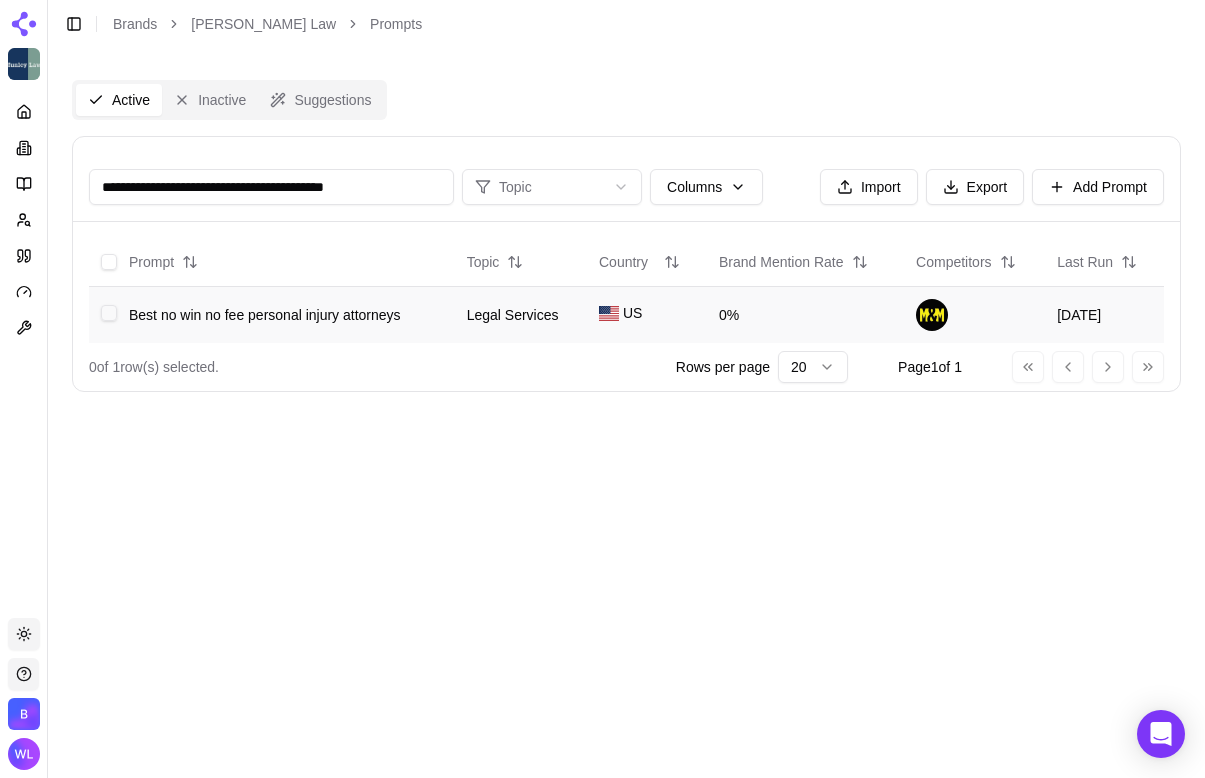 click at bounding box center (109, 313) 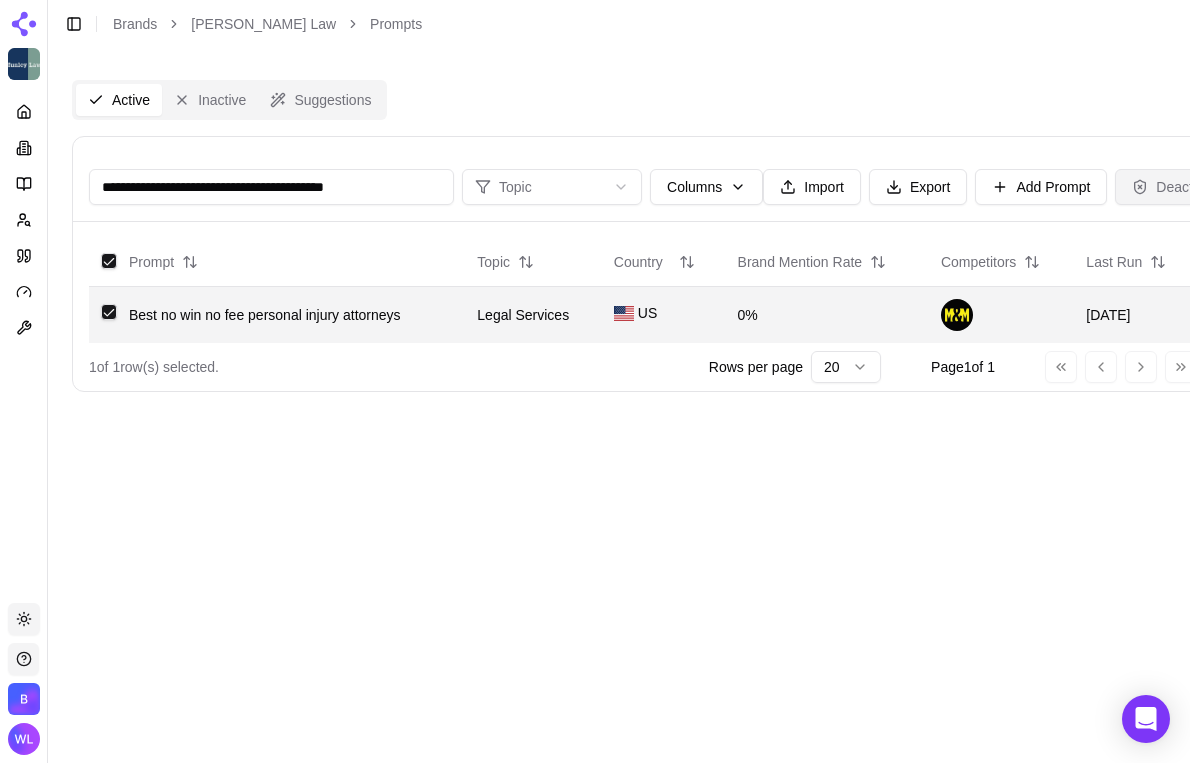 click on "Deactivate" at bounding box center [1177, 187] 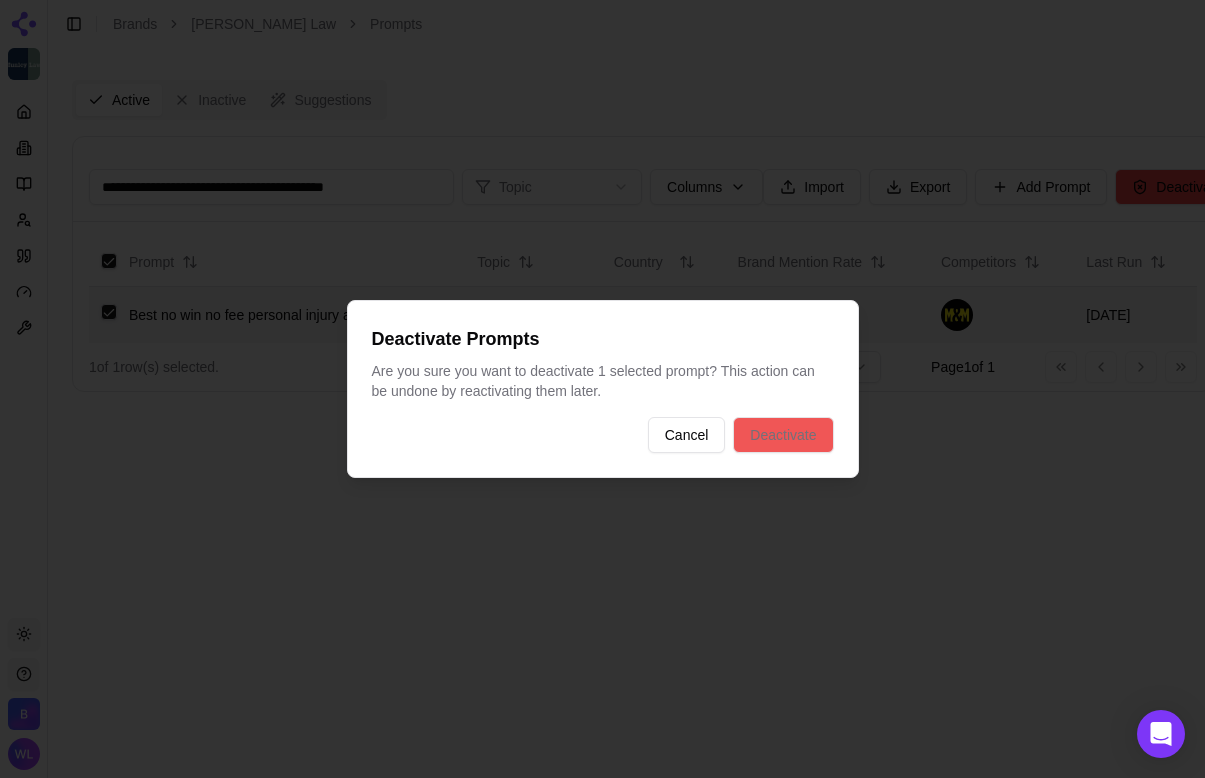 click on "Deactivate" at bounding box center [783, 435] 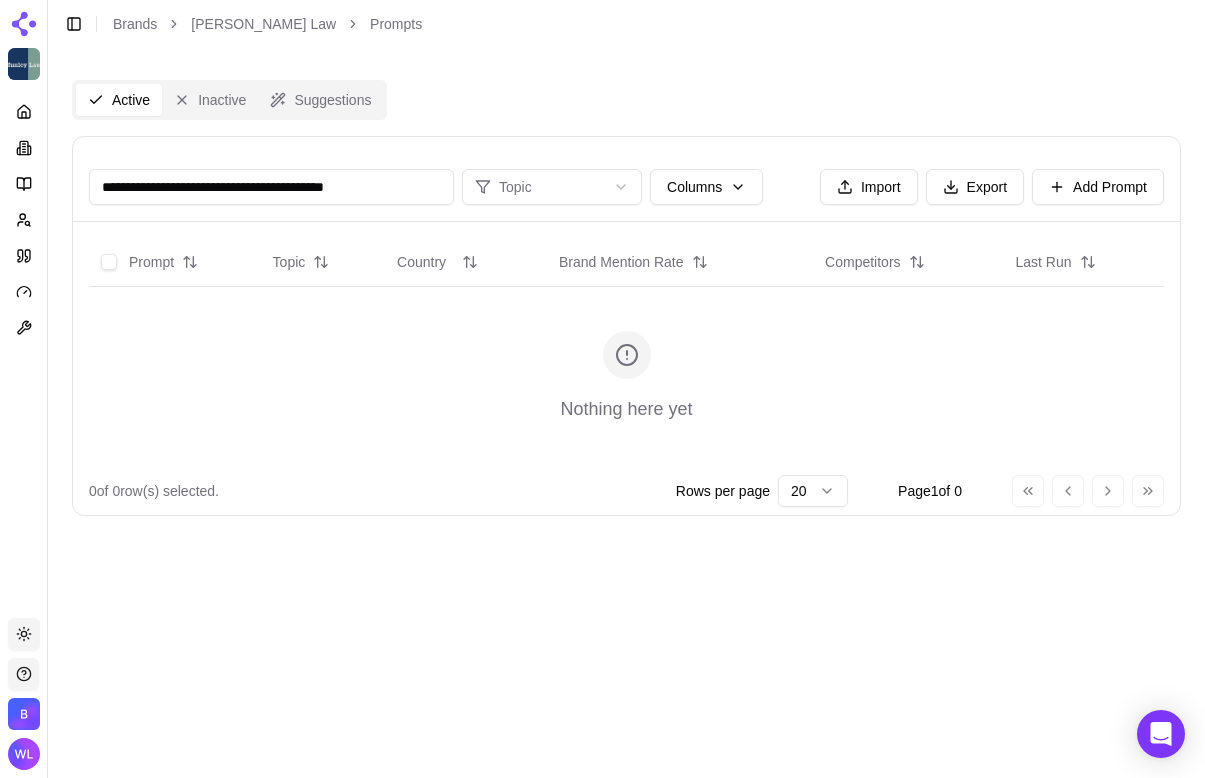 click on "**********" at bounding box center (271, 187) 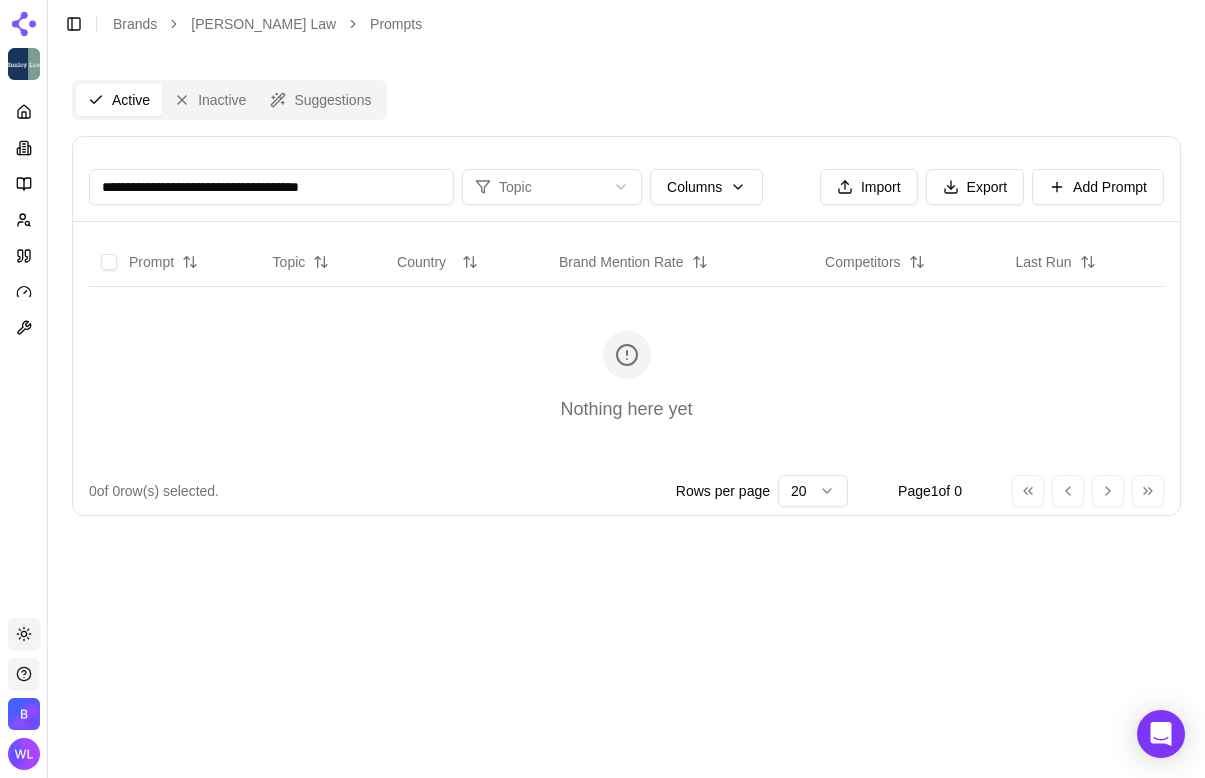 click on "**********" at bounding box center (271, 187) 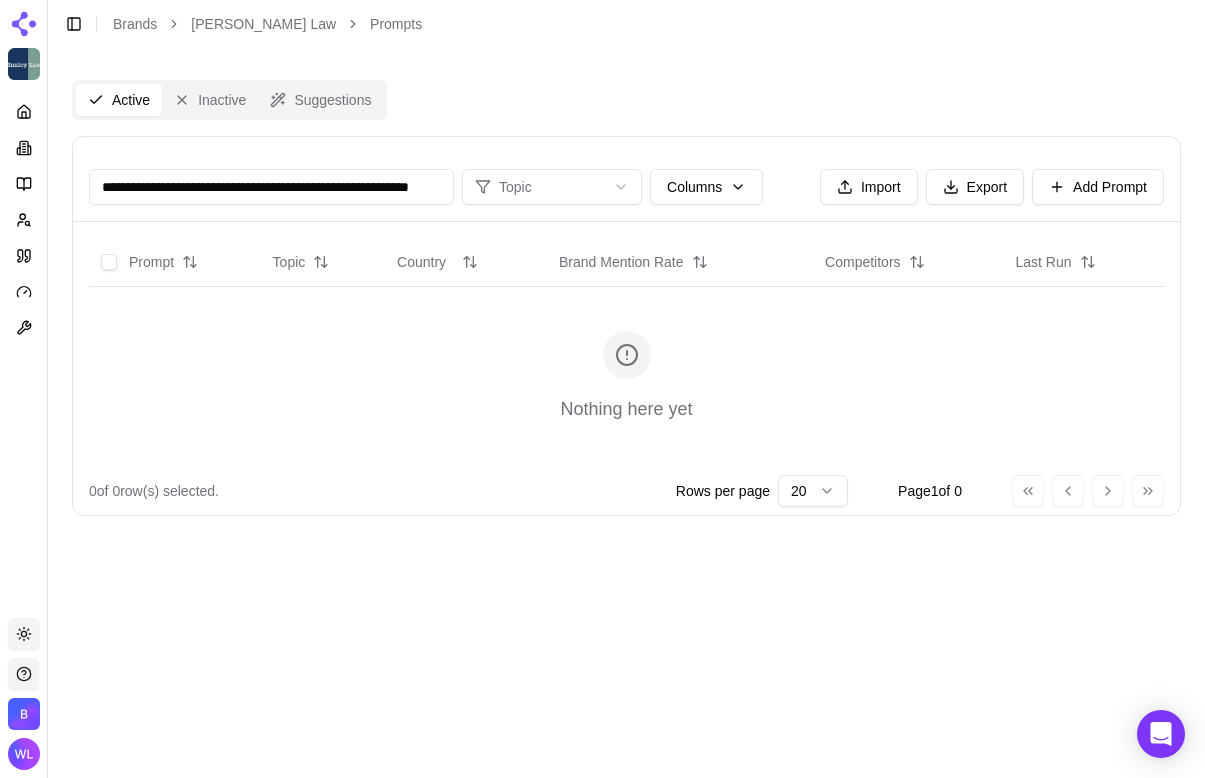 scroll, scrollTop: 0, scrollLeft: 85, axis: horizontal 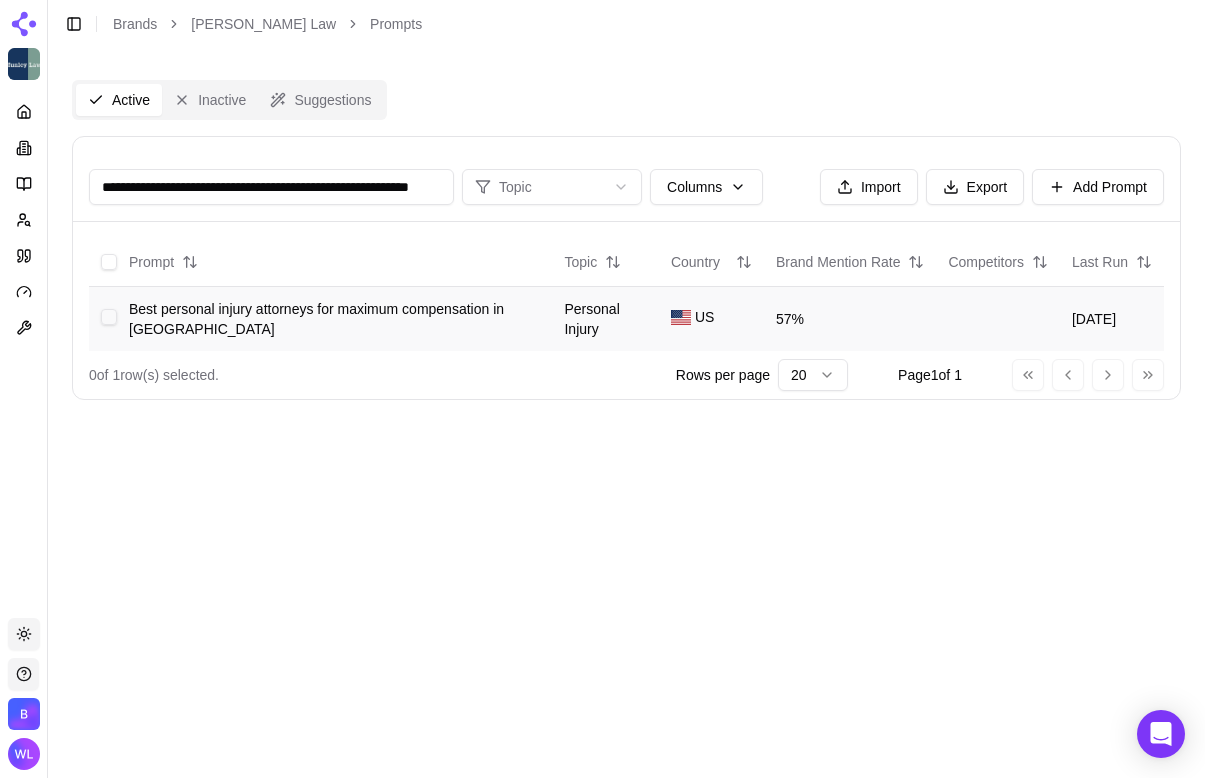 click at bounding box center [109, 317] 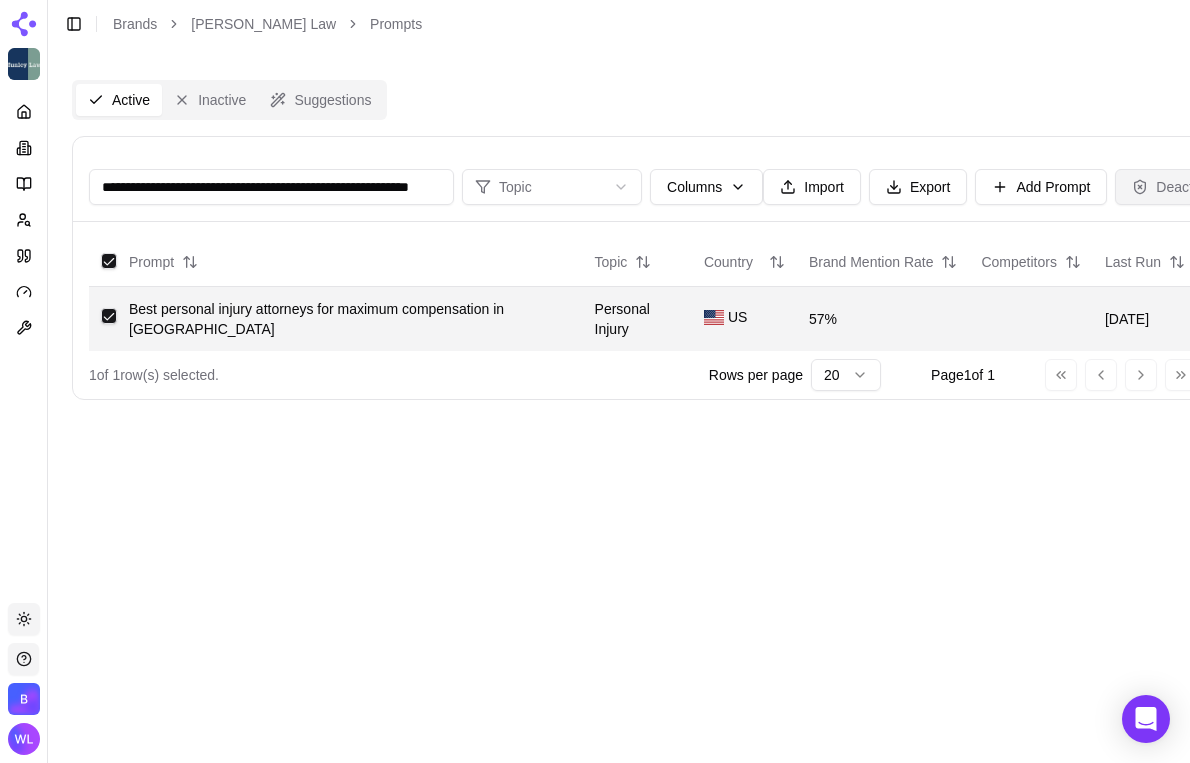 click on "Deactivate" at bounding box center (1177, 187) 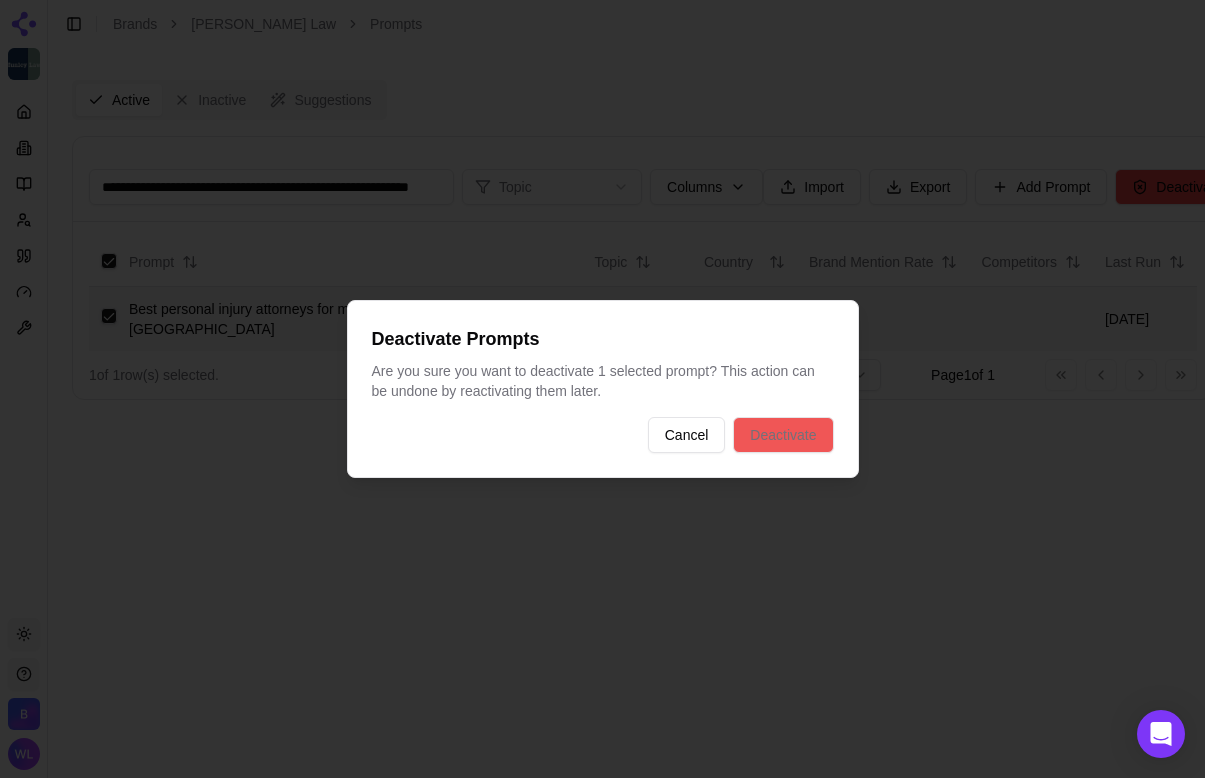 click on "Deactivate" at bounding box center [783, 435] 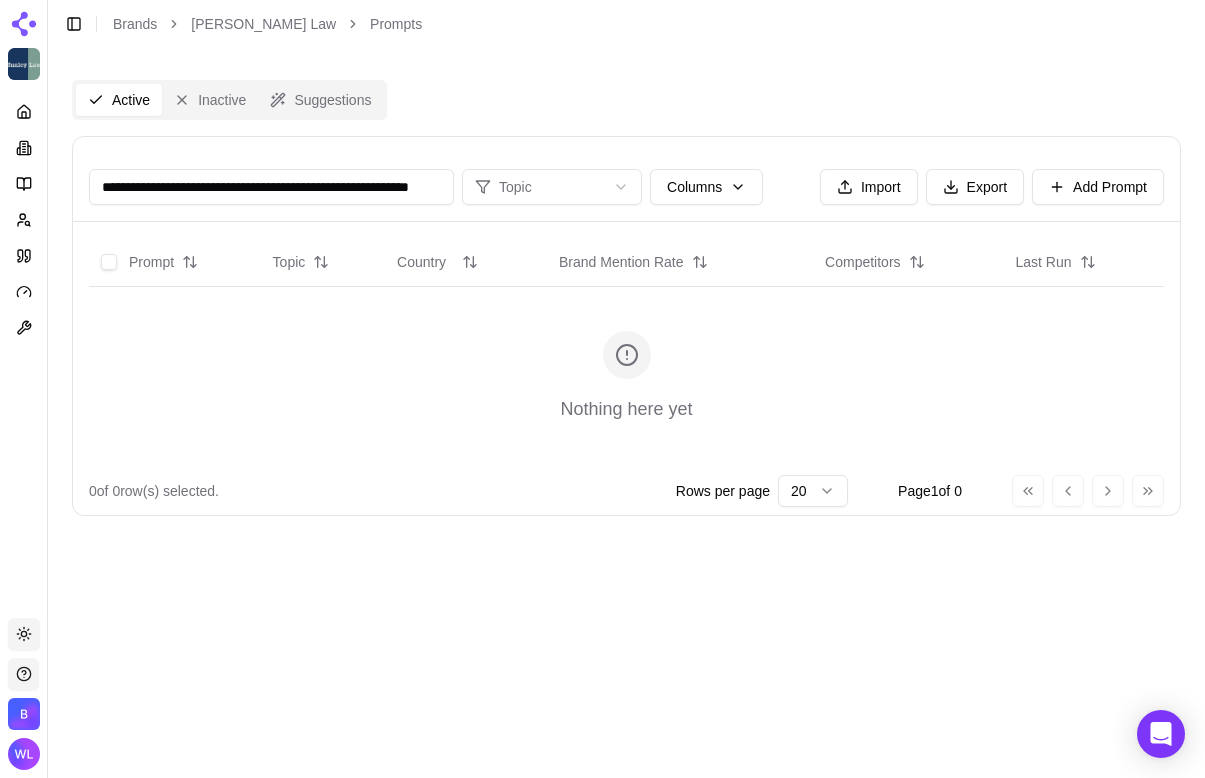 click on "**********" at bounding box center (271, 187) 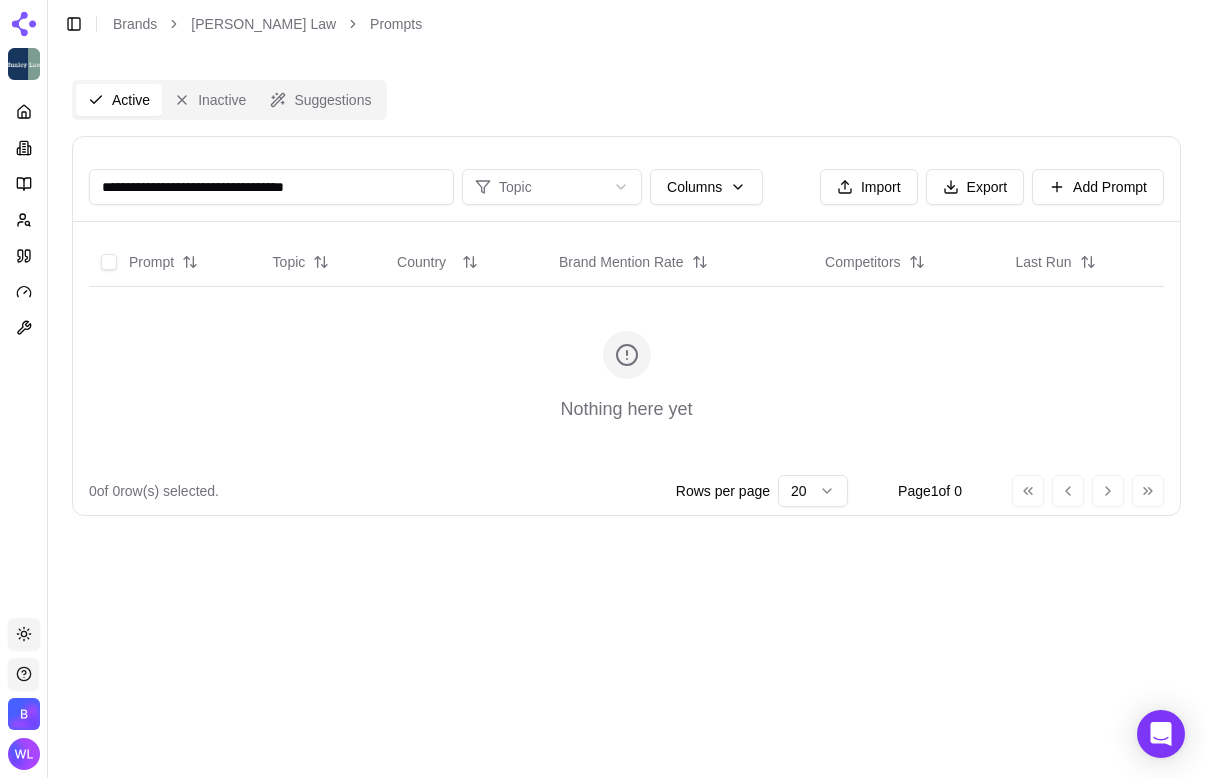 click on "**********" at bounding box center (271, 187) 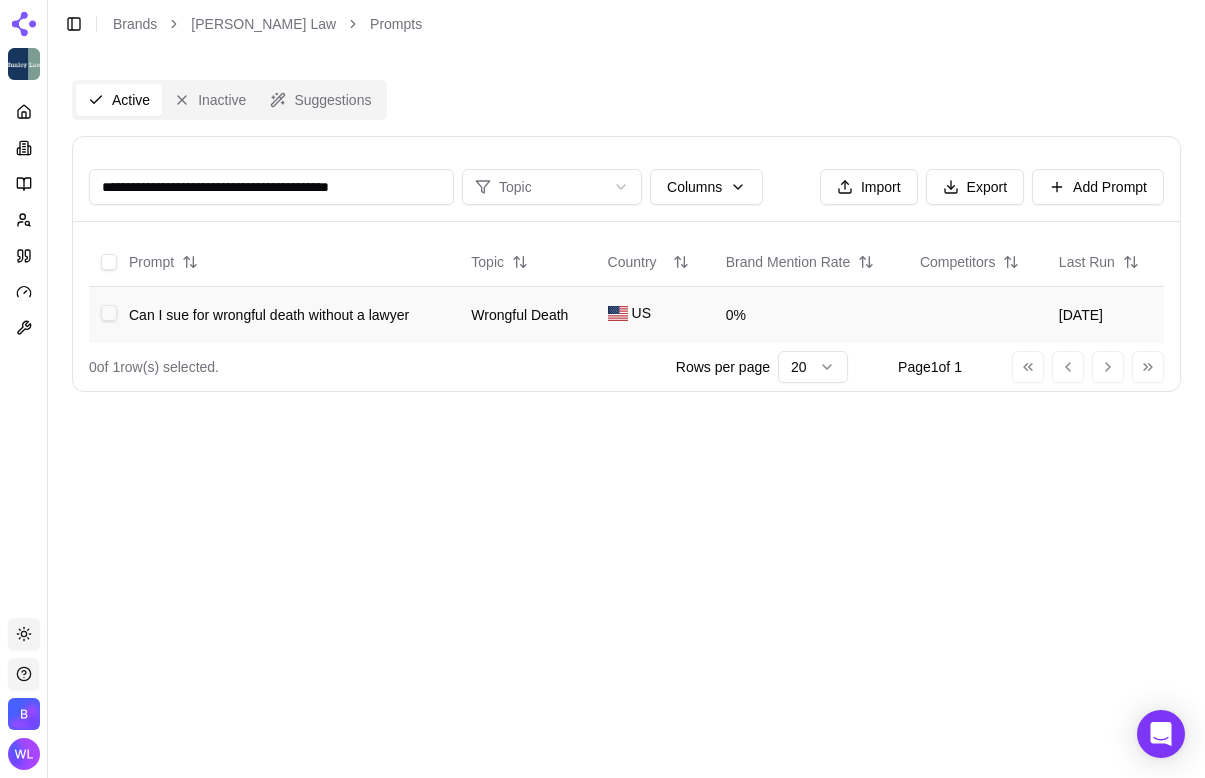 click at bounding box center (109, 313) 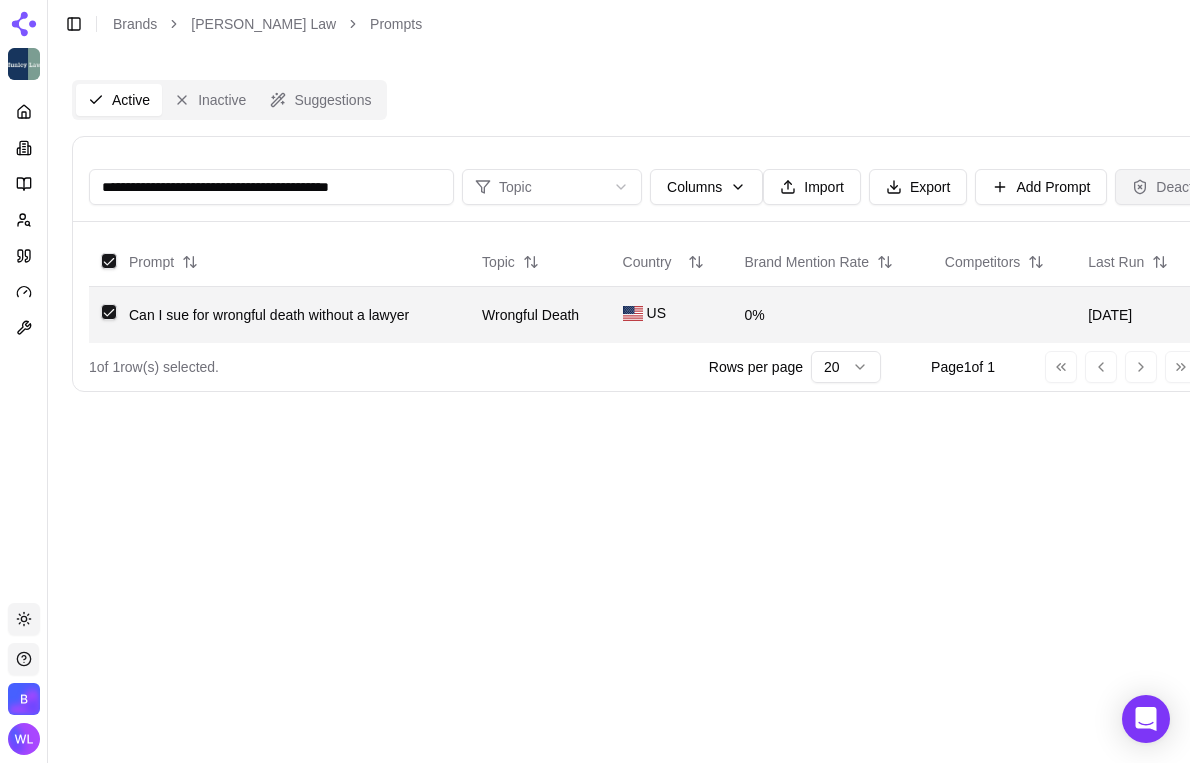 click on "Deactivate" at bounding box center [1177, 187] 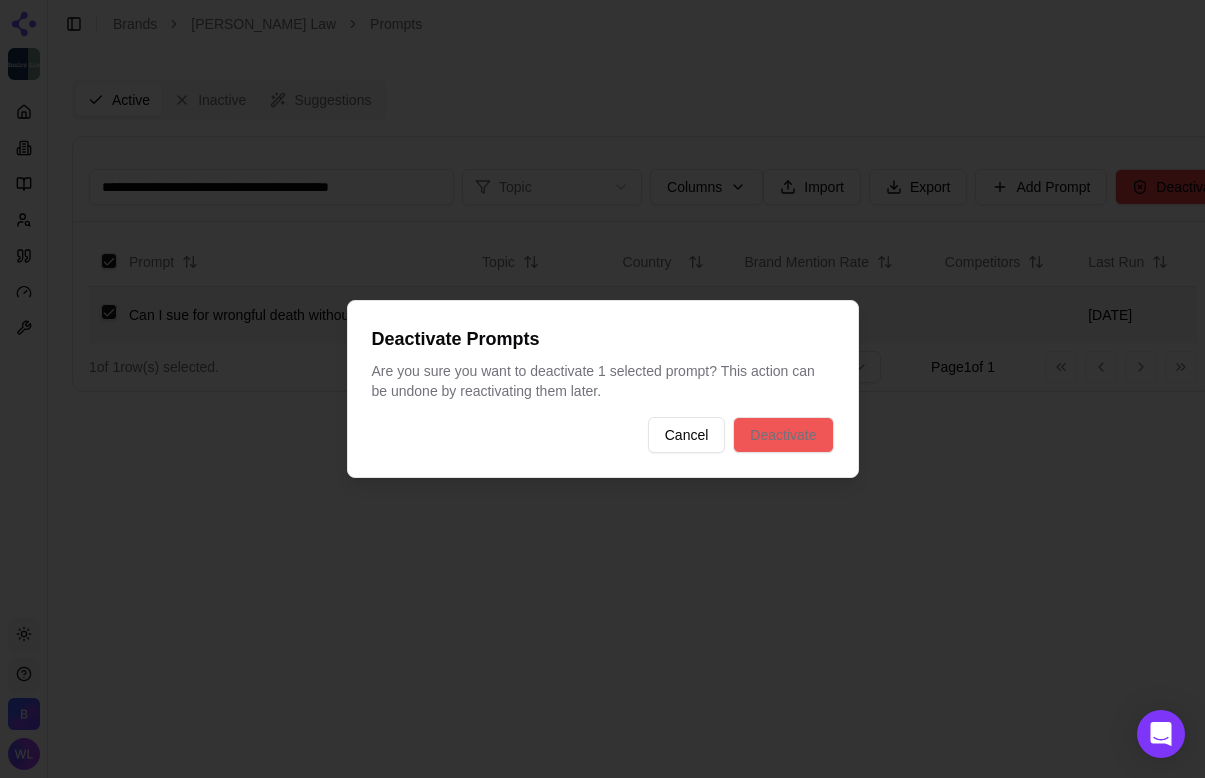 click on "Deactivate" at bounding box center (783, 435) 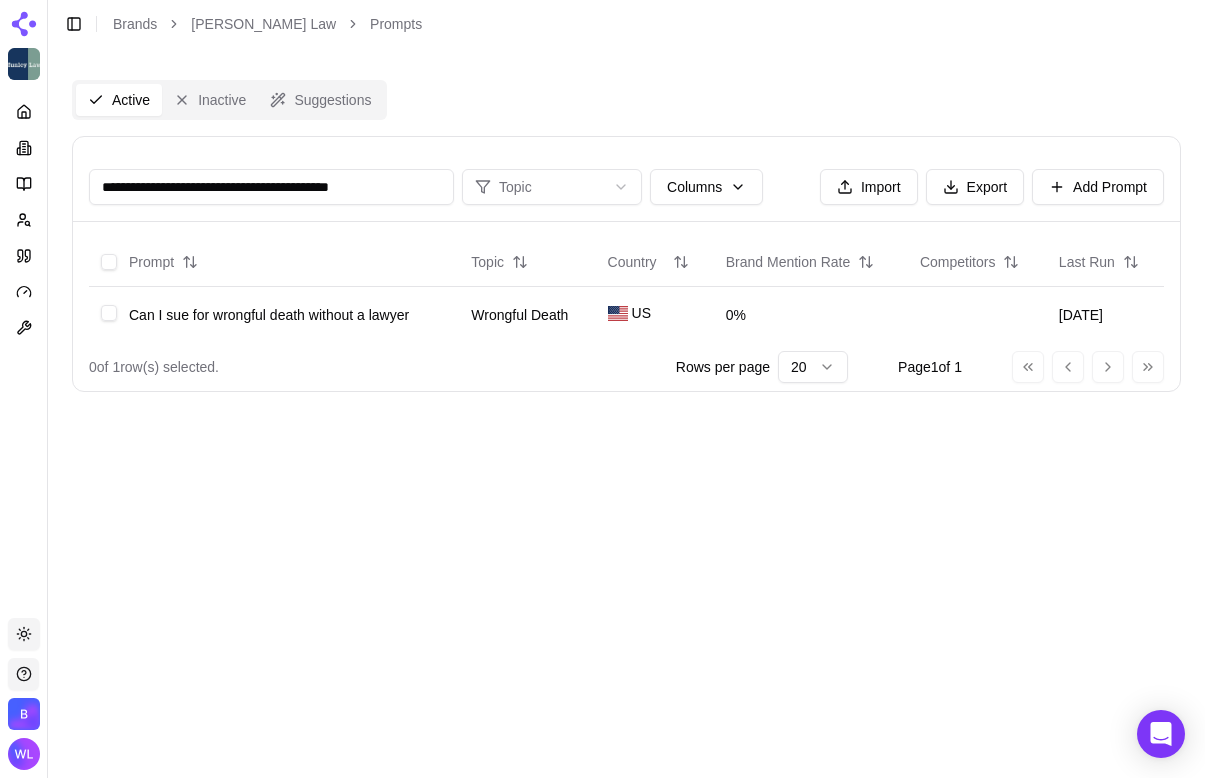 click on "**********" at bounding box center (271, 187) 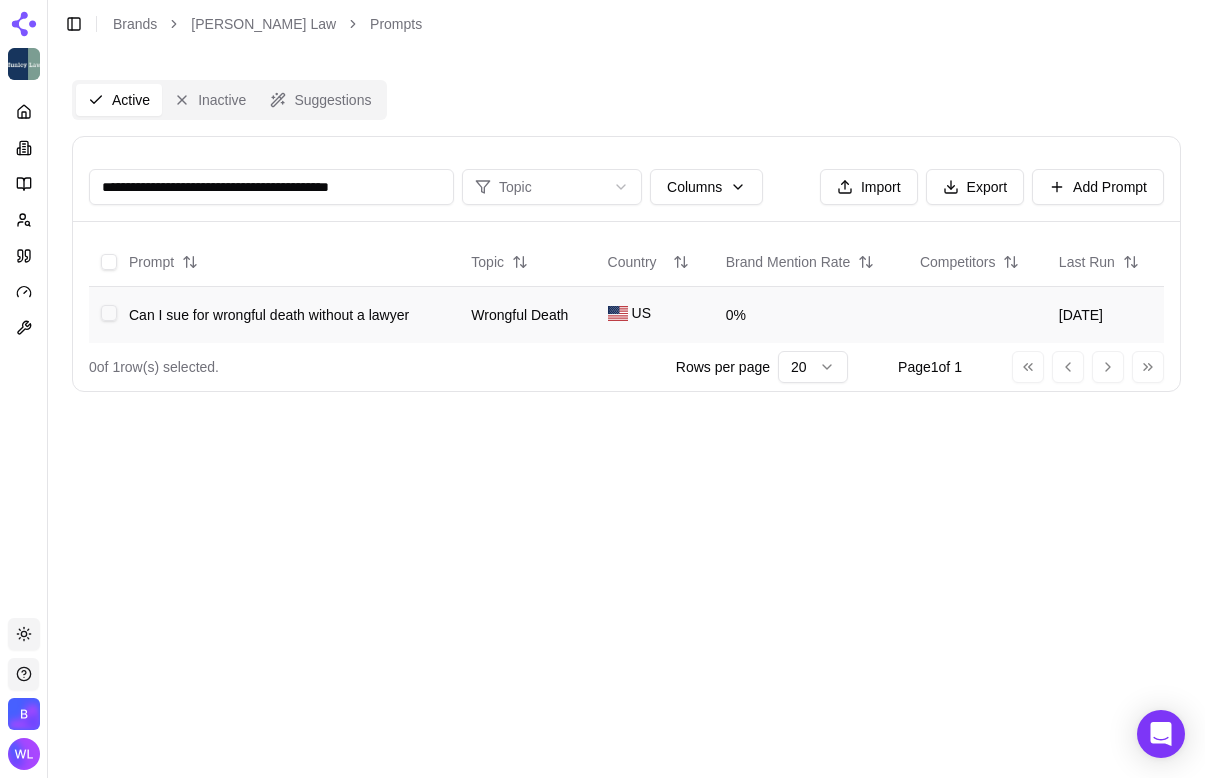 click at bounding box center (109, 313) 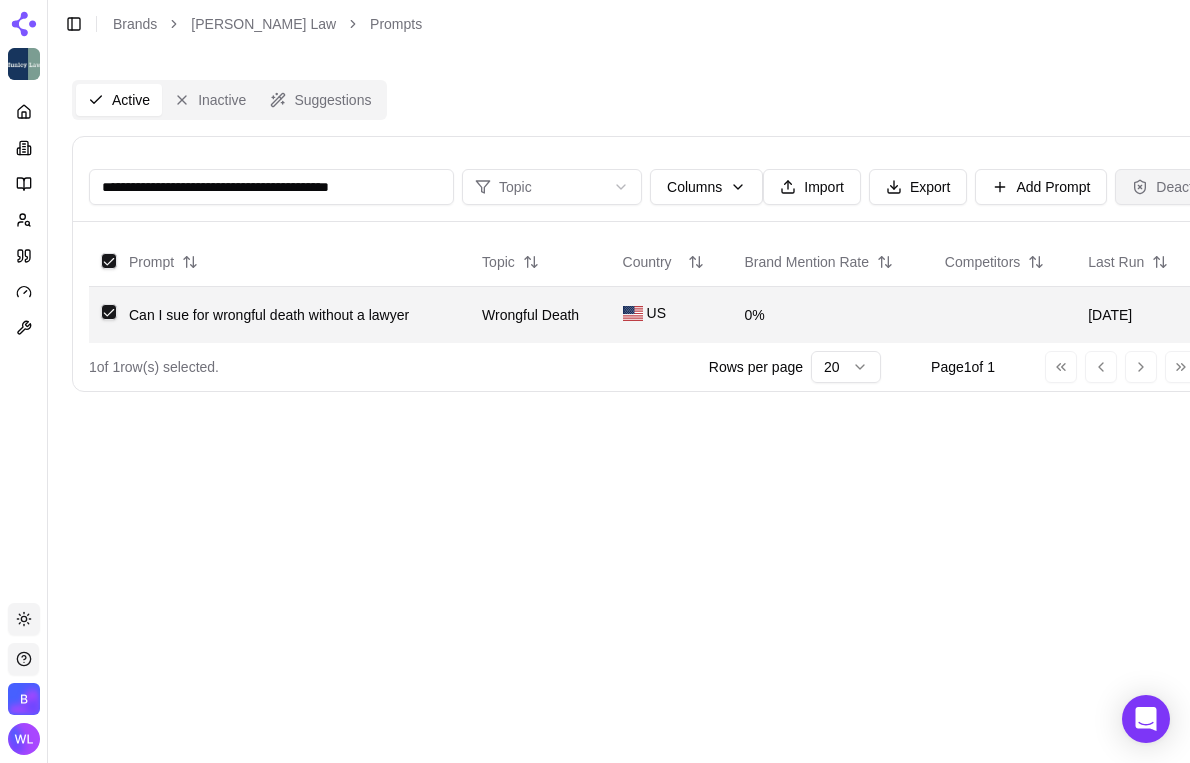 click on "Deactivate" at bounding box center (1177, 187) 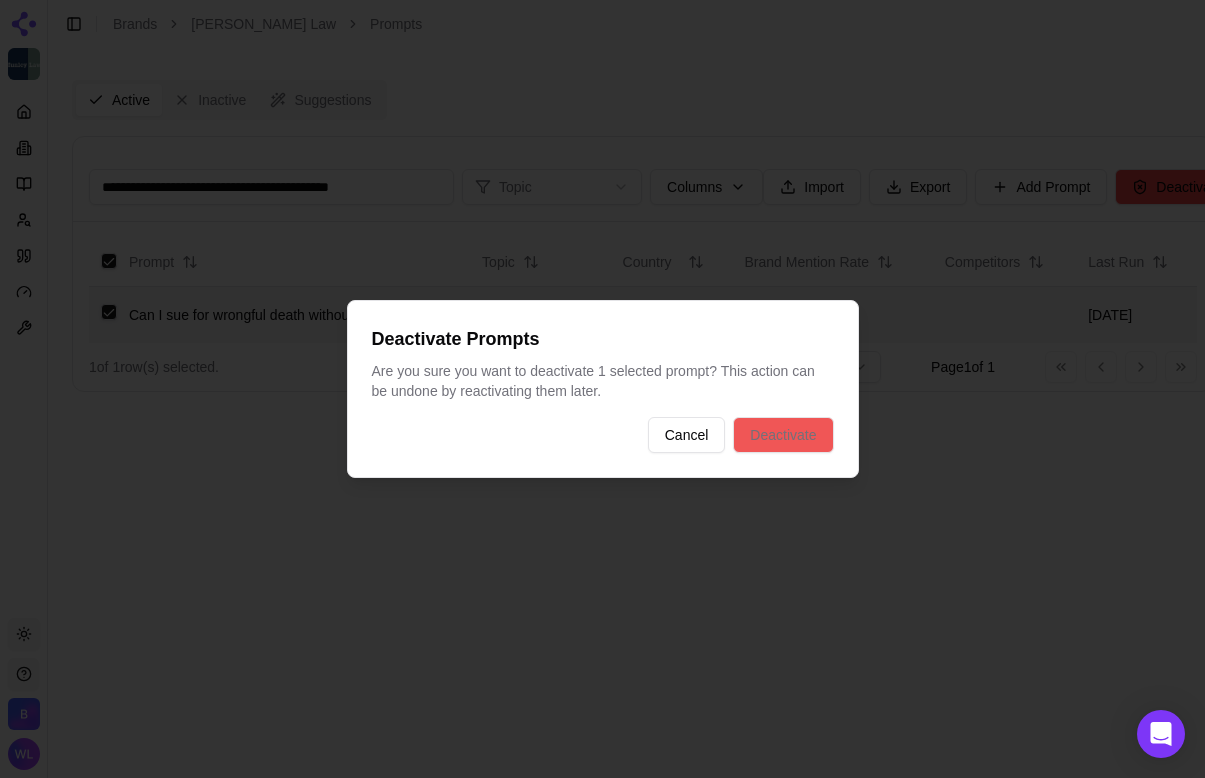 click on "Deactivate" at bounding box center (783, 435) 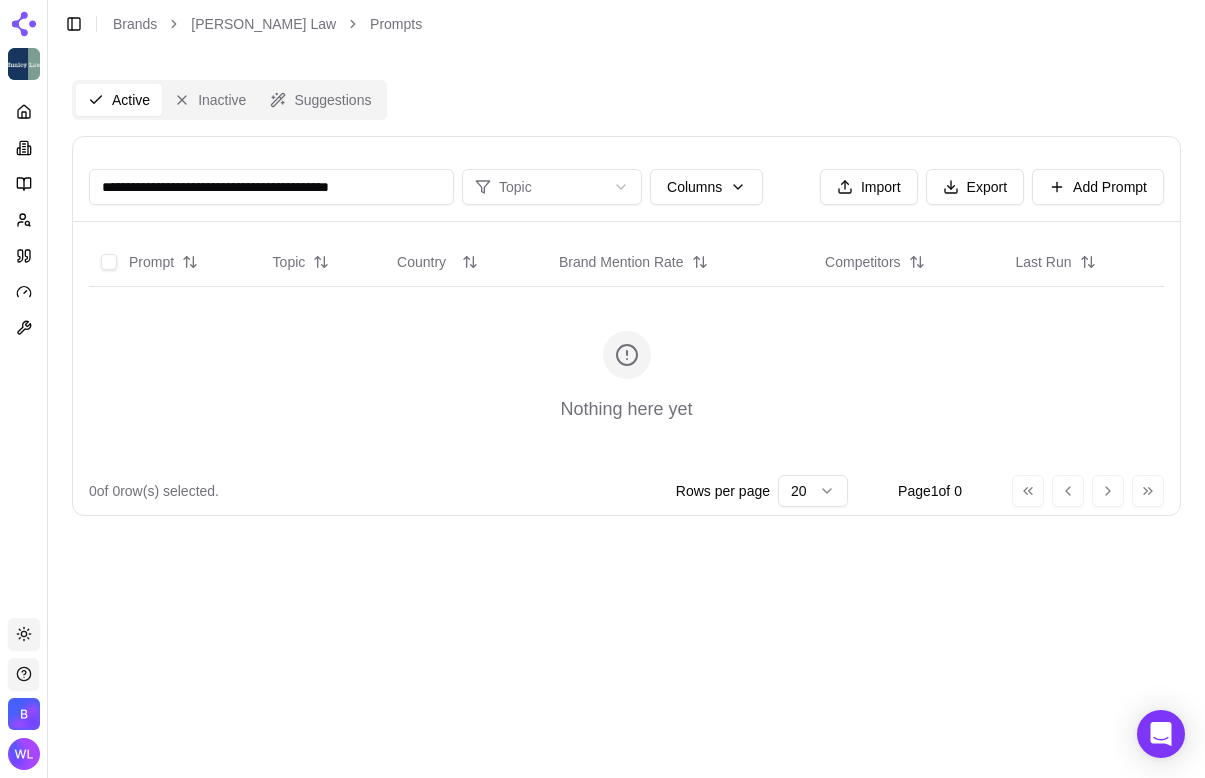 click on "**********" at bounding box center [271, 187] 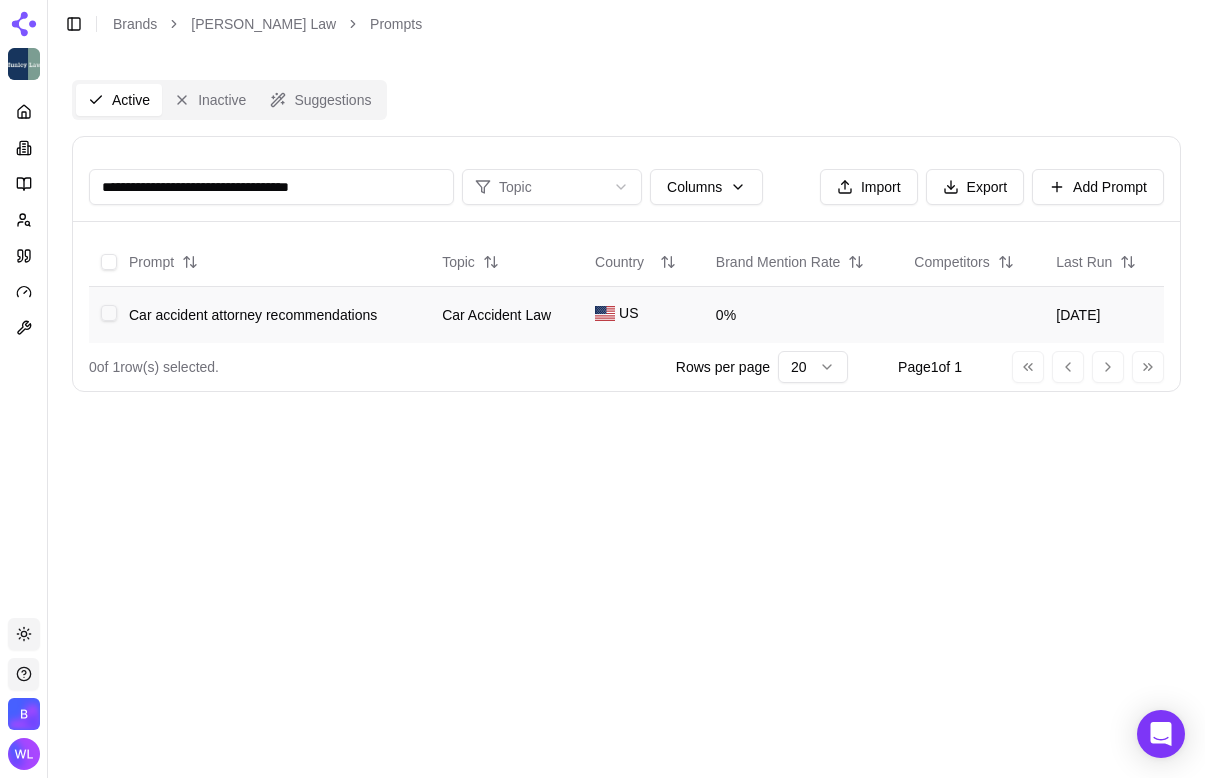 click at bounding box center [109, 313] 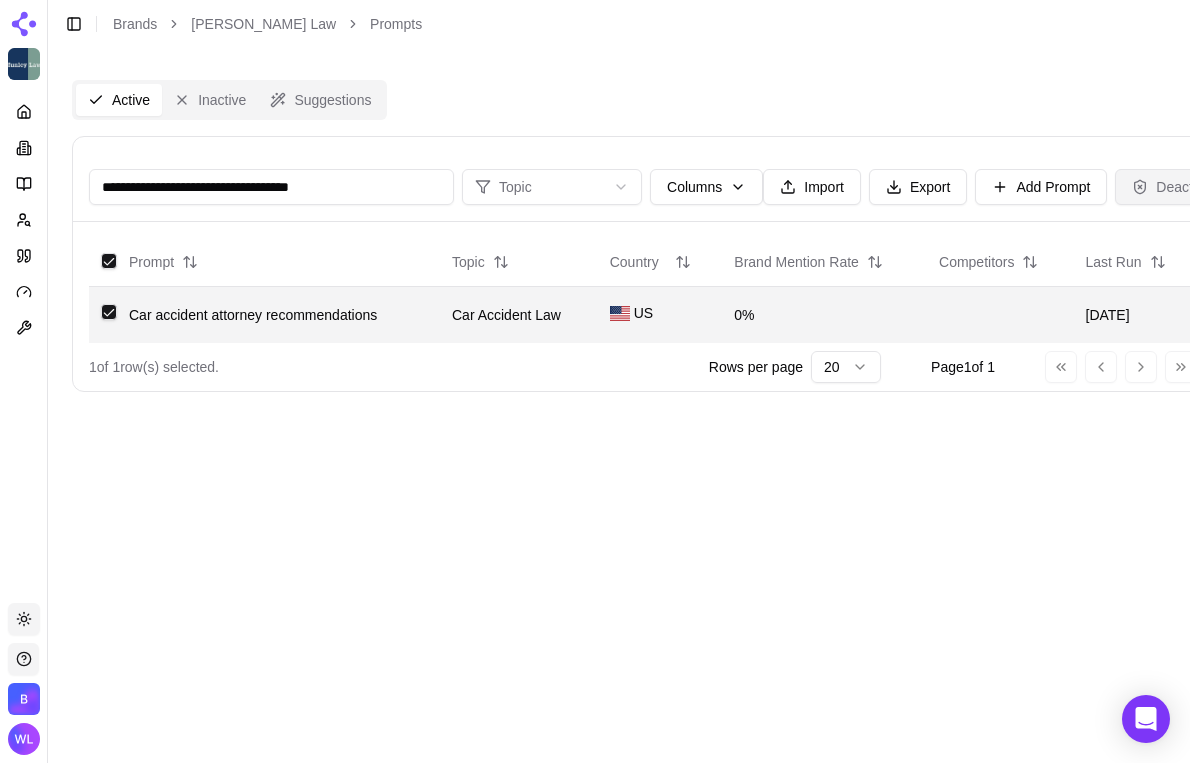 click on "Deactivate" at bounding box center [1177, 187] 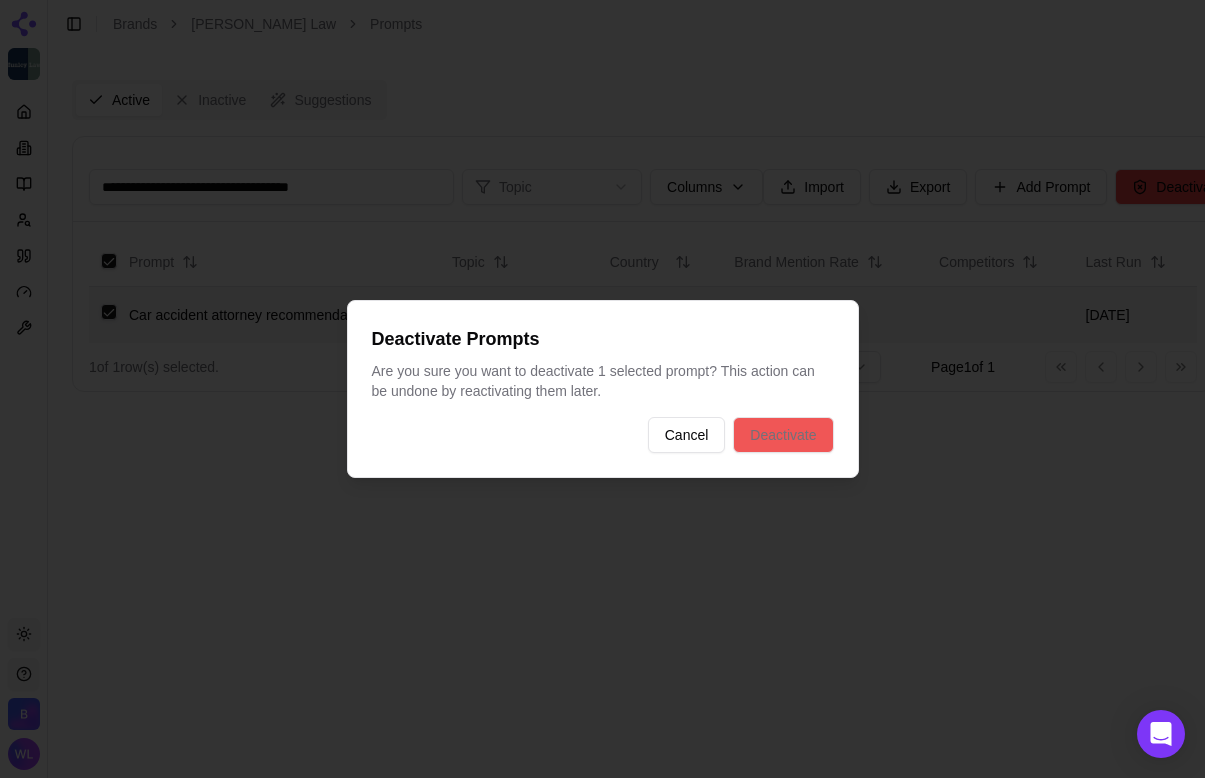 click on "Deactivate" at bounding box center [783, 435] 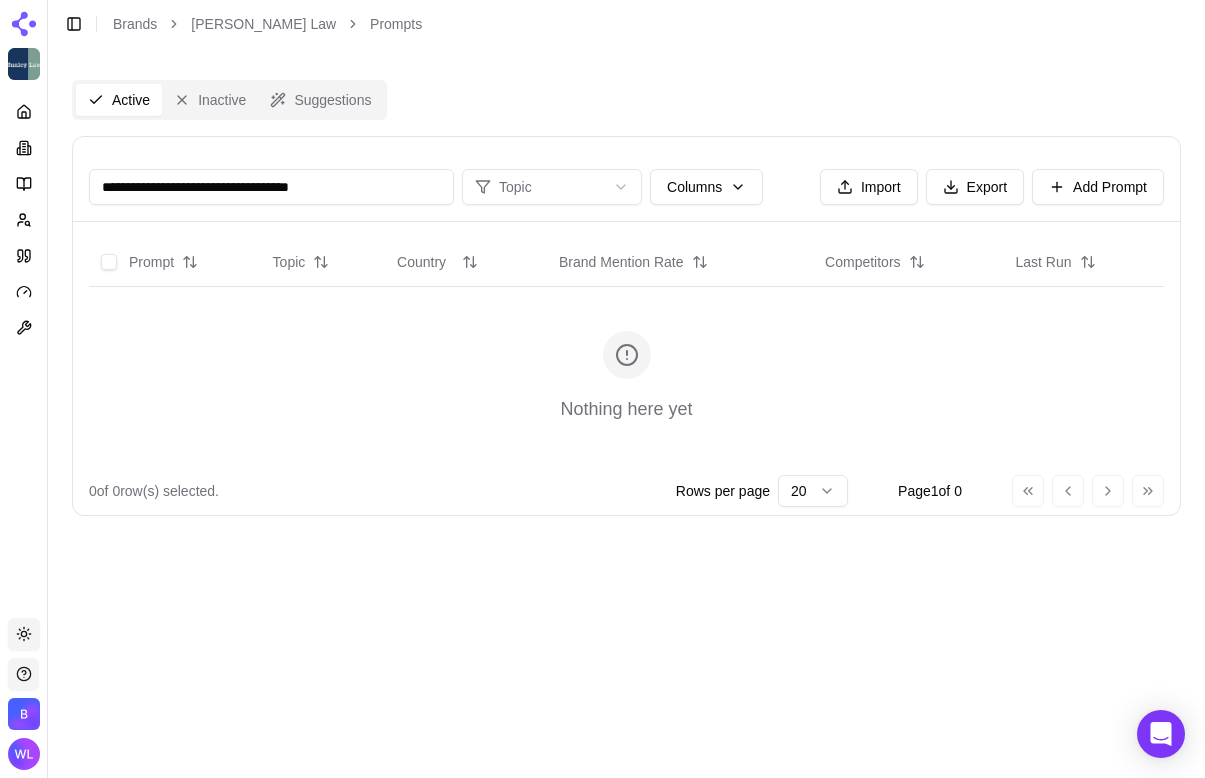 click on "**********" at bounding box center [271, 187] 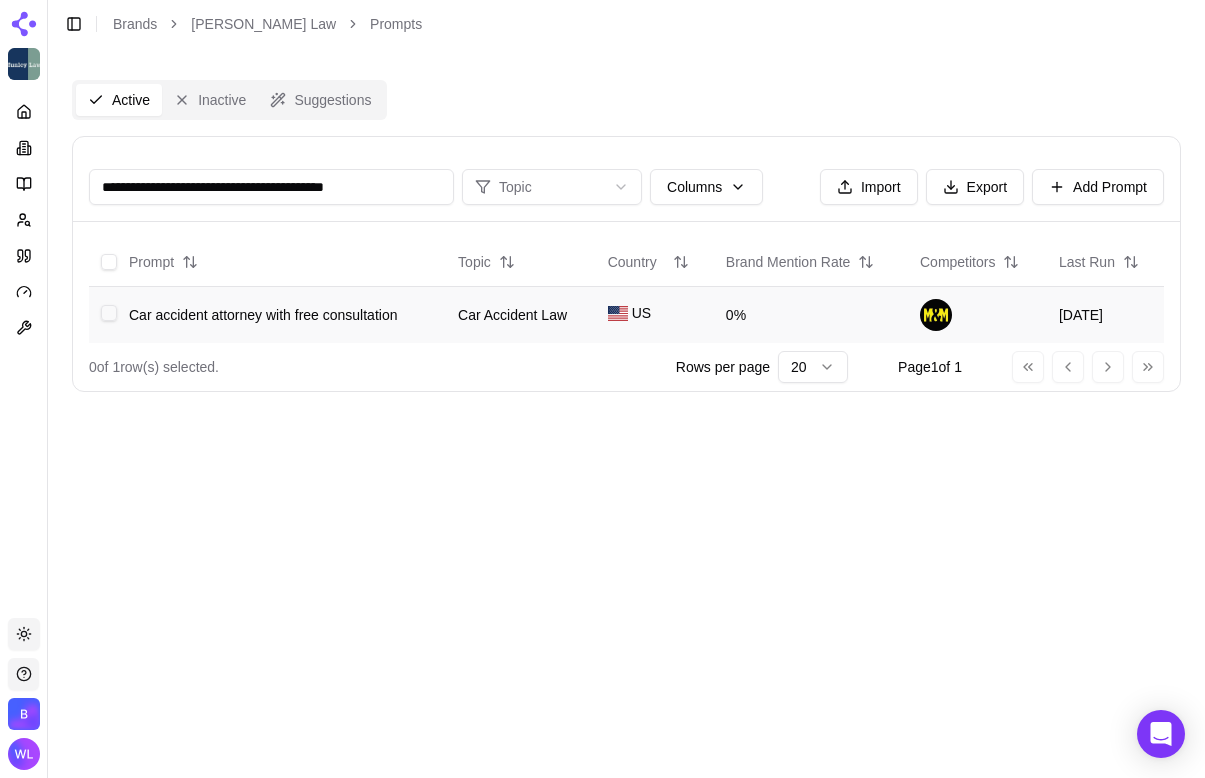 type on "**********" 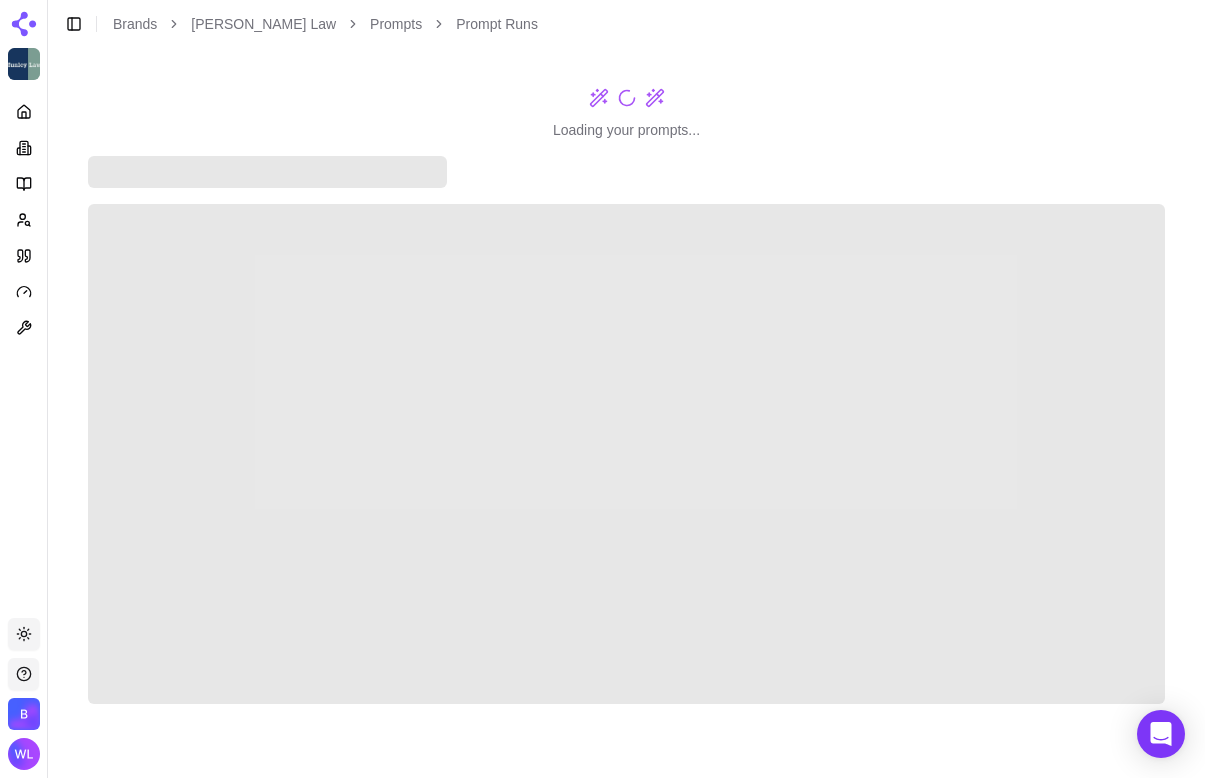 click on "Loading your prompts..." at bounding box center (626, 114) 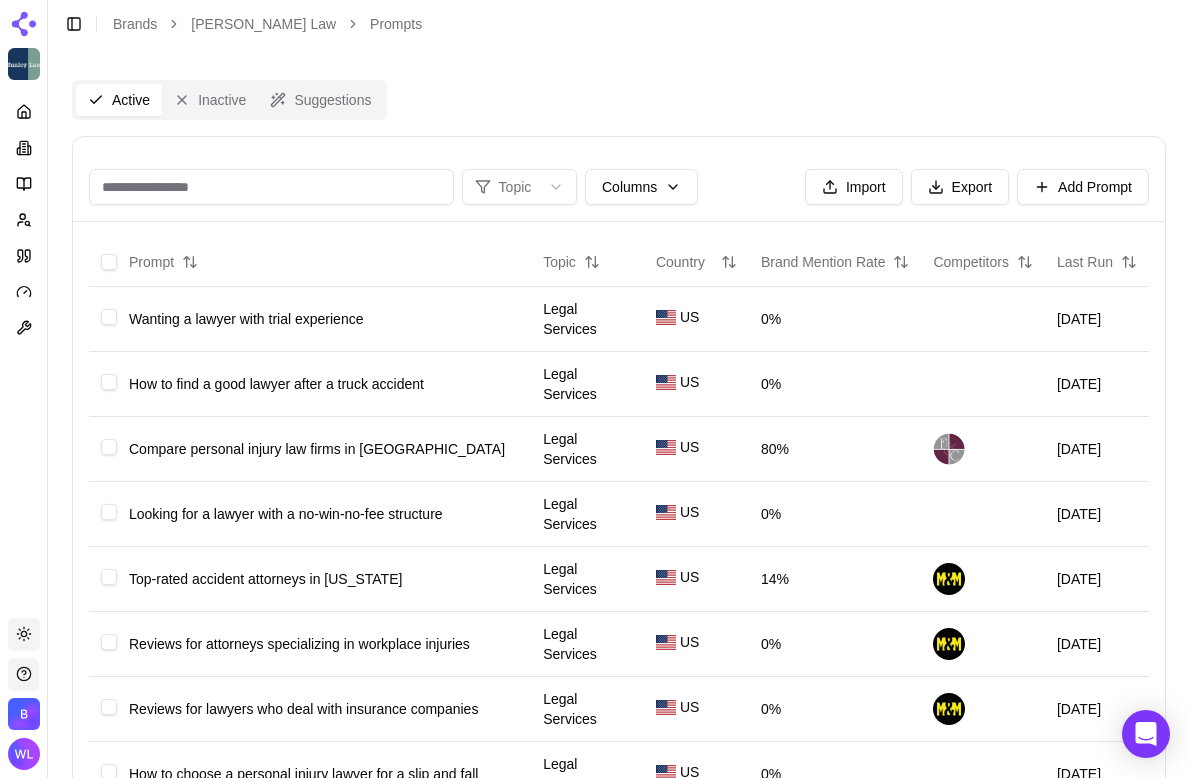 click at bounding box center [271, 187] 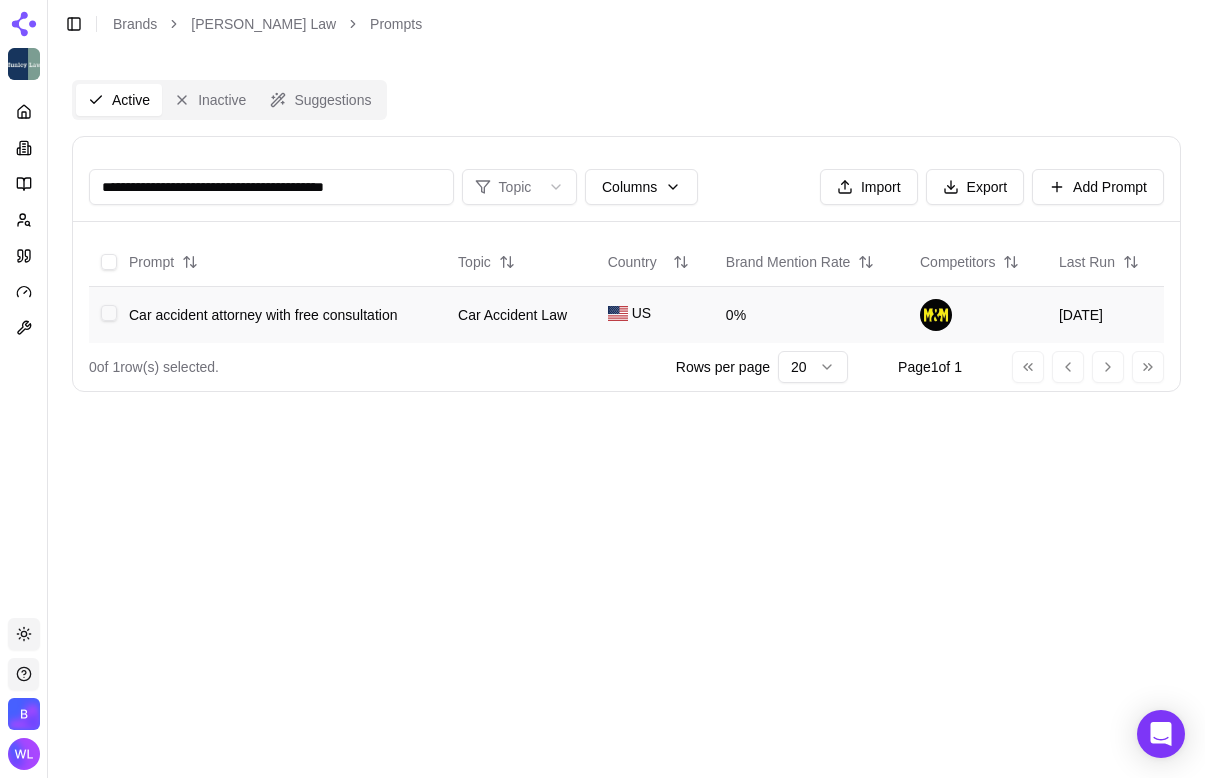 click at bounding box center [109, 313] 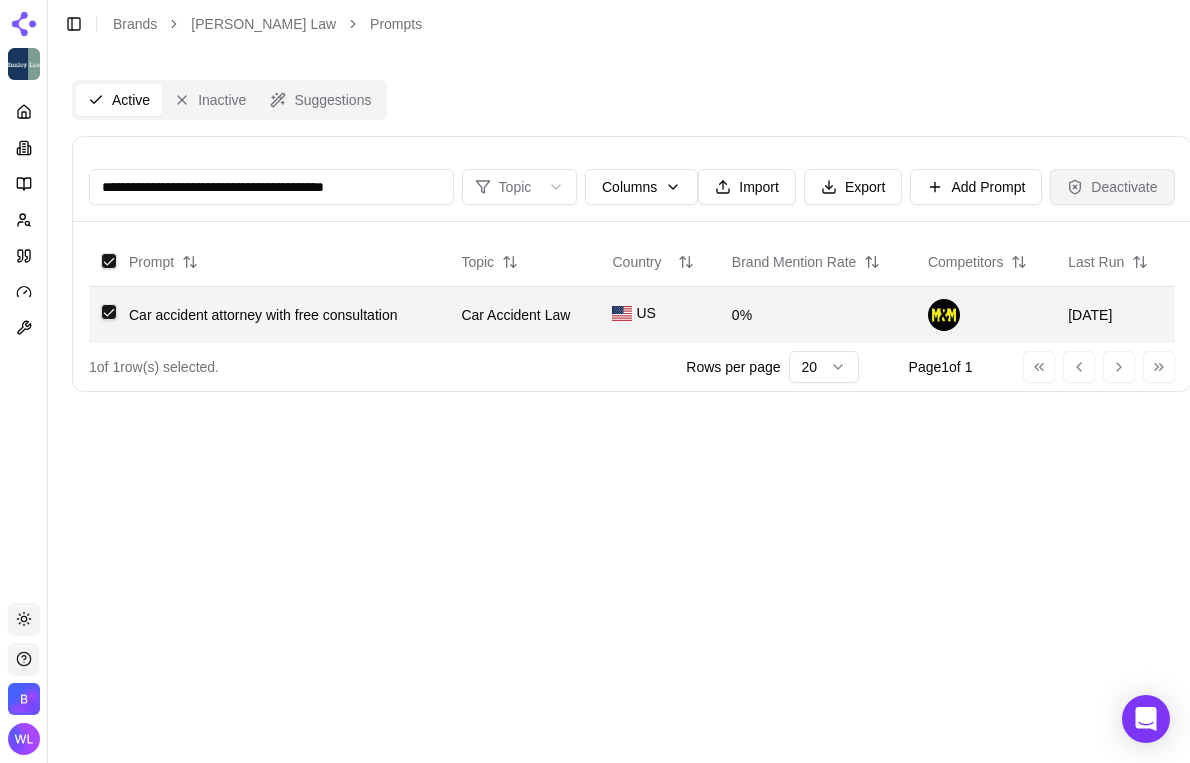 click on "Deactivate" at bounding box center (1112, 187) 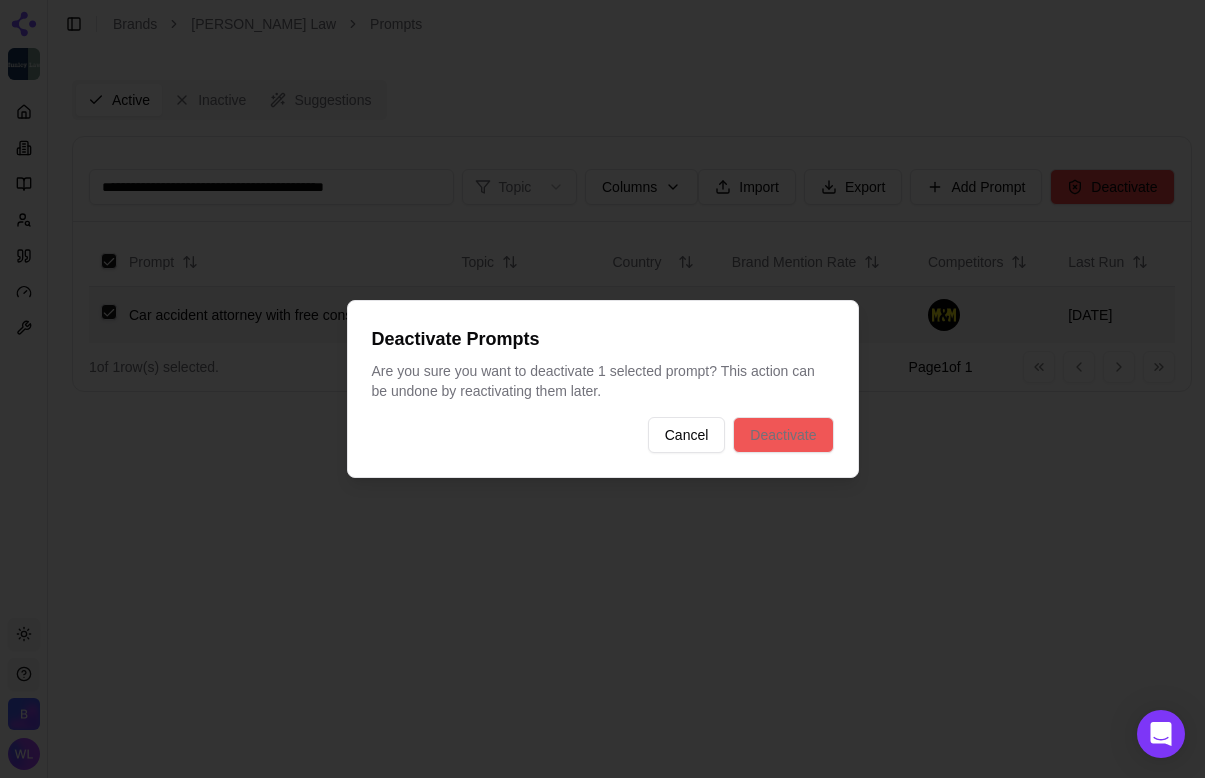 click on "Deactivate" at bounding box center [783, 435] 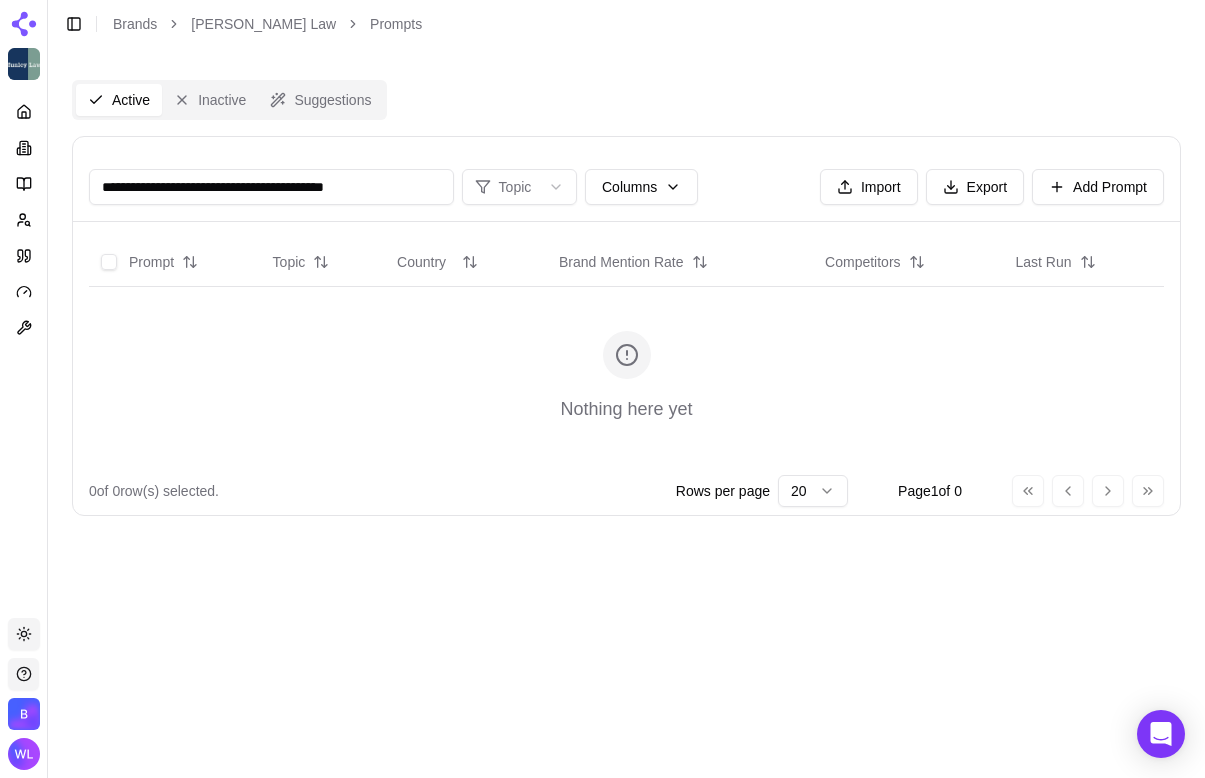 click on "**********" at bounding box center [271, 187] 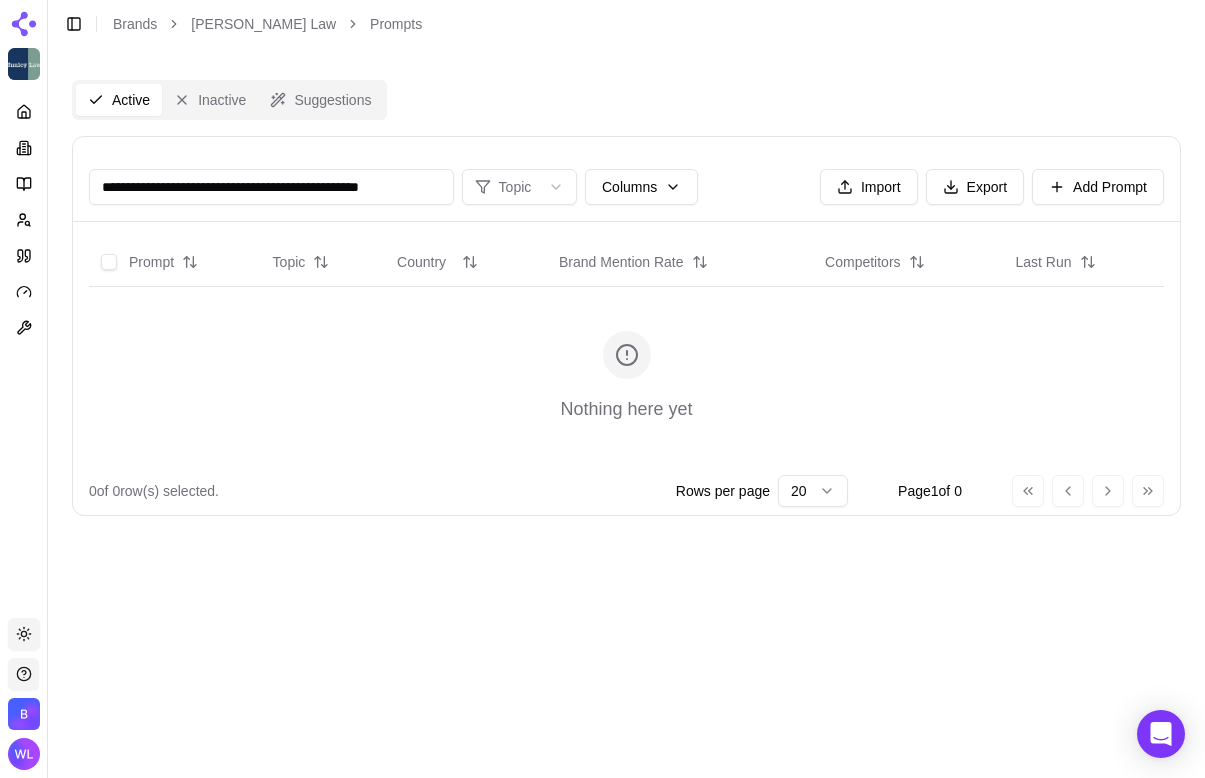 scroll, scrollTop: 0, scrollLeft: 10, axis: horizontal 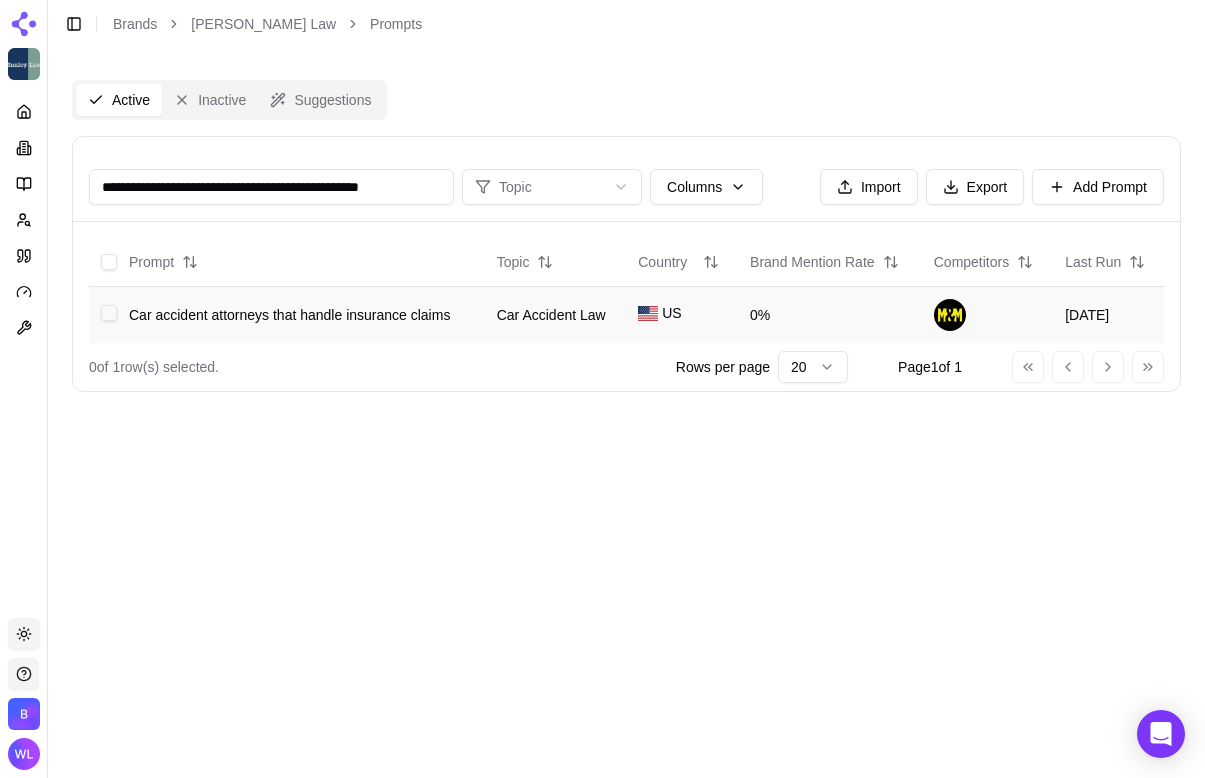 click at bounding box center (109, 313) 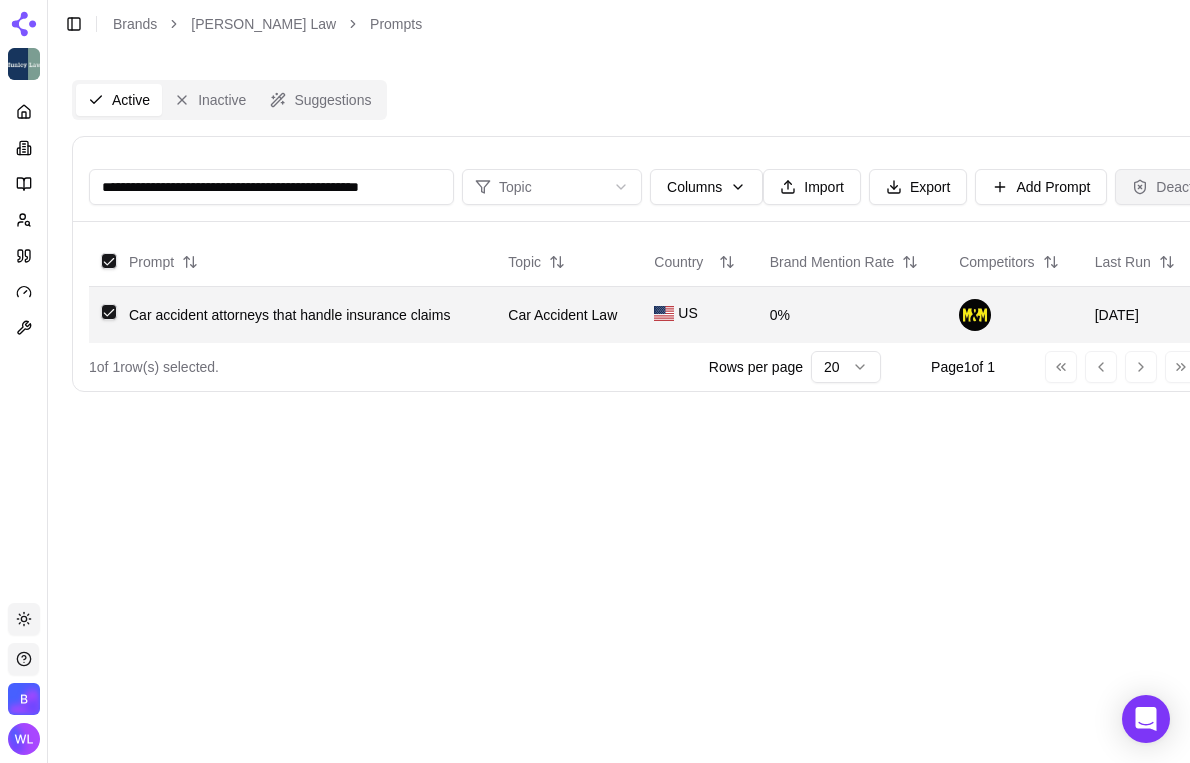 click on "Deactivate" at bounding box center (1177, 187) 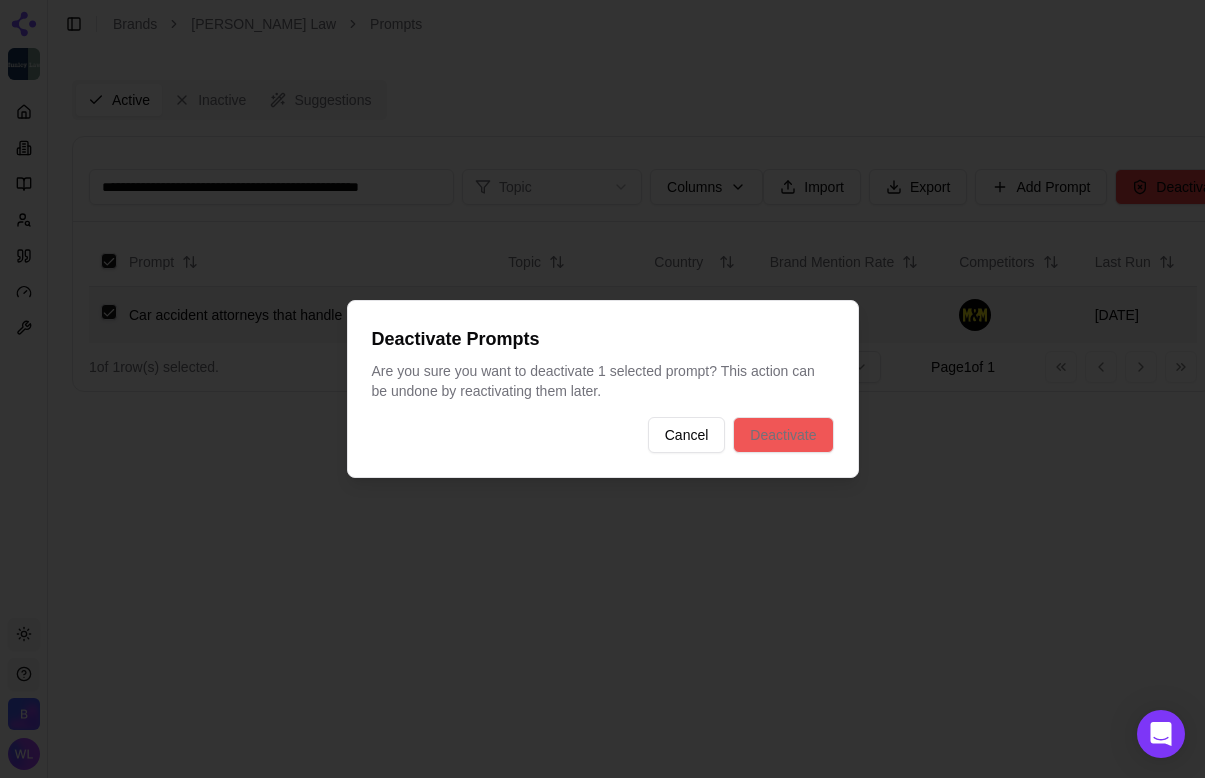 click on "Deactivate" at bounding box center (783, 435) 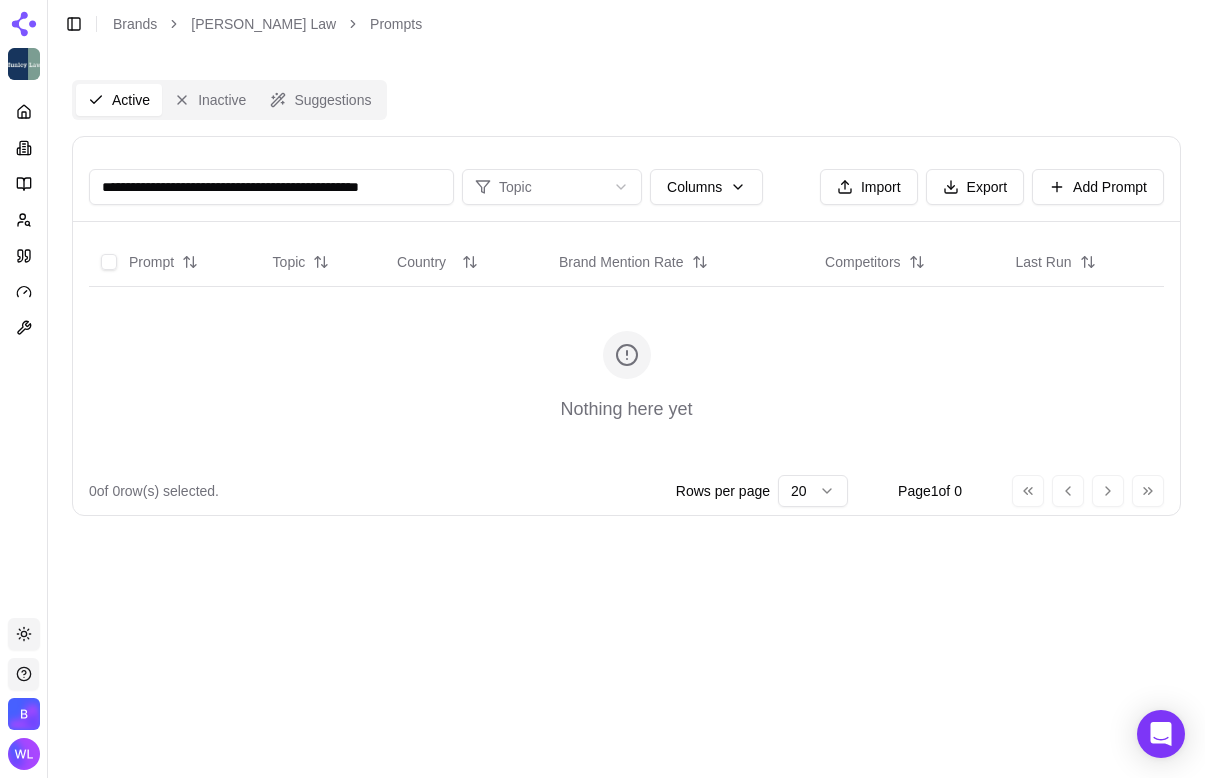 click on "**********" at bounding box center (271, 187) 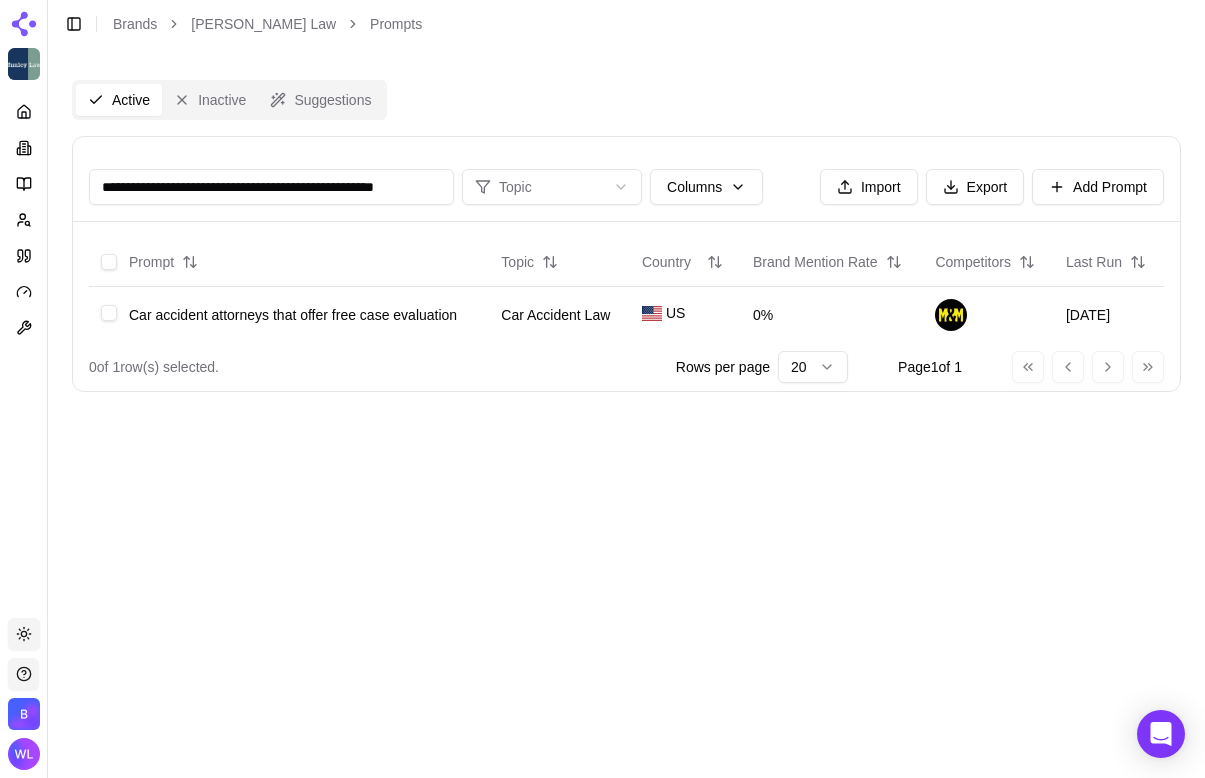scroll, scrollTop: 0, scrollLeft: 20, axis: horizontal 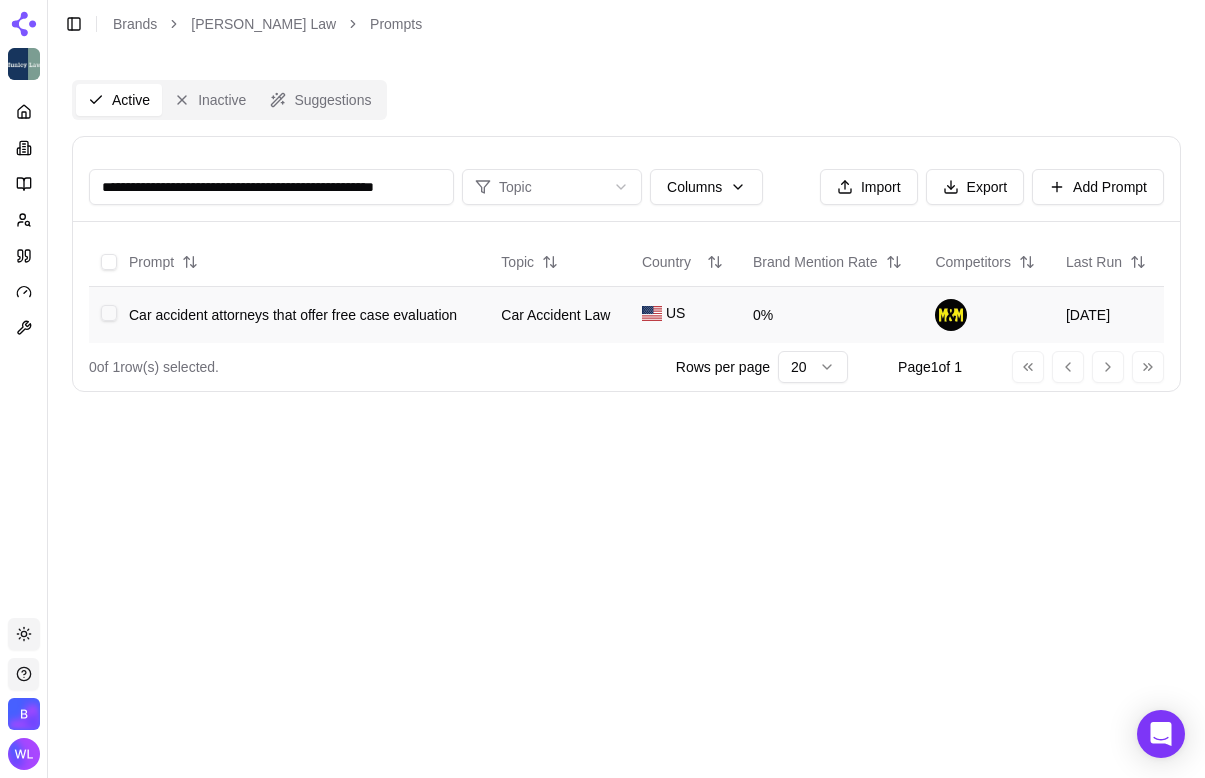 click at bounding box center (109, 313) 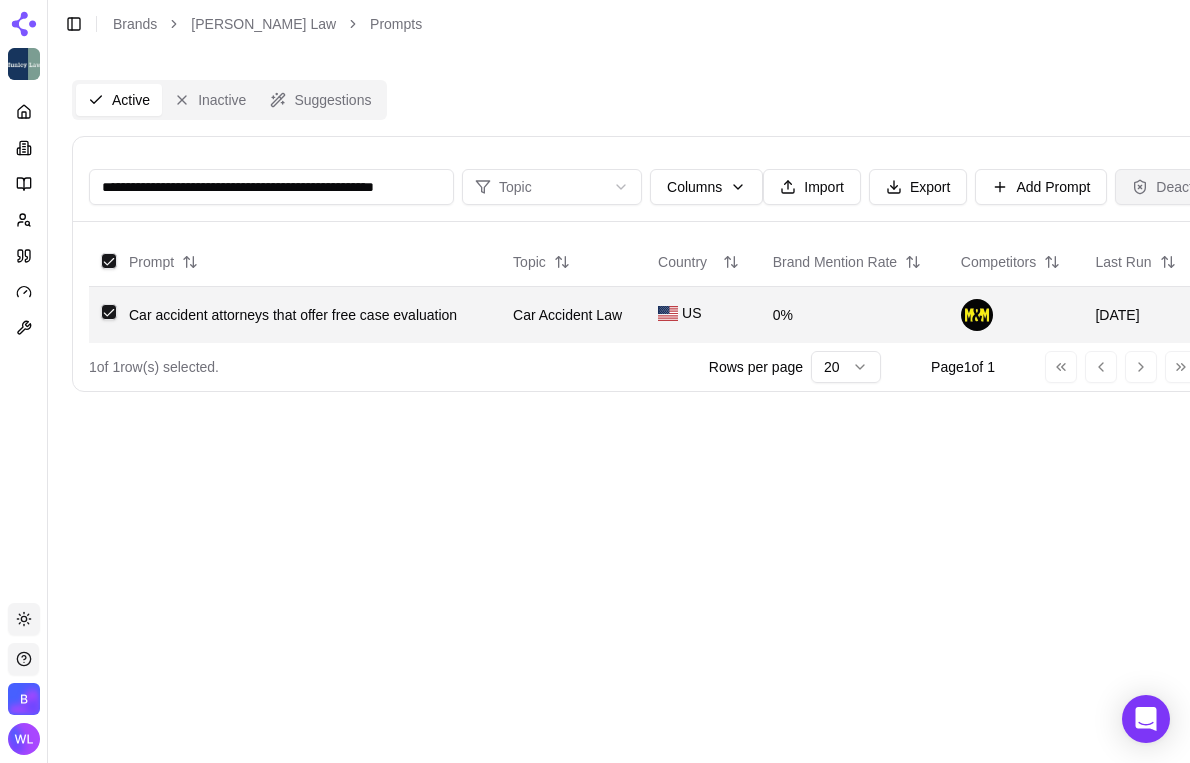 click on "Deactivate" at bounding box center (1177, 187) 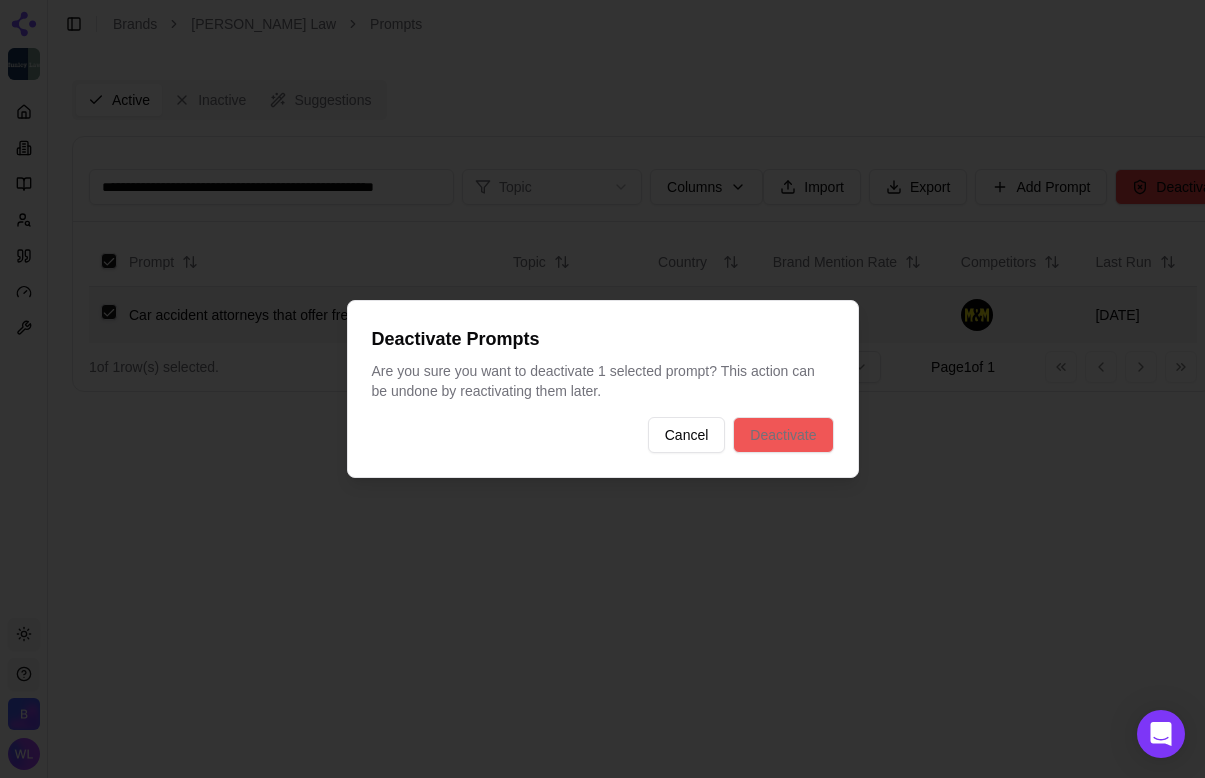 click on "Deactivate" at bounding box center [783, 435] 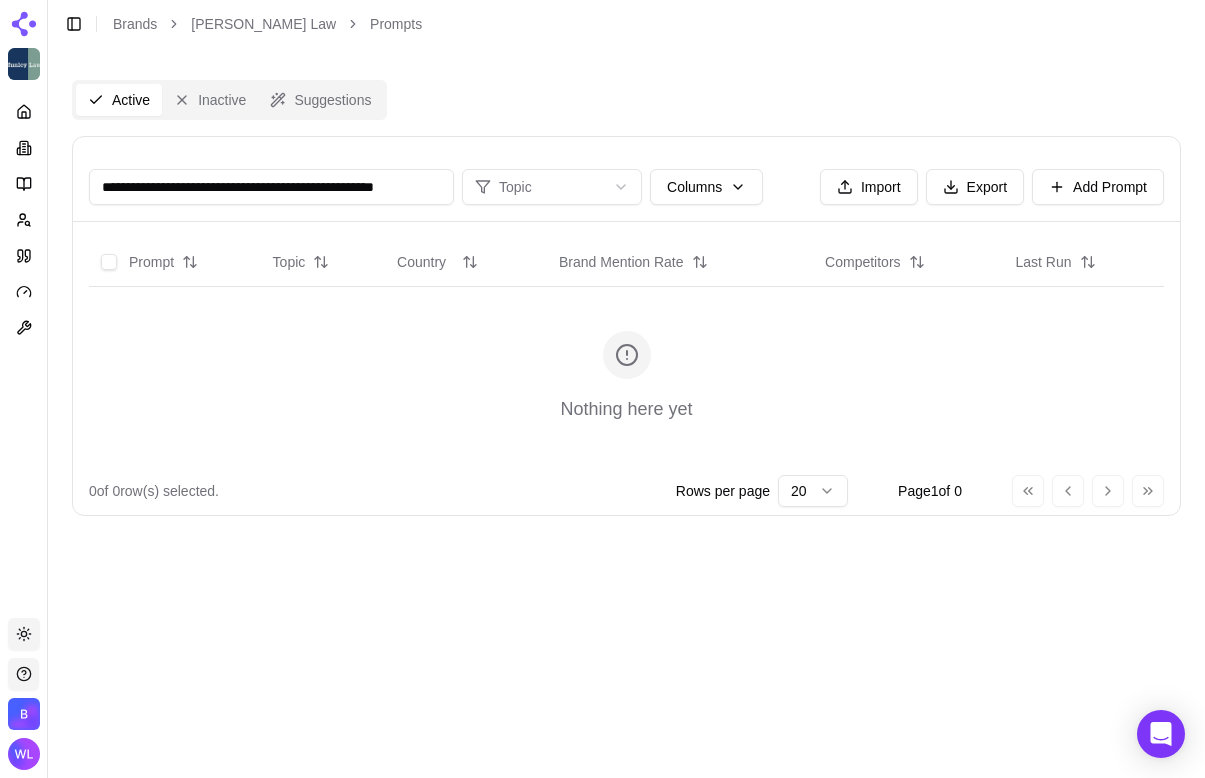 click on "**********" at bounding box center [271, 187] 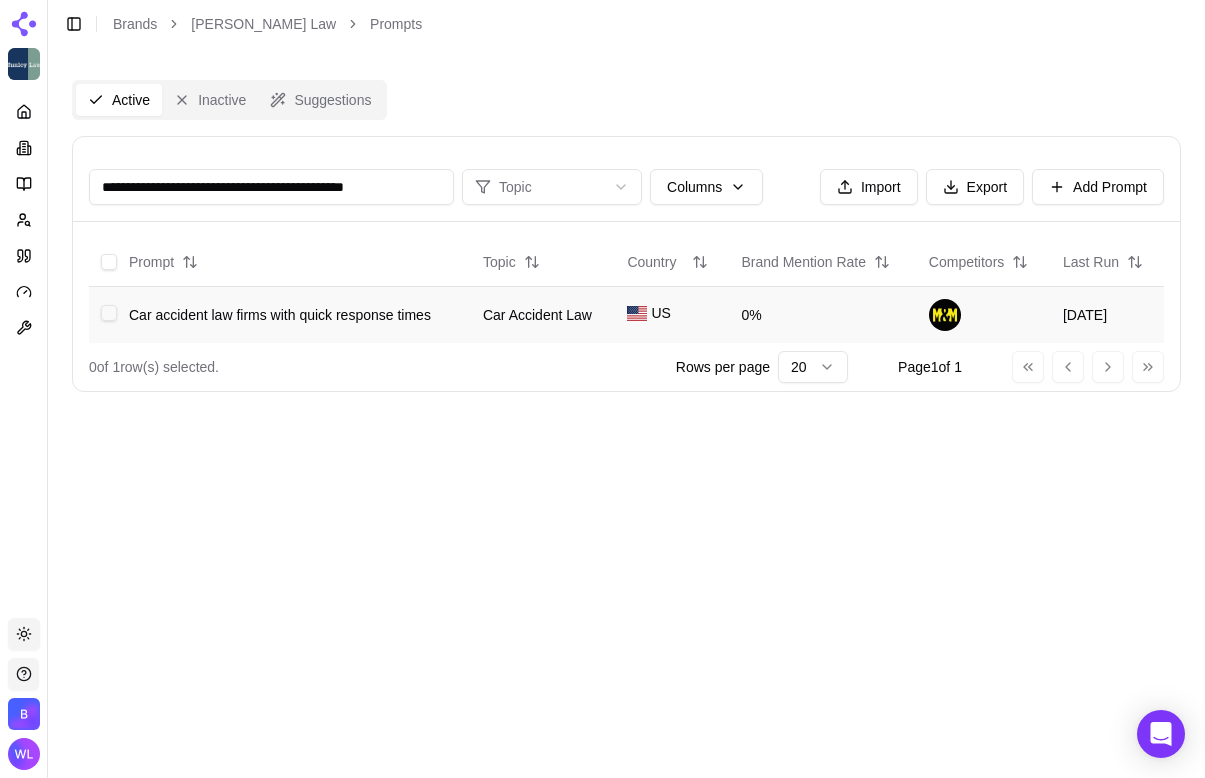 click at bounding box center [109, 313] 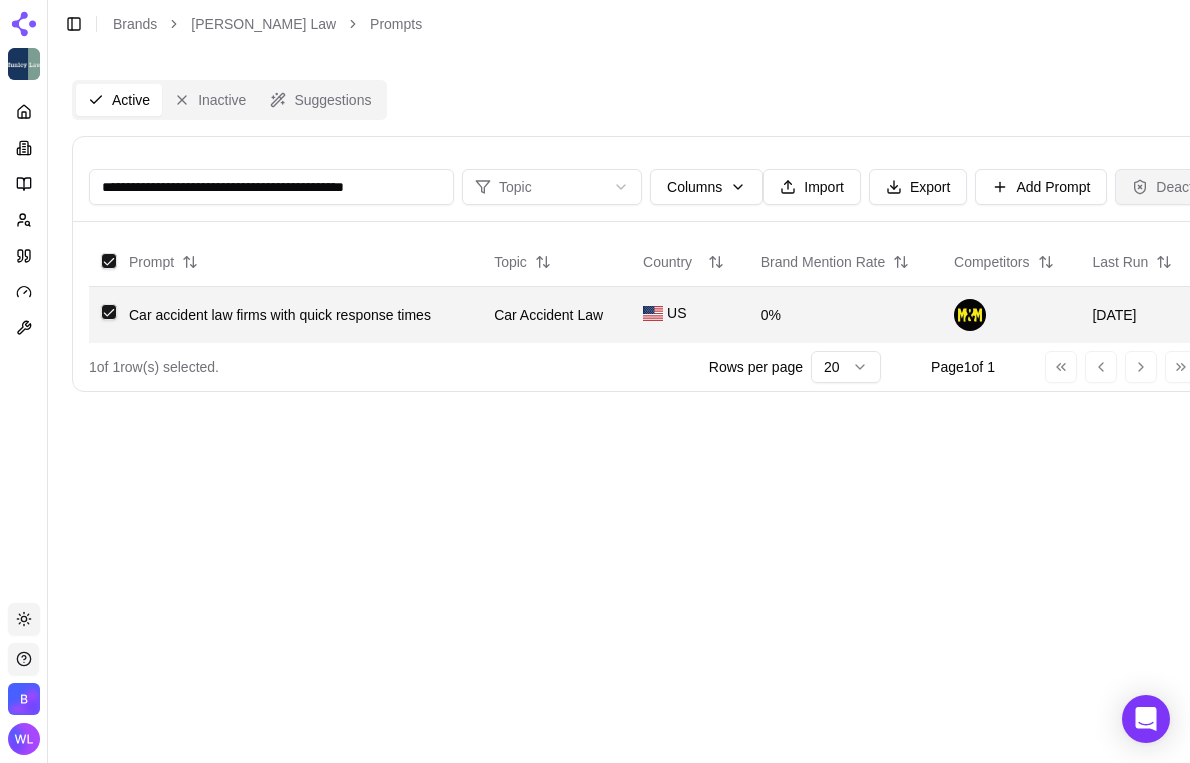 click on "Deactivate" at bounding box center (1177, 187) 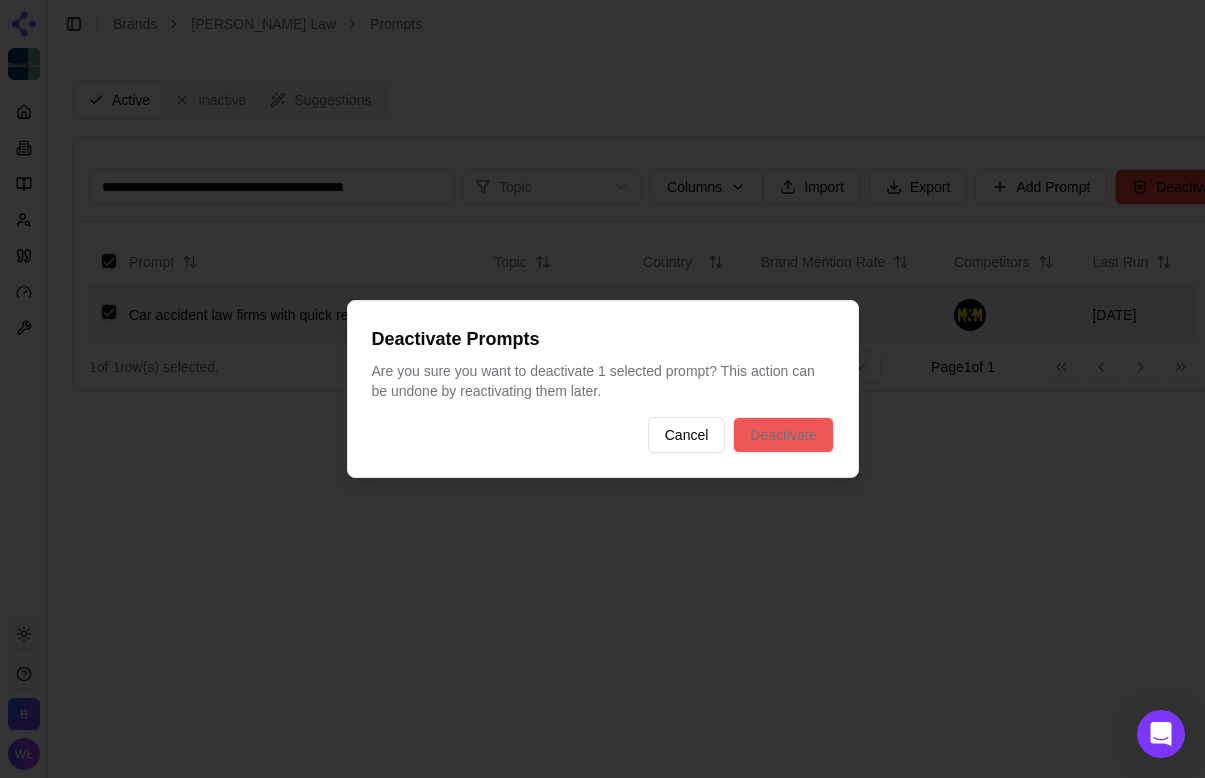 click on "Deactivate" at bounding box center [783, 435] 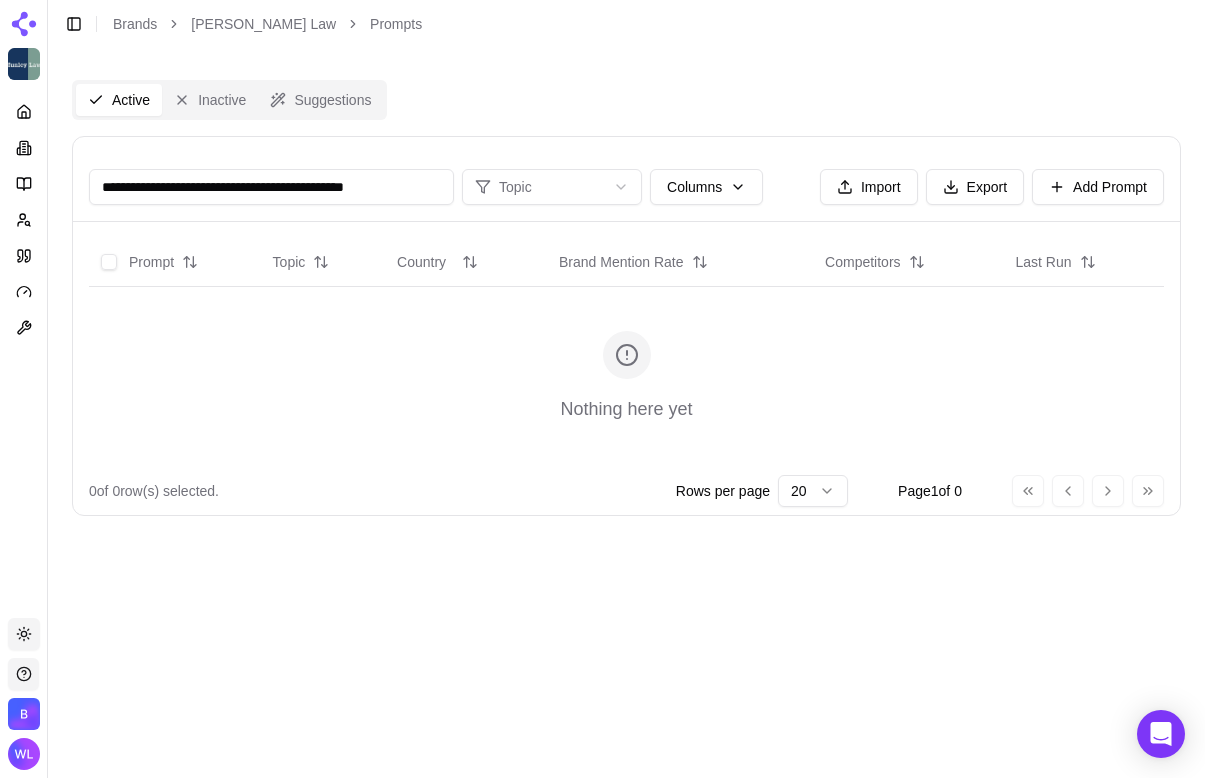 click on "**********" at bounding box center [271, 187] 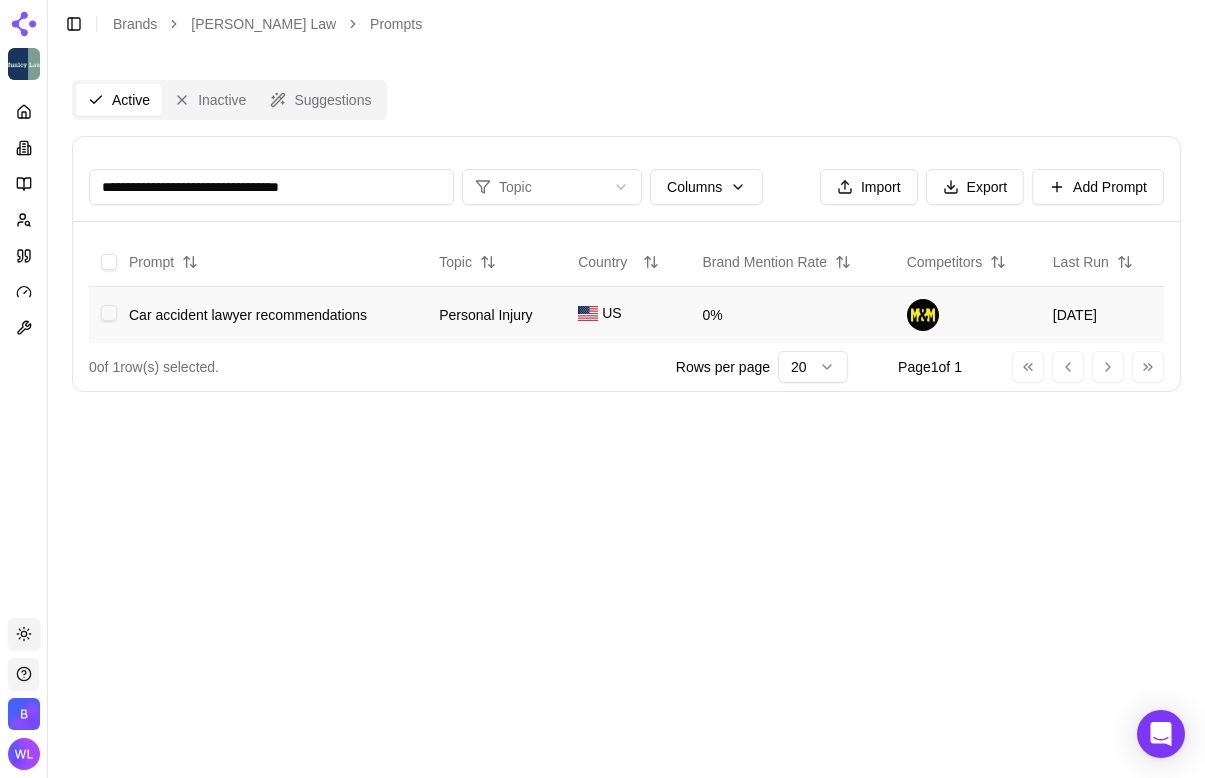 click at bounding box center (109, 313) 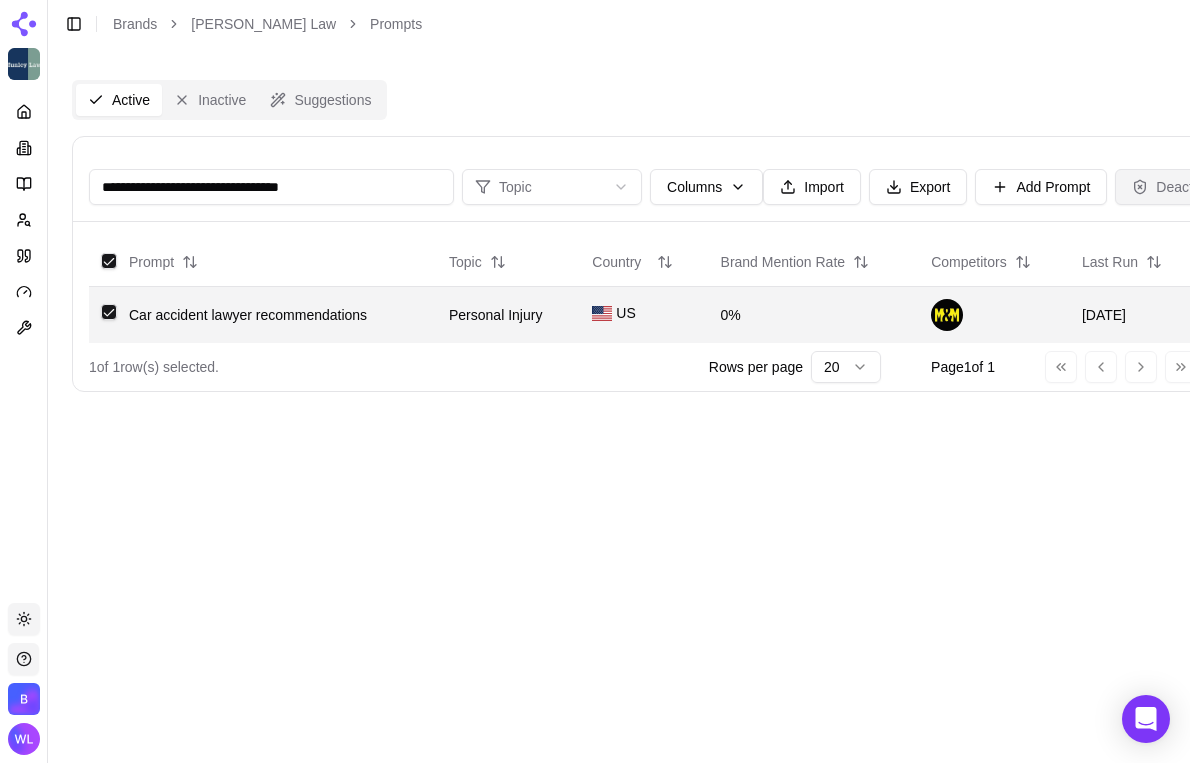 click on "Deactivate" at bounding box center (1177, 187) 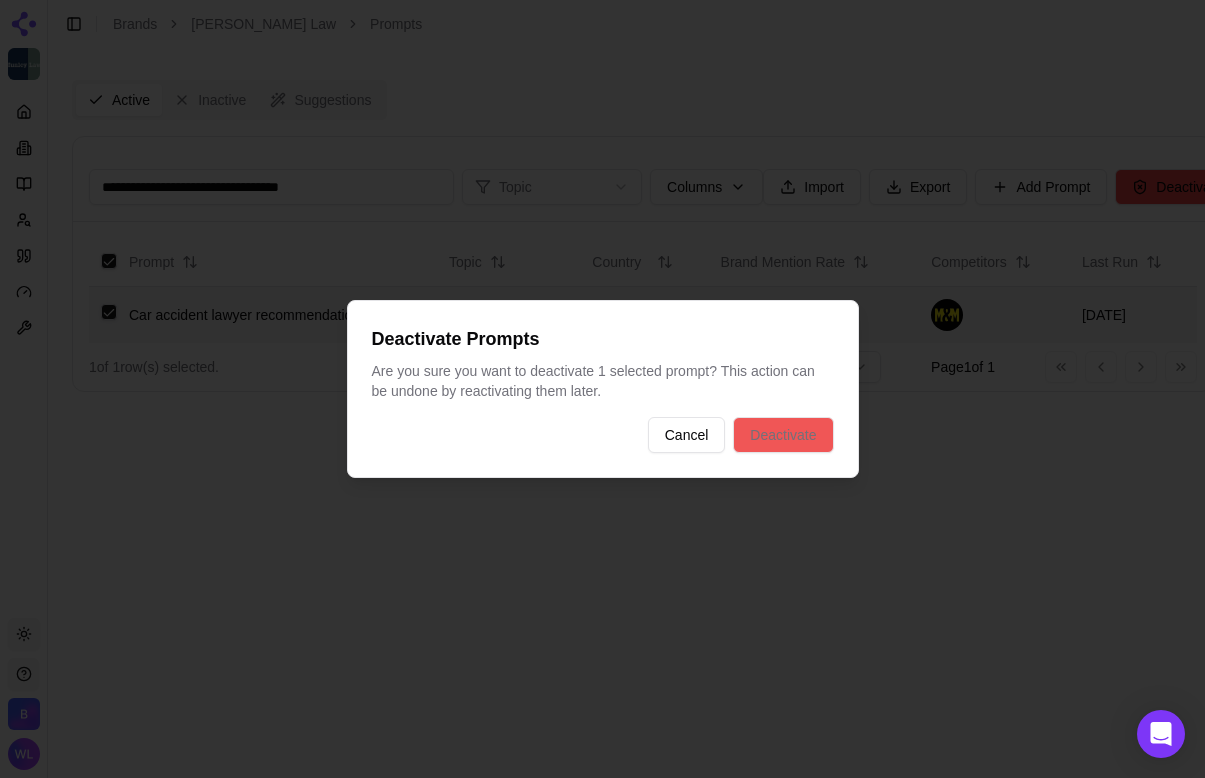 click on "Deactivate" at bounding box center [783, 435] 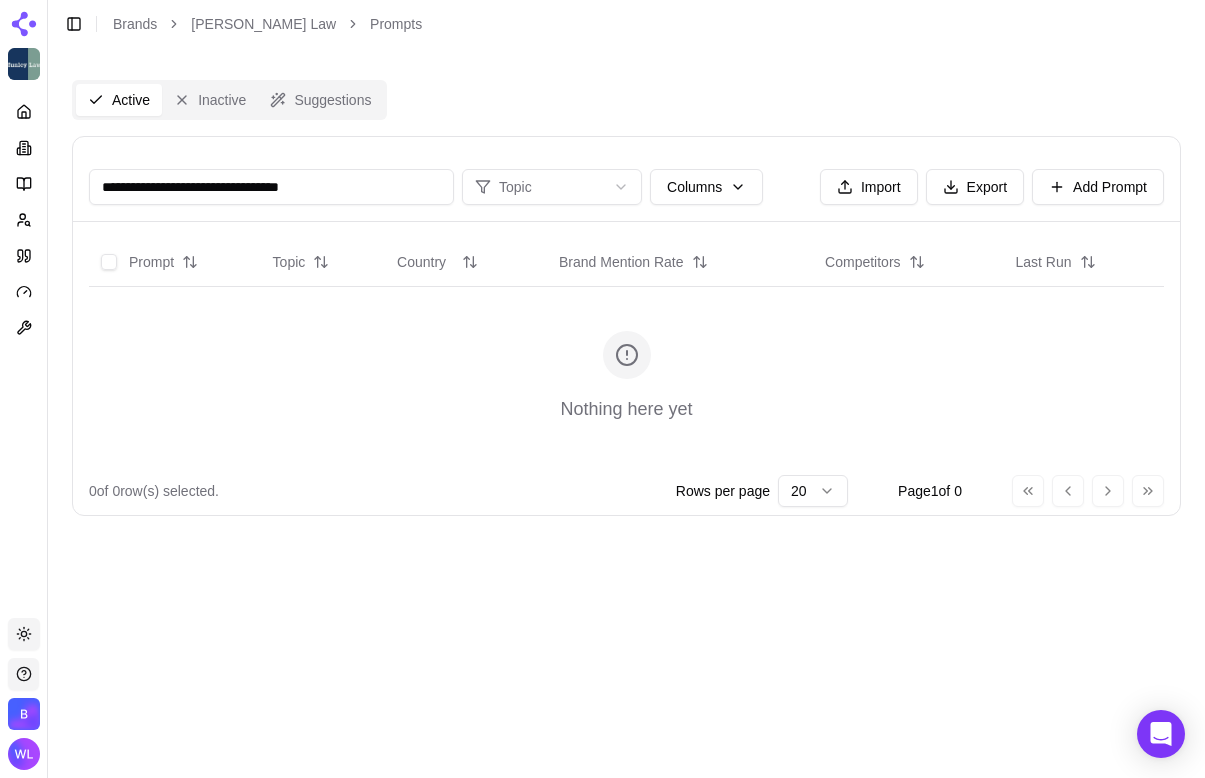 click on "**********" at bounding box center [271, 187] 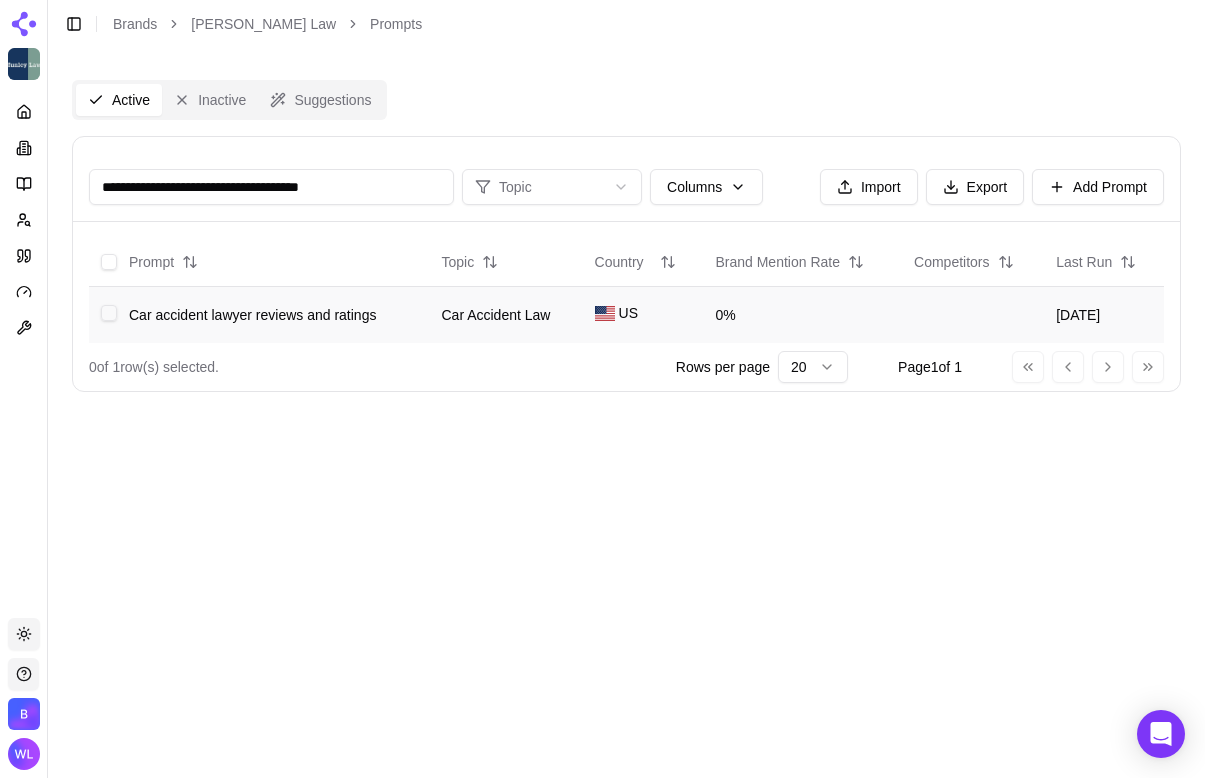 click at bounding box center [109, 313] 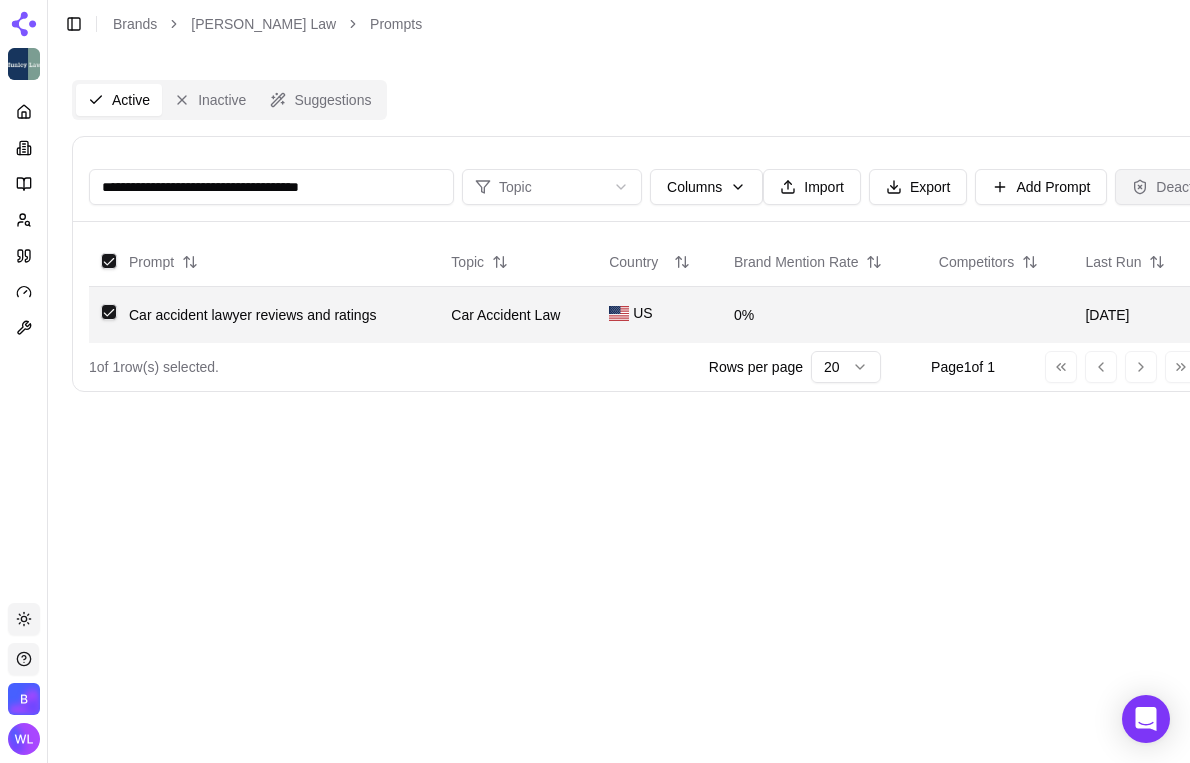 click on "Deactivate" at bounding box center [1177, 187] 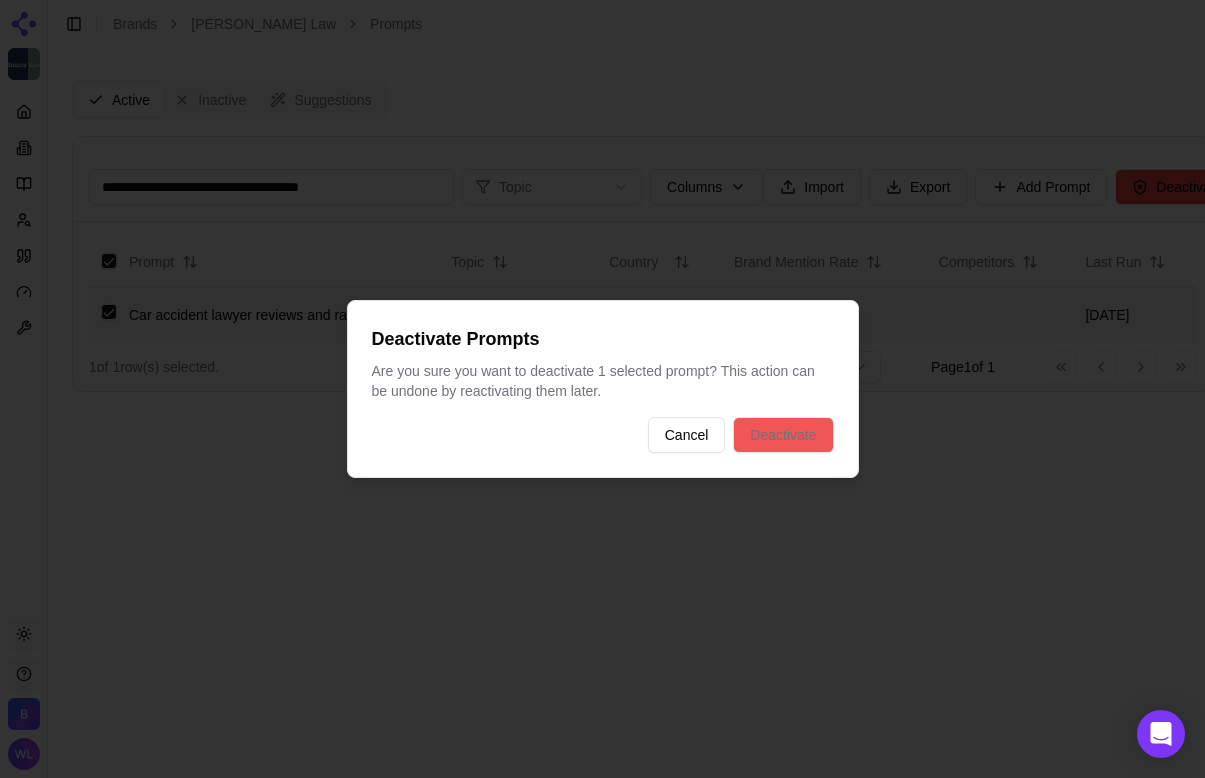 click on "Deactivate" at bounding box center [783, 435] 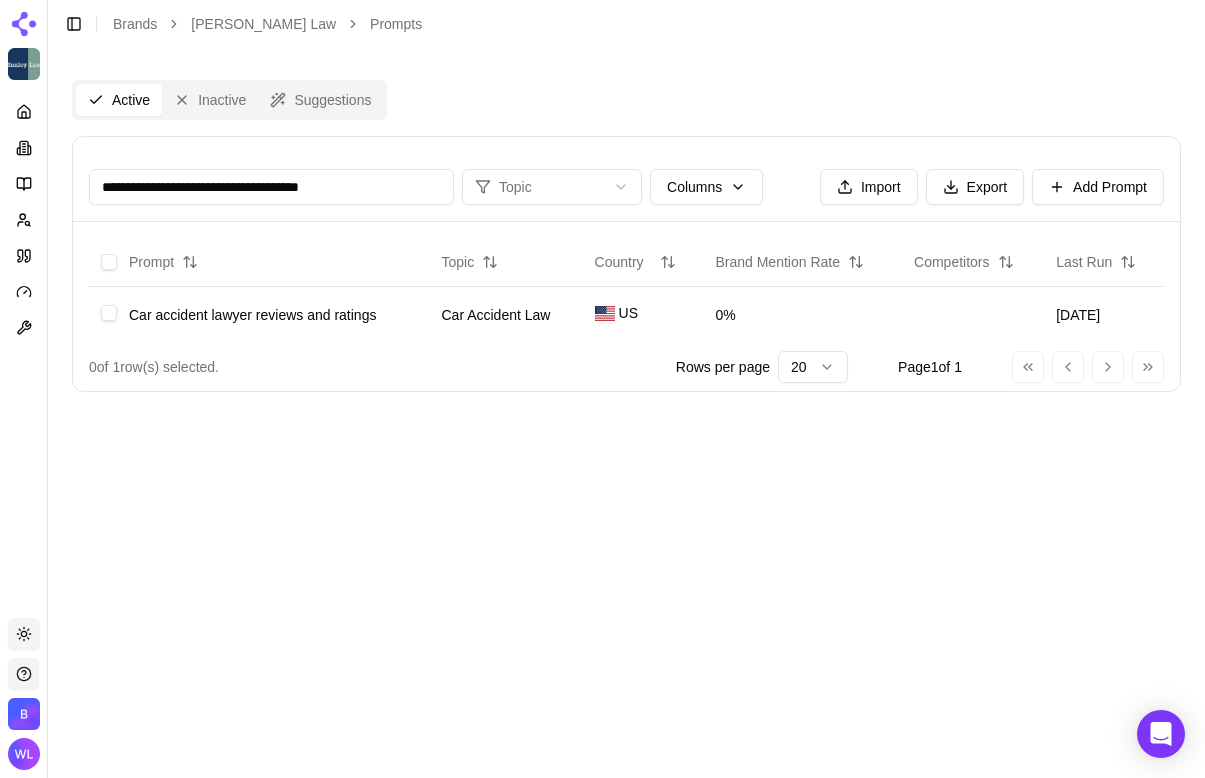 click on "**********" at bounding box center (271, 187) 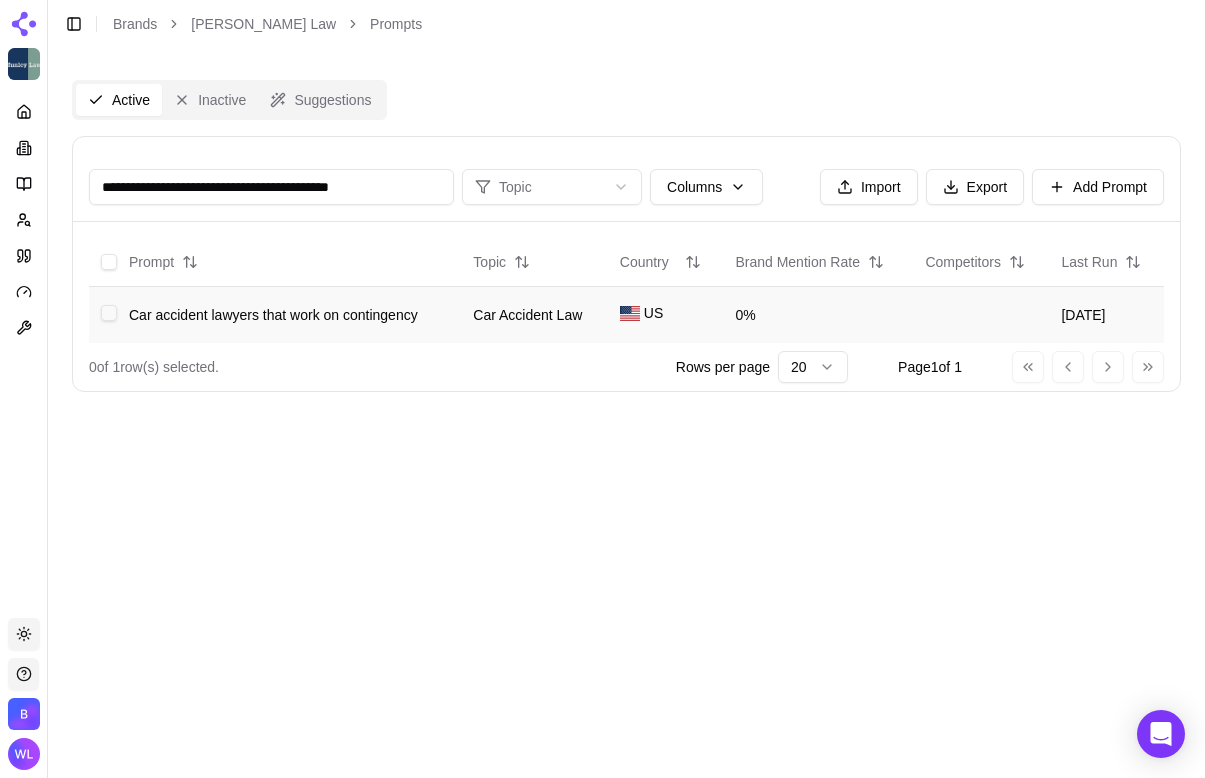 click at bounding box center (109, 313) 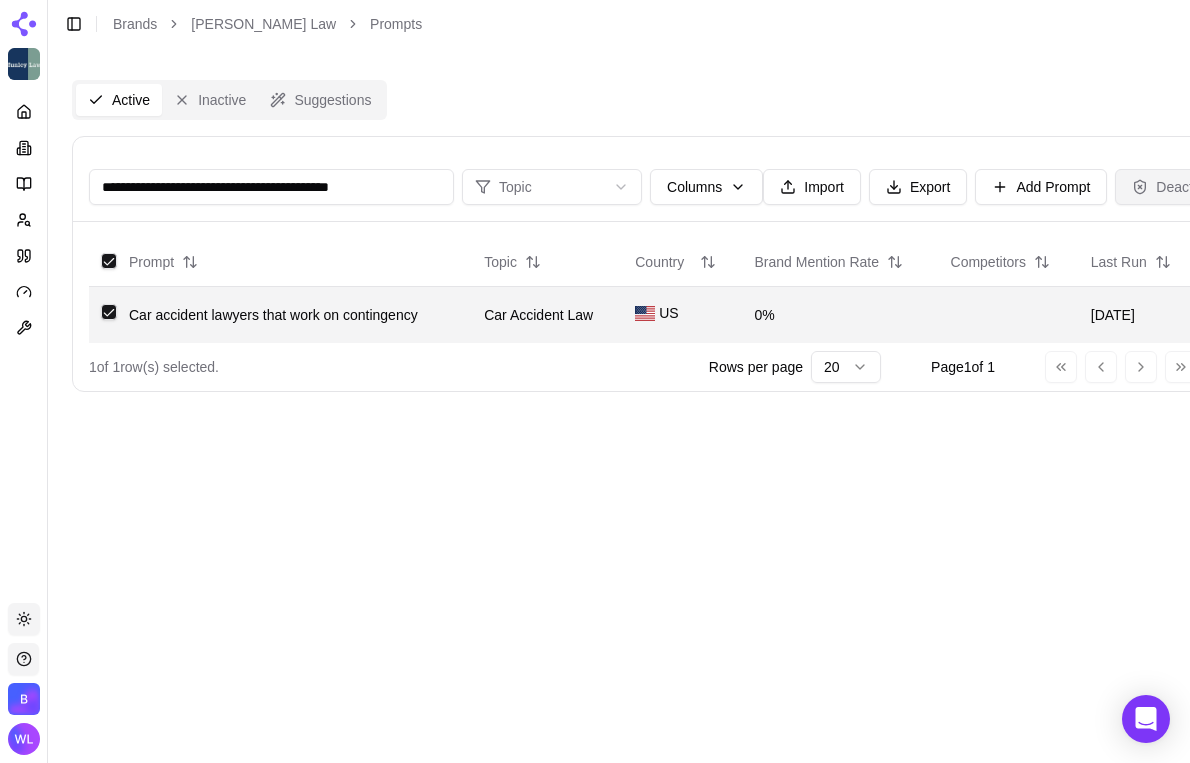 click on "Deactivate" at bounding box center [1177, 187] 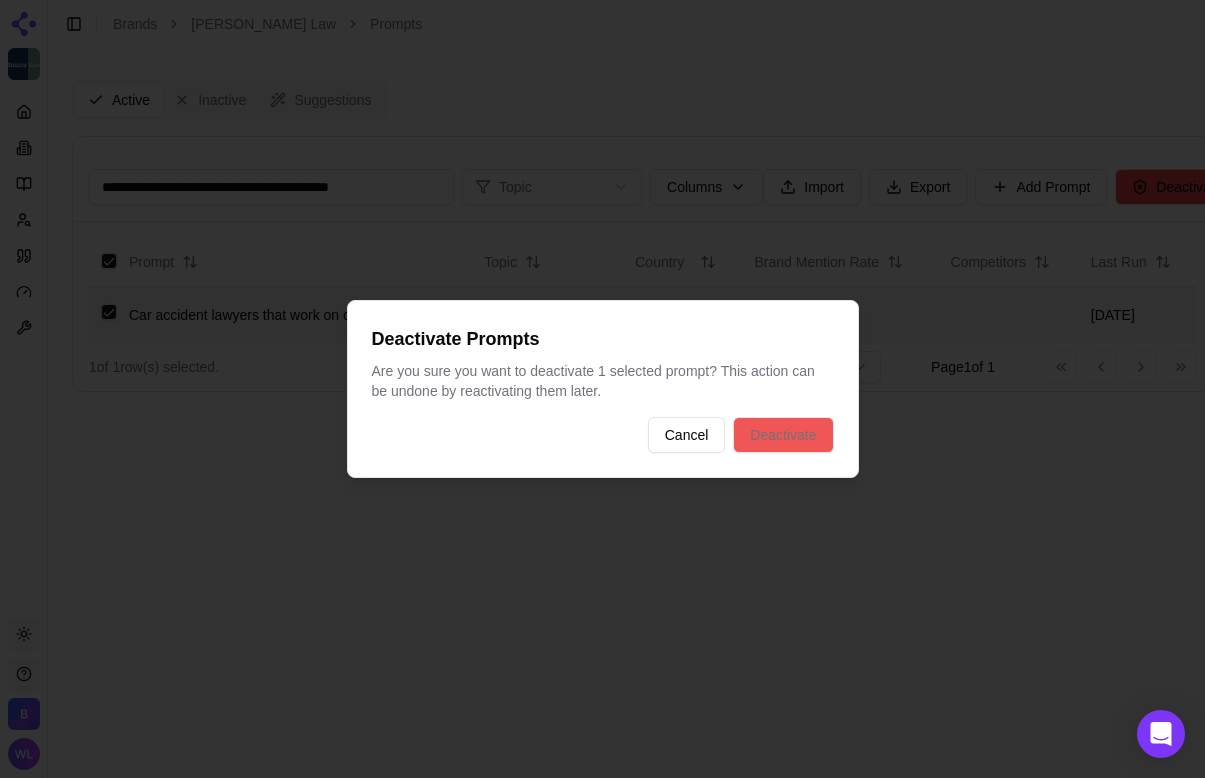 click on "Deactivate" at bounding box center (783, 435) 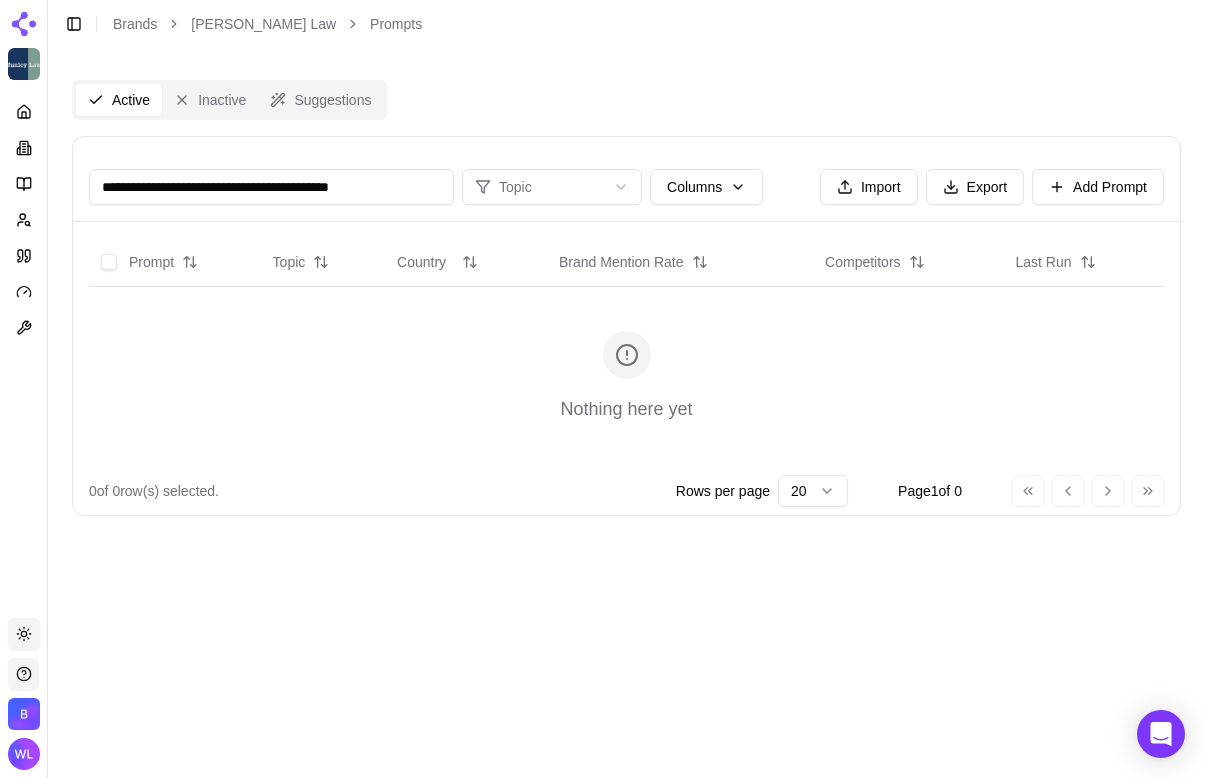 click on "**********" at bounding box center [271, 187] 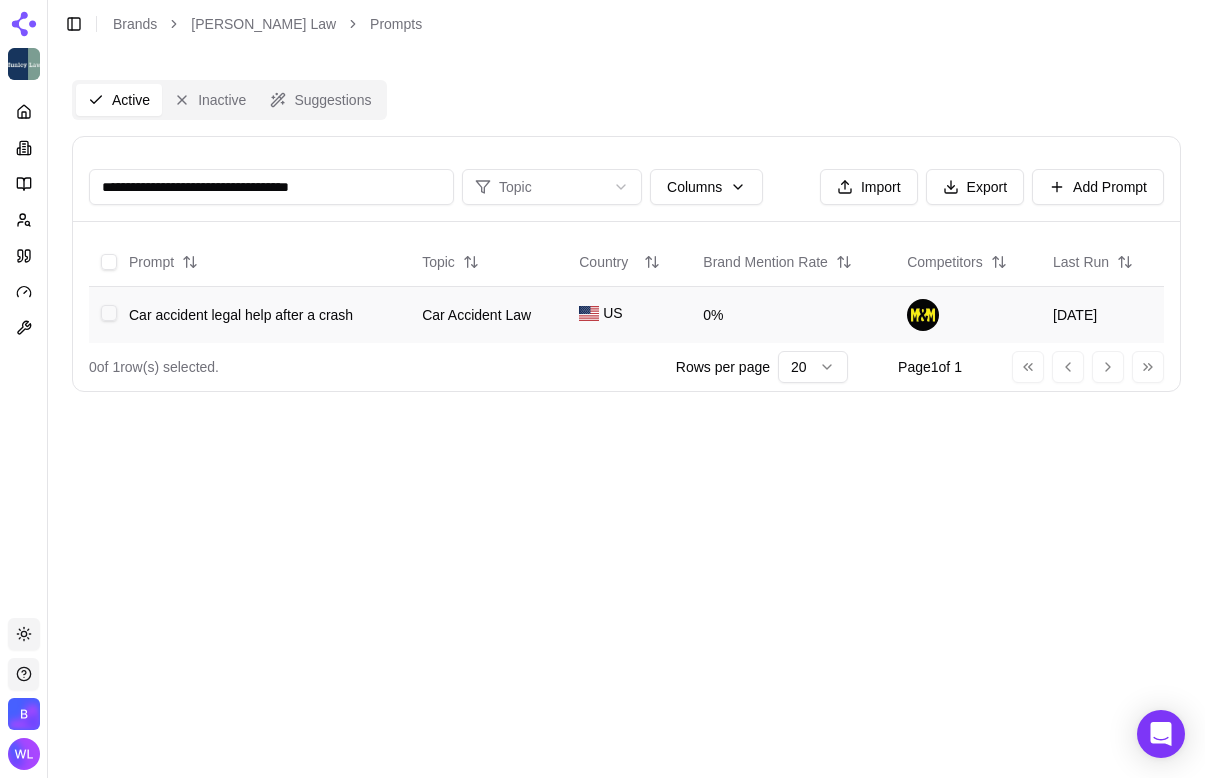 click at bounding box center [109, 313] 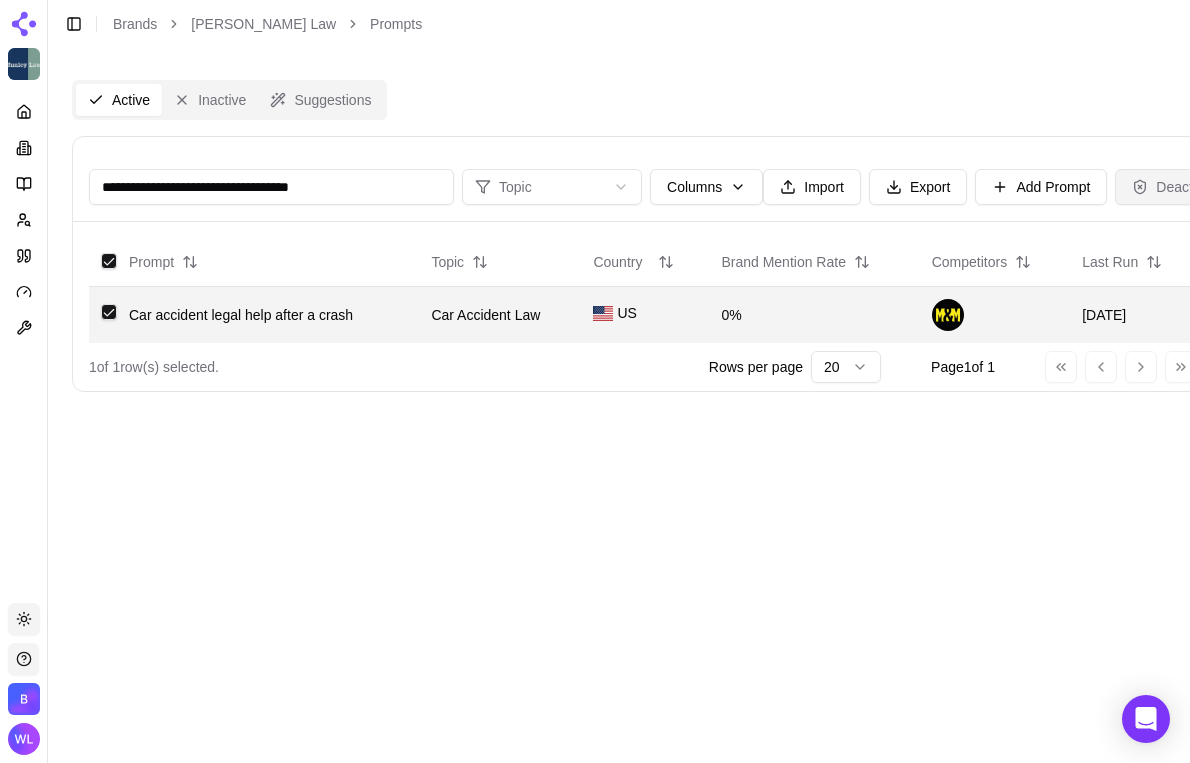 click on "Deactivate" at bounding box center (1177, 187) 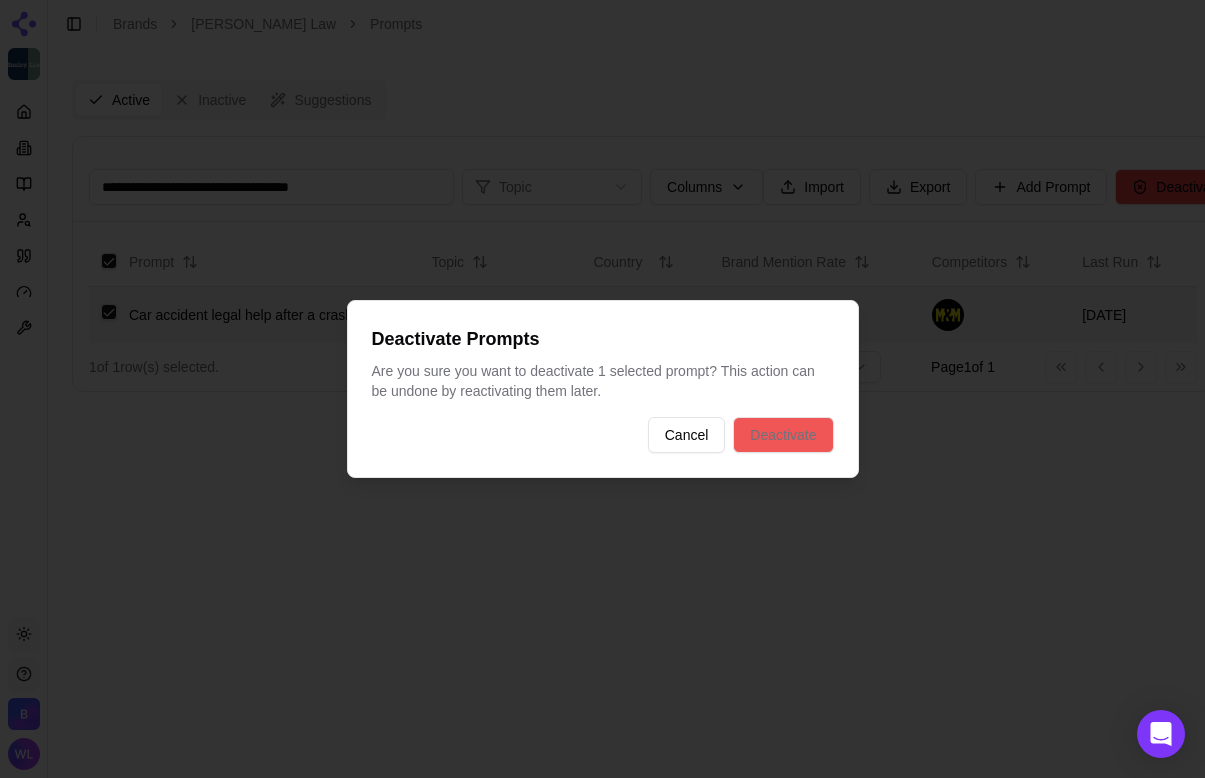 click on "Deactivate" at bounding box center [783, 435] 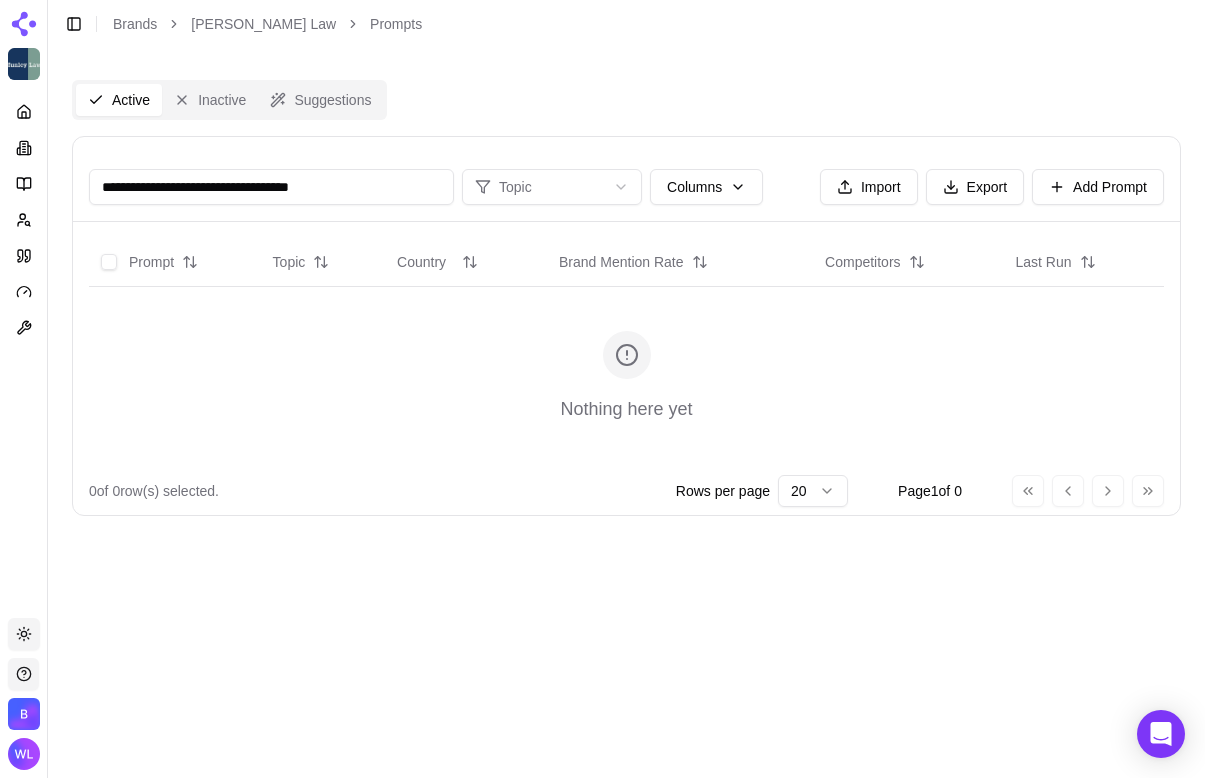 click on "**********" at bounding box center [271, 187] 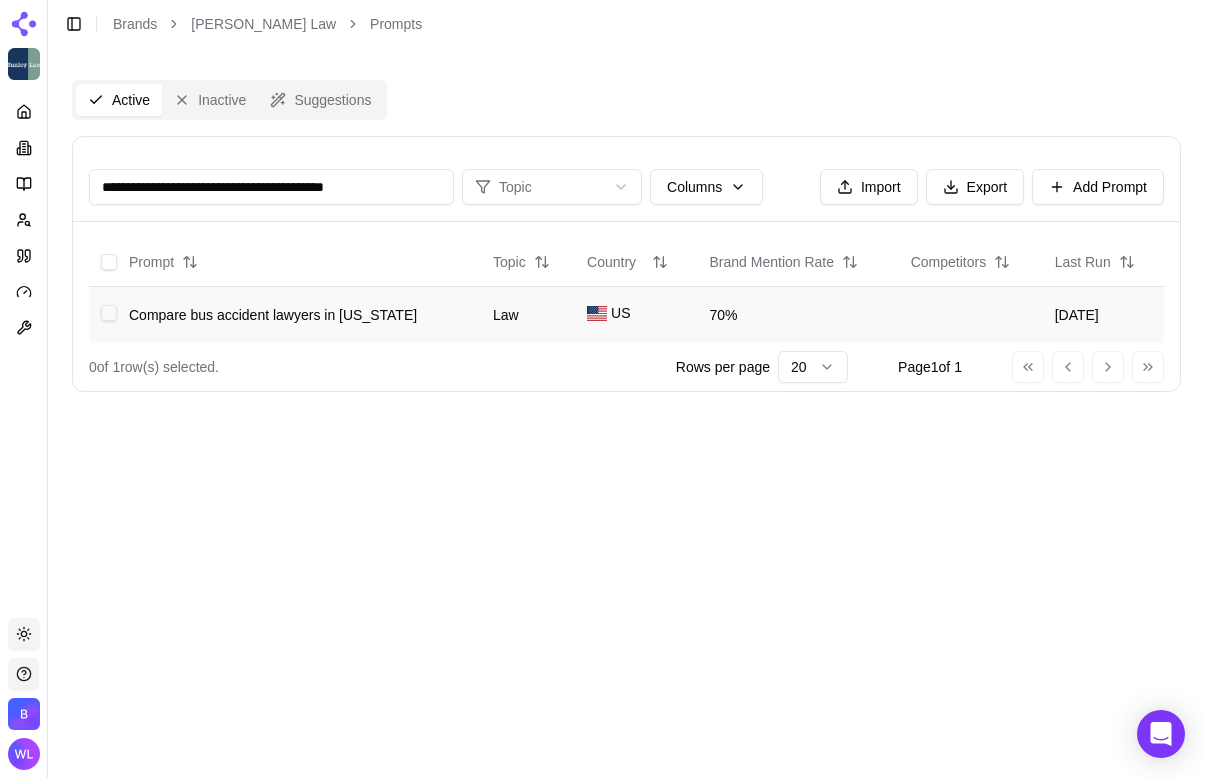 click at bounding box center (109, 313) 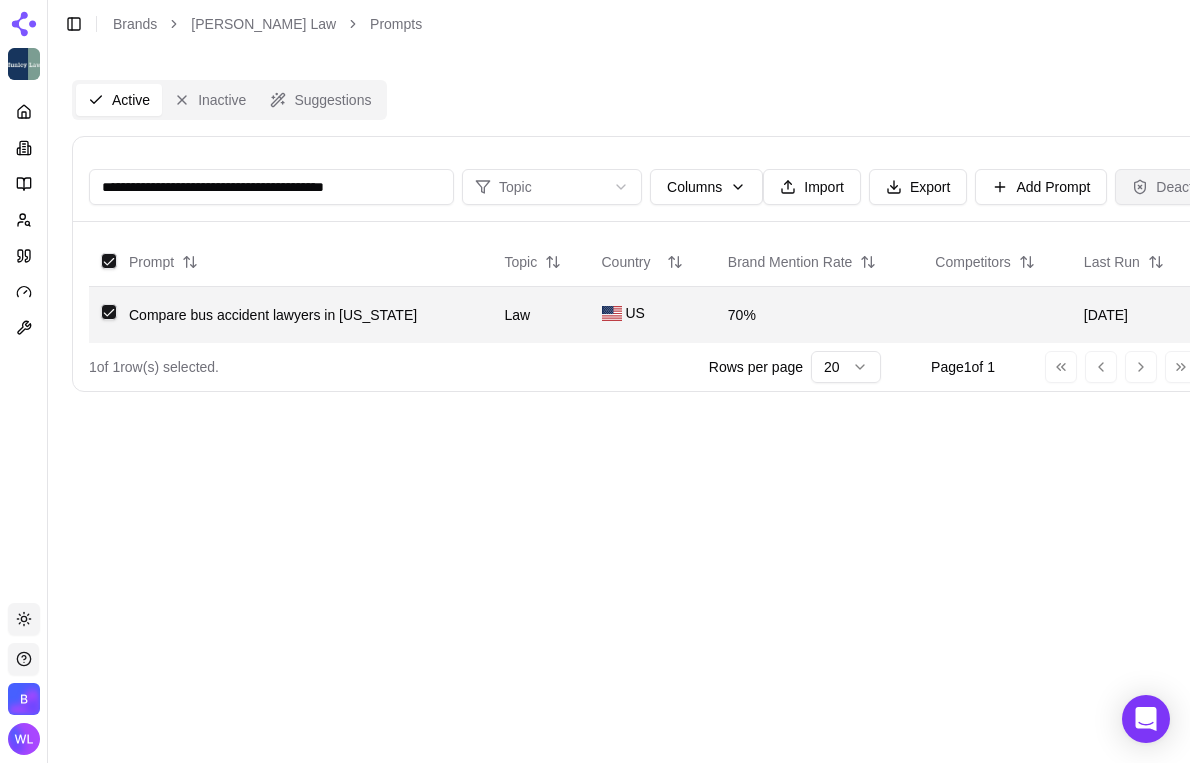 click on "Deactivate" at bounding box center [1177, 187] 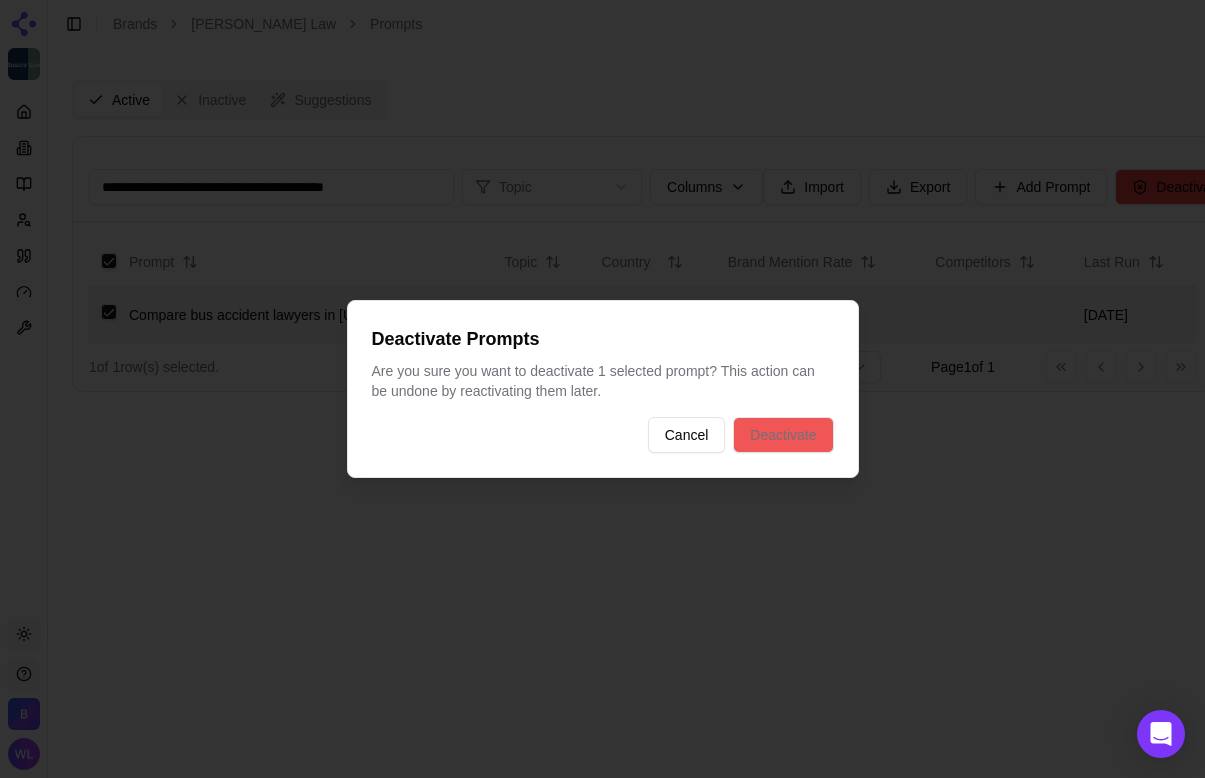 click on "Deactivate" at bounding box center [783, 435] 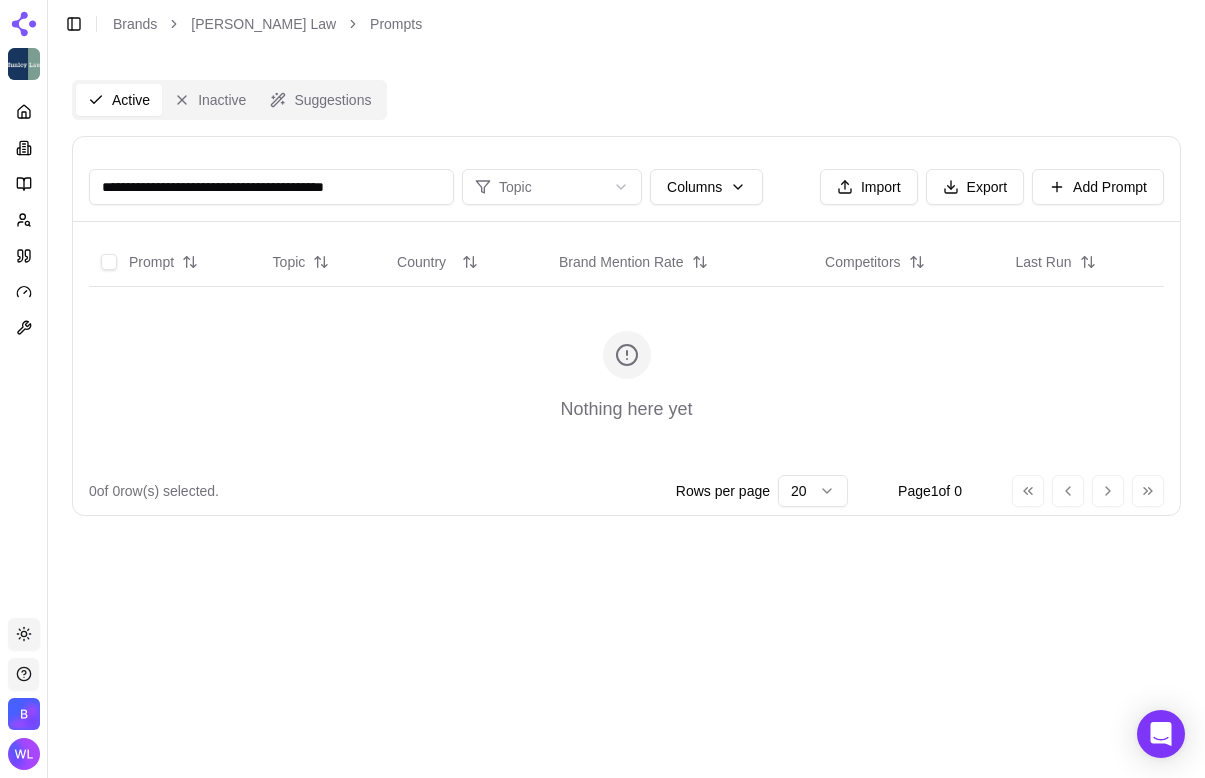 click on "**********" at bounding box center (271, 187) 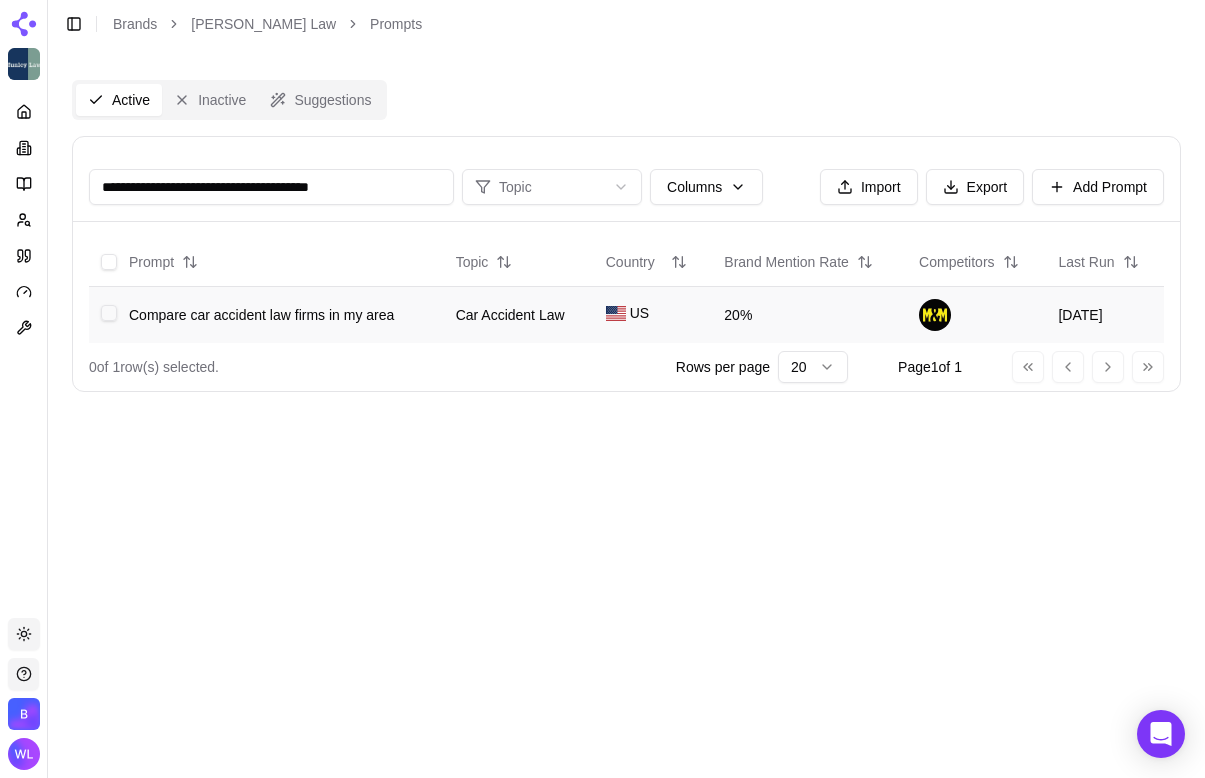 click at bounding box center (109, 313) 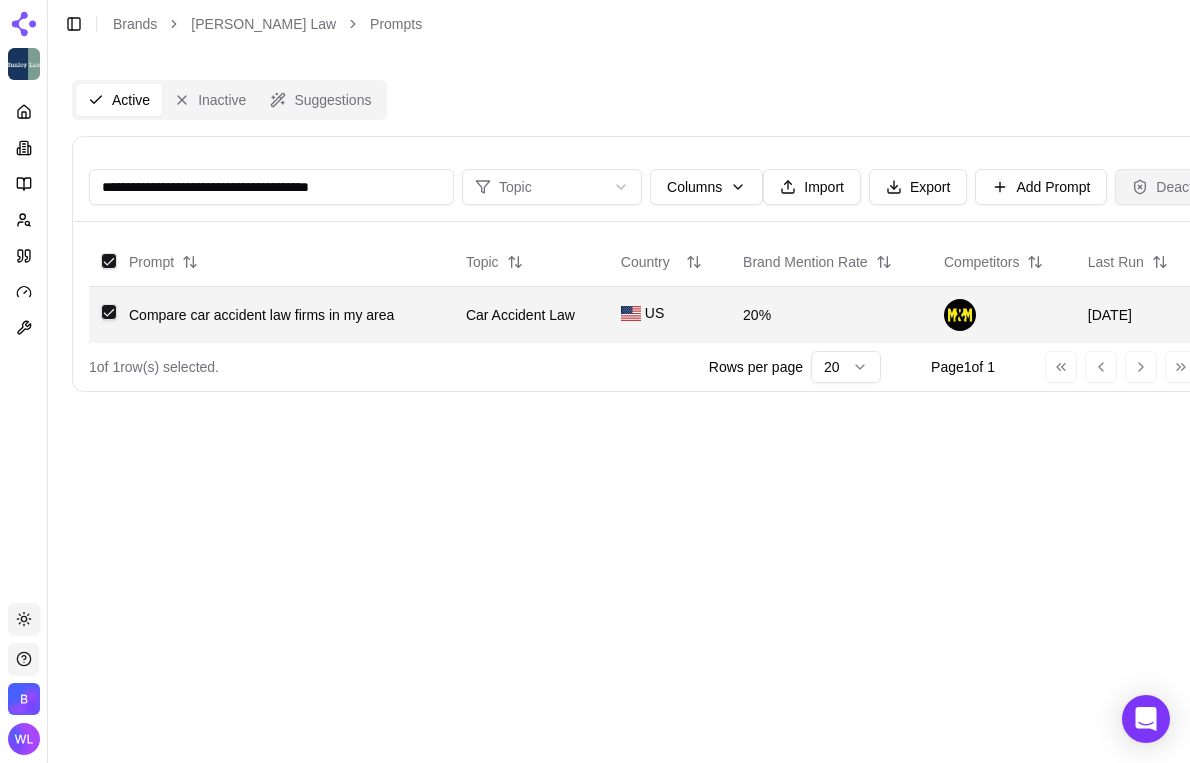 click on "Deactivate" at bounding box center [1177, 187] 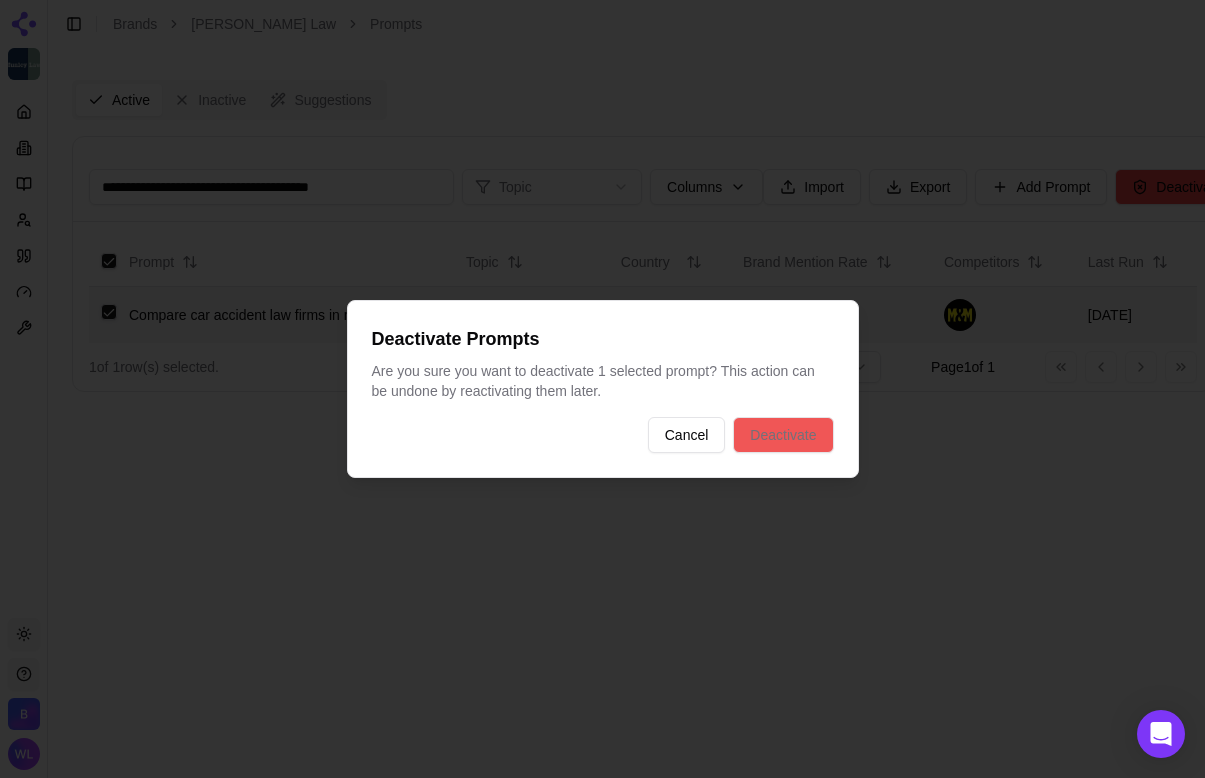 click on "Deactivate" at bounding box center (783, 435) 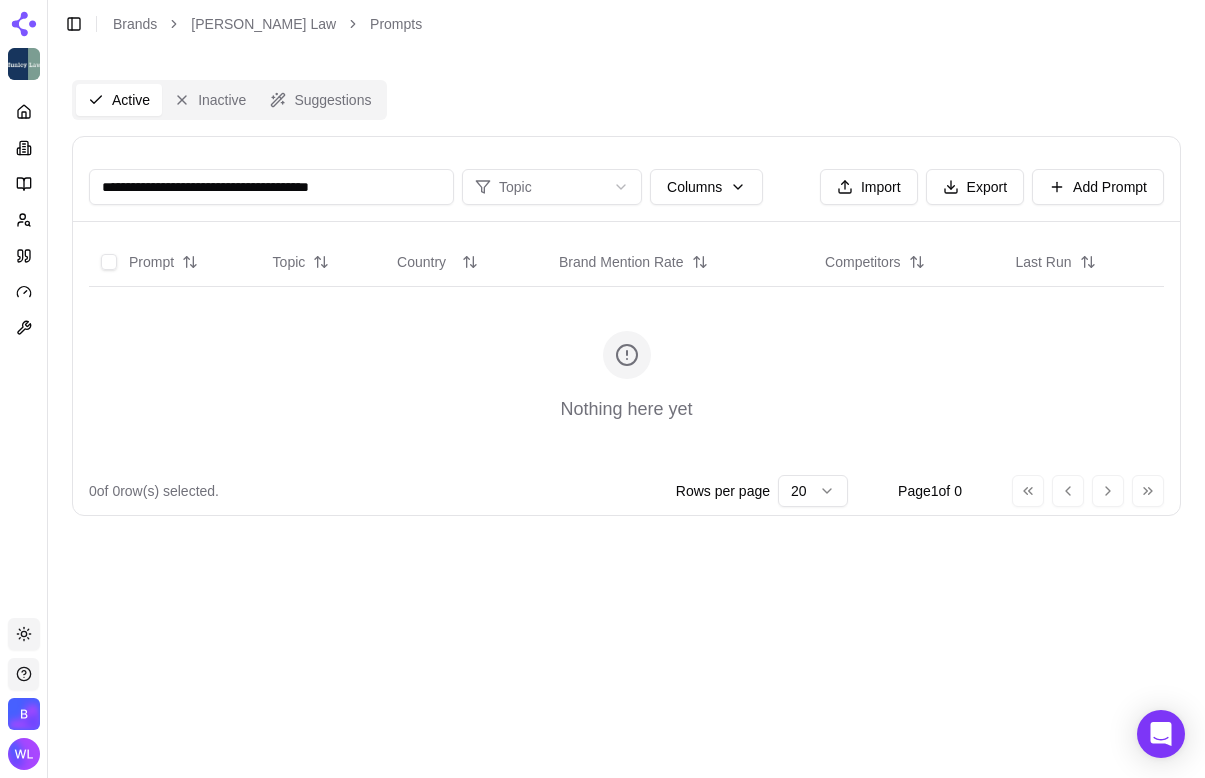 drag, startPoint x: 168, startPoint y: 182, endPoint x: 433, endPoint y: 188, distance: 265.0679 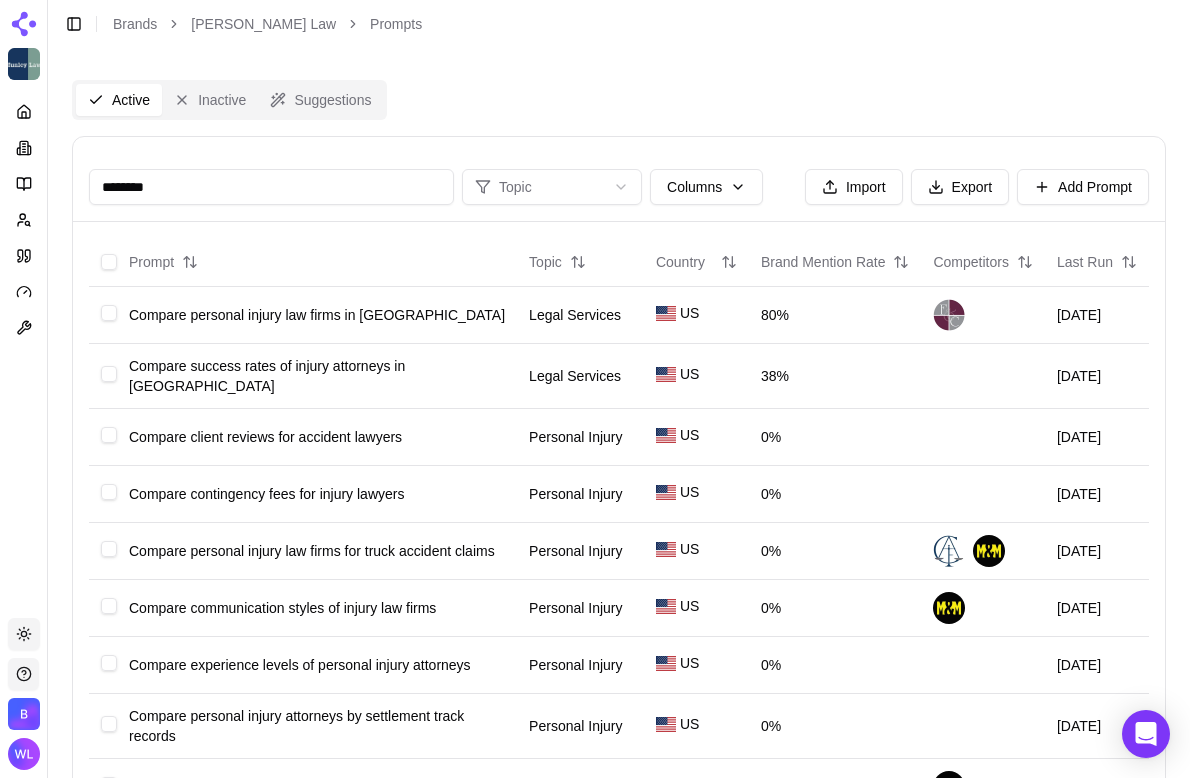 type on "*******" 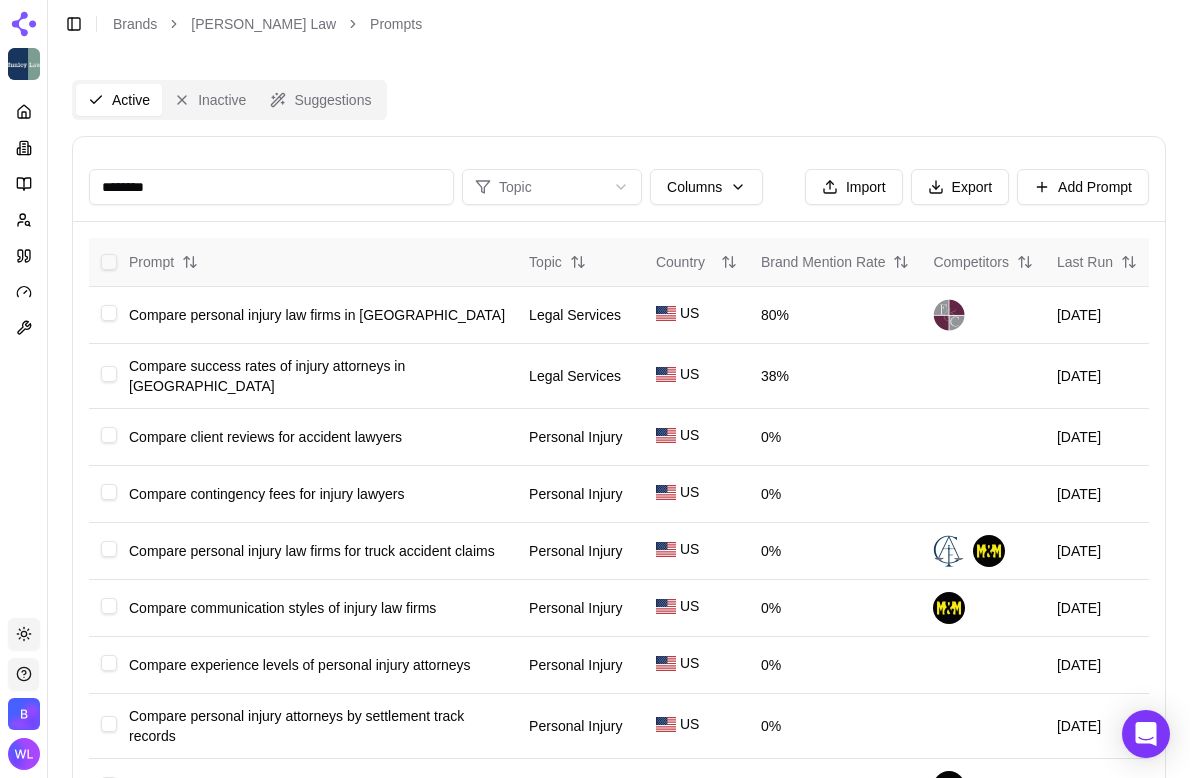 click at bounding box center (103, 262) 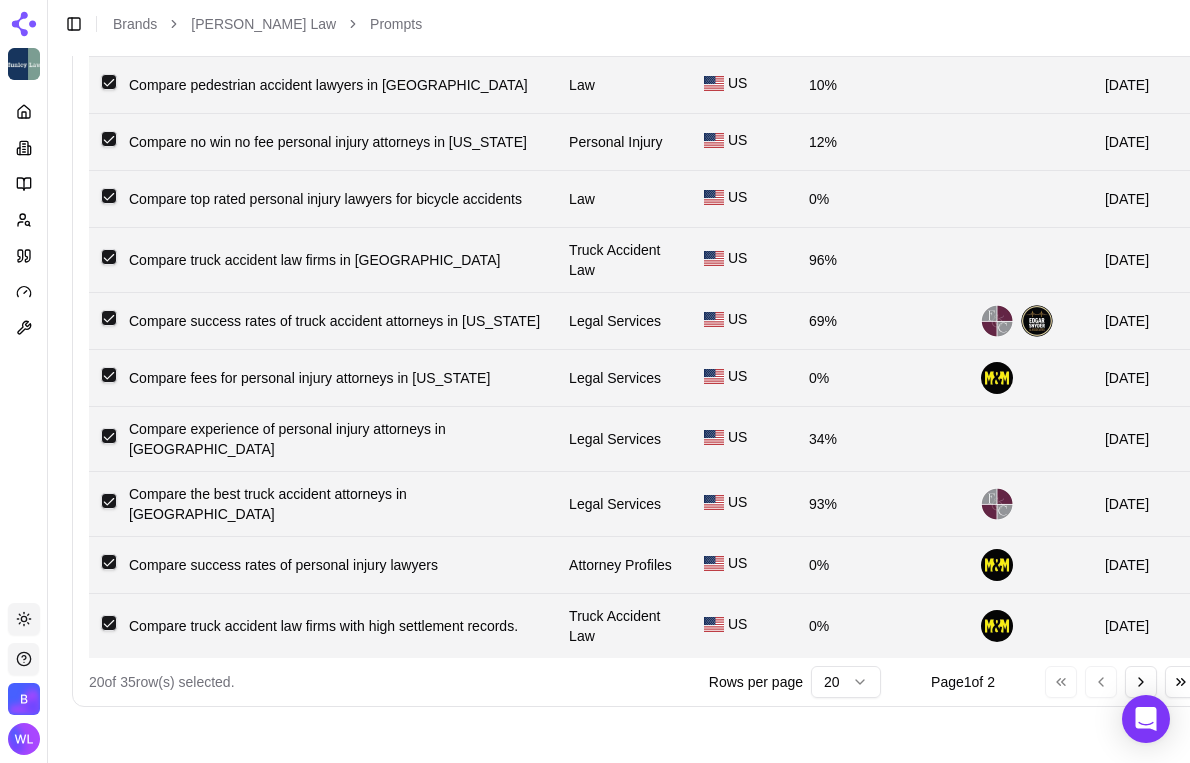 scroll, scrollTop: 839, scrollLeft: 0, axis: vertical 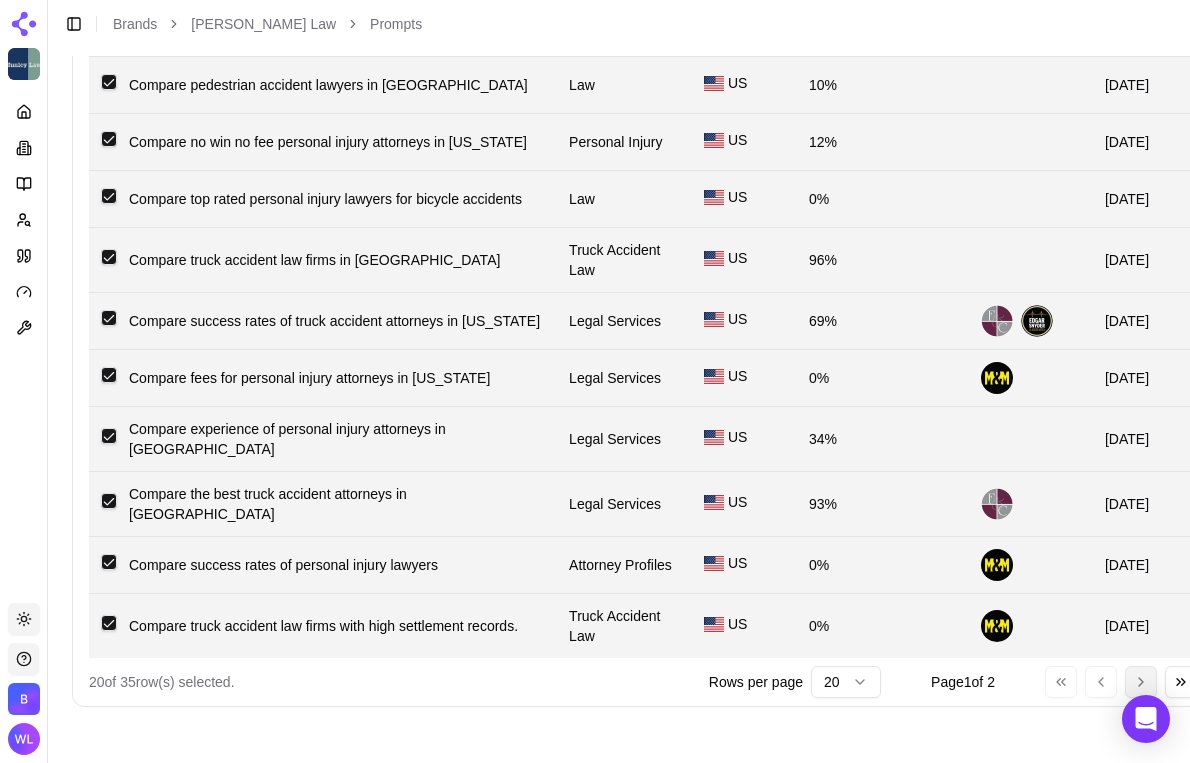 click on "Go to next page" at bounding box center [1141, 682] 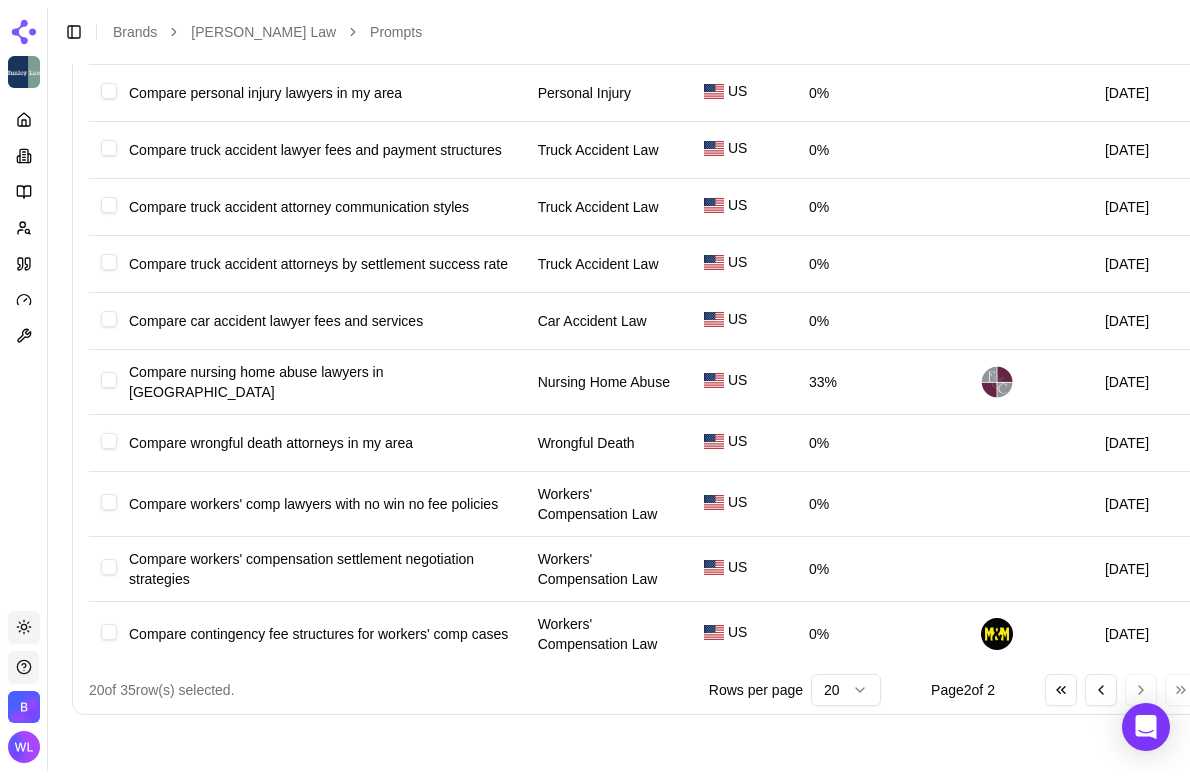 scroll, scrollTop: 571, scrollLeft: 0, axis: vertical 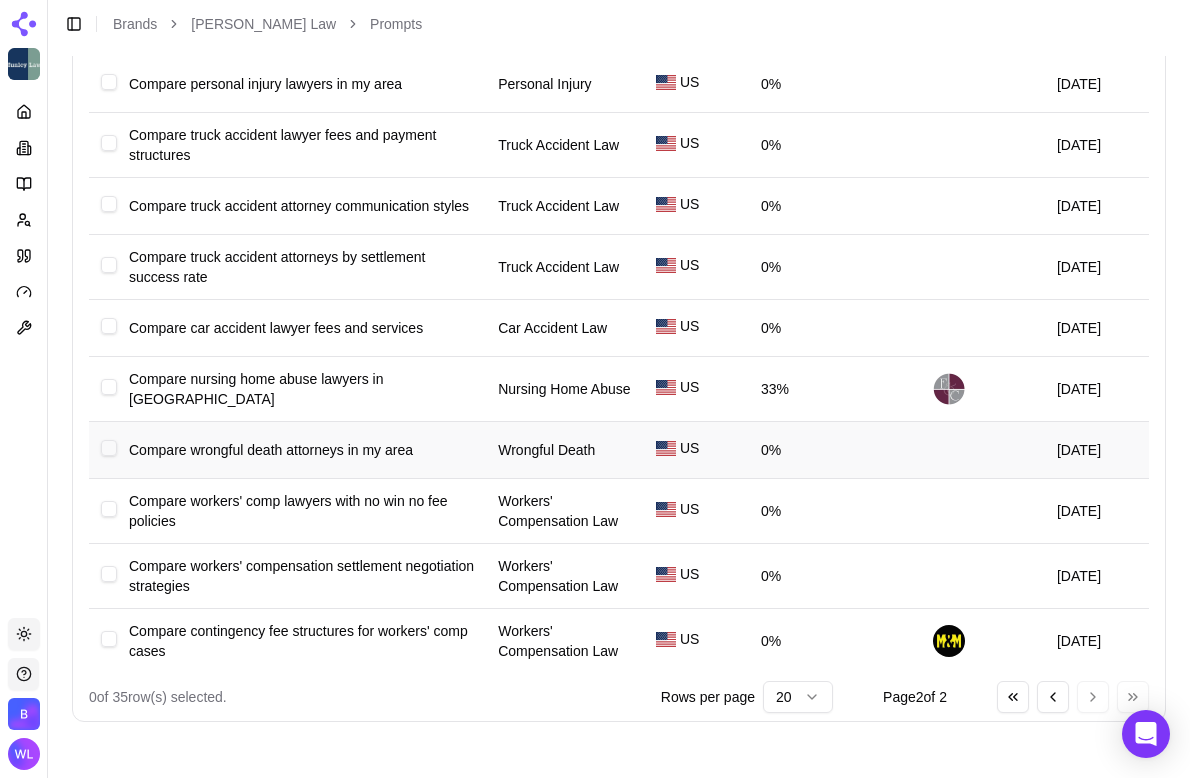 click at bounding box center [109, 448] 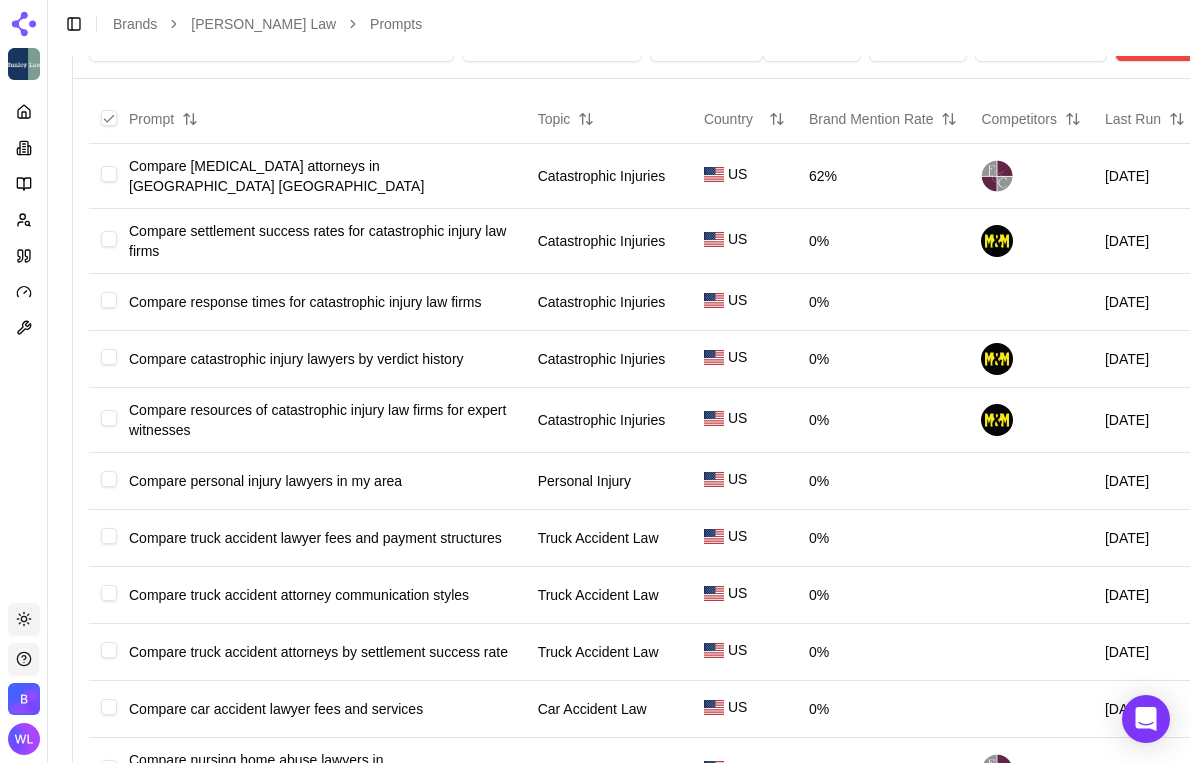 scroll, scrollTop: 53, scrollLeft: 0, axis: vertical 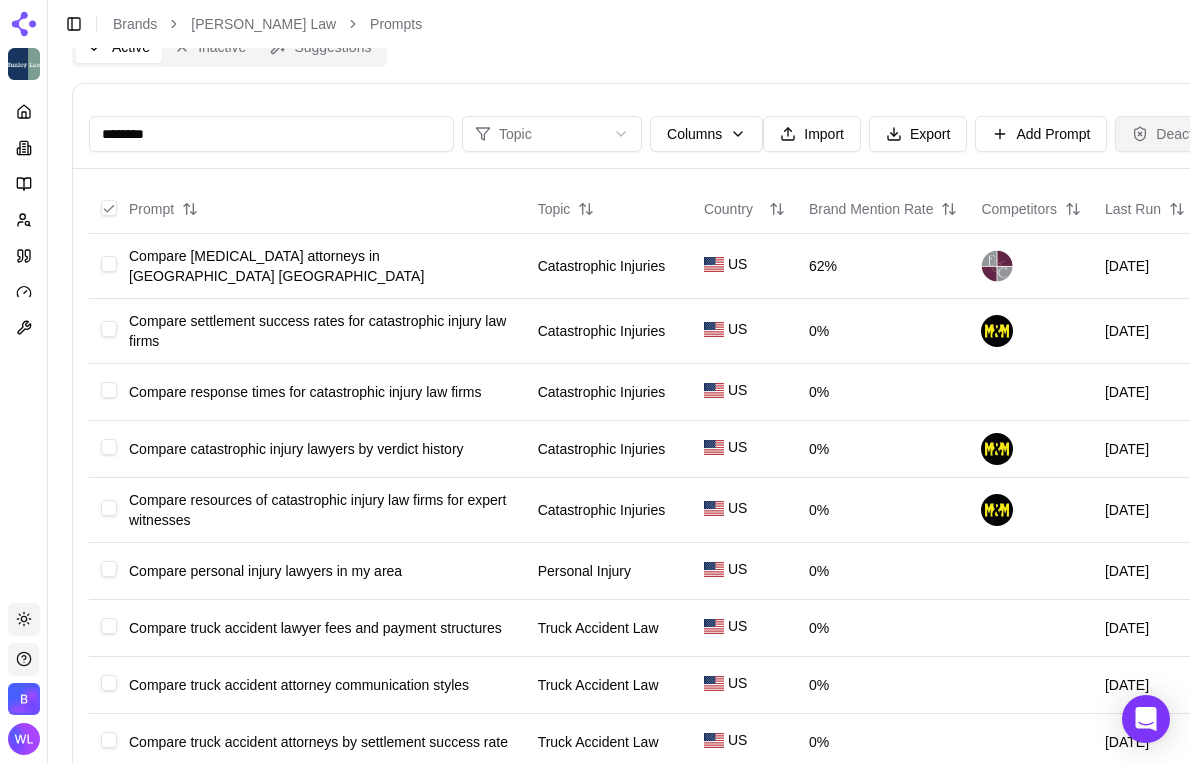 click on "Deactivate" at bounding box center [1177, 134] 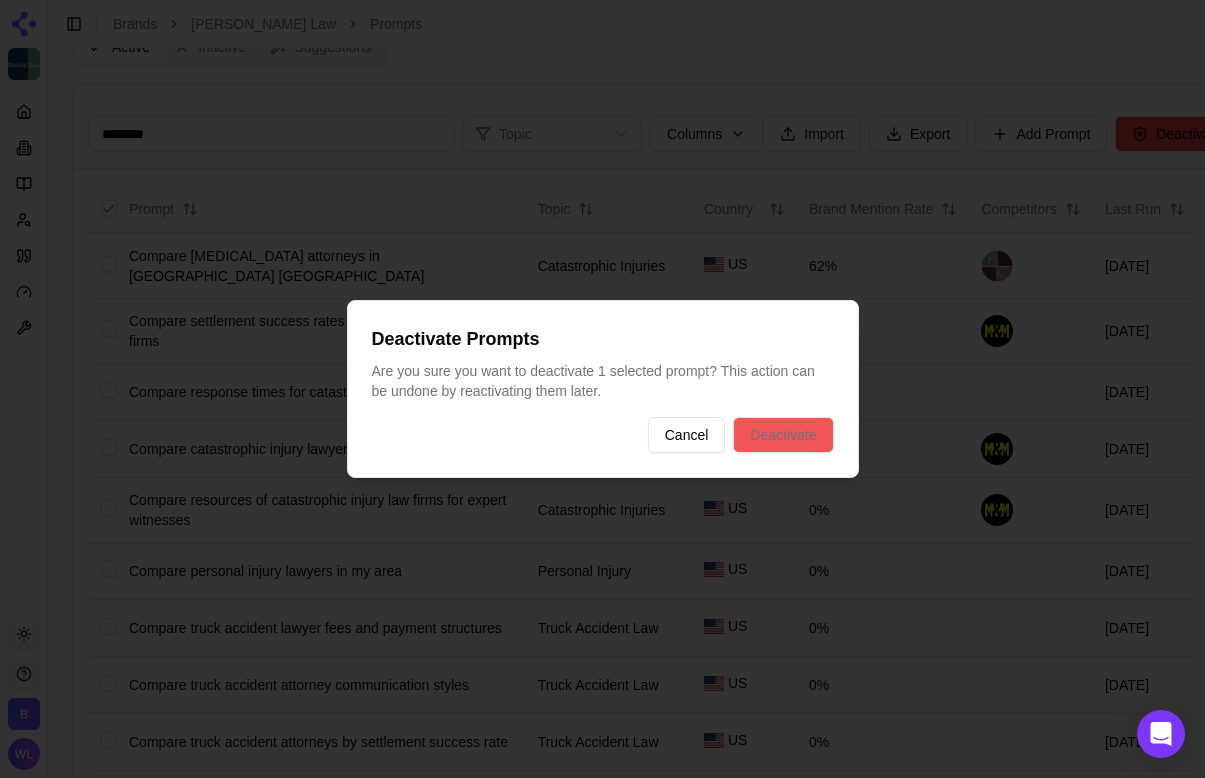 click on "Deactivate" at bounding box center [783, 435] 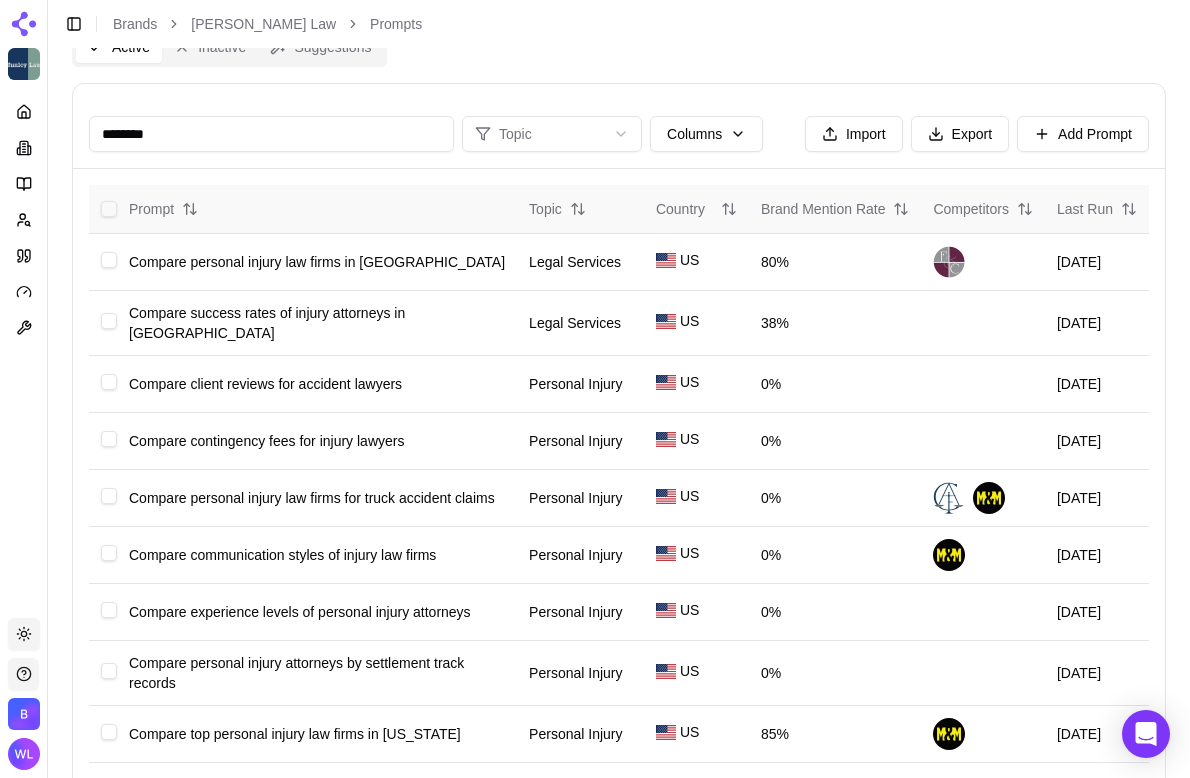 click at bounding box center [109, 209] 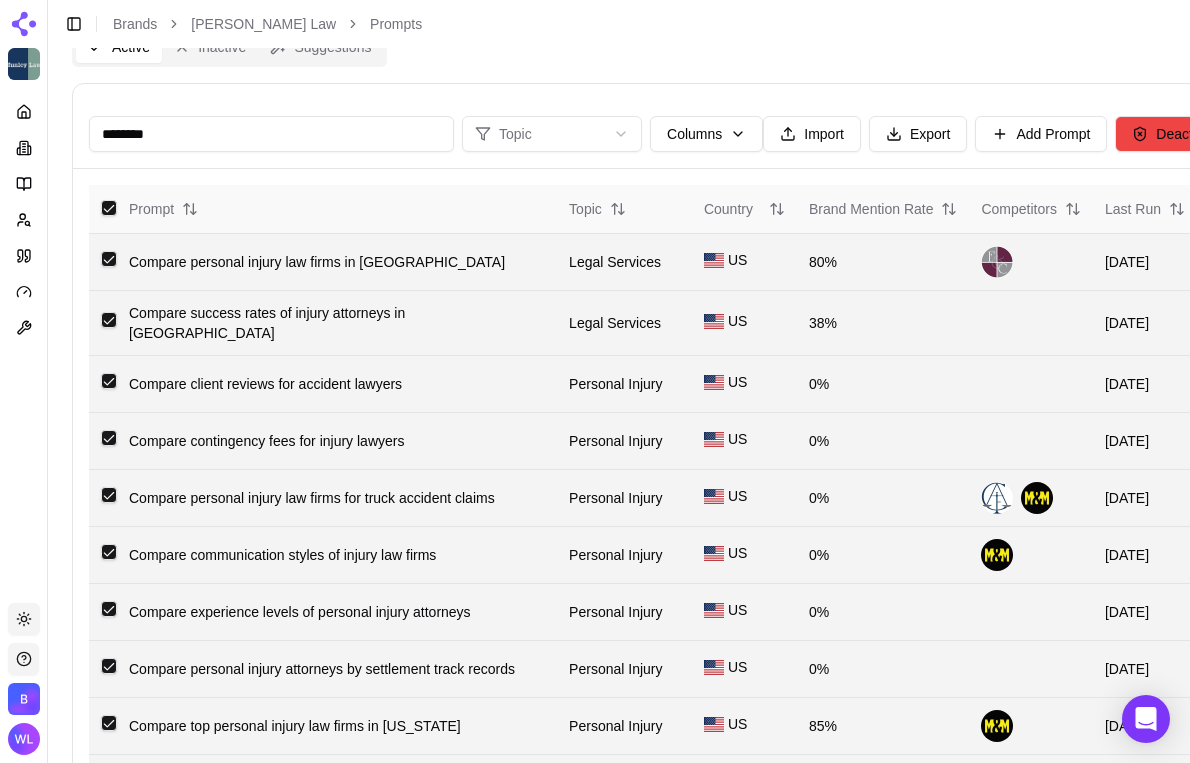 click at bounding box center [109, 208] 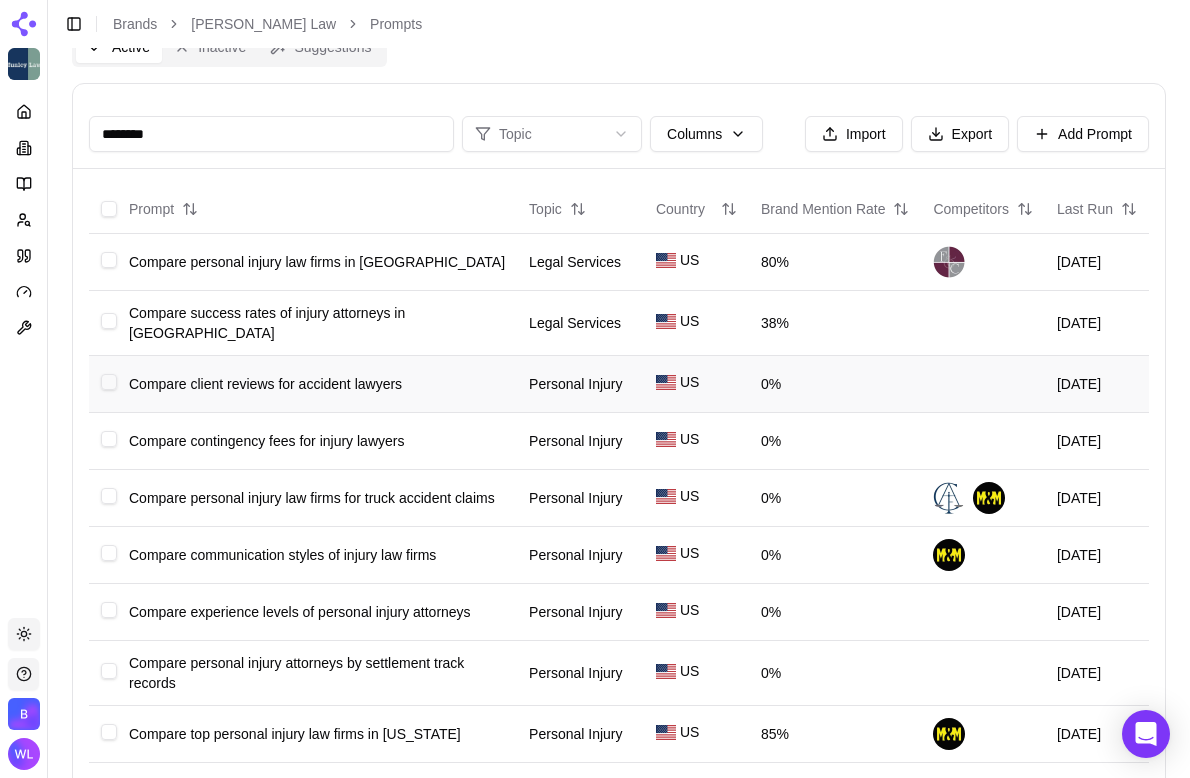 click at bounding box center [109, 382] 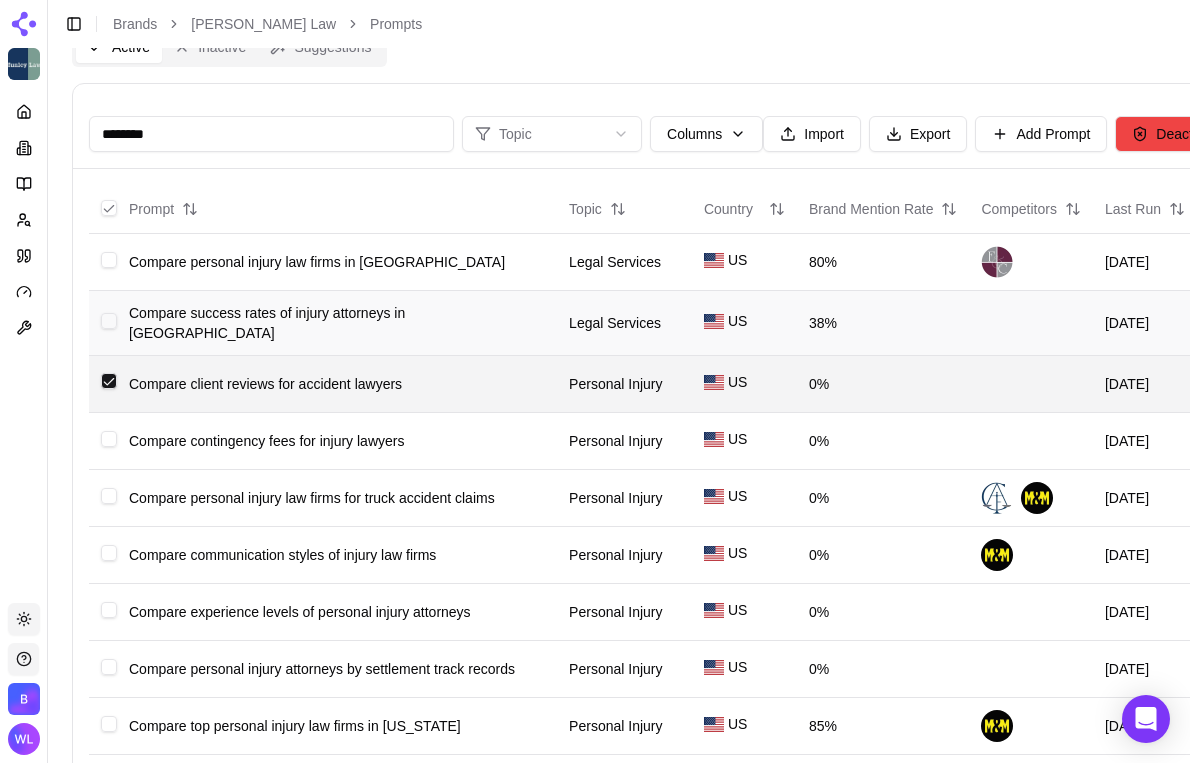 click at bounding box center [109, 321] 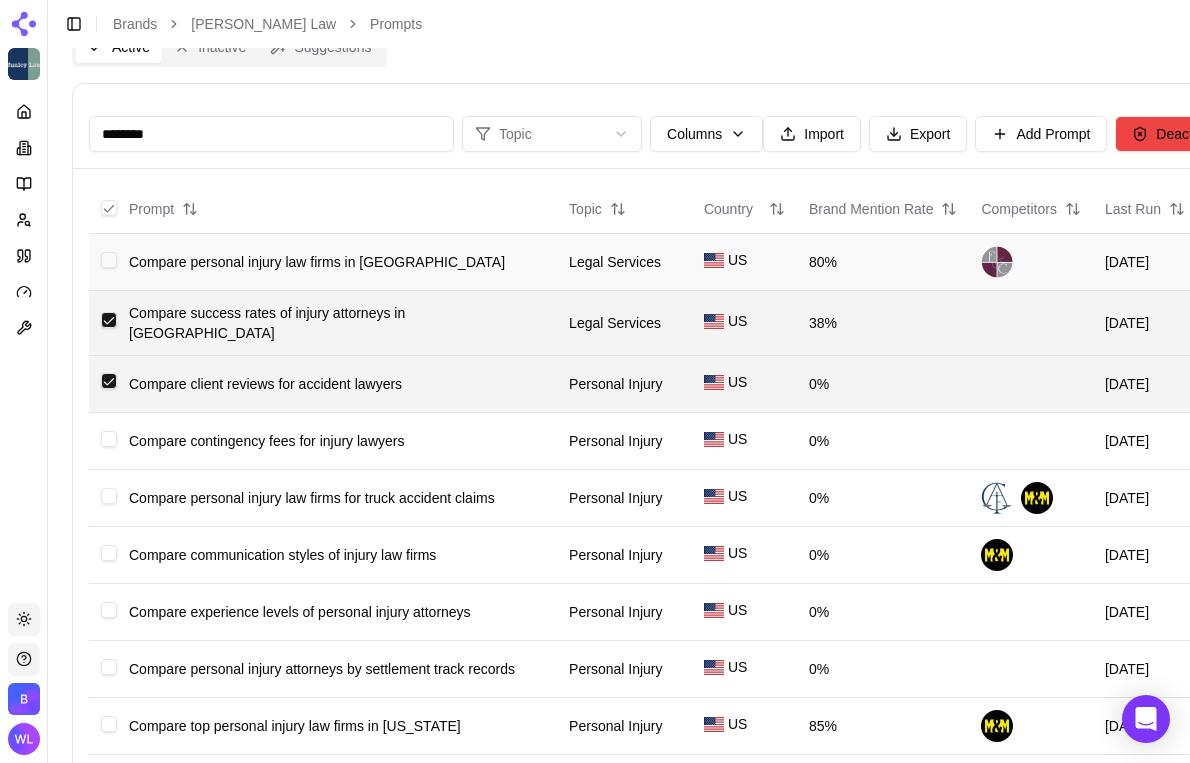 click on "Compare personal injury law firms in [GEOGRAPHIC_DATA]" at bounding box center (337, 261) 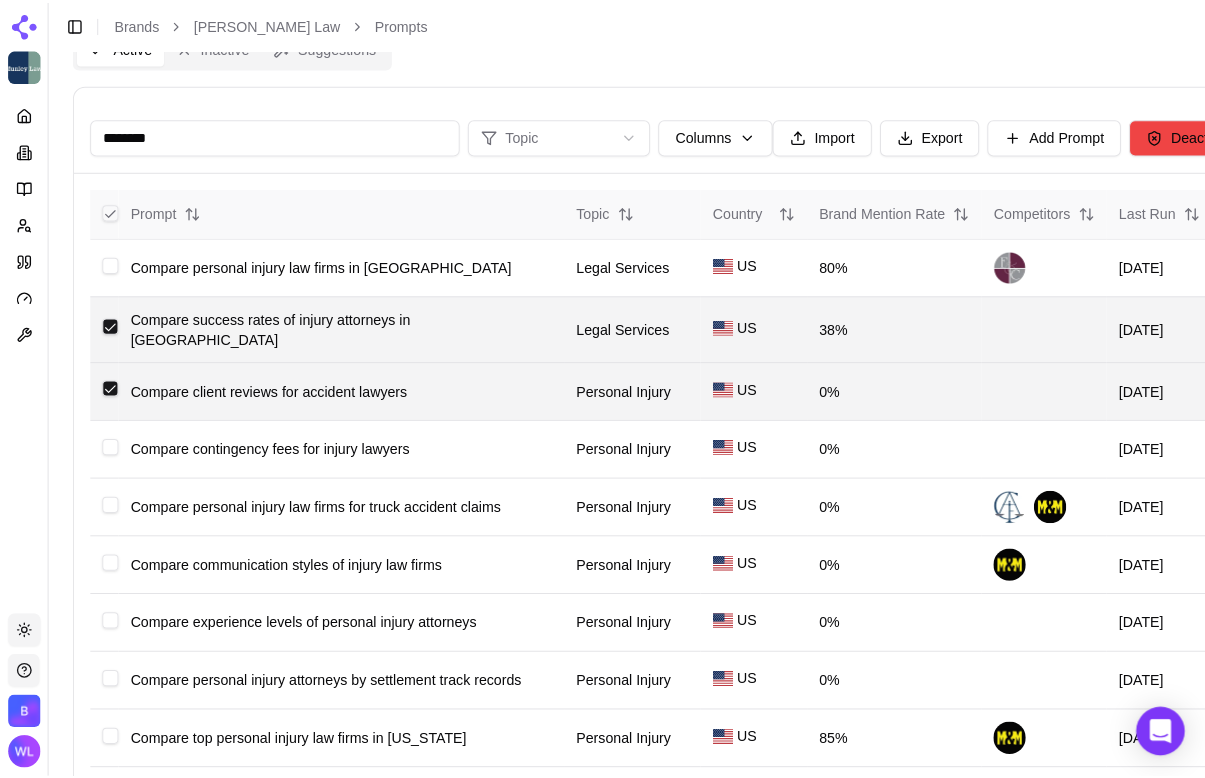 scroll, scrollTop: 0, scrollLeft: 0, axis: both 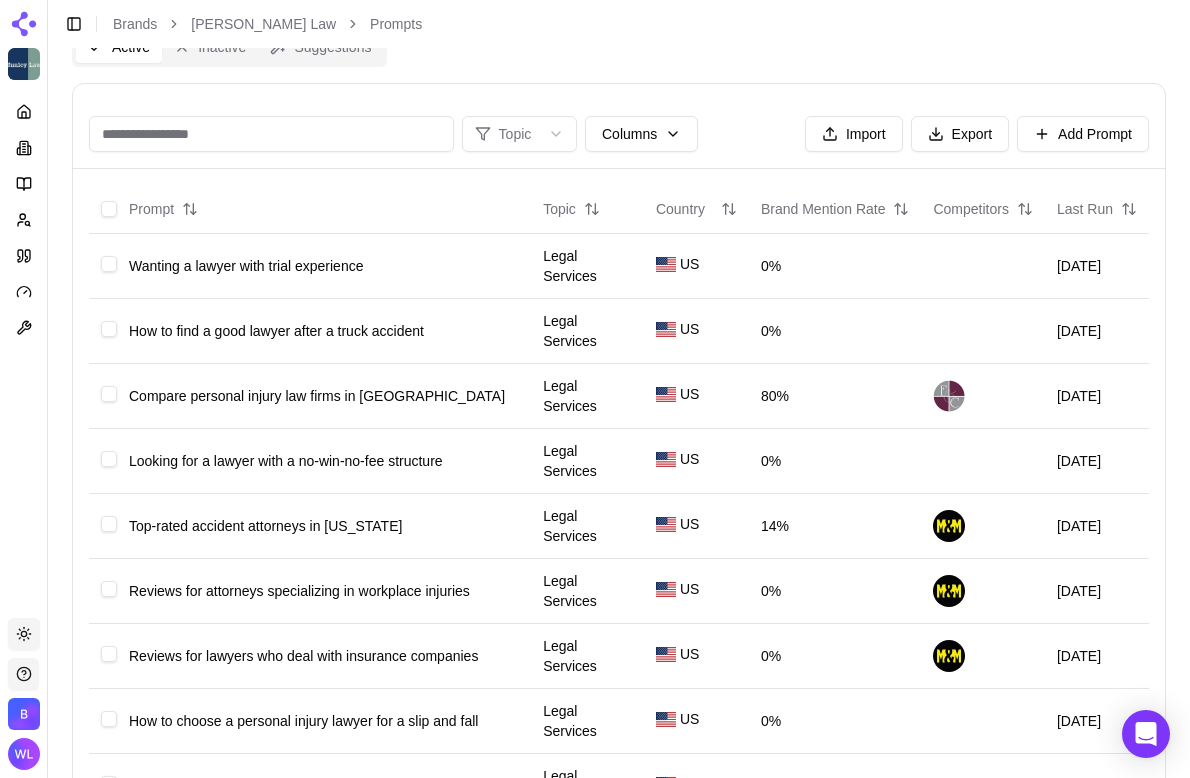 click at bounding box center [271, 134] 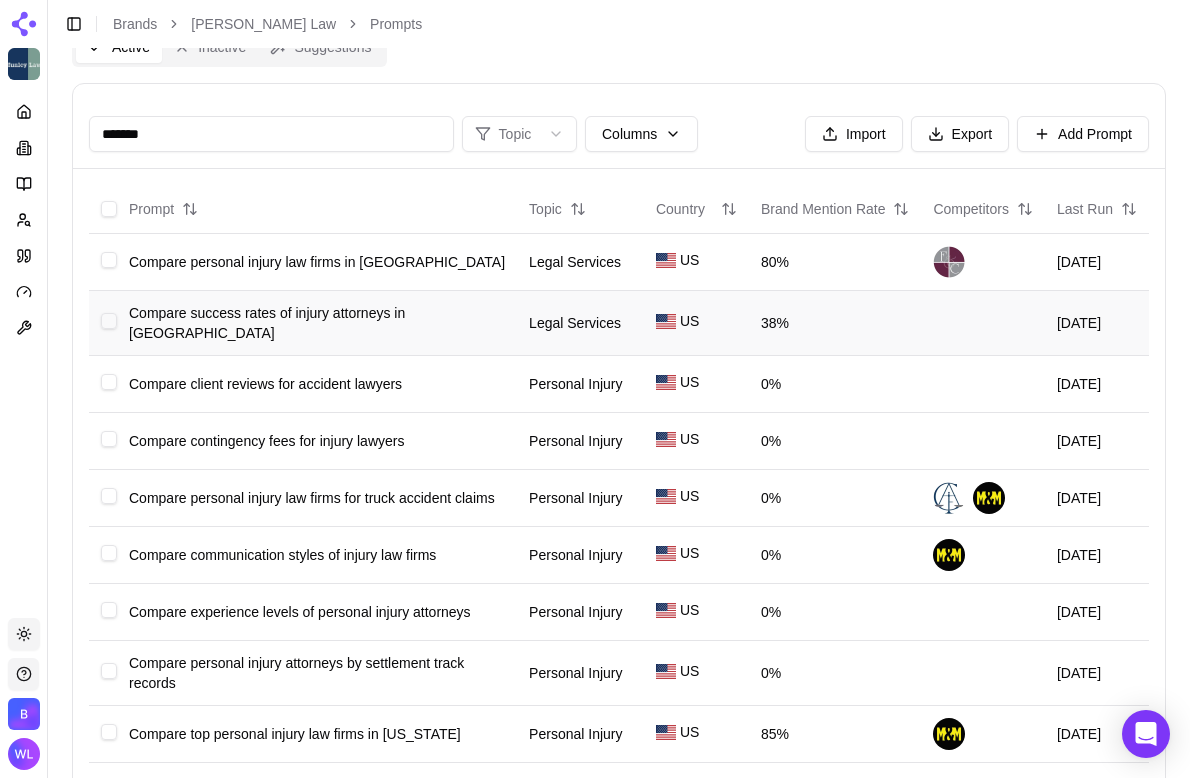 type on "*******" 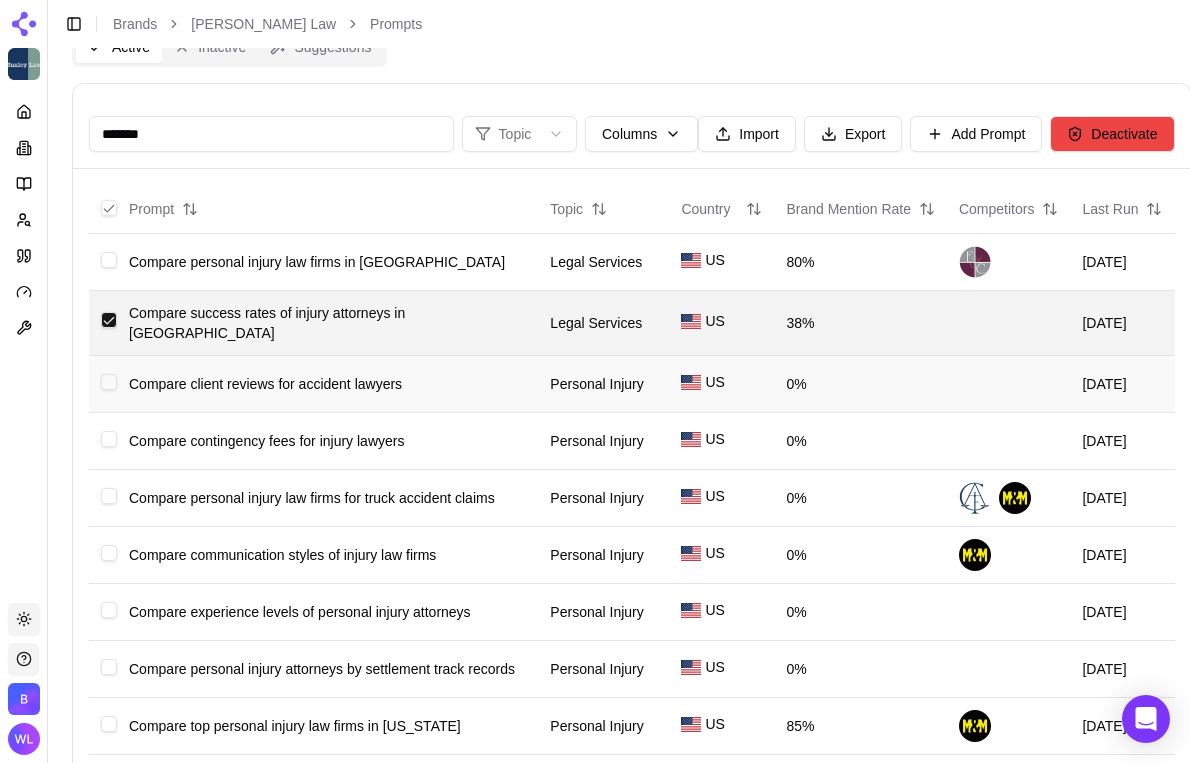 click at bounding box center [109, 384] 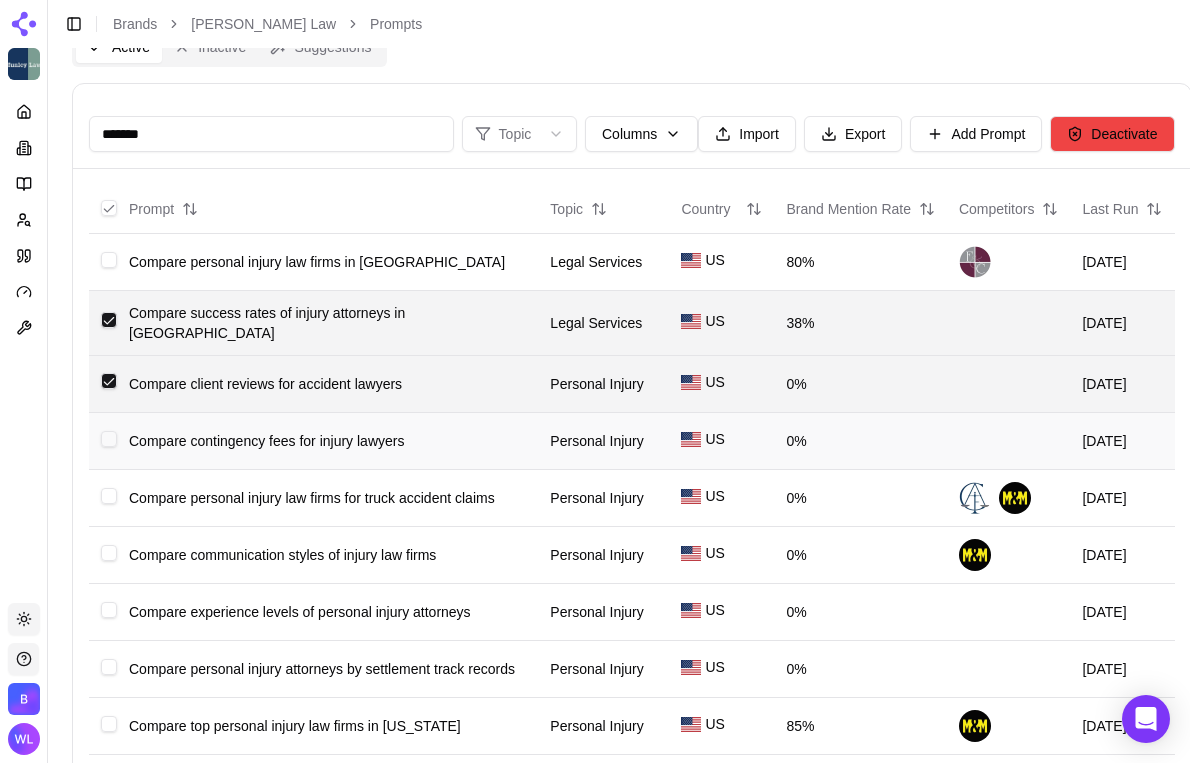 click at bounding box center (109, 439) 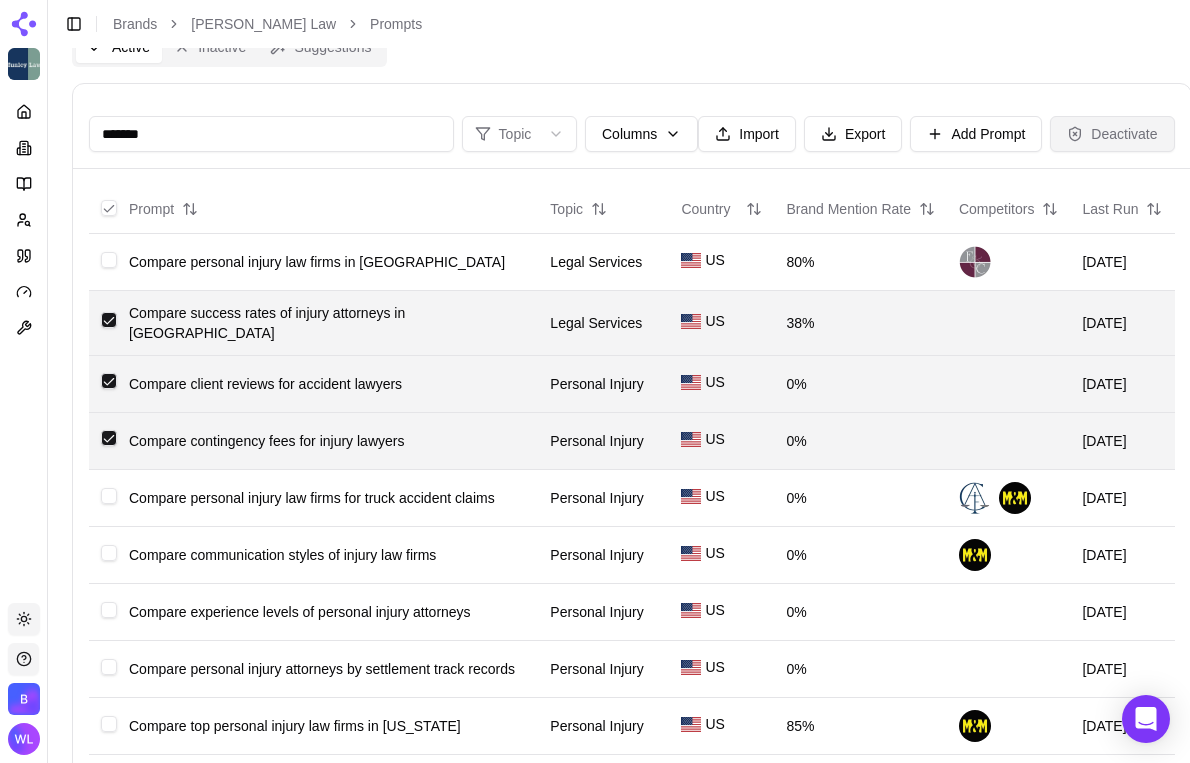 click on "Deactivate" at bounding box center (1112, 134) 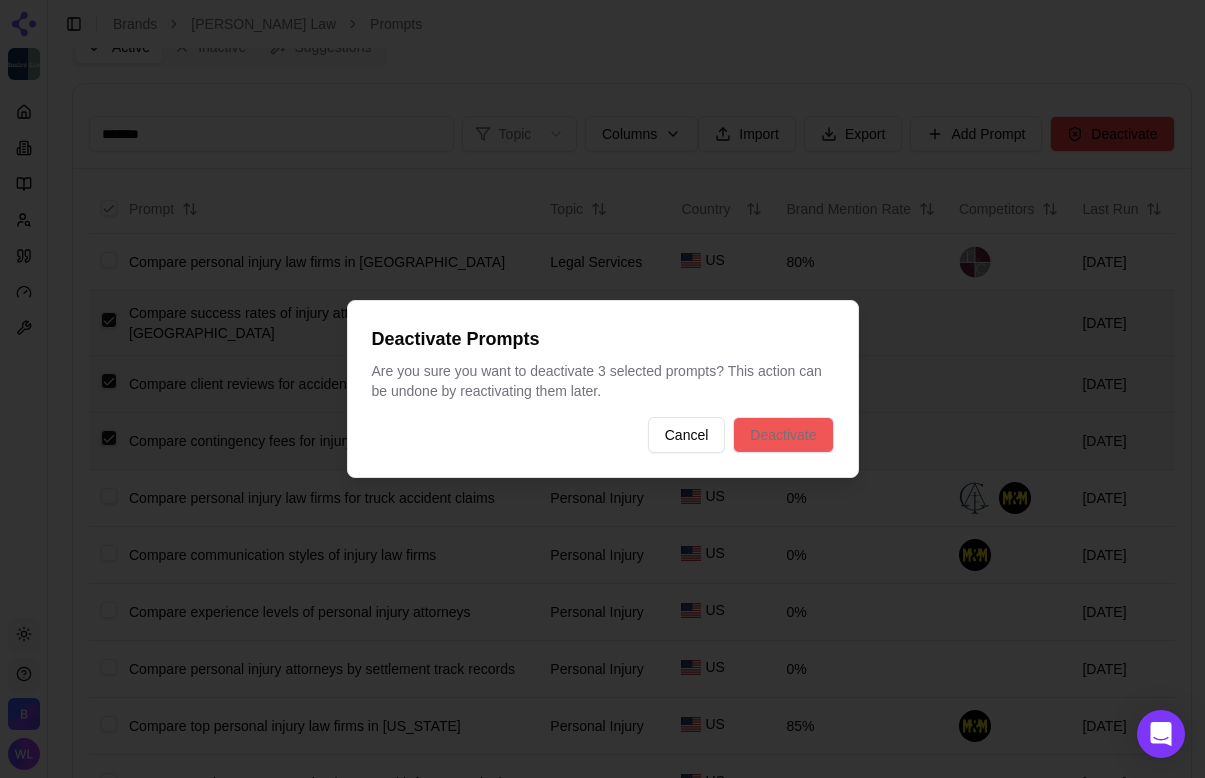 click on "Deactivate" at bounding box center [783, 435] 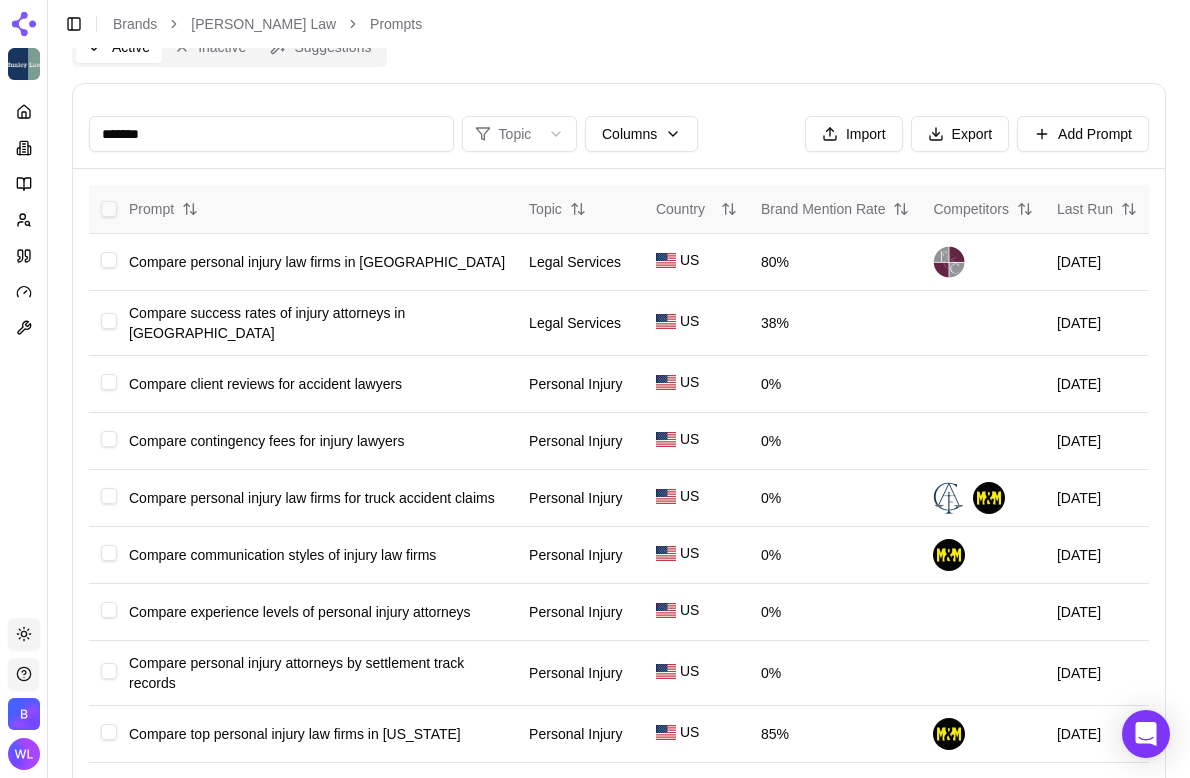 click at bounding box center [109, 209] 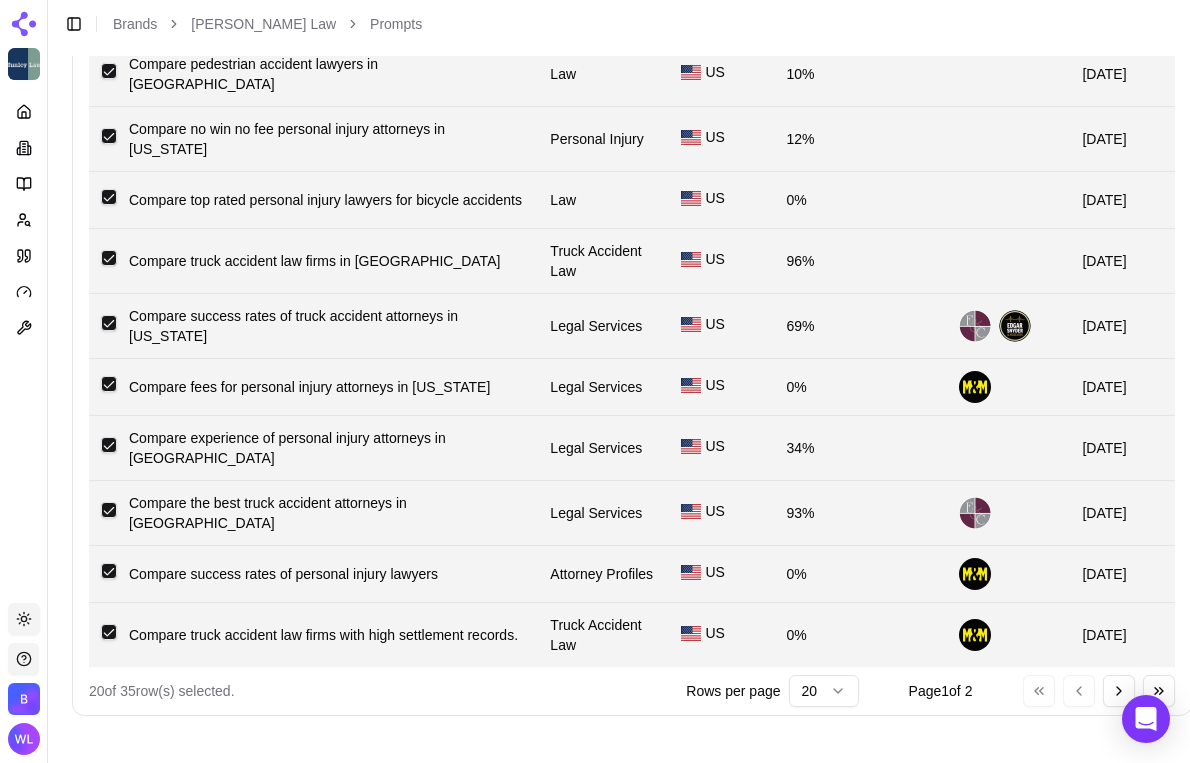 scroll, scrollTop: 839, scrollLeft: 0, axis: vertical 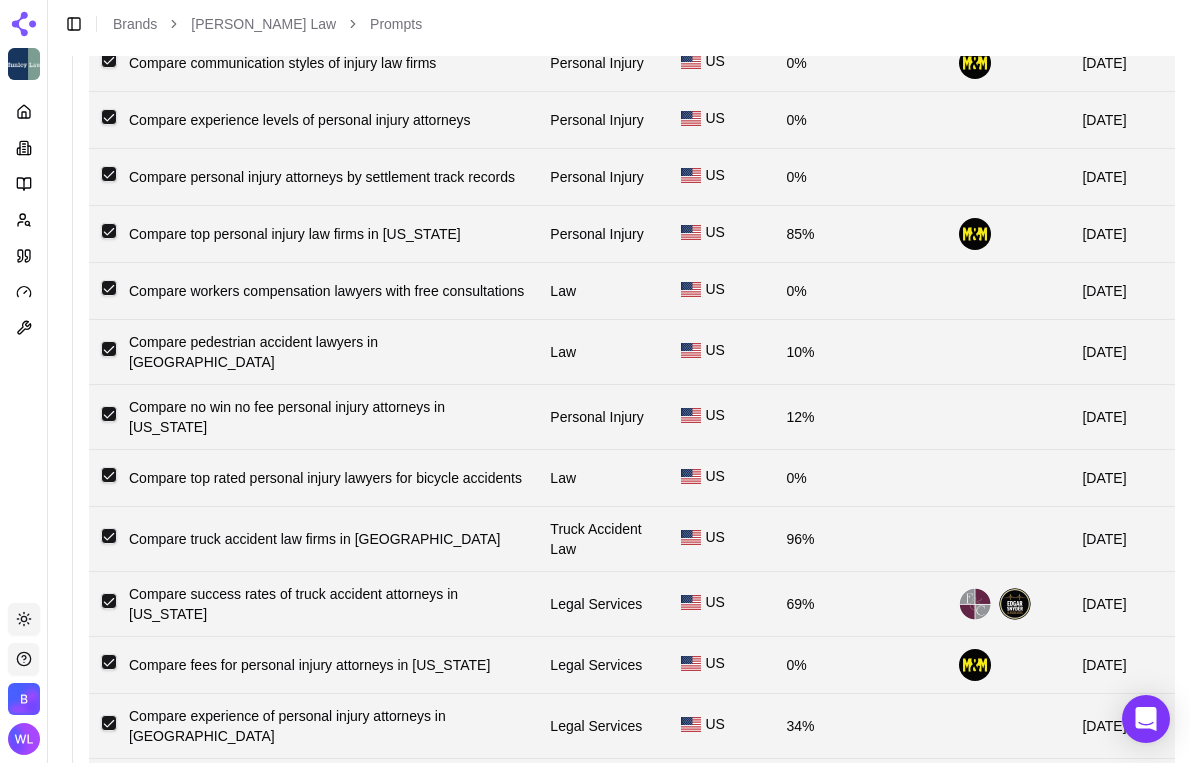 click at bounding box center (109, 601) 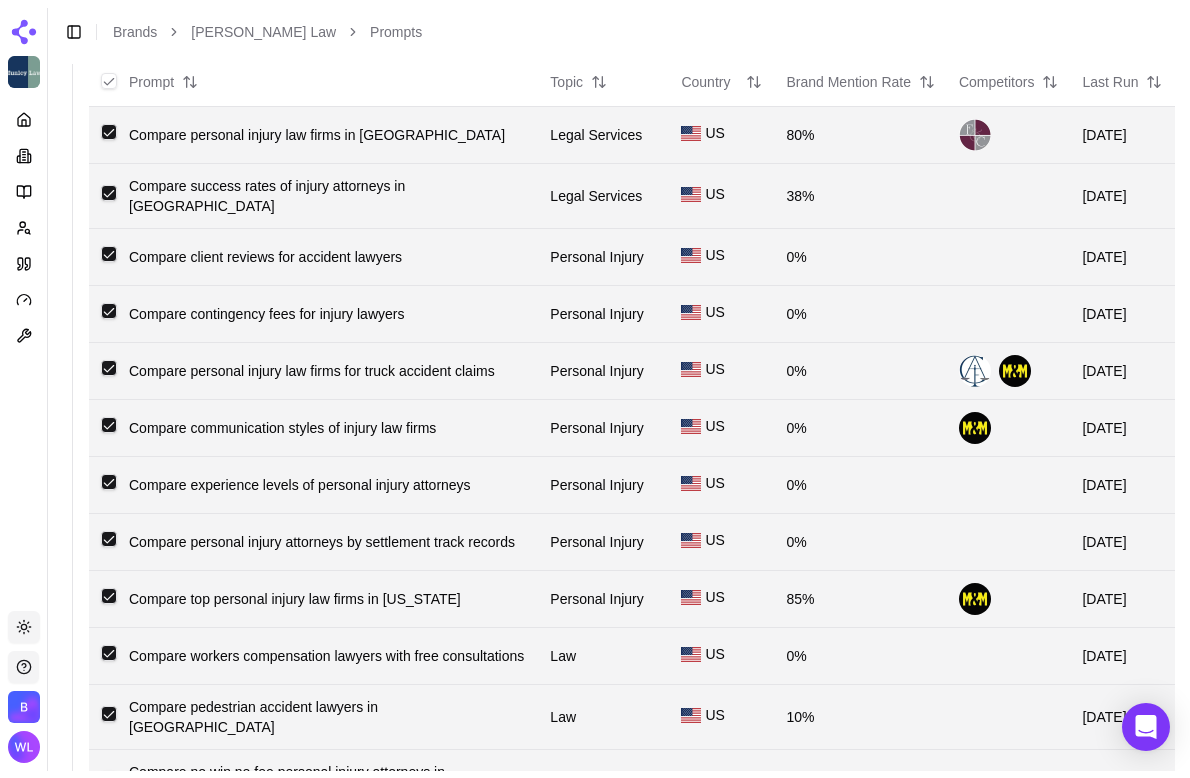 scroll, scrollTop: 135, scrollLeft: 0, axis: vertical 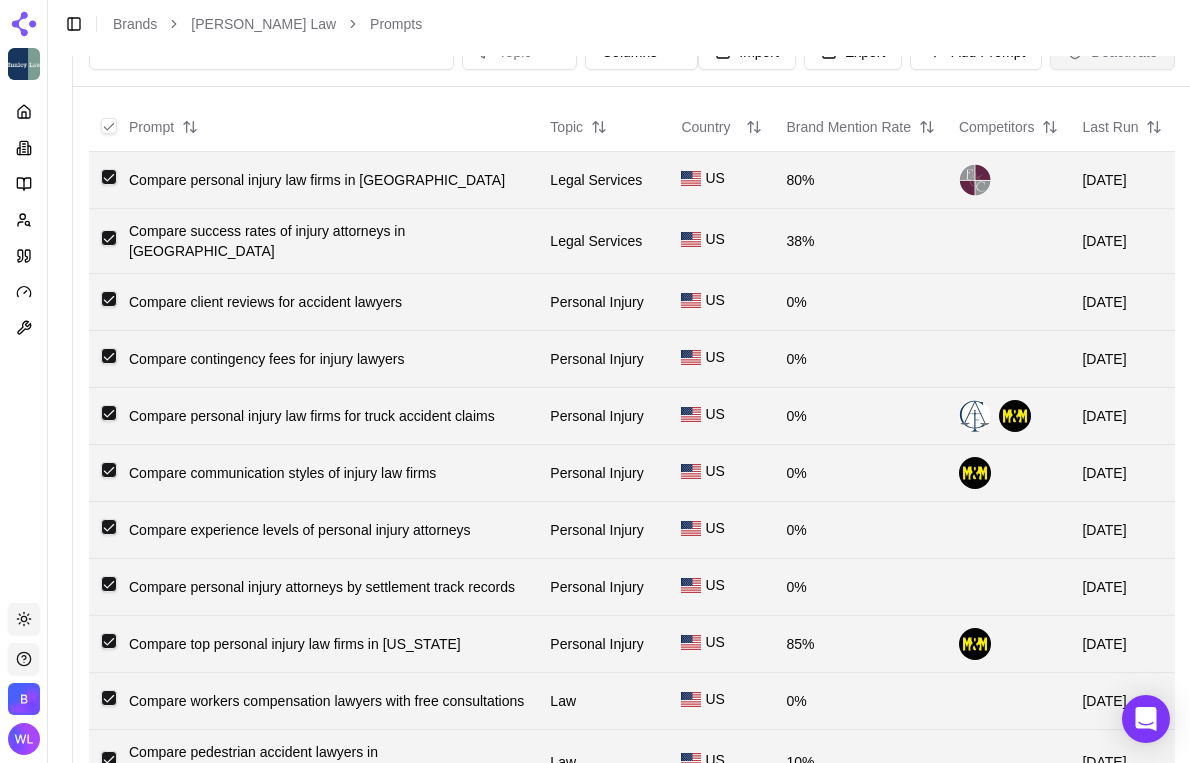 click on "Deactivate" at bounding box center (1112, 52) 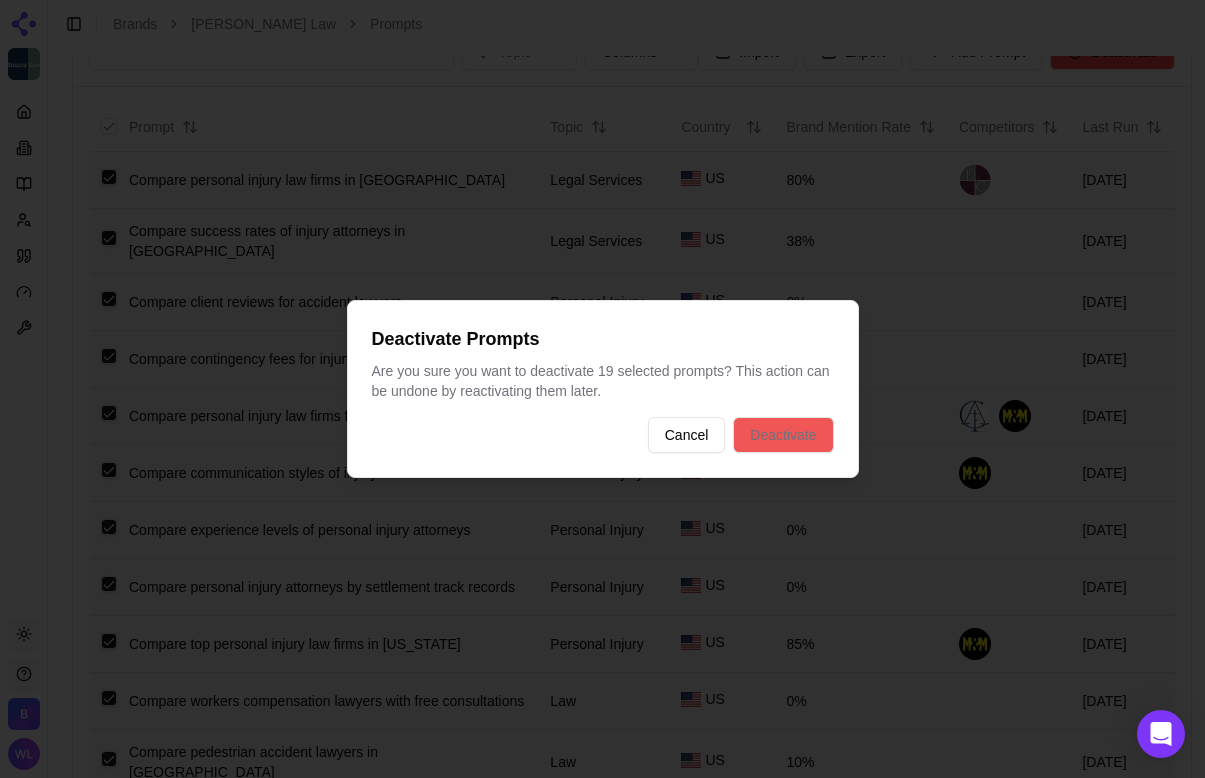 click on "Deactivate" at bounding box center (783, 435) 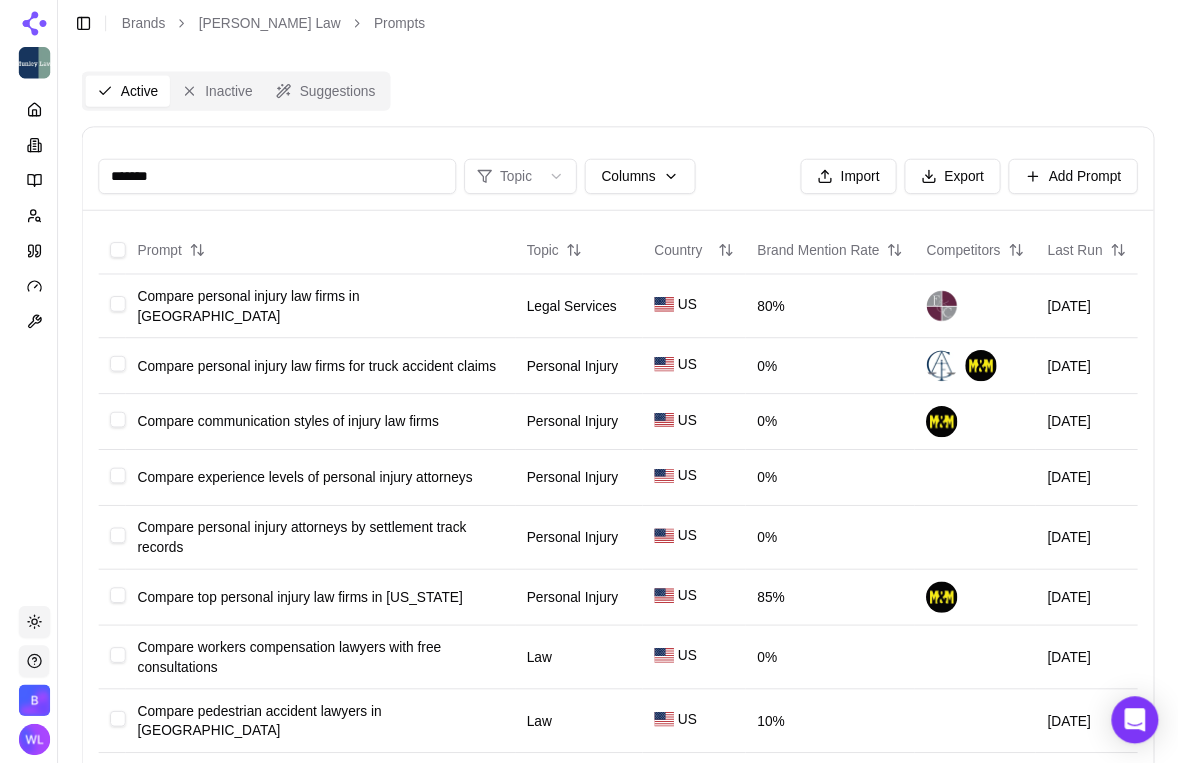 scroll, scrollTop: 0, scrollLeft: 0, axis: both 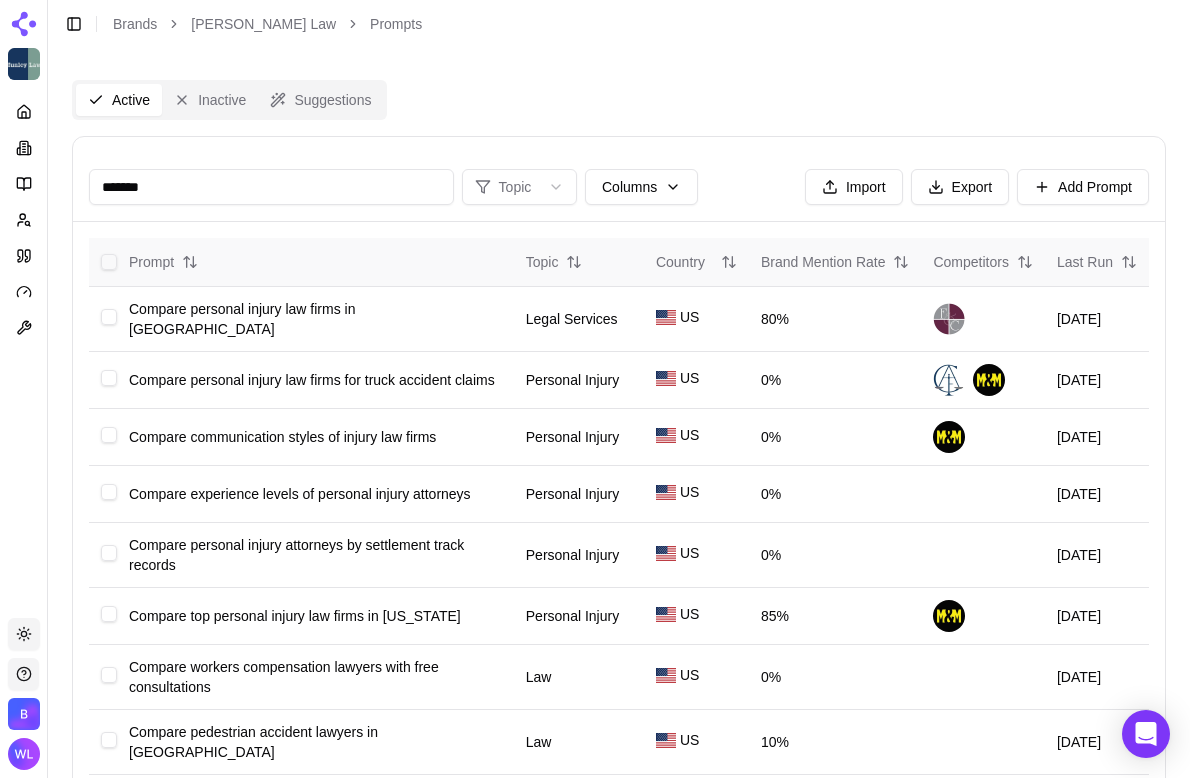 click at bounding box center [109, 262] 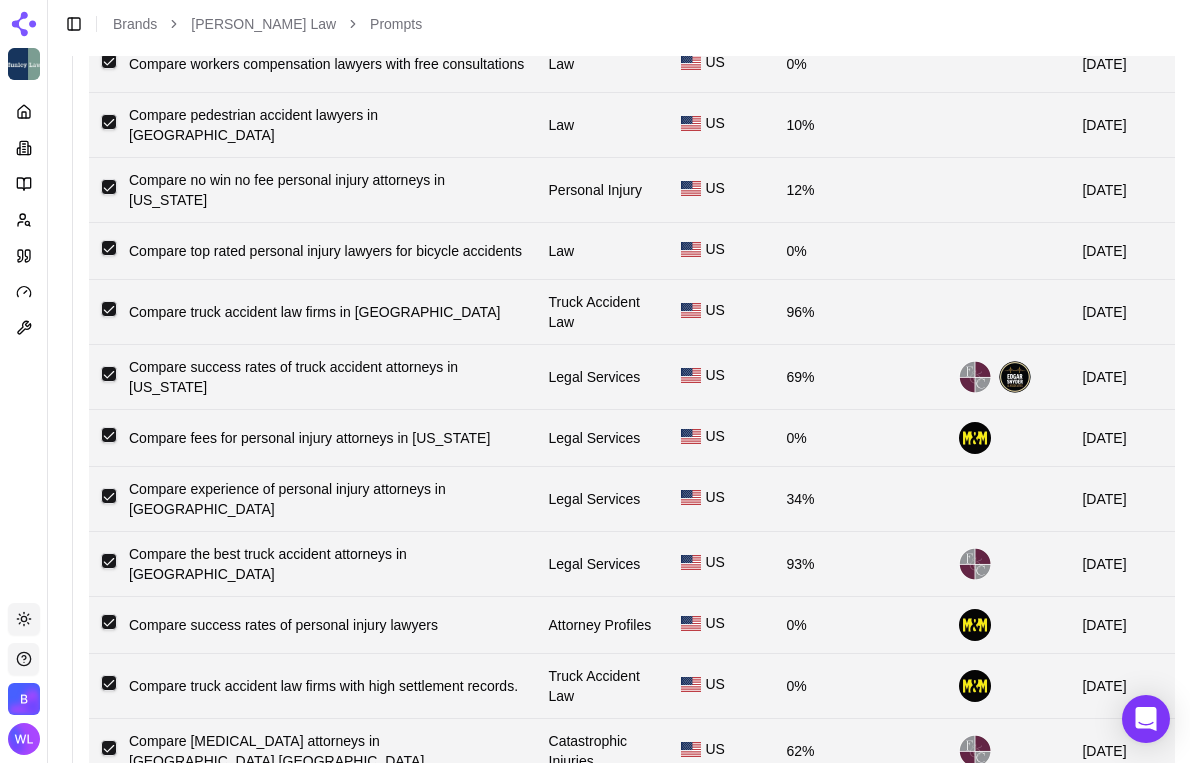scroll, scrollTop: 733, scrollLeft: 0, axis: vertical 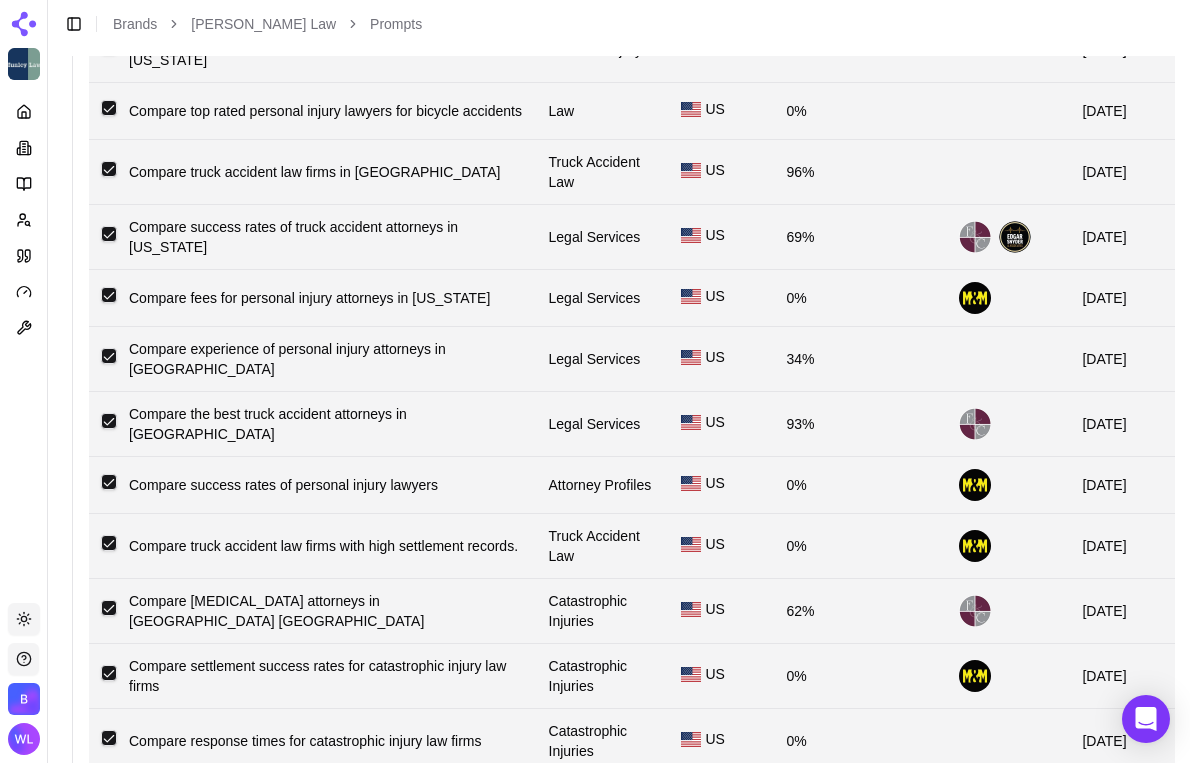click at bounding box center [109, 482] 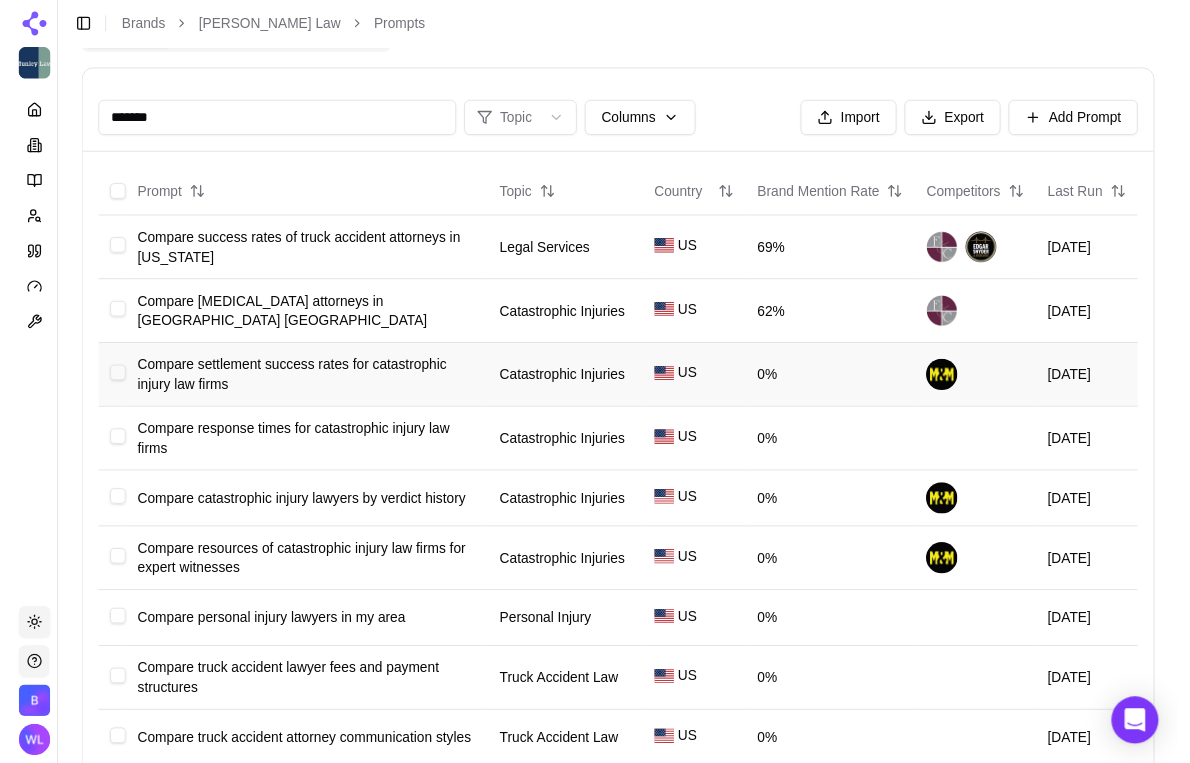 scroll, scrollTop: 0, scrollLeft: 0, axis: both 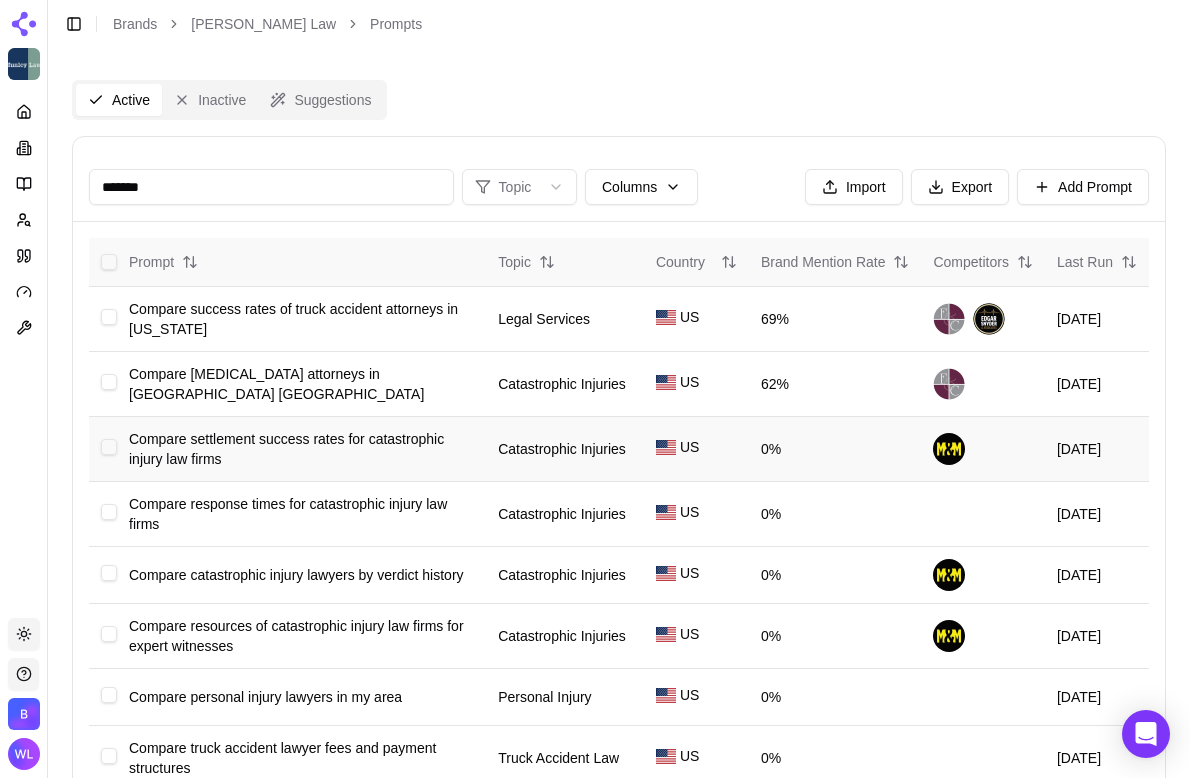click at bounding box center (103, 262) 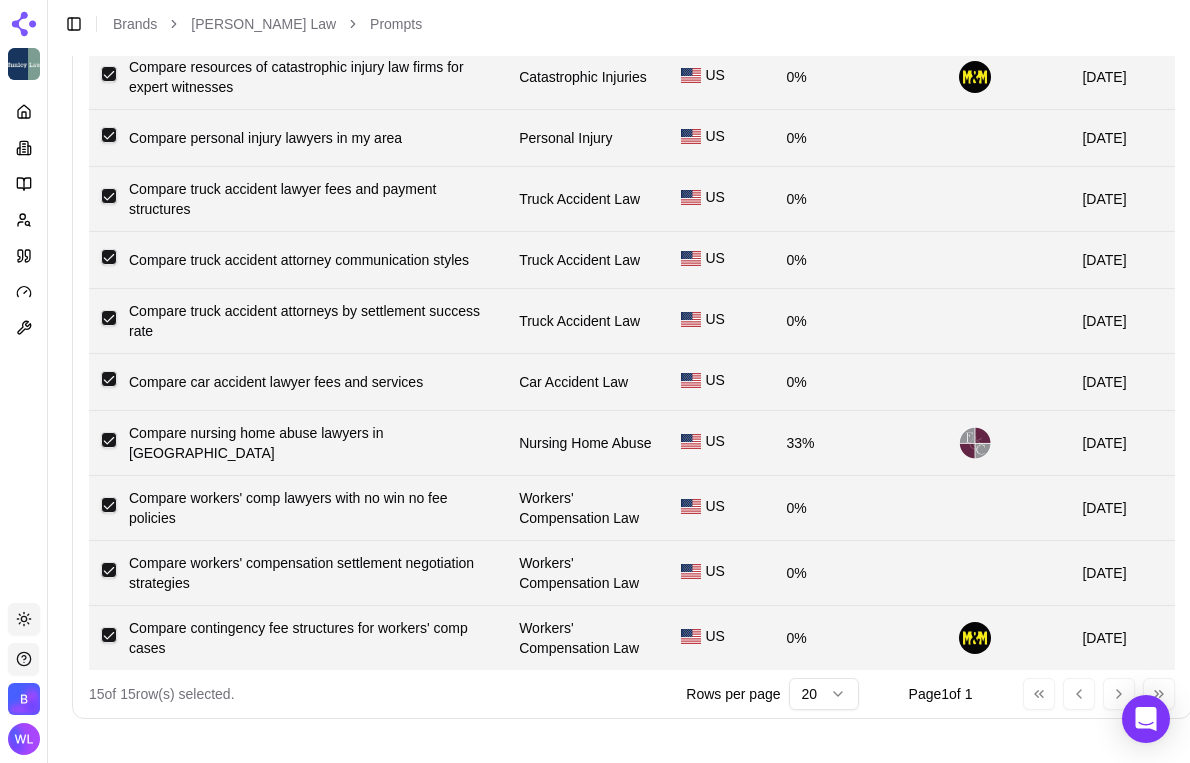 scroll, scrollTop: 567, scrollLeft: 0, axis: vertical 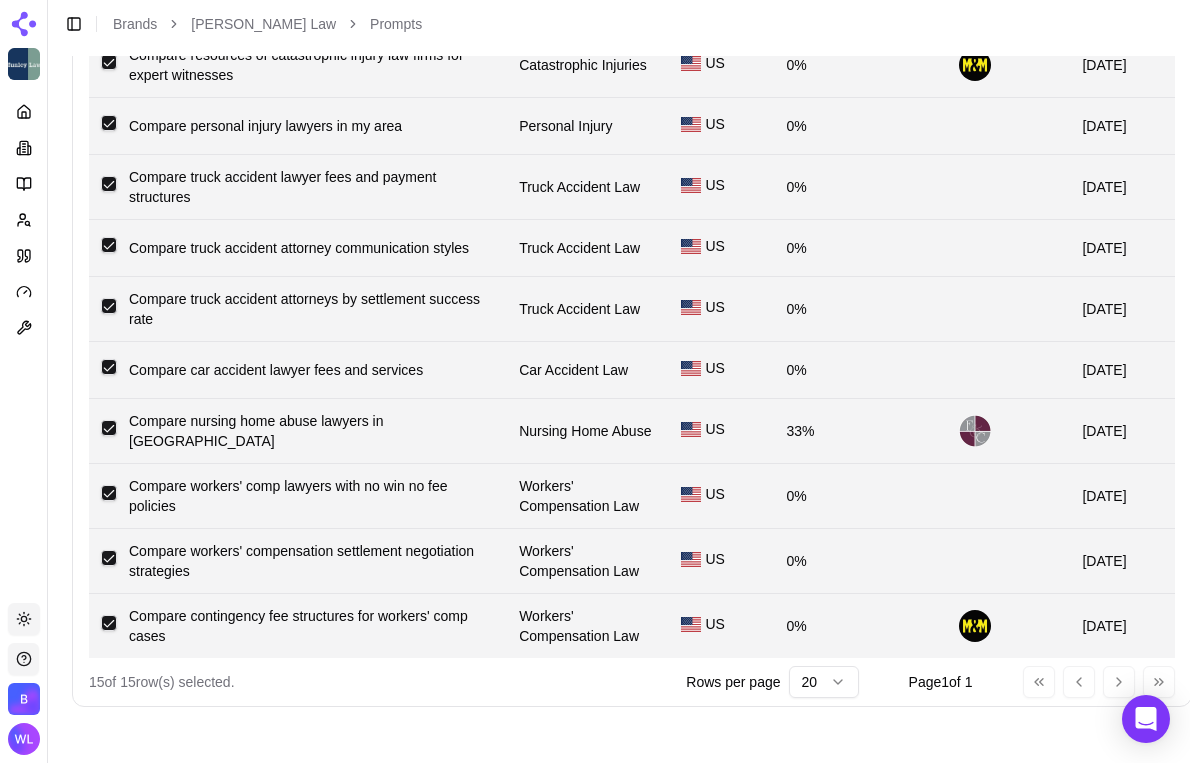 click at bounding box center [109, 309] 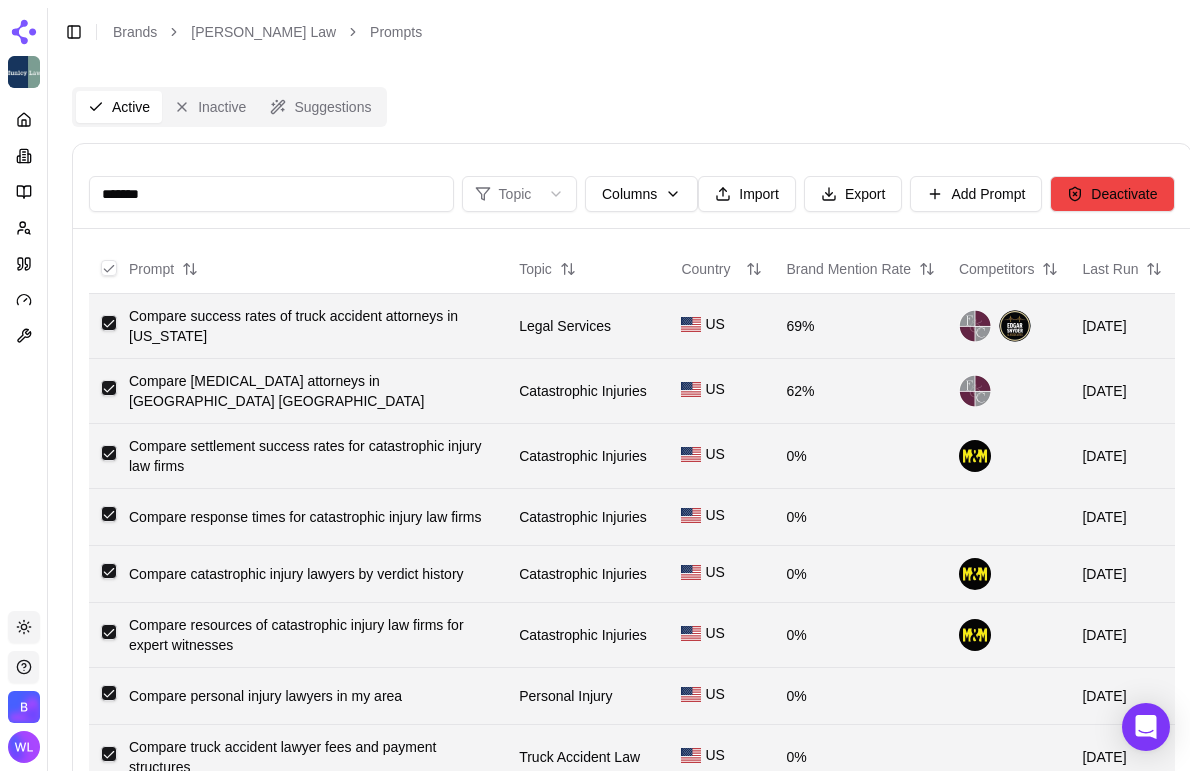 scroll, scrollTop: 0, scrollLeft: 0, axis: both 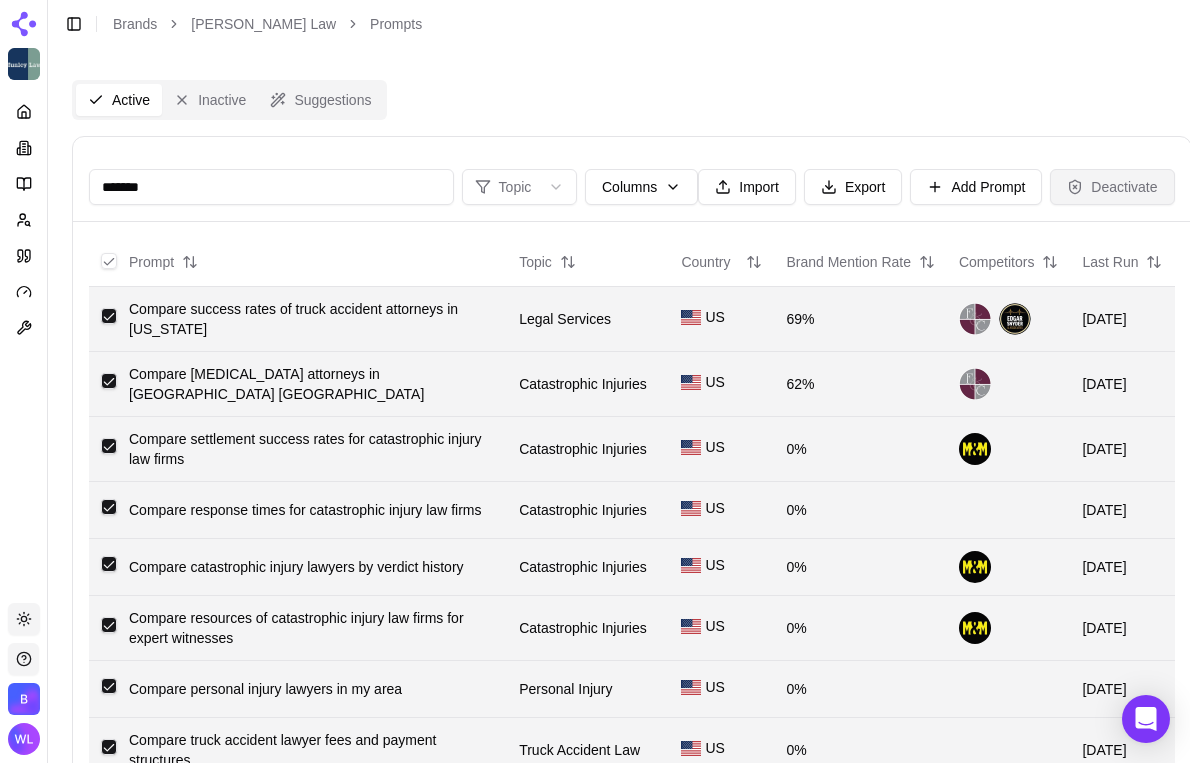click on "Deactivate" at bounding box center [1112, 187] 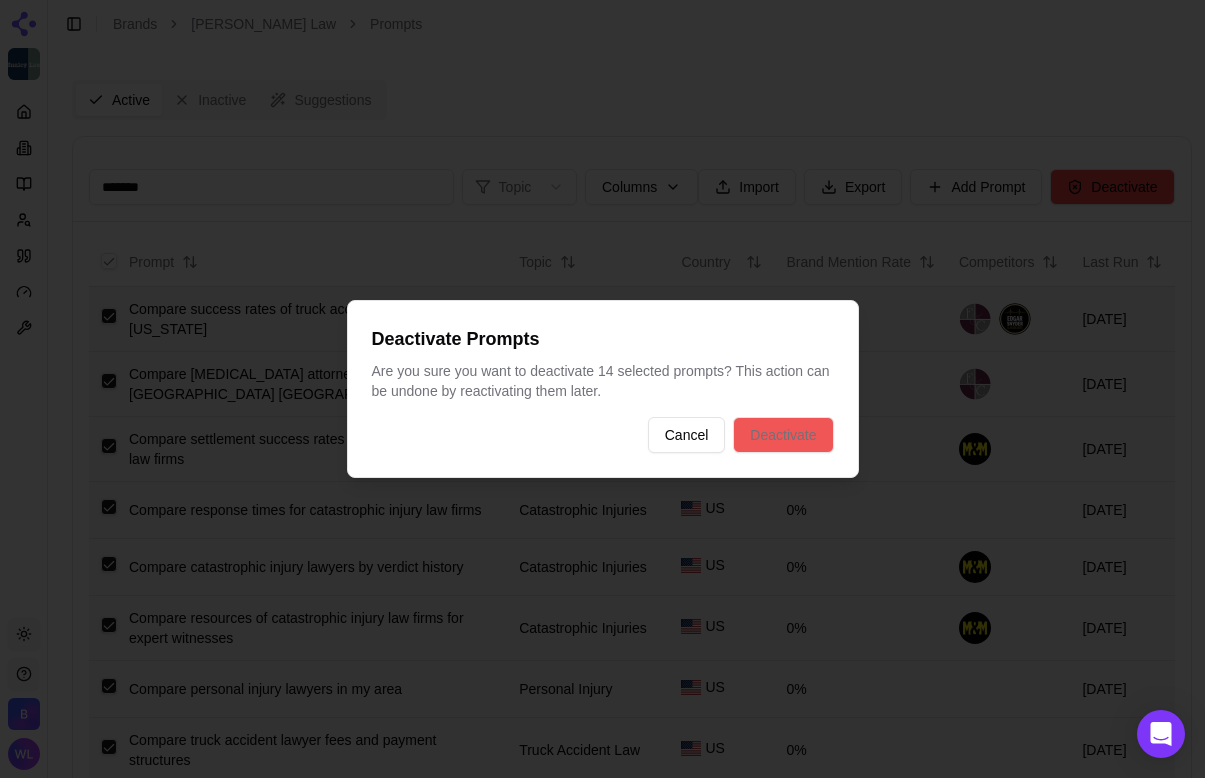click on "Deactivate" at bounding box center (783, 435) 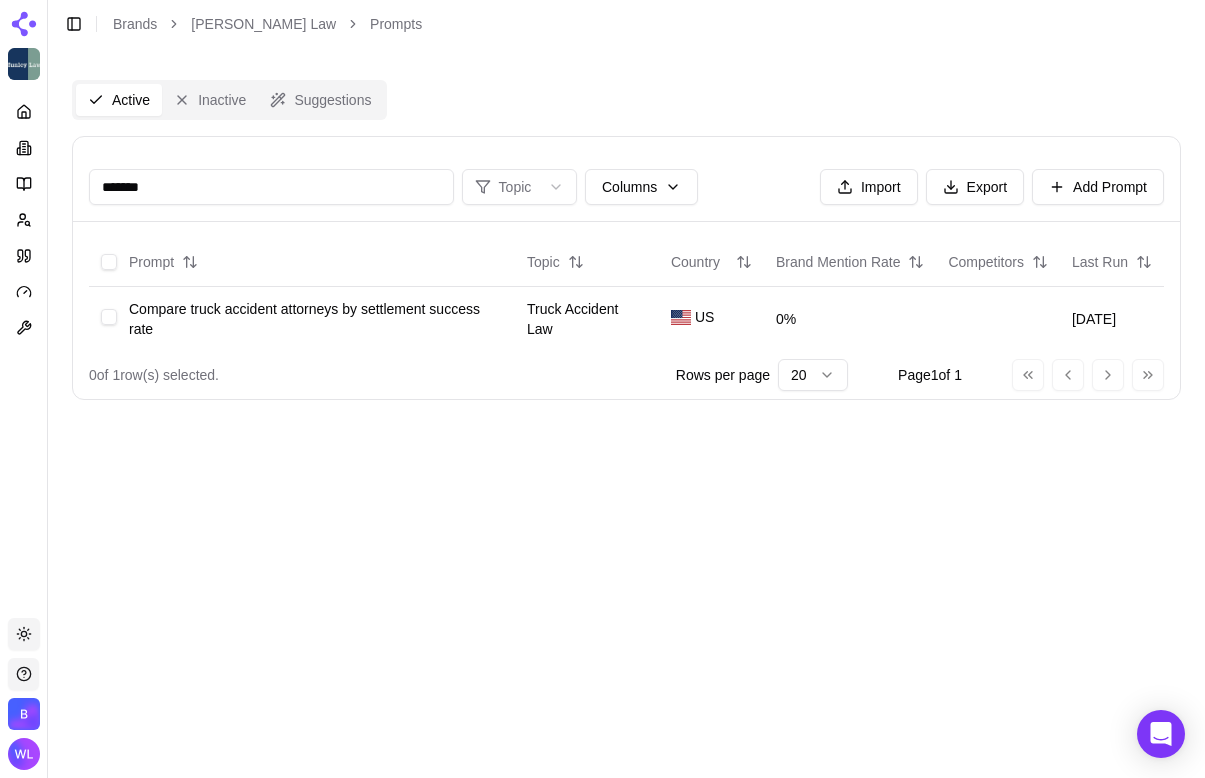 click on "Active" at bounding box center (119, 100) 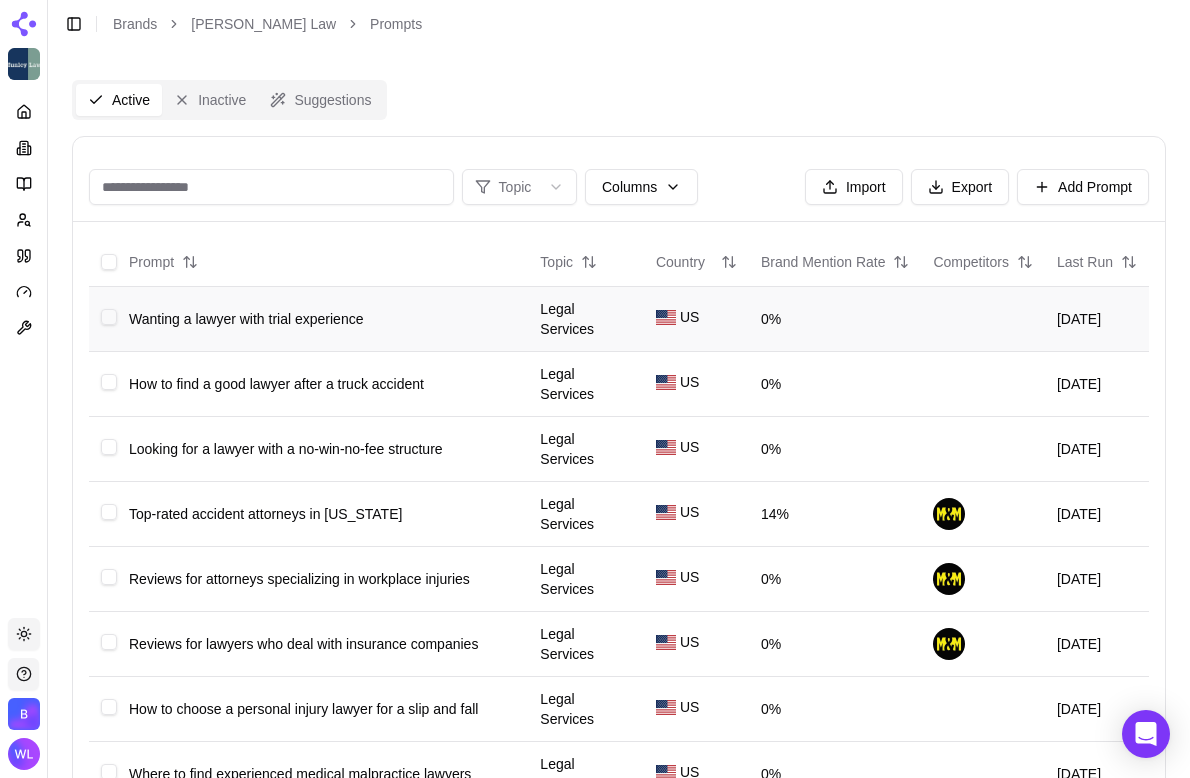 click at bounding box center [109, 317] 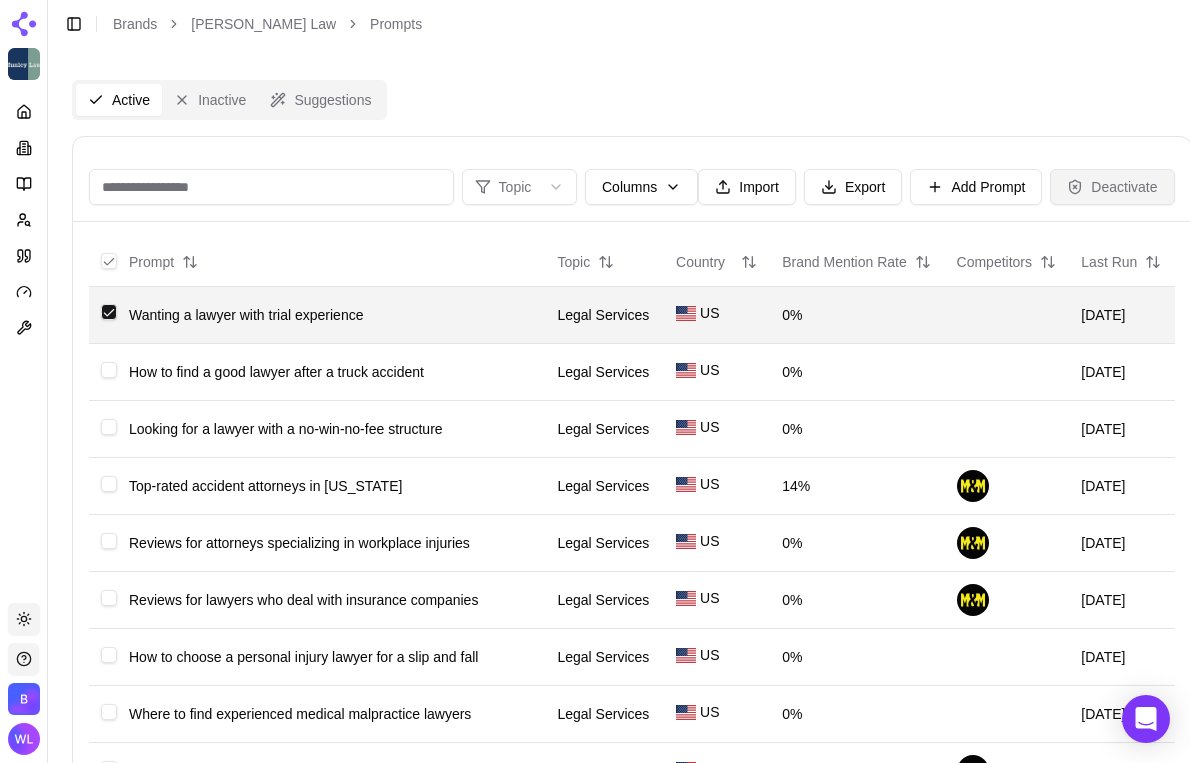 click on "Deactivate" at bounding box center (1112, 187) 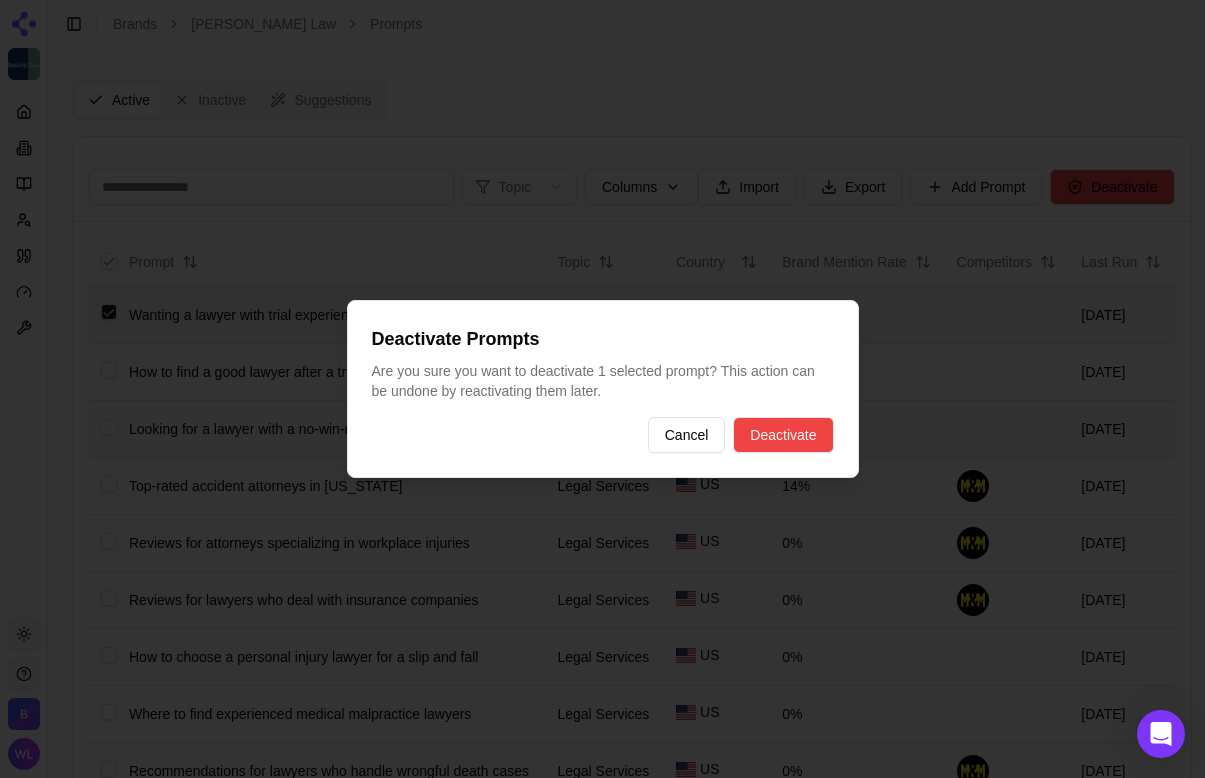 click on "Deactivate" at bounding box center [783, 435] 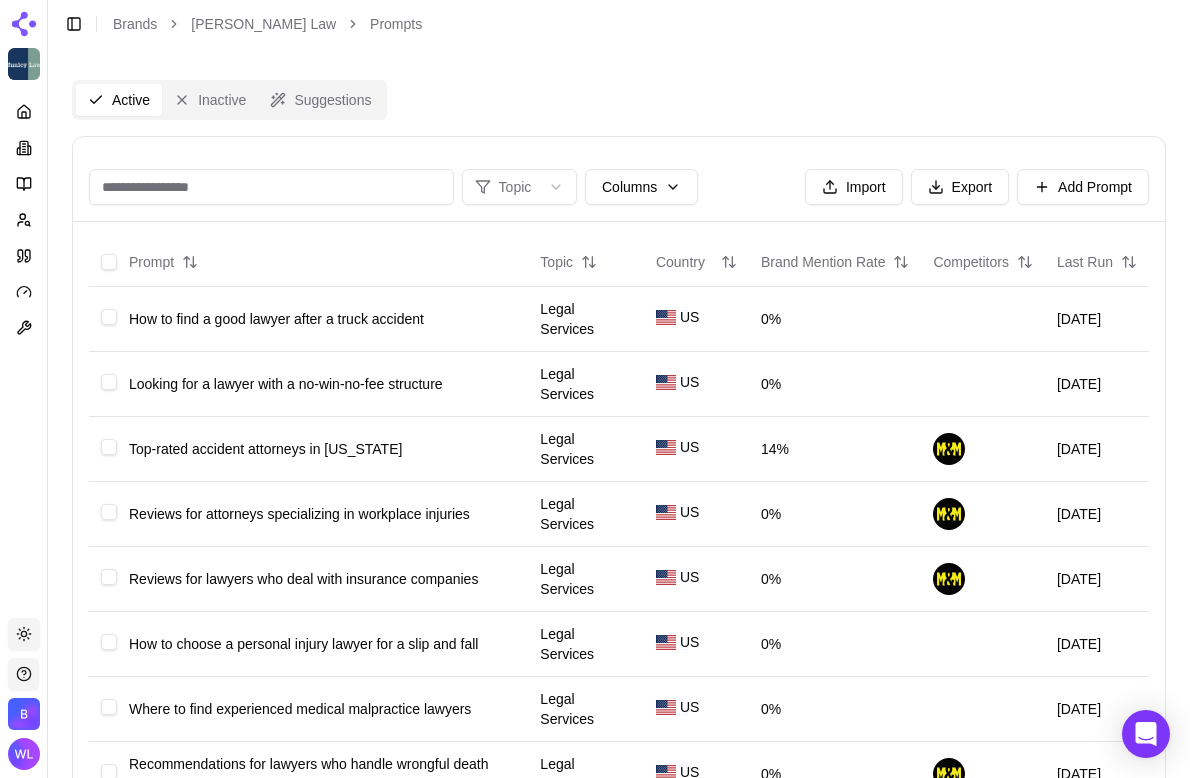 click at bounding box center (271, 187) 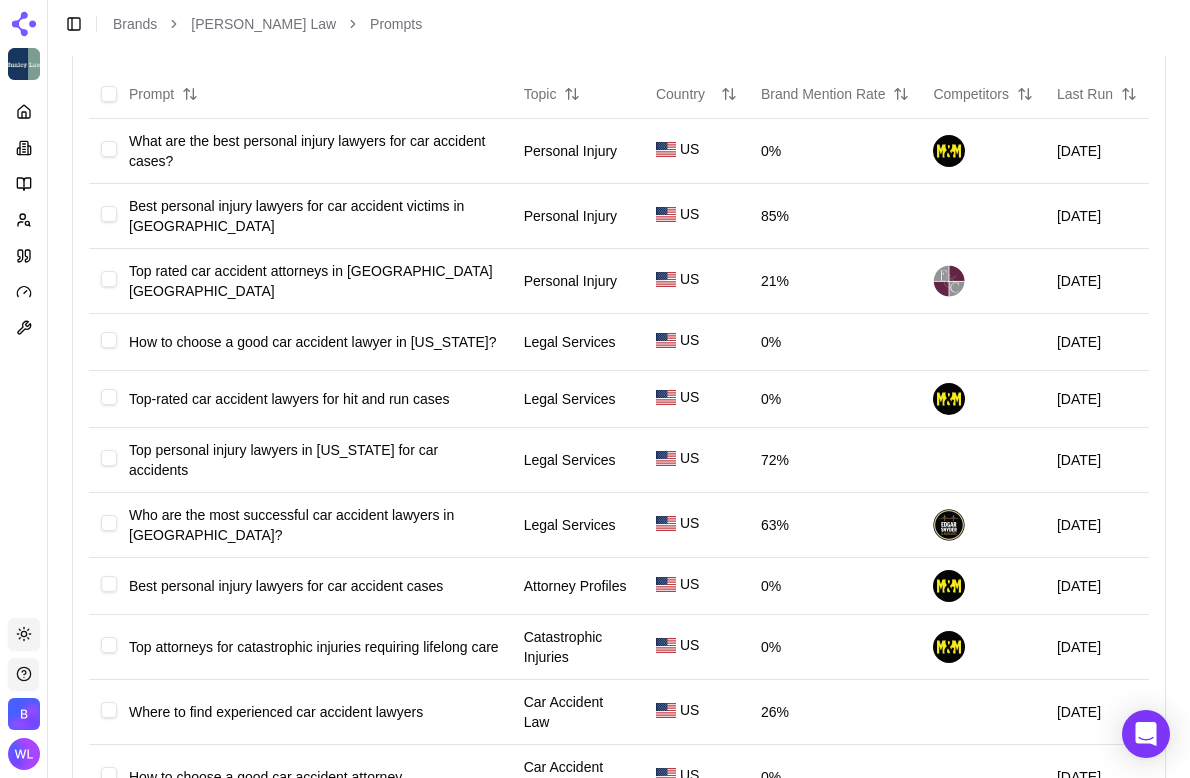 scroll, scrollTop: 0, scrollLeft: 0, axis: both 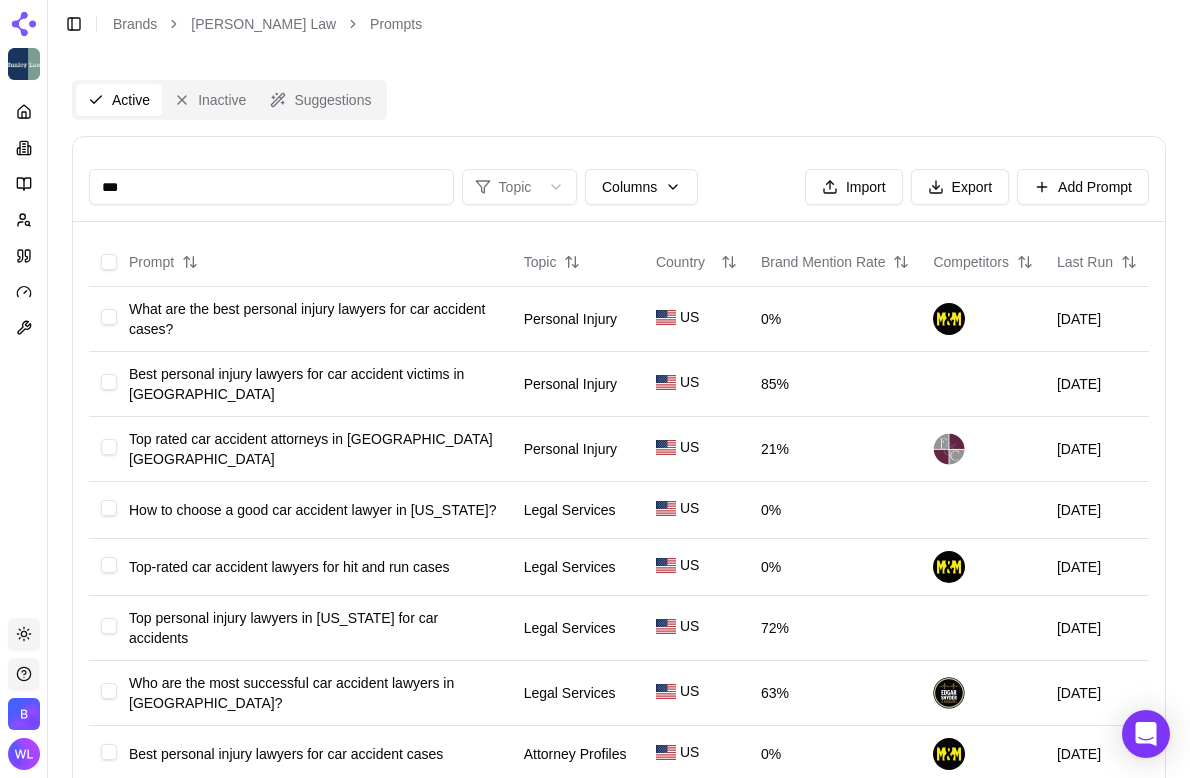 click on "***" at bounding box center [271, 187] 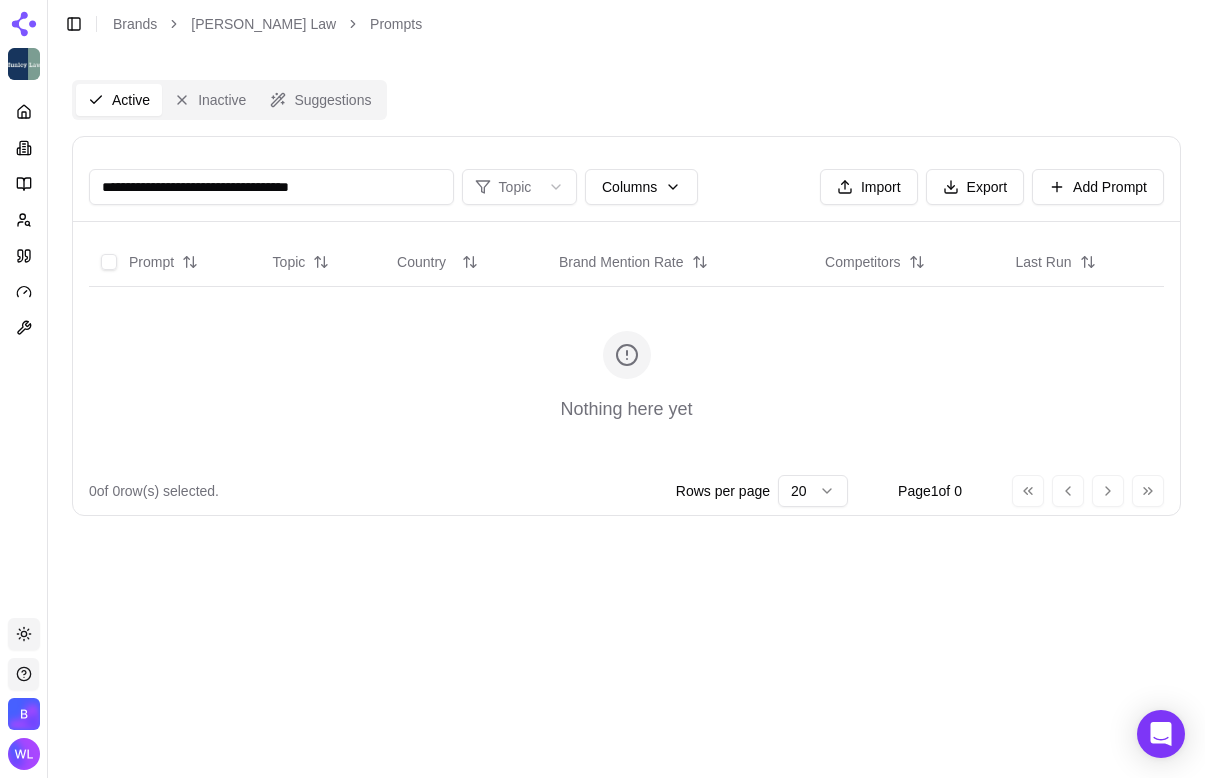 click on "**********" at bounding box center [271, 187] 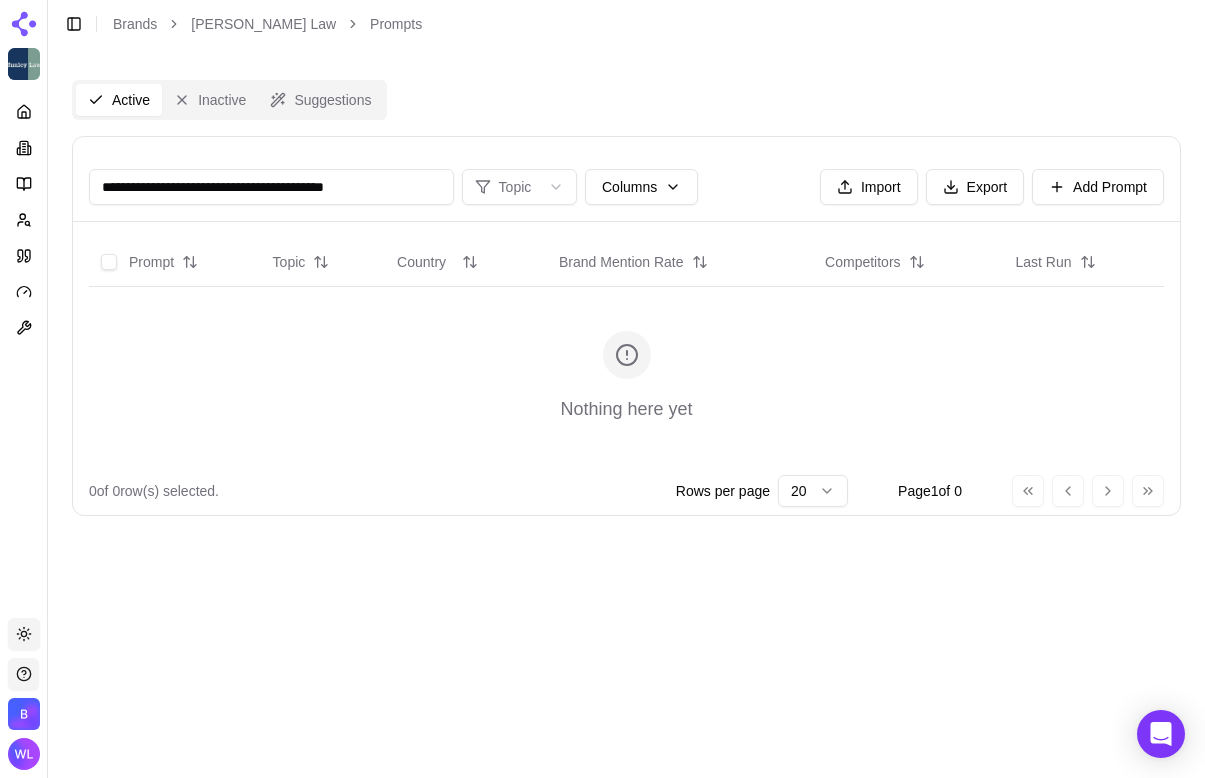 type on "**********" 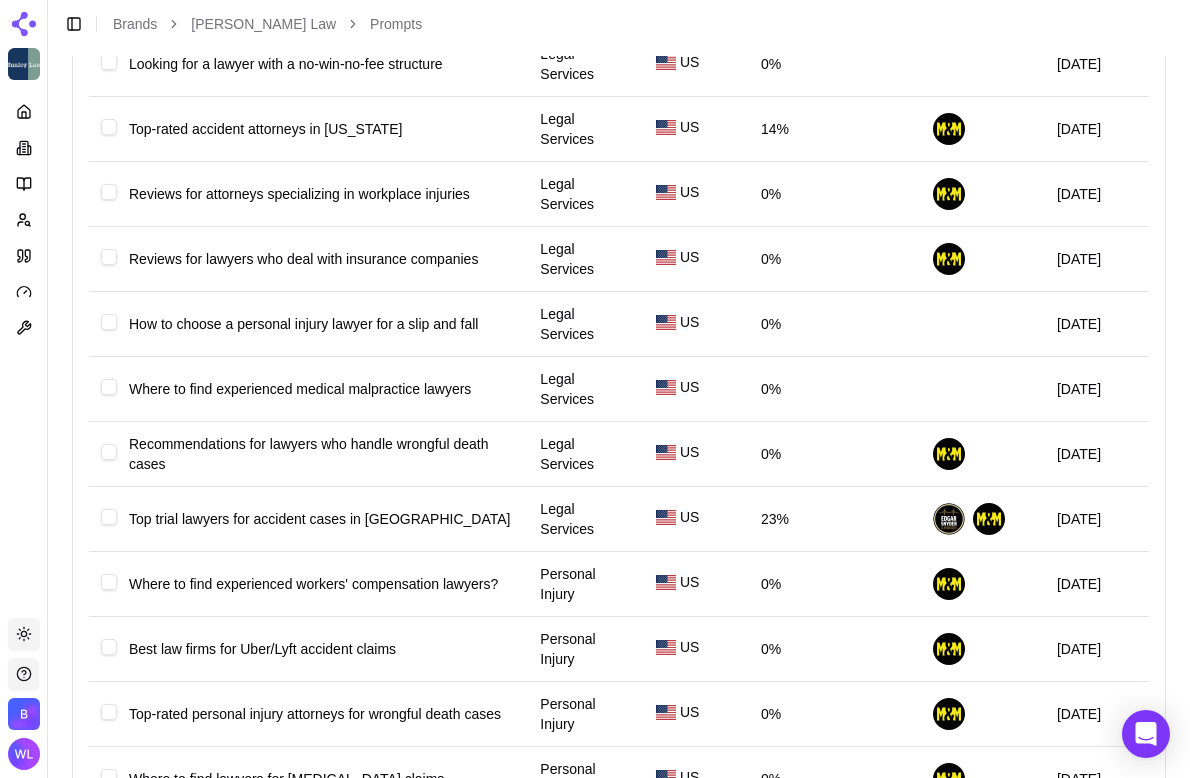 scroll, scrollTop: 0, scrollLeft: 0, axis: both 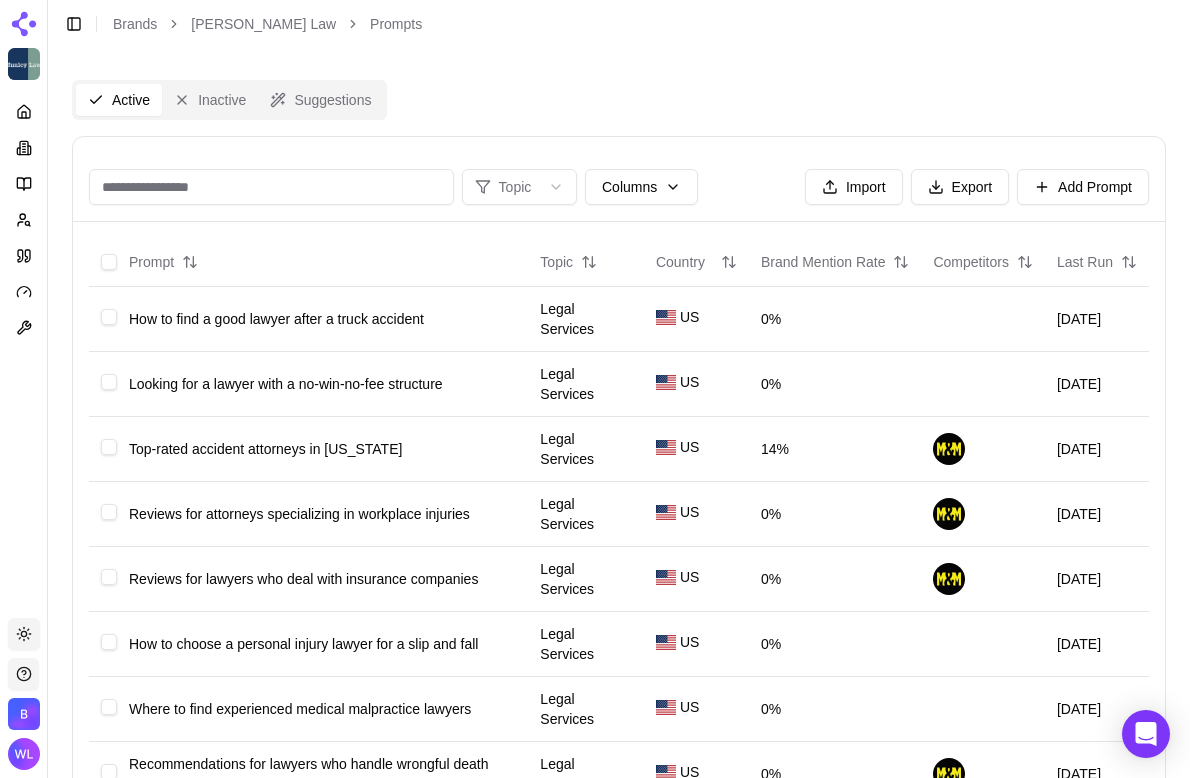 click at bounding box center [271, 187] 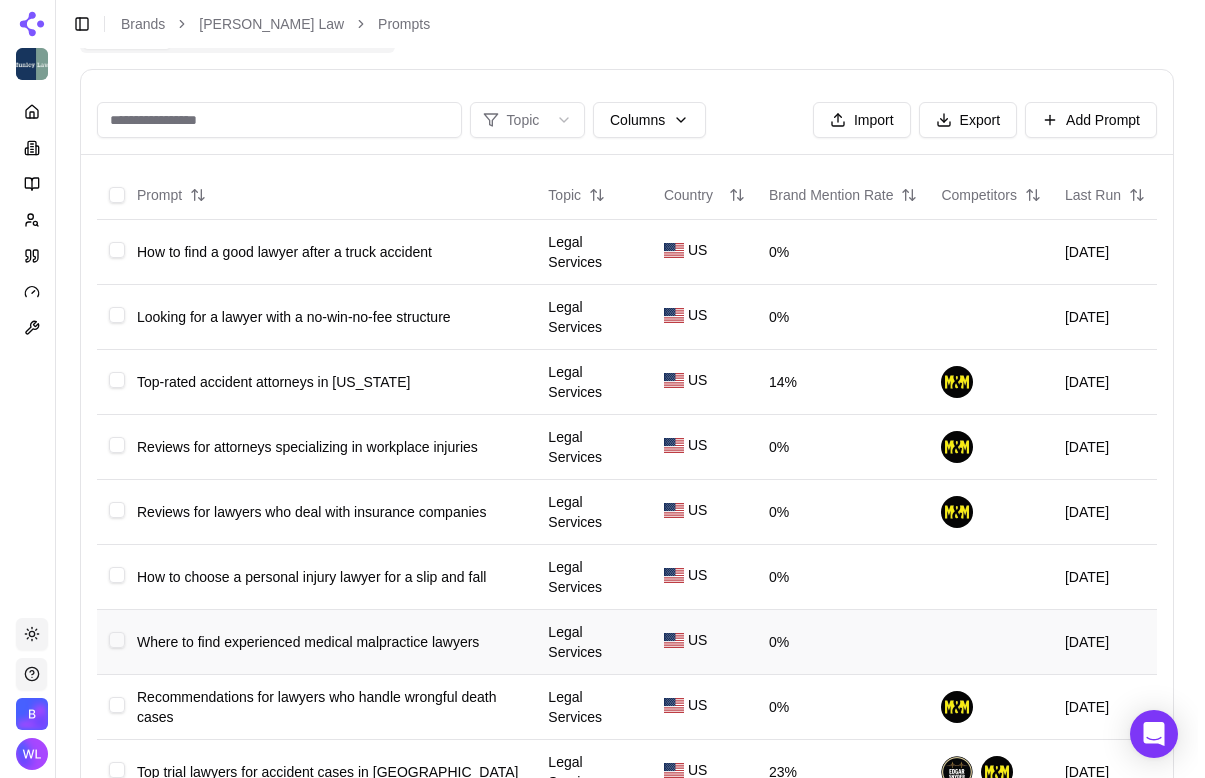 scroll, scrollTop: 0, scrollLeft: 0, axis: both 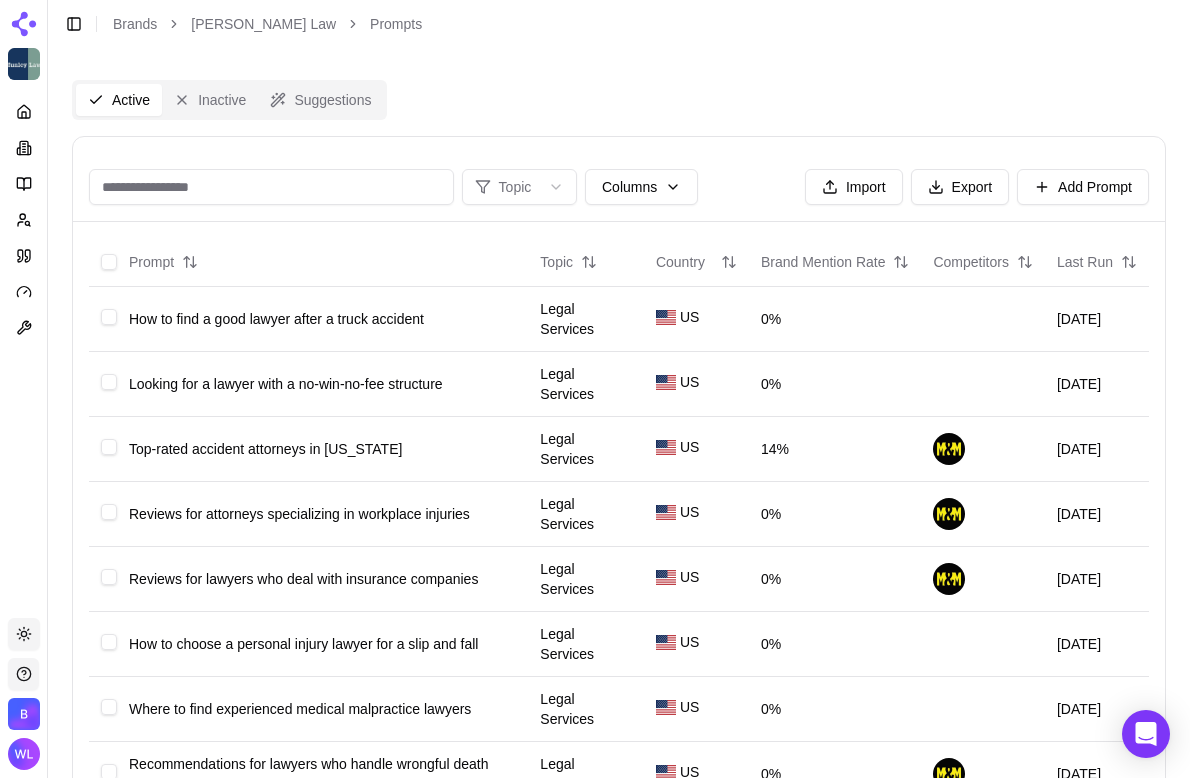 paste on "**********" 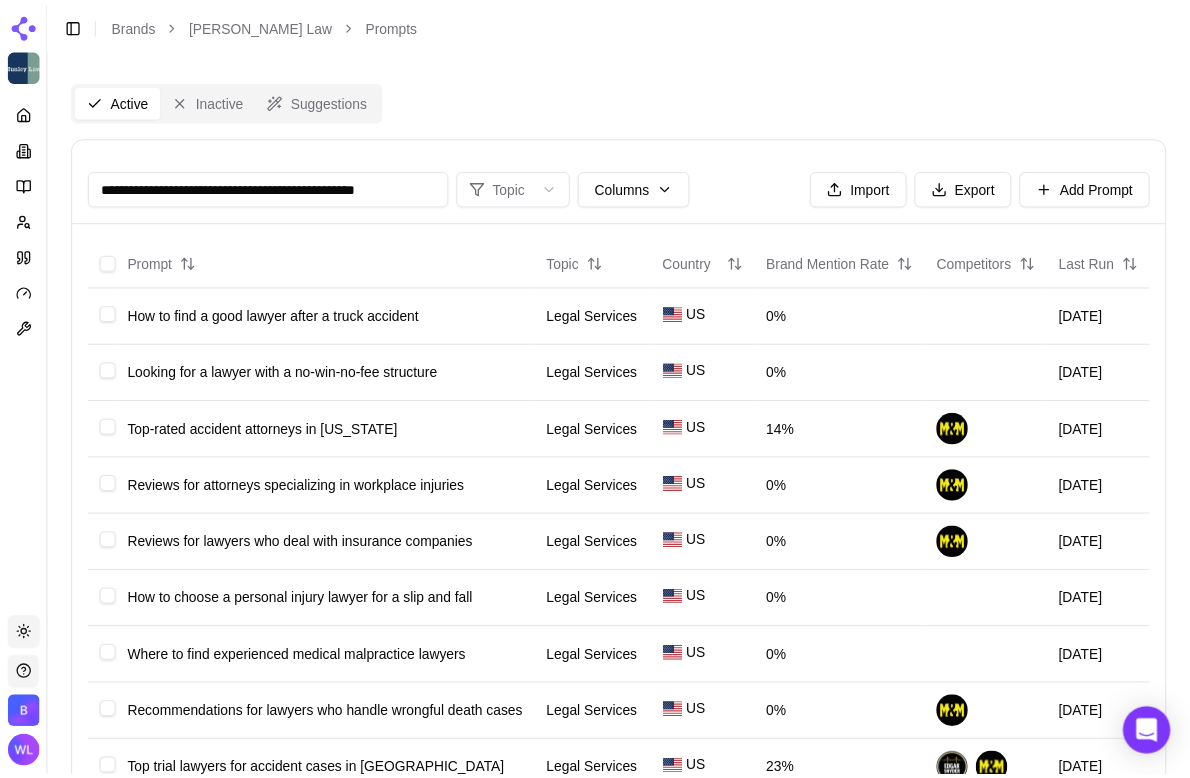 scroll, scrollTop: 0, scrollLeft: 10, axis: horizontal 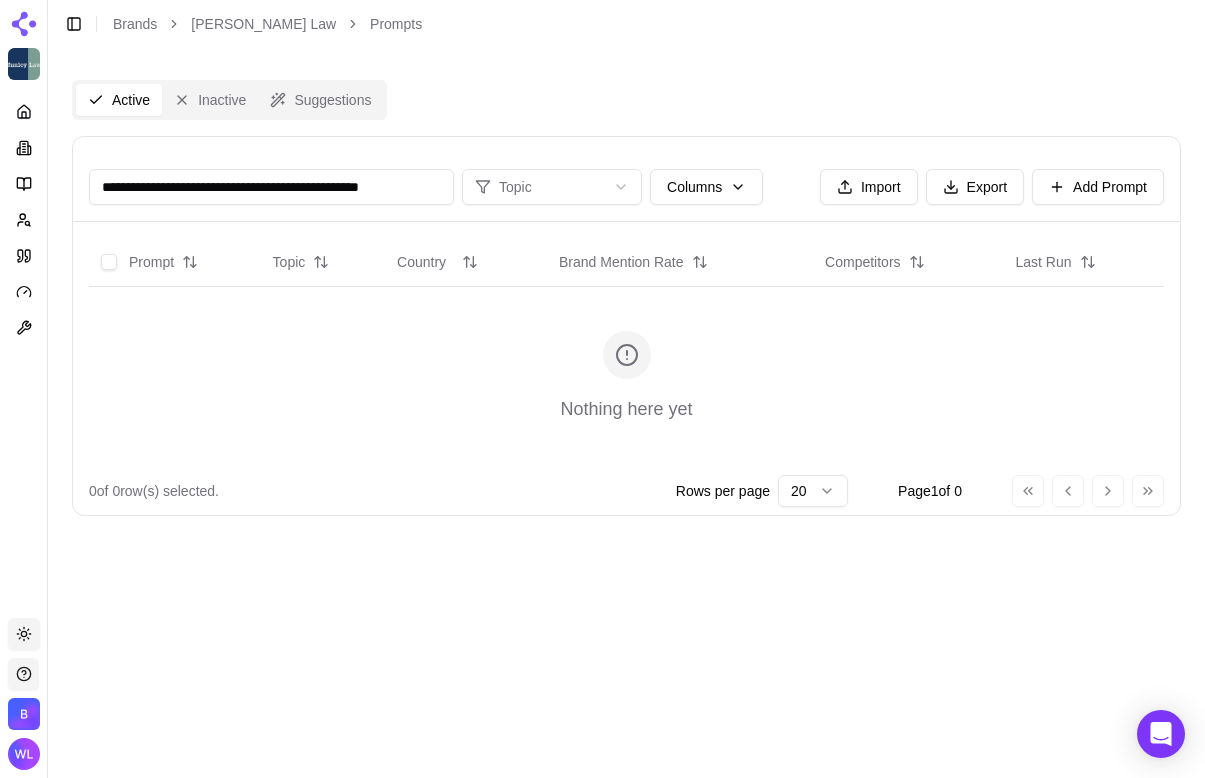 type 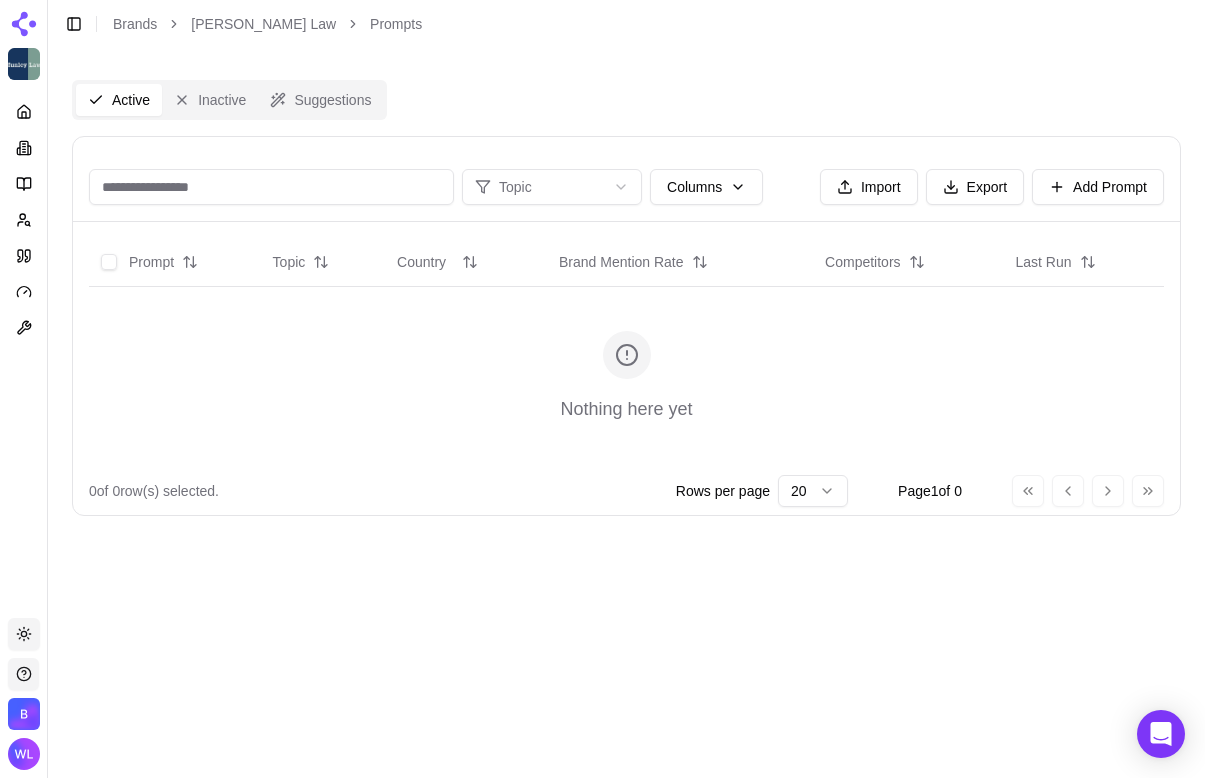 scroll, scrollTop: 0, scrollLeft: 0, axis: both 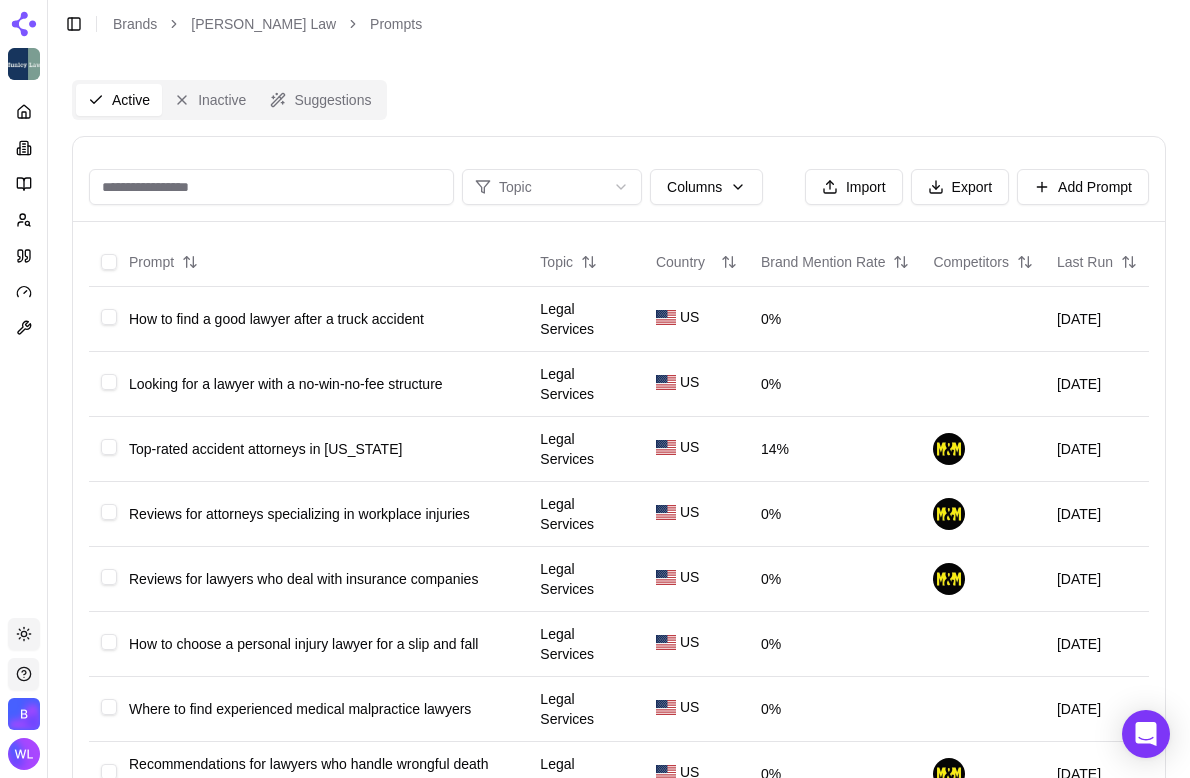click on "Inactive" at bounding box center (210, 100) 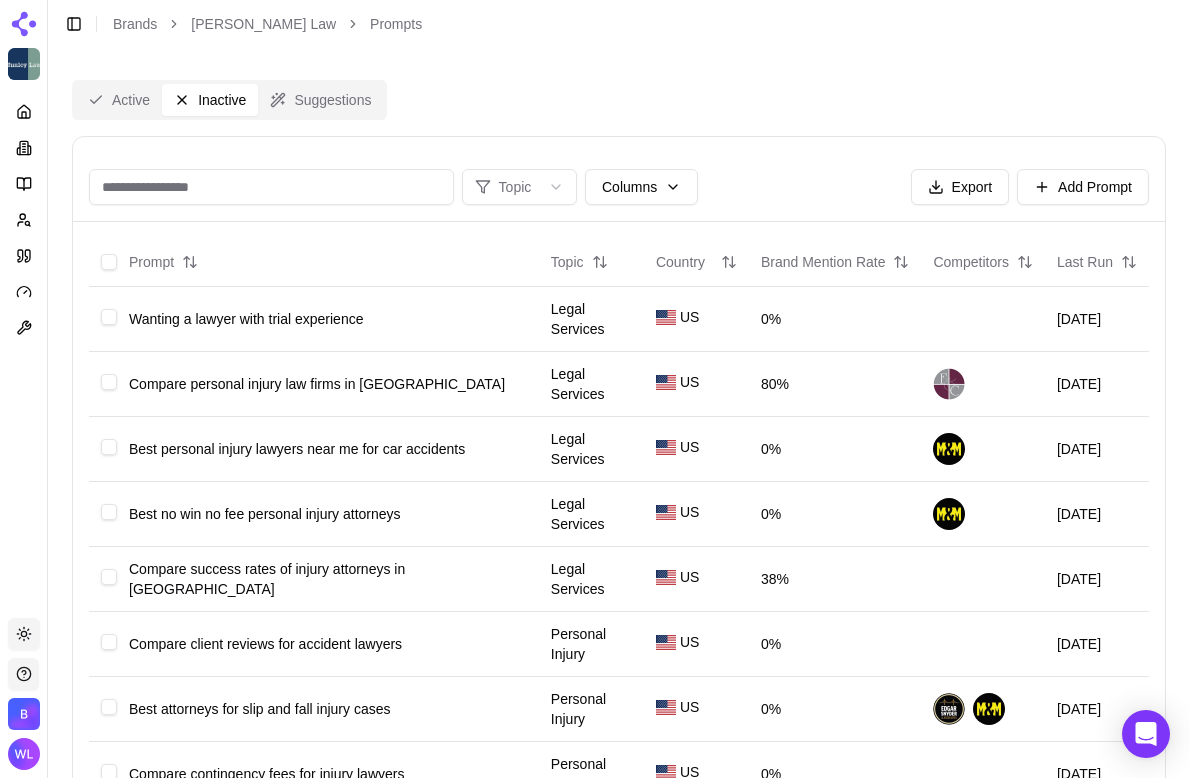click at bounding box center [271, 187] 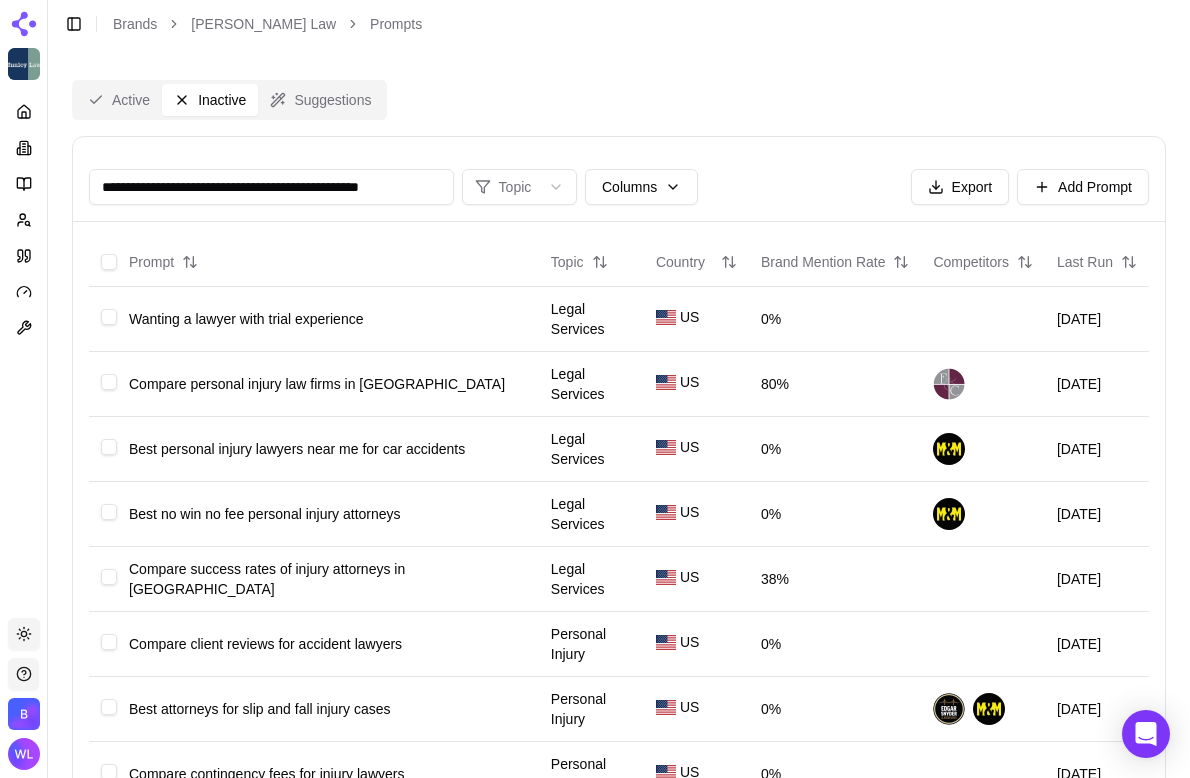 scroll, scrollTop: 0, scrollLeft: 10, axis: horizontal 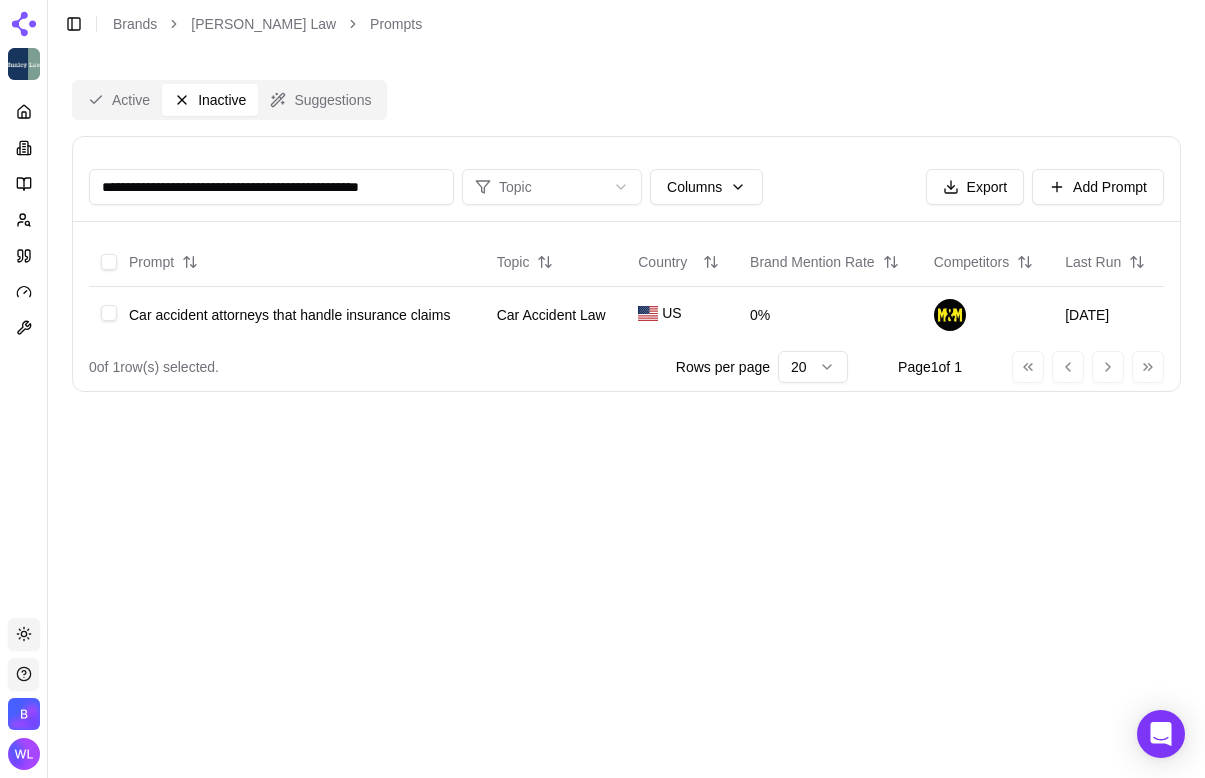 type 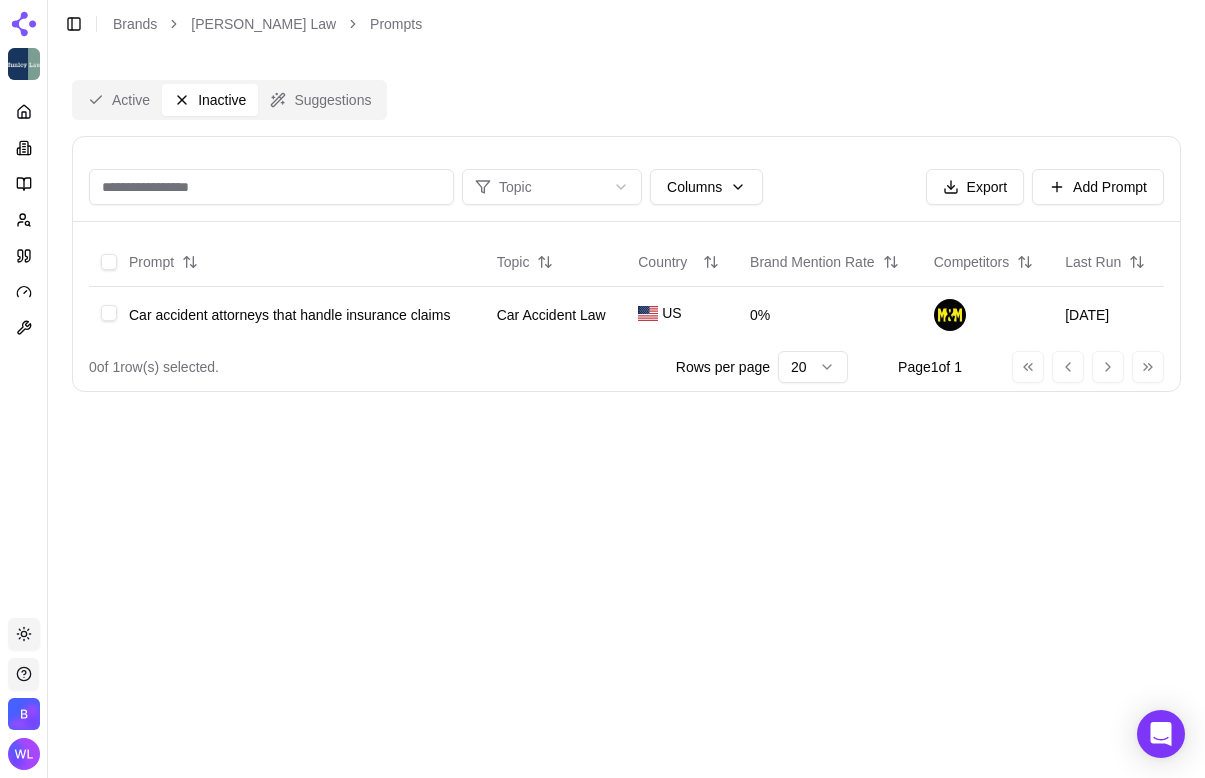 scroll, scrollTop: 0, scrollLeft: 0, axis: both 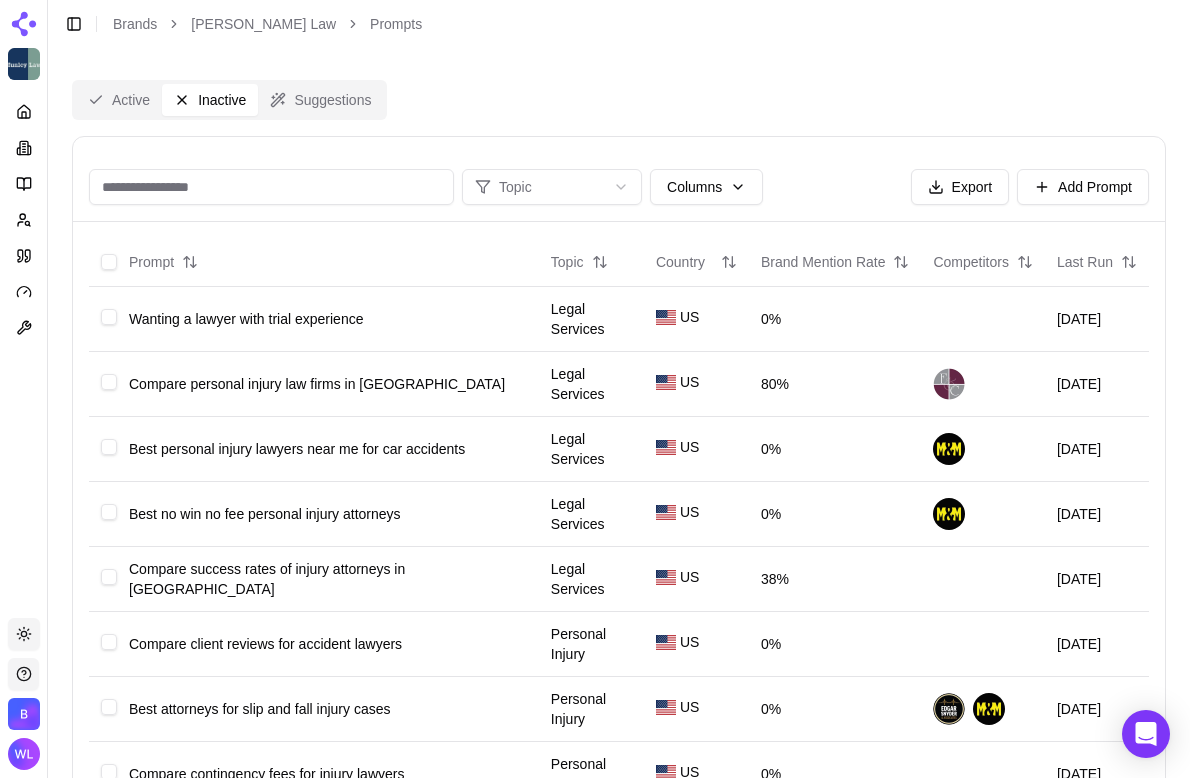 click on "Active" at bounding box center [119, 100] 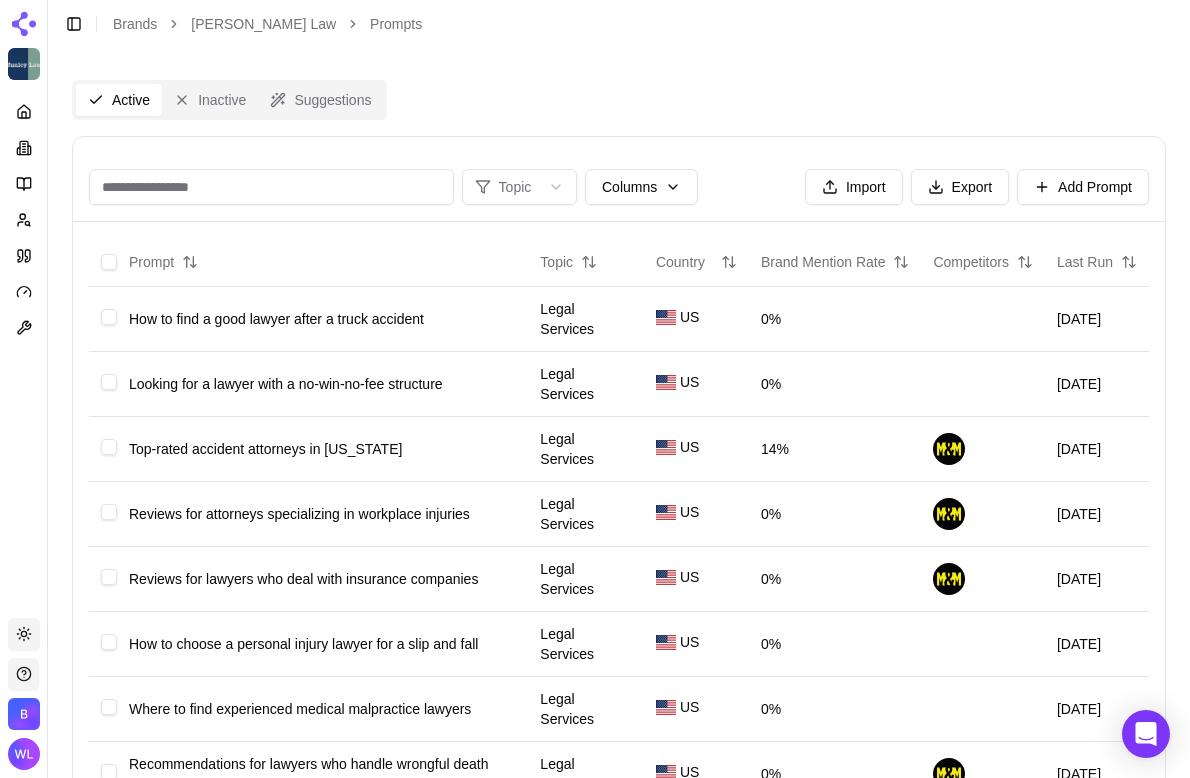 click at bounding box center [271, 187] 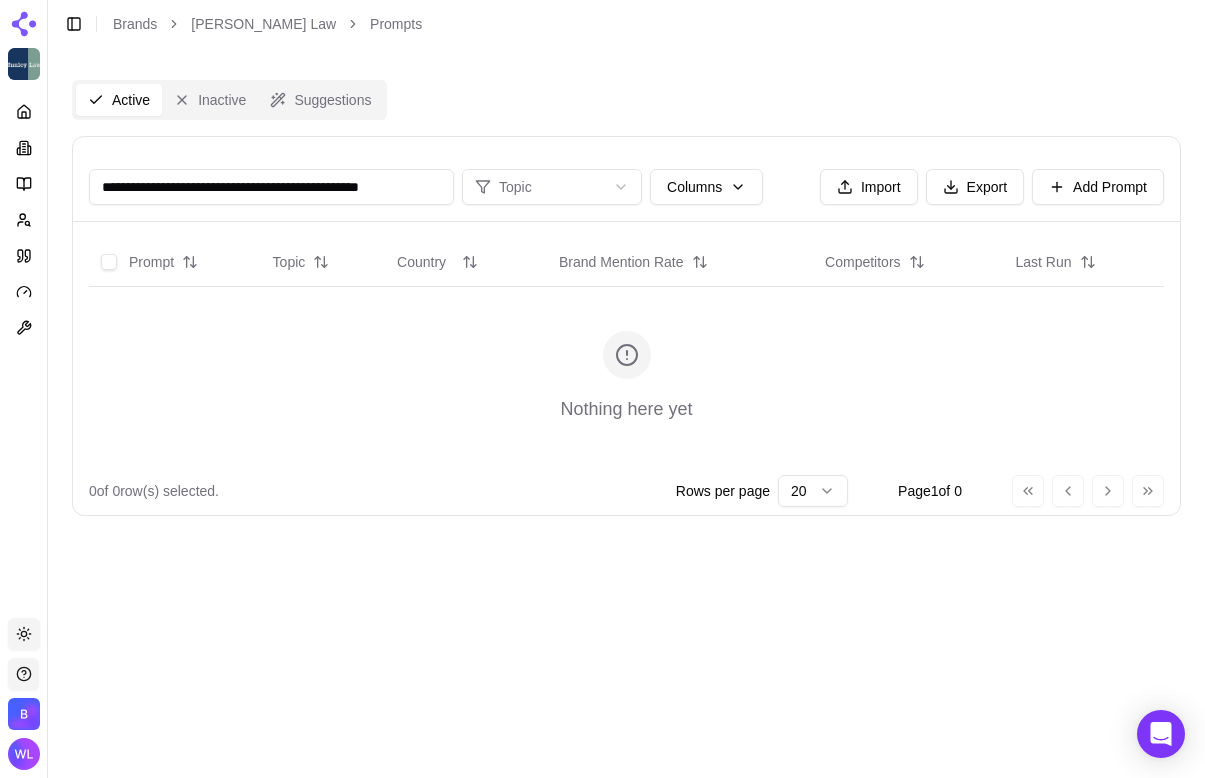 scroll, scrollTop: 0, scrollLeft: 0, axis: both 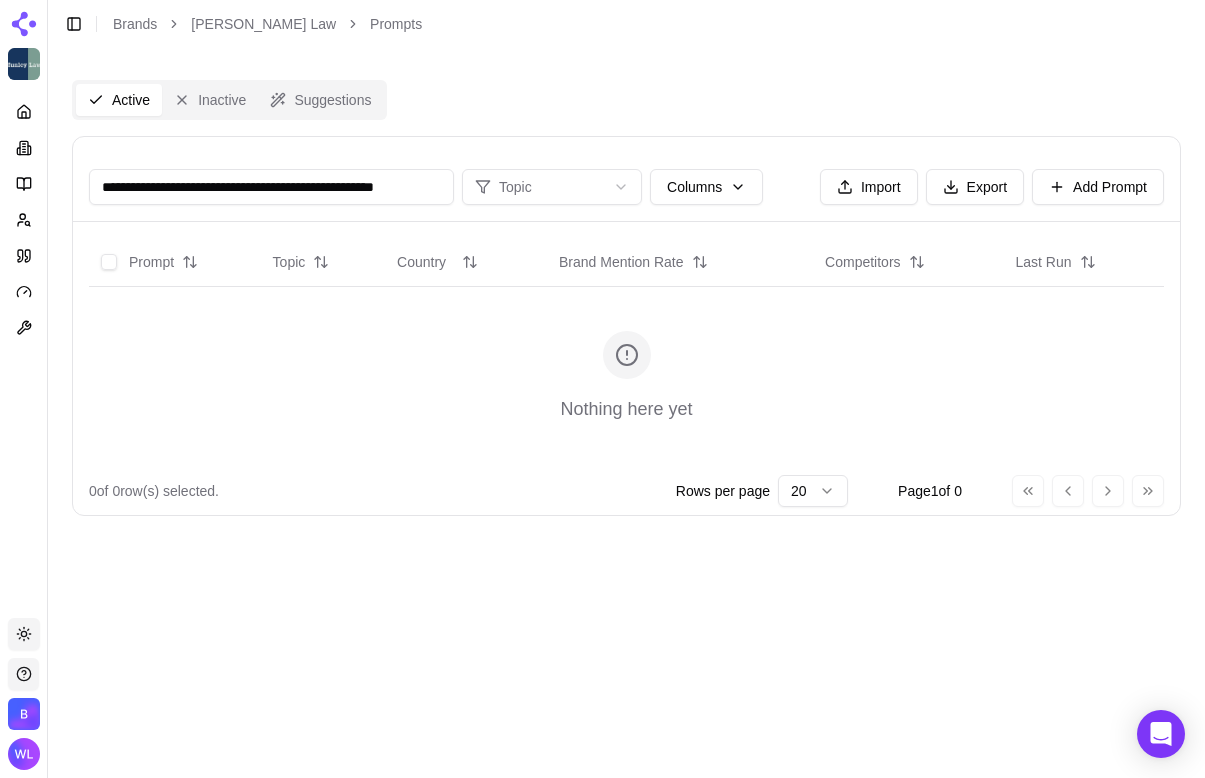 click on "**********" at bounding box center (271, 187) 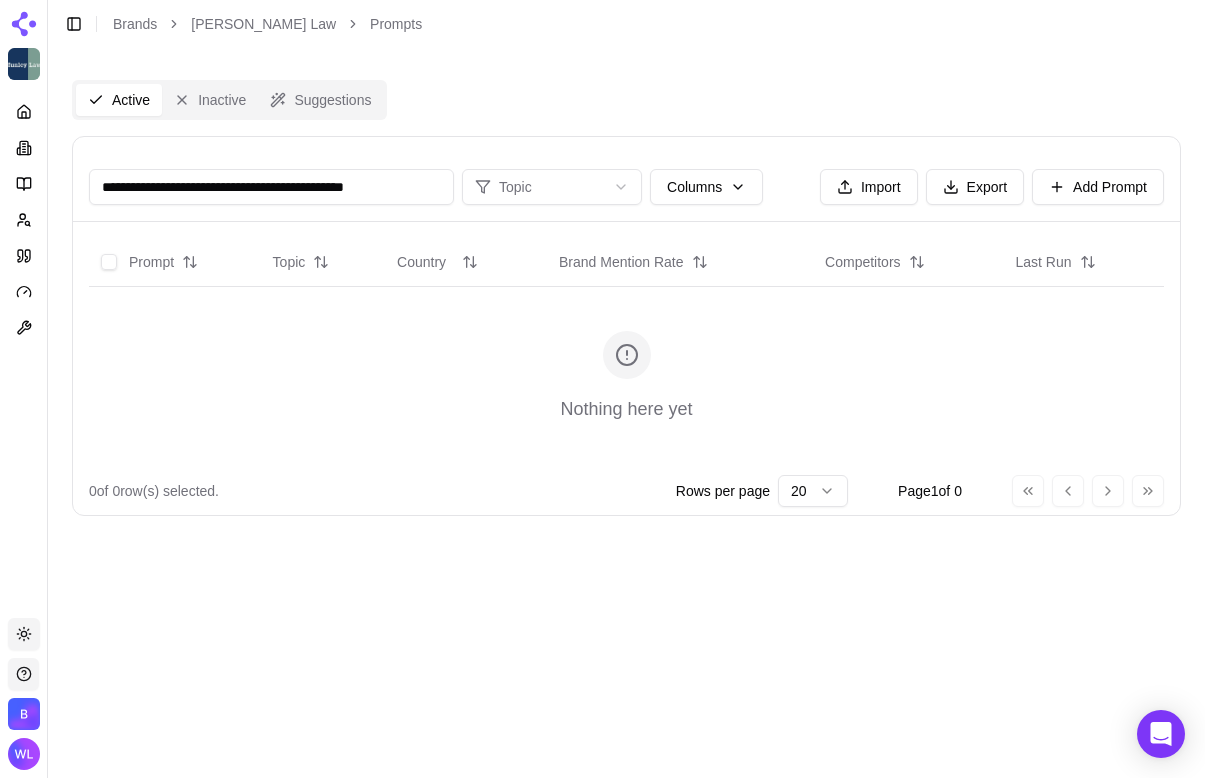 click on "**********" at bounding box center (271, 187) 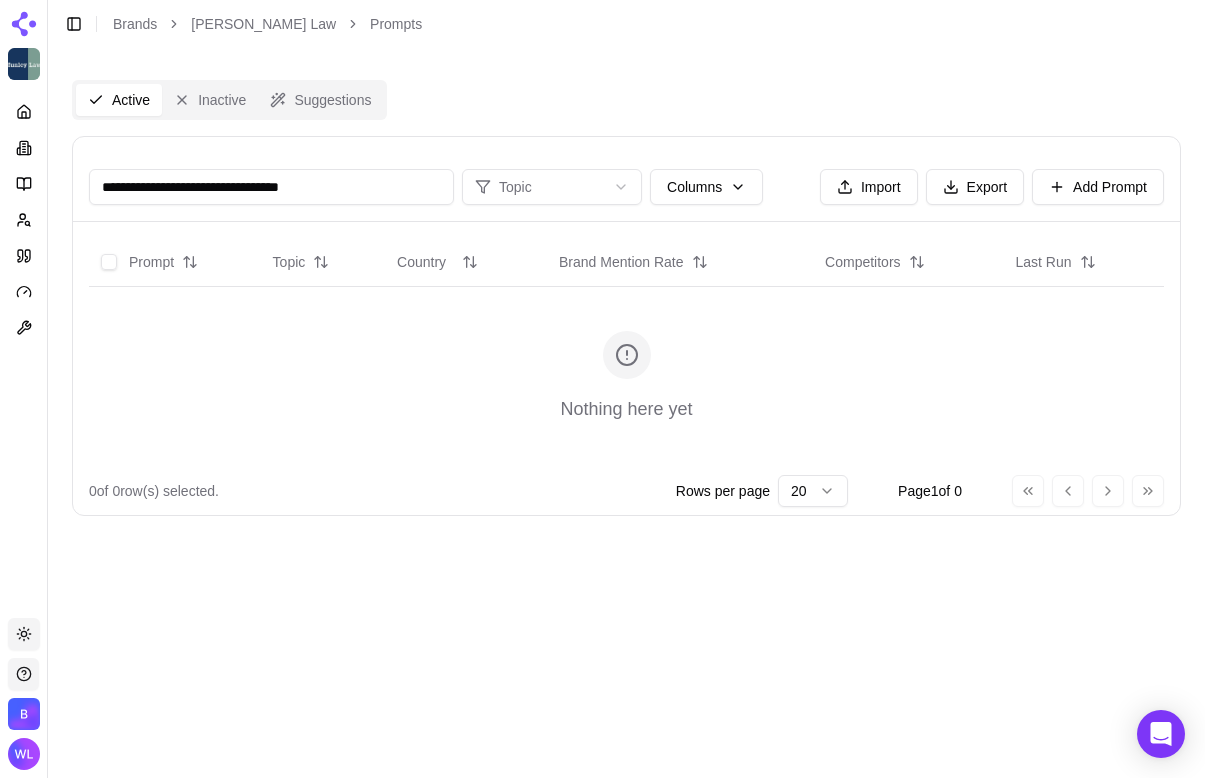 type on "**********" 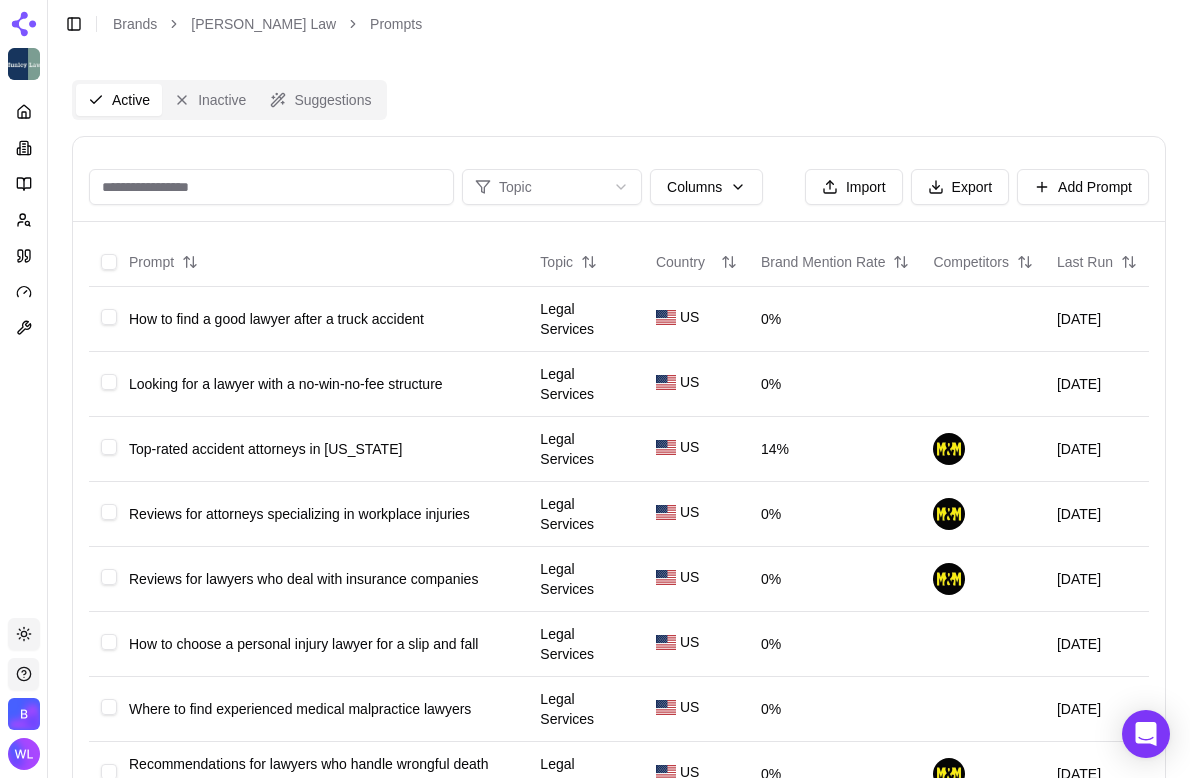 paste on "**********" 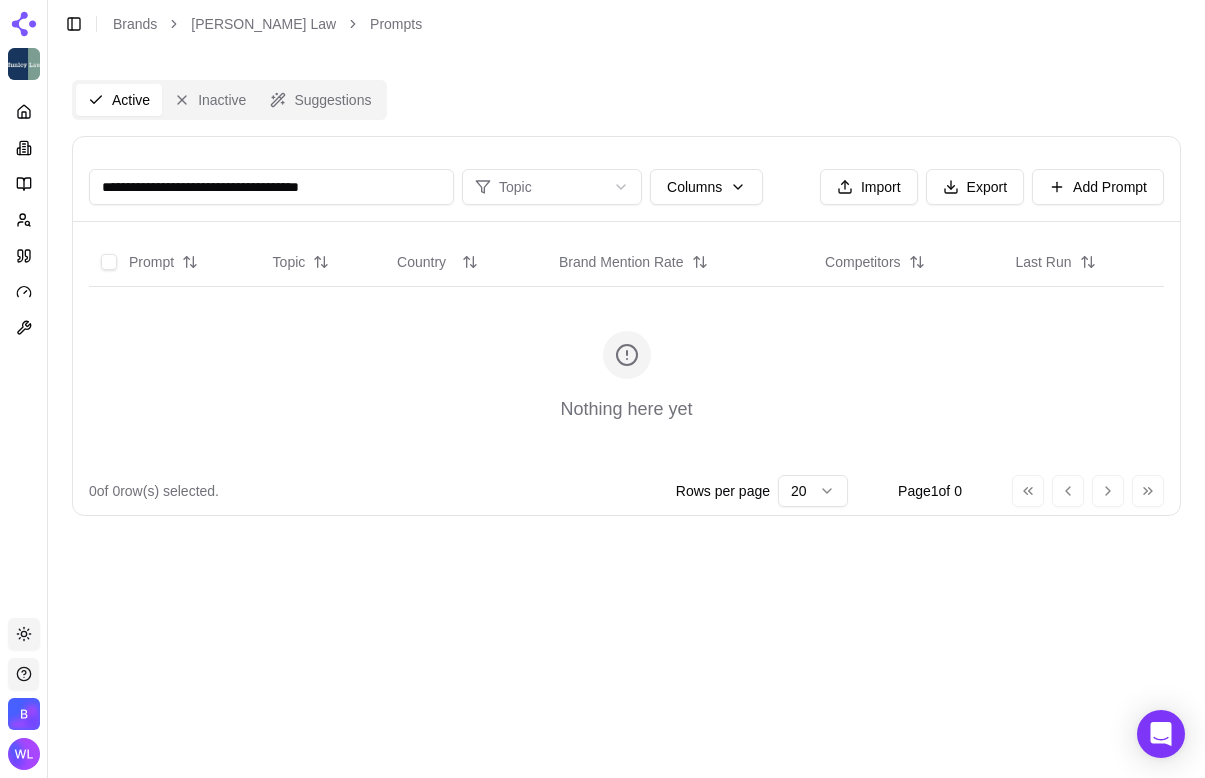 click on "**********" at bounding box center (271, 187) 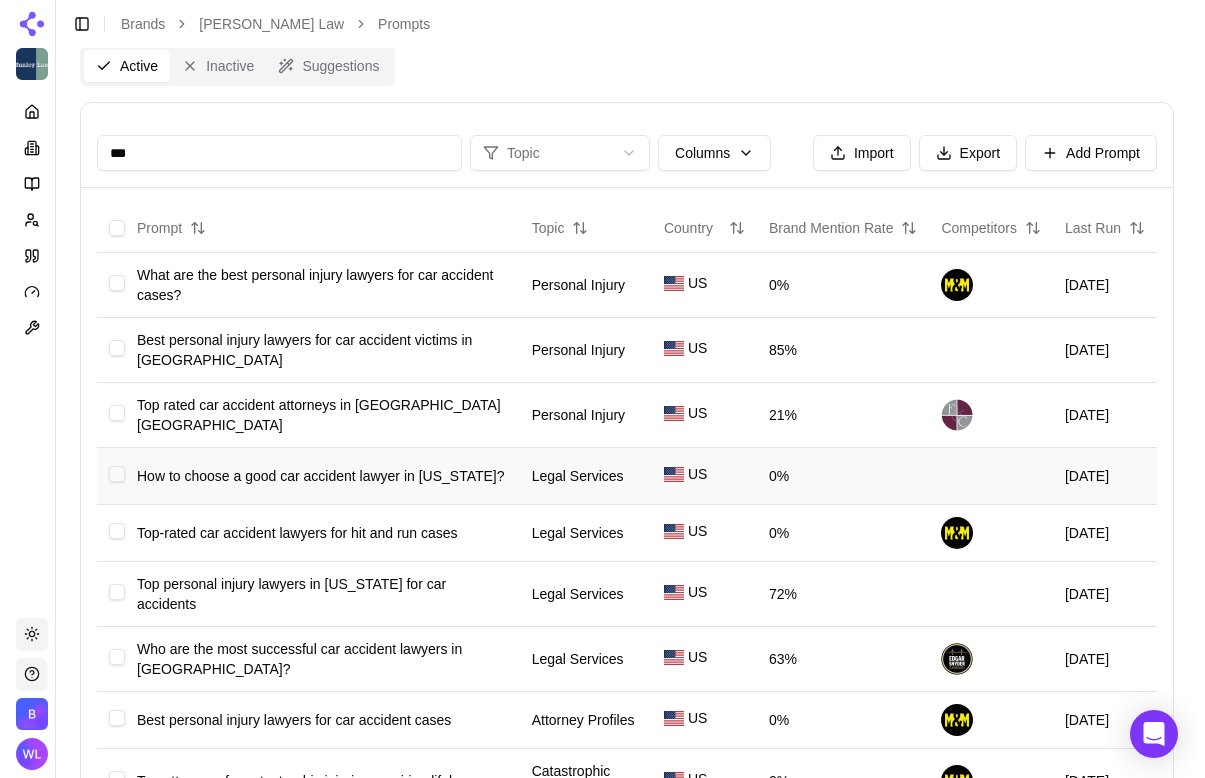 scroll, scrollTop: 0, scrollLeft: 0, axis: both 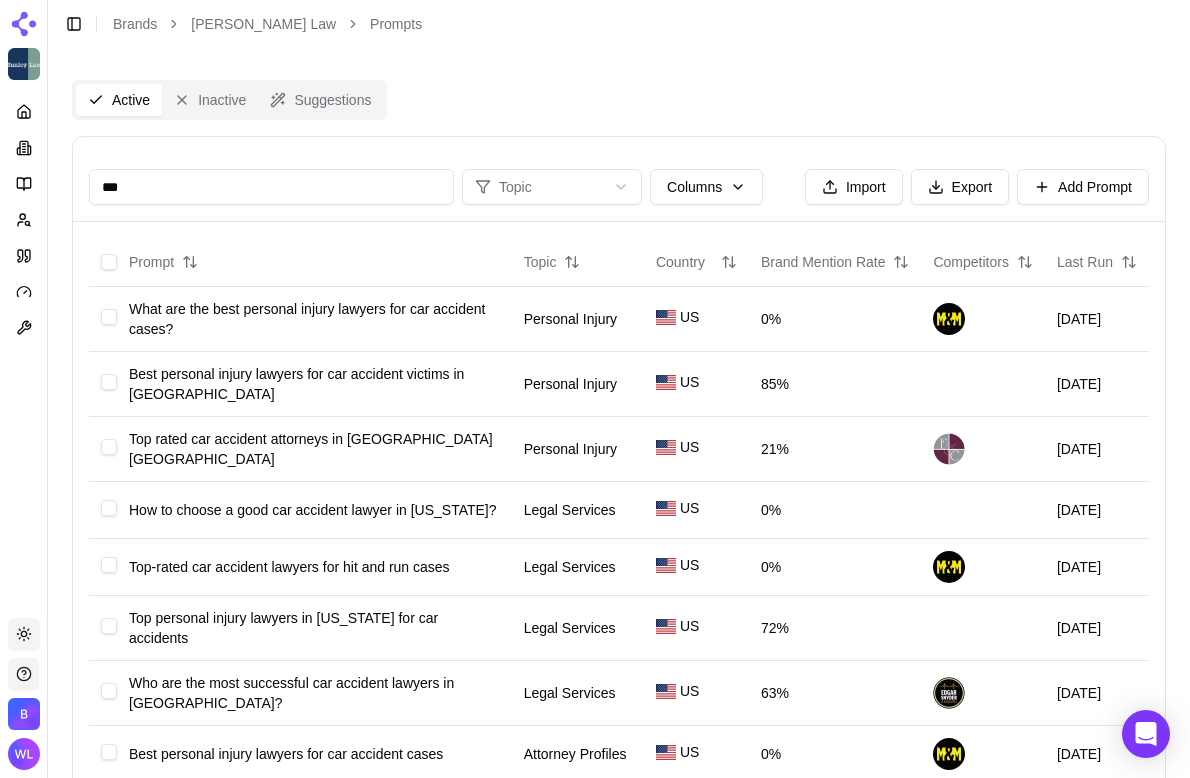 click on "***" at bounding box center [271, 187] 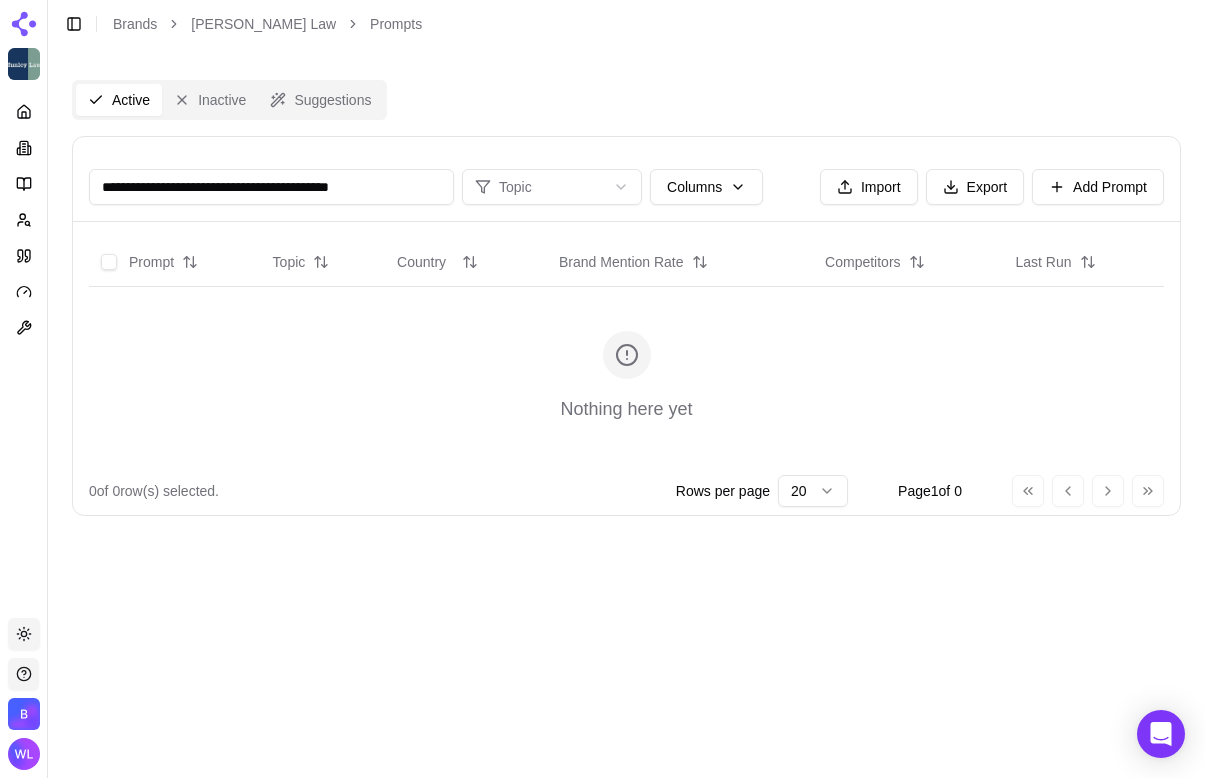 click on "**********" at bounding box center (271, 187) 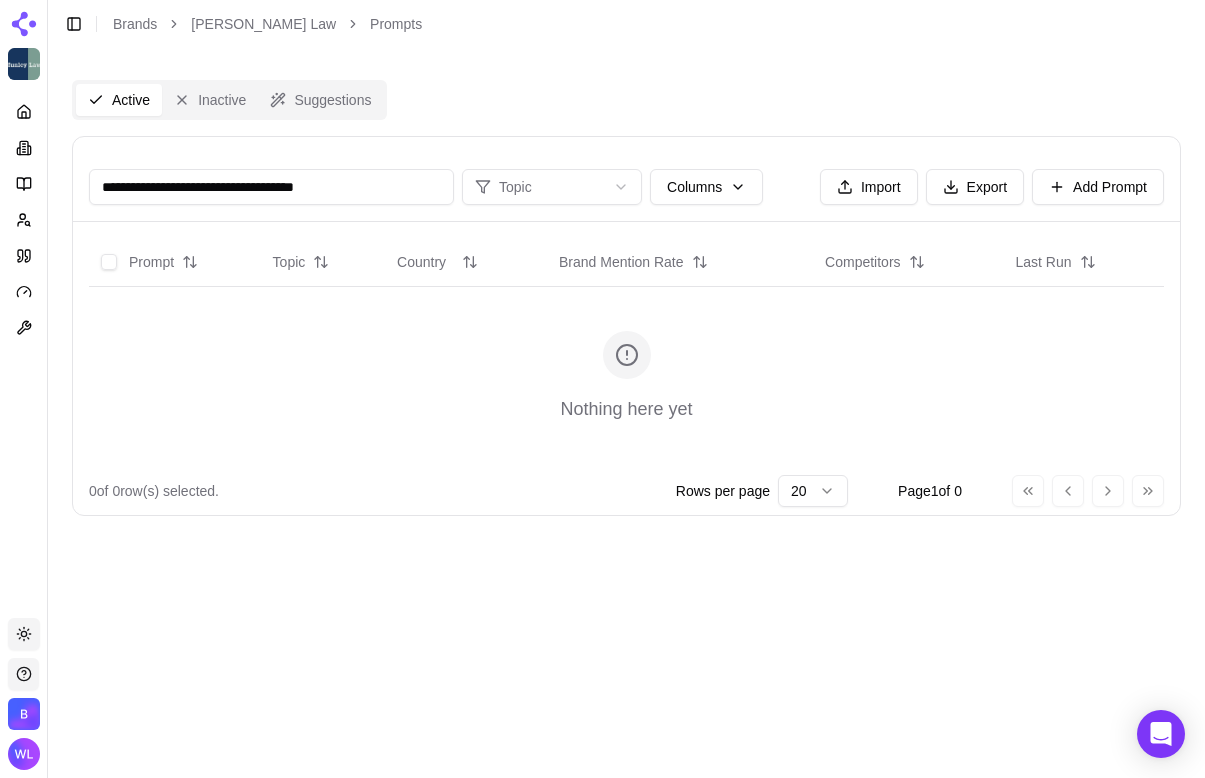 type on "**********" 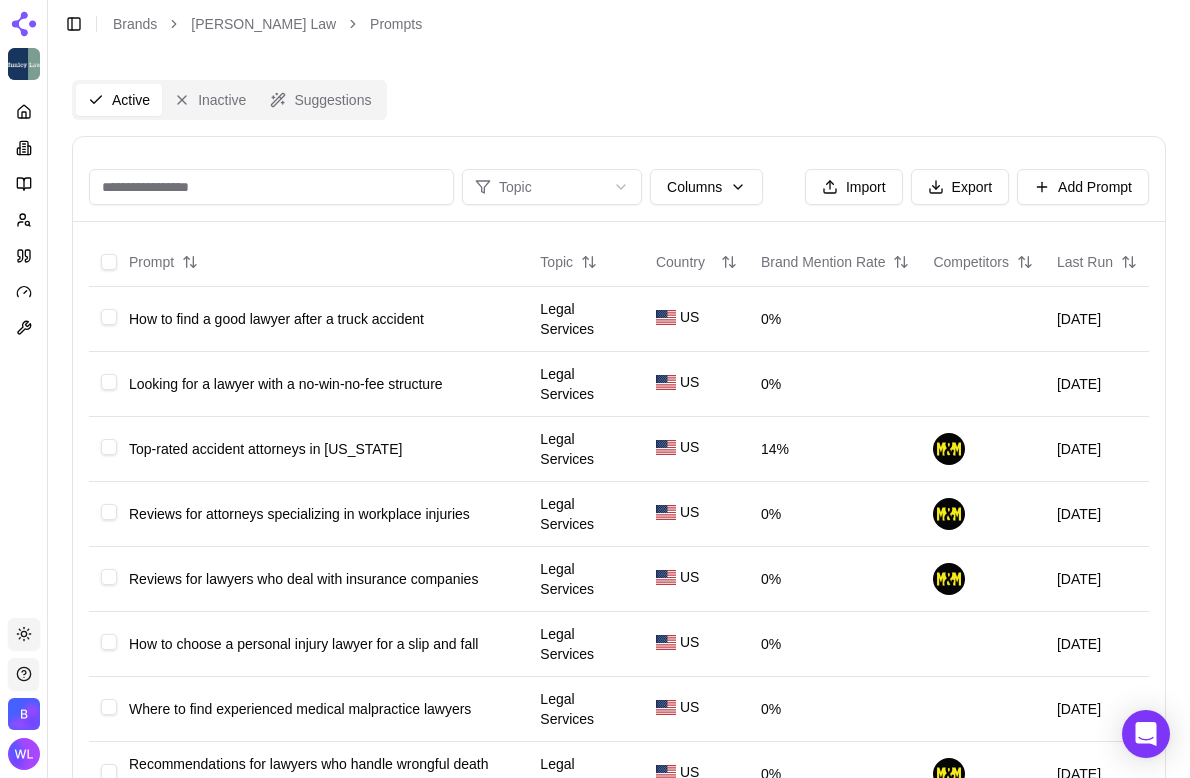 click at bounding box center [271, 187] 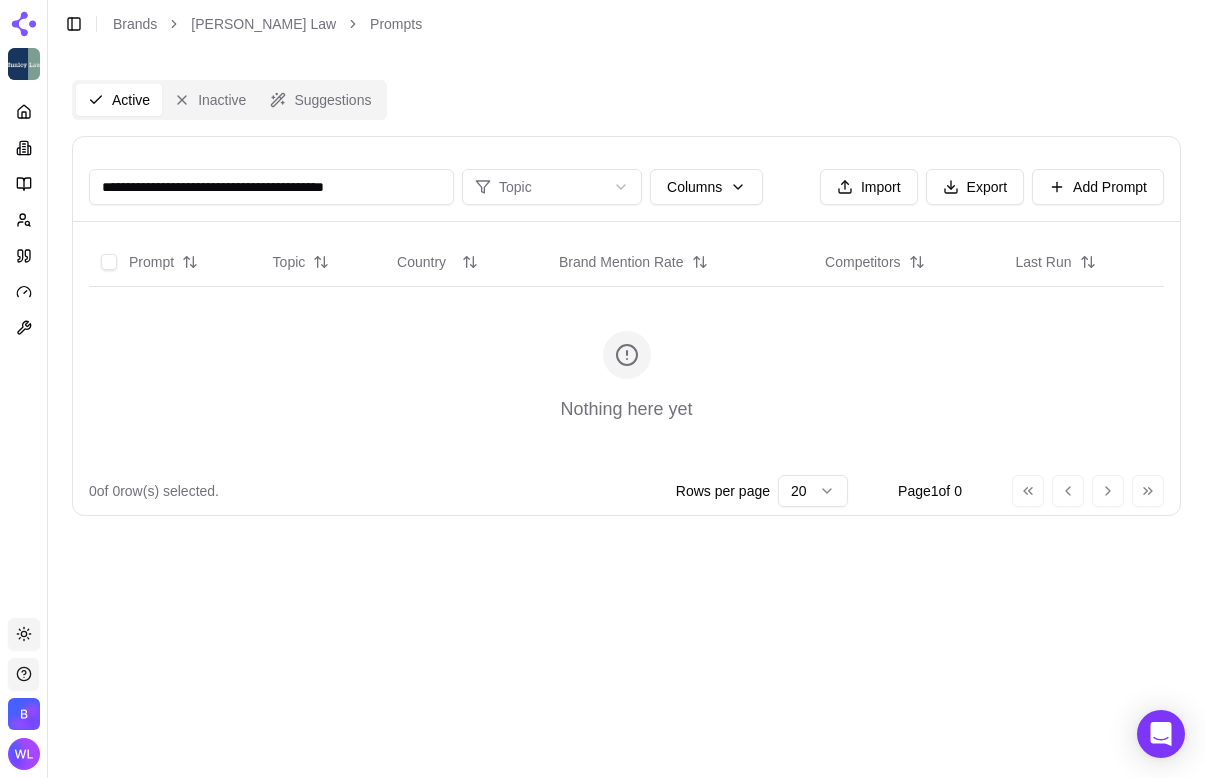 type on "**********" 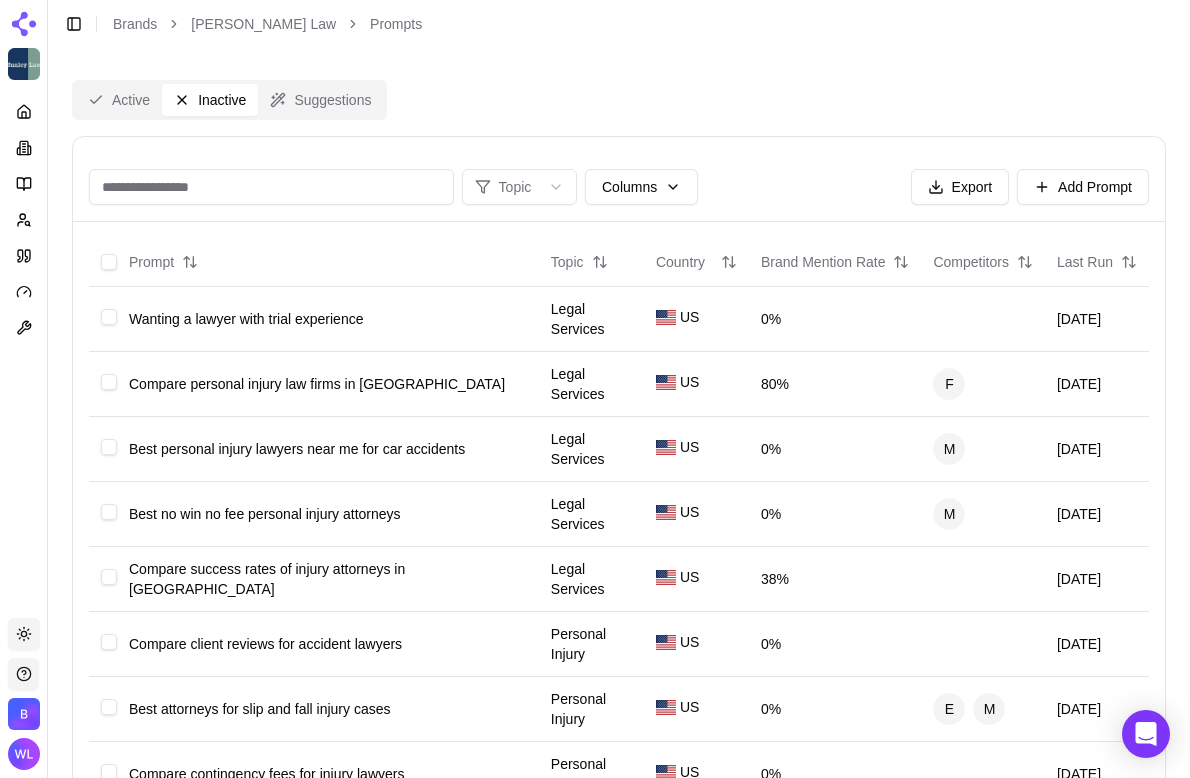 click on "Inactive" at bounding box center [210, 100] 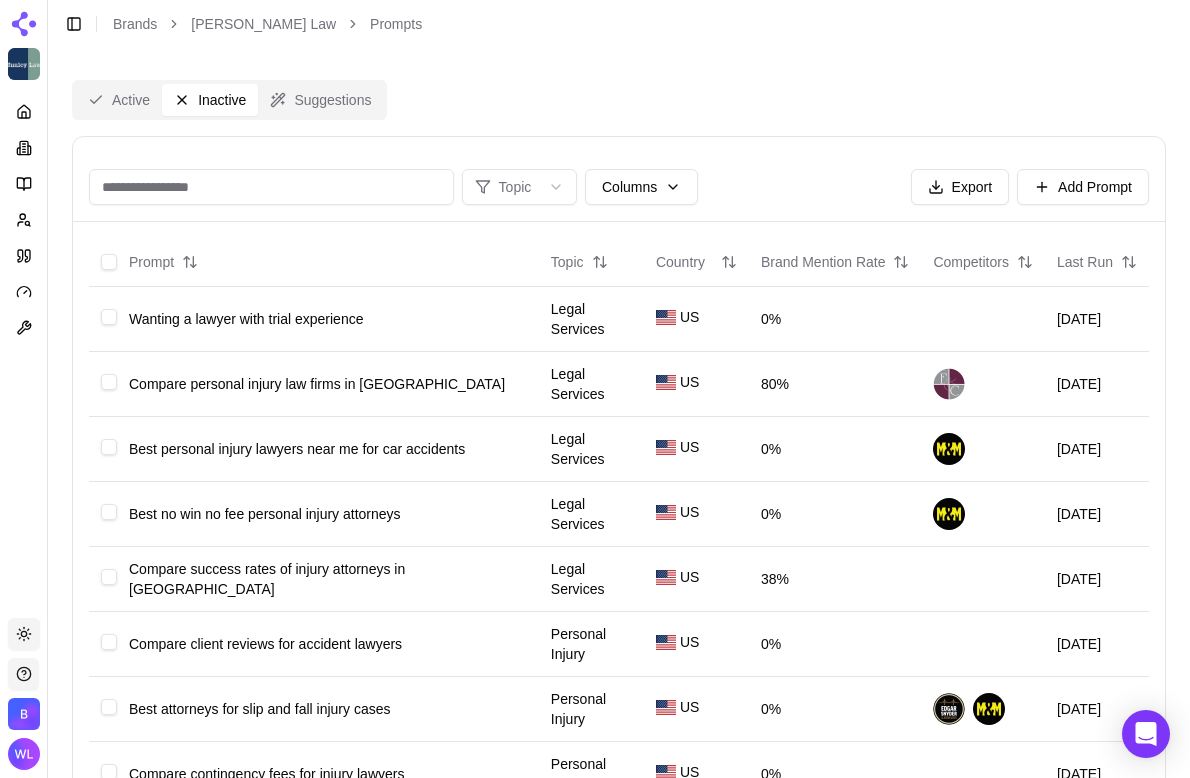 click at bounding box center [271, 187] 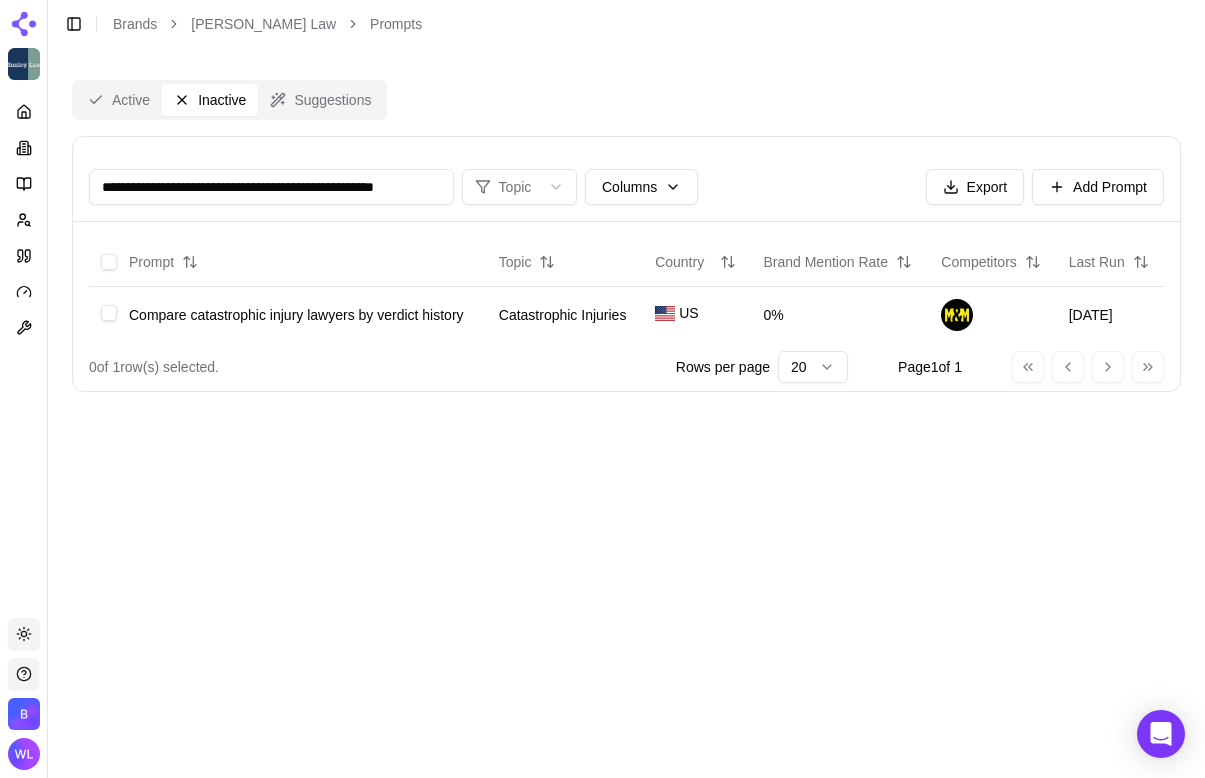 scroll, scrollTop: 0, scrollLeft: 24, axis: horizontal 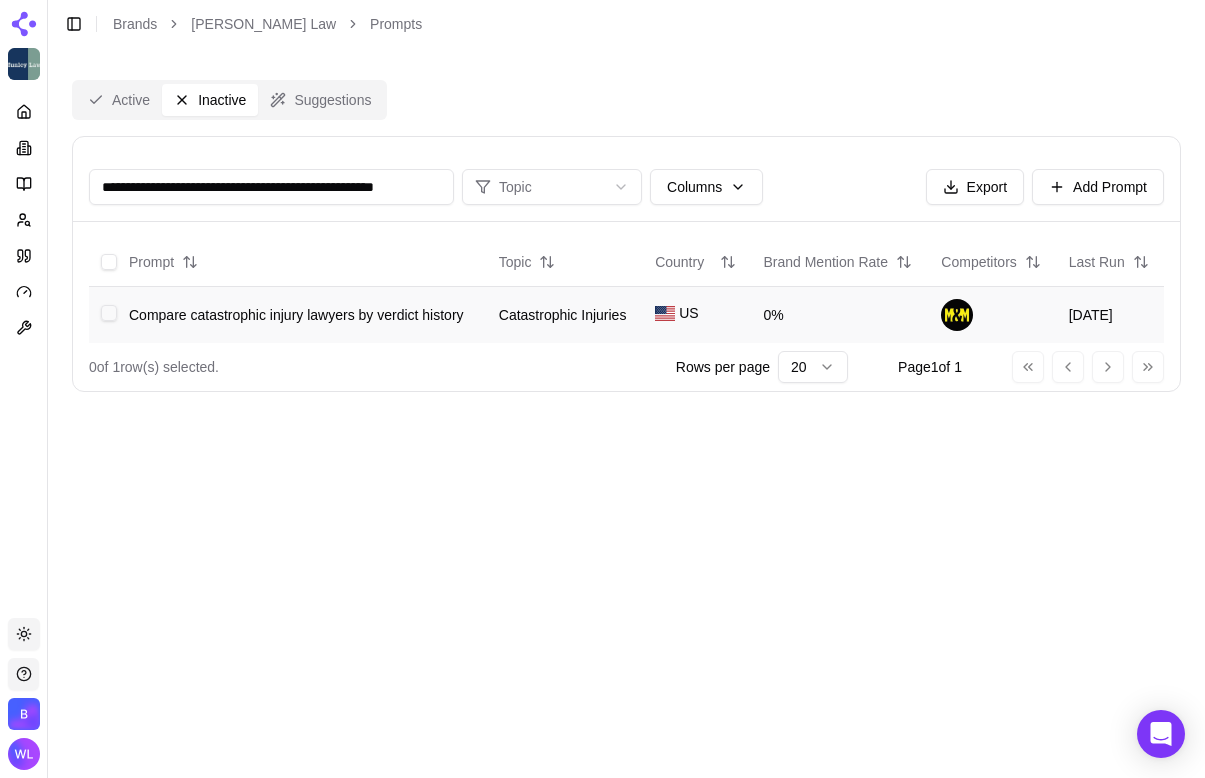 type on "**********" 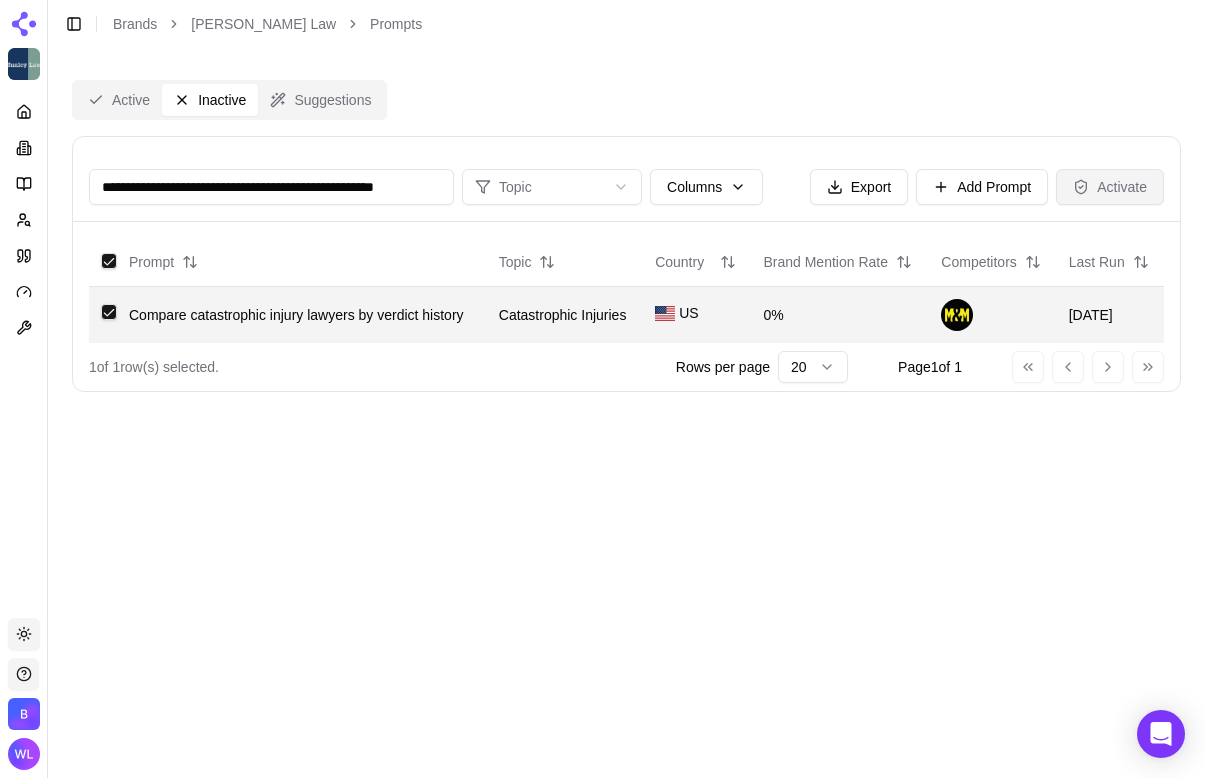 click on "Activate" at bounding box center (1110, 187) 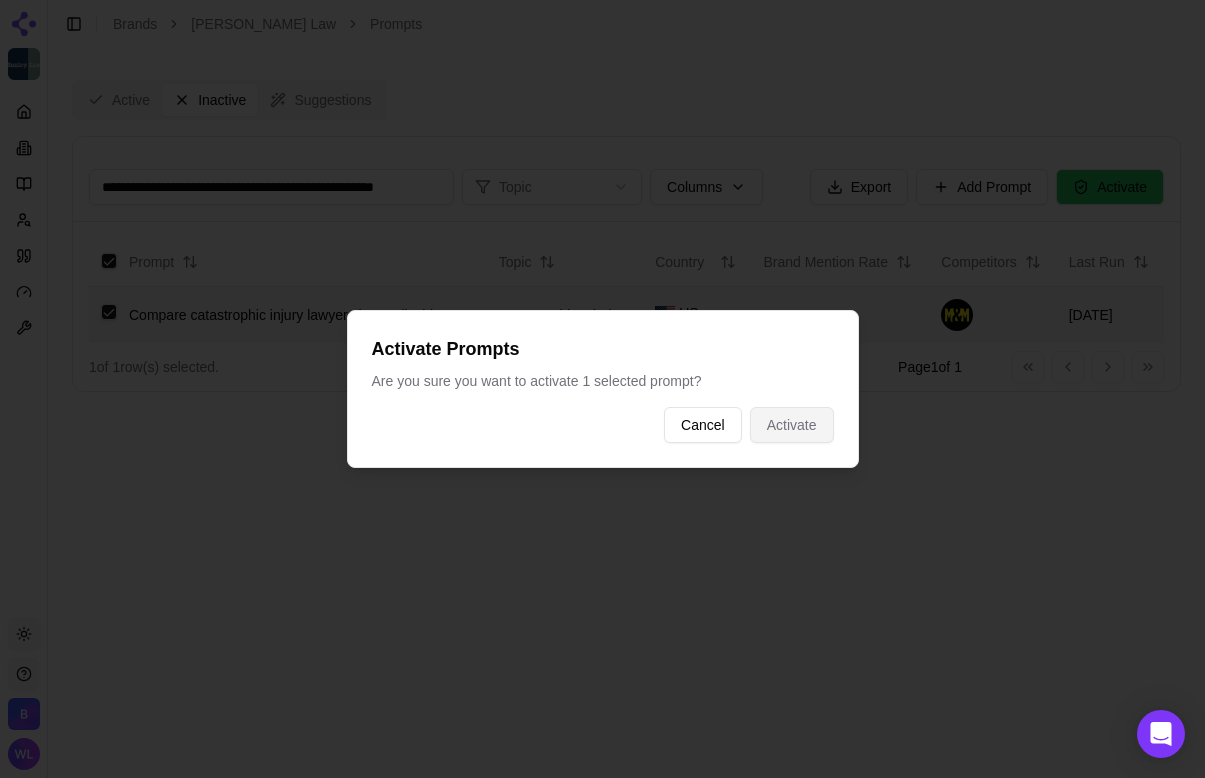 click on "Activate" at bounding box center (792, 425) 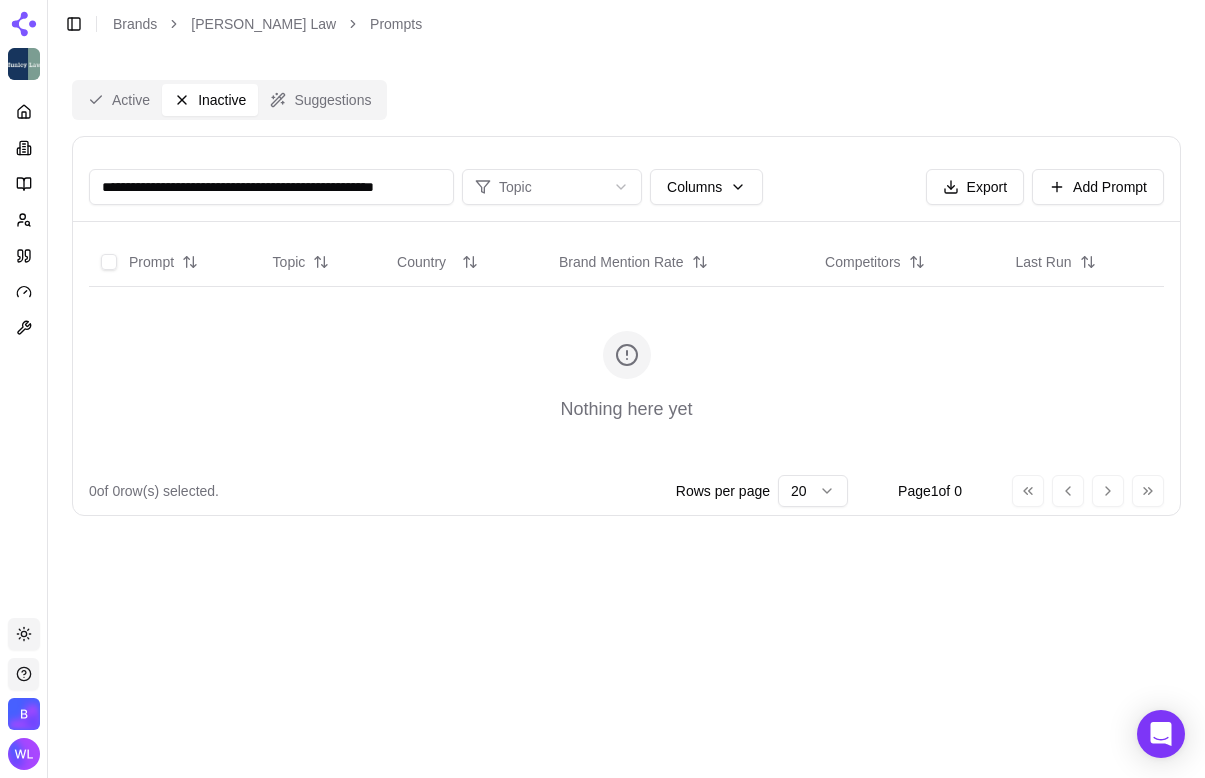 click on "Active" at bounding box center (119, 100) 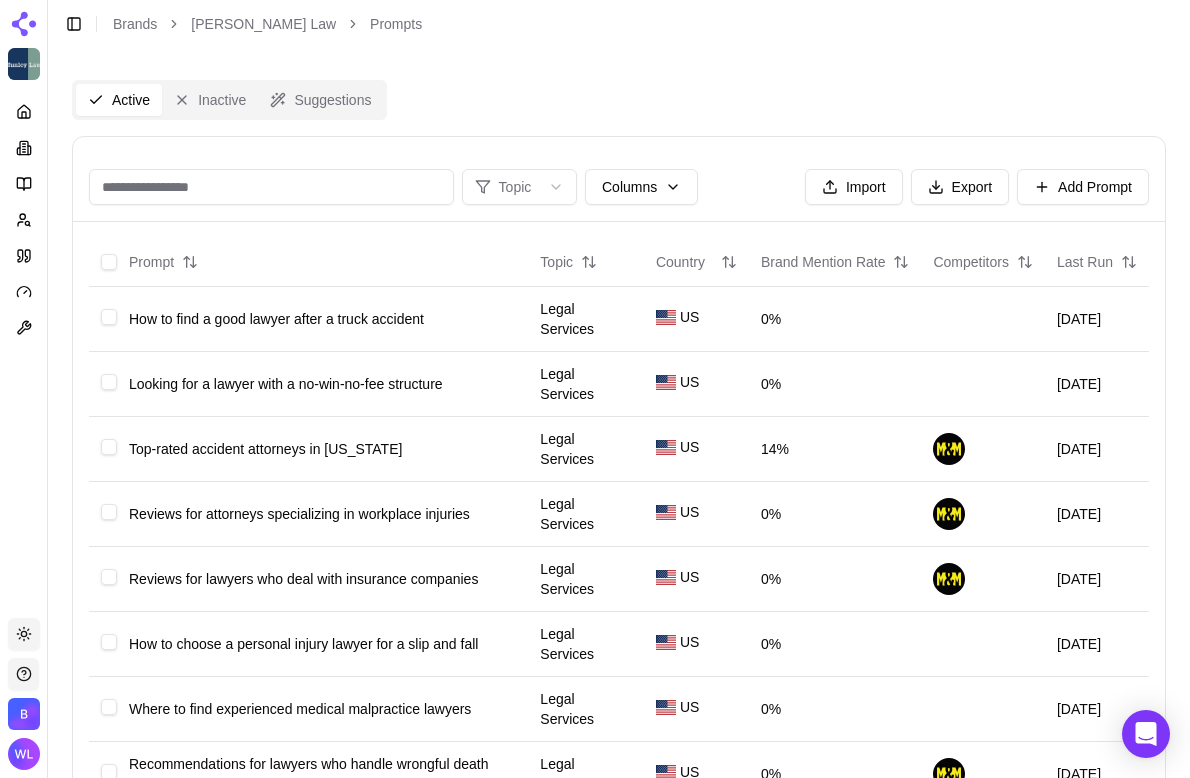 click at bounding box center (271, 187) 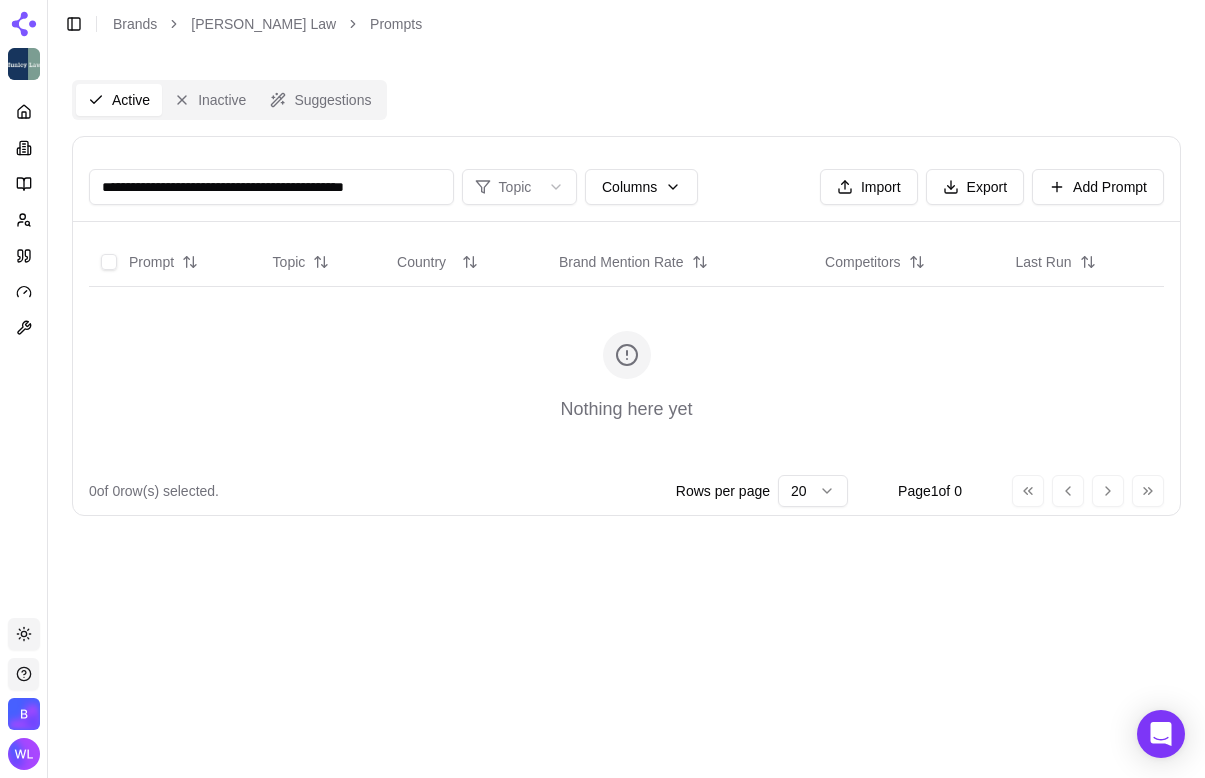 click on "Inactive" at bounding box center (210, 100) 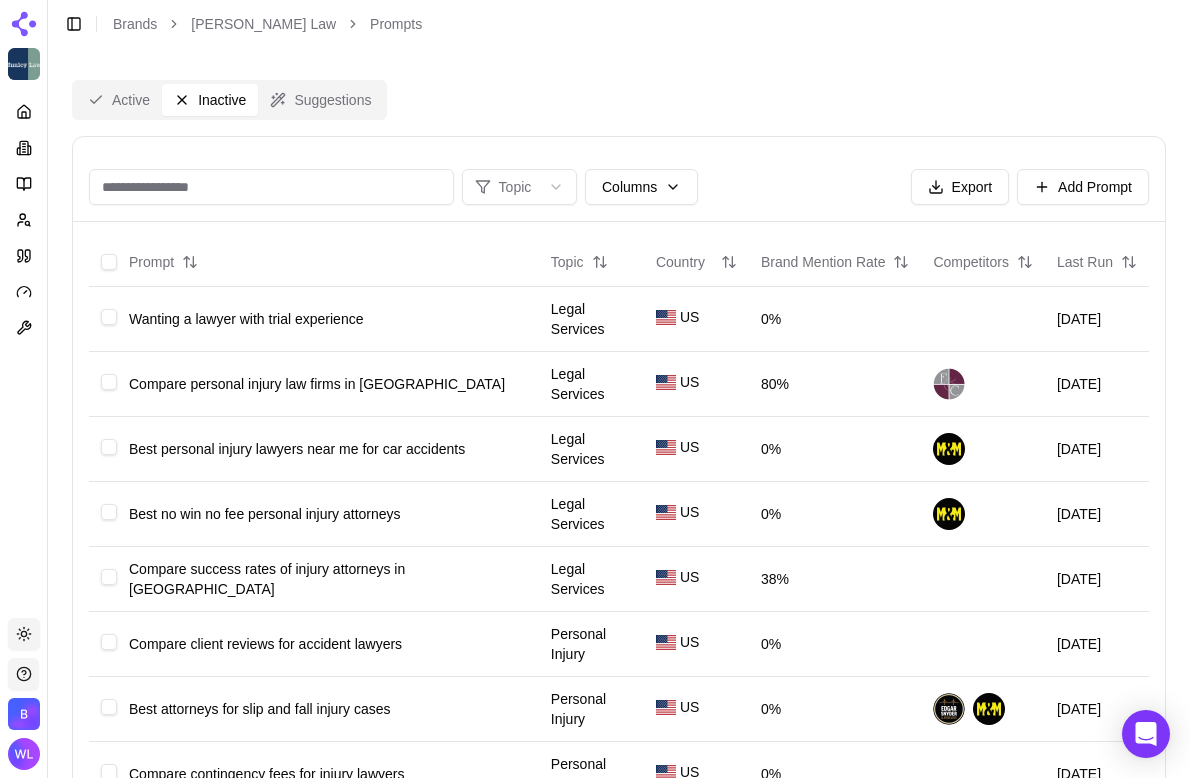 click at bounding box center (271, 187) 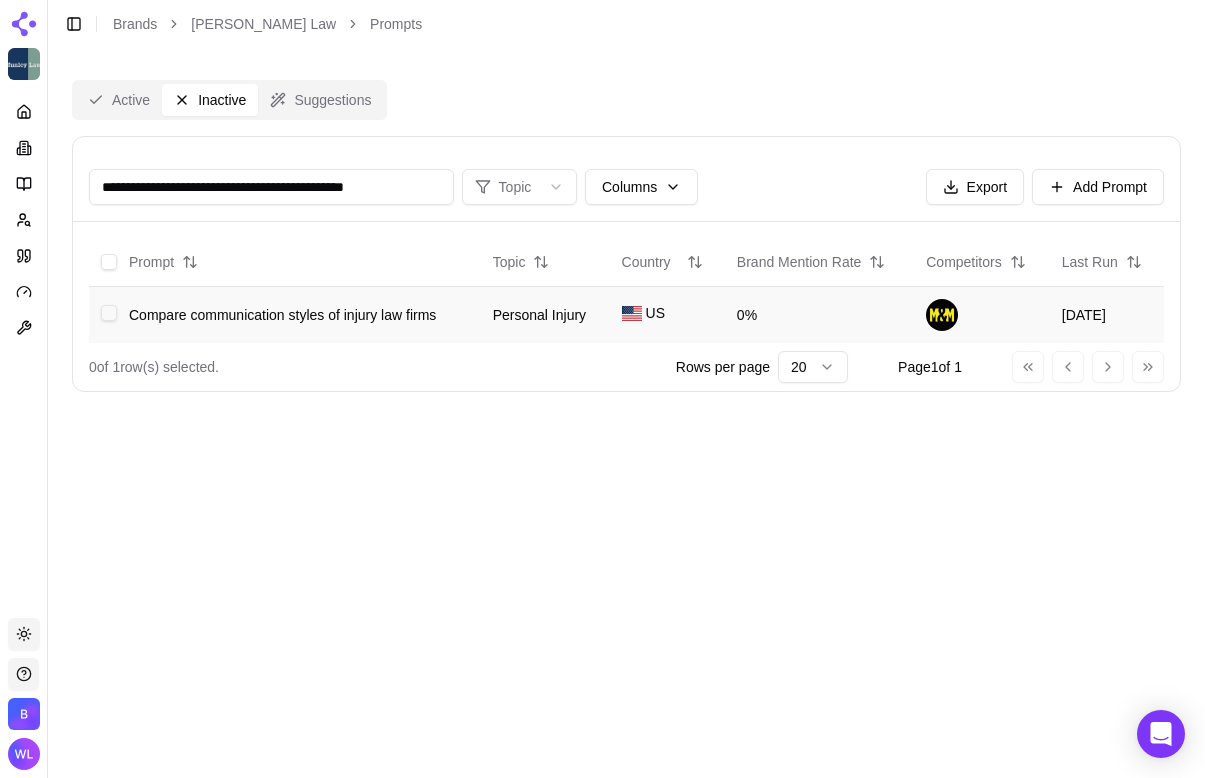 type on "**********" 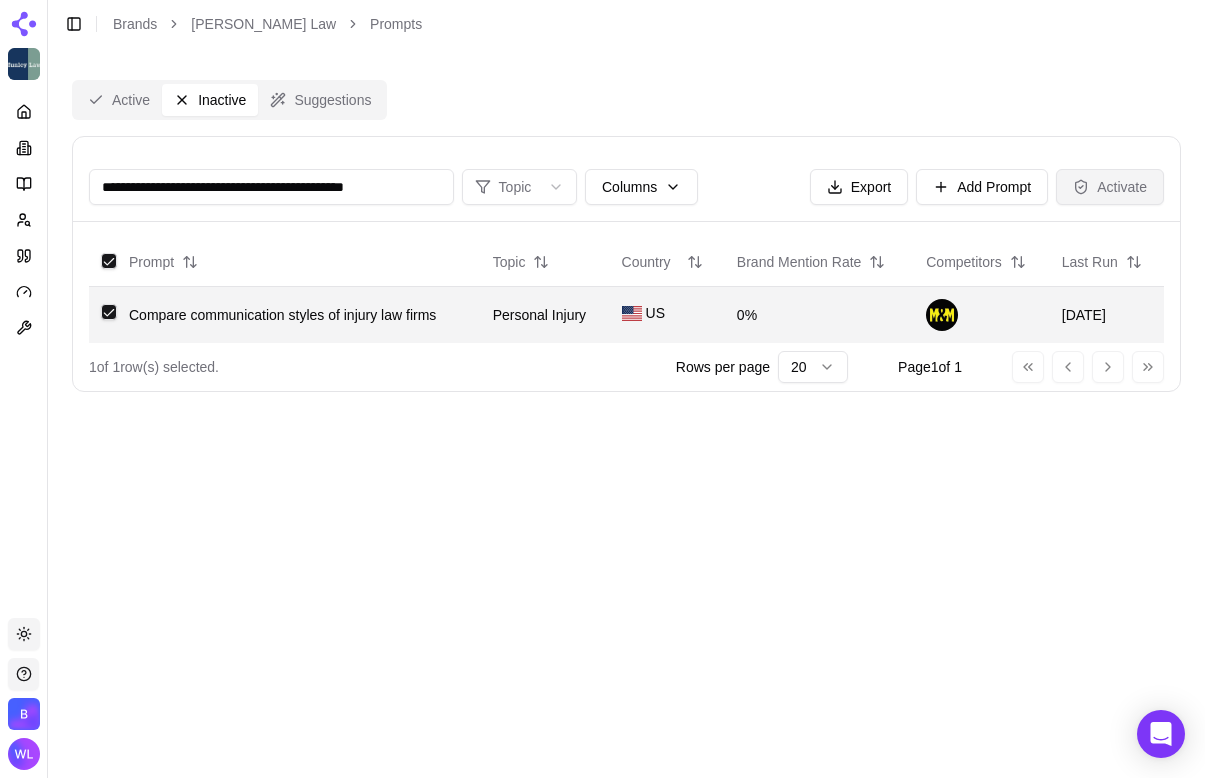 click on "Activate" at bounding box center (1110, 187) 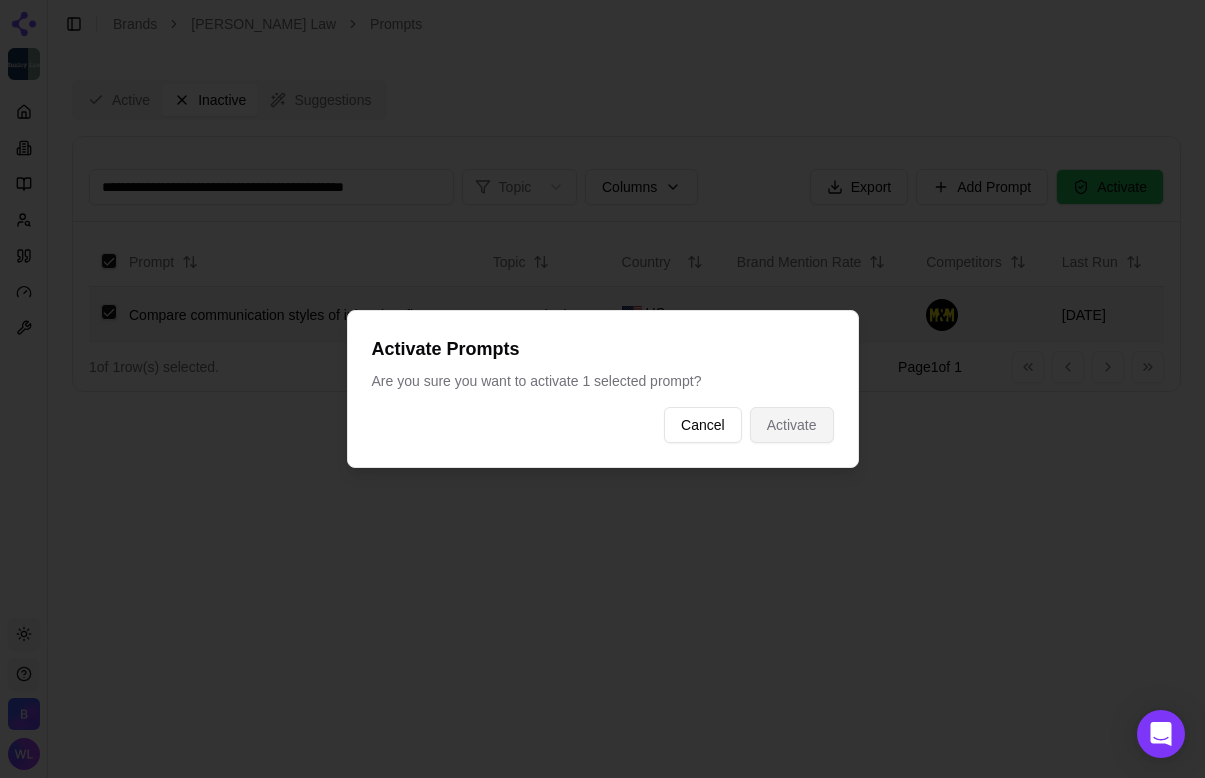 click on "Activate" at bounding box center [792, 425] 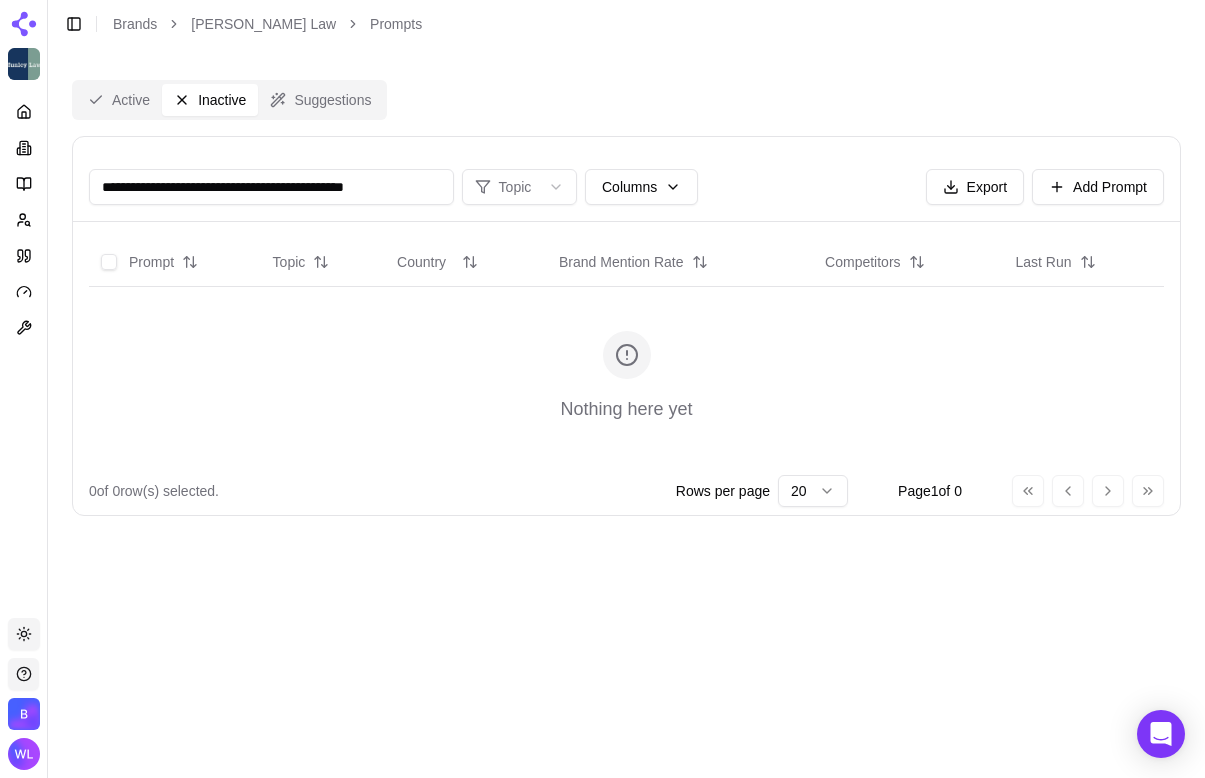 click on "Active" at bounding box center (119, 100) 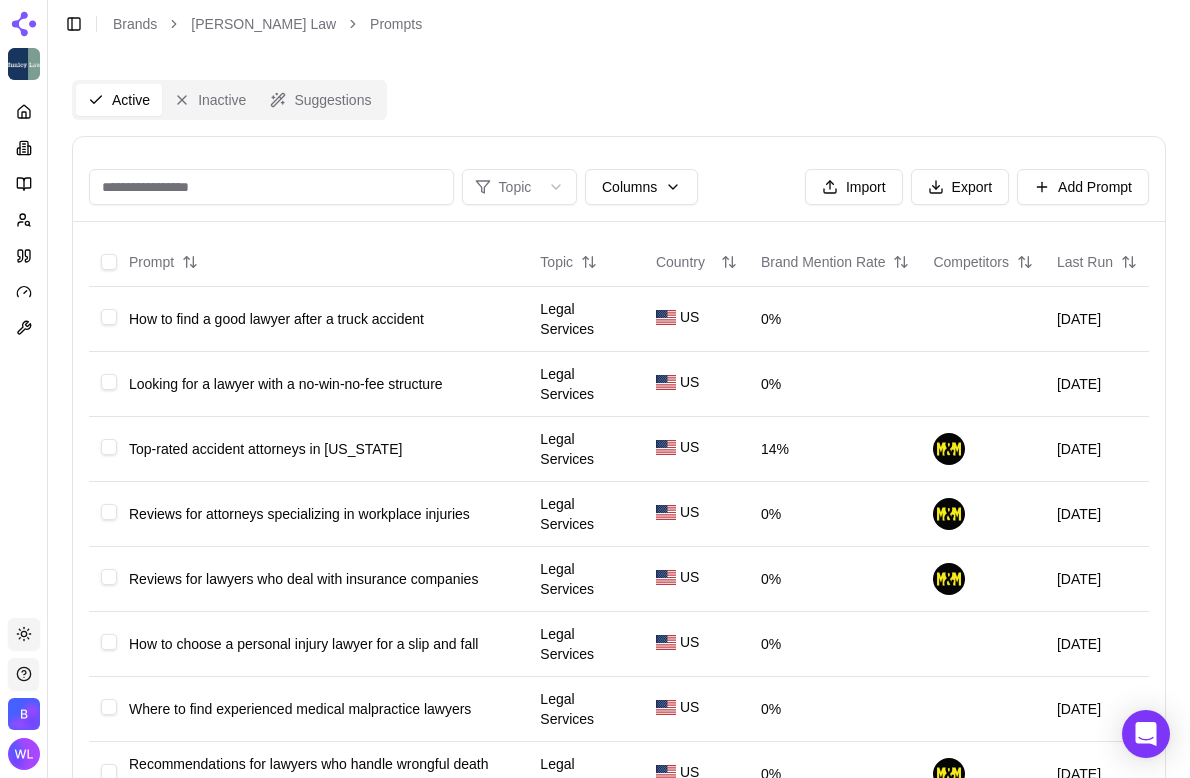 click at bounding box center [271, 187] 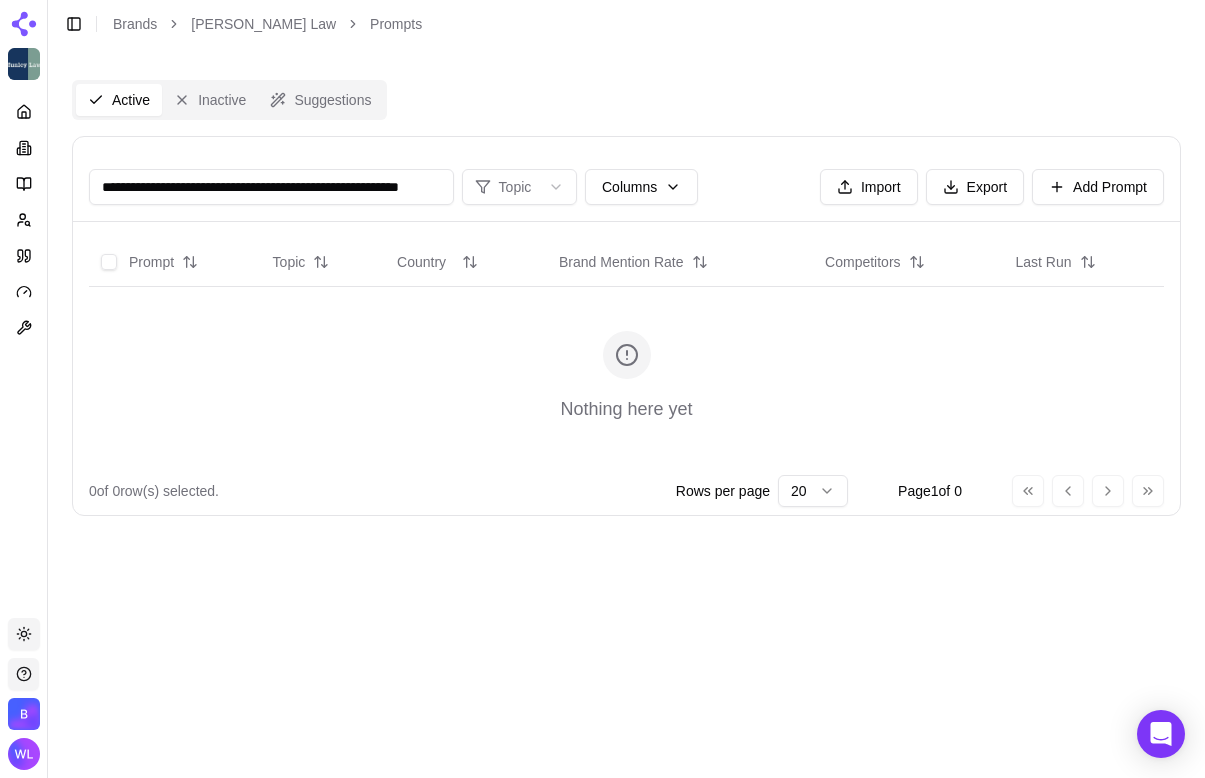 scroll, scrollTop: 0, scrollLeft: 56, axis: horizontal 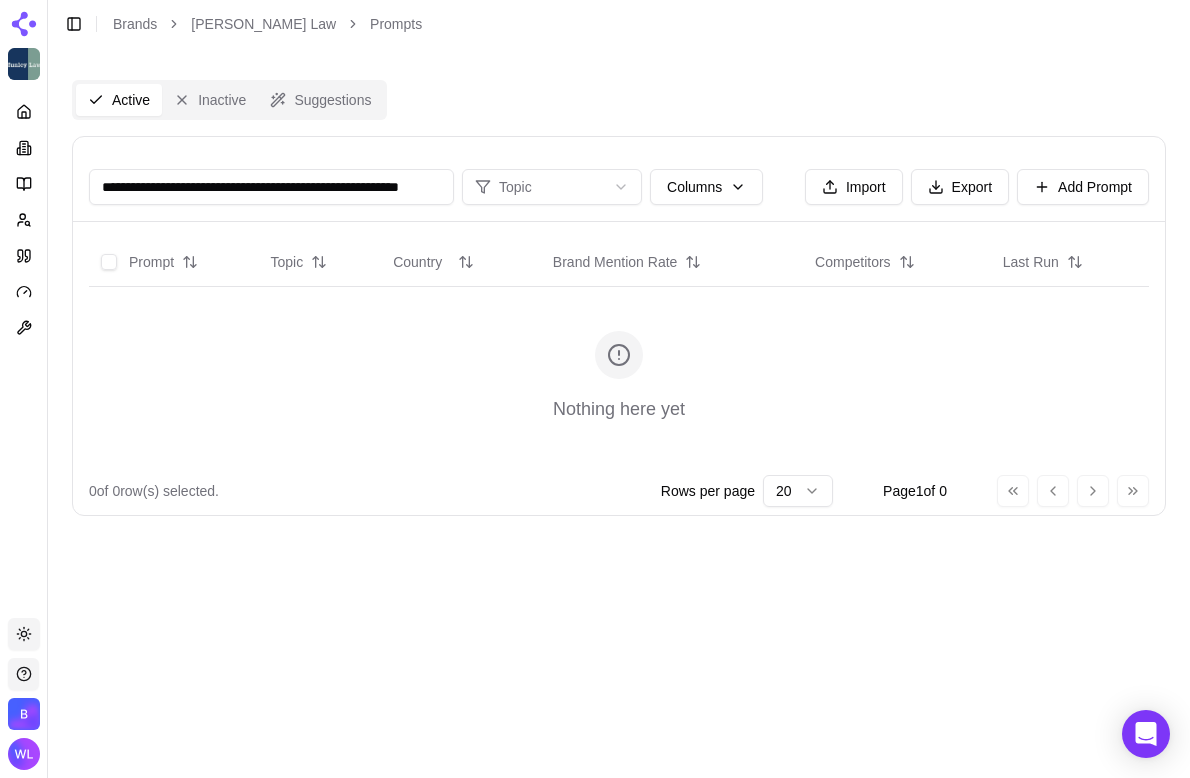 click on "Inactive" at bounding box center [210, 100] 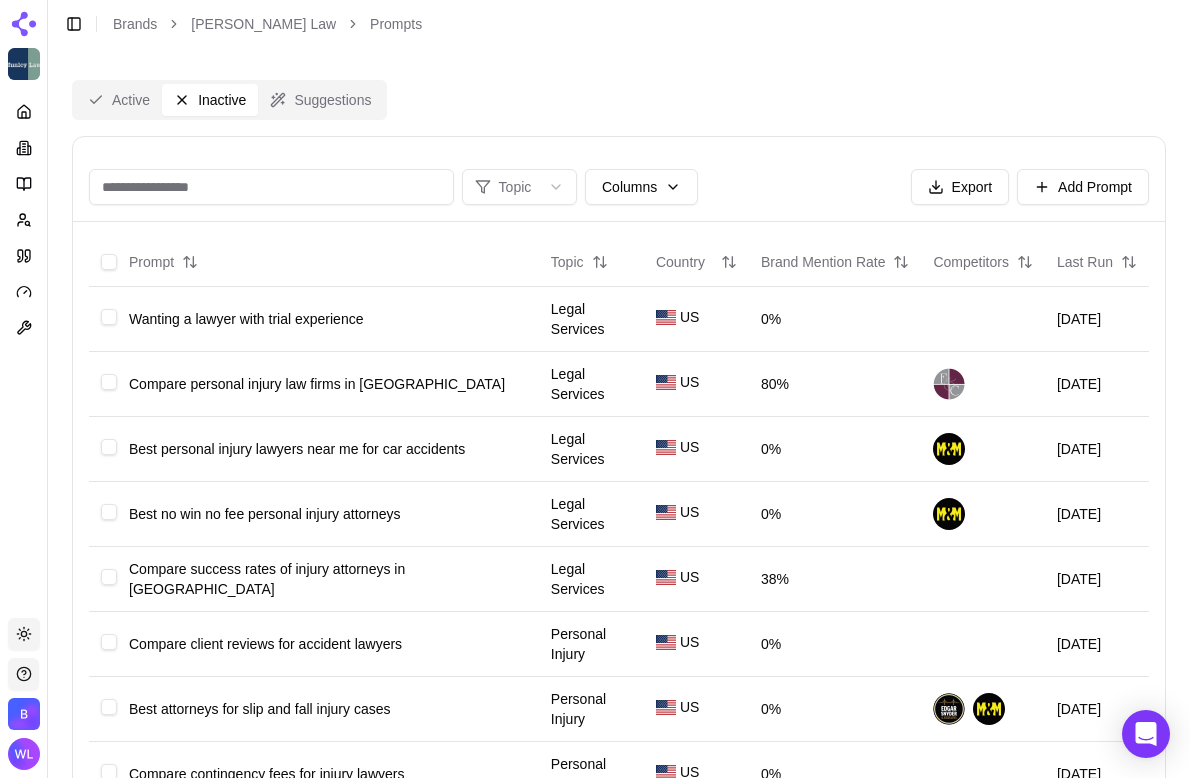 click at bounding box center [271, 187] 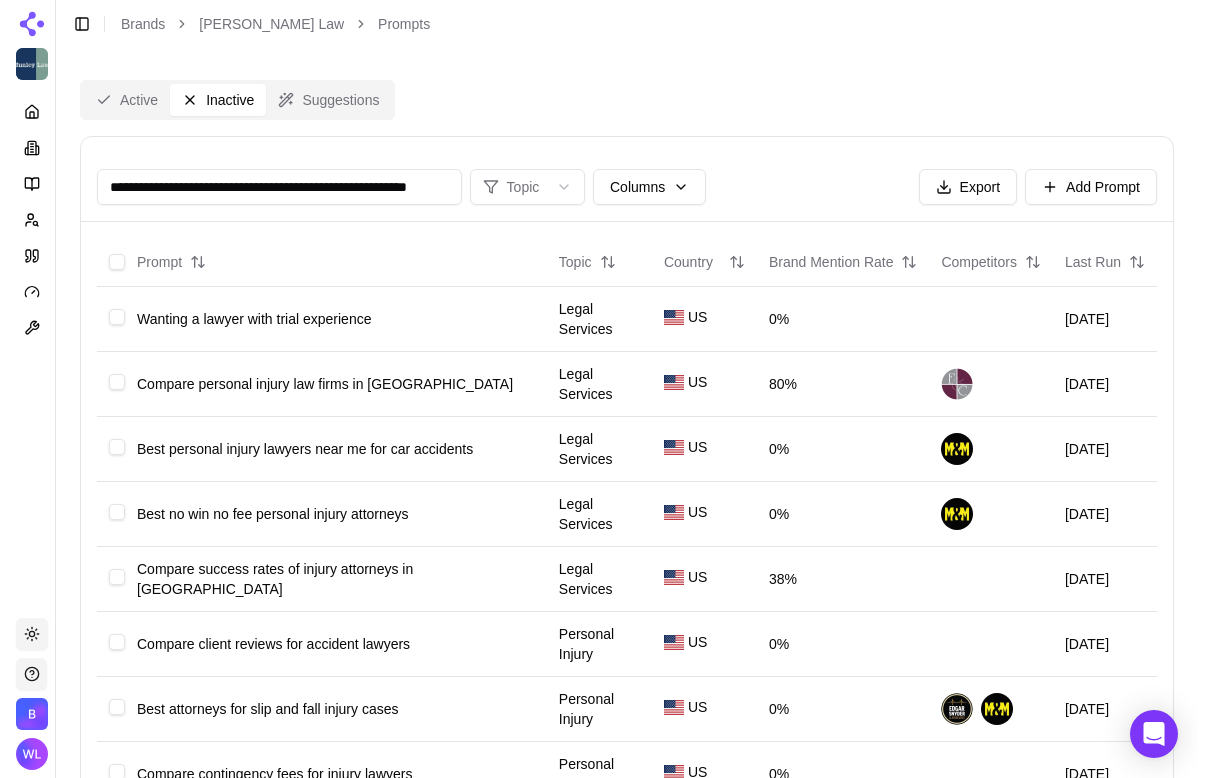 scroll, scrollTop: 0, scrollLeft: 56, axis: horizontal 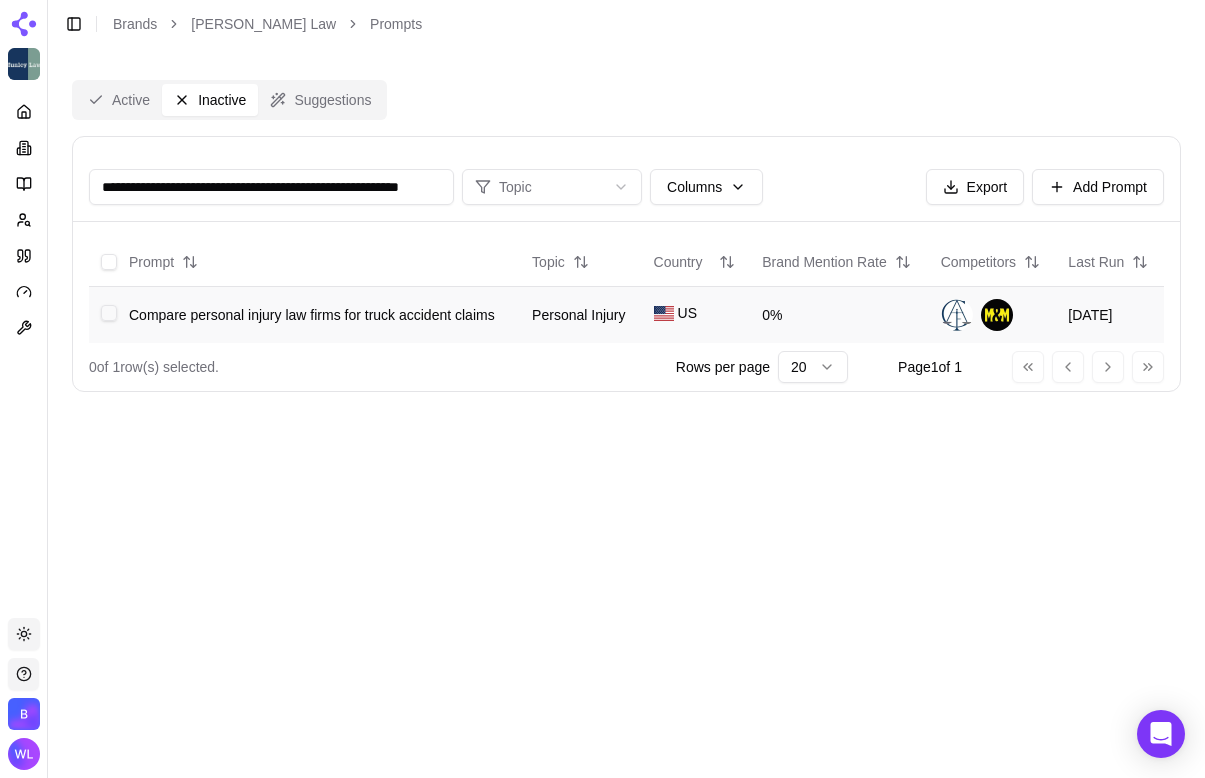 type on "**********" 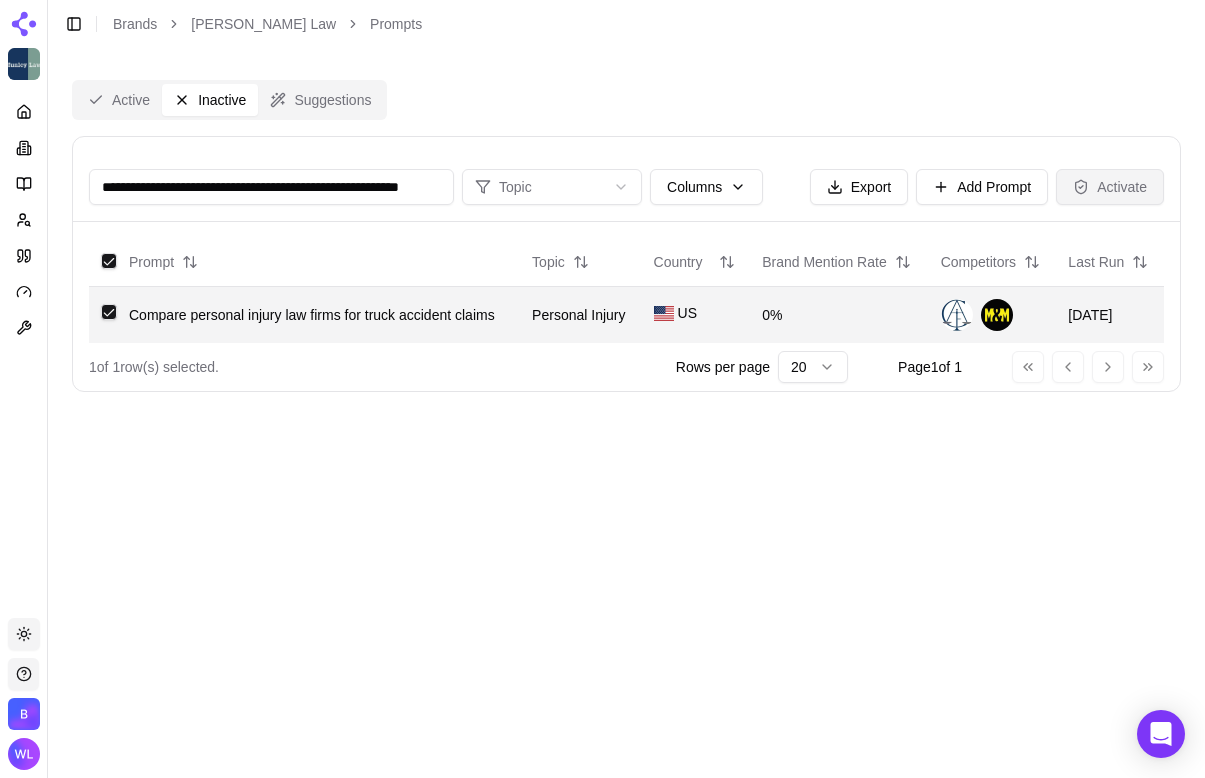 click on "Activate" at bounding box center [1110, 187] 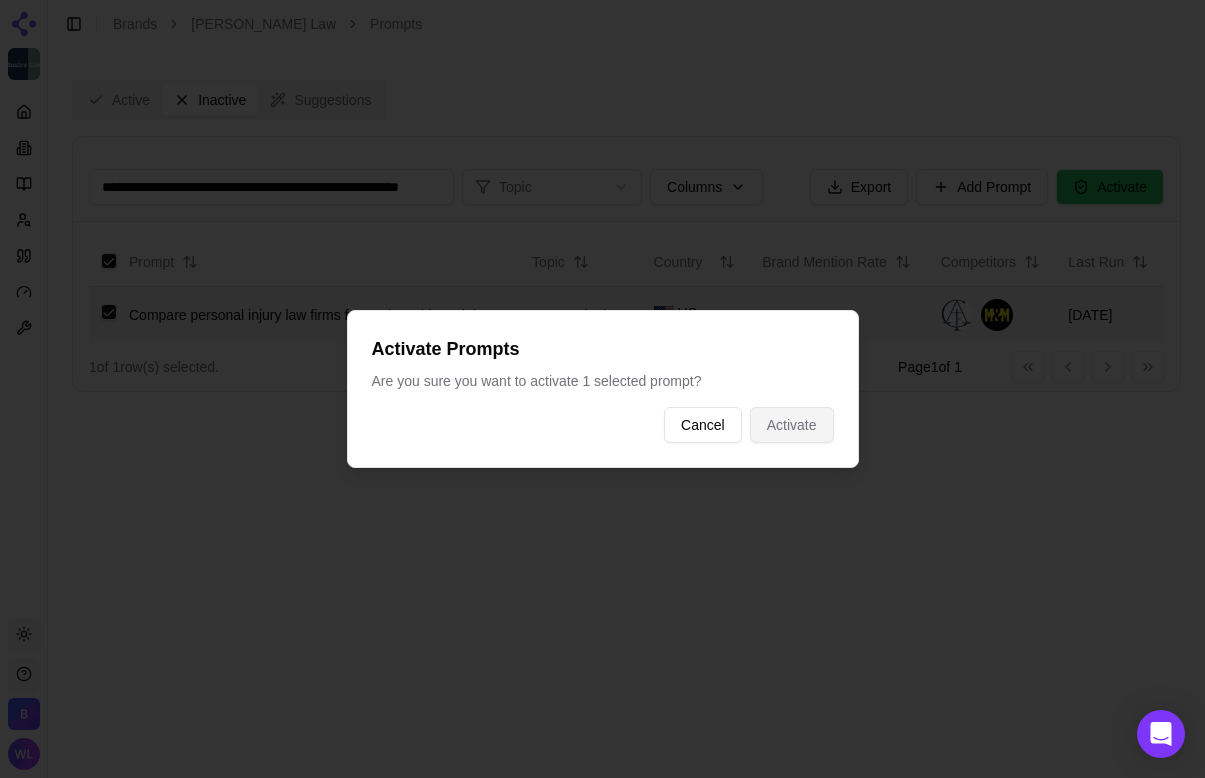 click on "Activate" at bounding box center (792, 425) 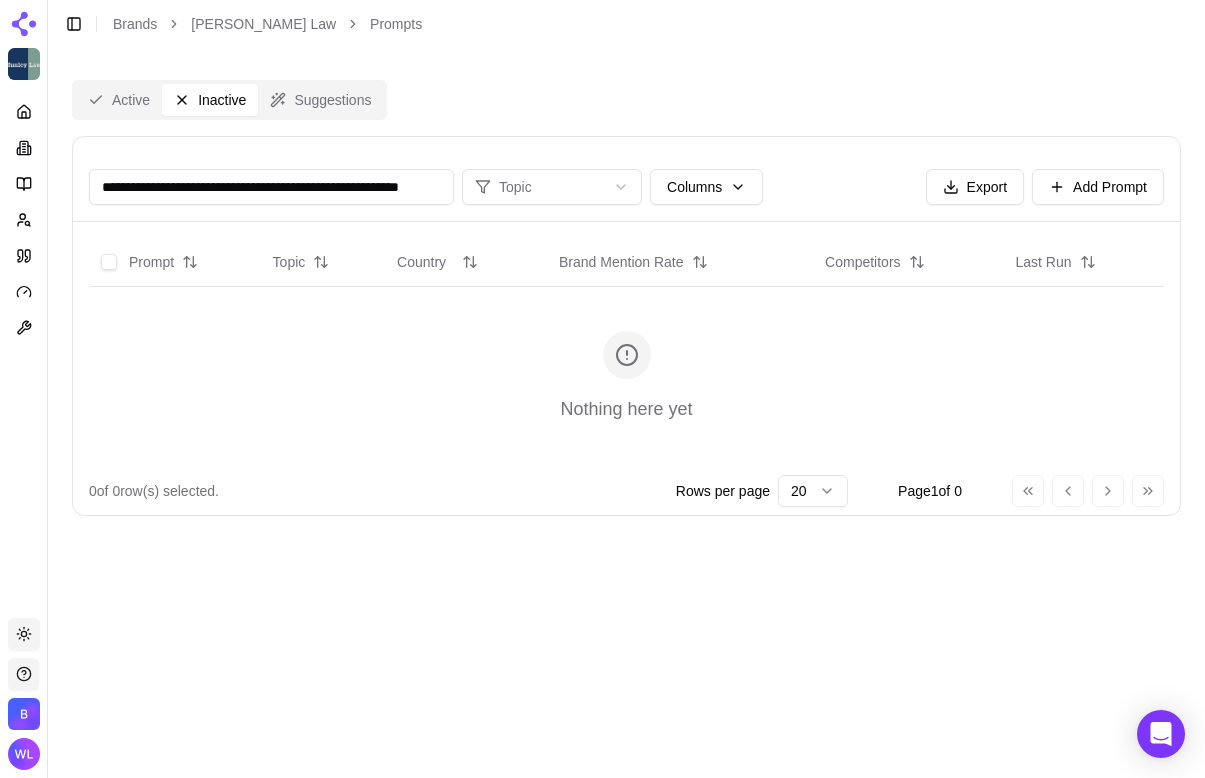 click on "Active" at bounding box center [119, 100] 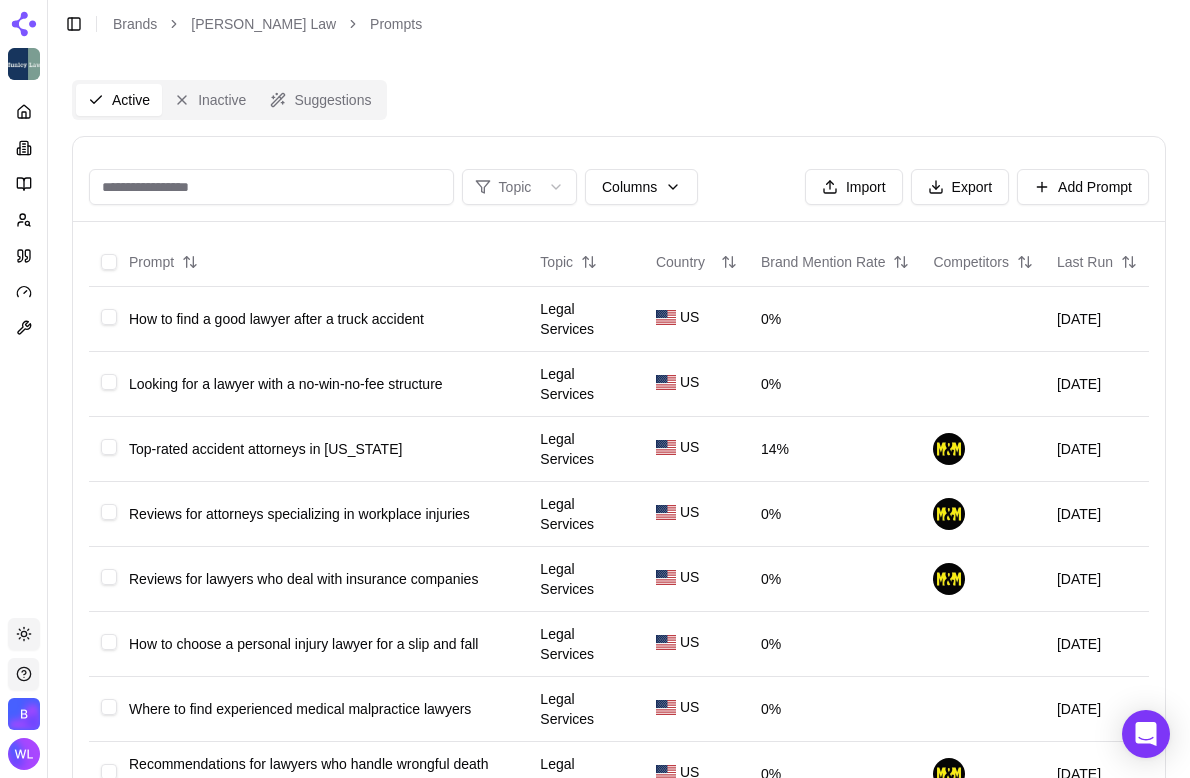 click at bounding box center (271, 187) 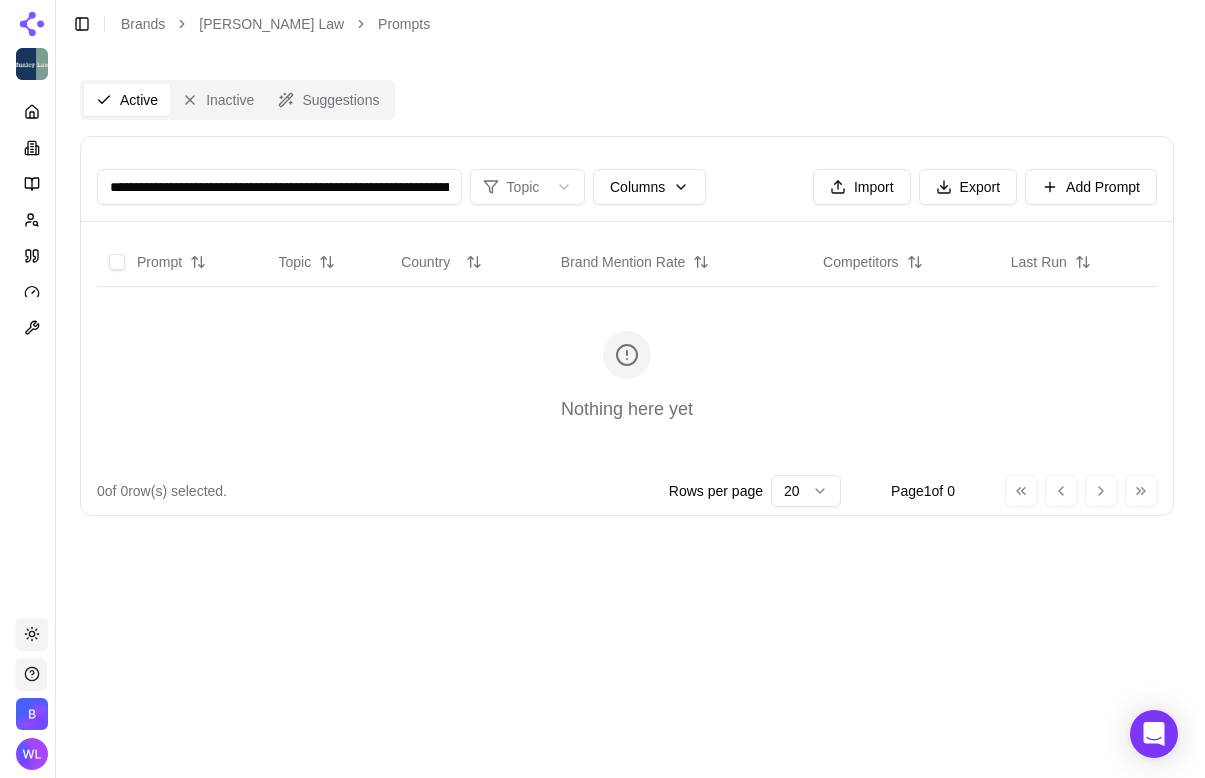scroll, scrollTop: 0, scrollLeft: 140, axis: horizontal 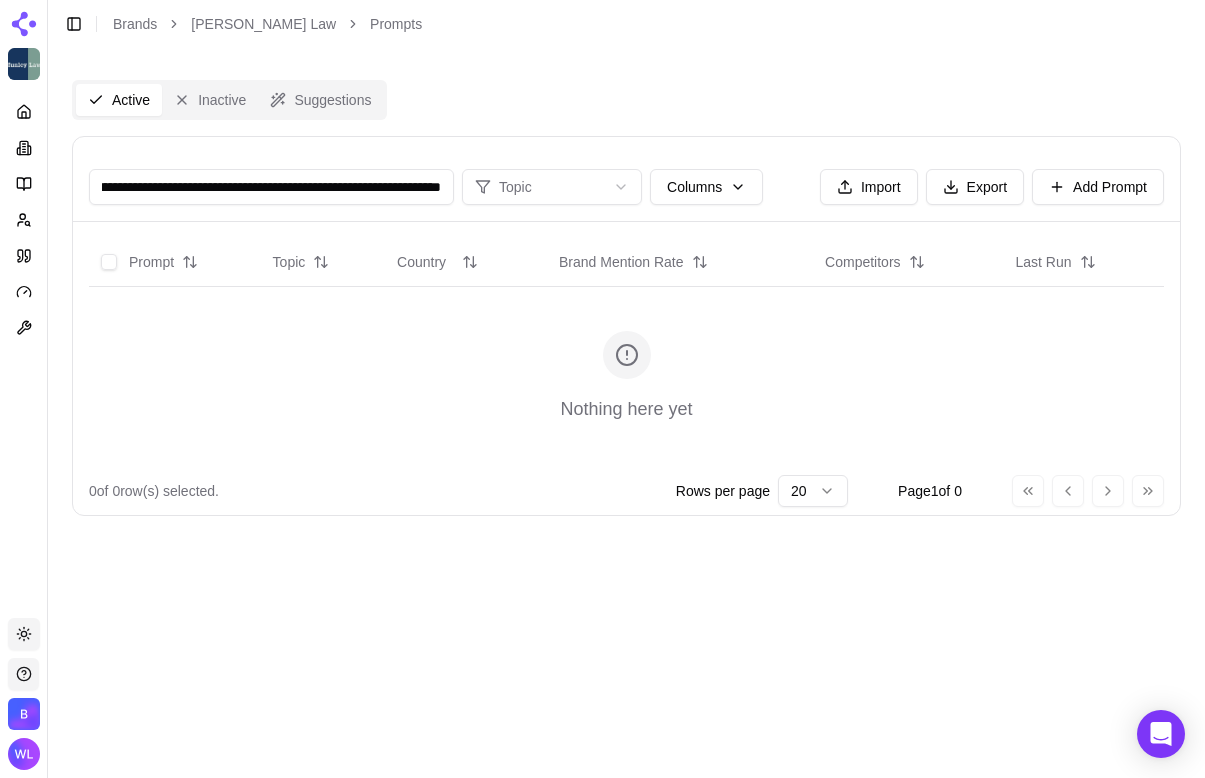 click on "Inactive" at bounding box center (210, 100) 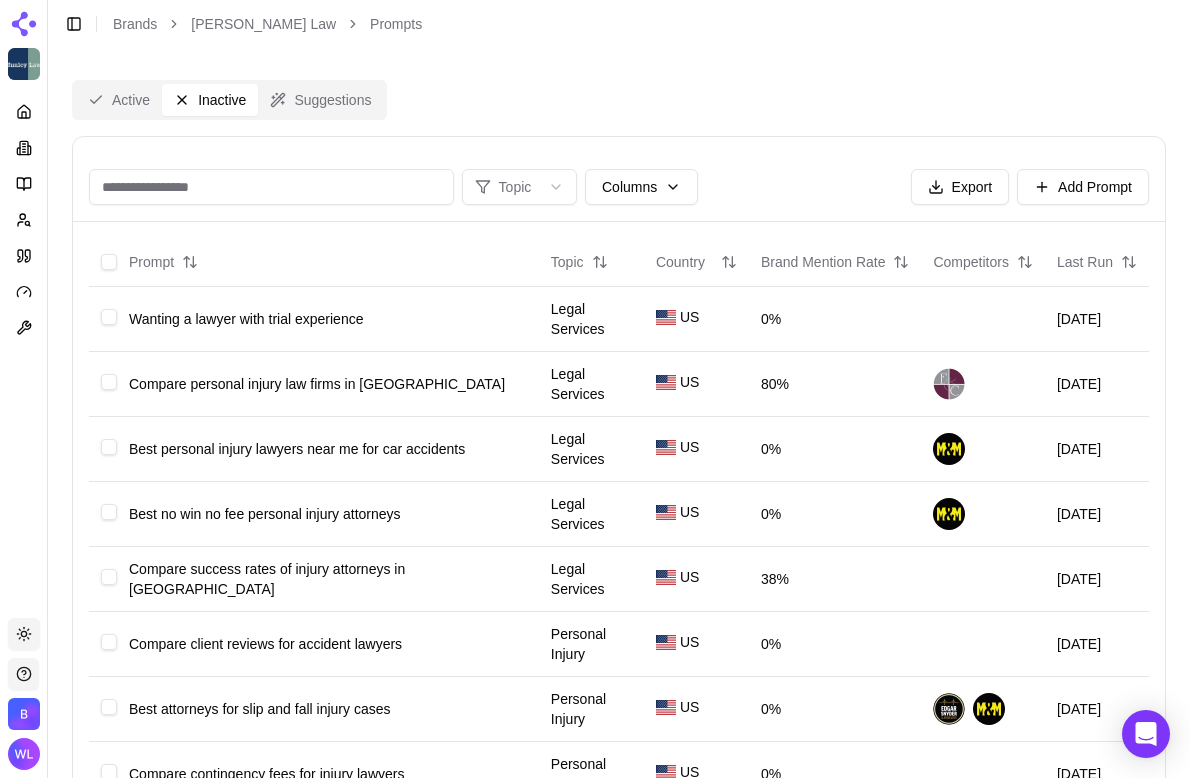 click at bounding box center (271, 187) 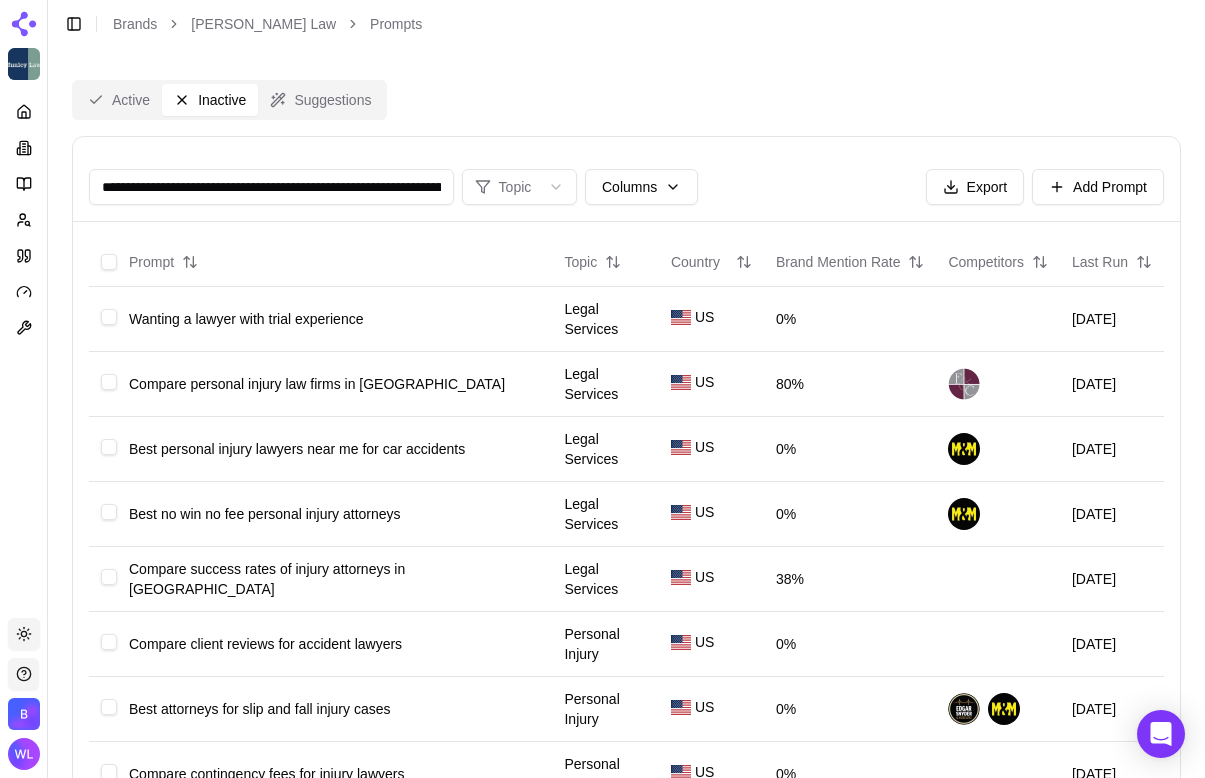 scroll, scrollTop: 0, scrollLeft: 140, axis: horizontal 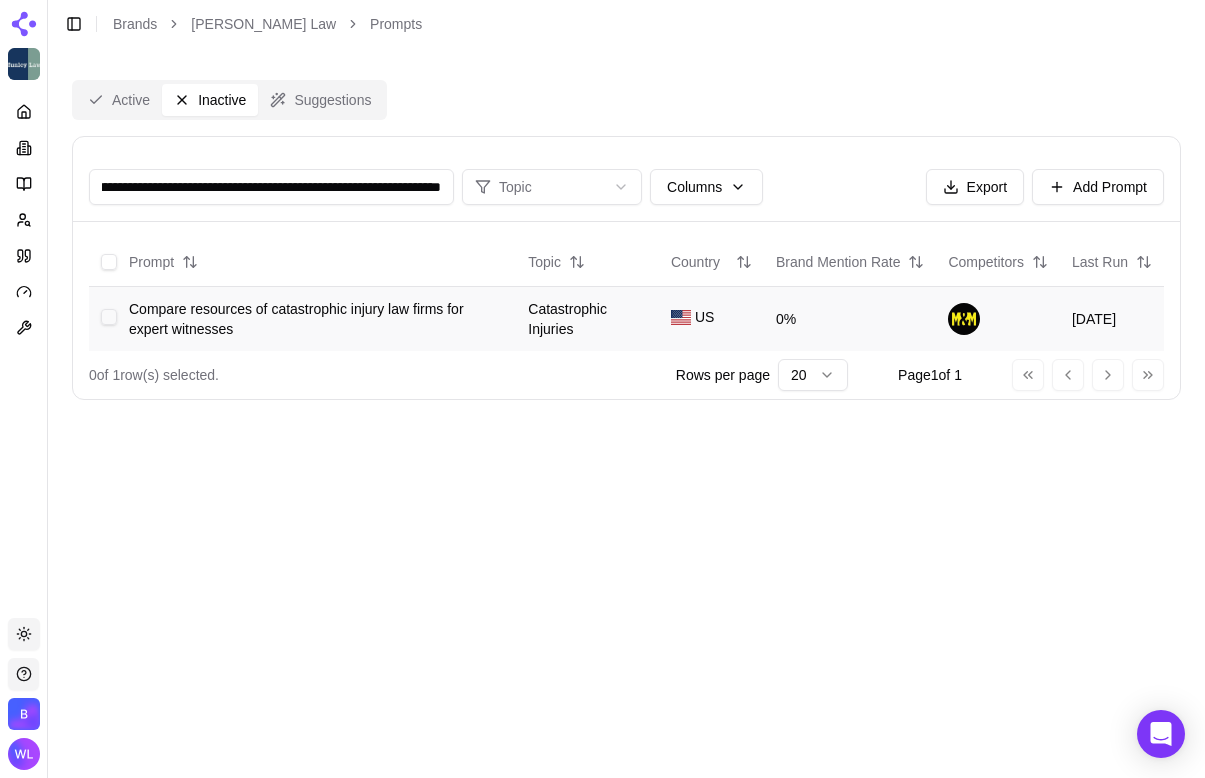 type on "**********" 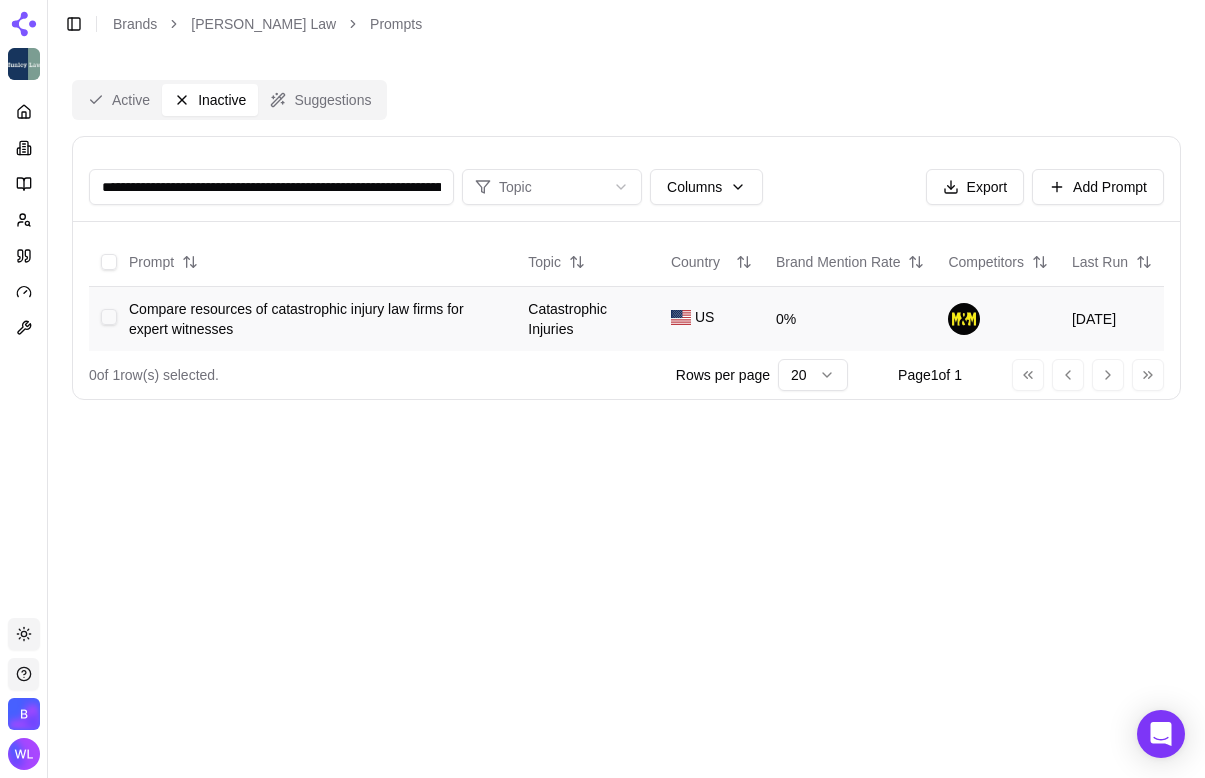 click at bounding box center (109, 317) 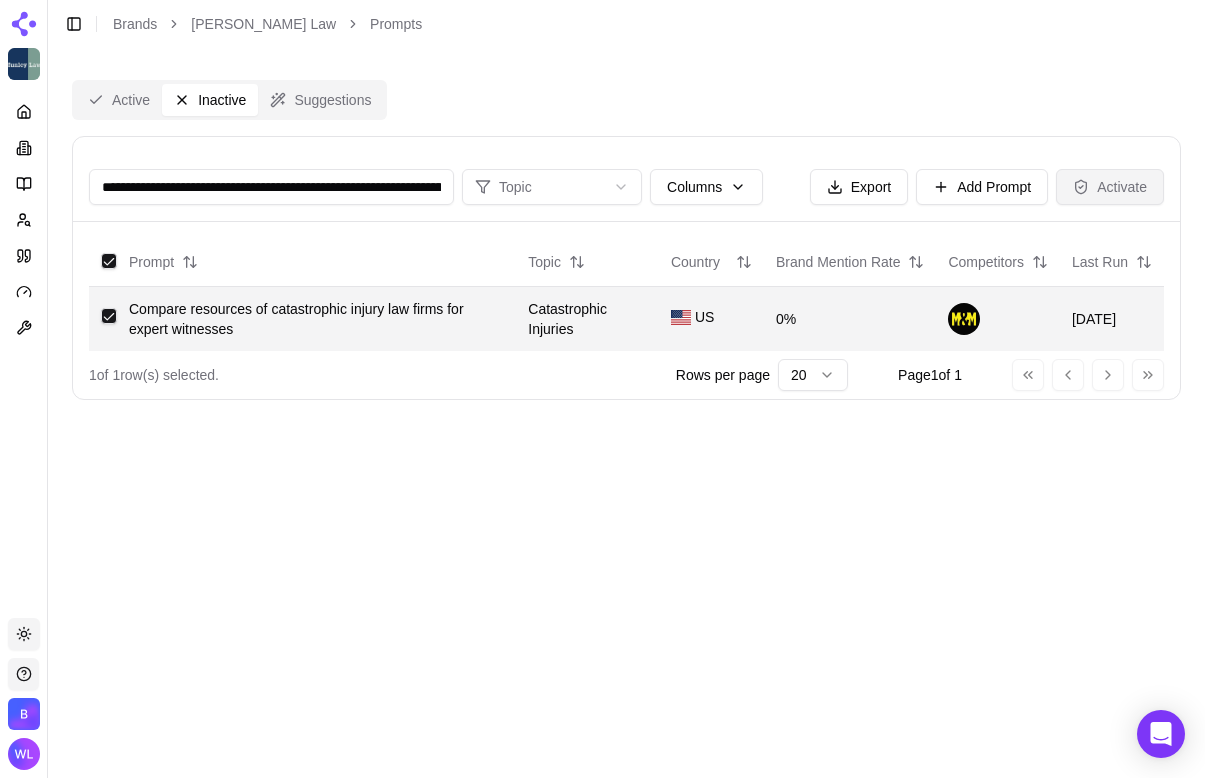 click on "Activate" at bounding box center (1110, 187) 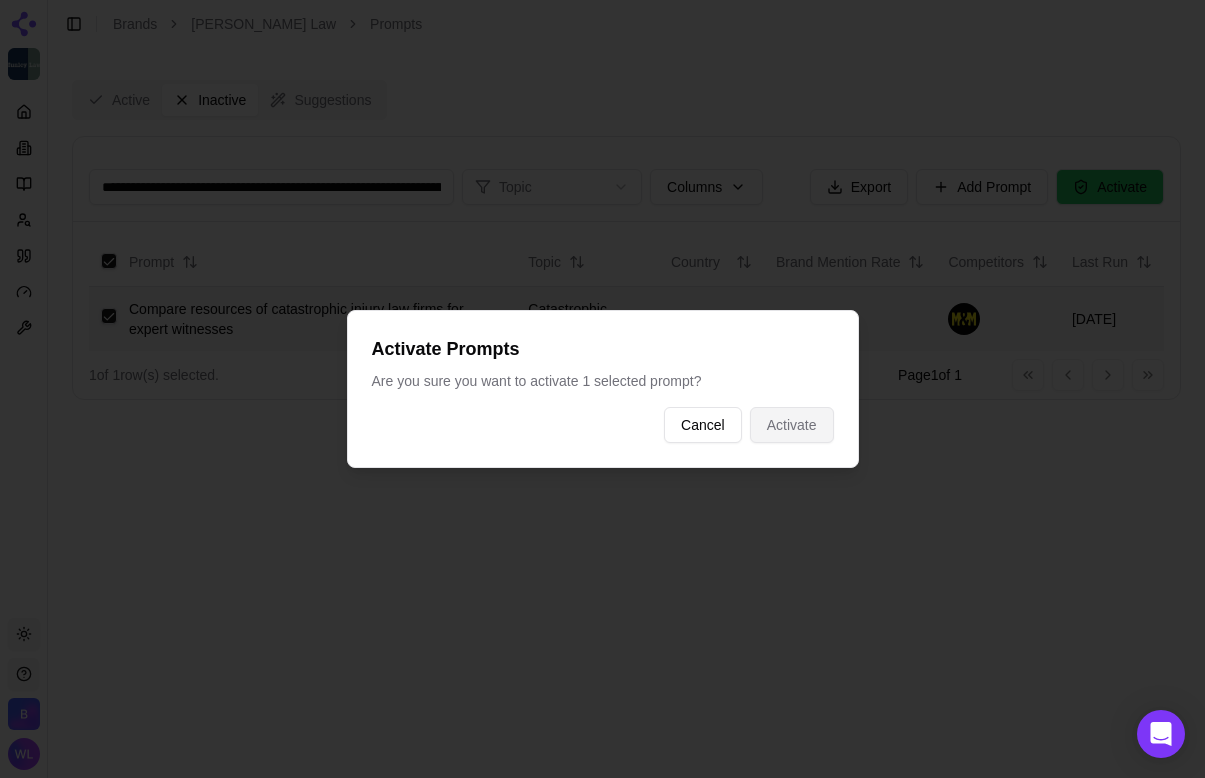 click on "Activate" at bounding box center (792, 425) 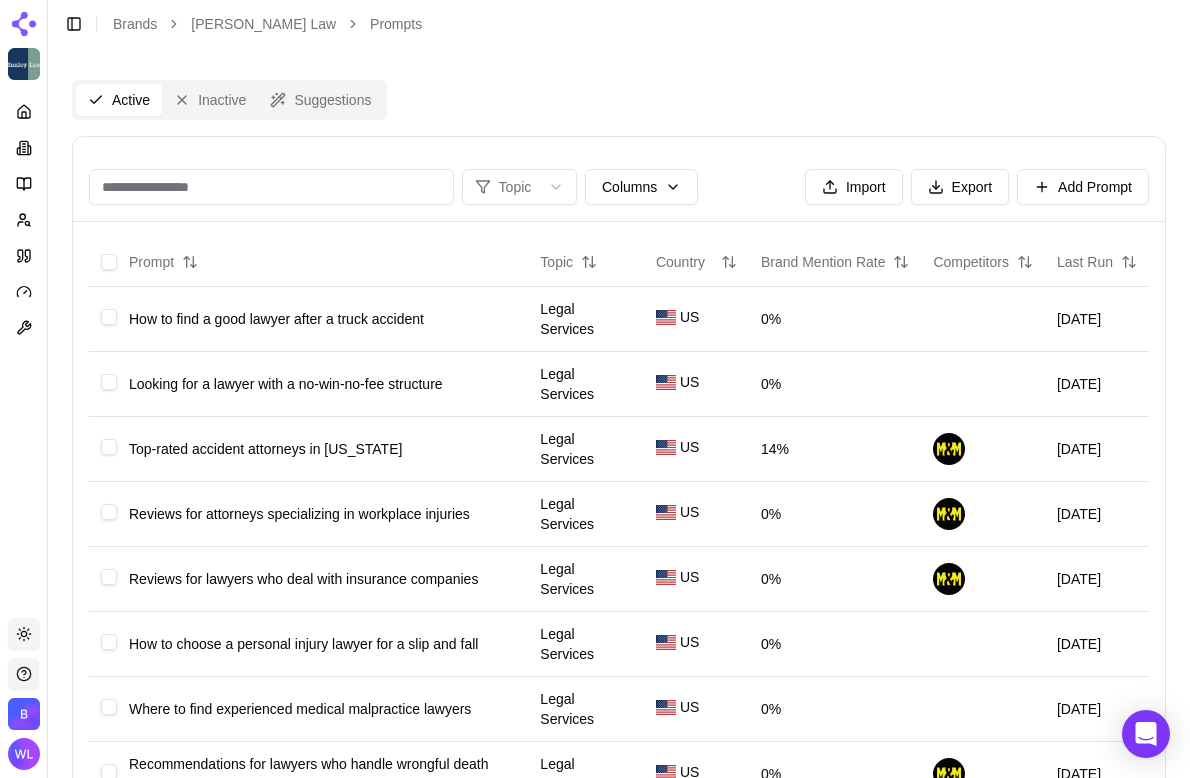 click on "Active" at bounding box center (119, 100) 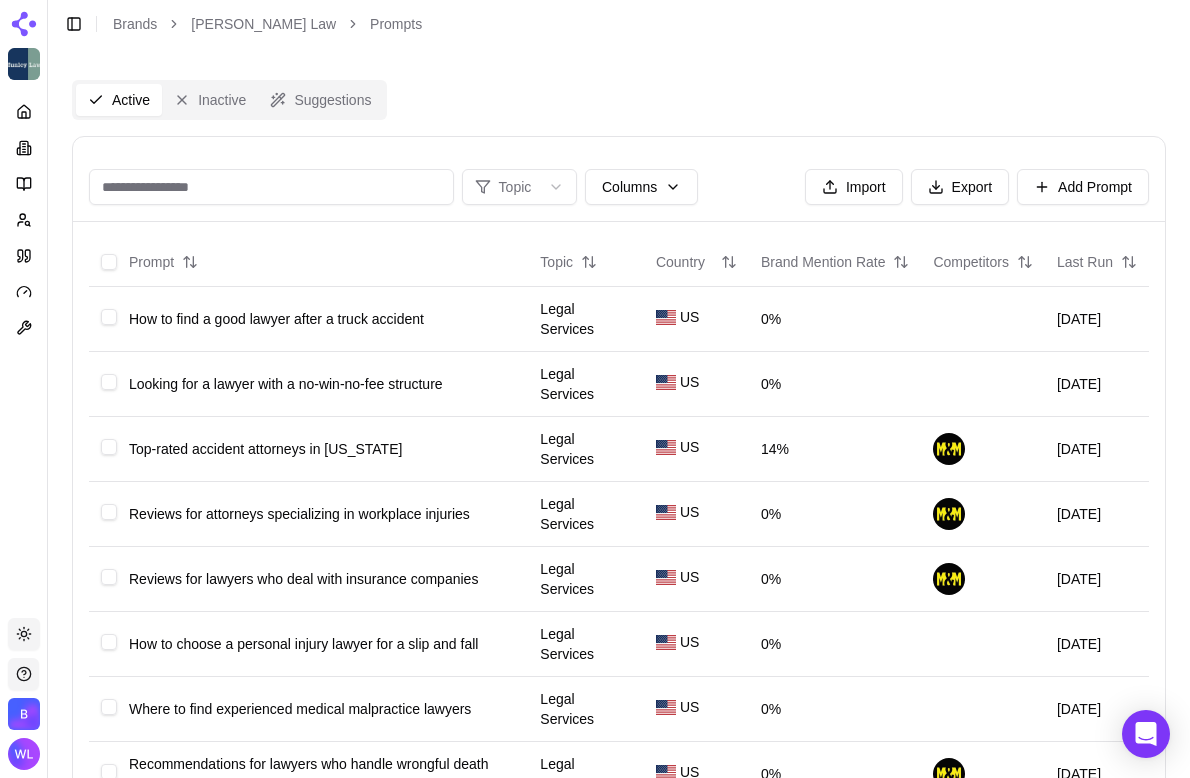click at bounding box center [271, 187] 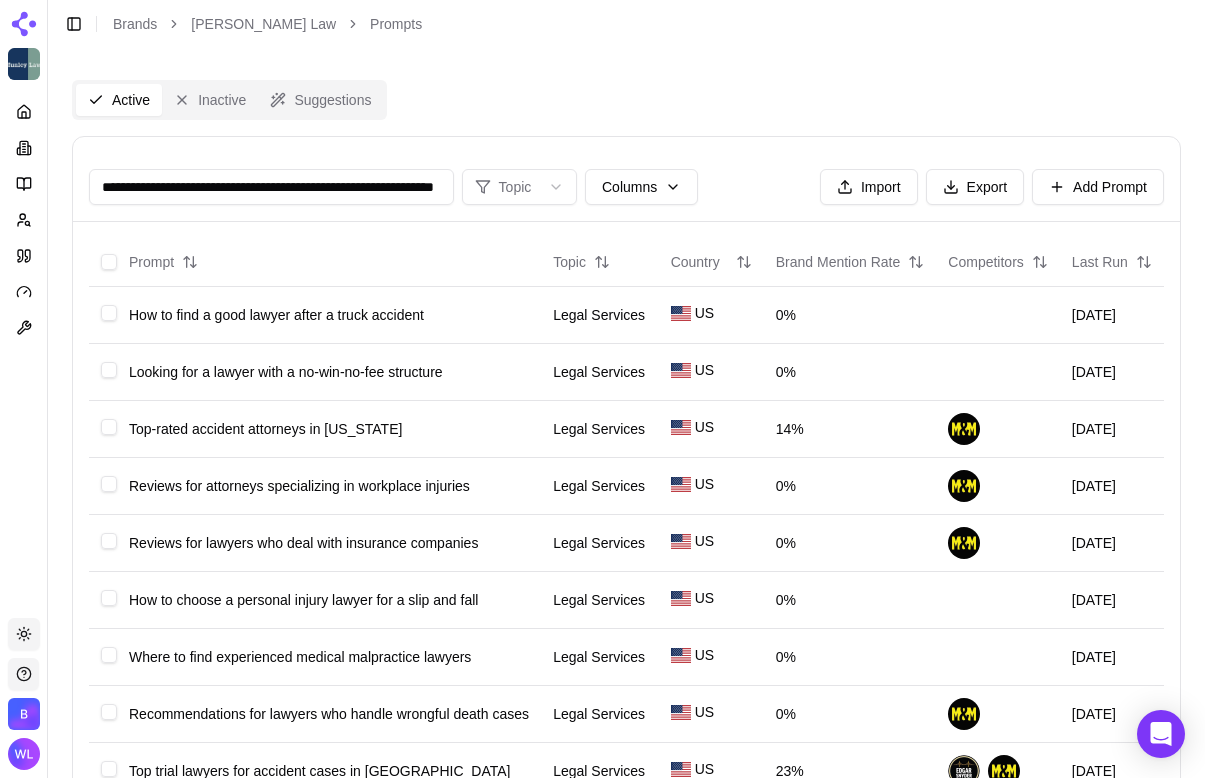 scroll, scrollTop: 0, scrollLeft: 107, axis: horizontal 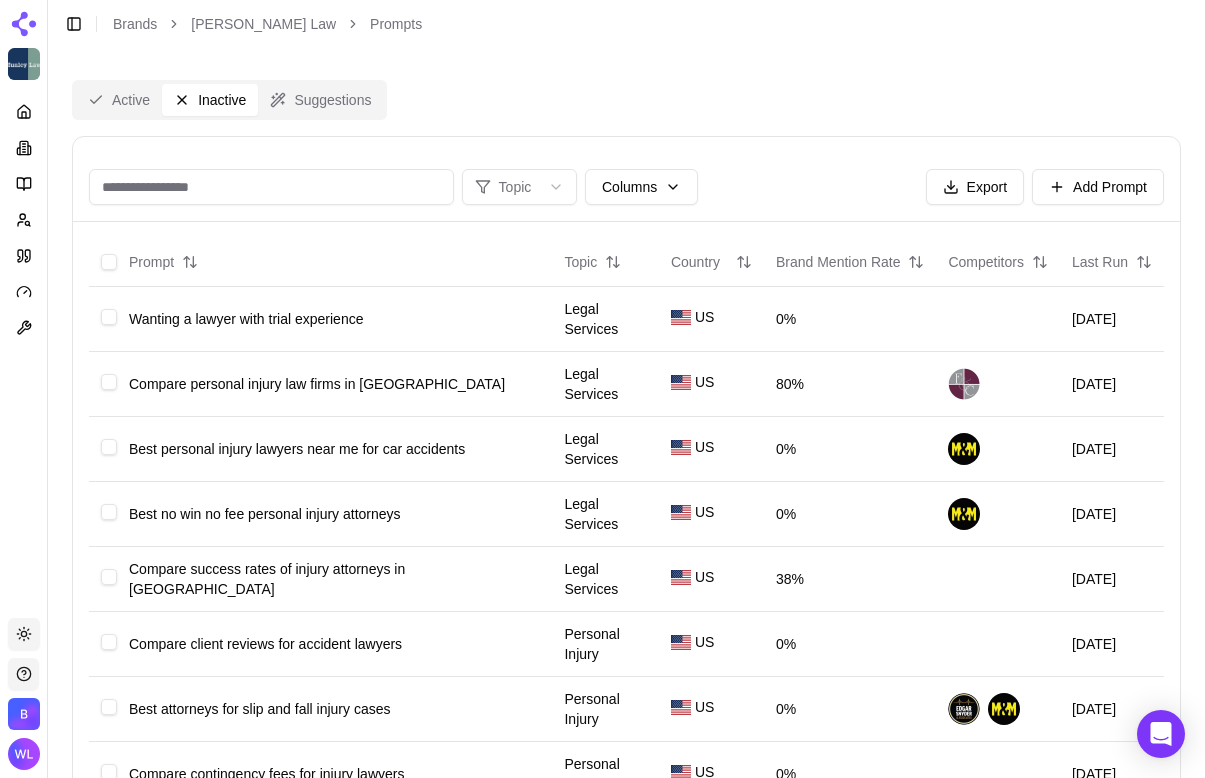 click on "Inactive" at bounding box center [210, 100] 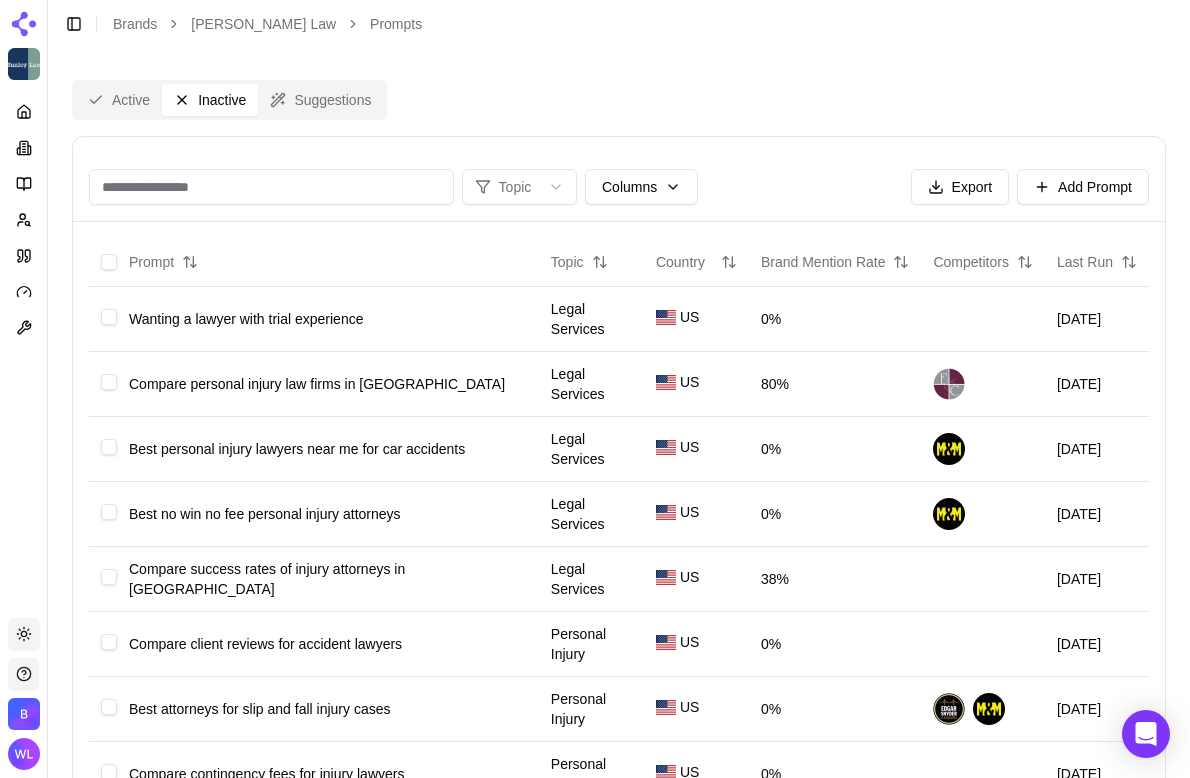 click at bounding box center [271, 187] 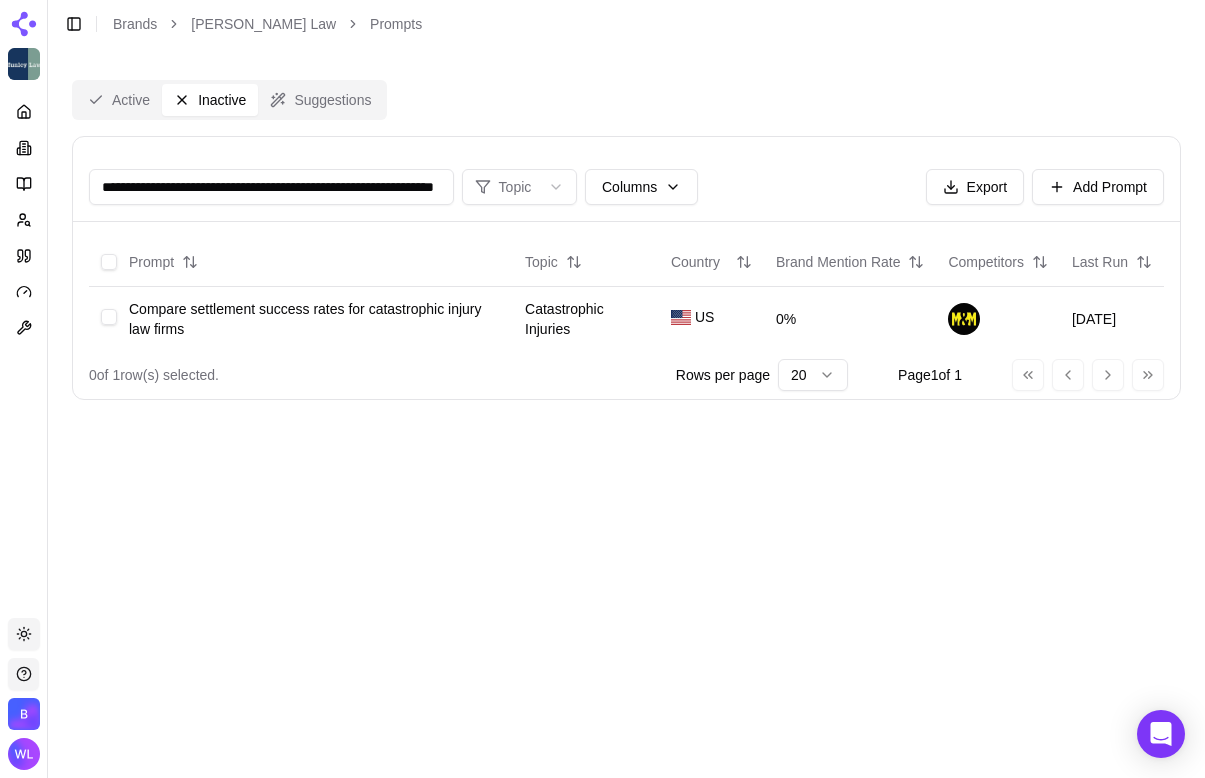 scroll, scrollTop: 0, scrollLeft: 107, axis: horizontal 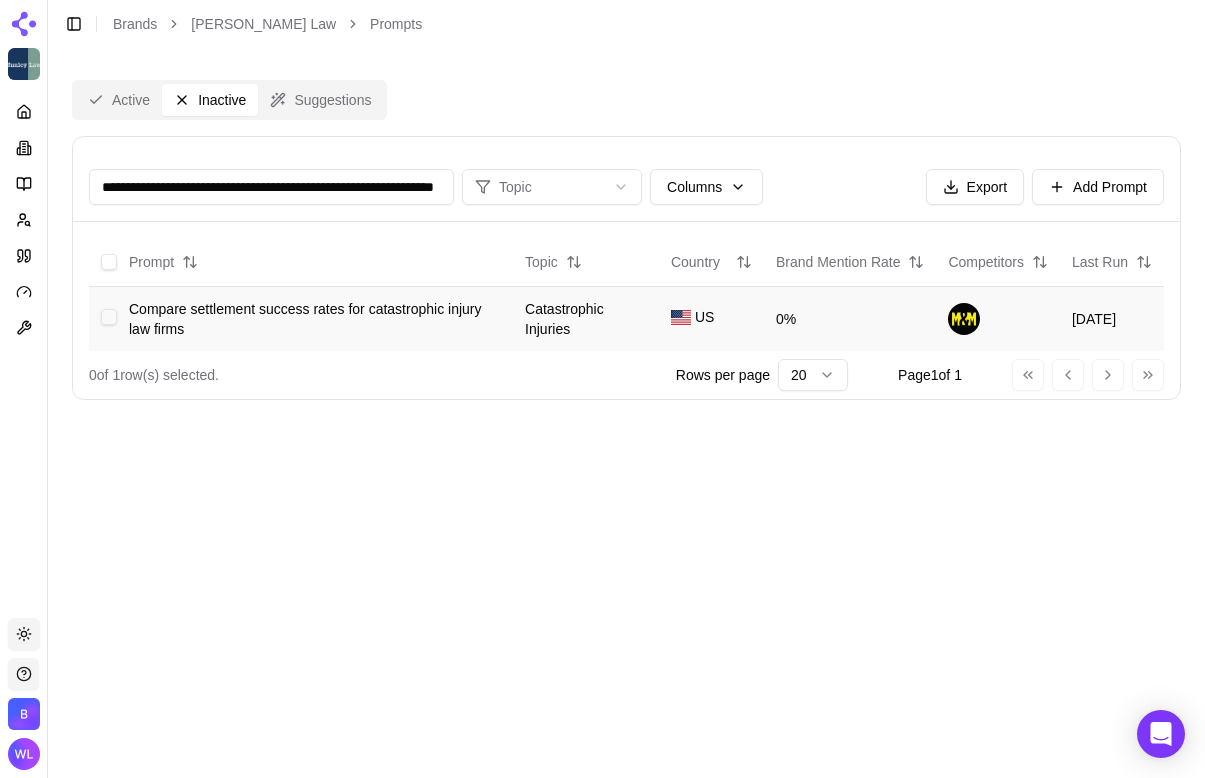 type on "**********" 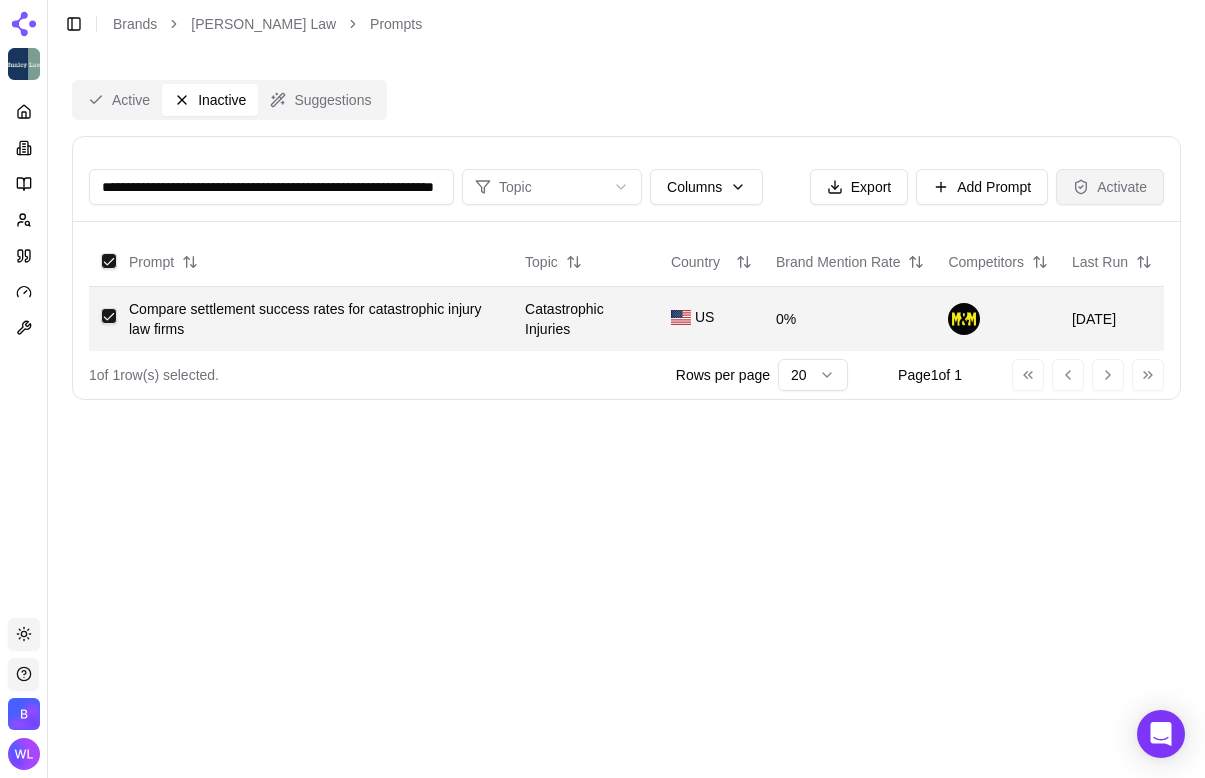 click on "Activate" at bounding box center (1110, 187) 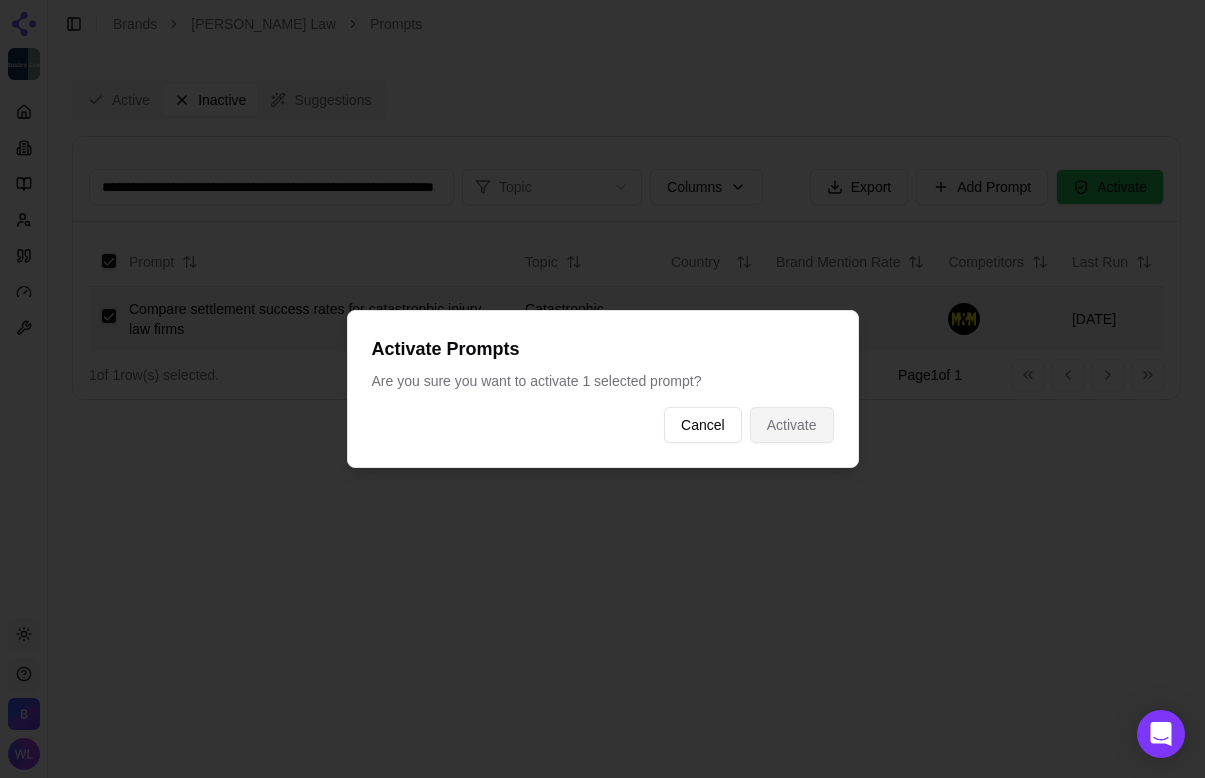 click on "Activate" at bounding box center [792, 425] 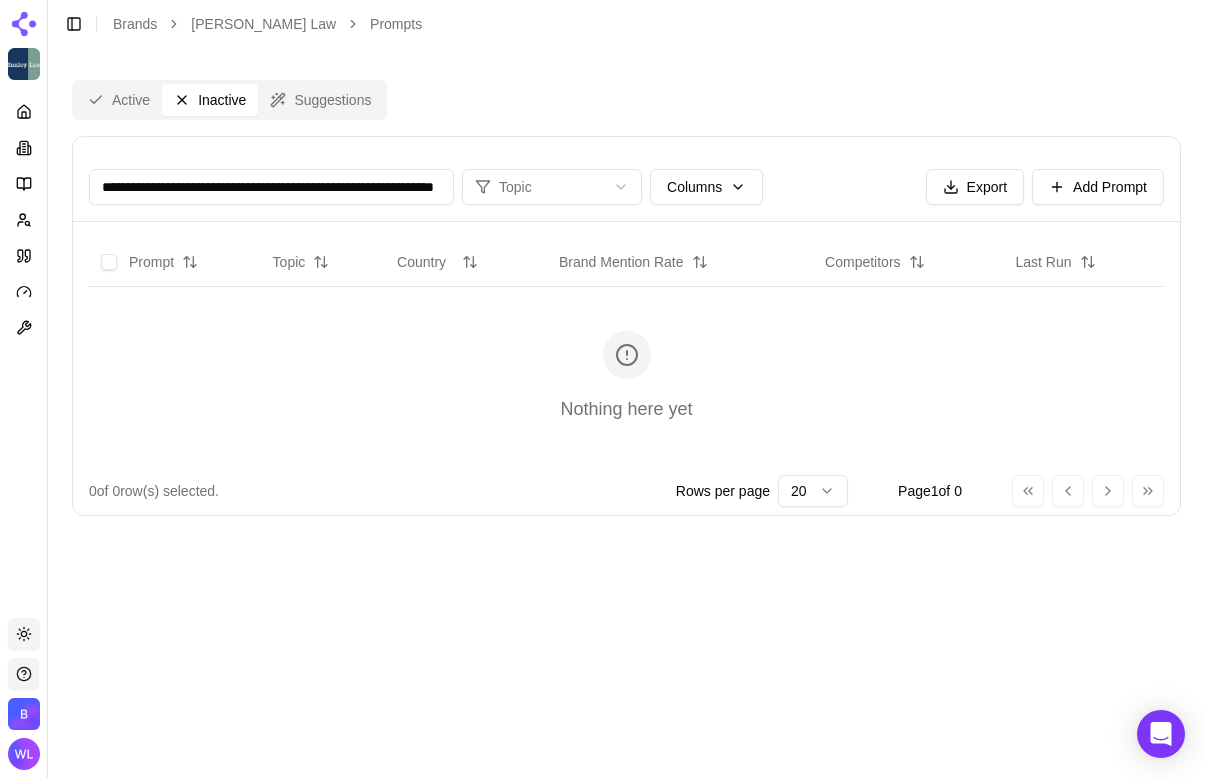 click on "Active" at bounding box center [119, 100] 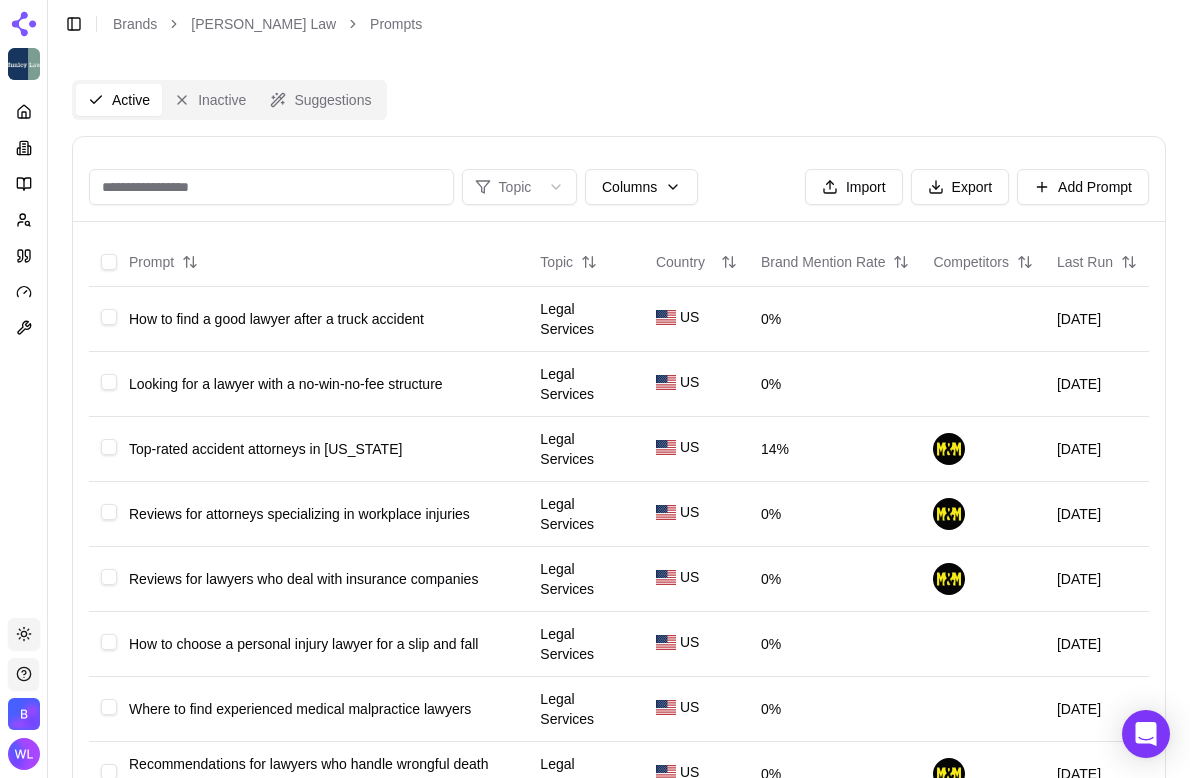 click at bounding box center [271, 187] 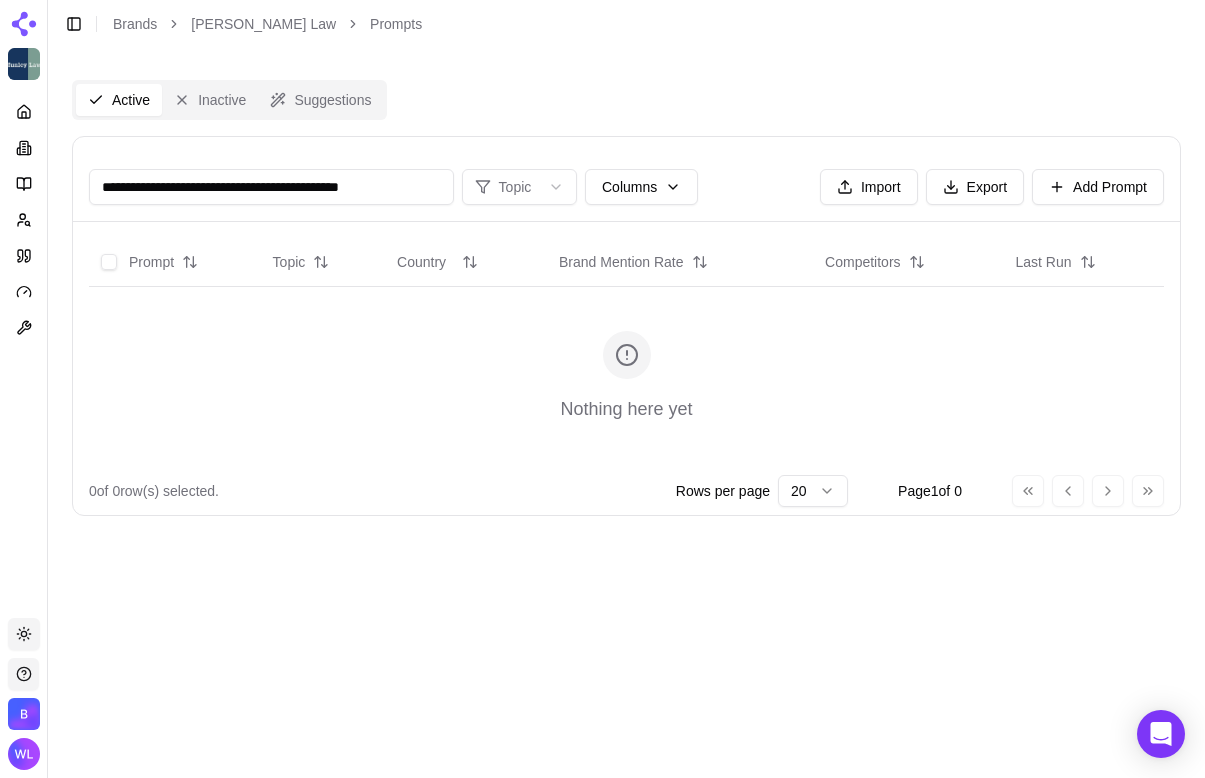 click on "Inactive" at bounding box center (210, 100) 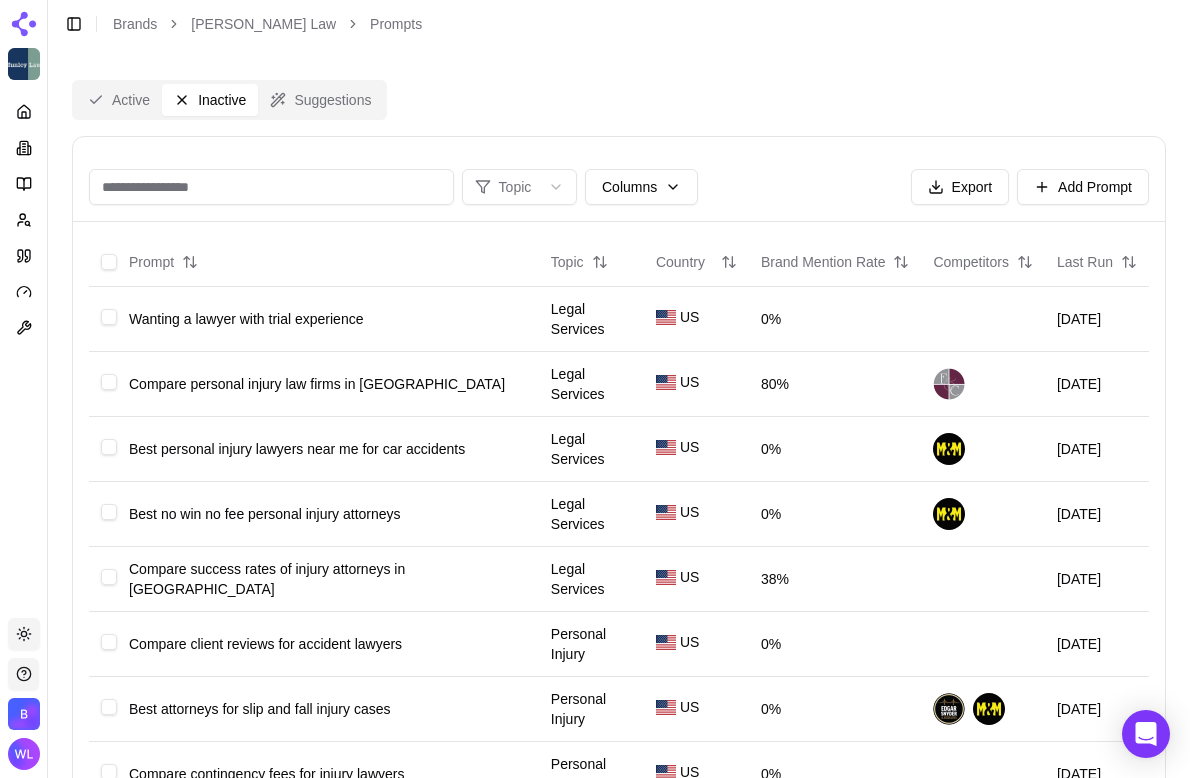 click on "Topic Columns Export Add Prompt" at bounding box center [619, 179] 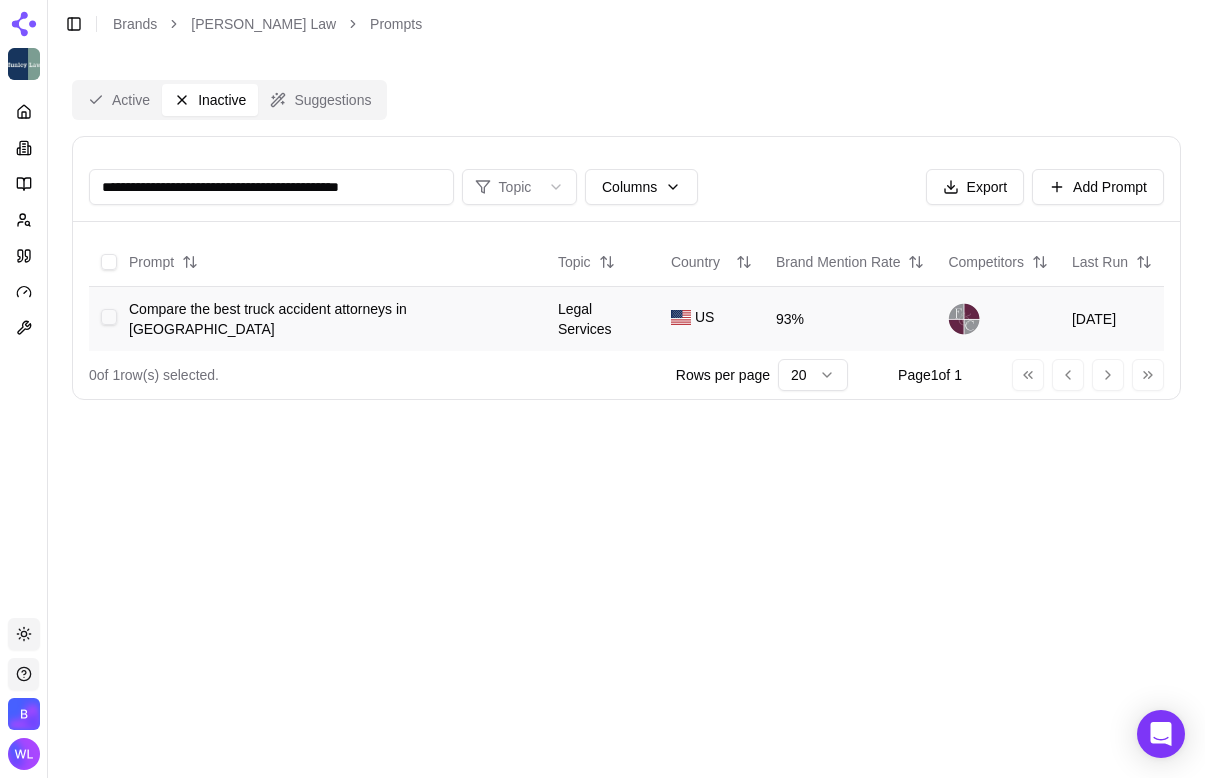 type on "**********" 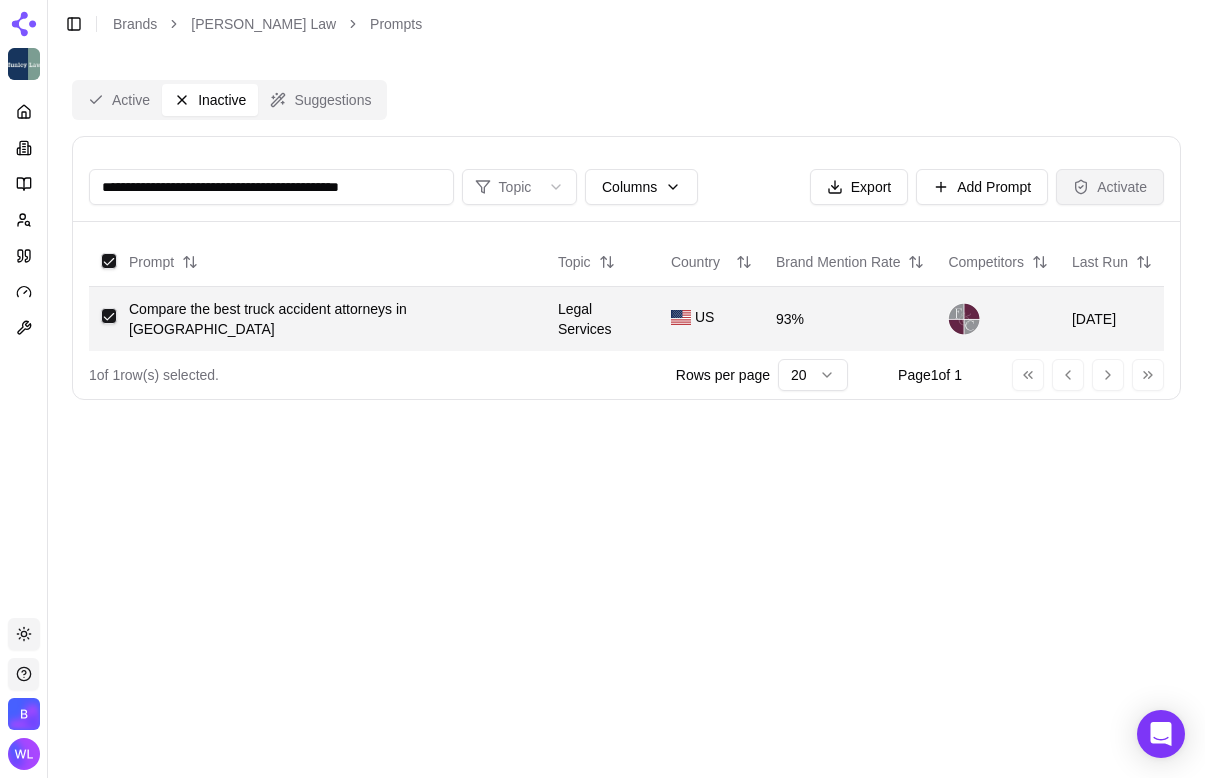 click on "Activate" at bounding box center (1110, 187) 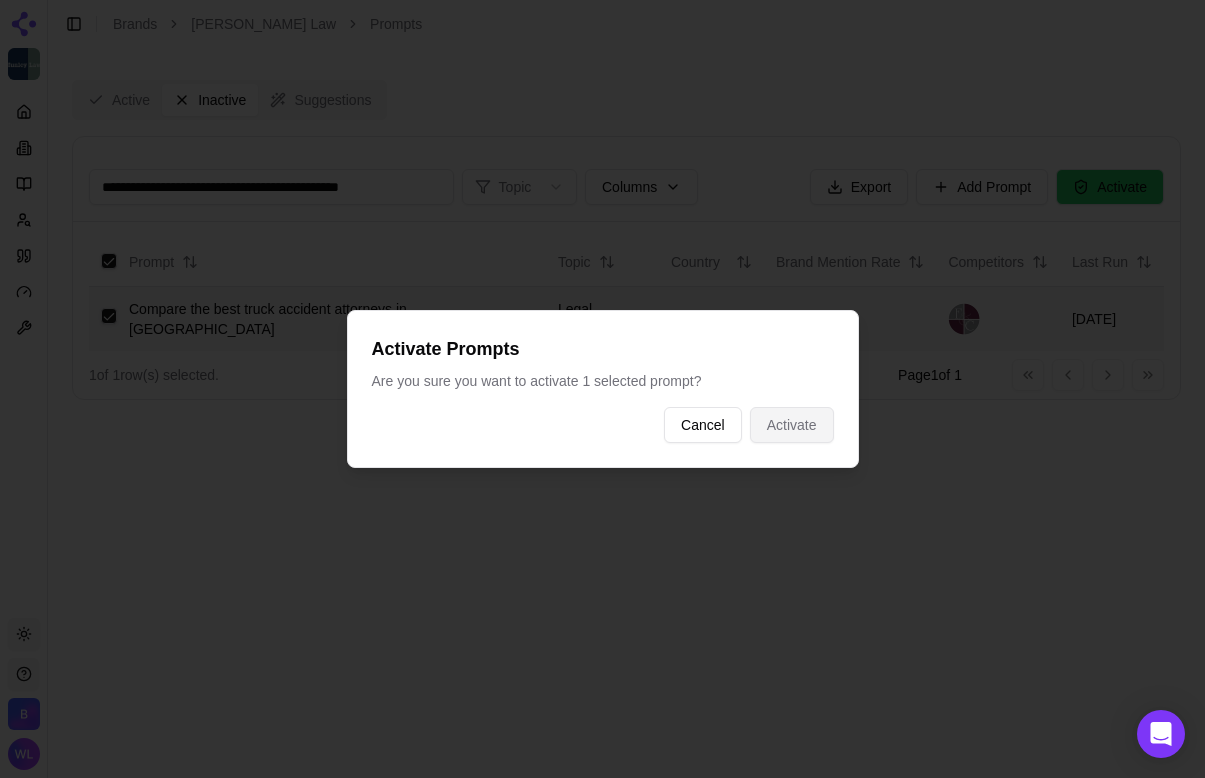click on "Activate" at bounding box center [792, 425] 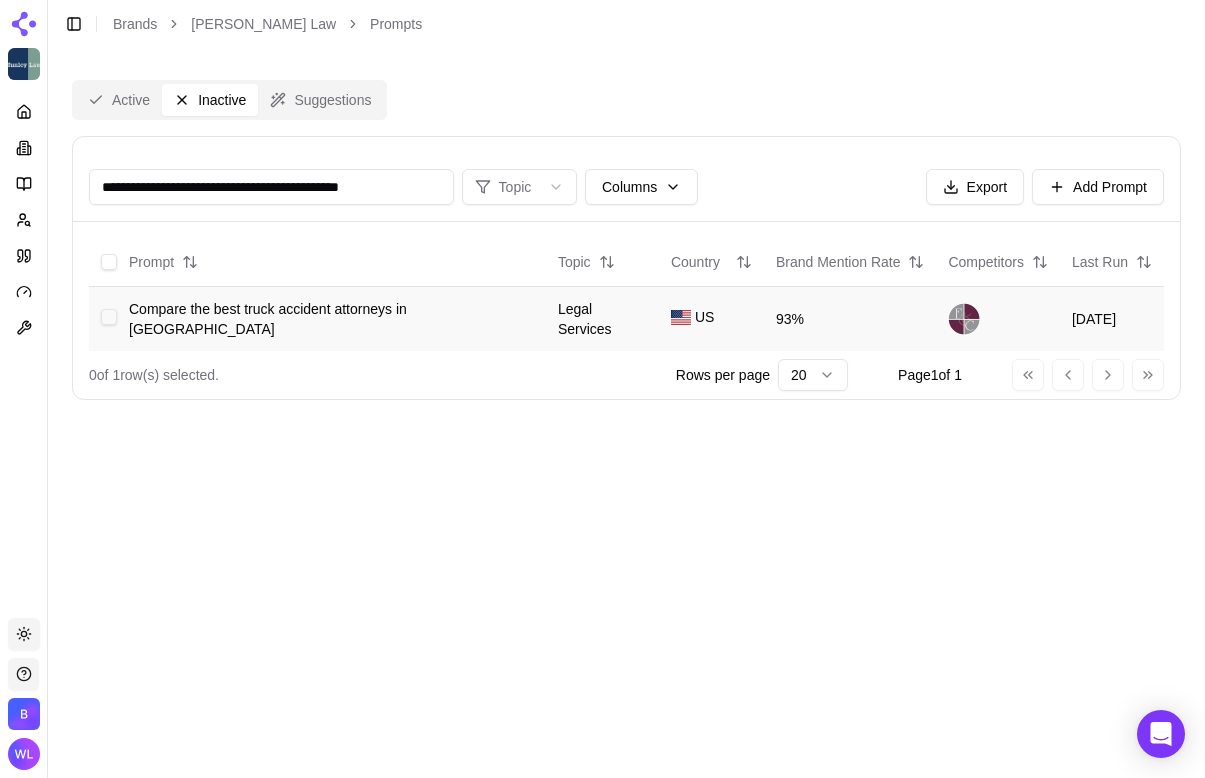 click at bounding box center (109, 317) 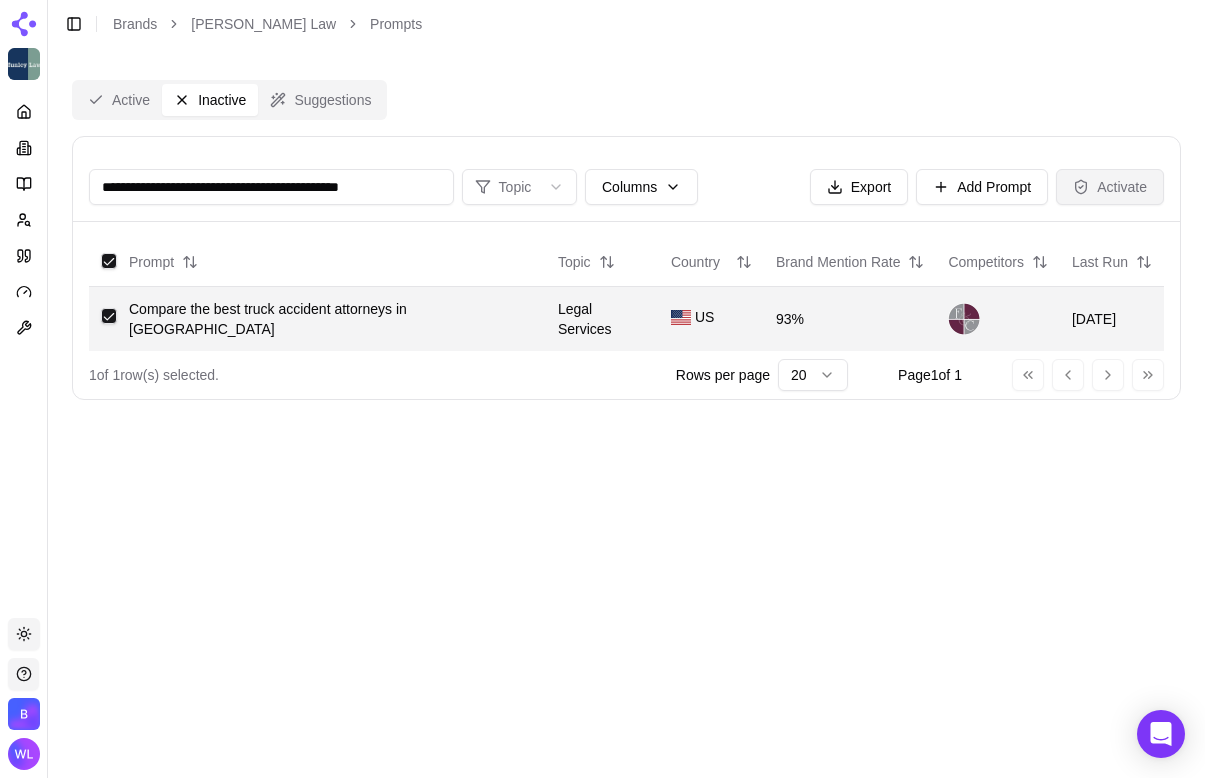 click on "Activate" at bounding box center (1110, 187) 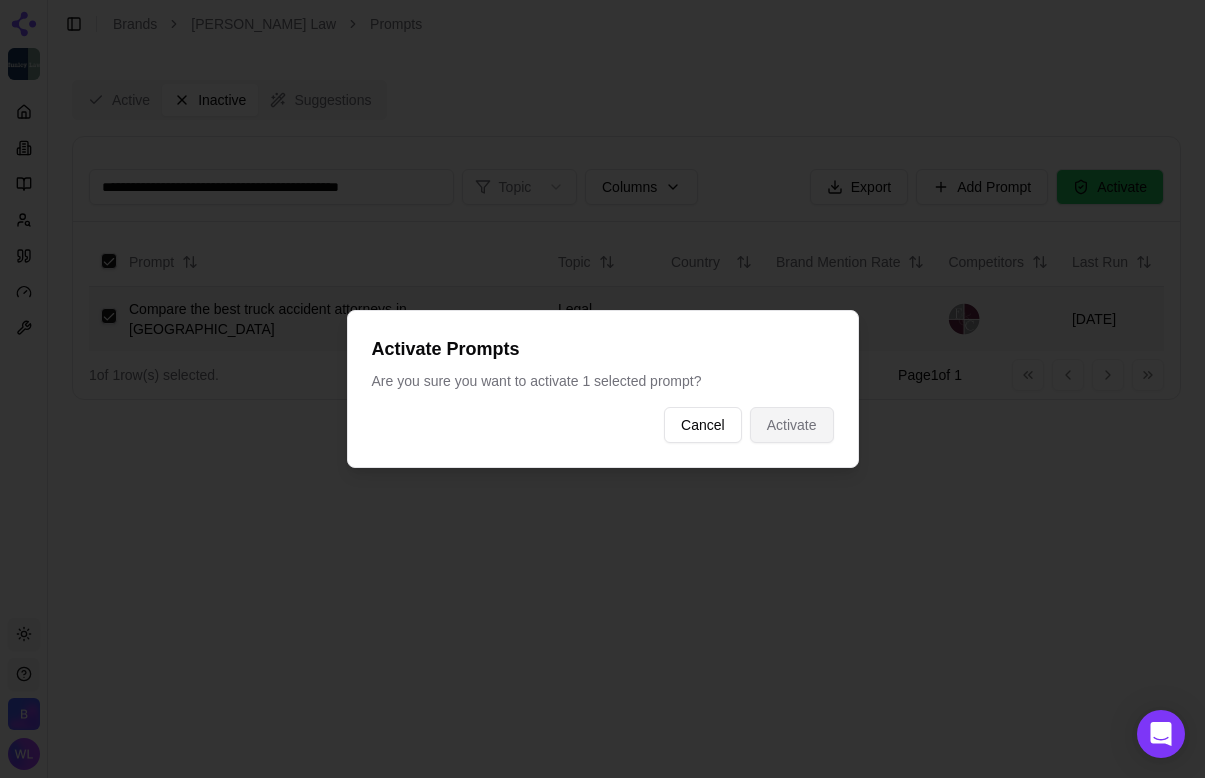 click on "Activate" at bounding box center [792, 425] 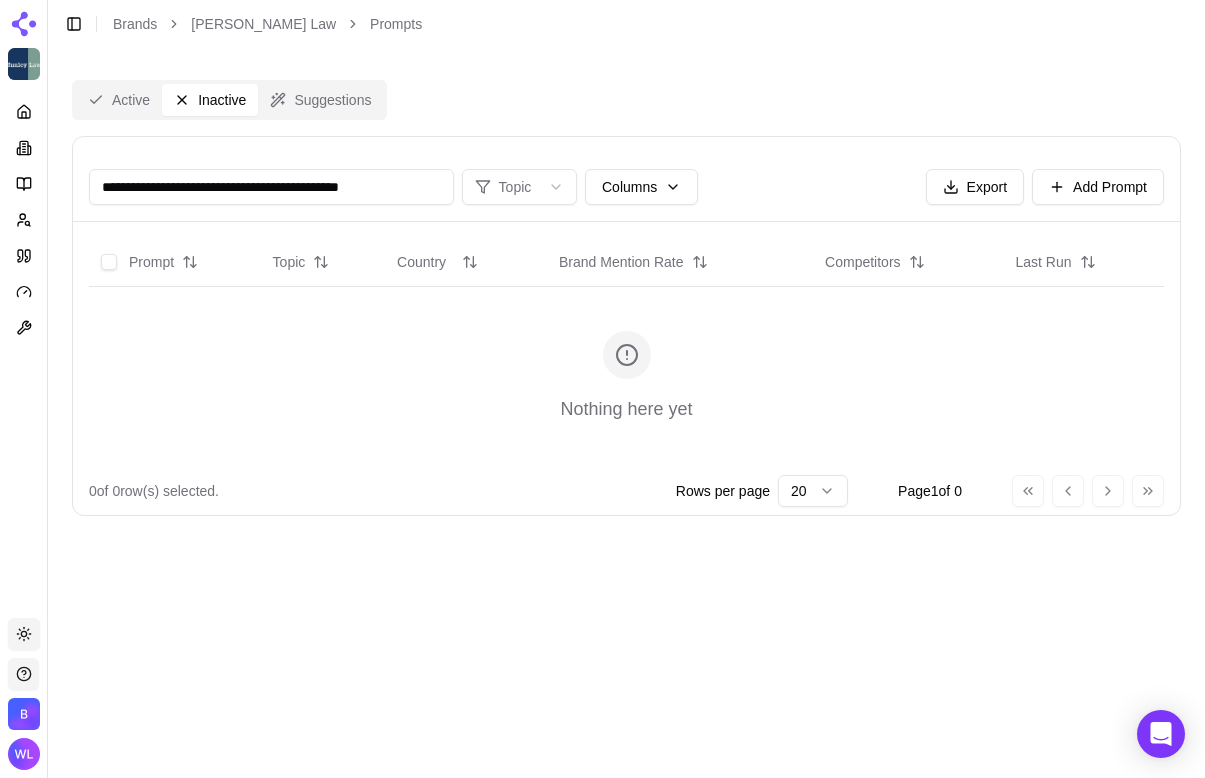click on "Active" at bounding box center [119, 100] 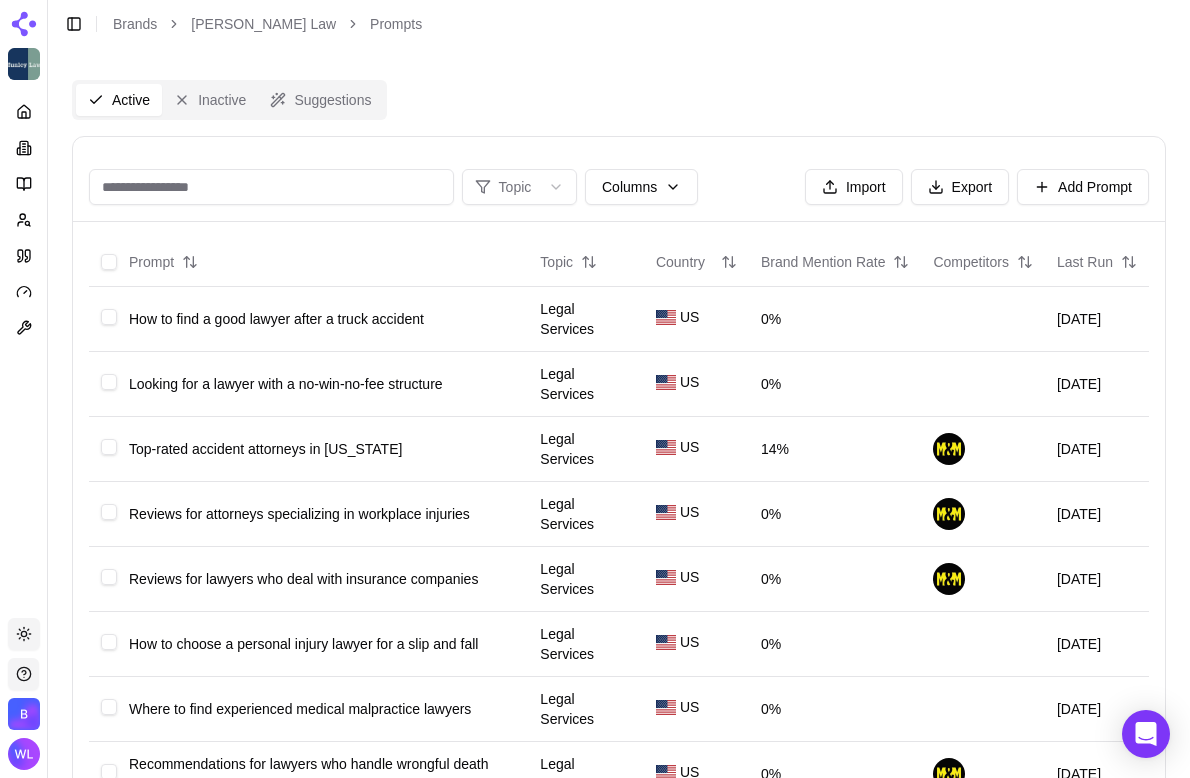 click at bounding box center [271, 187] 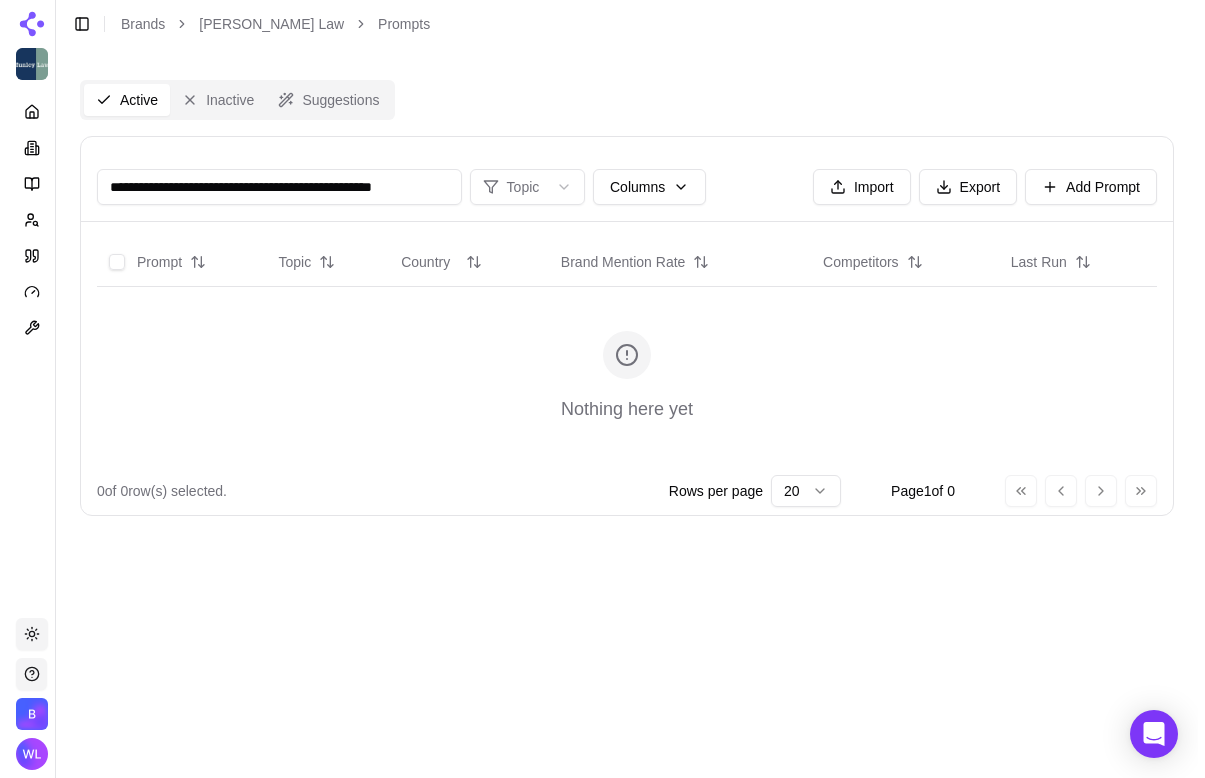scroll, scrollTop: 0, scrollLeft: 30, axis: horizontal 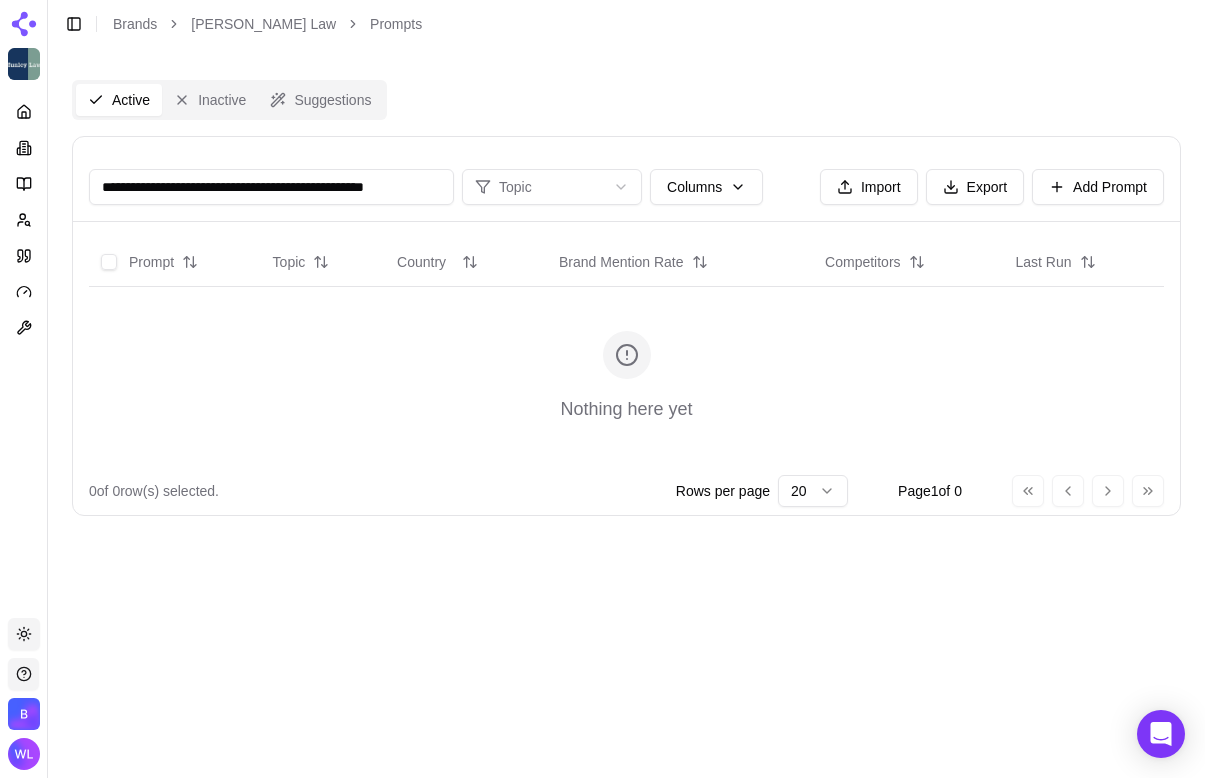 click on "Inactive" at bounding box center [210, 100] 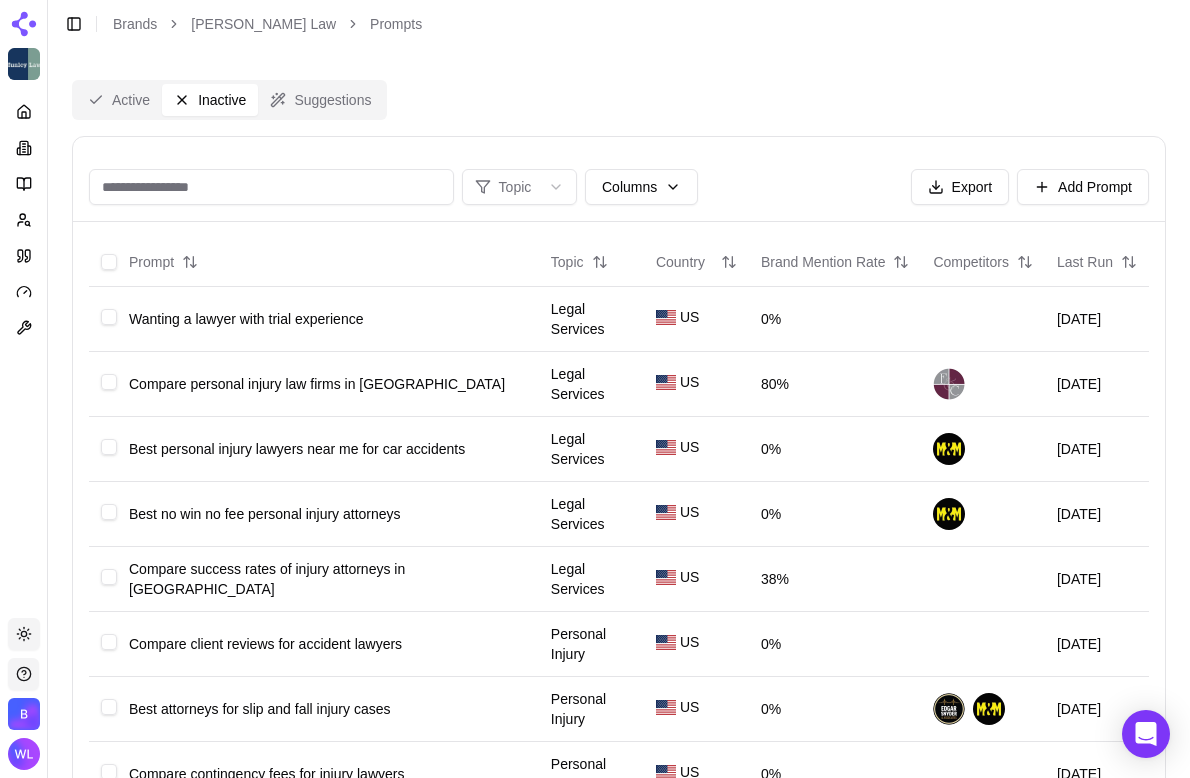 click at bounding box center [271, 187] 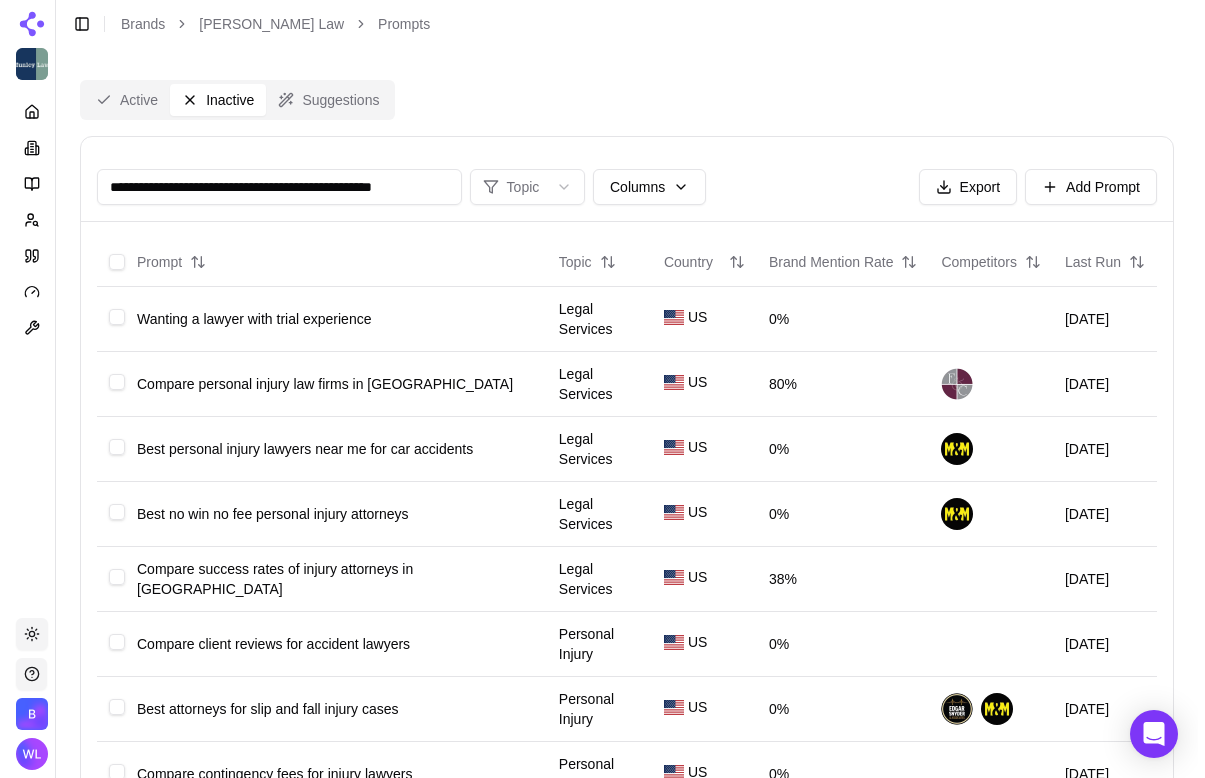 scroll, scrollTop: 0, scrollLeft: 30, axis: horizontal 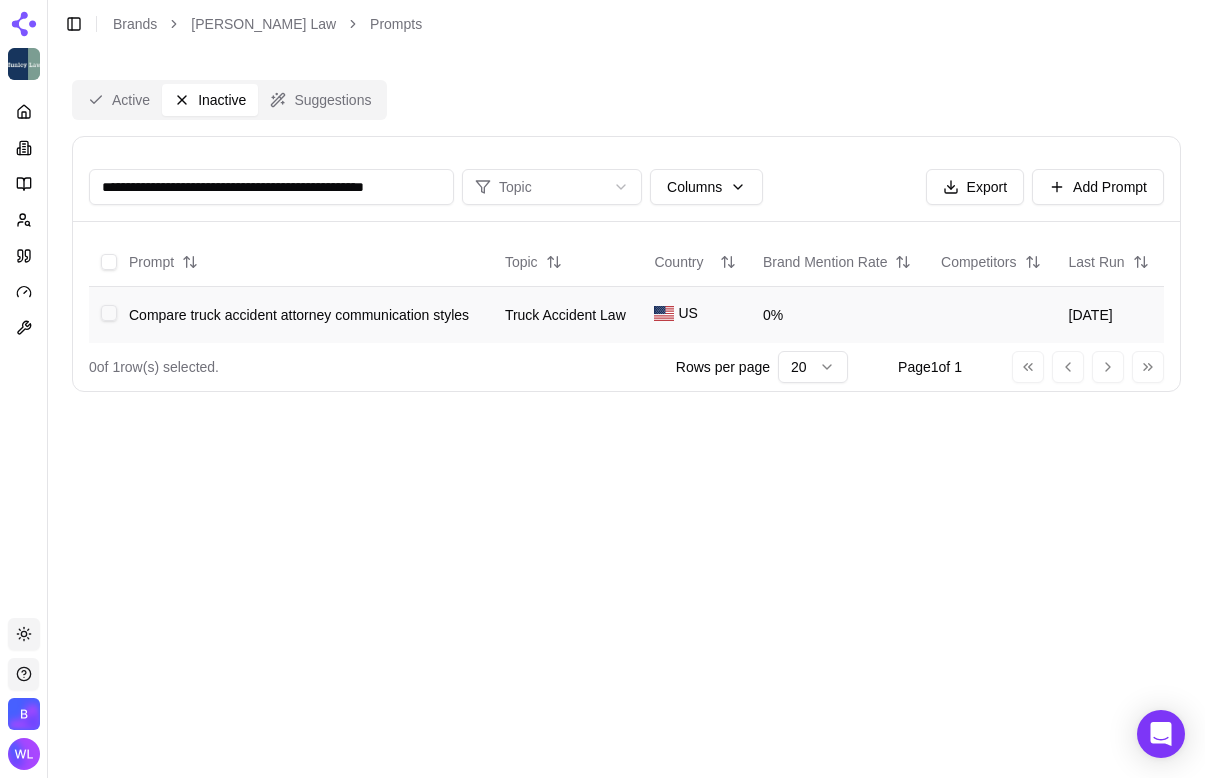 type on "**********" 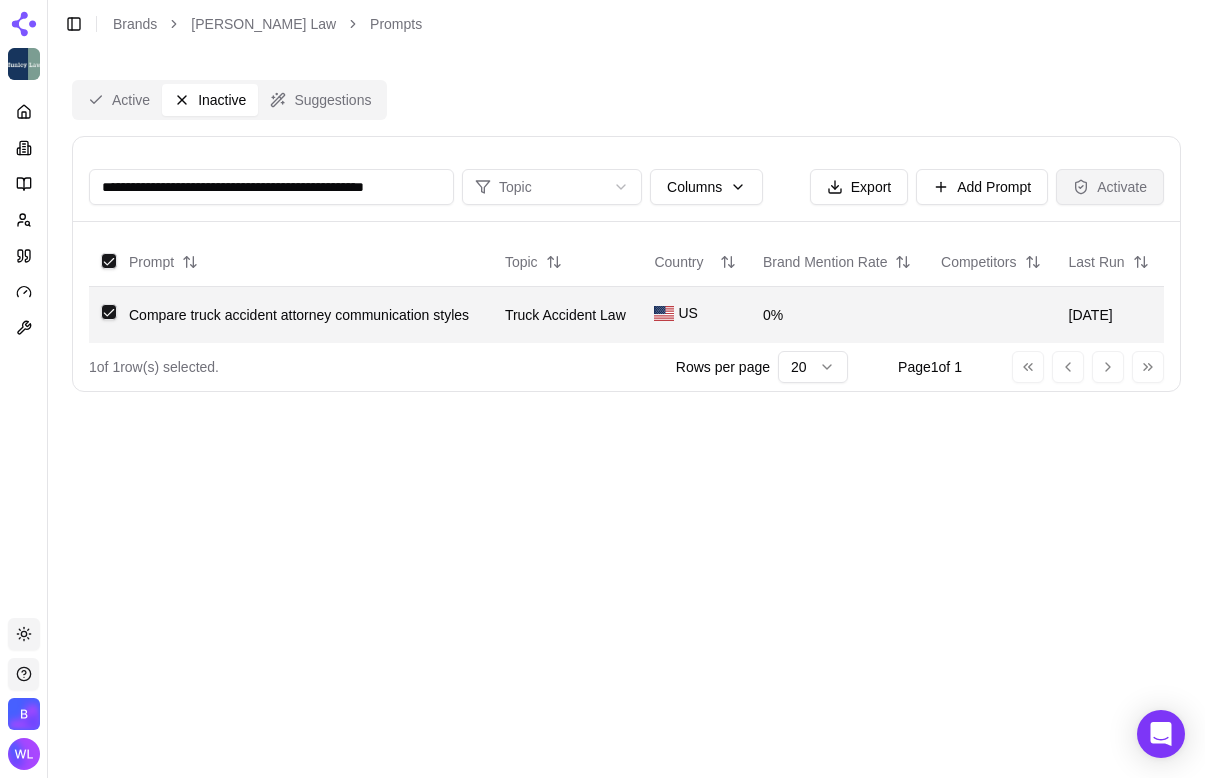 click on "Activate" at bounding box center (1110, 187) 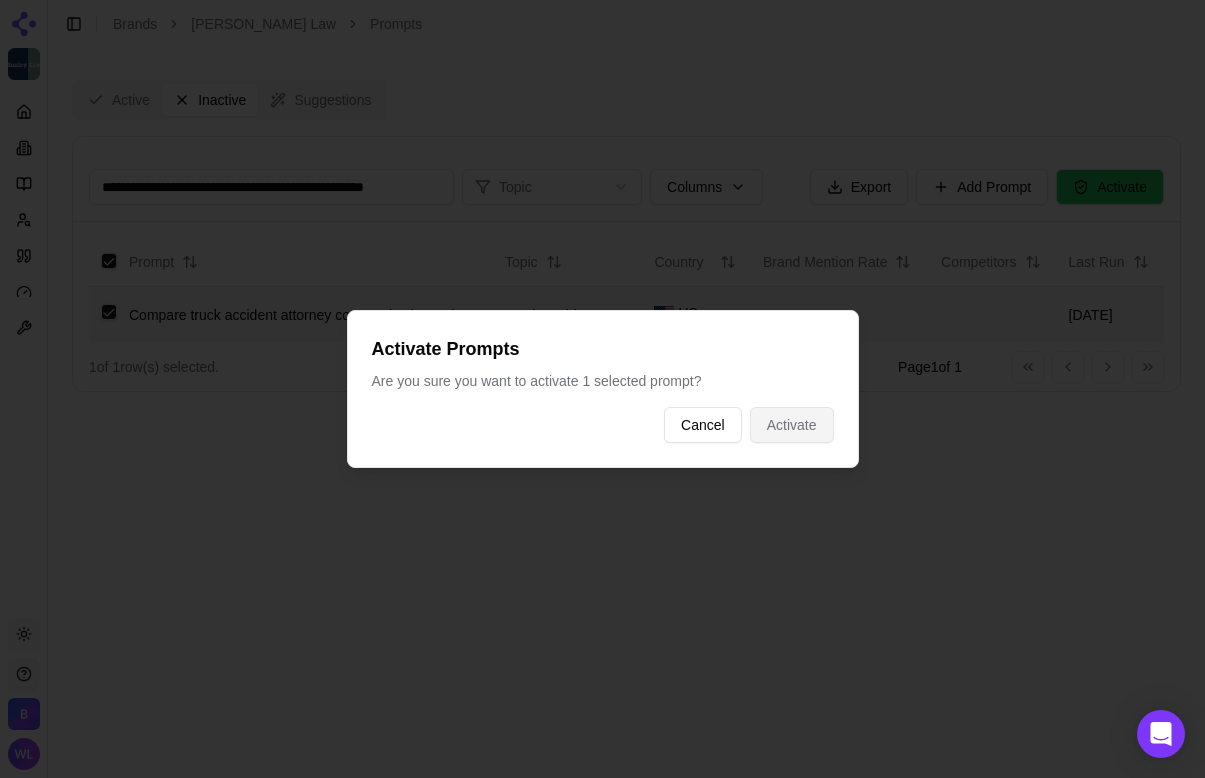 click on "Activate" at bounding box center (792, 425) 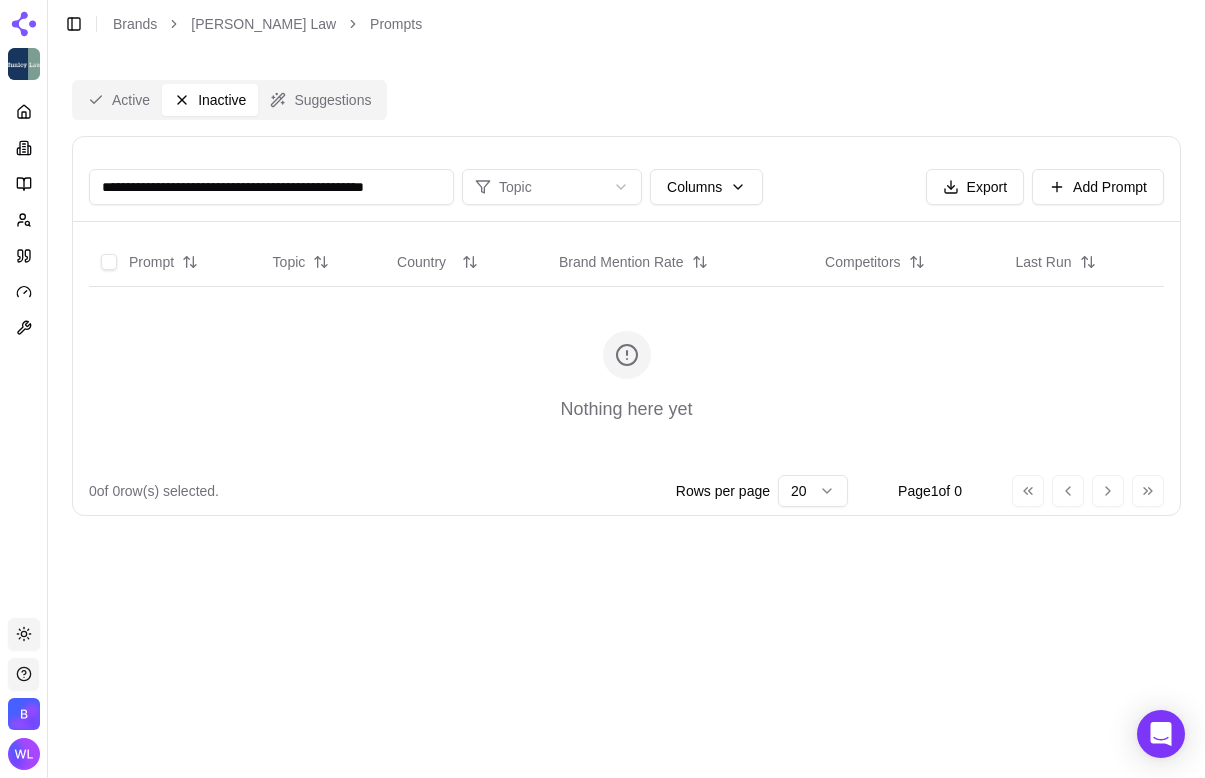 click on "Active" at bounding box center (119, 100) 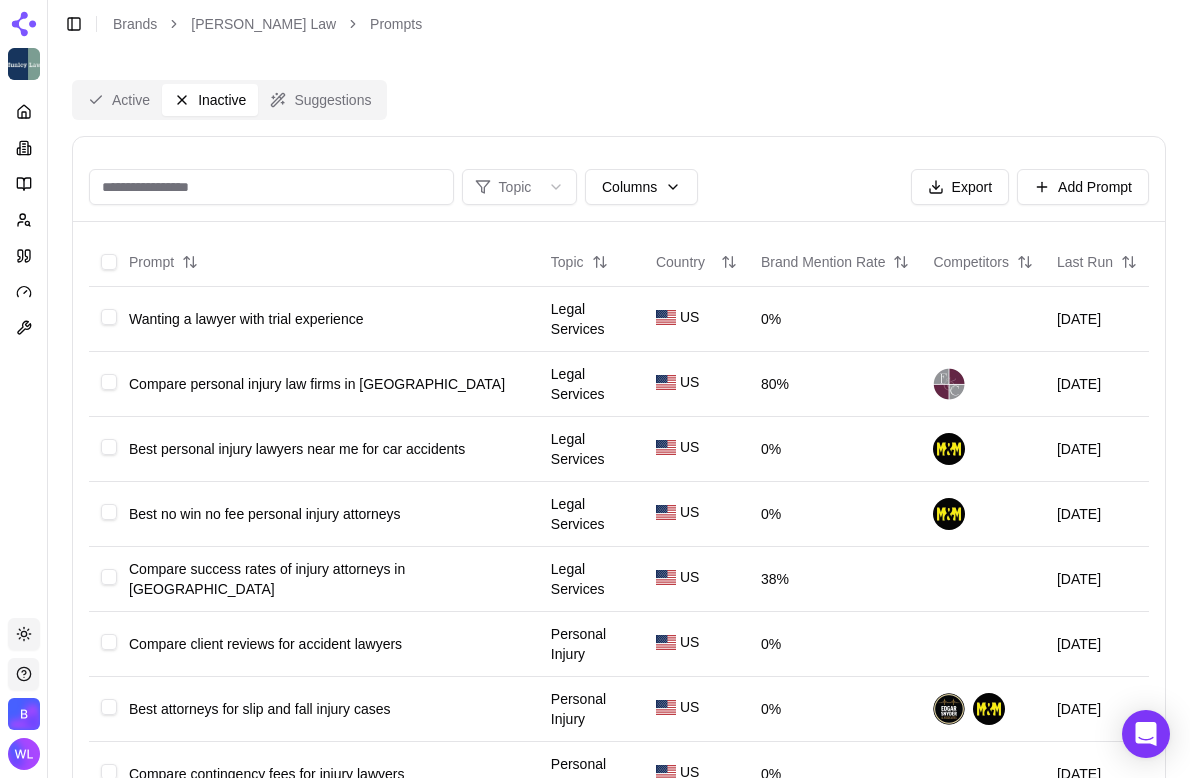 click on "Inactive" at bounding box center (210, 100) 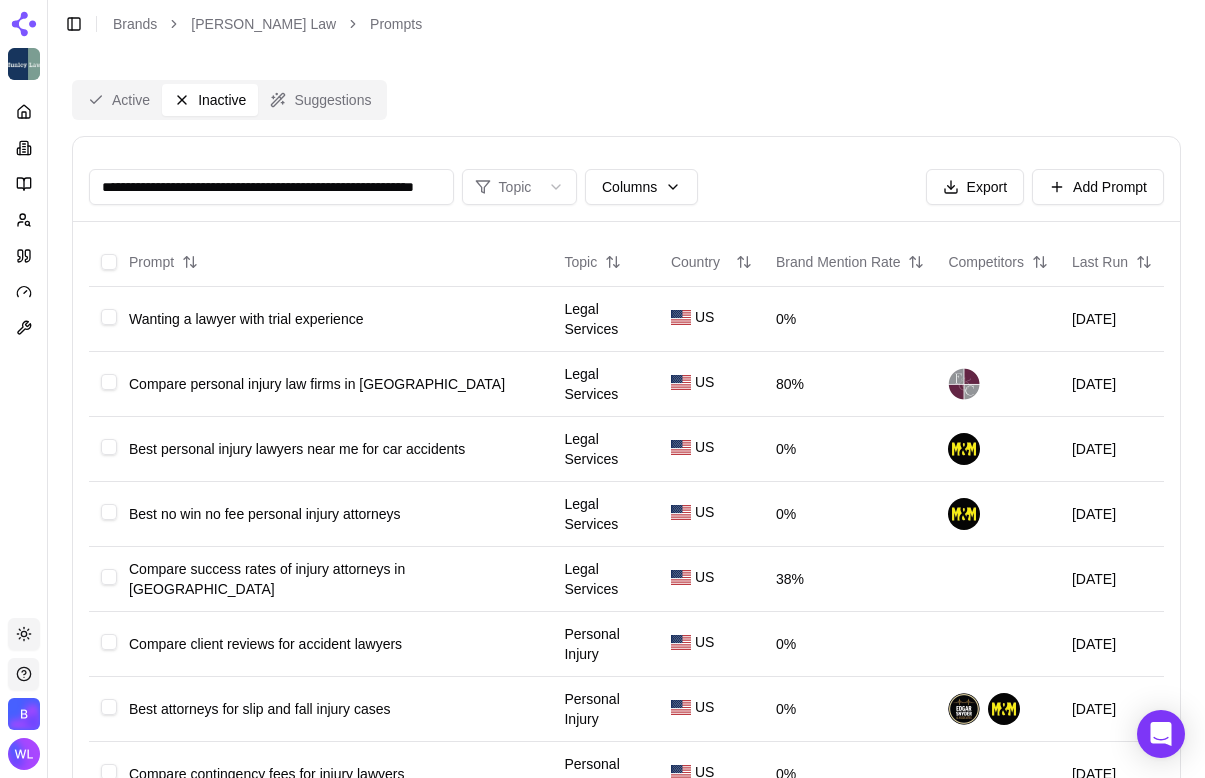 scroll, scrollTop: 0, scrollLeft: 83, axis: horizontal 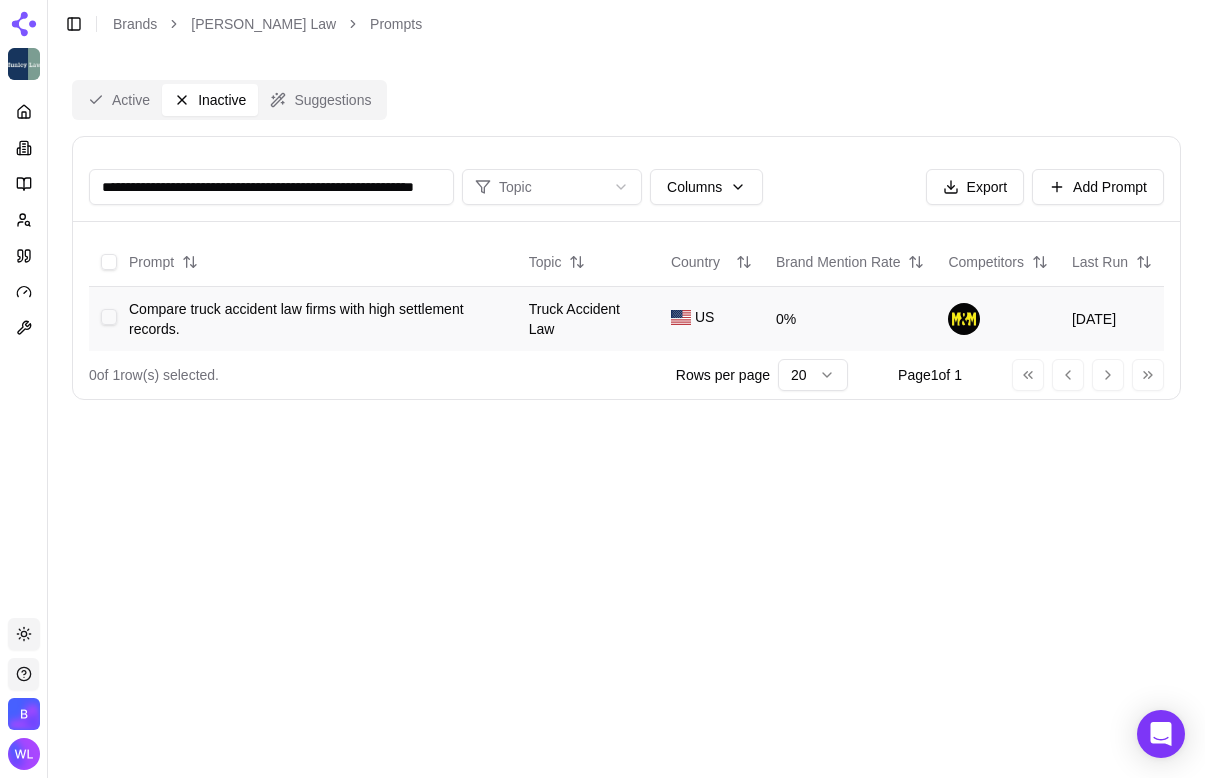 type on "**********" 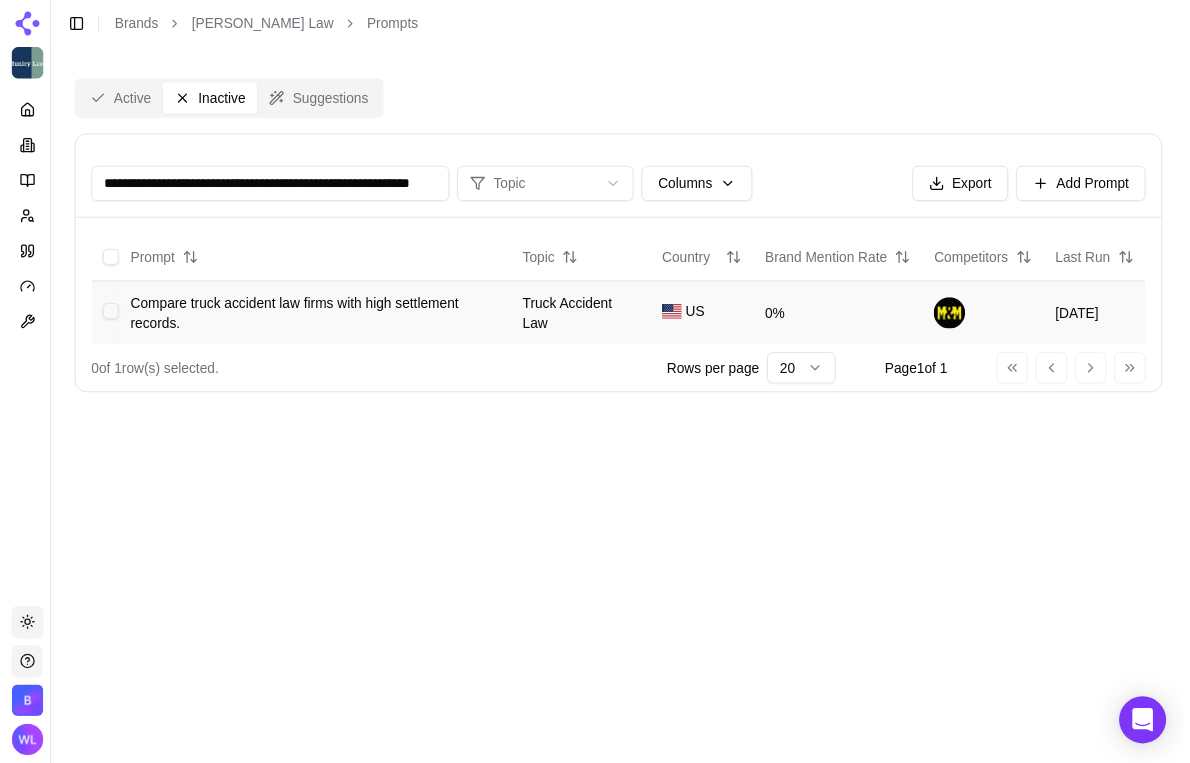scroll, scrollTop: 0, scrollLeft: 0, axis: both 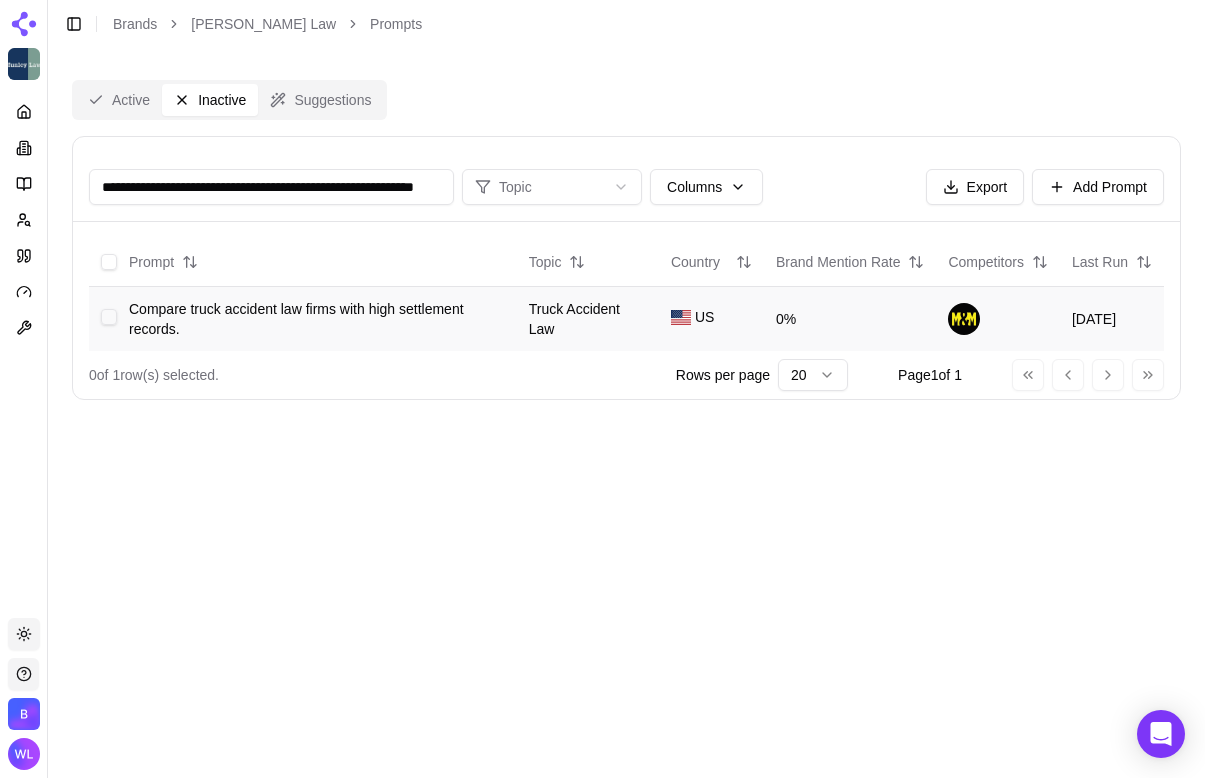 click at bounding box center [109, 317] 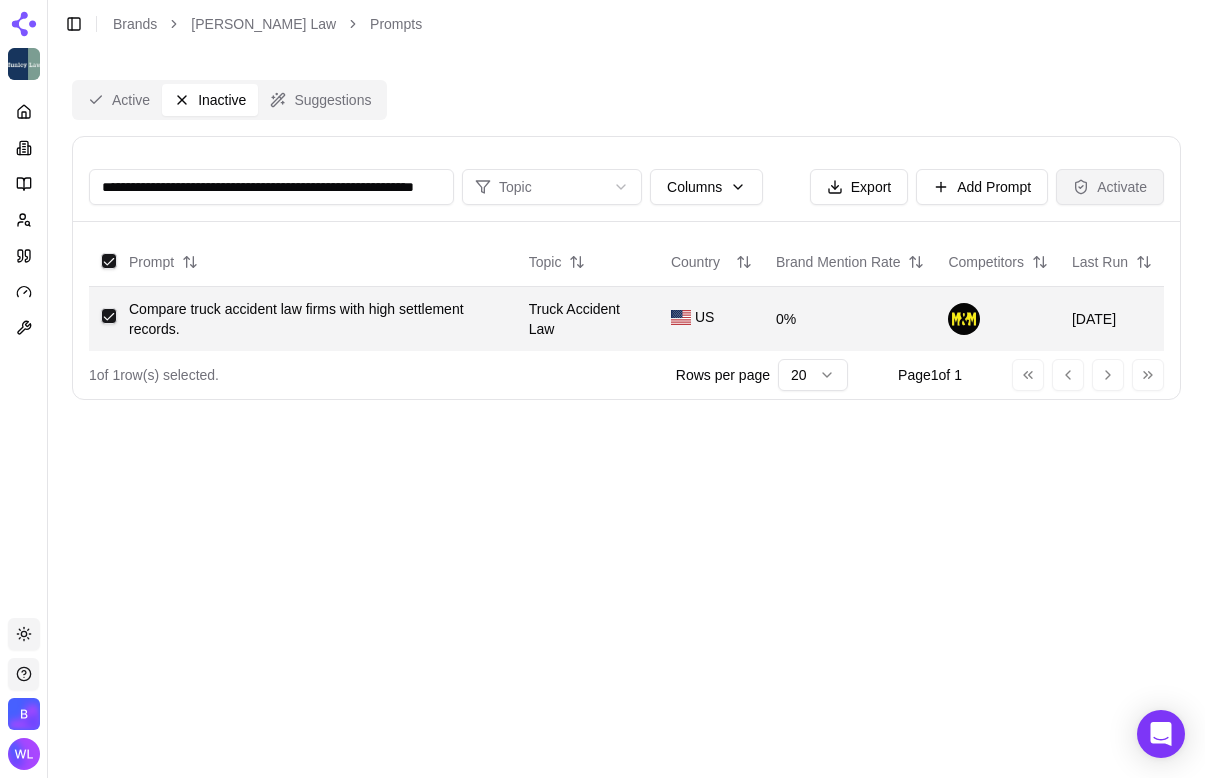 click on "Activate" at bounding box center [1110, 187] 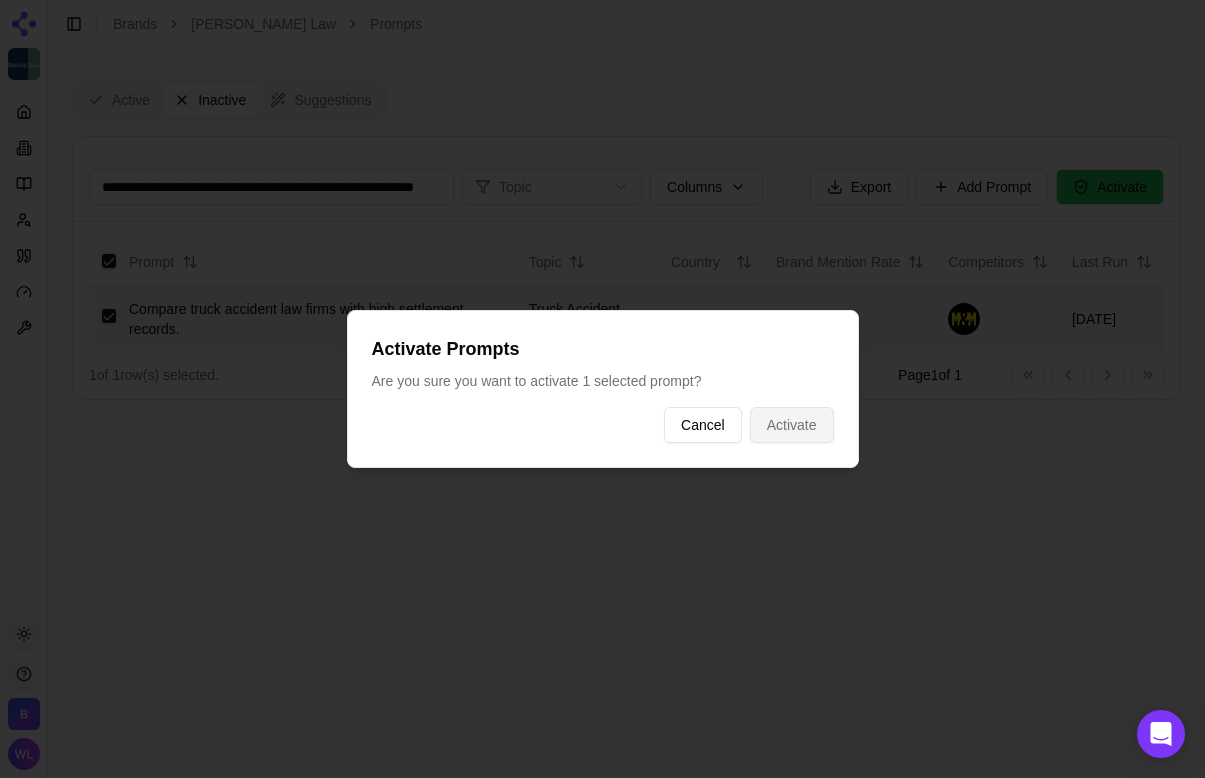 click on "Activate" at bounding box center [792, 425] 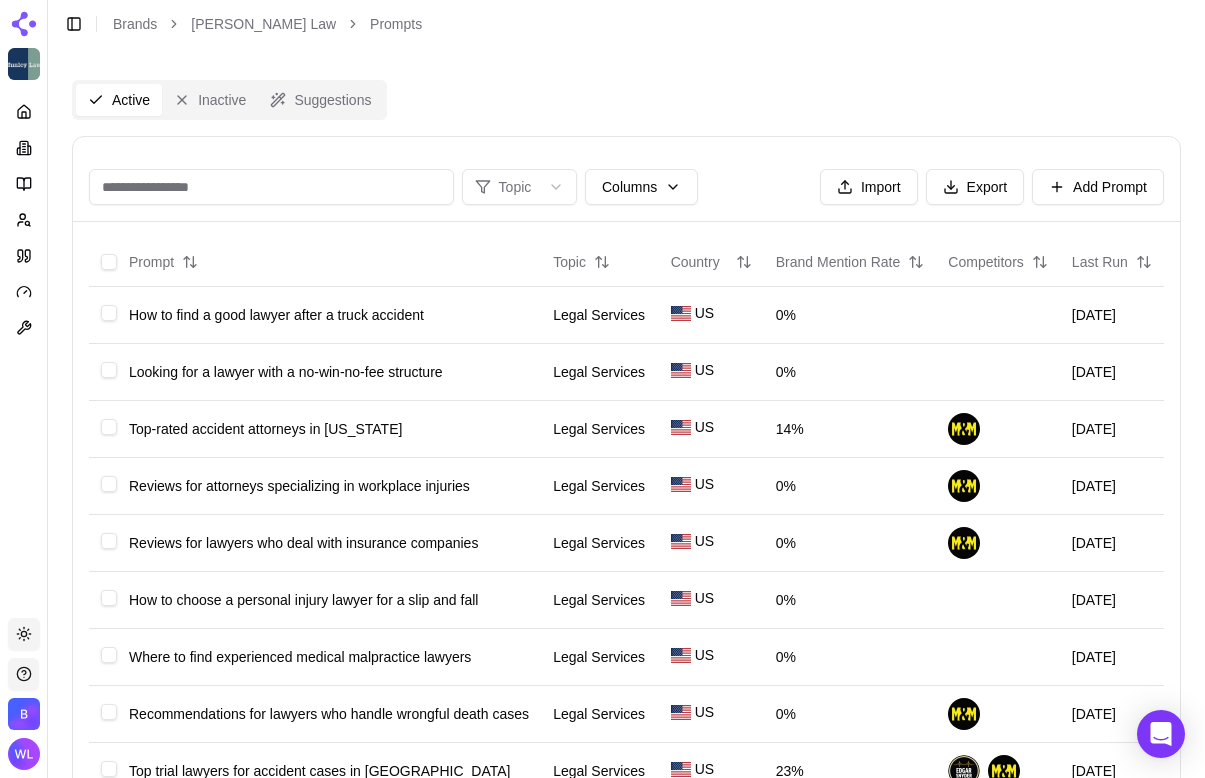 click on "Active" at bounding box center (119, 100) 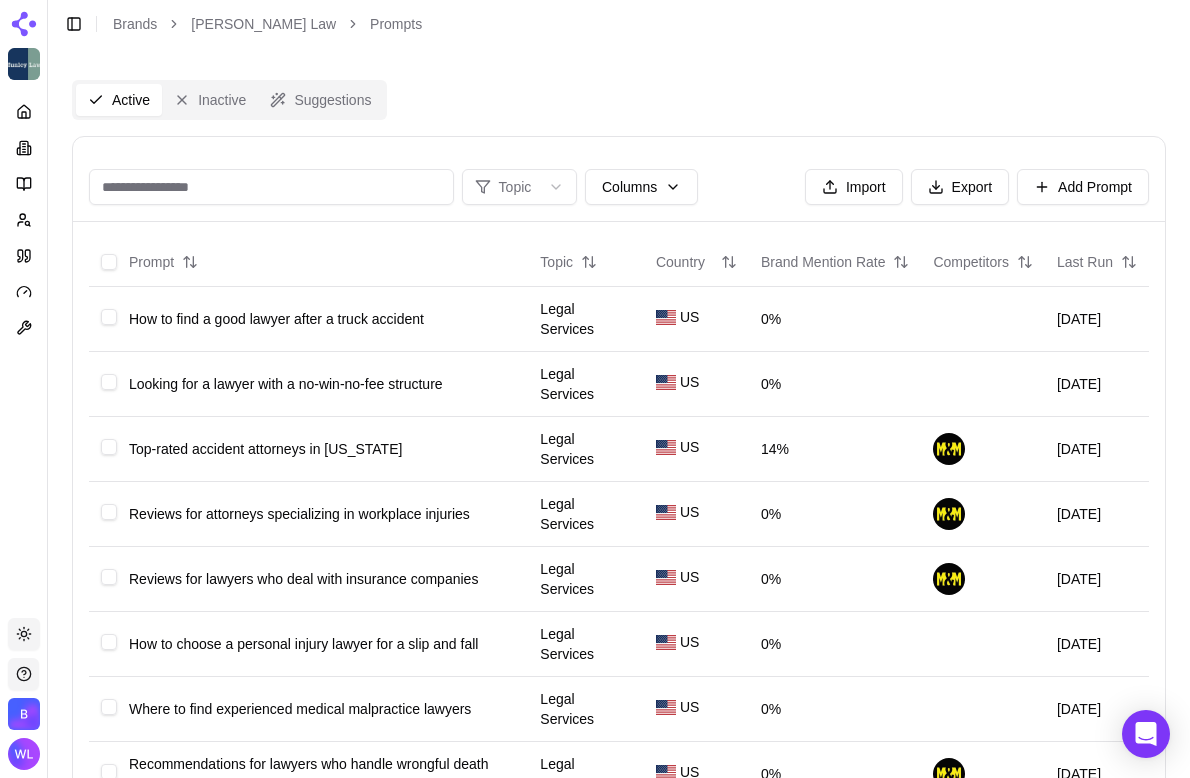 click at bounding box center [271, 187] 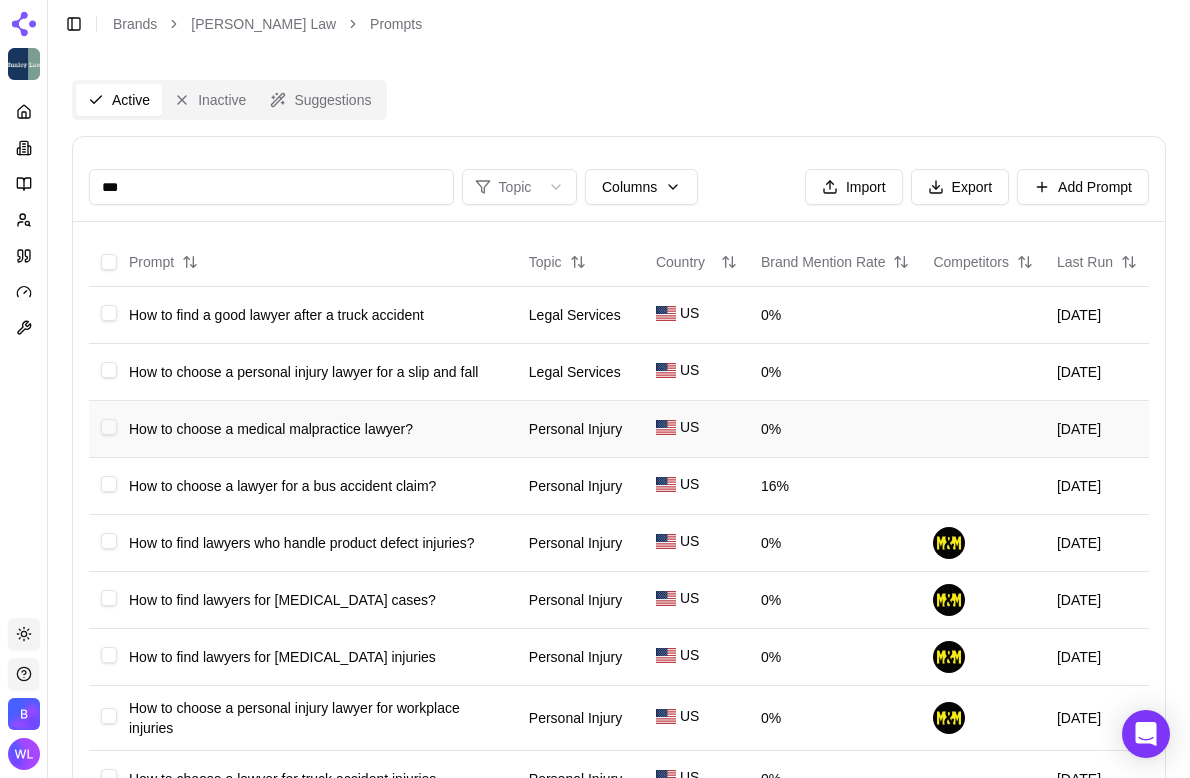 click at bounding box center (109, 427) 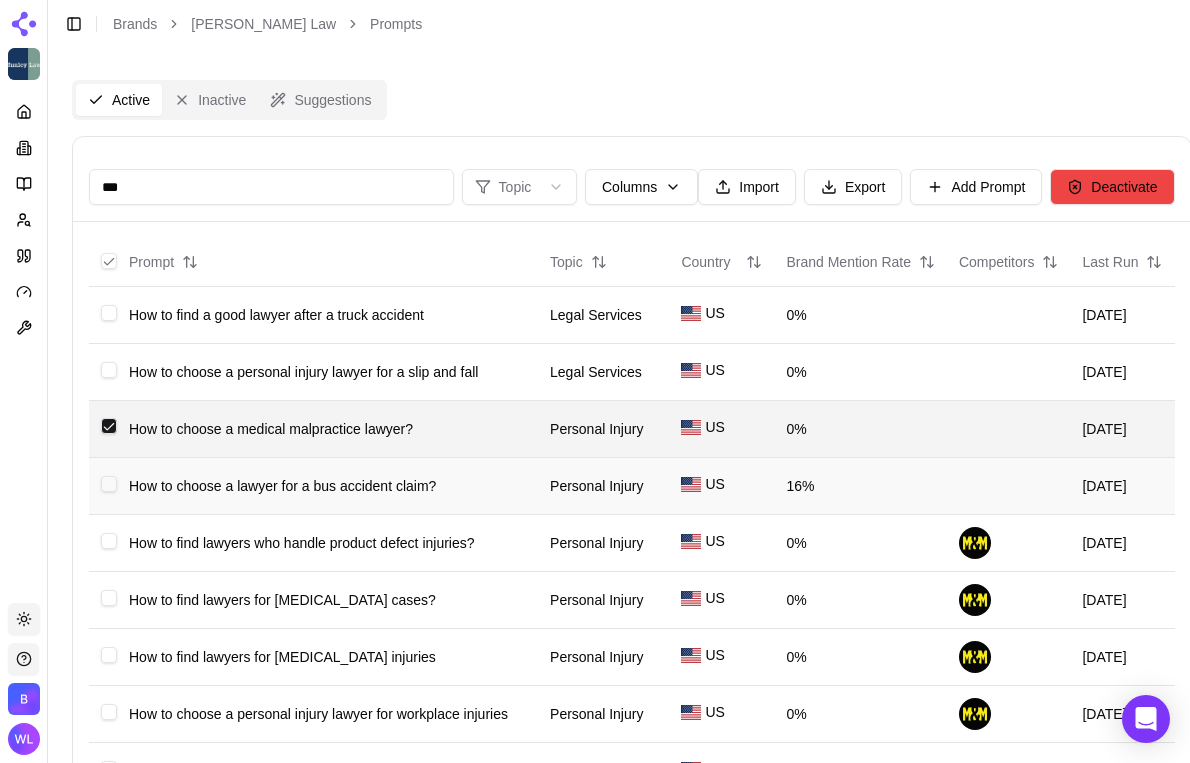 click at bounding box center [109, 484] 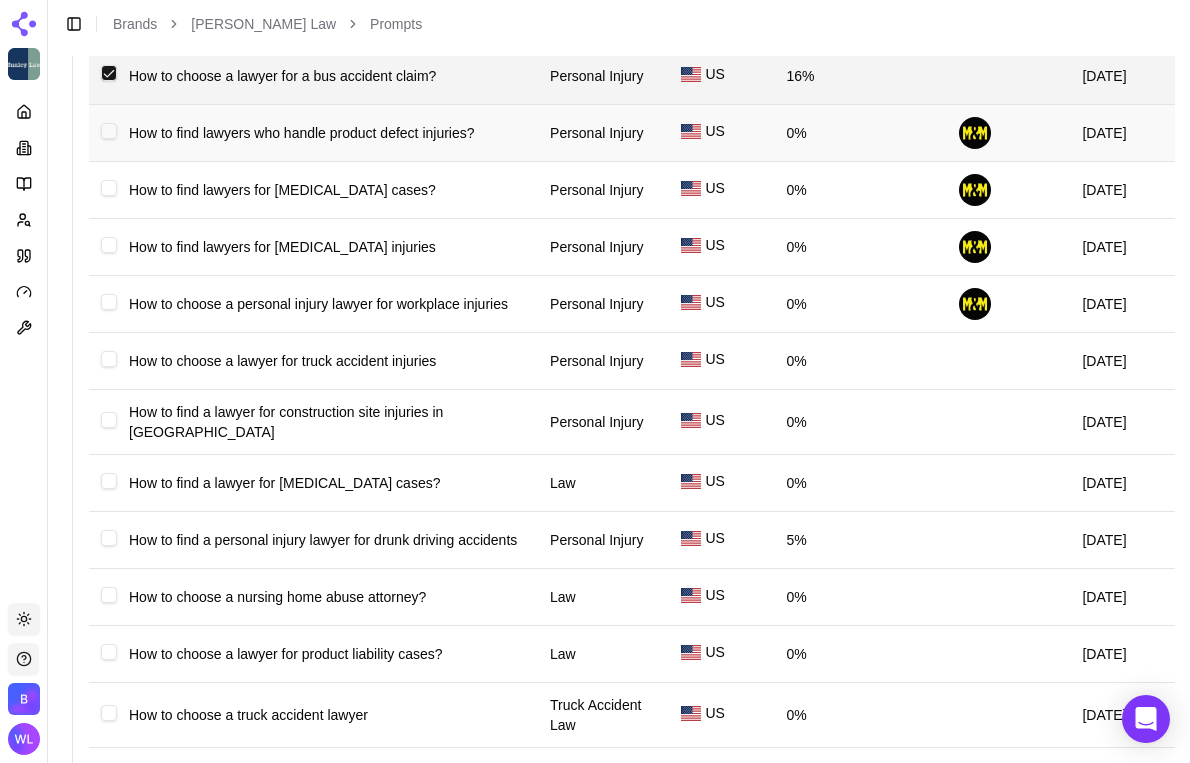 scroll, scrollTop: 425, scrollLeft: 0, axis: vertical 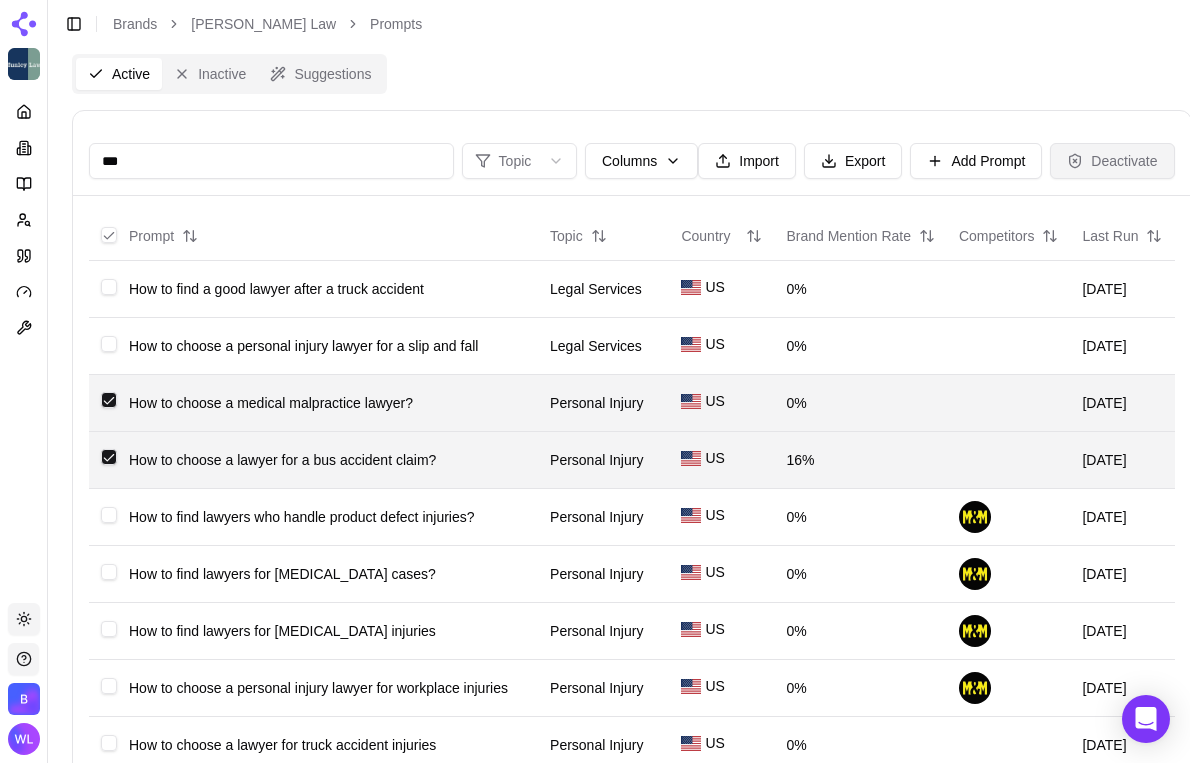 click on "Deactivate" at bounding box center (1112, 161) 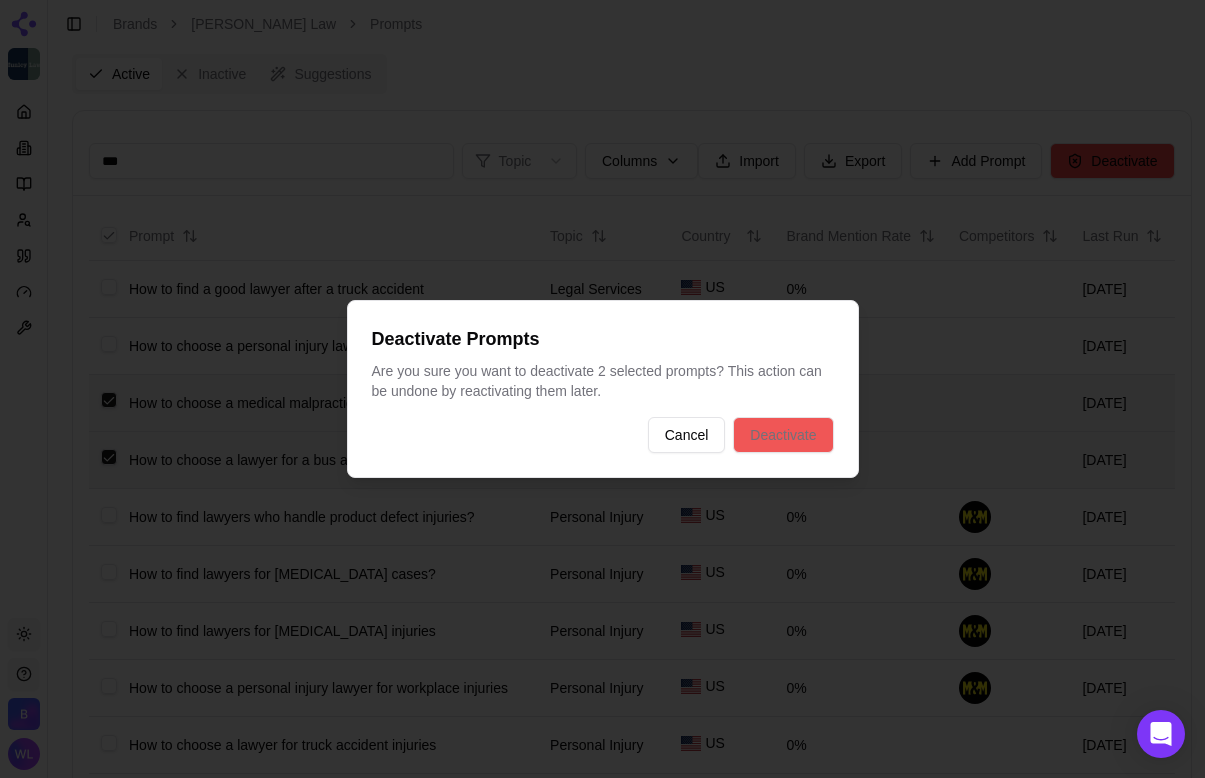 click on "Deactivate" at bounding box center (783, 435) 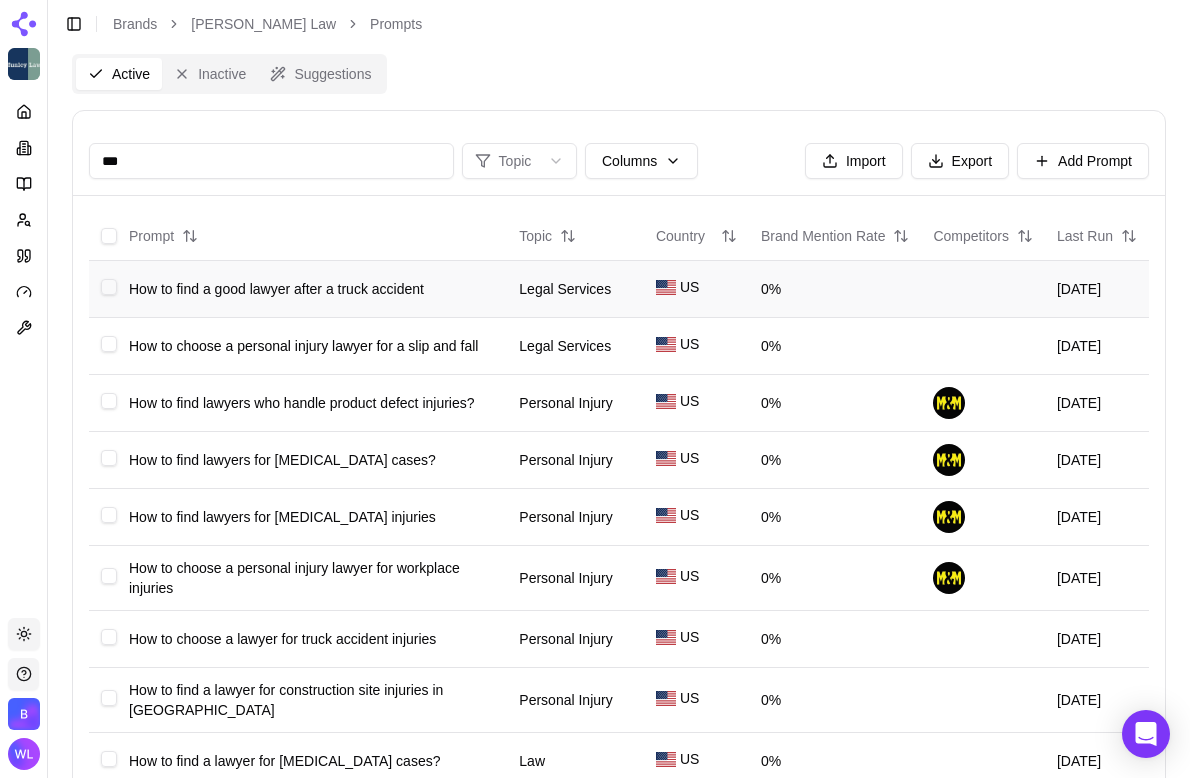 click at bounding box center [109, 287] 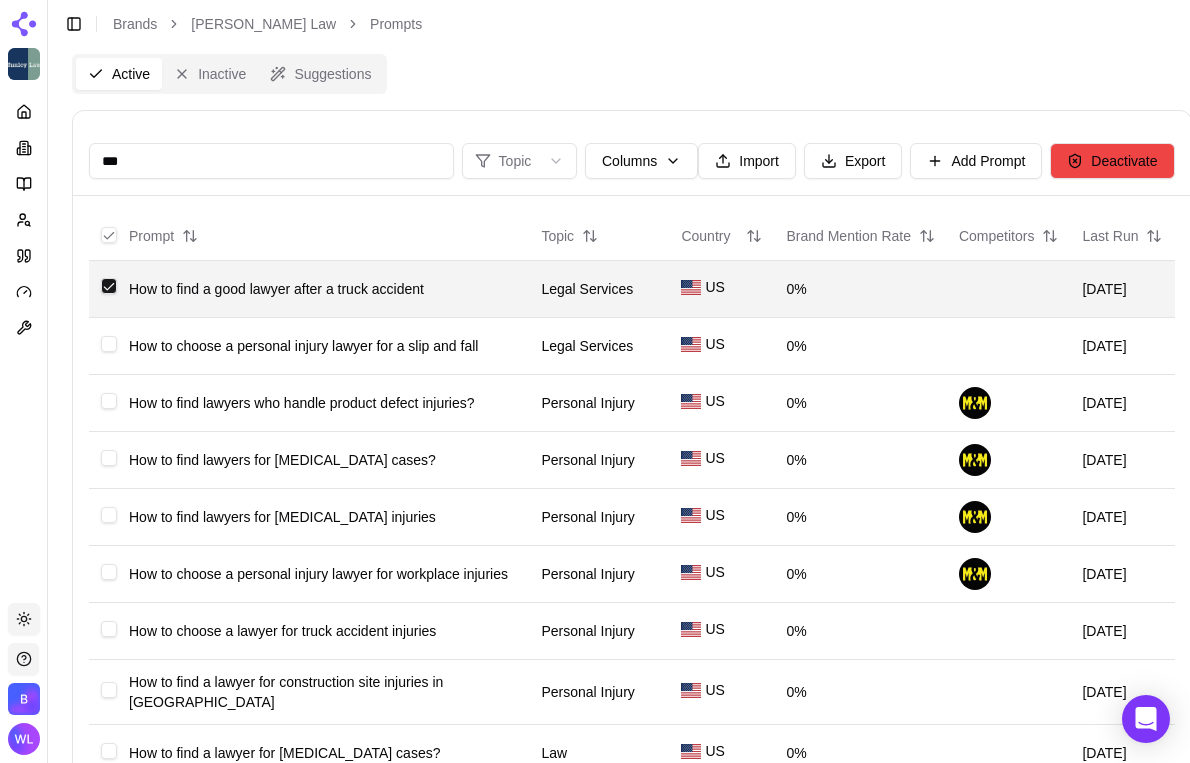 click at bounding box center [109, 286] 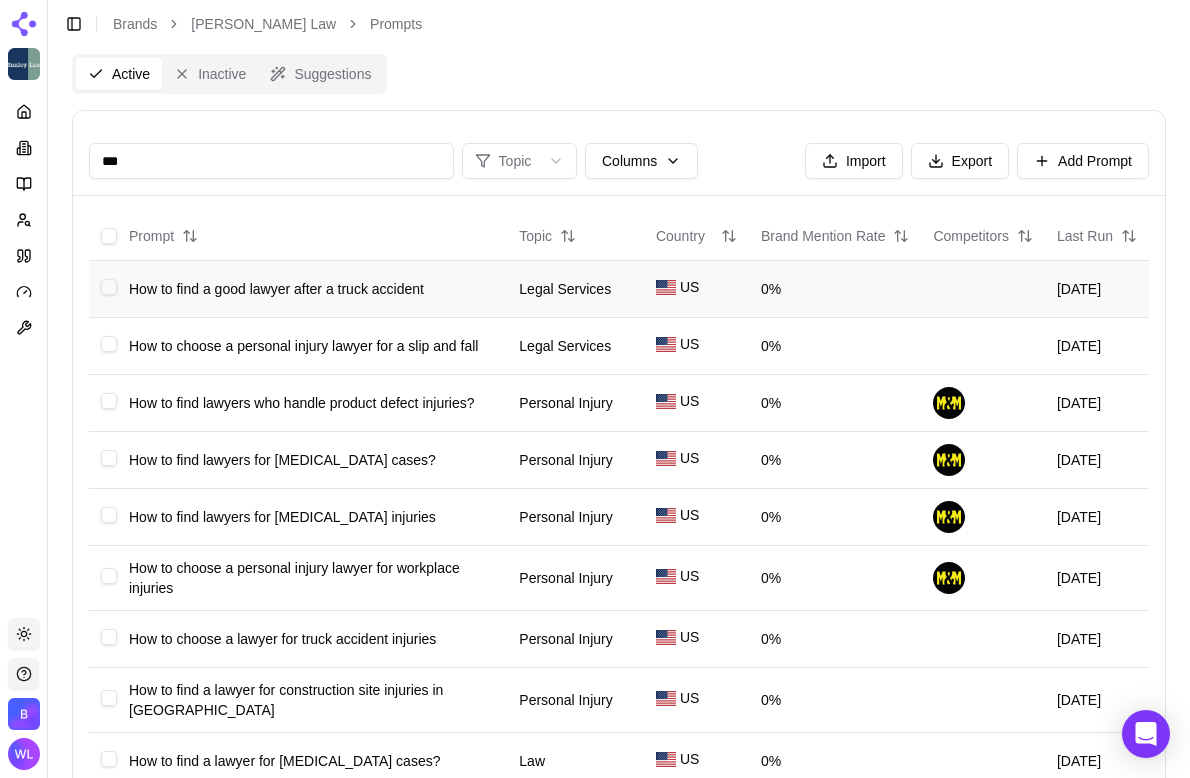 click on "***" at bounding box center (271, 161) 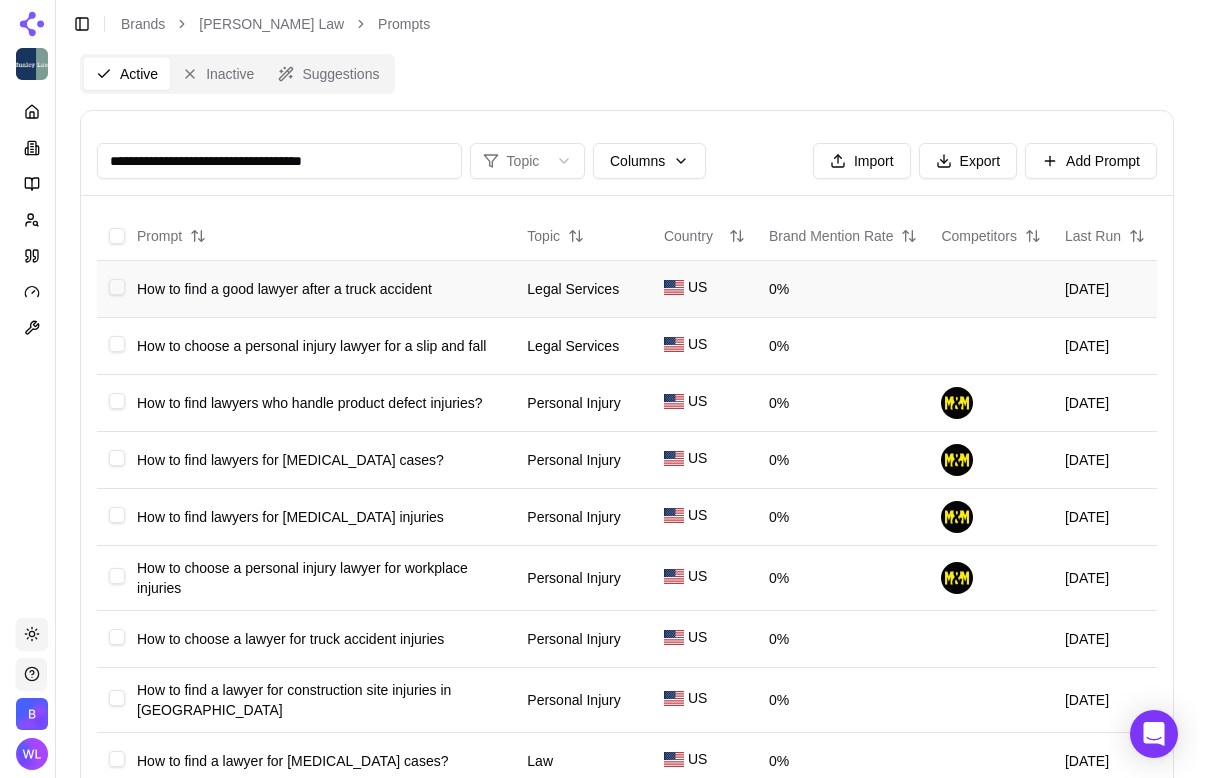 scroll, scrollTop: 0, scrollLeft: 0, axis: both 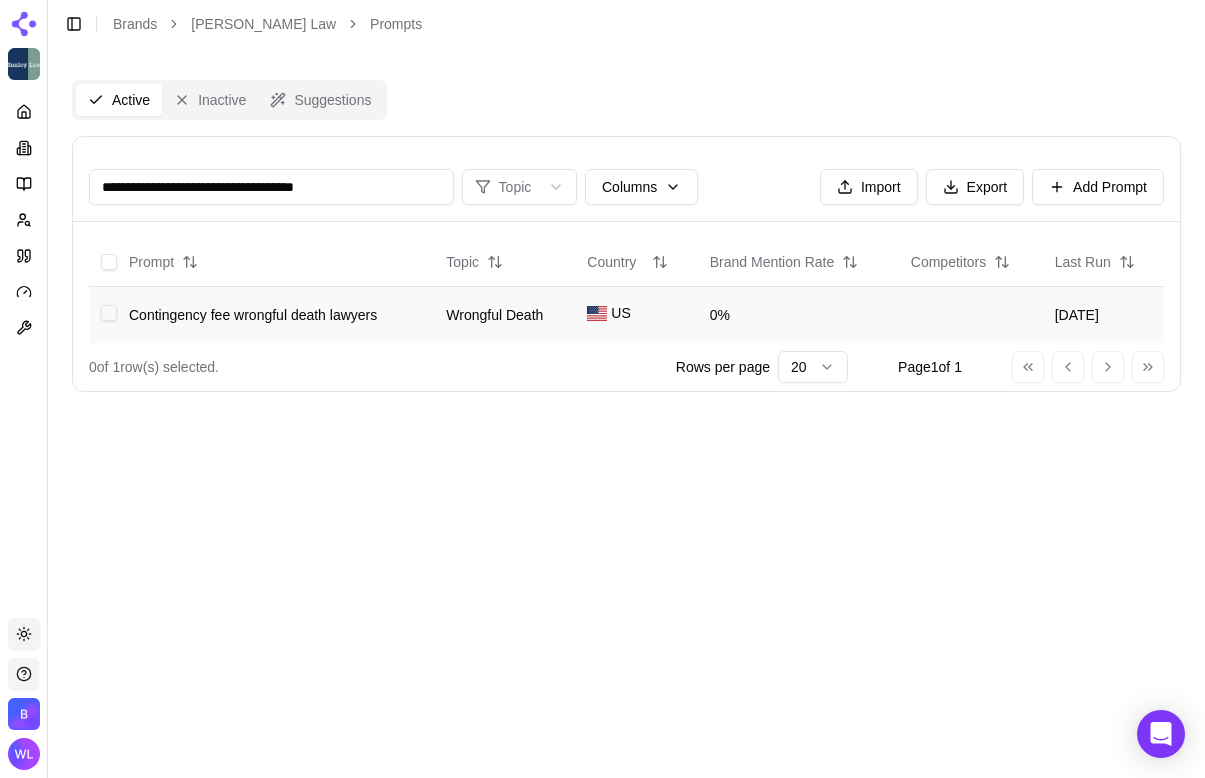 click at bounding box center (109, 313) 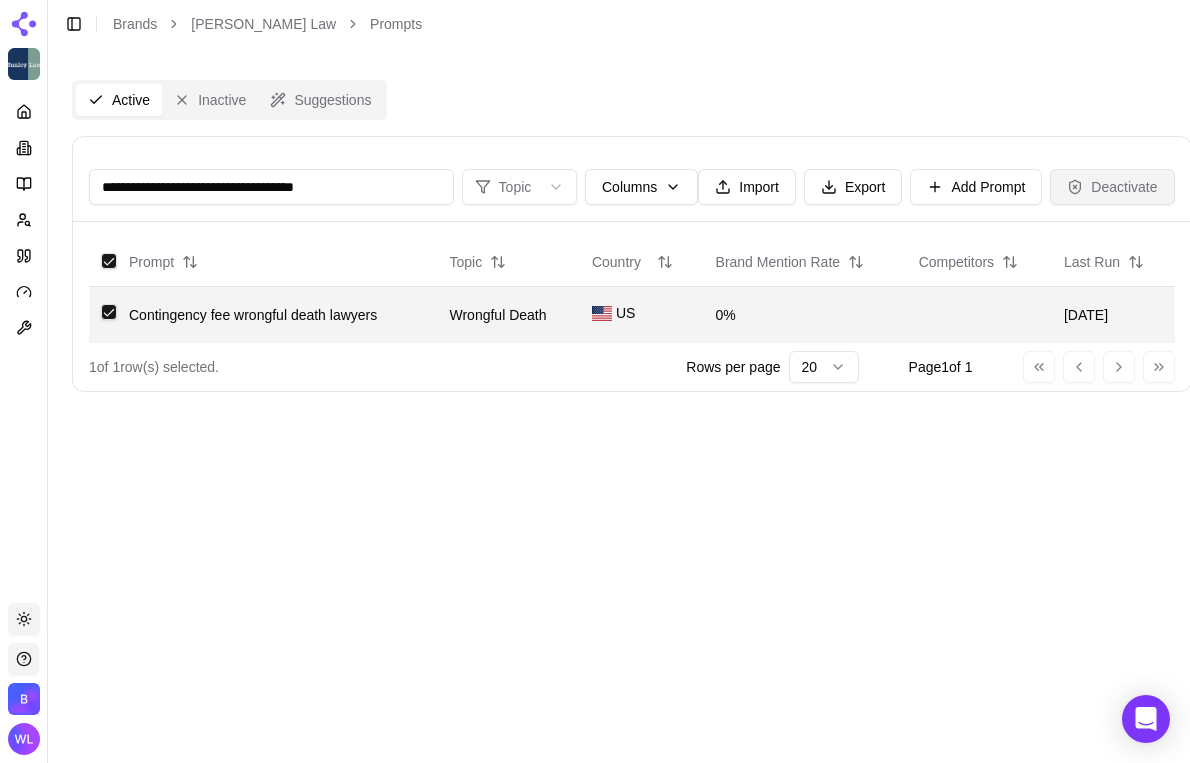 click on "Deactivate" at bounding box center [1112, 187] 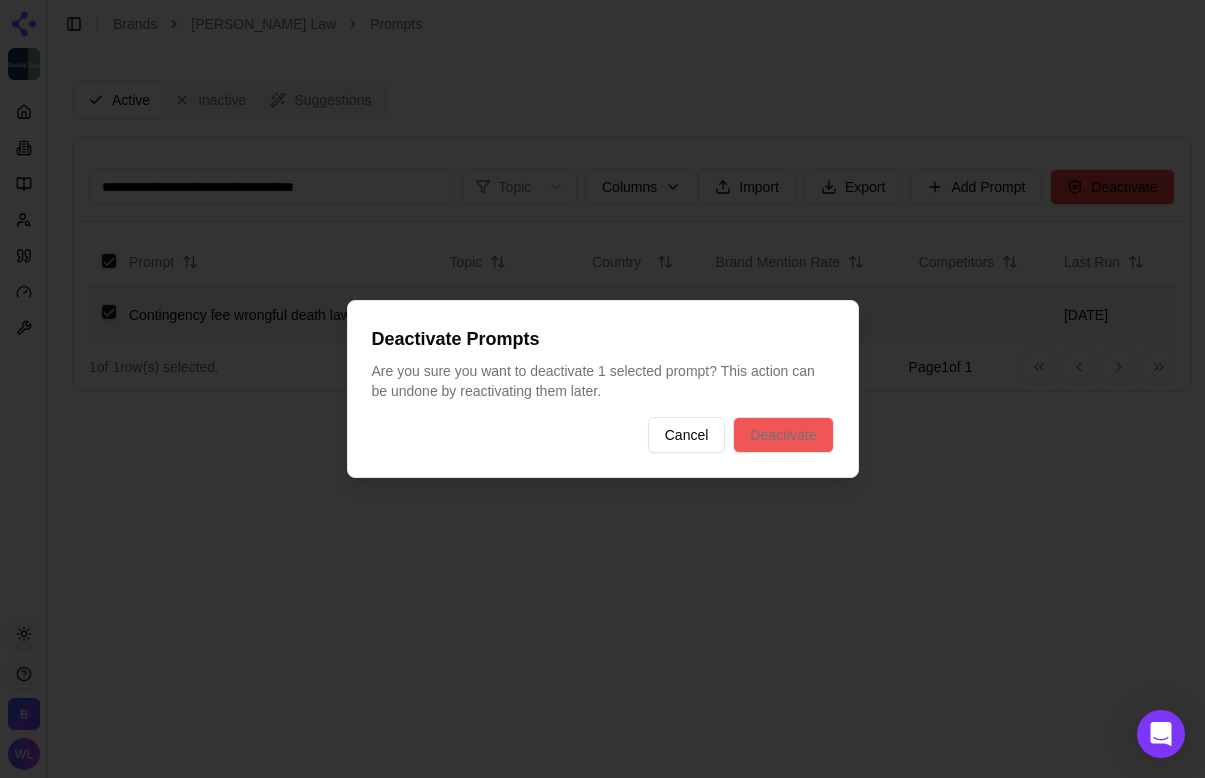 click on "Deactivate" at bounding box center (783, 435) 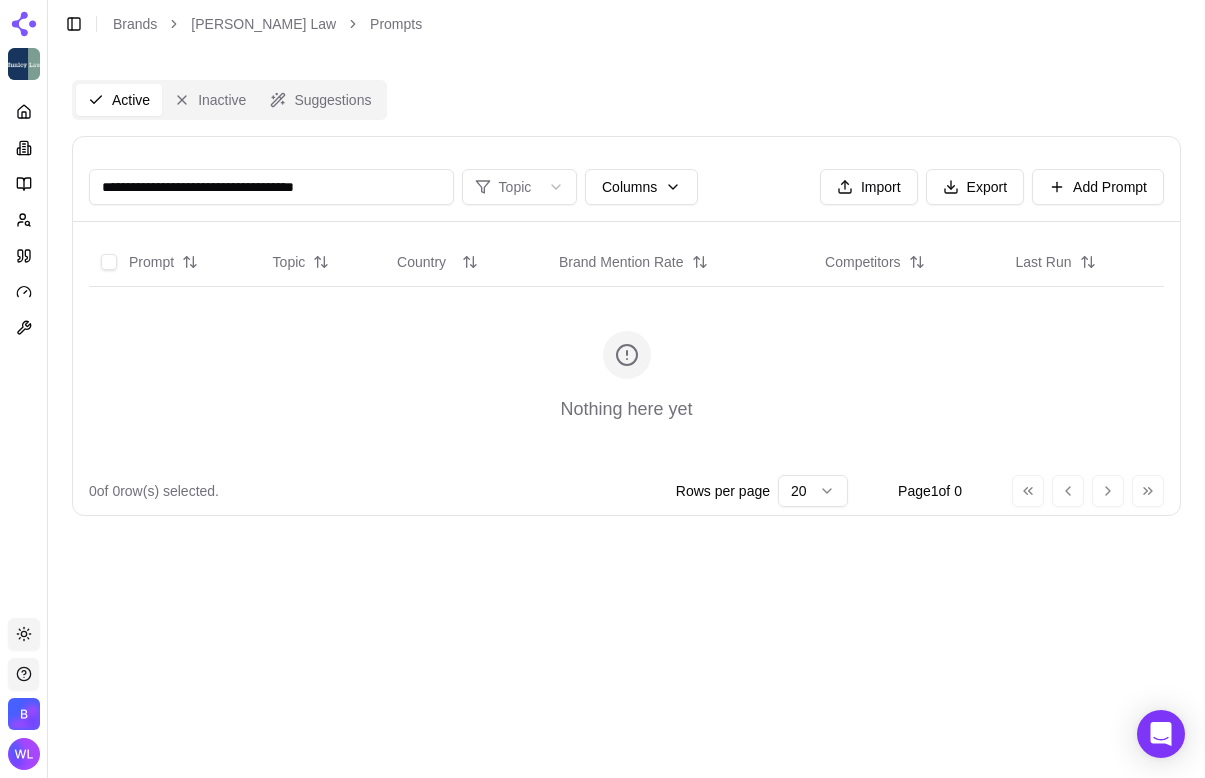 click on "**********" at bounding box center [271, 187] 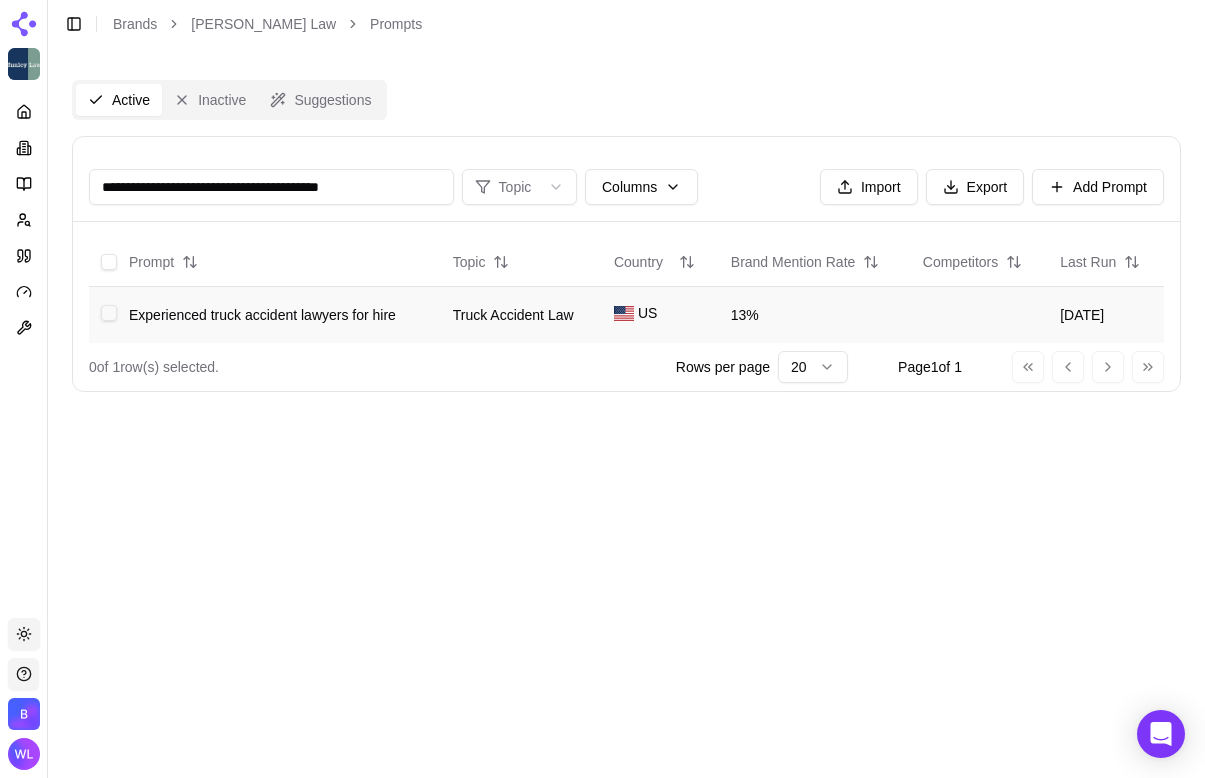 click at bounding box center (109, 313) 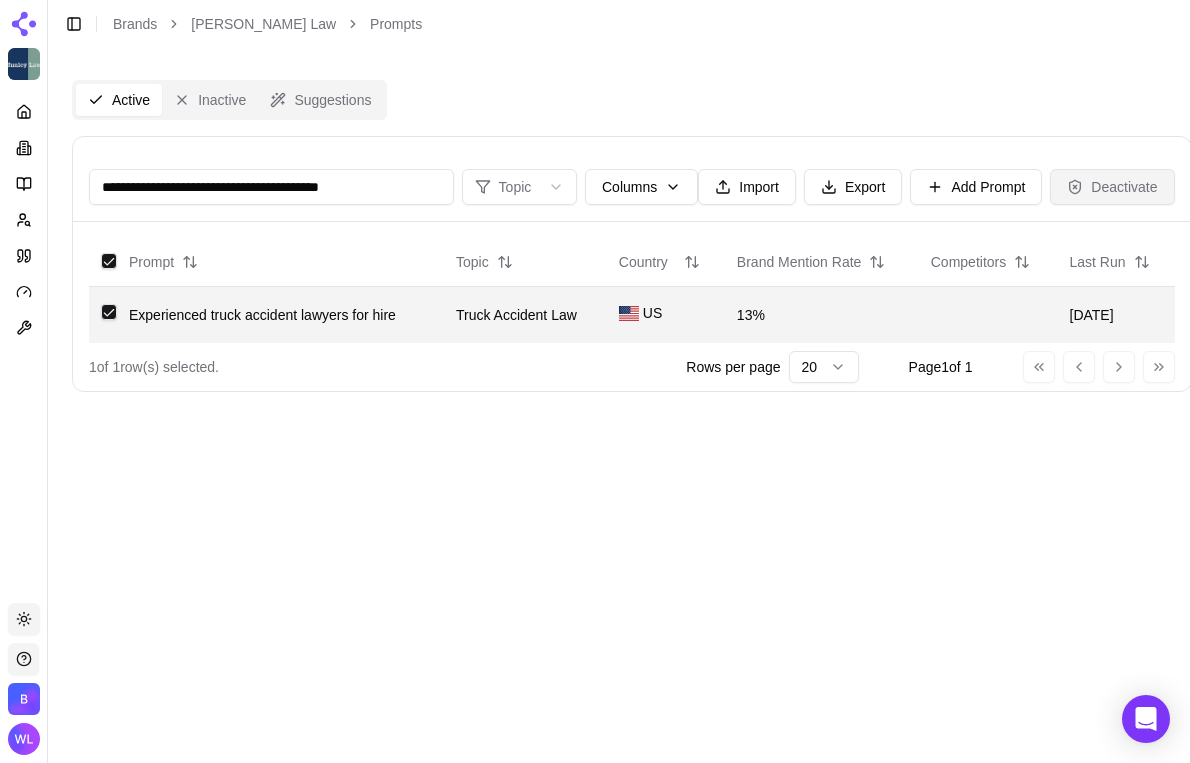 click on "Deactivate" at bounding box center (1112, 187) 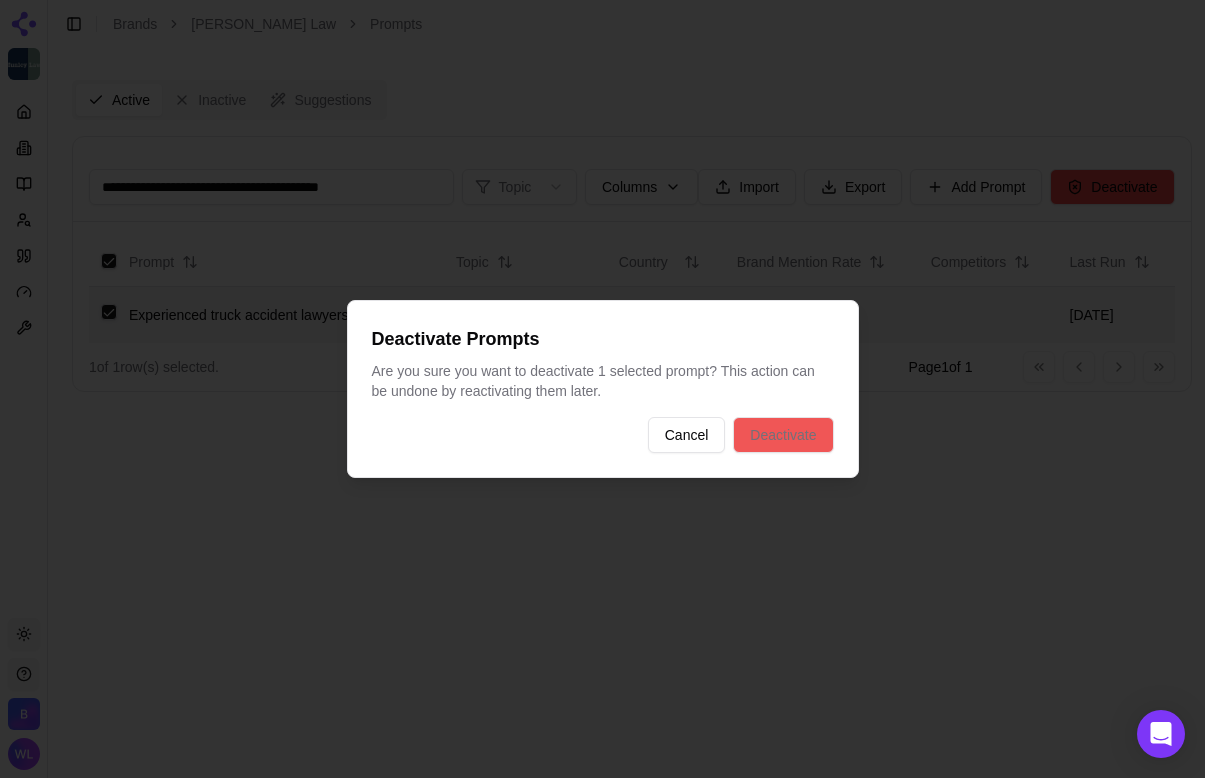 click on "Deactivate" at bounding box center [783, 435] 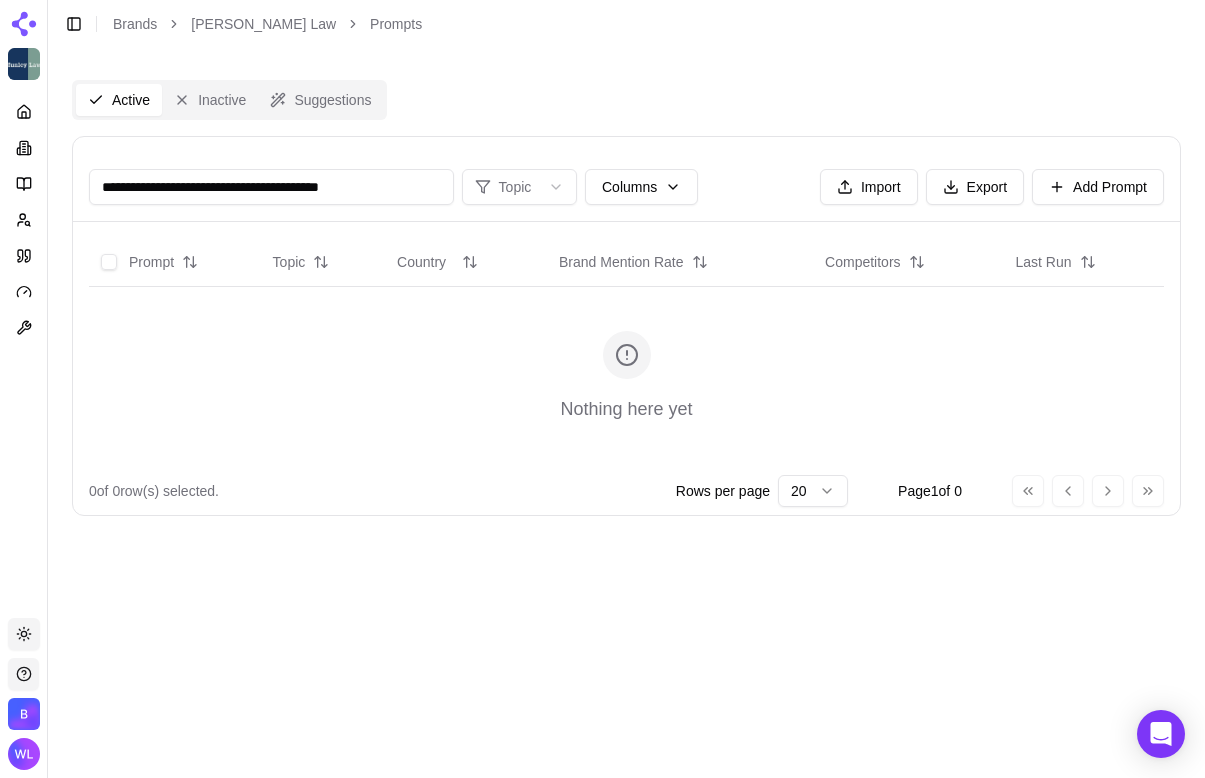click on "**********" at bounding box center (271, 187) 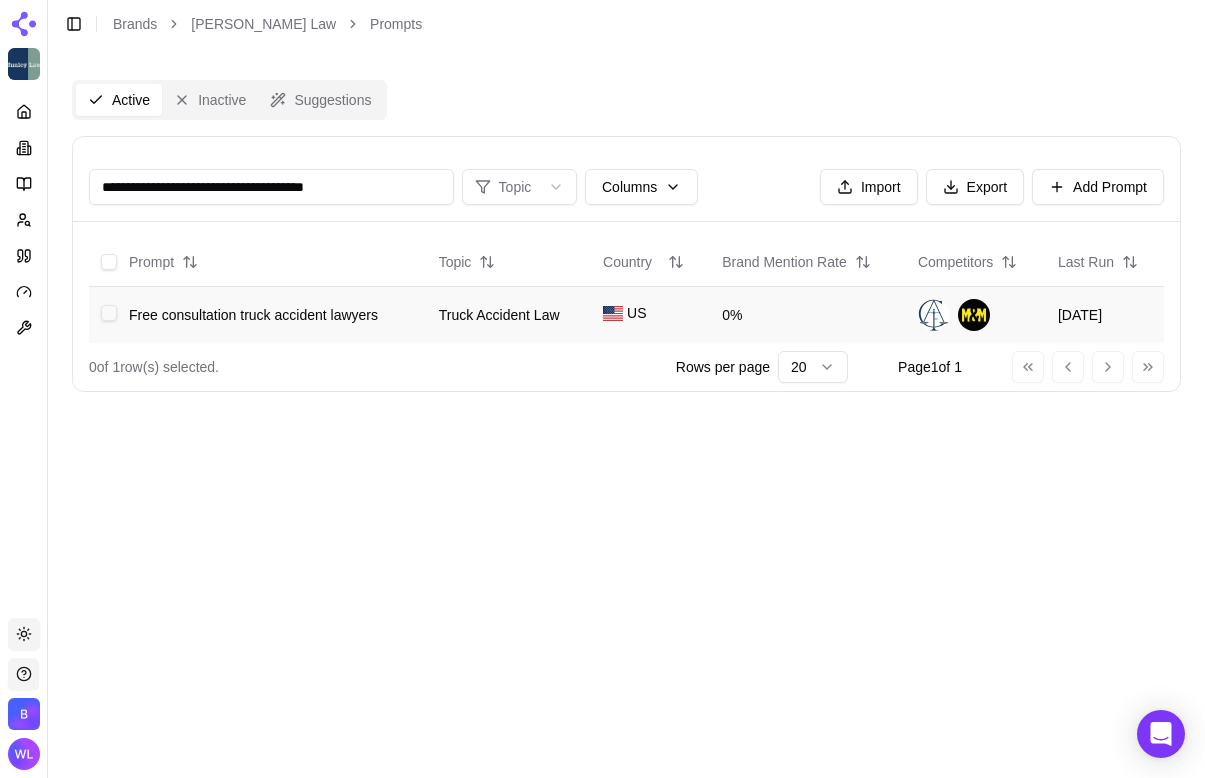 click at bounding box center (109, 313) 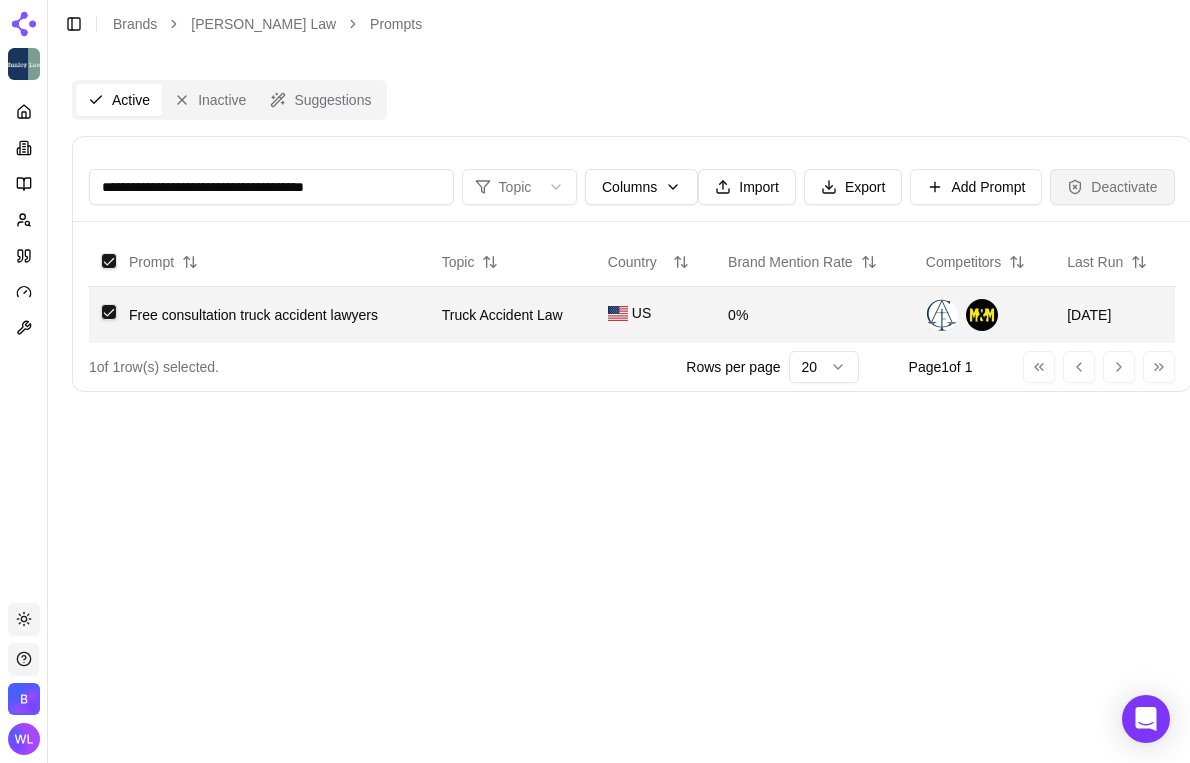 click on "Deactivate" at bounding box center [1112, 187] 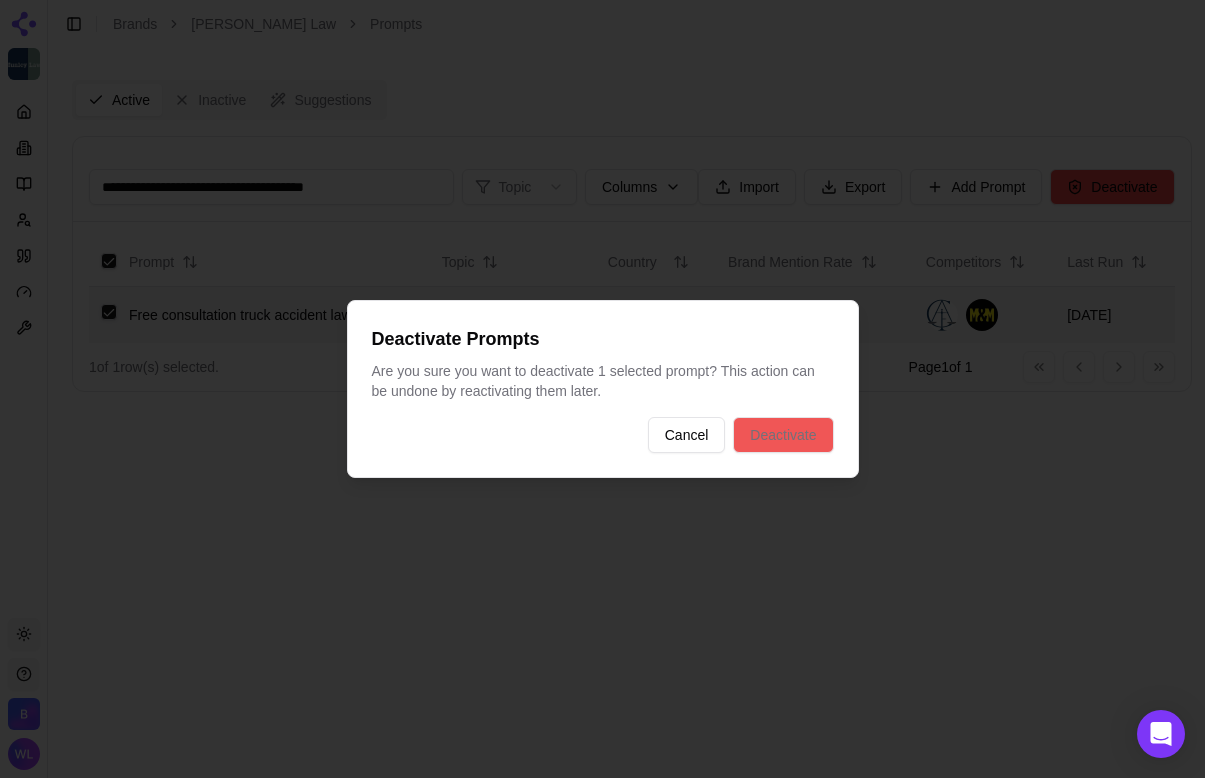 click on "Deactivate" at bounding box center [783, 435] 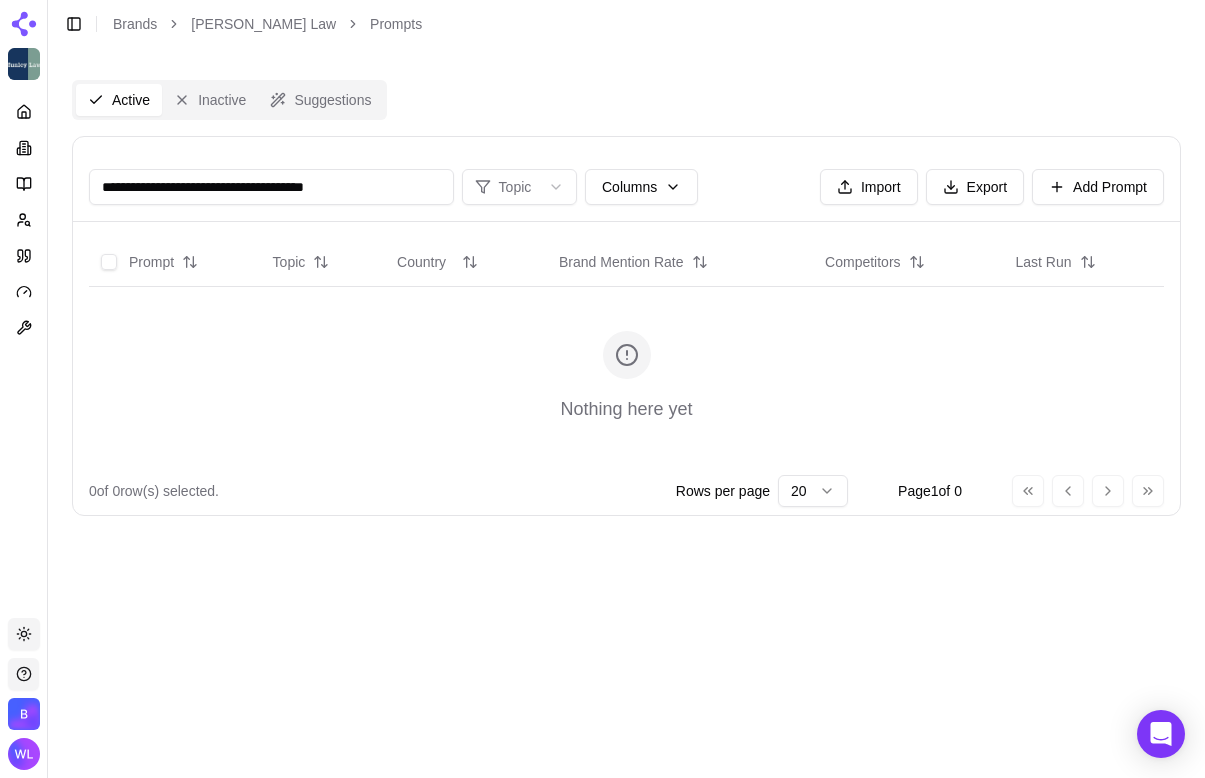 click on "**********" at bounding box center [271, 187] 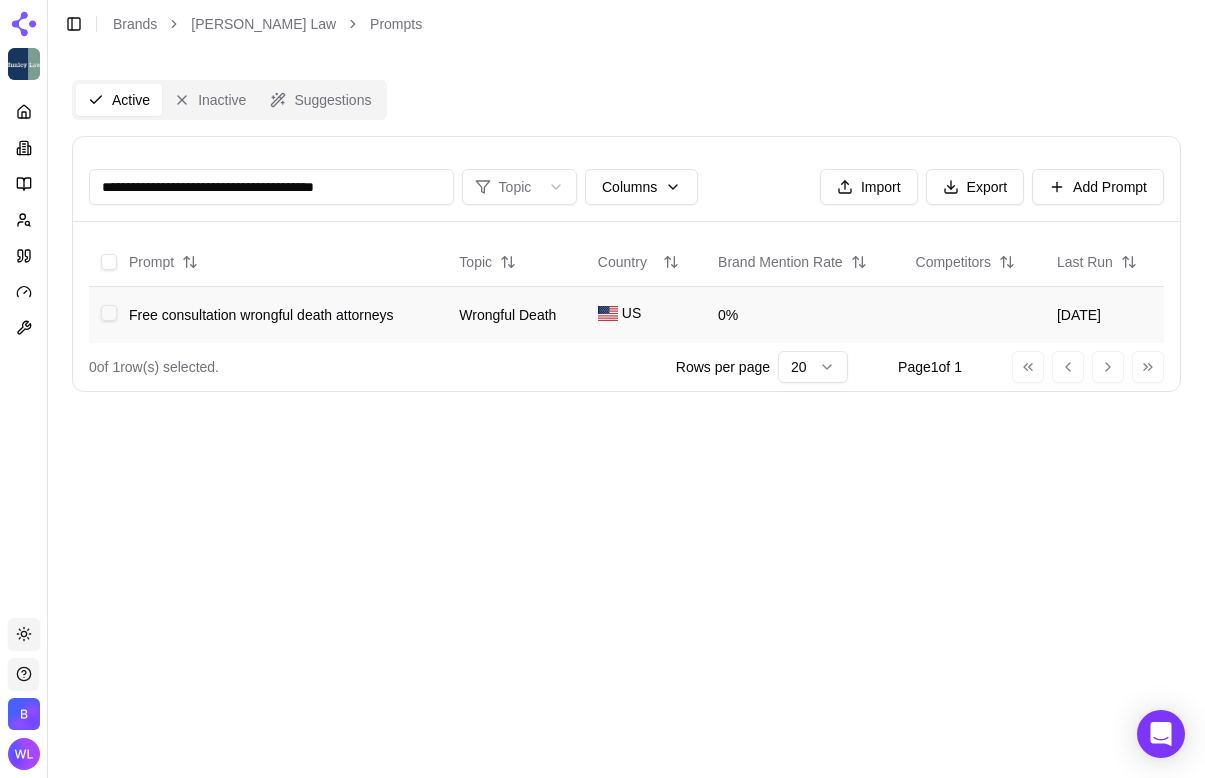 click at bounding box center (109, 313) 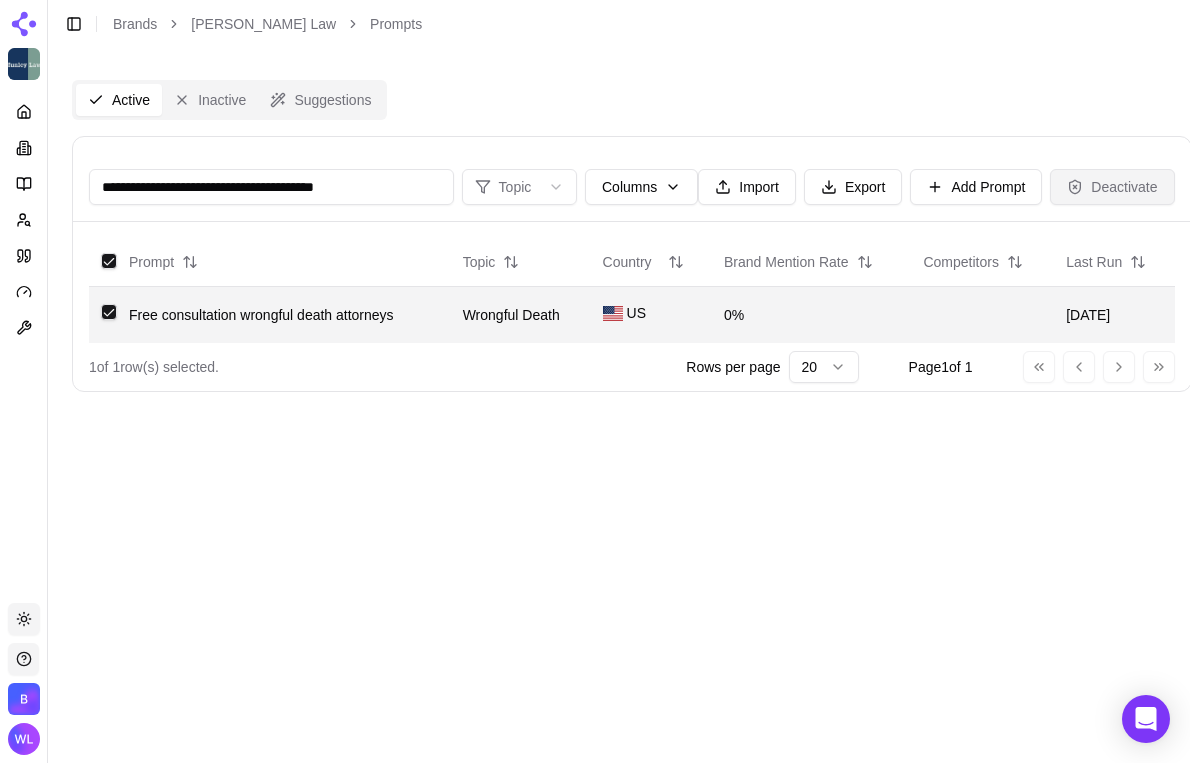click on "Deactivate" at bounding box center [1112, 187] 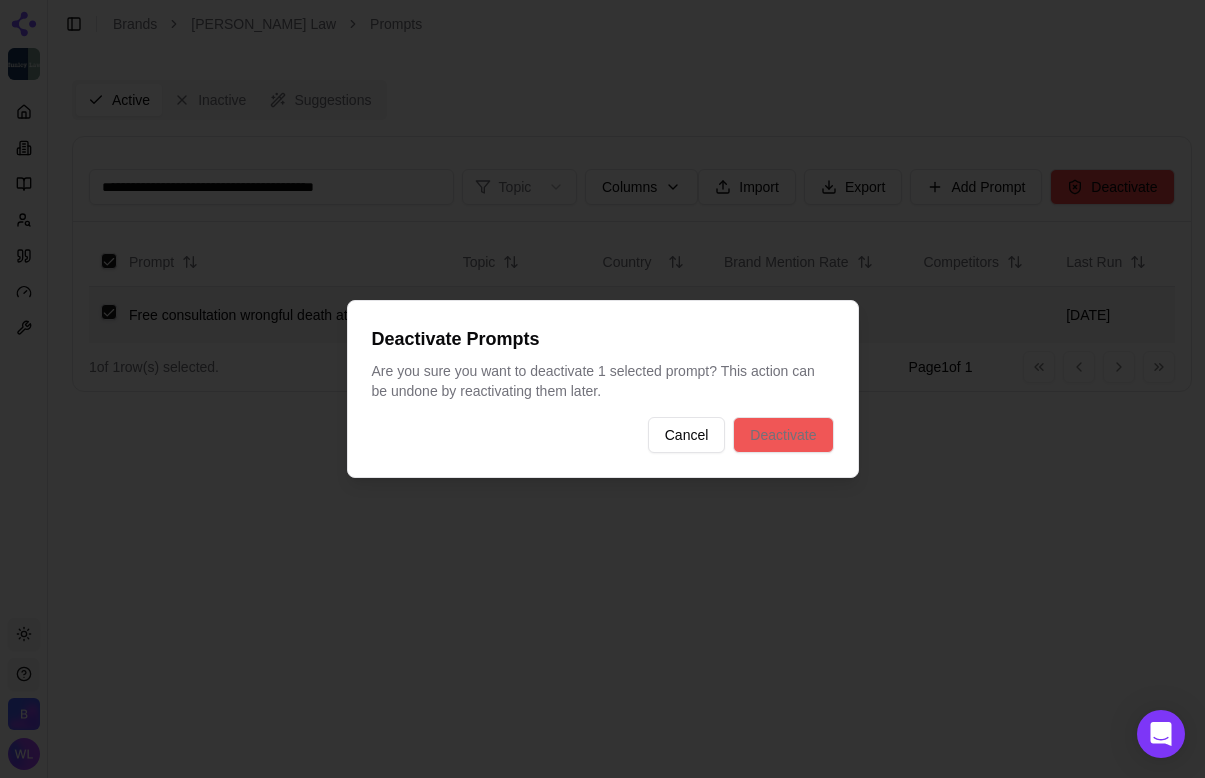 click on "Deactivate" at bounding box center (783, 435) 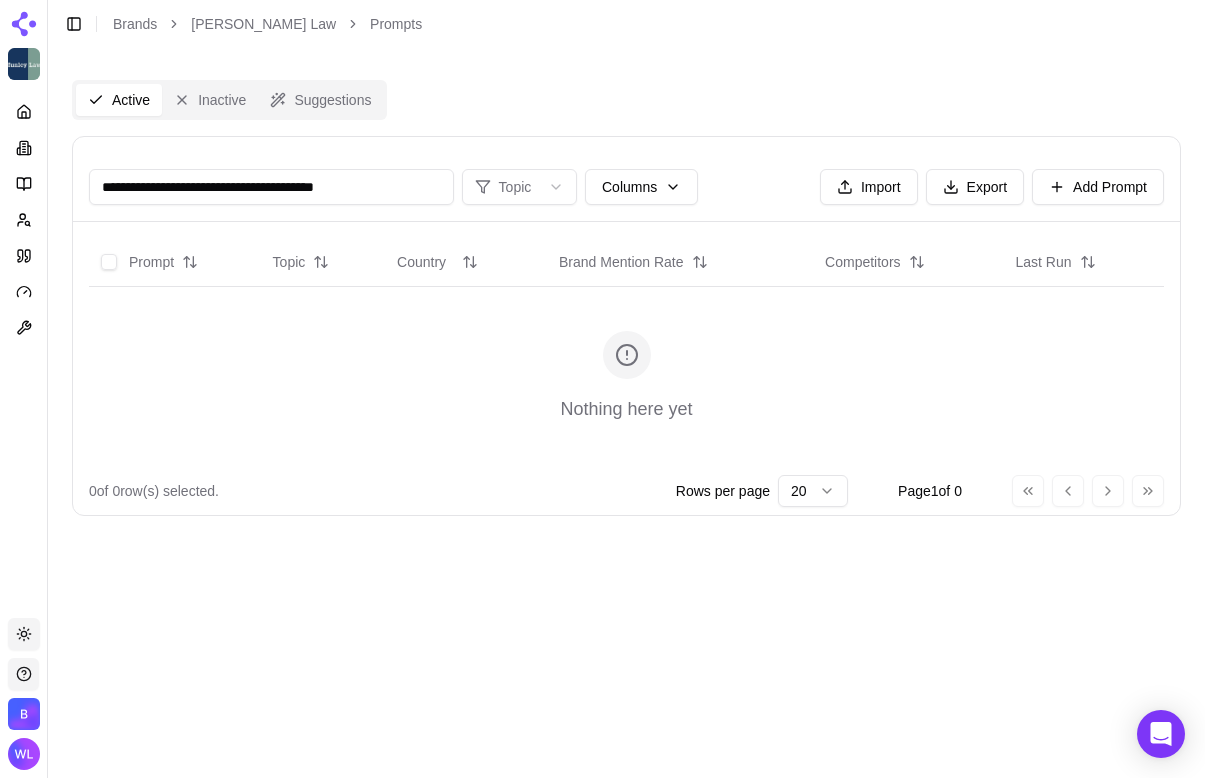 click on "**********" at bounding box center (271, 187) 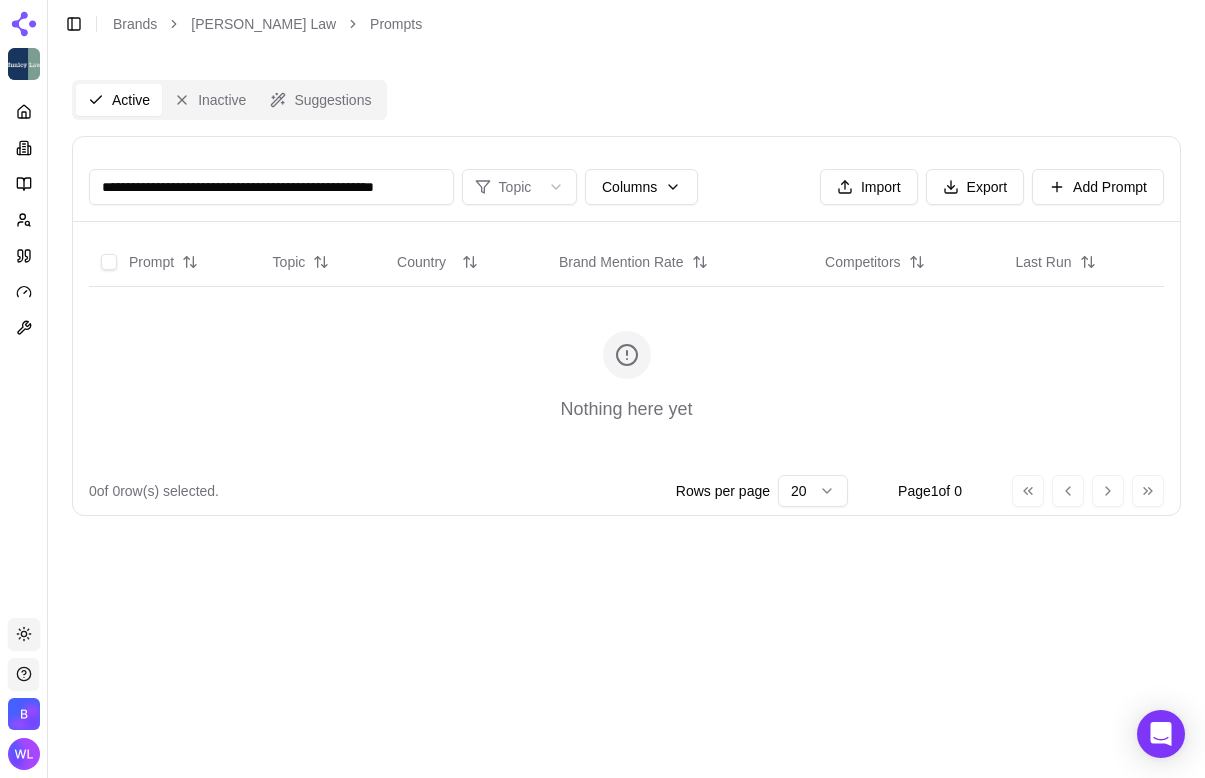 scroll, scrollTop: 0, scrollLeft: 36, axis: horizontal 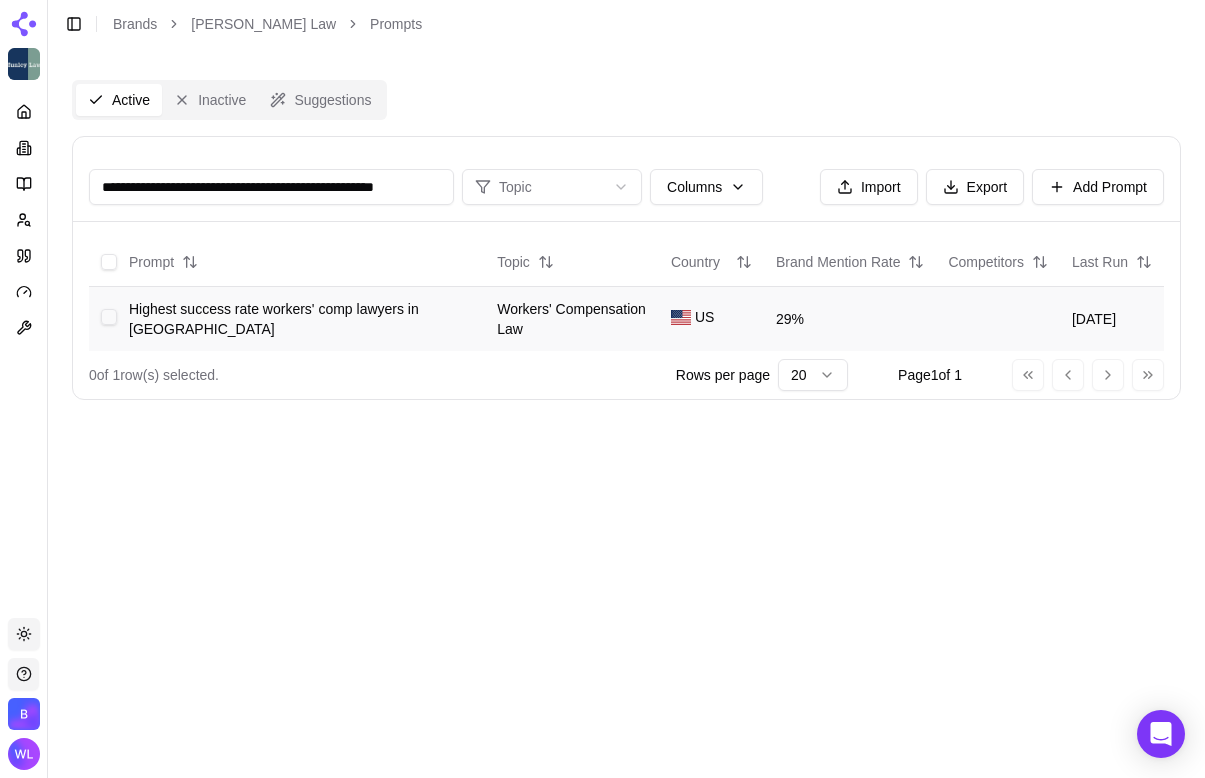 click at bounding box center (109, 317) 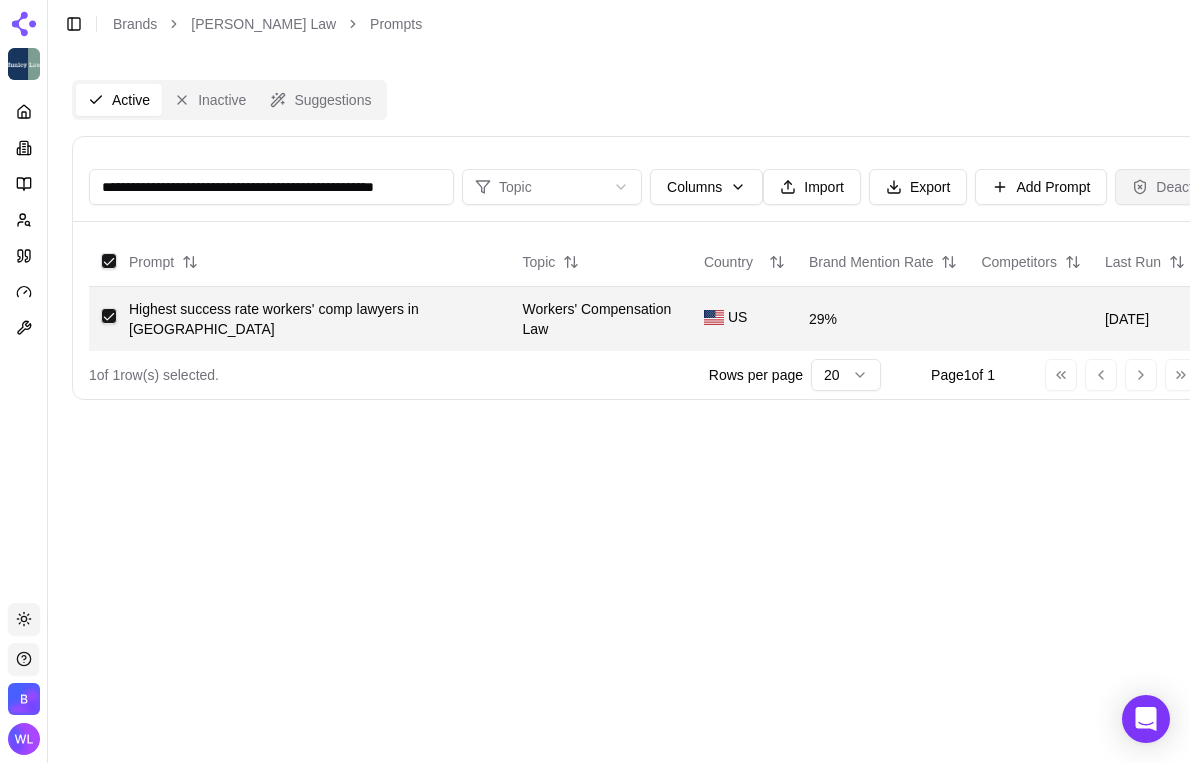 click on "Deactivate" at bounding box center [1177, 187] 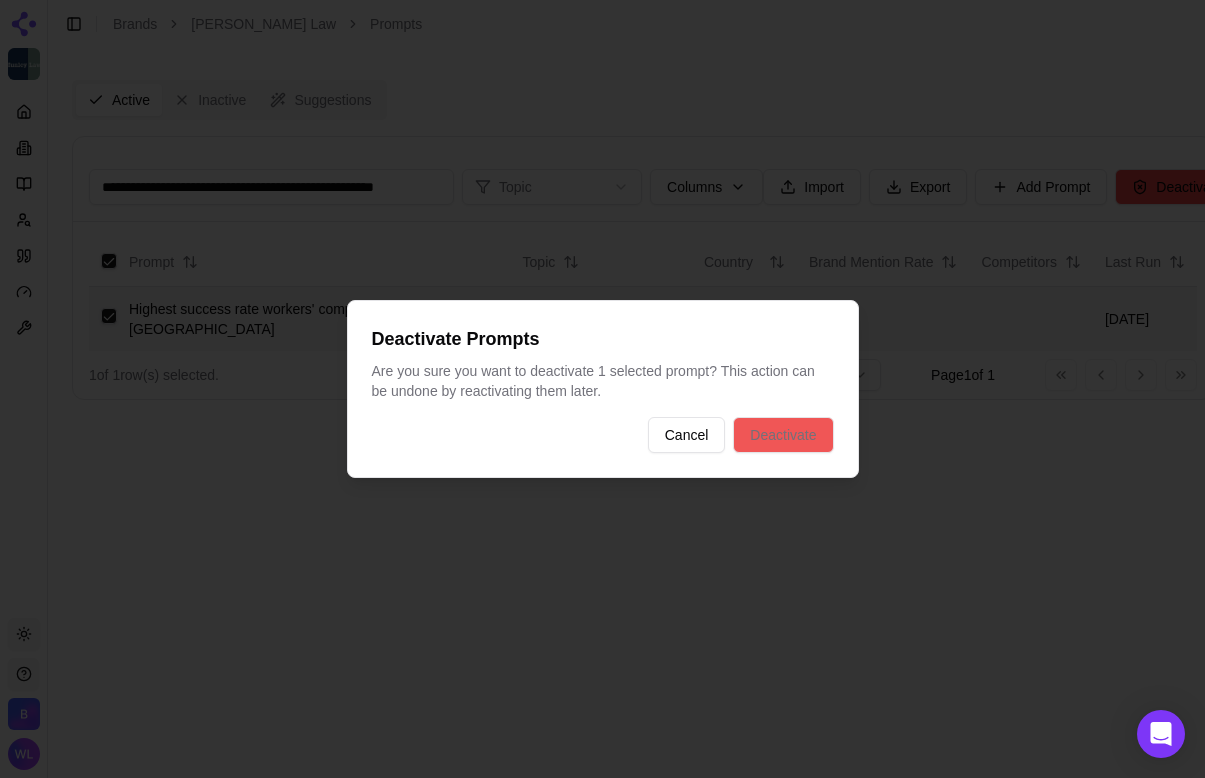 click on "Deactivate" at bounding box center (783, 435) 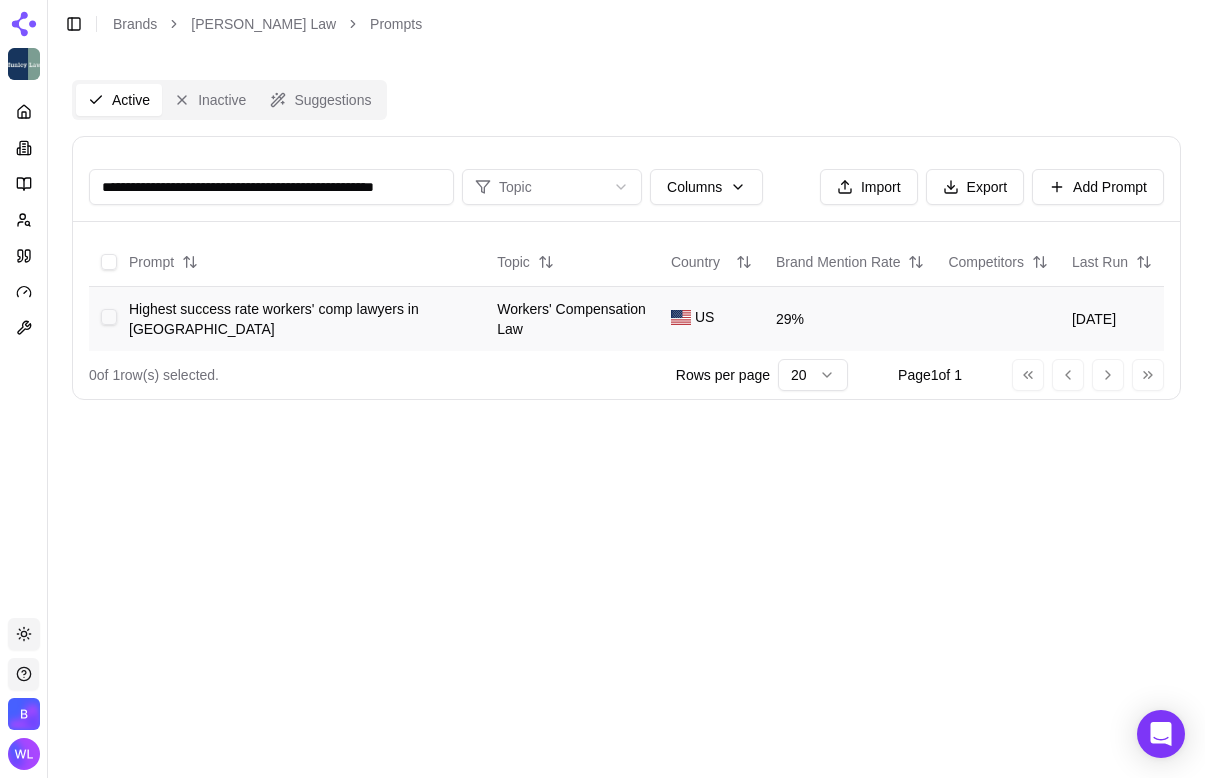 click at bounding box center [109, 317] 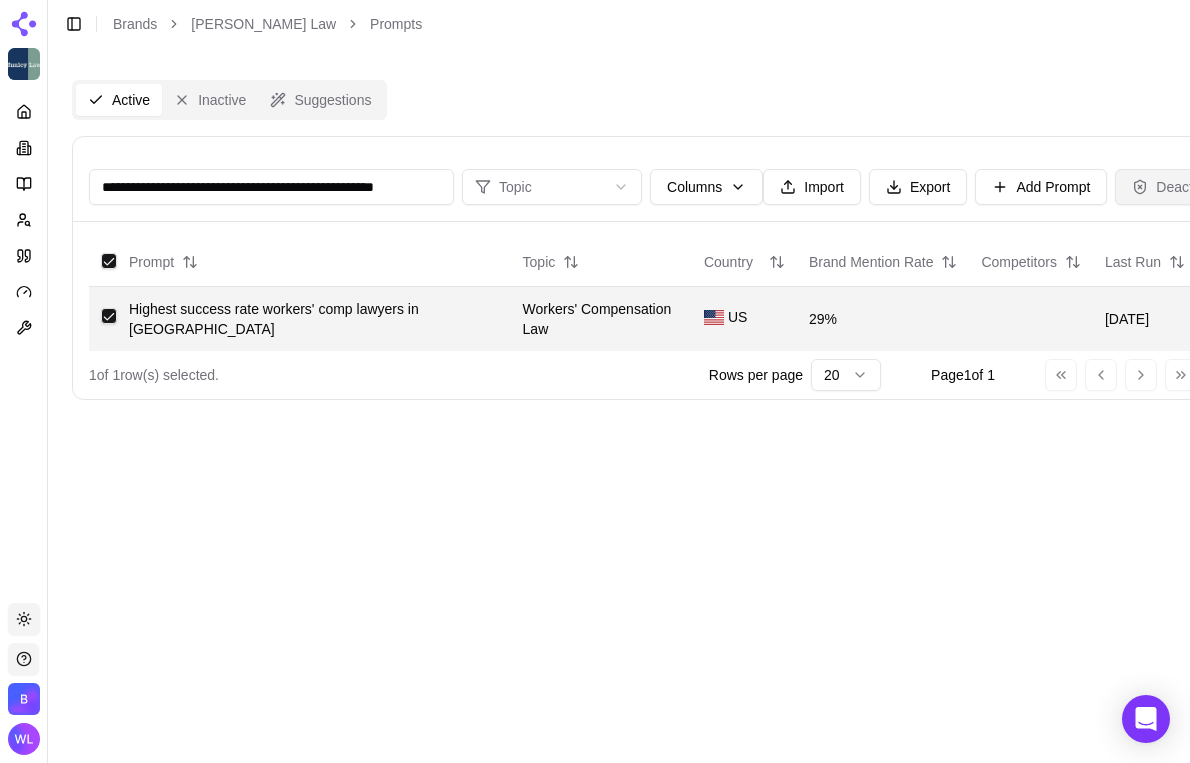 click on "Deactivate" at bounding box center [1177, 187] 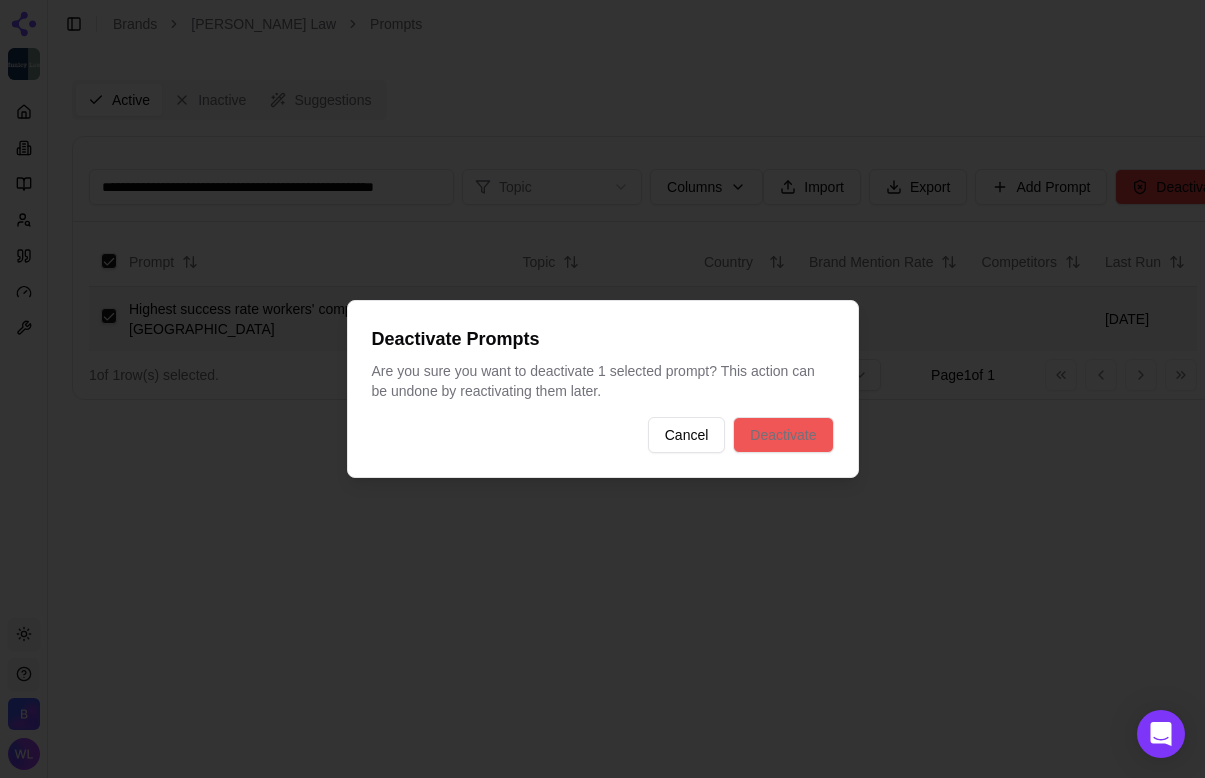 click on "Deactivate" at bounding box center (783, 435) 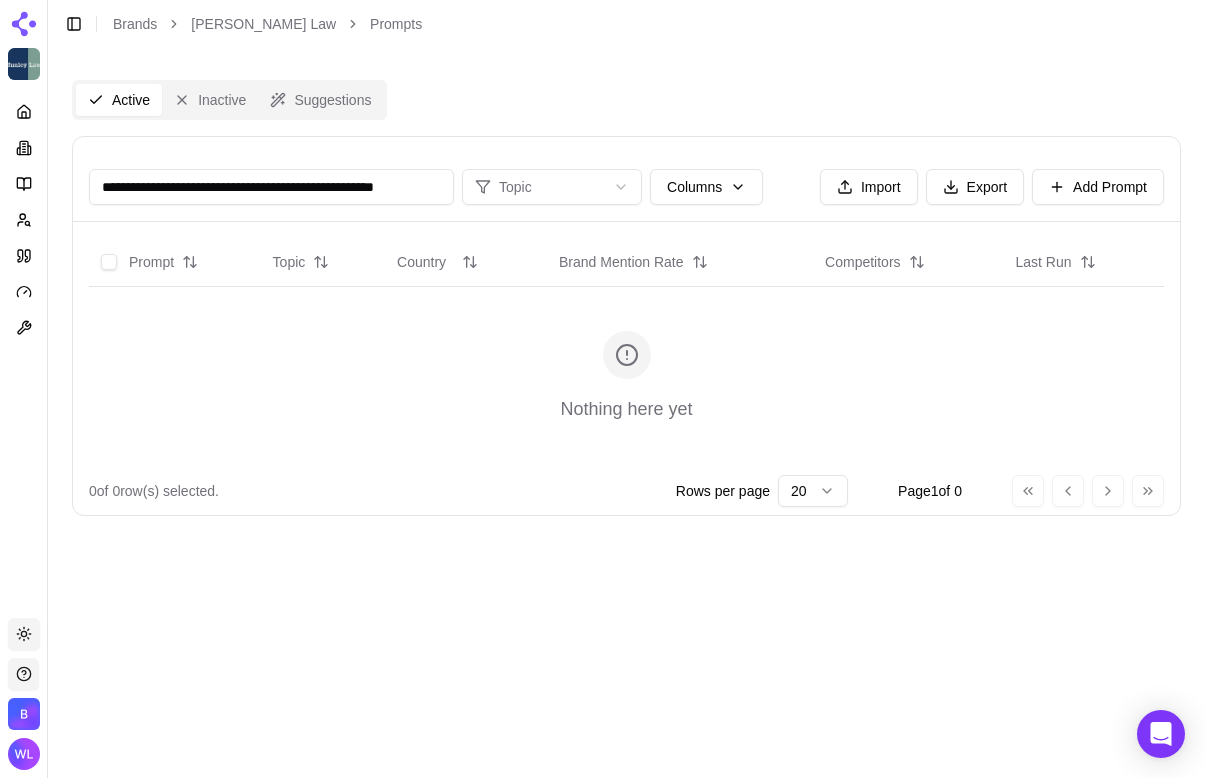 click on "**********" at bounding box center (271, 187) 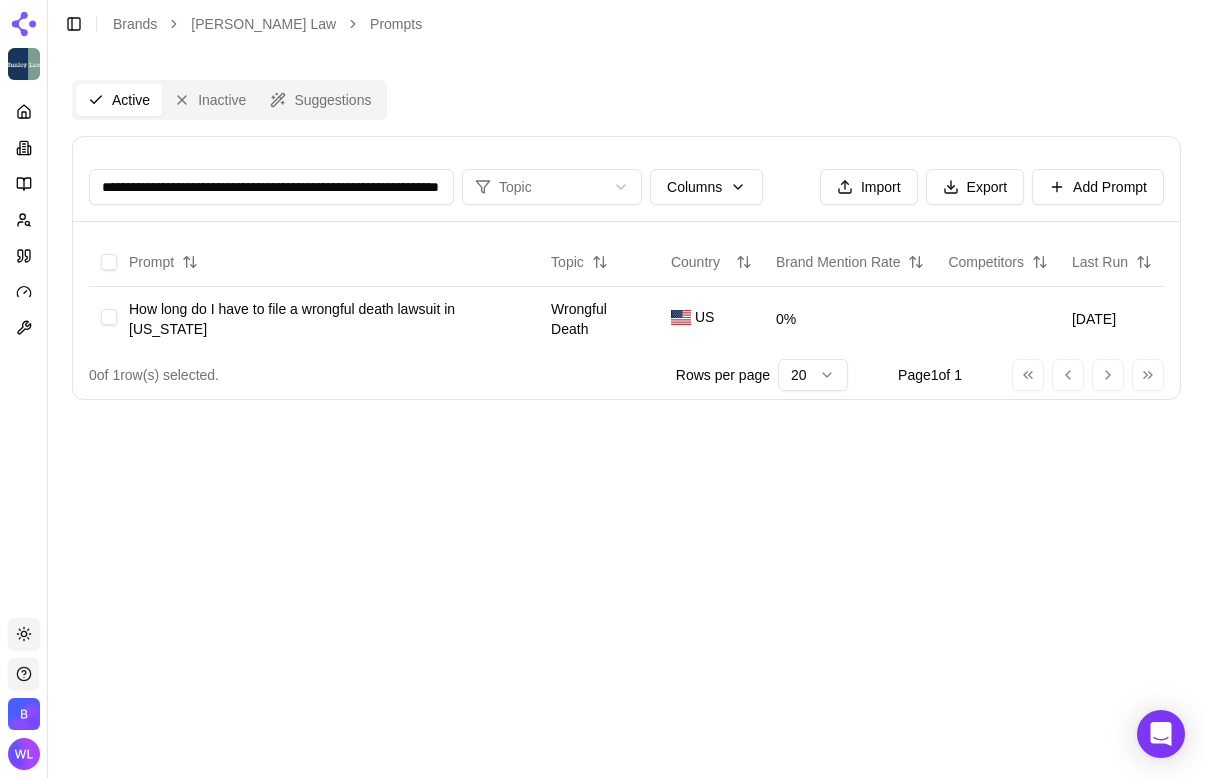 scroll, scrollTop: 0, scrollLeft: 105, axis: horizontal 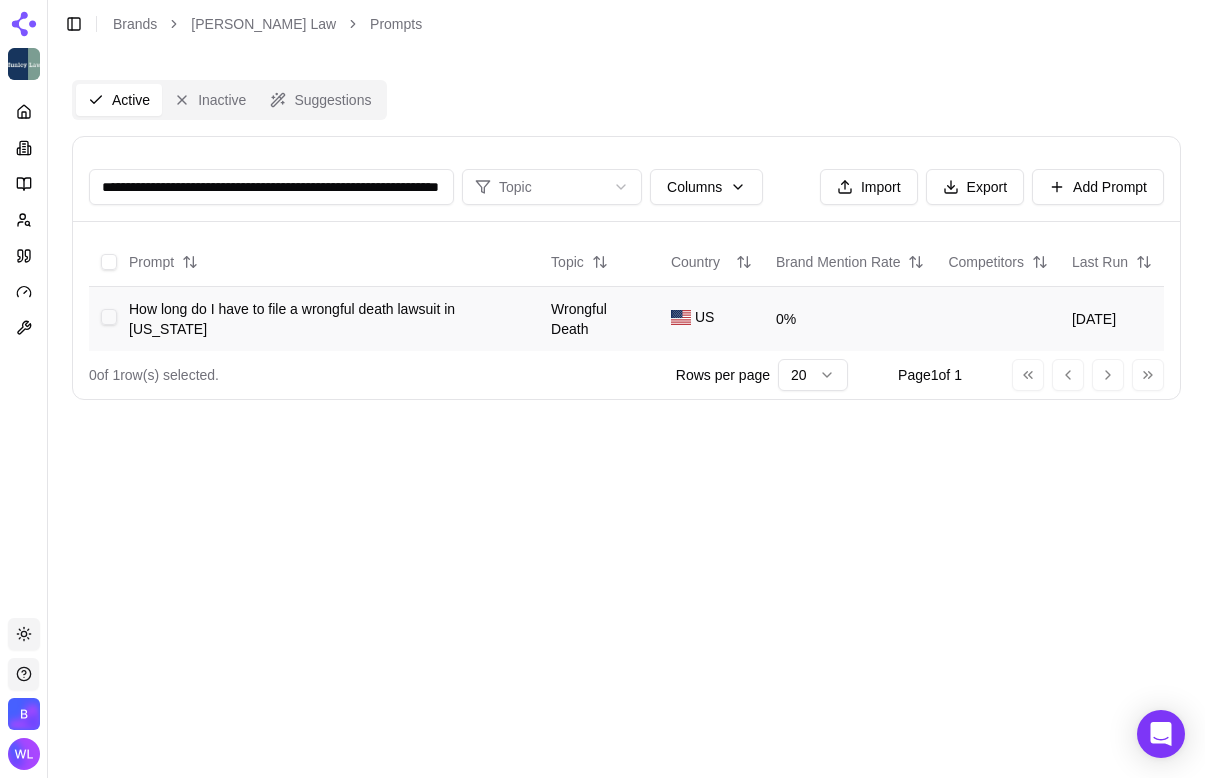 click at bounding box center [109, 317] 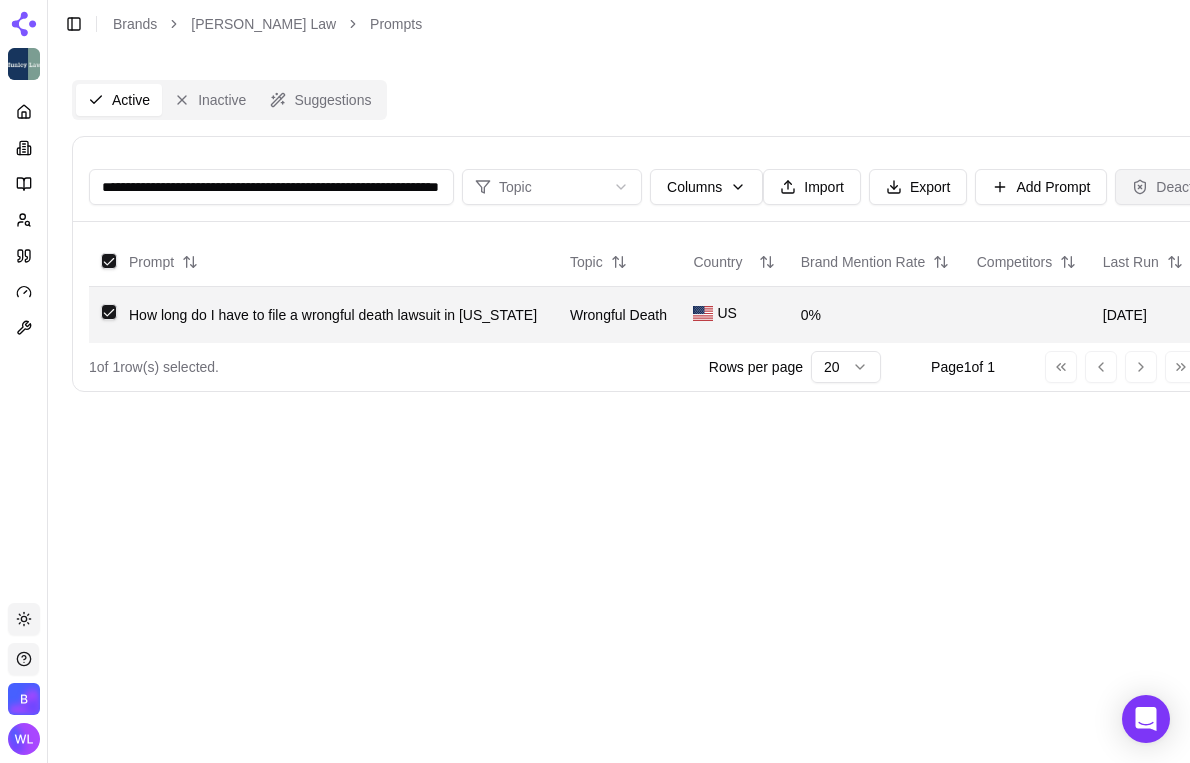 click on "Deactivate" at bounding box center [1177, 187] 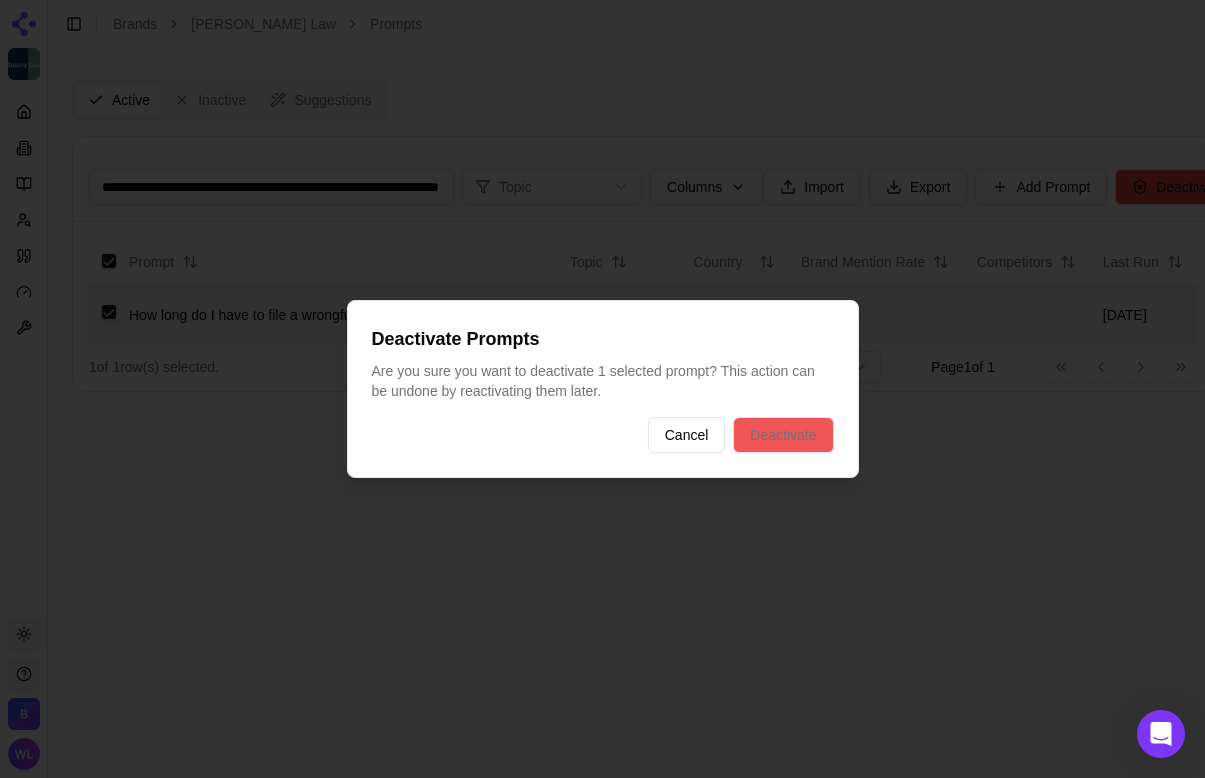 click on "Deactivate" at bounding box center (783, 435) 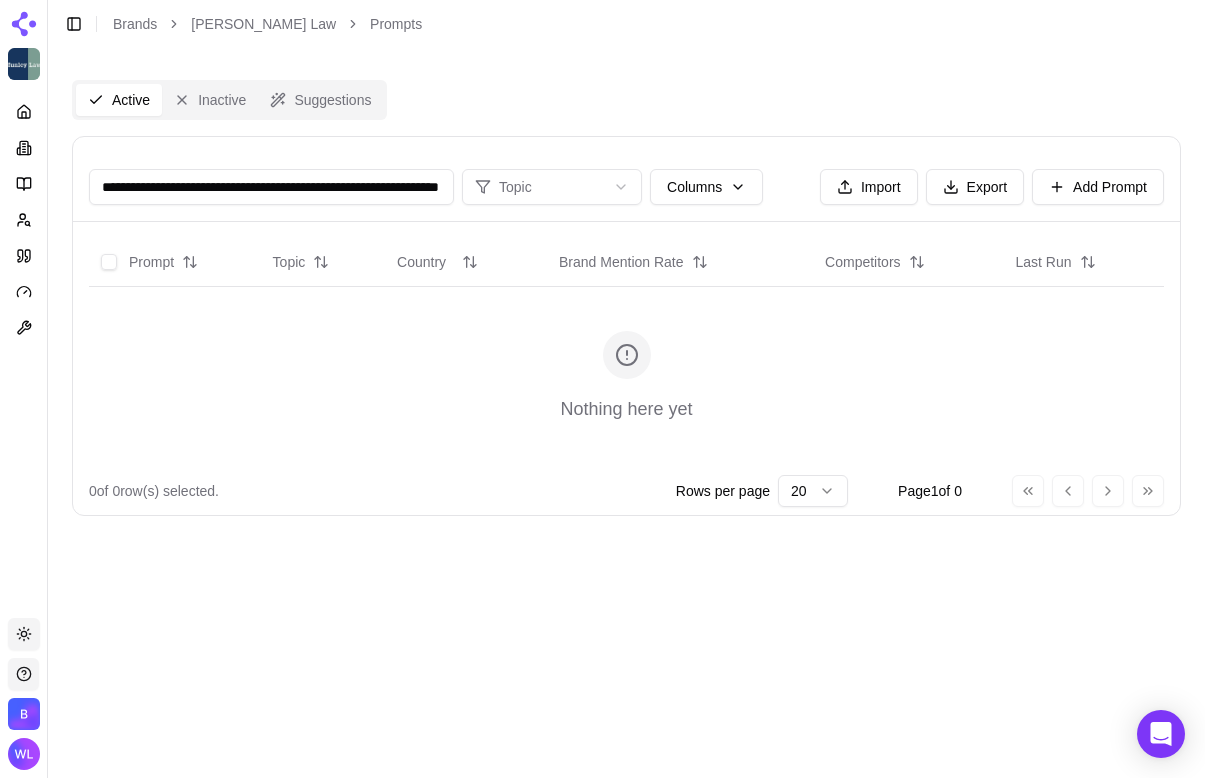 click on "**********" at bounding box center [271, 187] 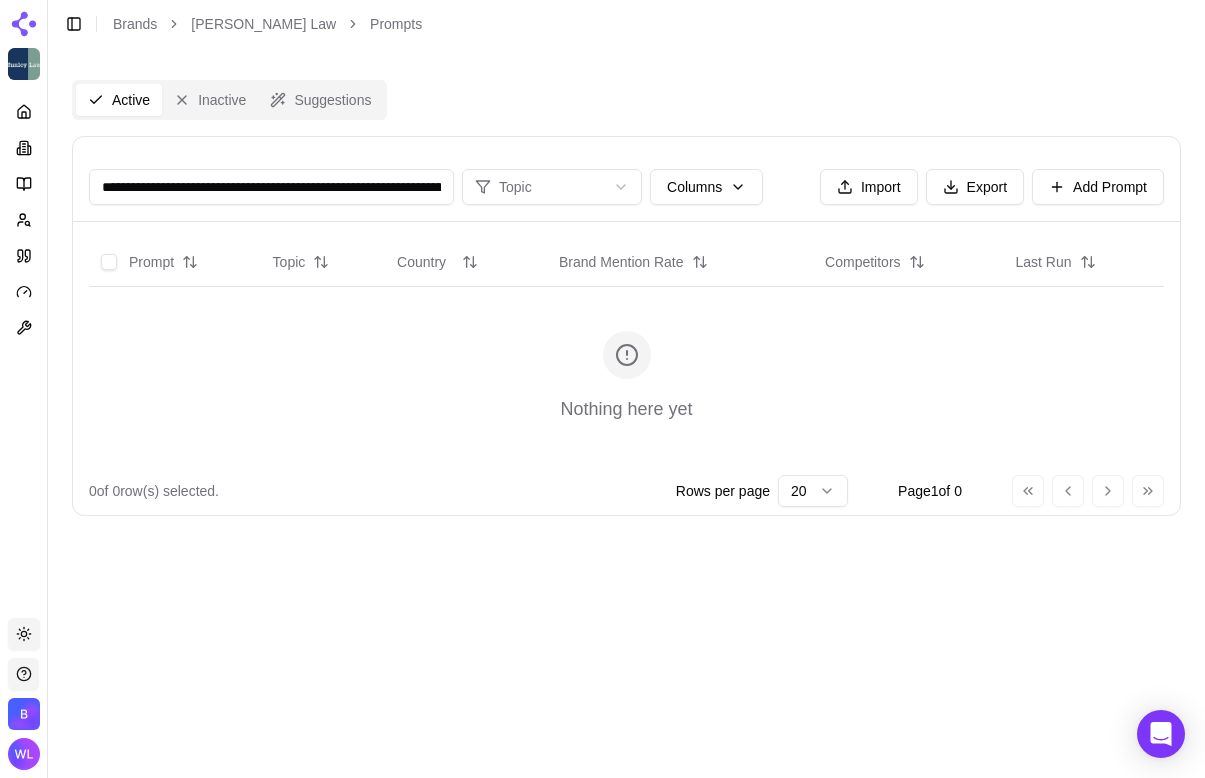 scroll, scrollTop: 0, scrollLeft: 114, axis: horizontal 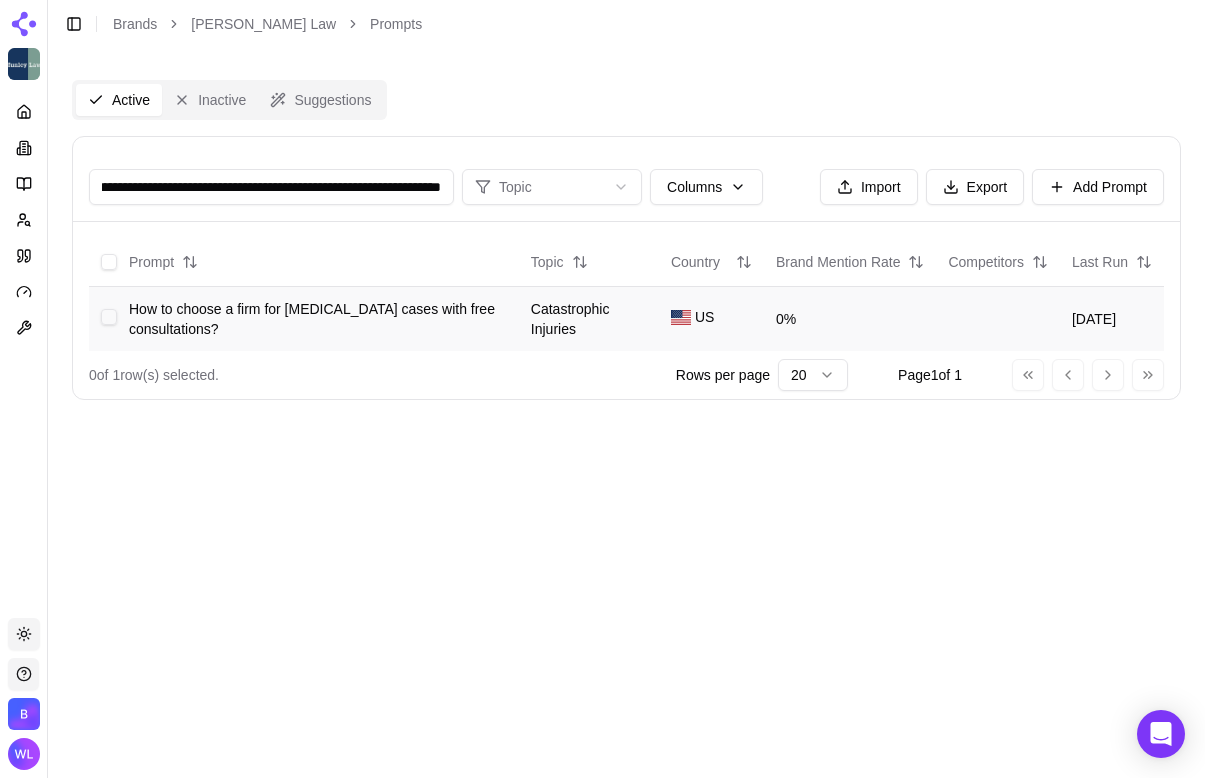 type on "**********" 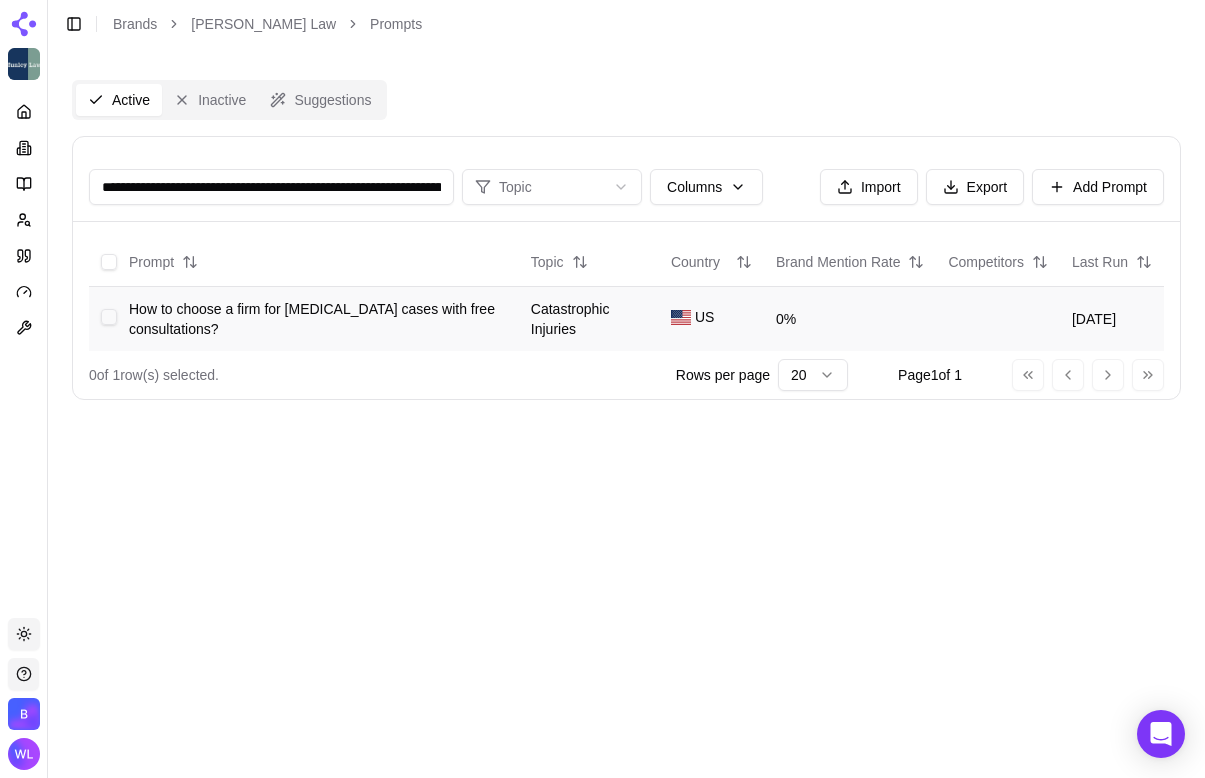 click at bounding box center (103, 318) 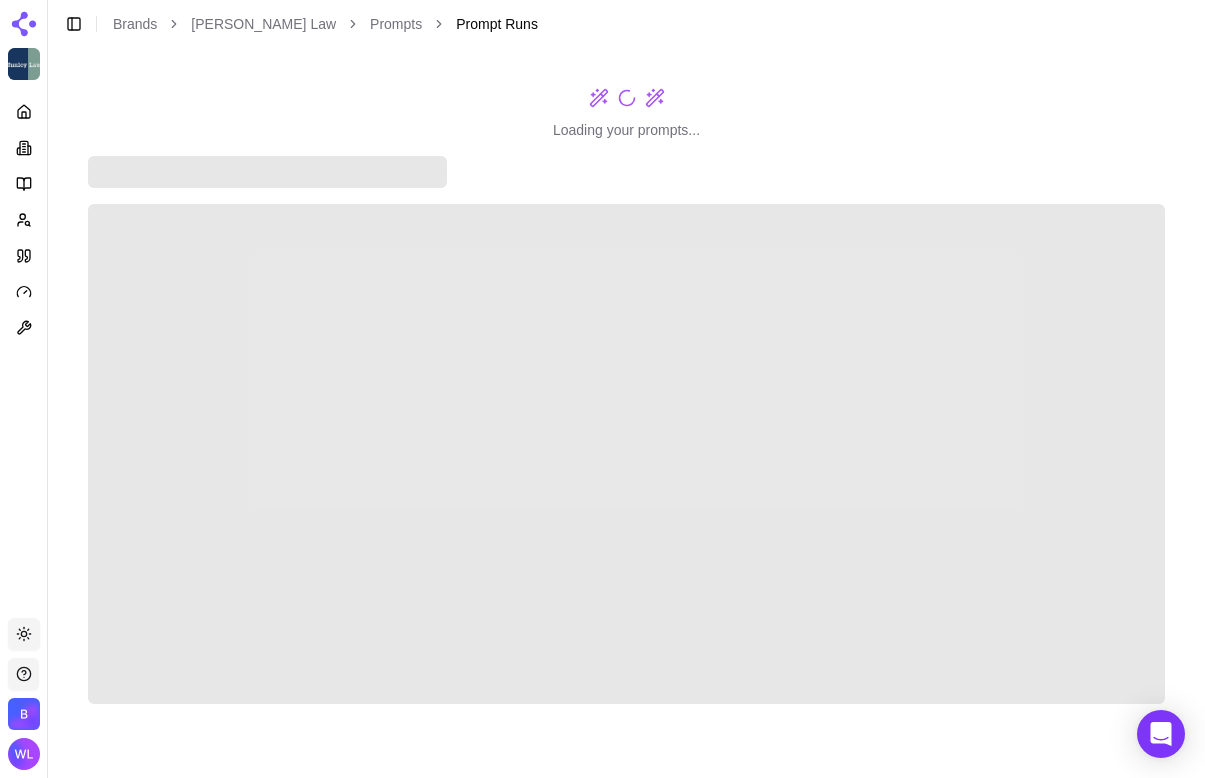 click on "Prompt Runs" at bounding box center [497, 24] 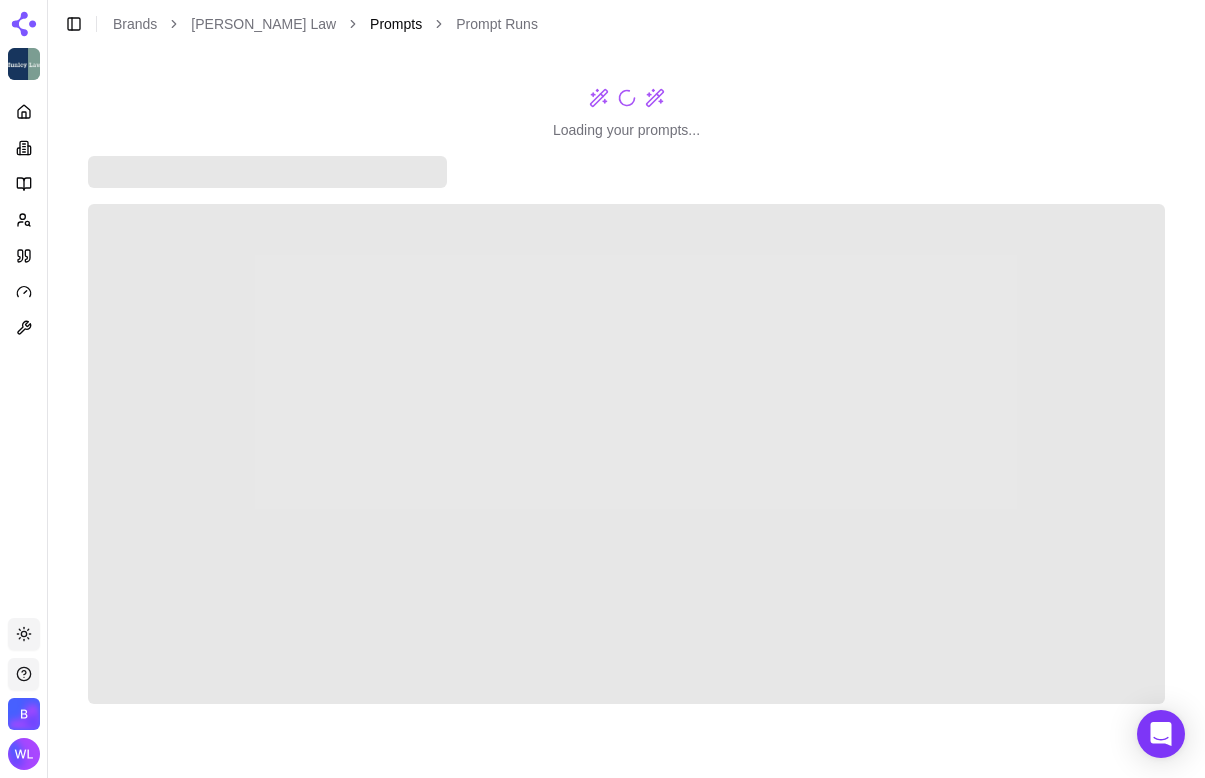 click on "Prompts" at bounding box center [396, 24] 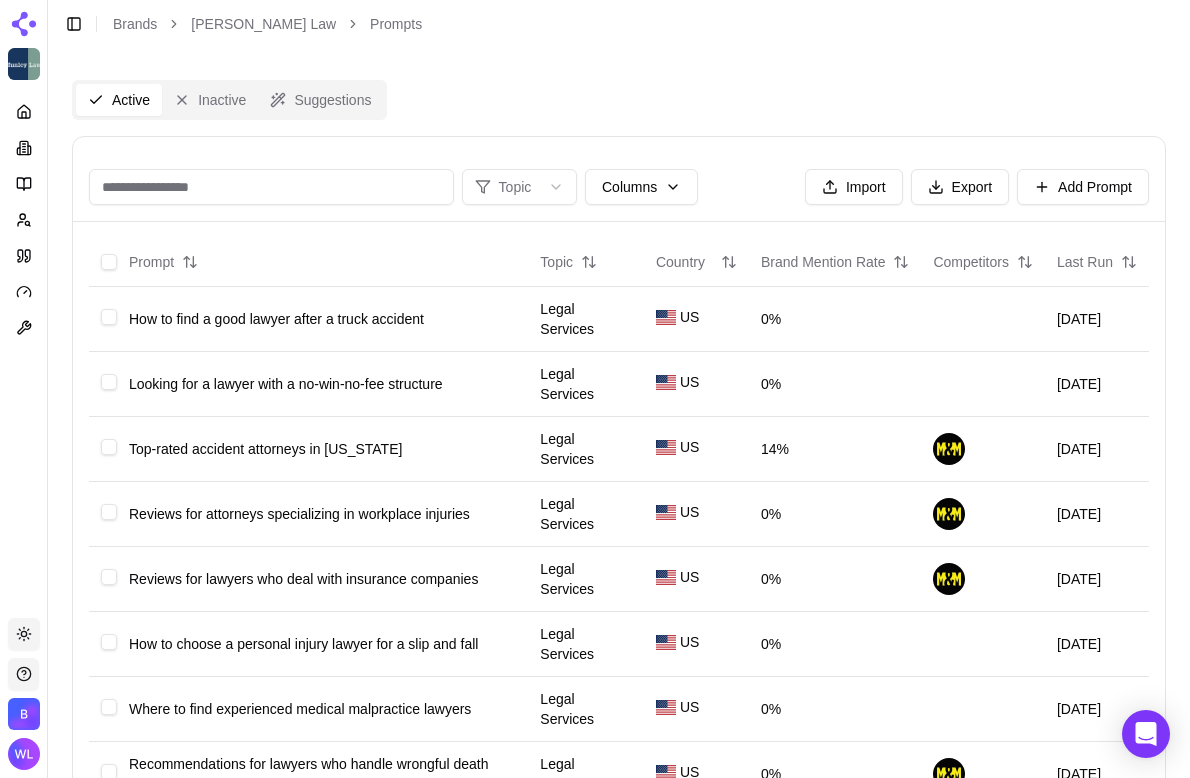 click at bounding box center (271, 187) 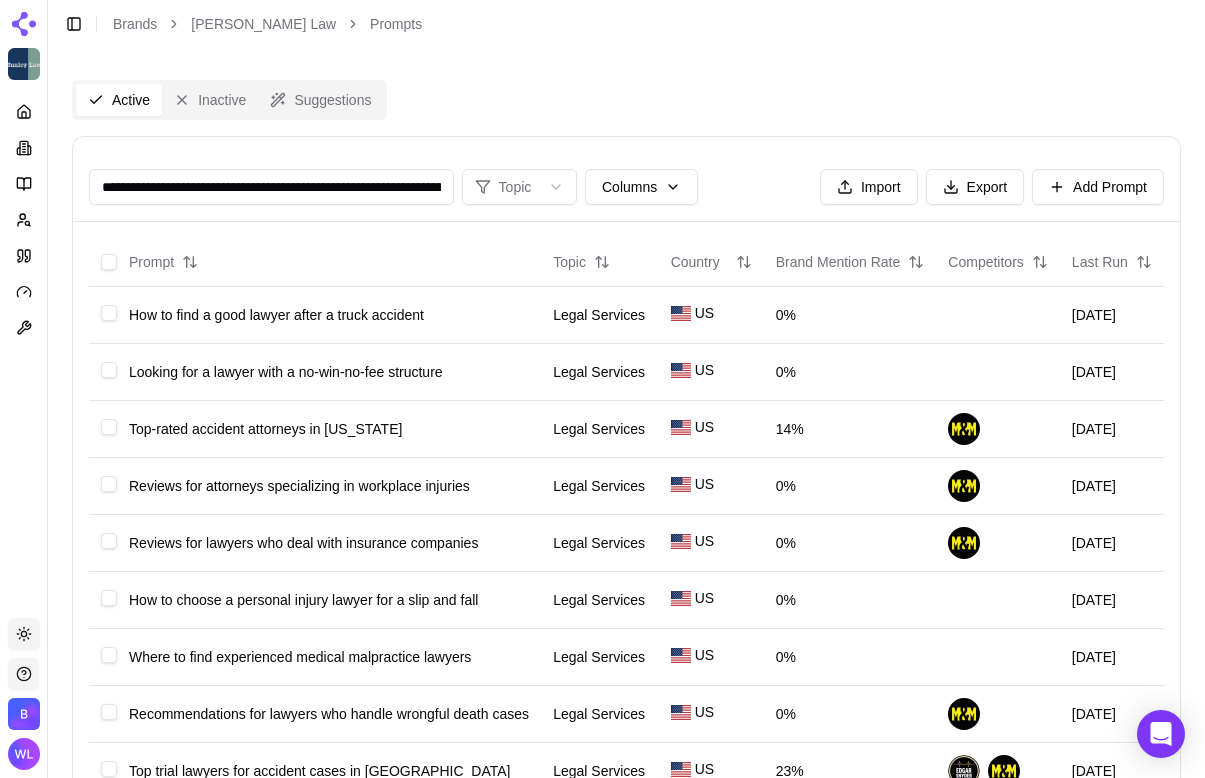 scroll, scrollTop: 0, scrollLeft: 114, axis: horizontal 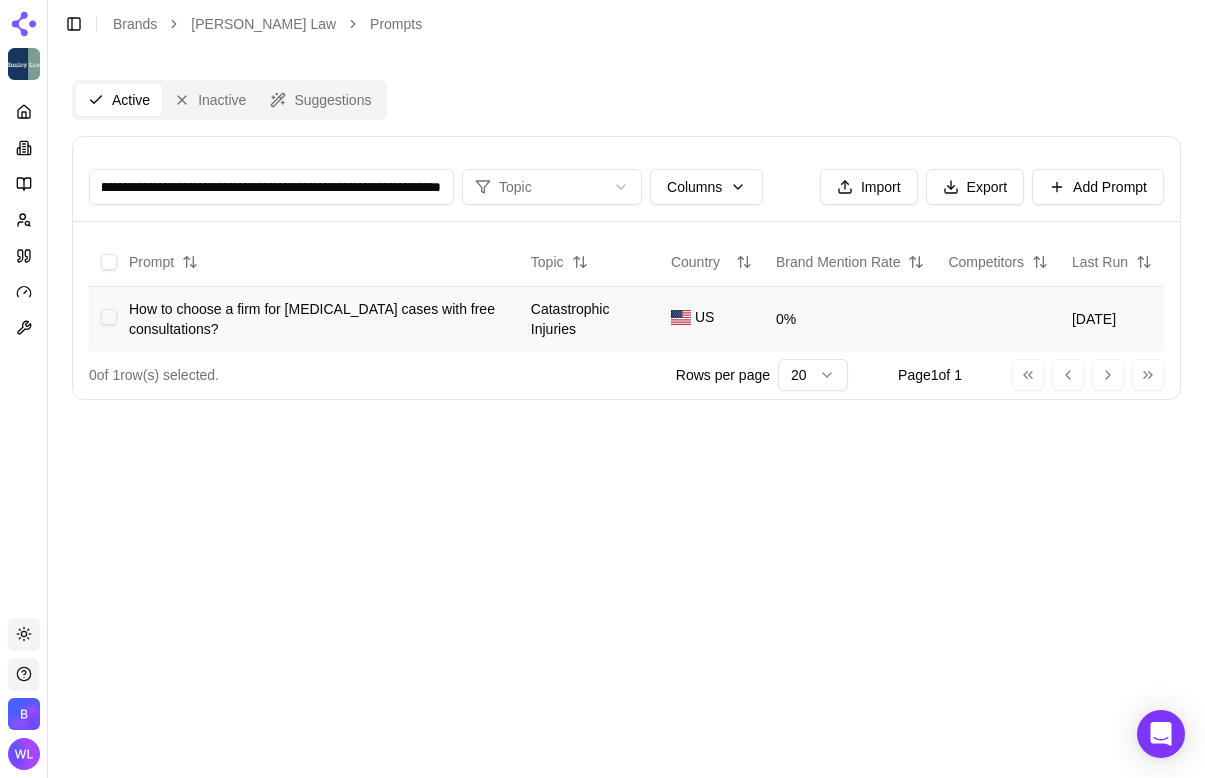 click at bounding box center (109, 317) 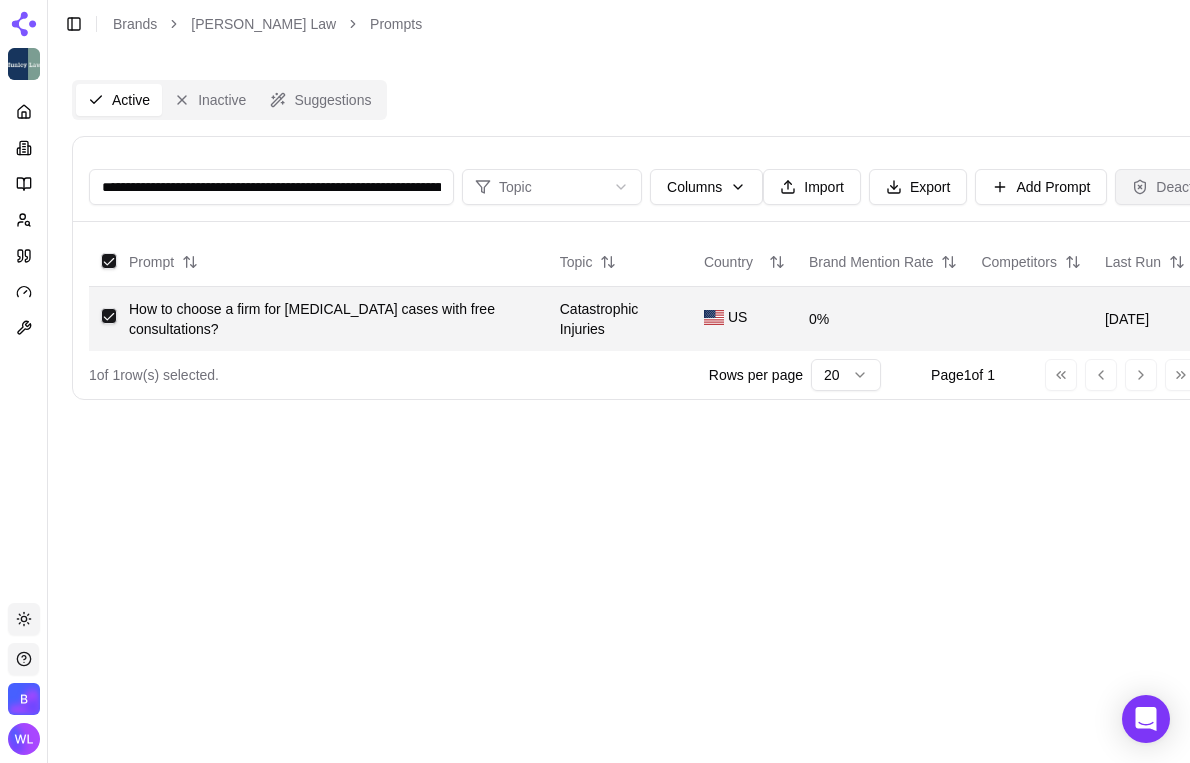 click on "Deactivate" at bounding box center [1177, 187] 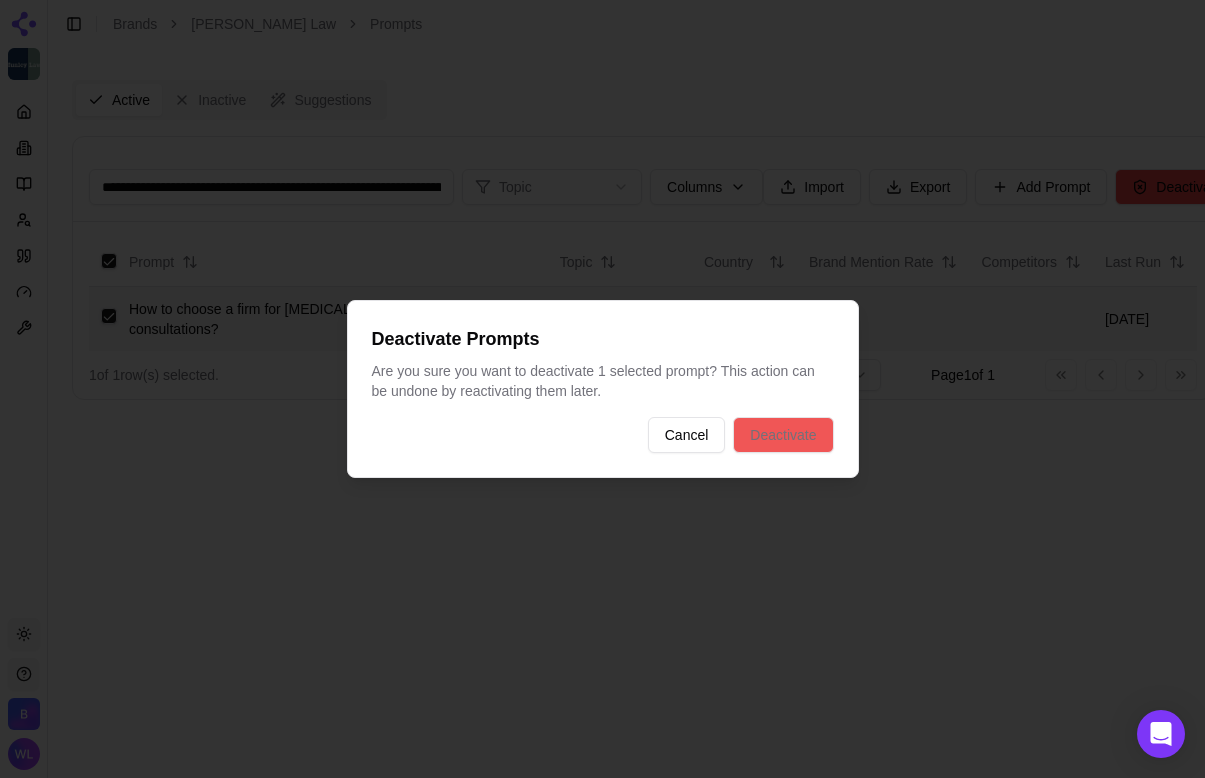 click on "Deactivate" at bounding box center [783, 435] 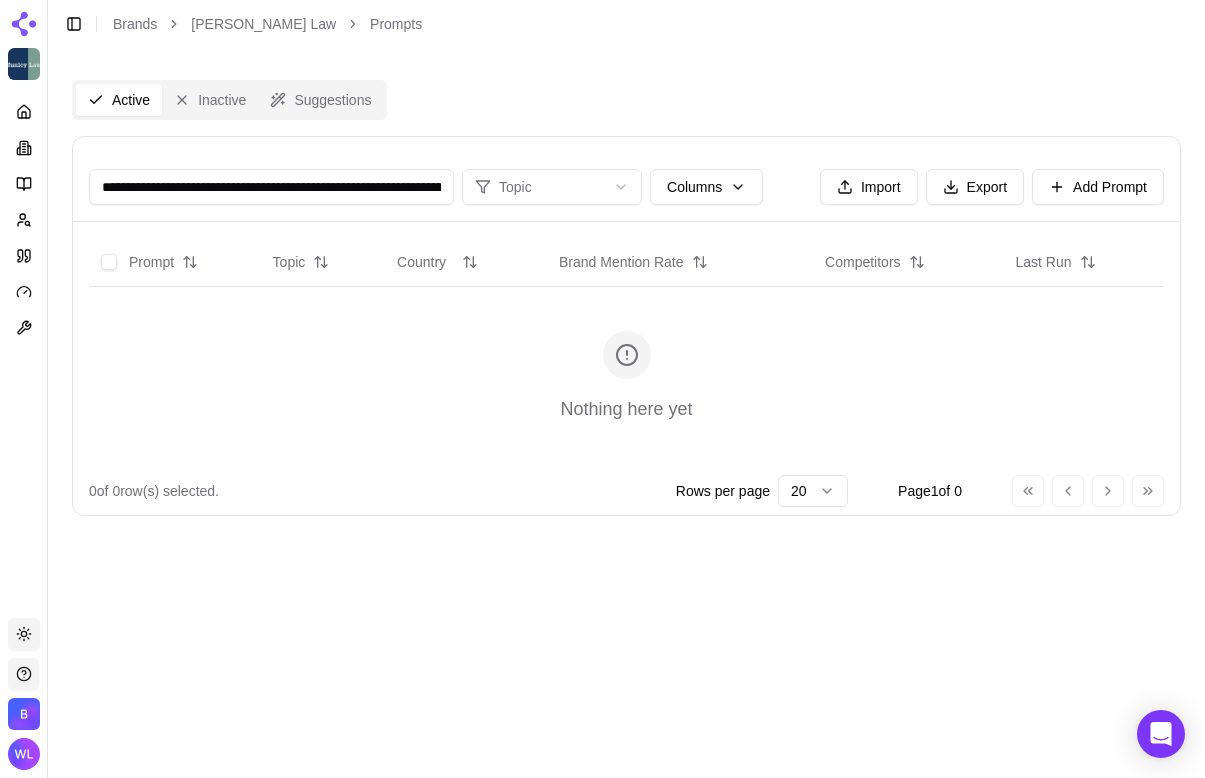 click on "**********" at bounding box center (271, 187) 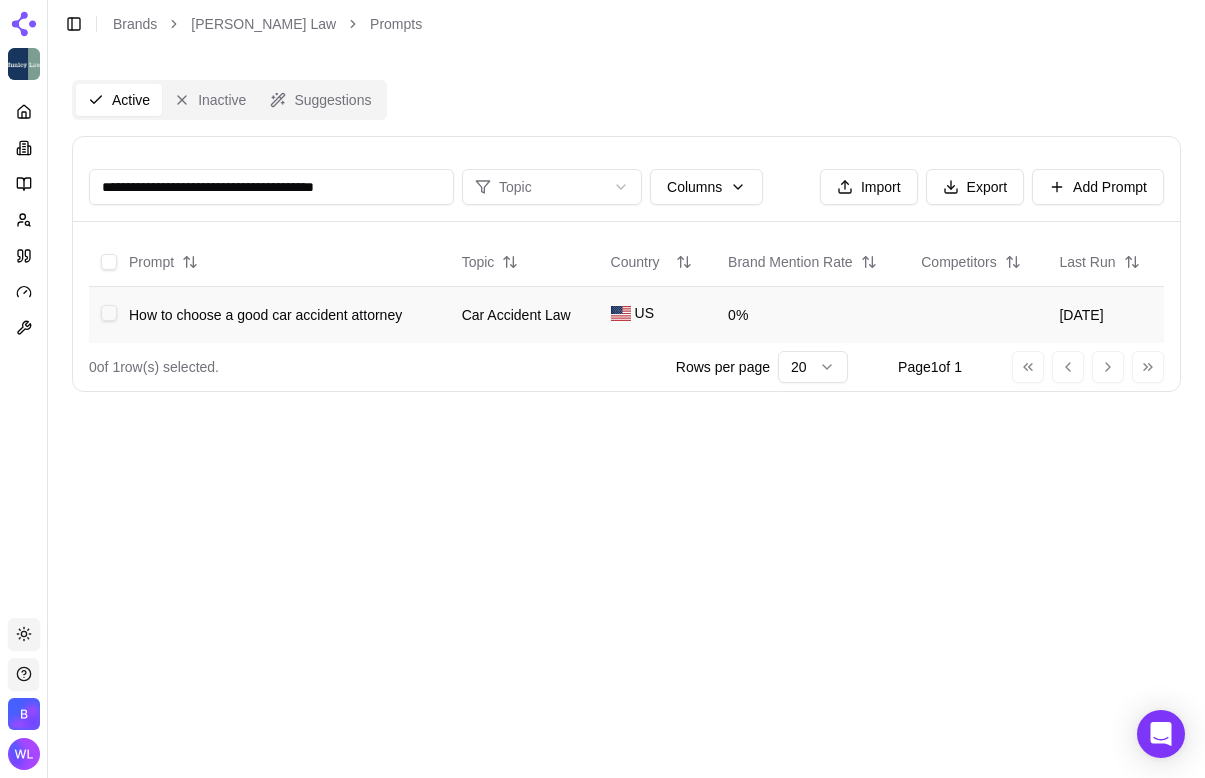 click at bounding box center [109, 313] 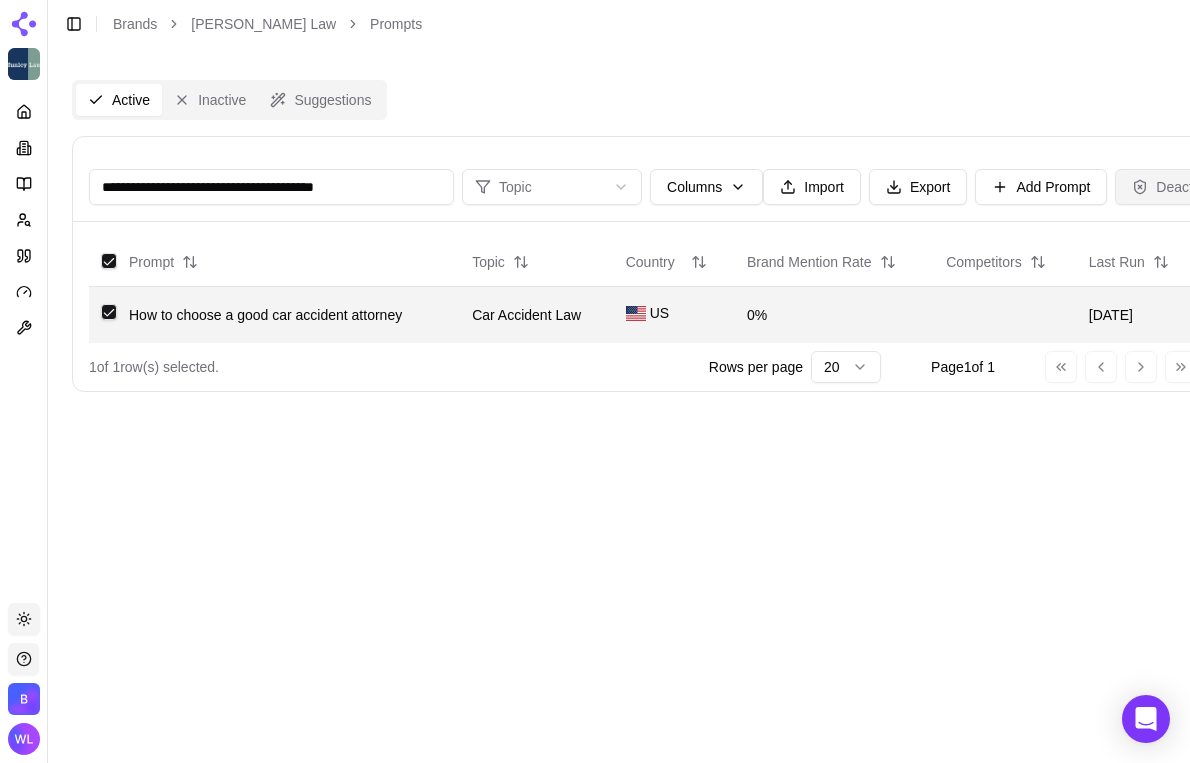 click on "Deactivate" at bounding box center (1177, 187) 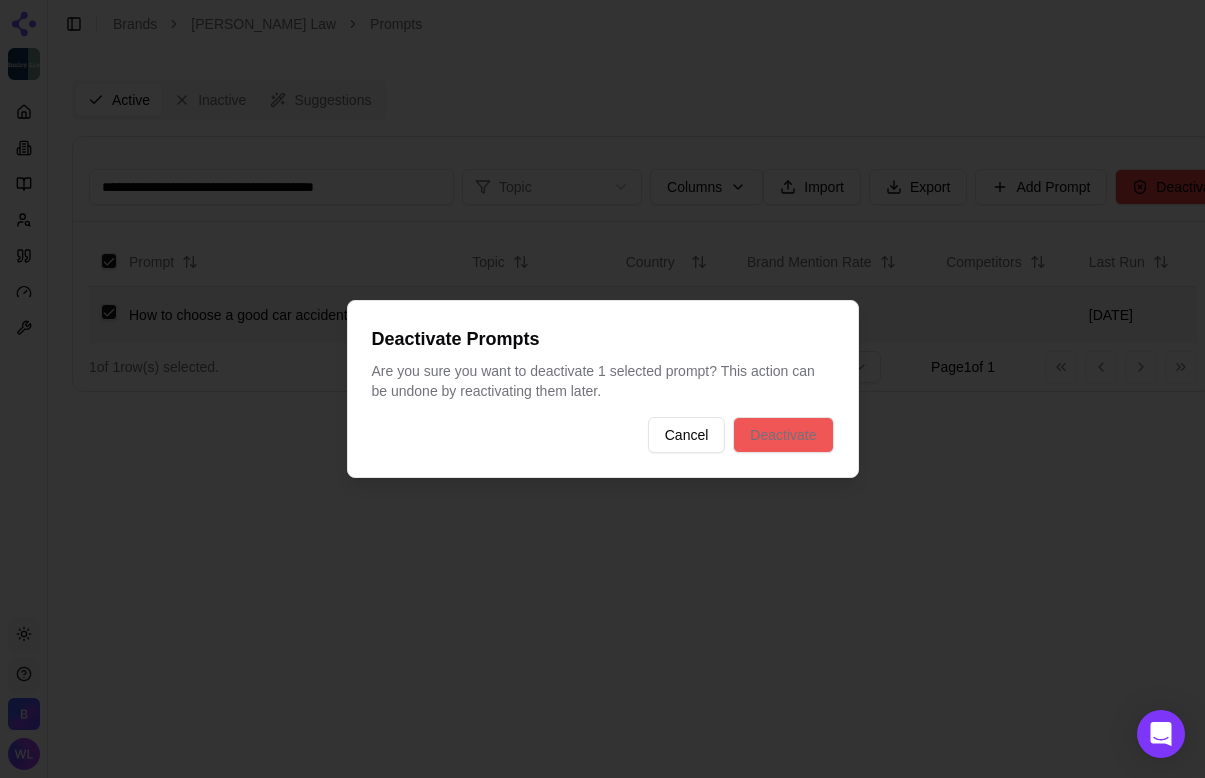 click on "Deactivate" at bounding box center (783, 435) 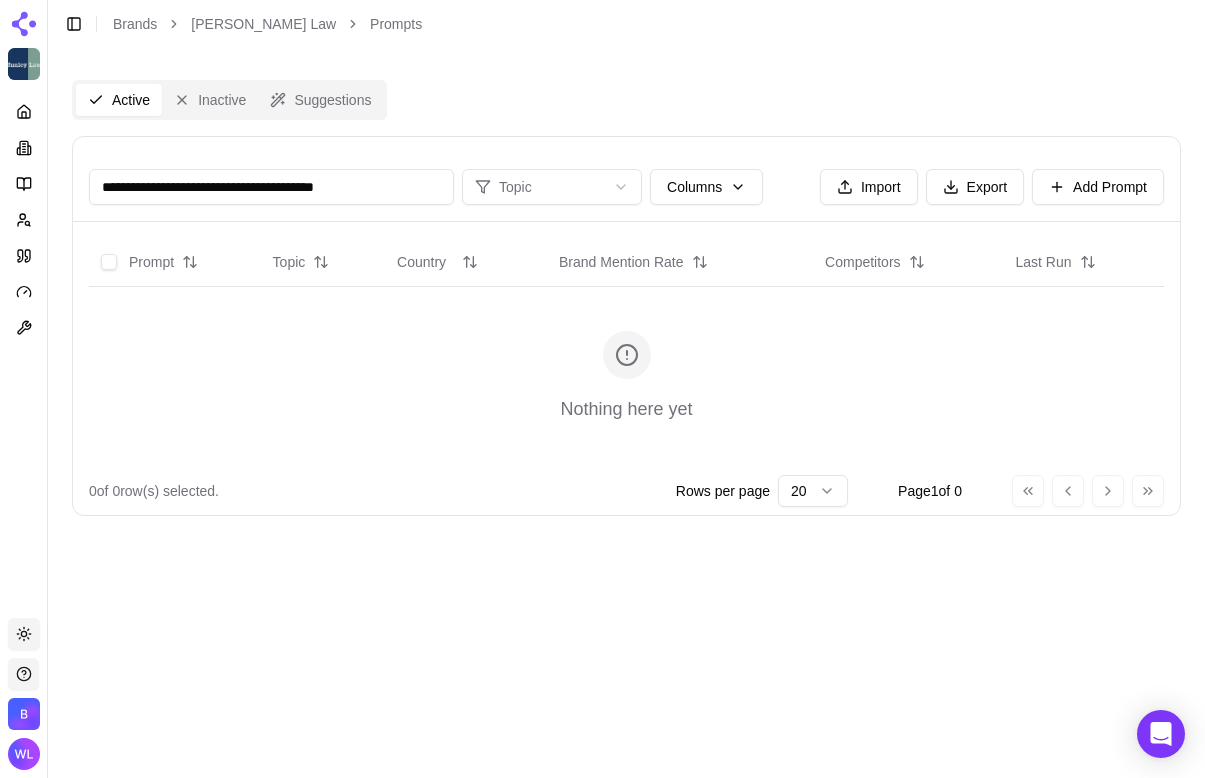 click on "**********" at bounding box center (271, 187) 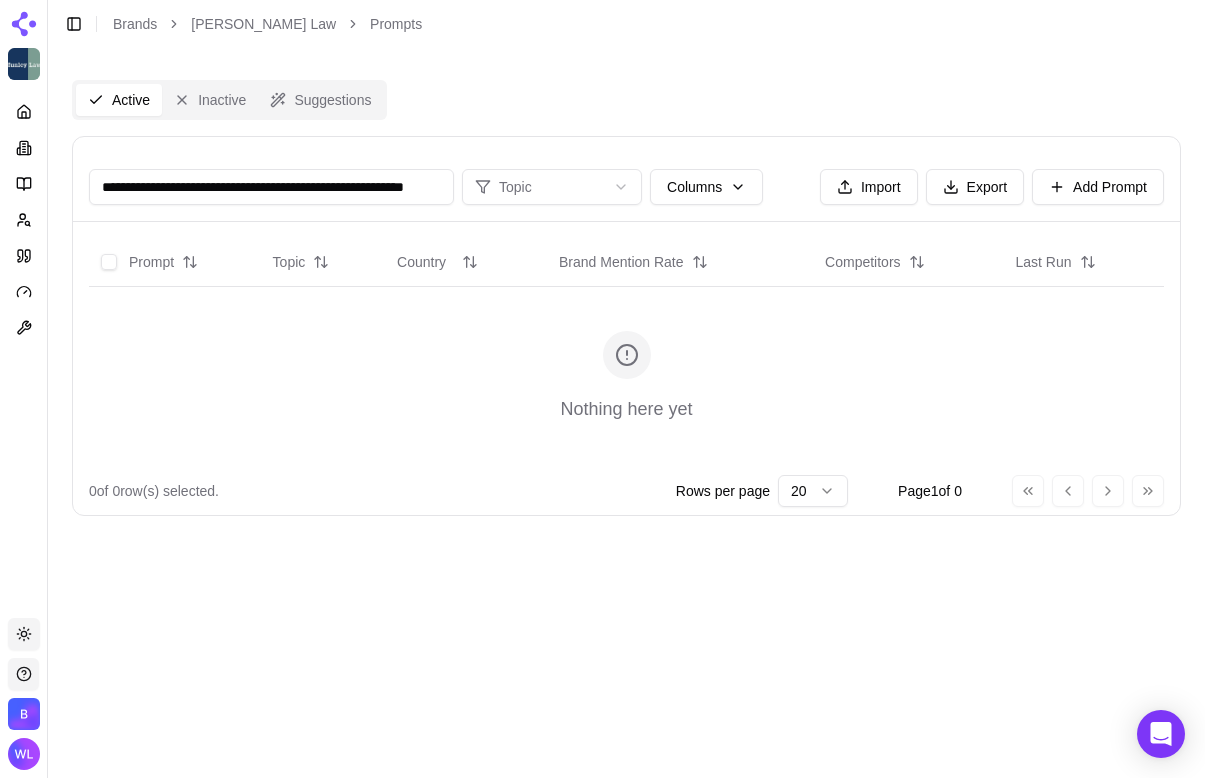 scroll, scrollTop: 0, scrollLeft: 74, axis: horizontal 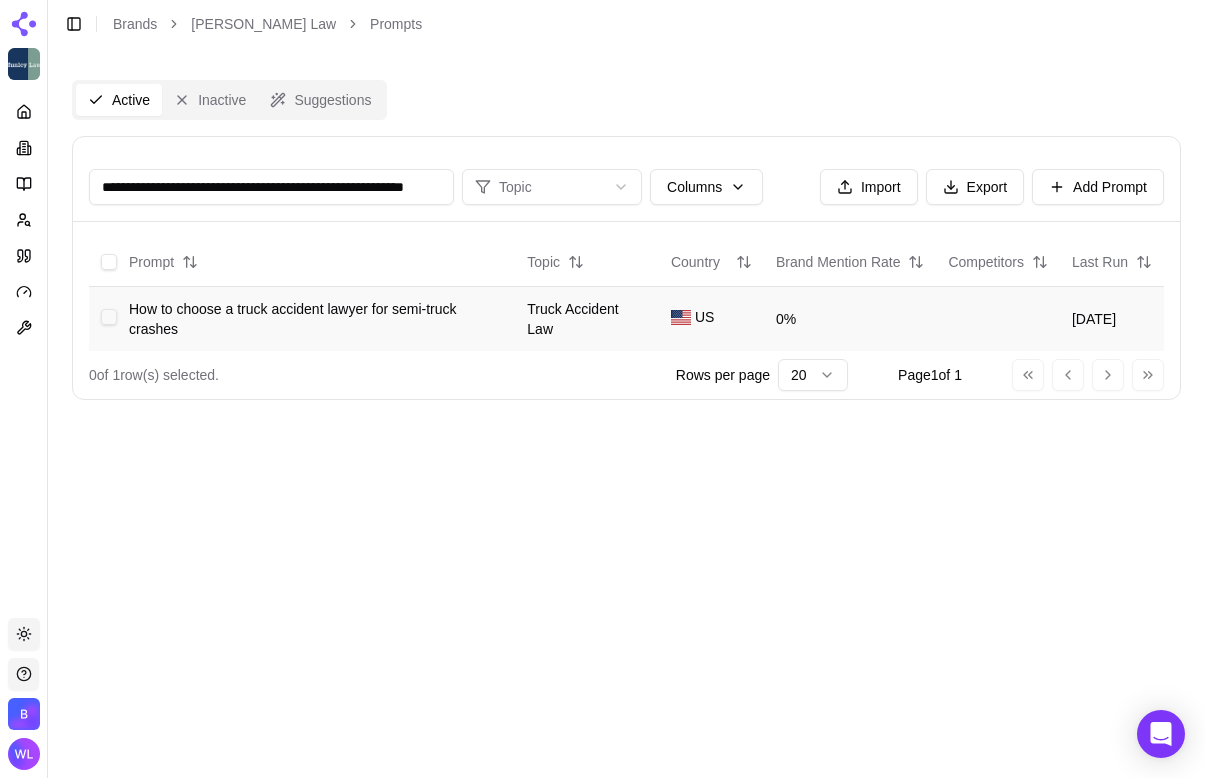 click at bounding box center [109, 317] 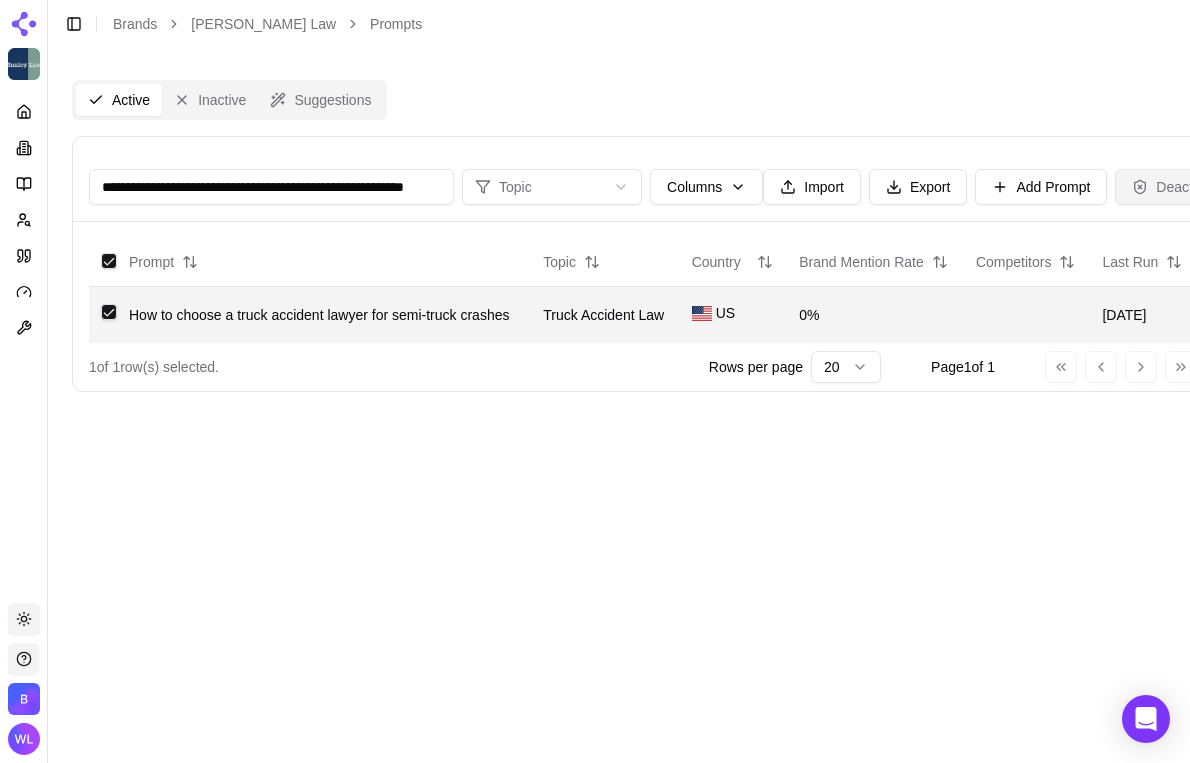click on "Deactivate" at bounding box center [1177, 187] 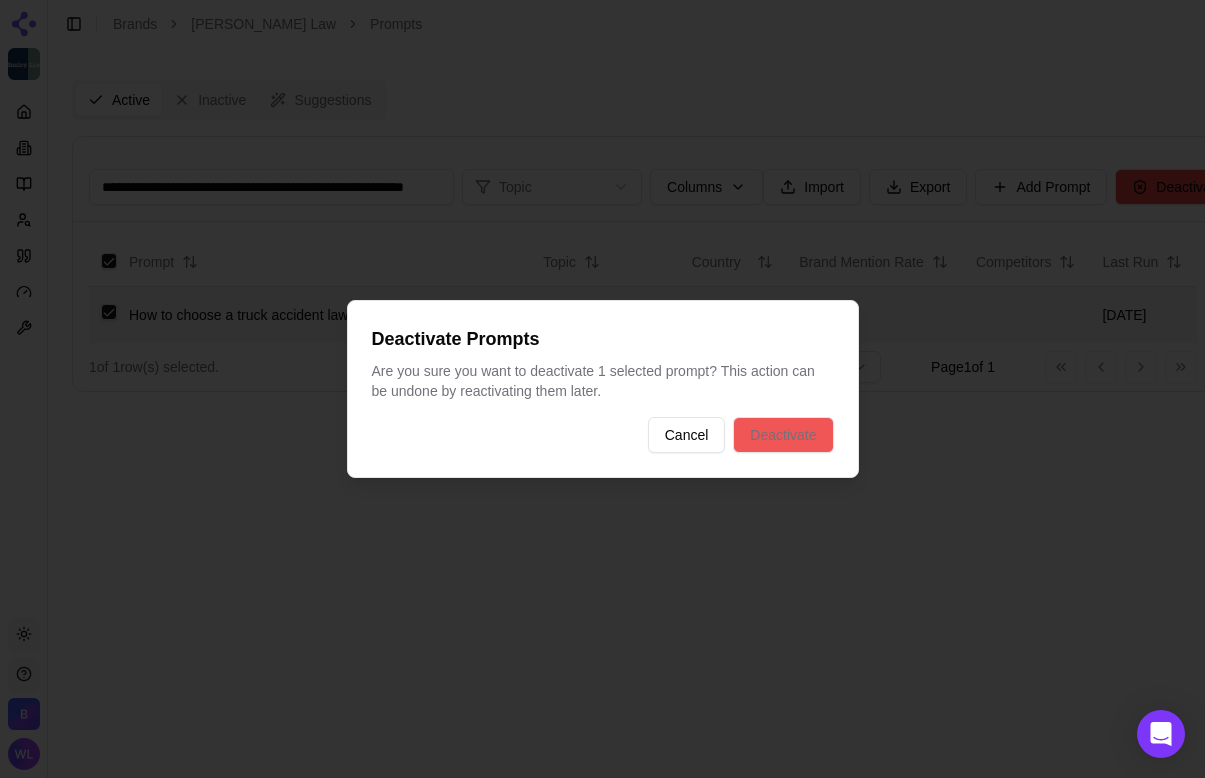 click on "Deactivate" at bounding box center [783, 435] 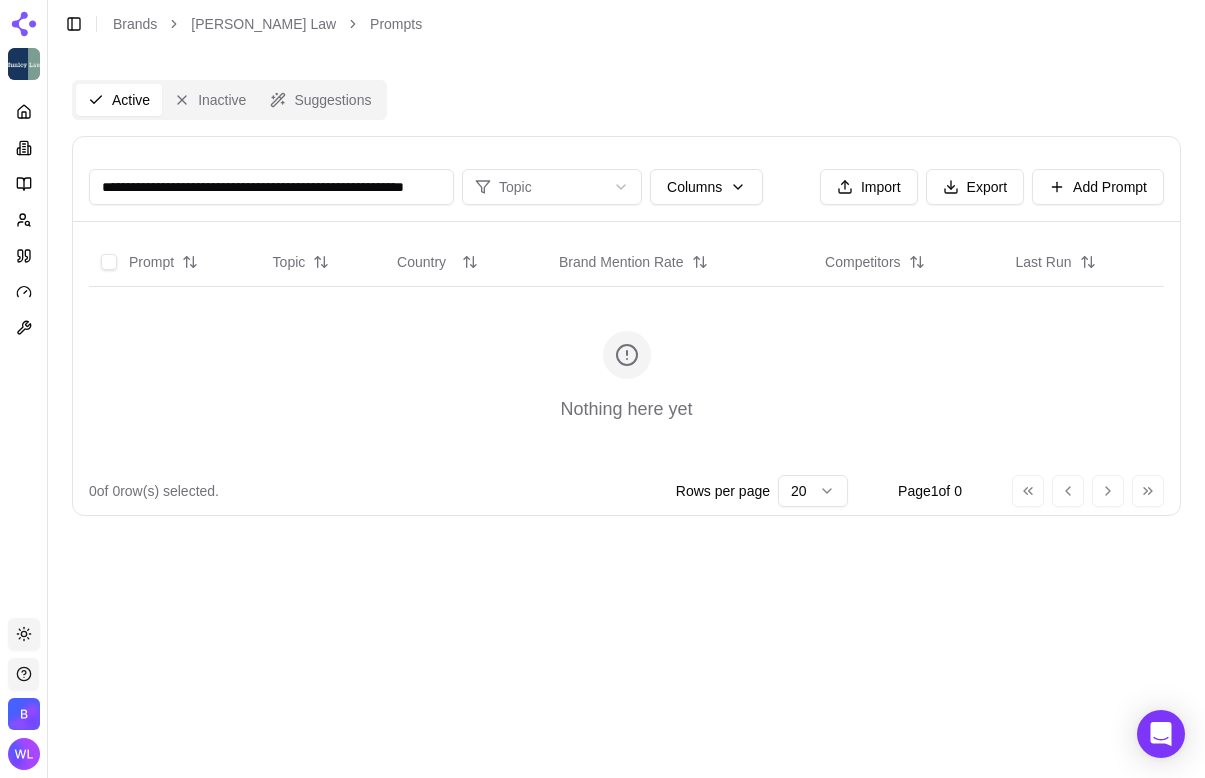 click on "**********" at bounding box center (271, 187) 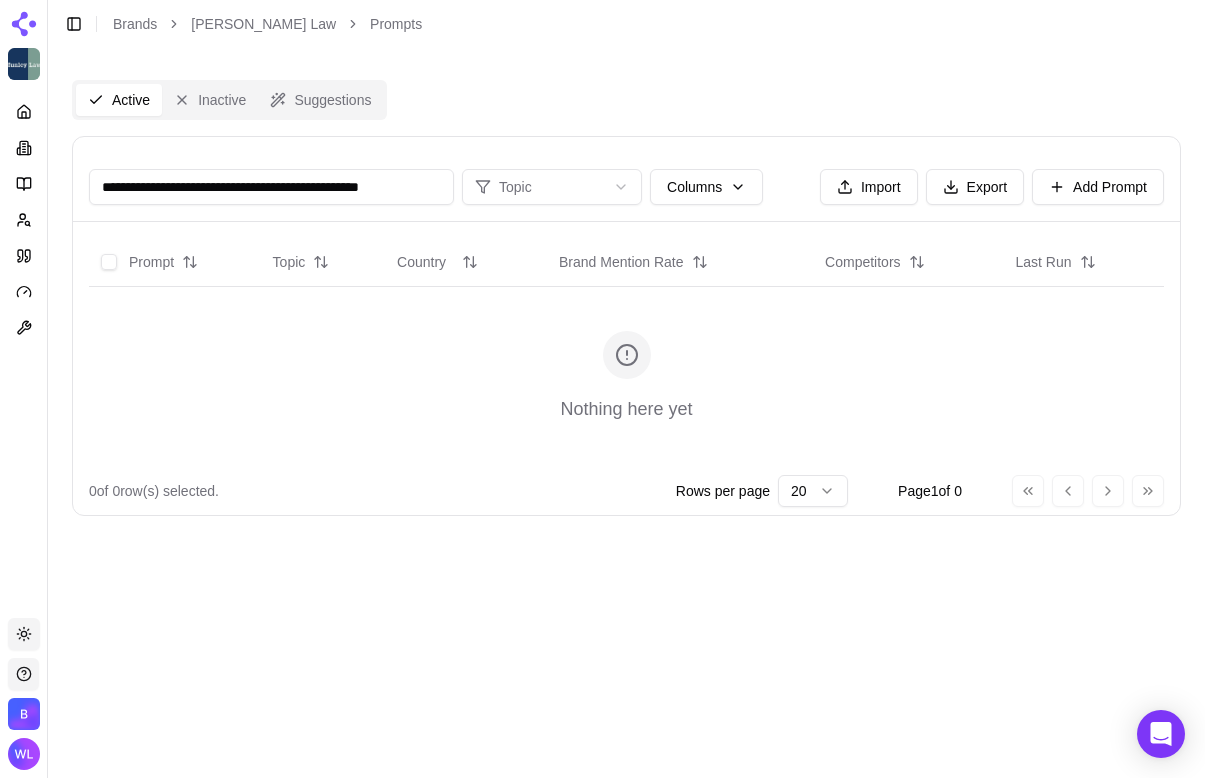 scroll, scrollTop: 0, scrollLeft: 5, axis: horizontal 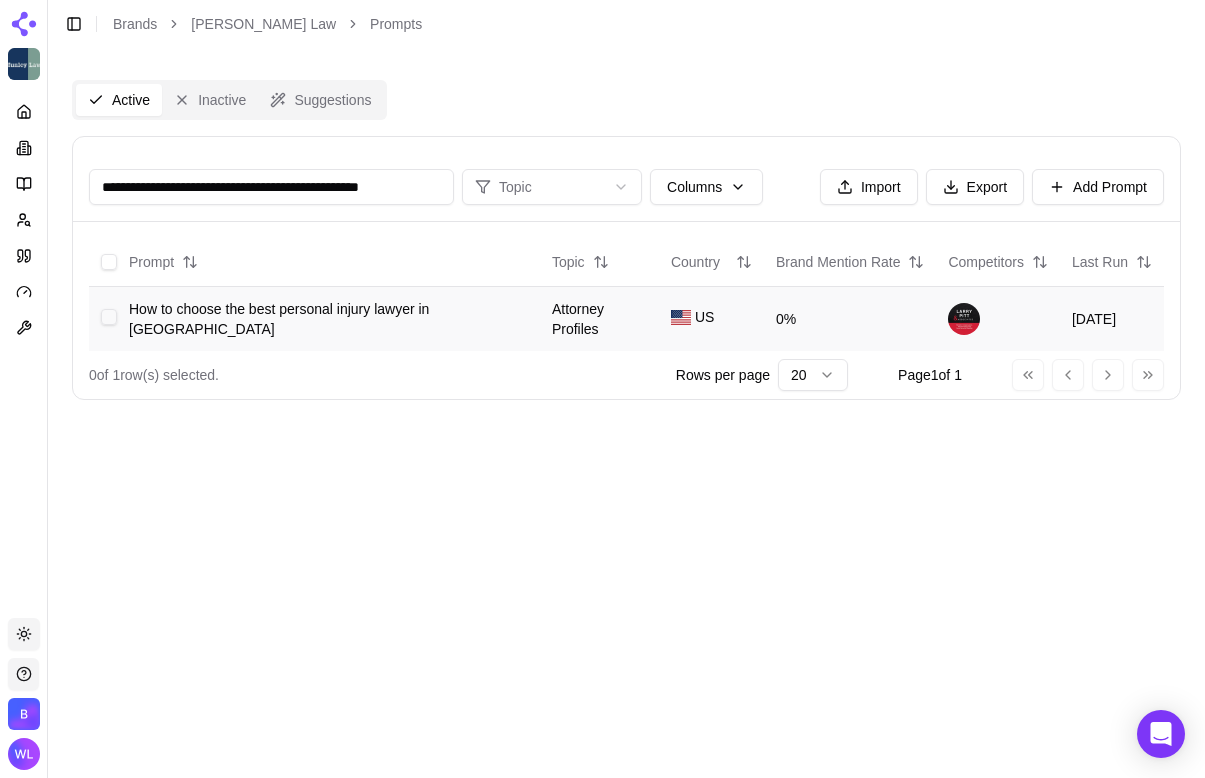 click at bounding box center (109, 317) 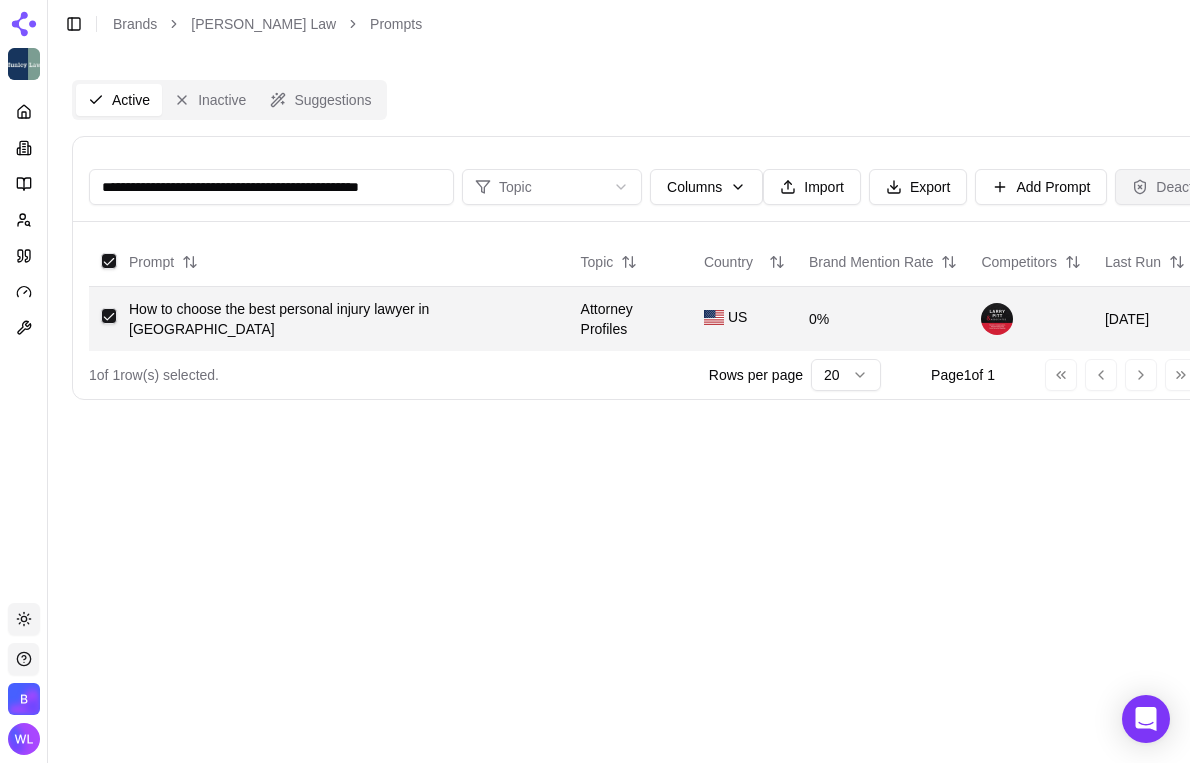 click on "Deactivate" at bounding box center [1177, 187] 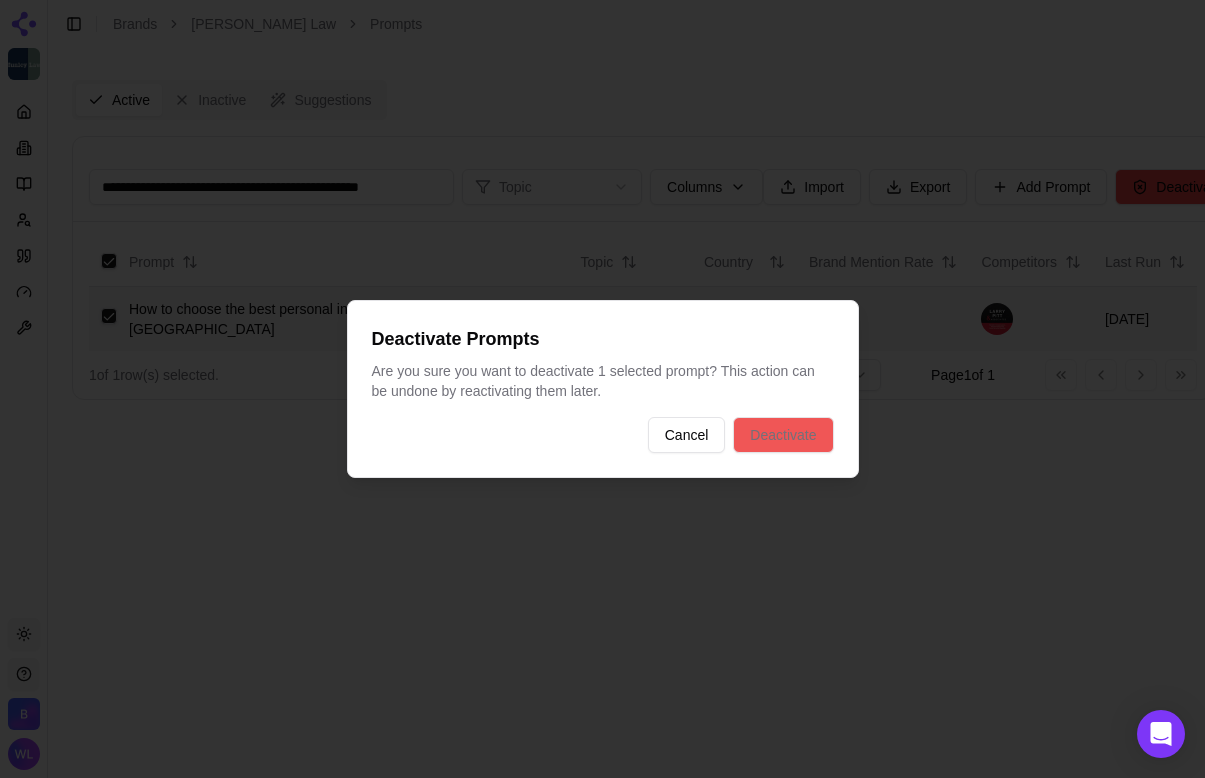 click on "Deactivate" at bounding box center (783, 435) 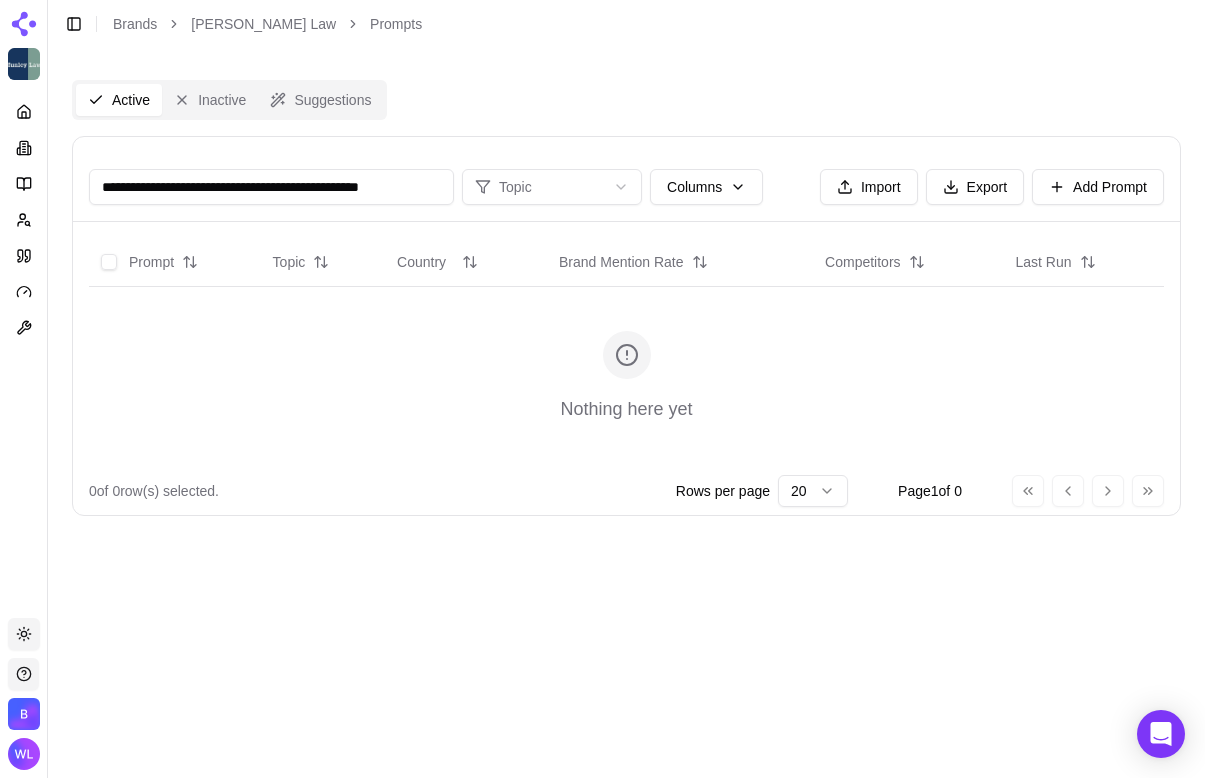 click on "**********" at bounding box center (271, 187) 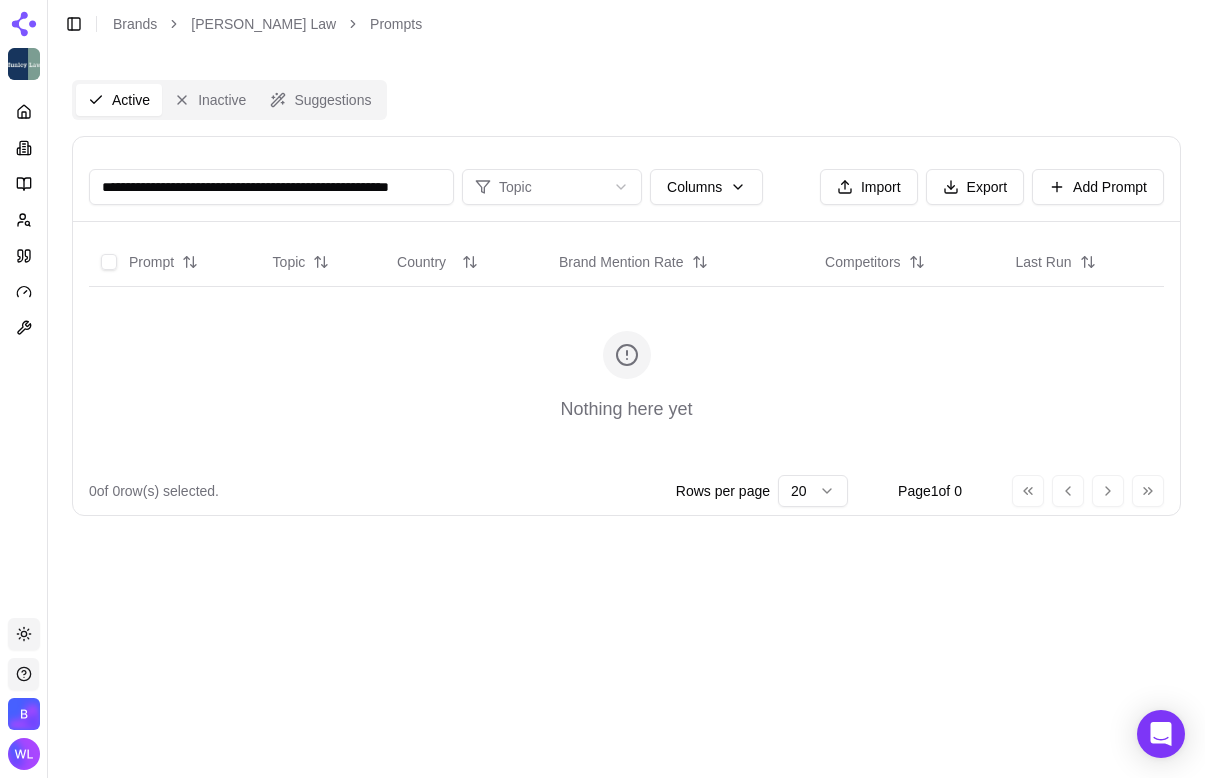 scroll, scrollTop: 0, scrollLeft: 64, axis: horizontal 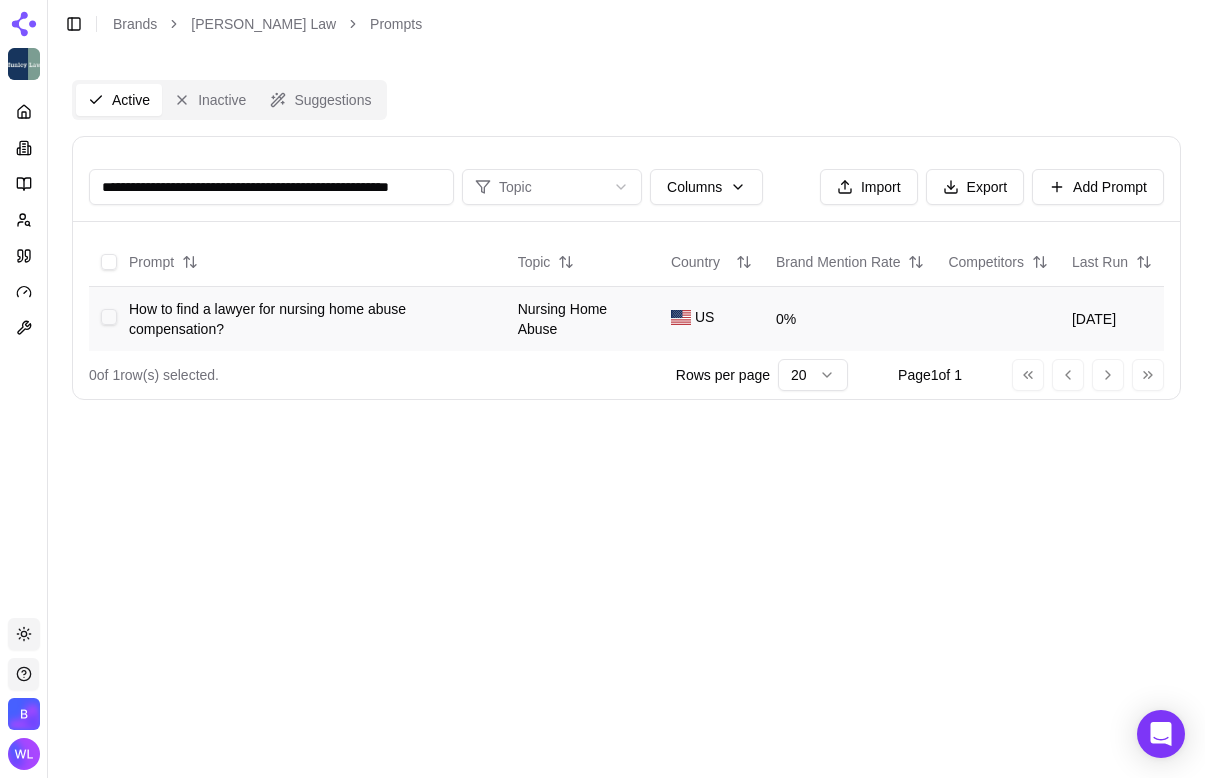 click at bounding box center (109, 317) 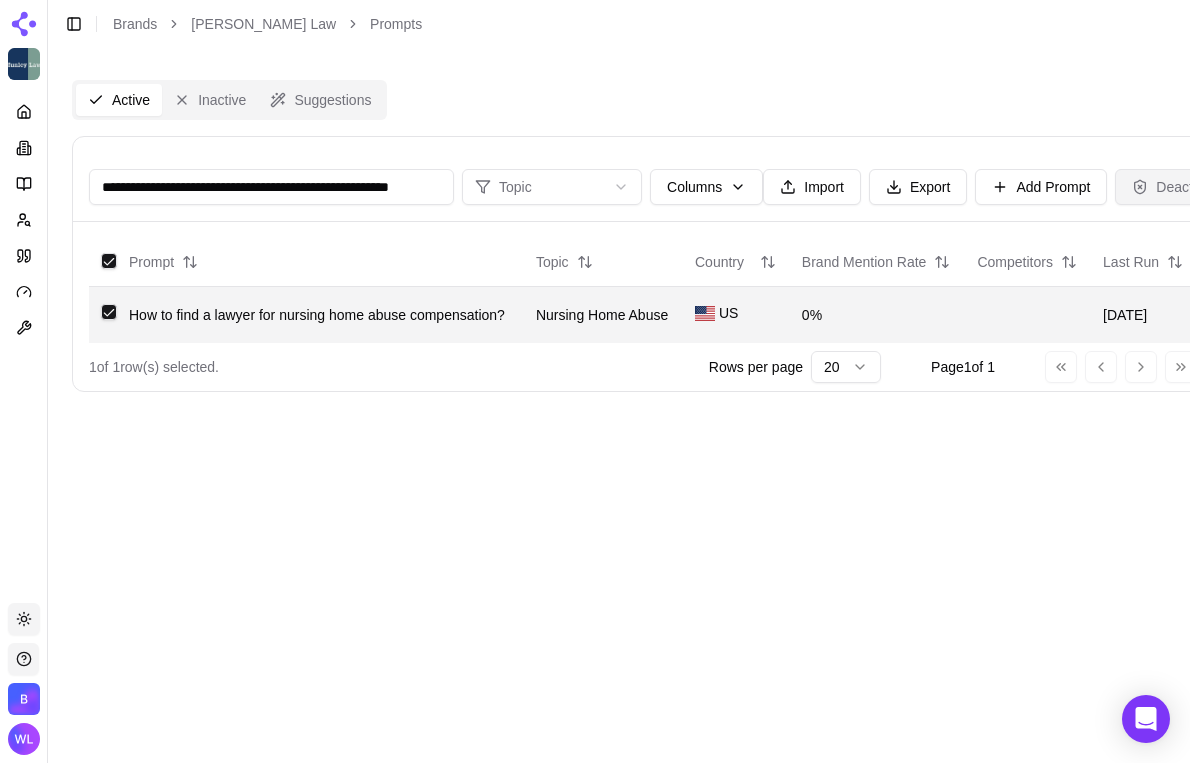 click on "Deactivate" at bounding box center [1177, 187] 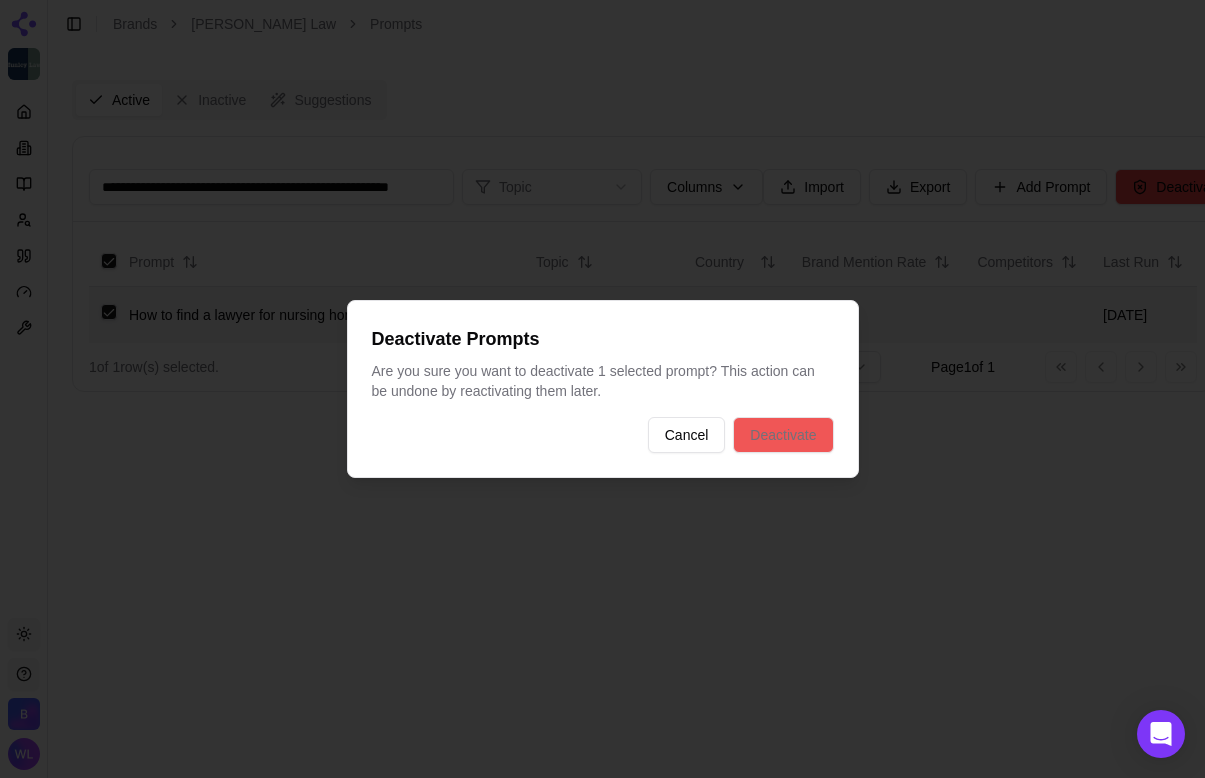 click on "Deactivate" at bounding box center [783, 435] 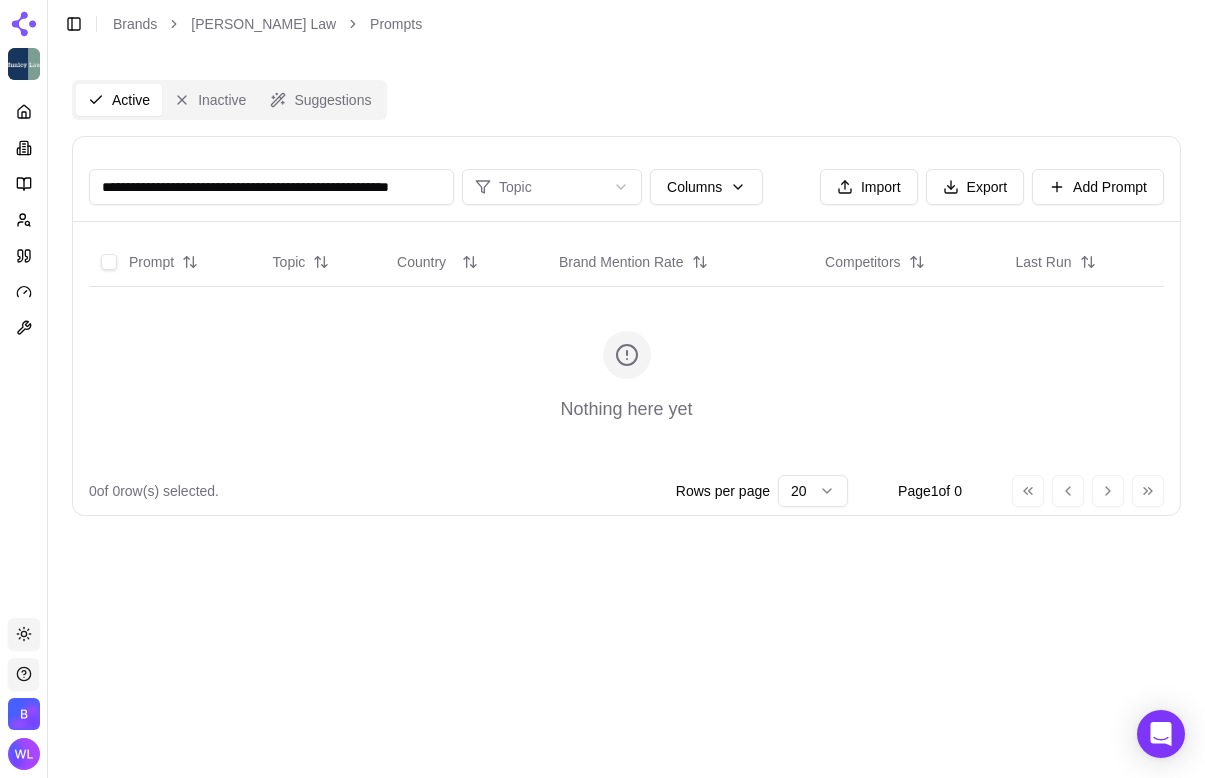 click on "**********" at bounding box center (271, 187) 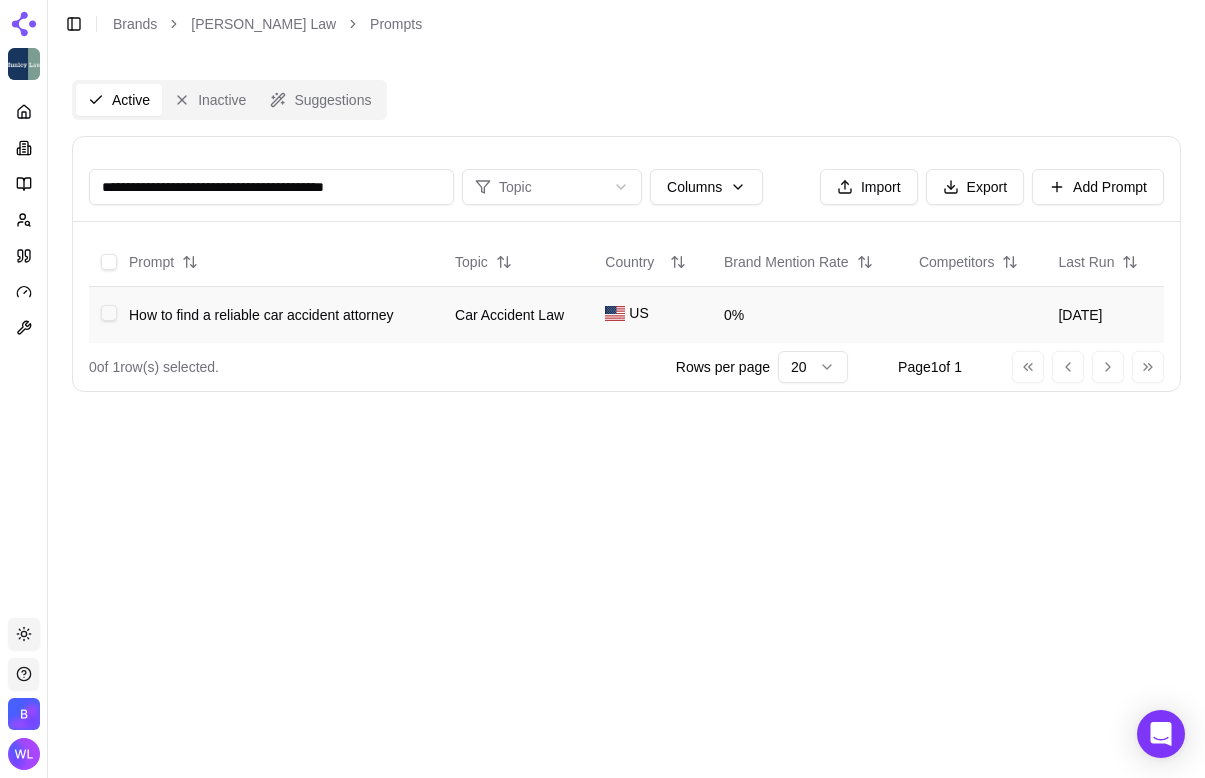 click at bounding box center [109, 313] 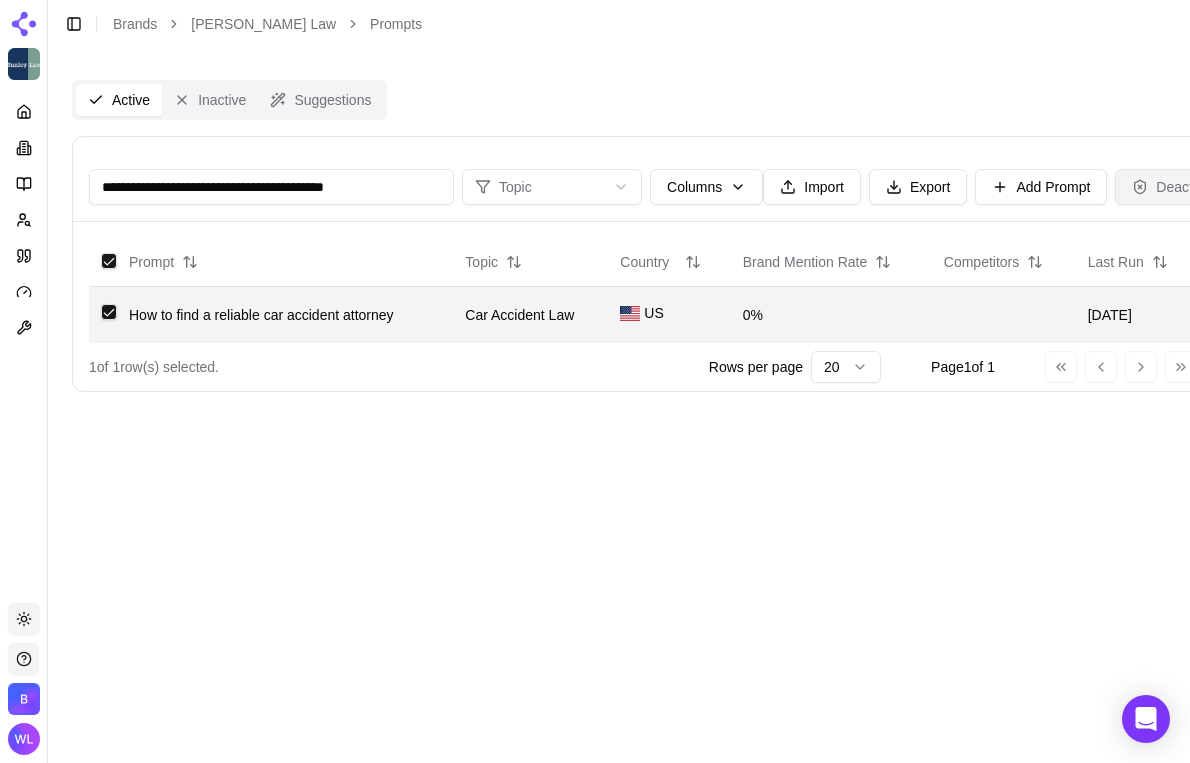 click on "Deactivate" at bounding box center (1177, 187) 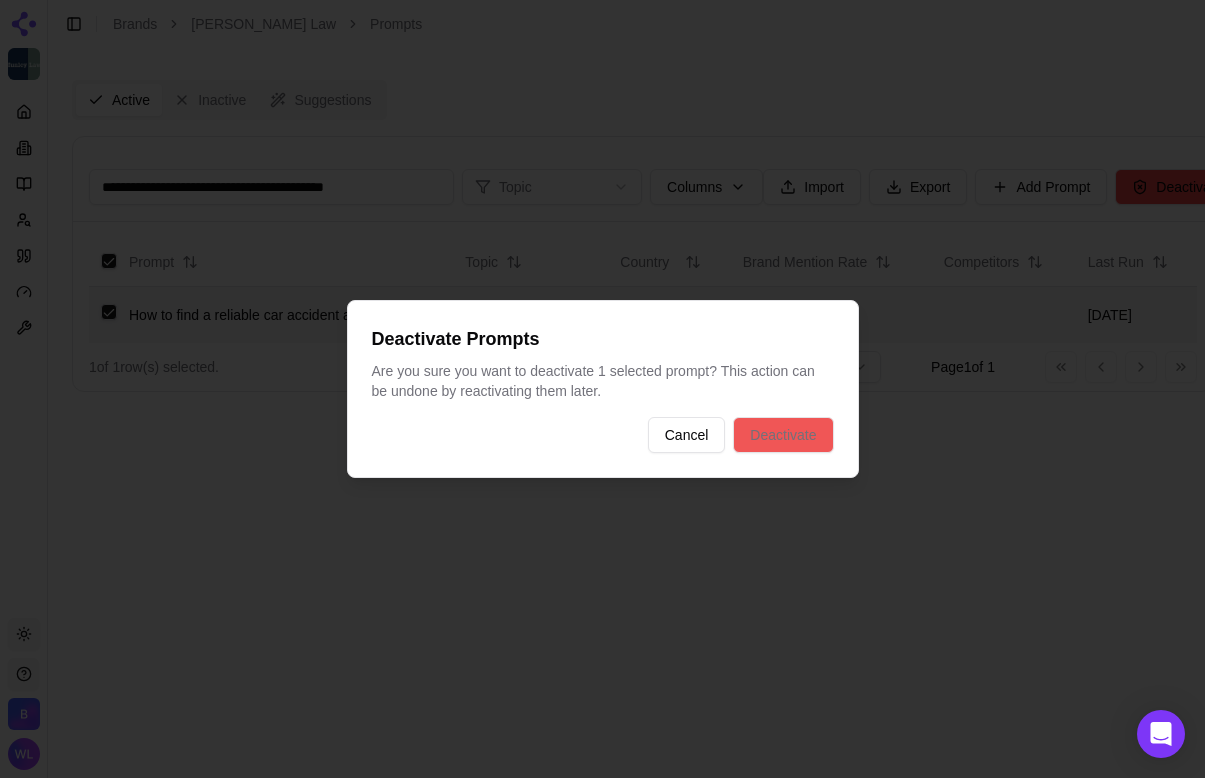click on "Deactivate" at bounding box center [783, 435] 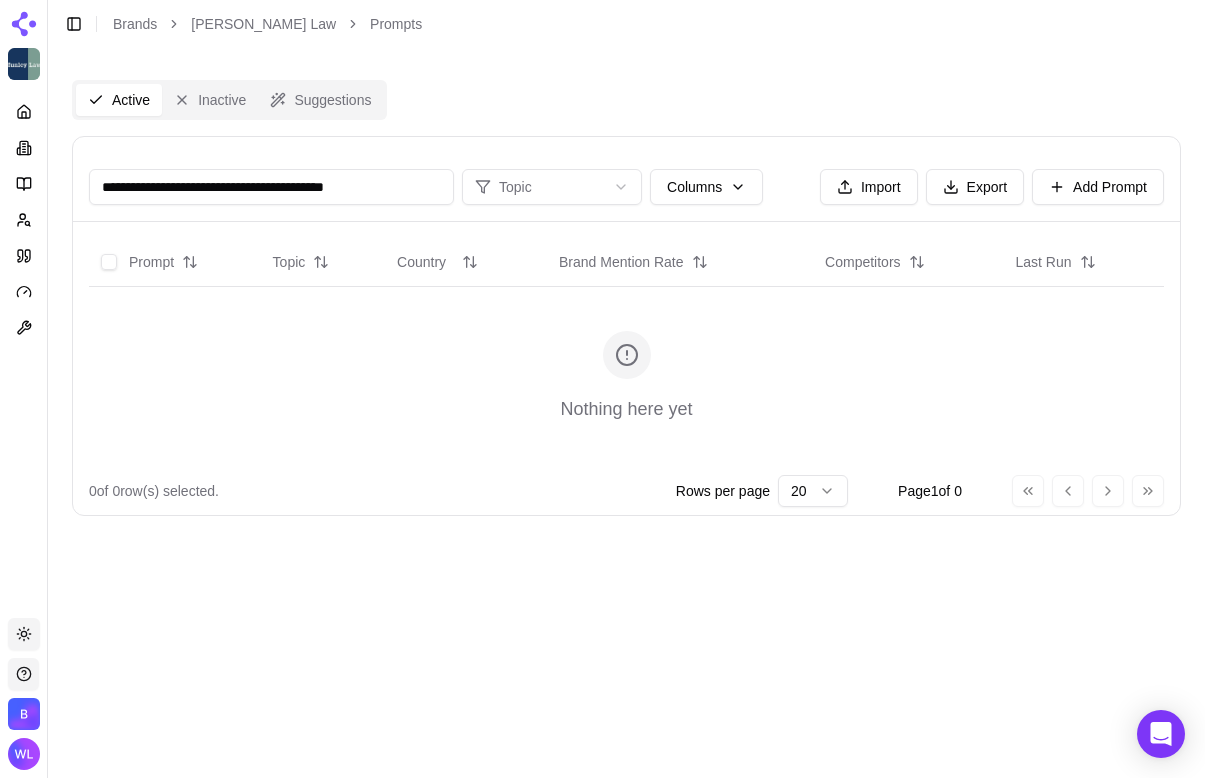 click on "**********" at bounding box center [271, 187] 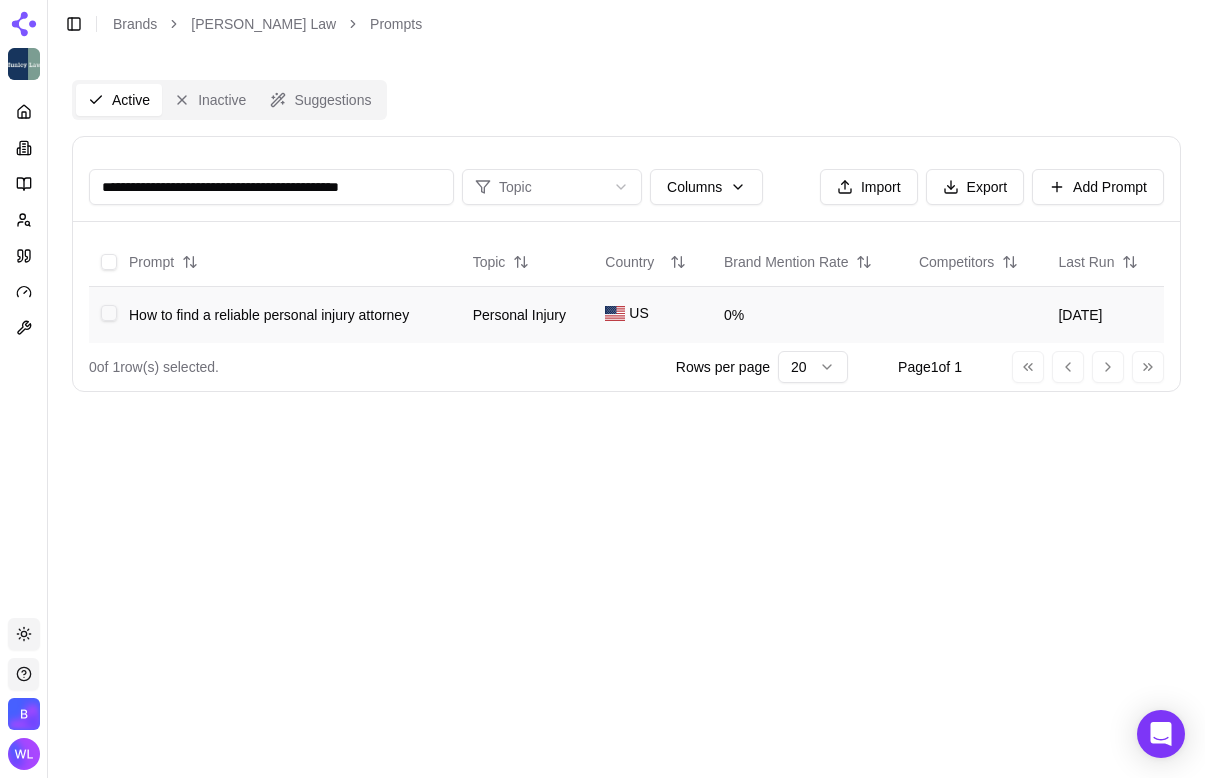 click at bounding box center (109, 313) 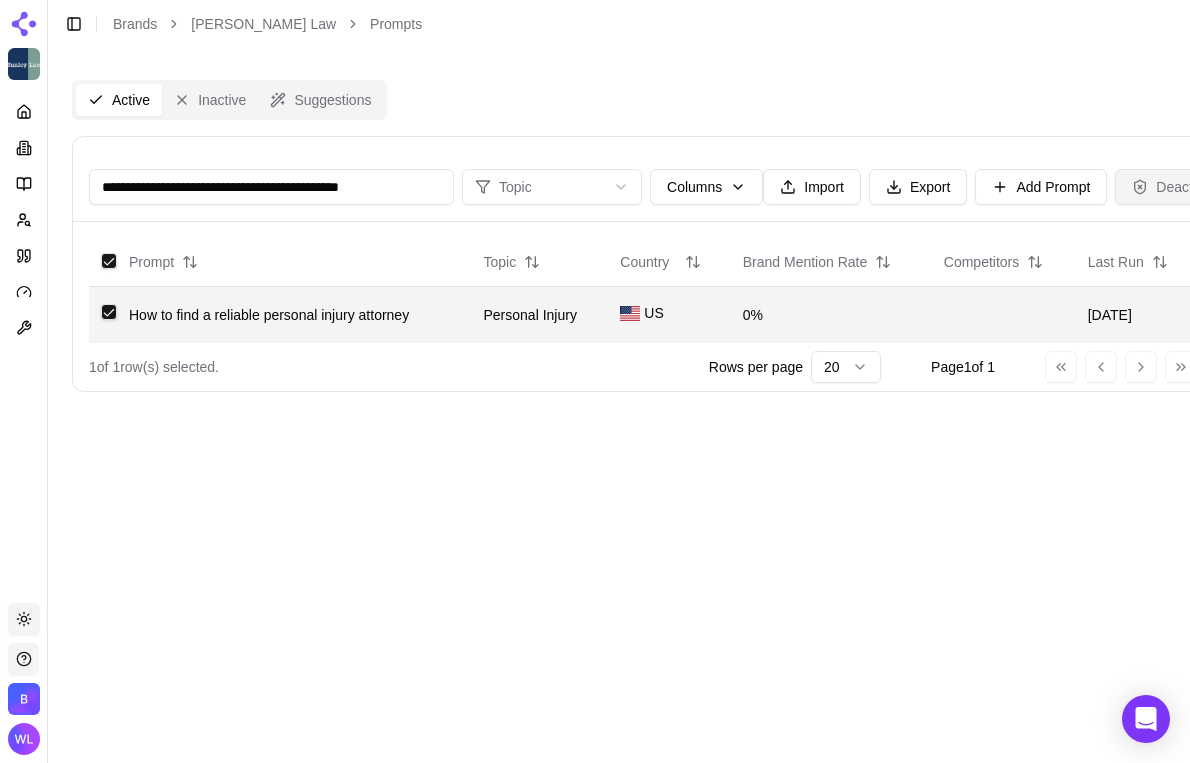 click on "Deactivate" at bounding box center [1177, 187] 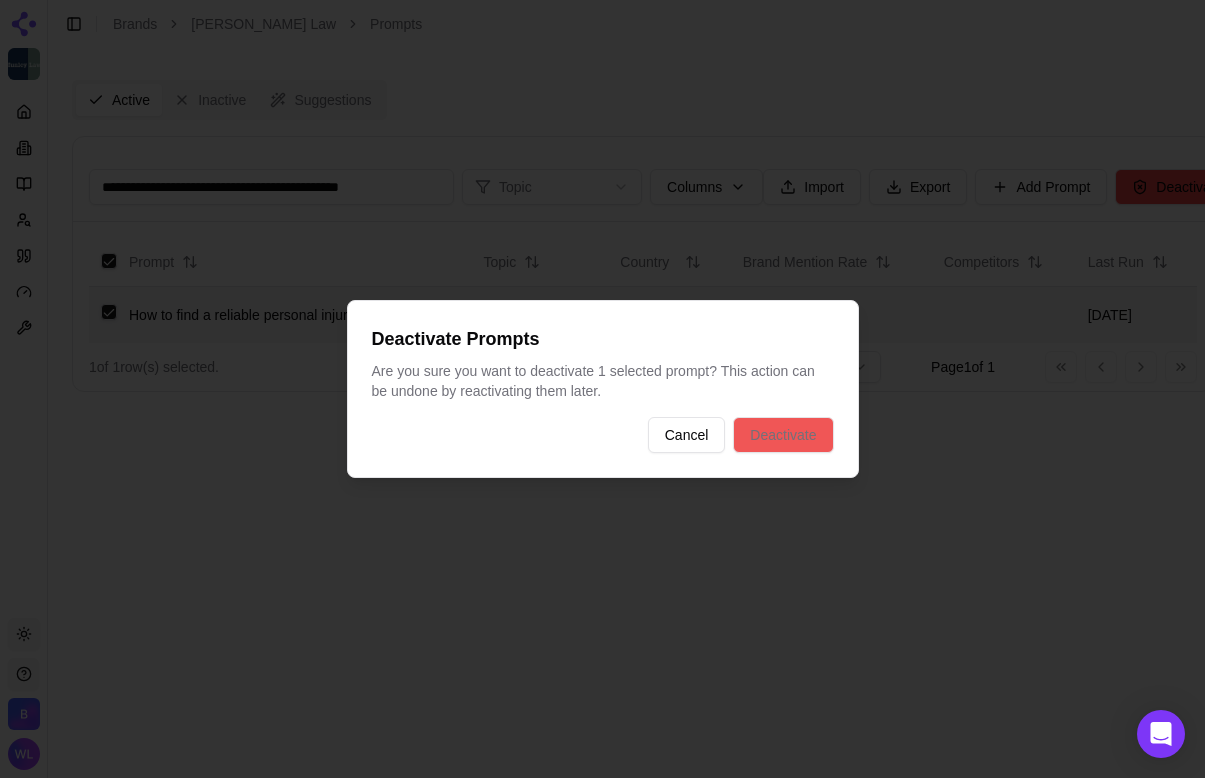click on "Deactivate" at bounding box center [783, 435] 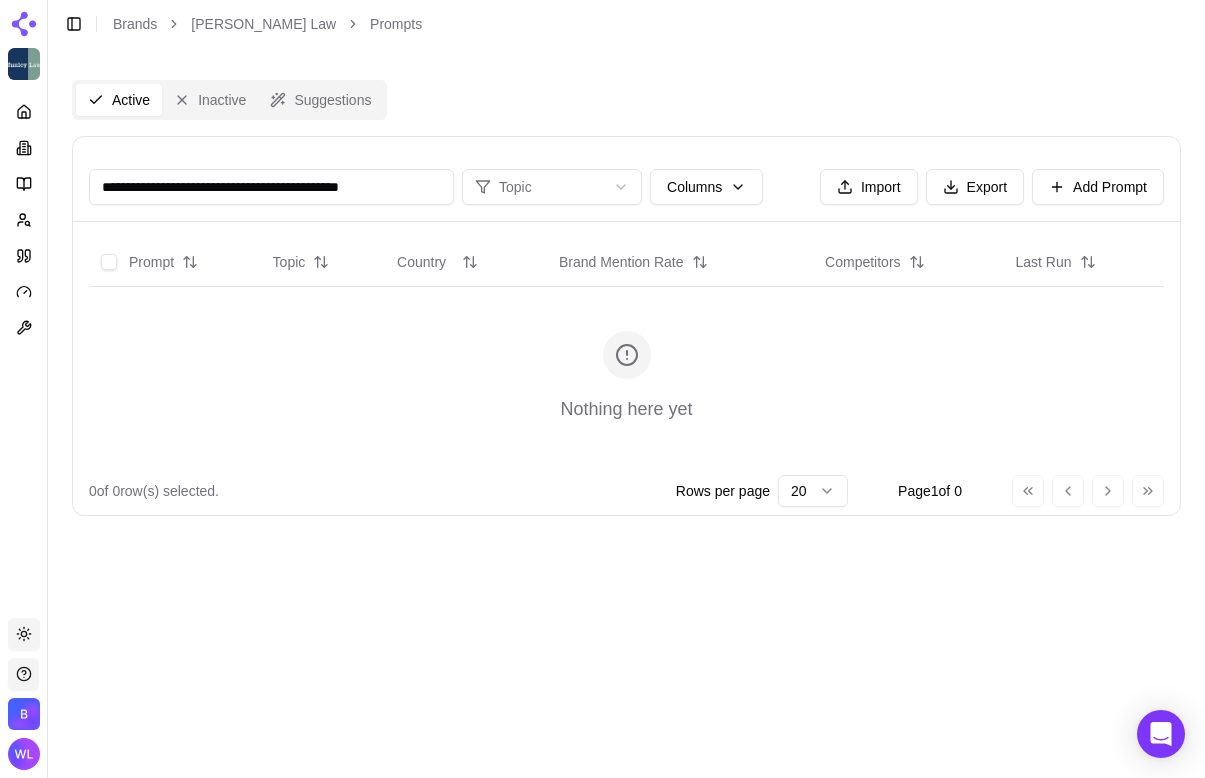 click on "**********" at bounding box center (271, 187) 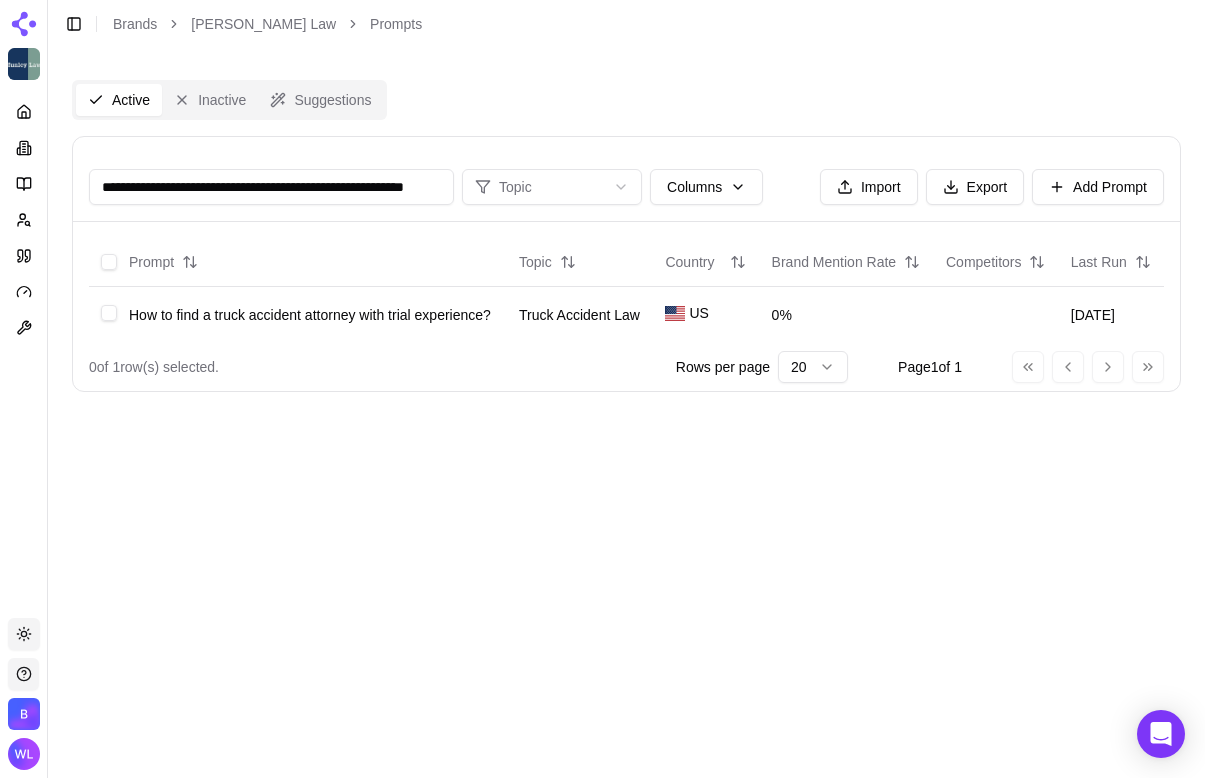scroll, scrollTop: 0, scrollLeft: 55, axis: horizontal 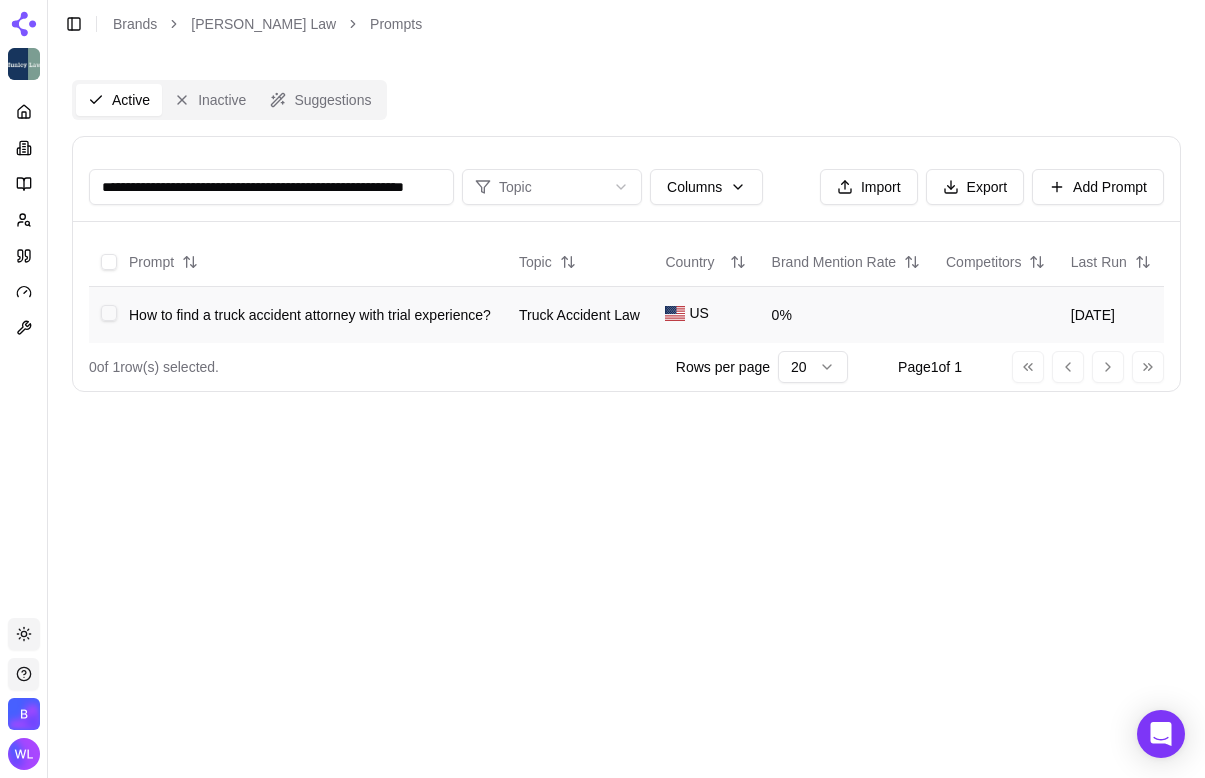 click at bounding box center [109, 313] 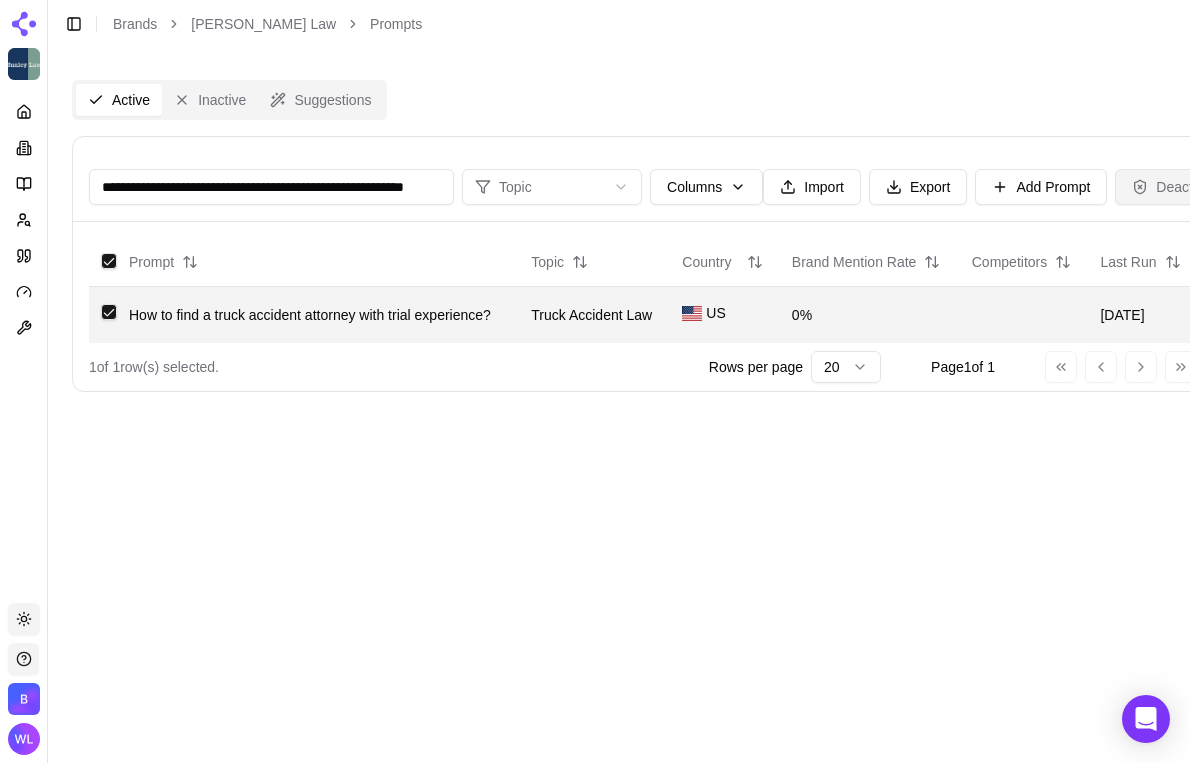 click on "Deactivate" at bounding box center (1177, 187) 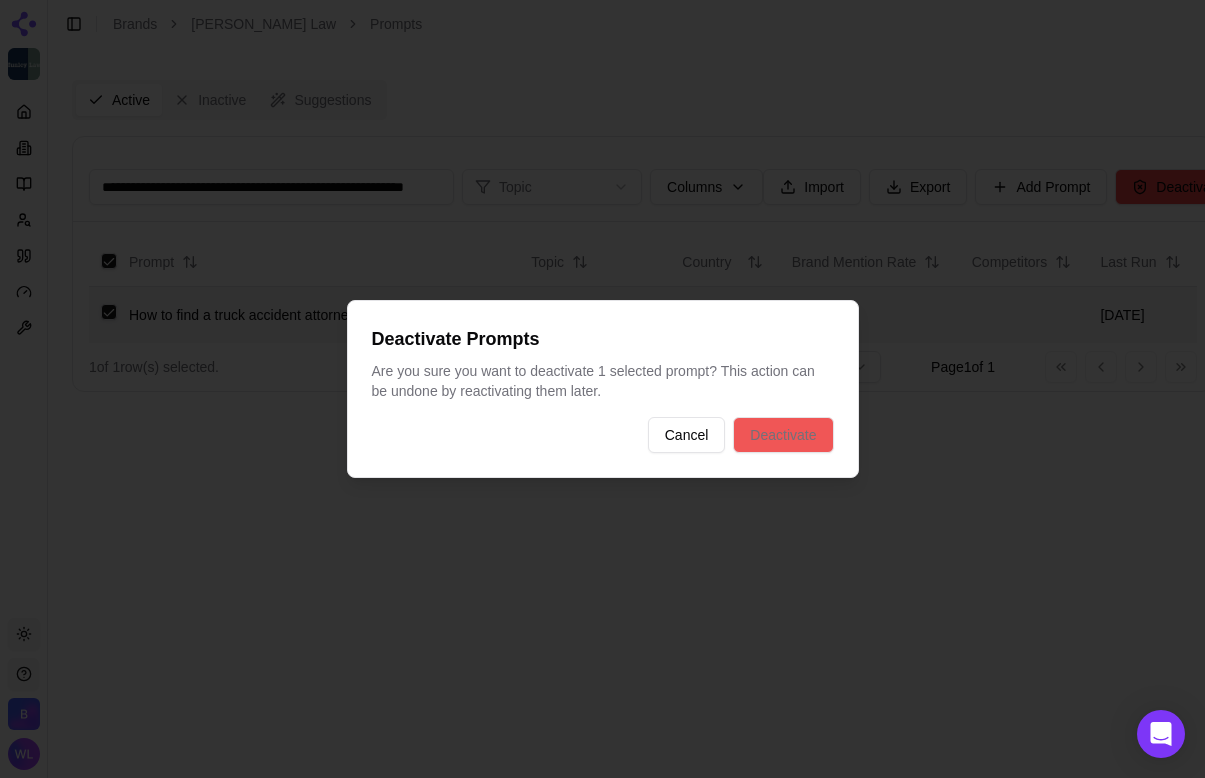 click on "Deactivate" at bounding box center [783, 435] 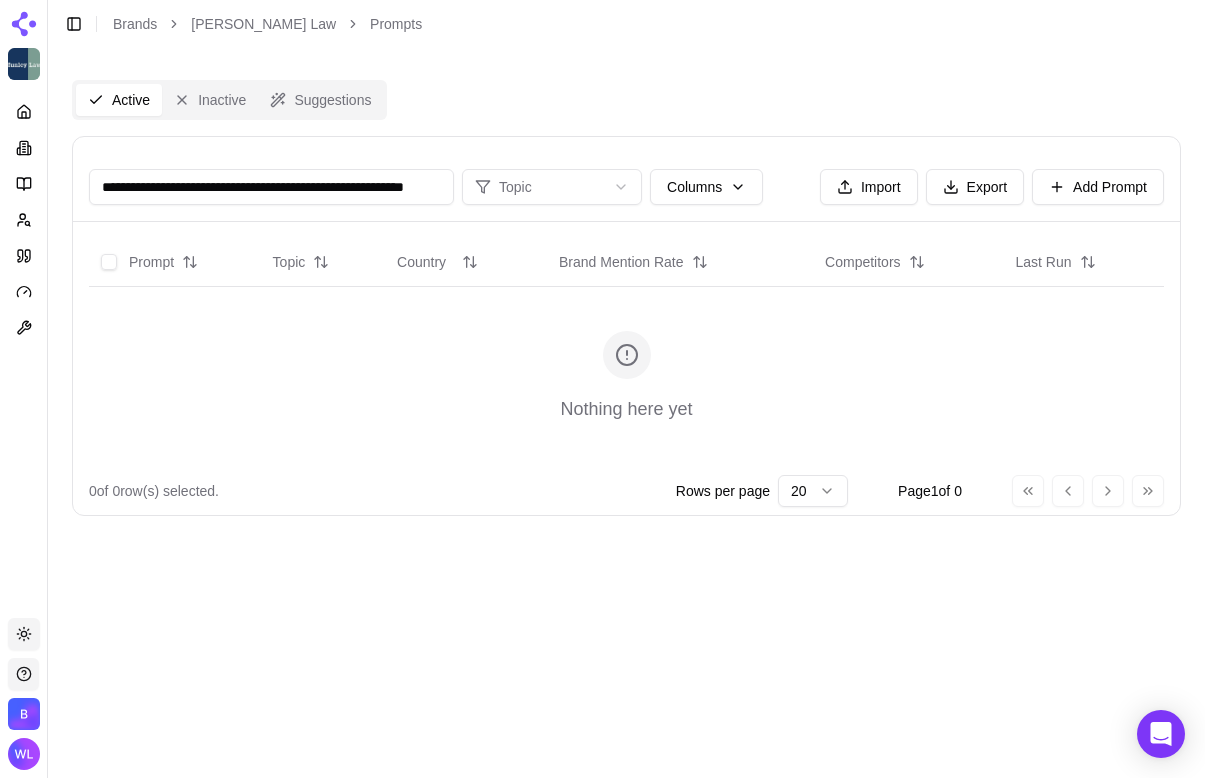 click on "**********" at bounding box center [271, 187] 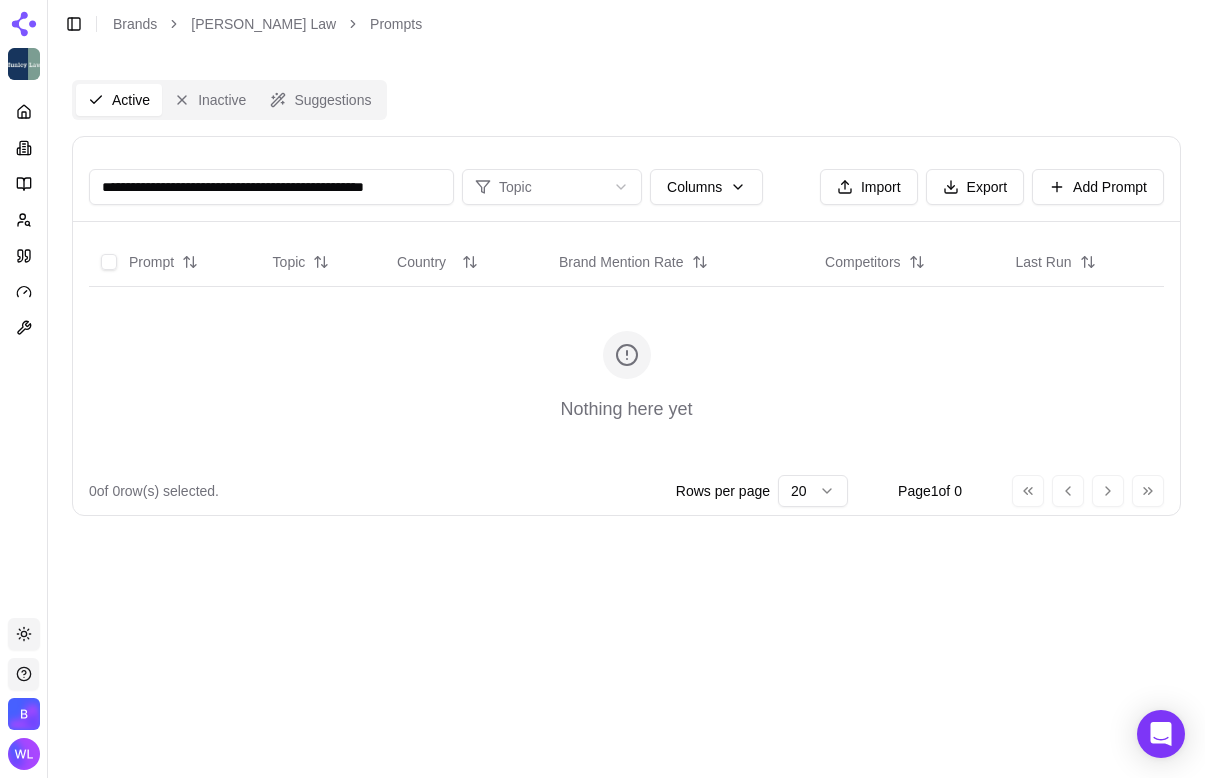 scroll, scrollTop: 0, scrollLeft: 0, axis: both 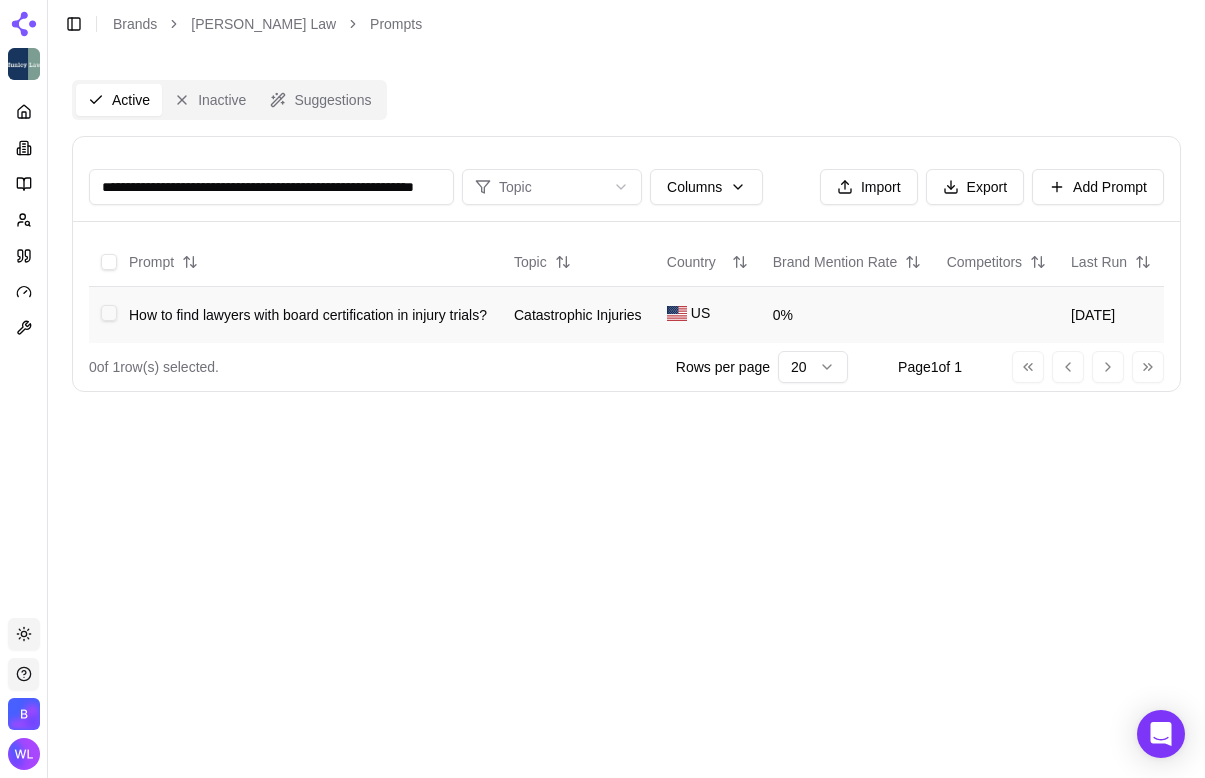 click at bounding box center [109, 313] 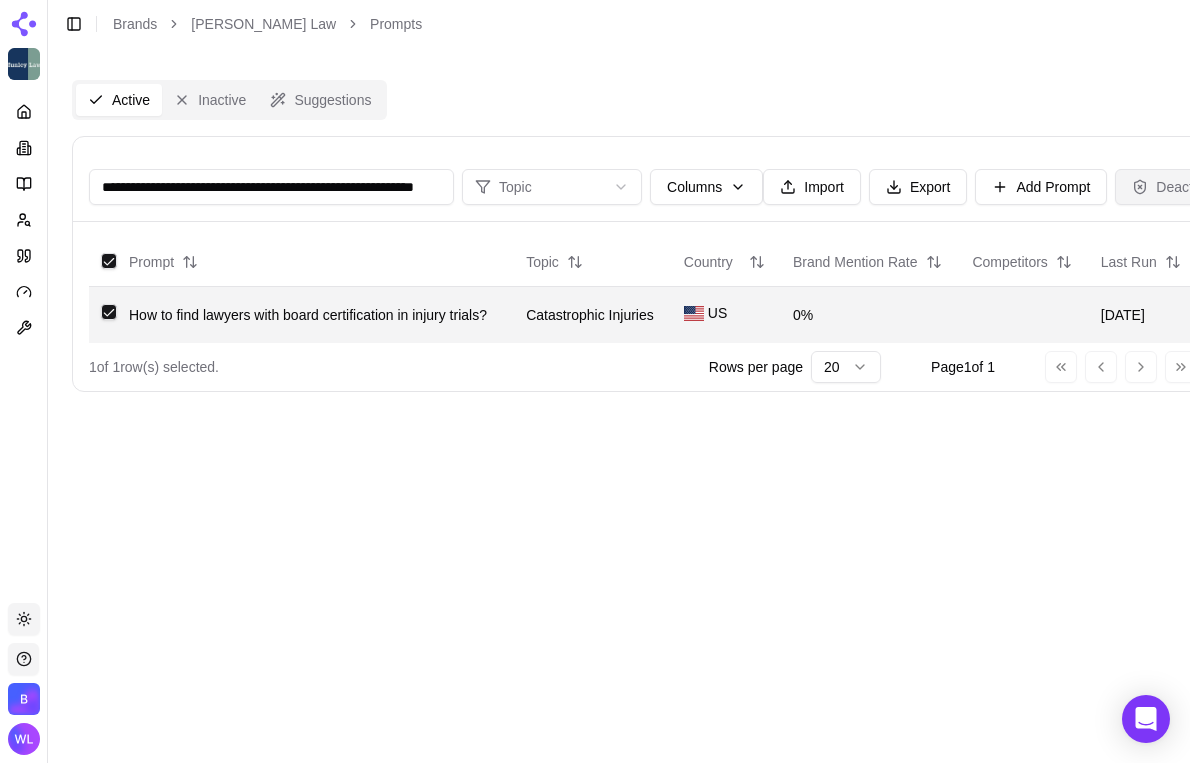 click on "Deactivate" at bounding box center (1177, 187) 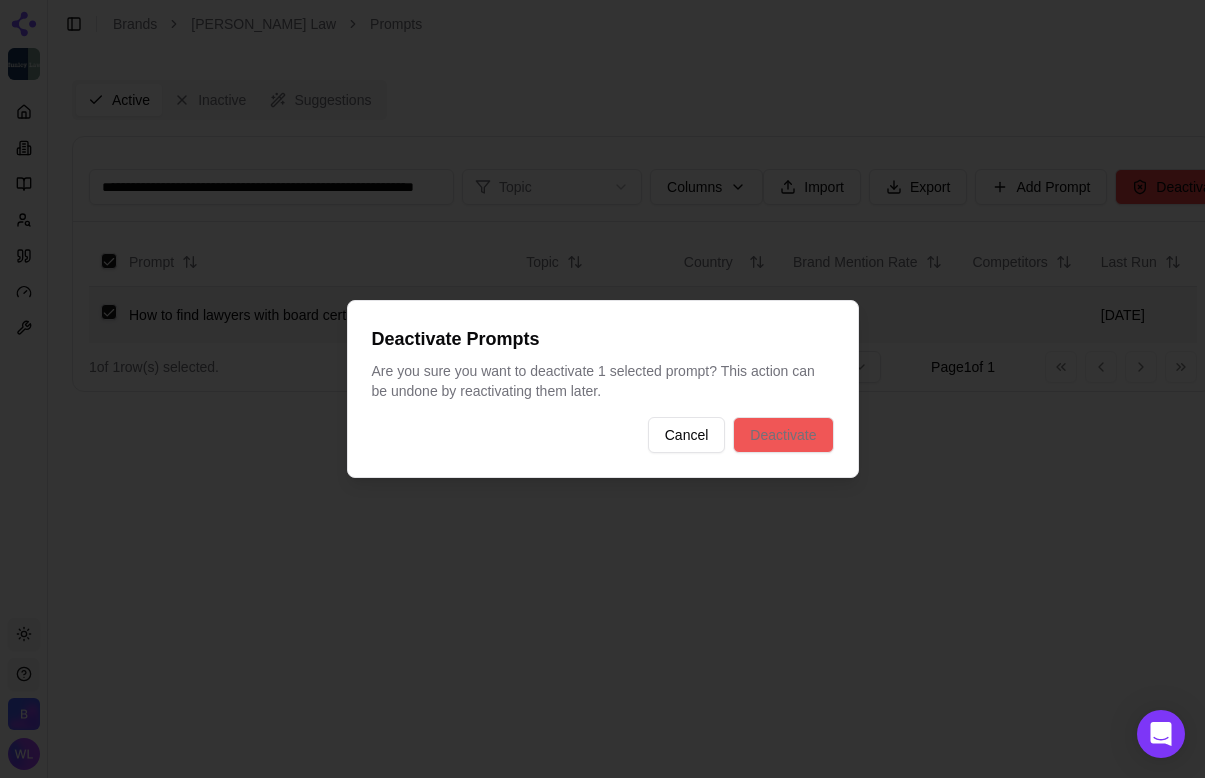 click on "Deactivate" at bounding box center [783, 435] 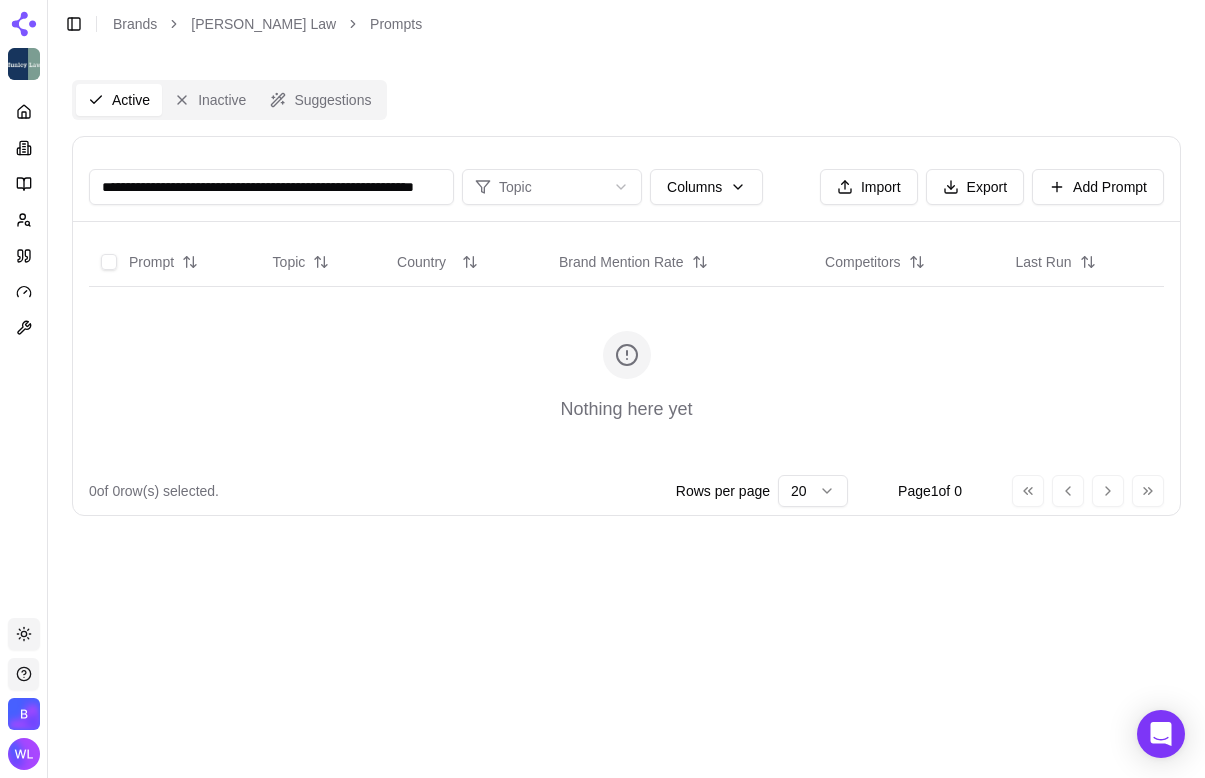 click on "**********" at bounding box center [271, 187] 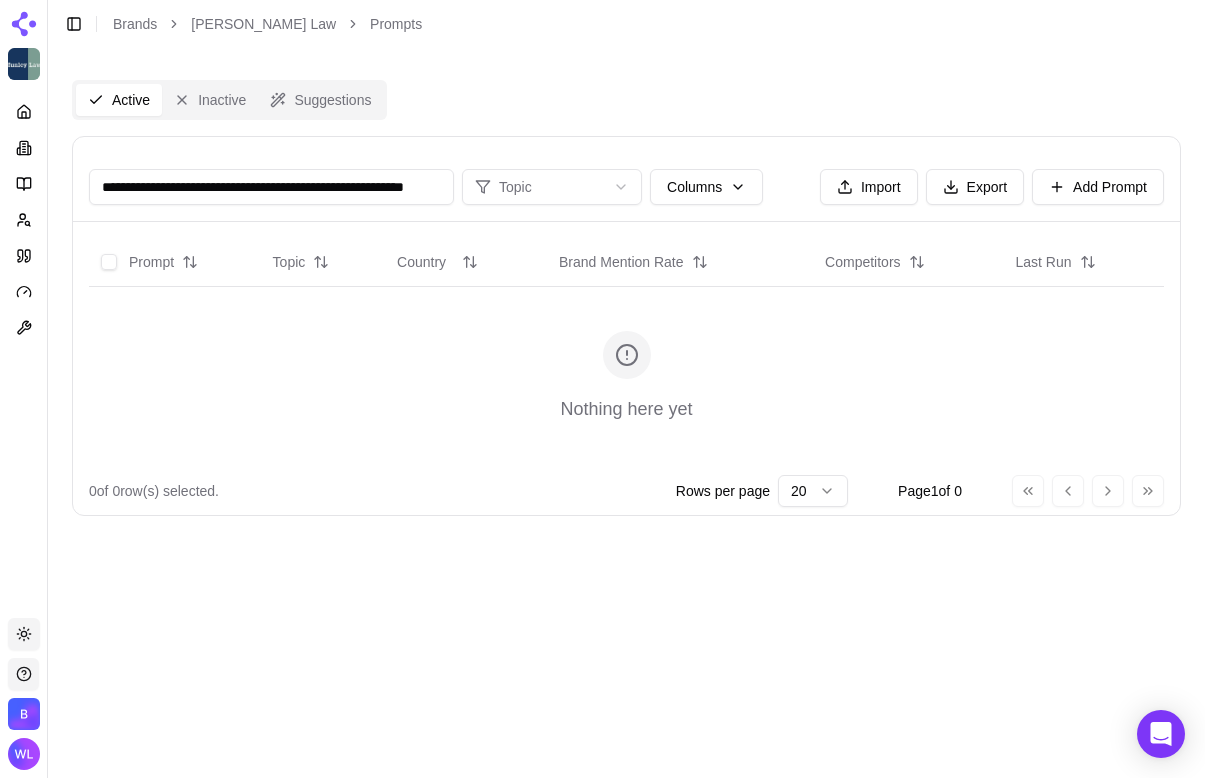 scroll, scrollTop: 0, scrollLeft: 70, axis: horizontal 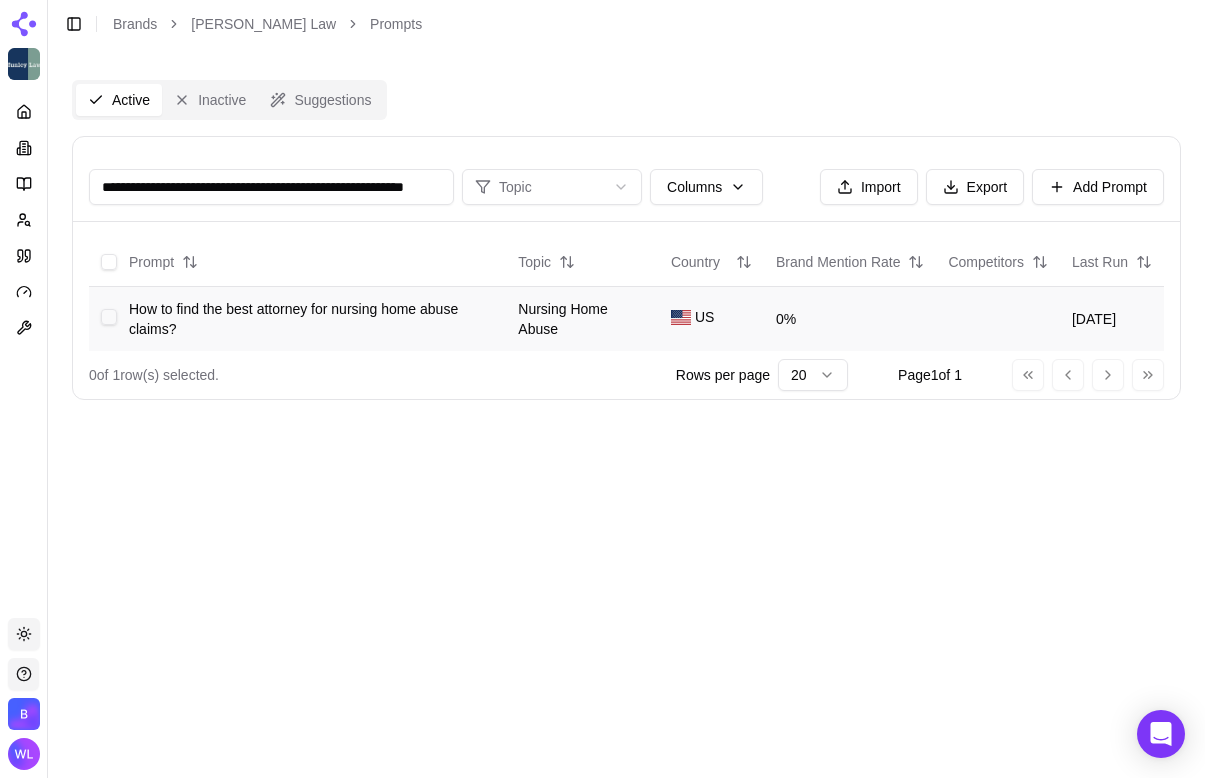 click at bounding box center (109, 317) 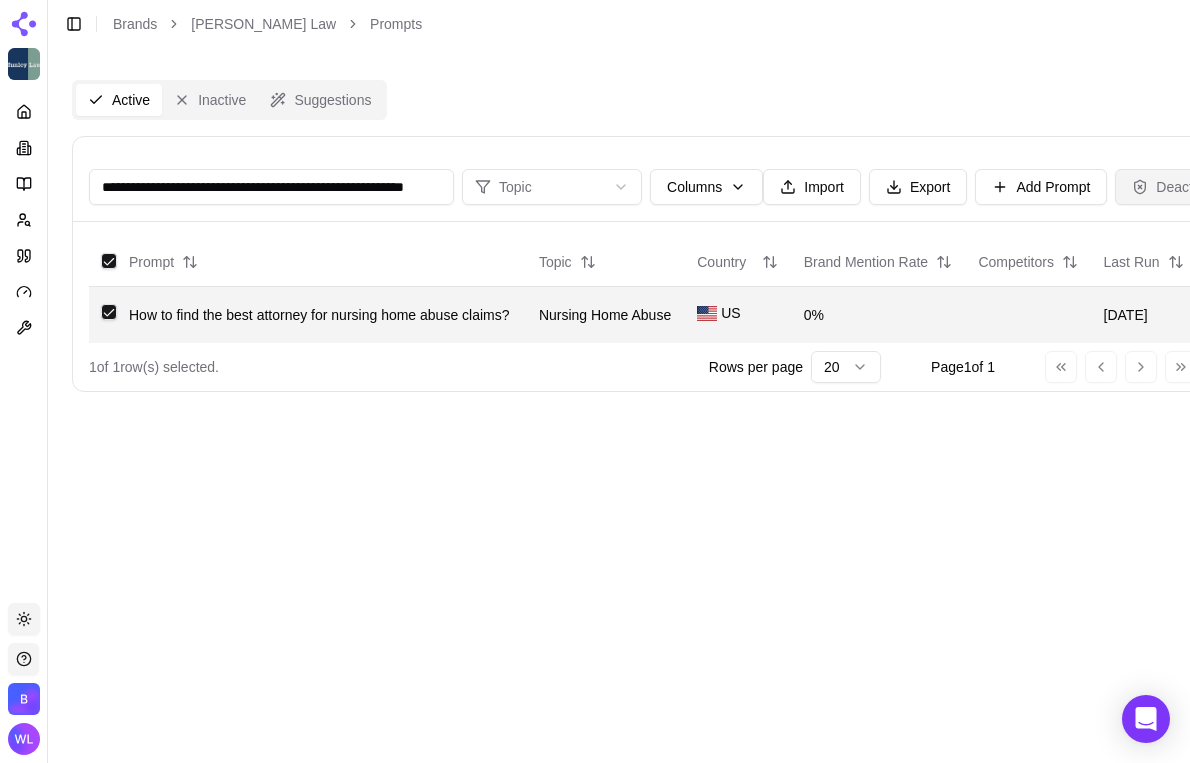 click on "Deactivate" at bounding box center [1177, 187] 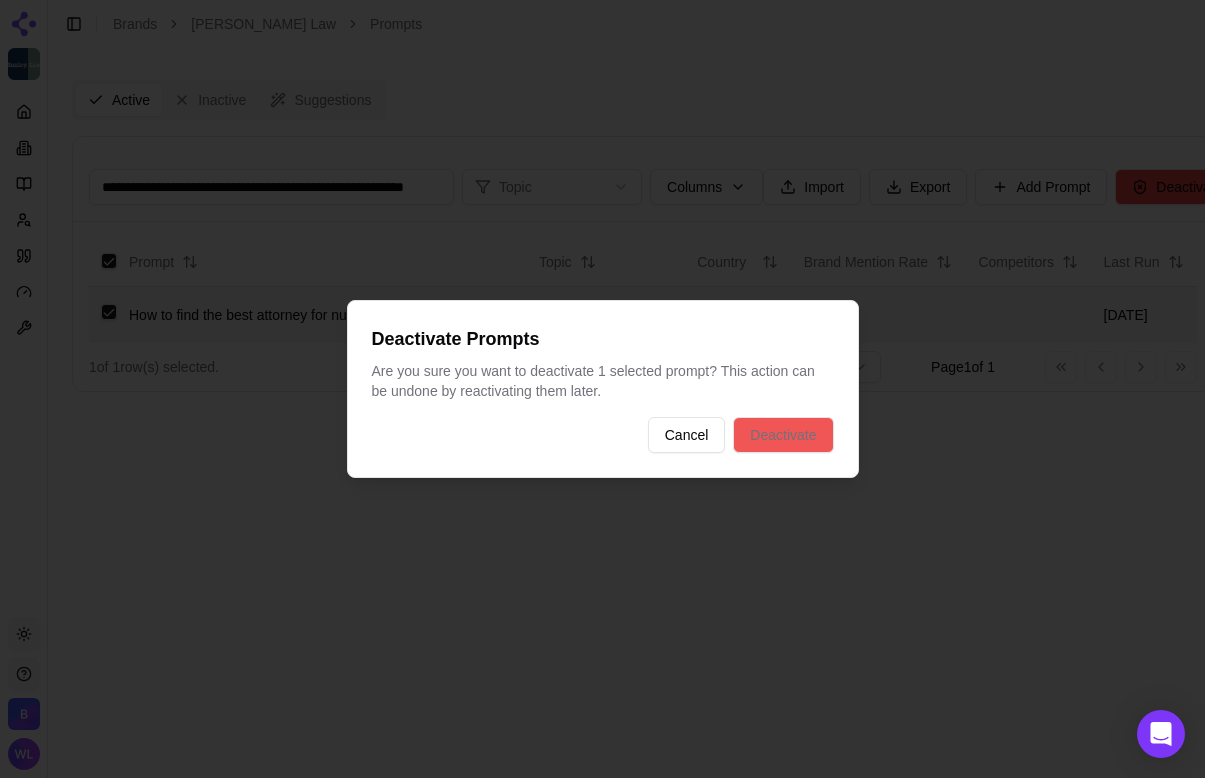 click on "Deactivate" at bounding box center [783, 435] 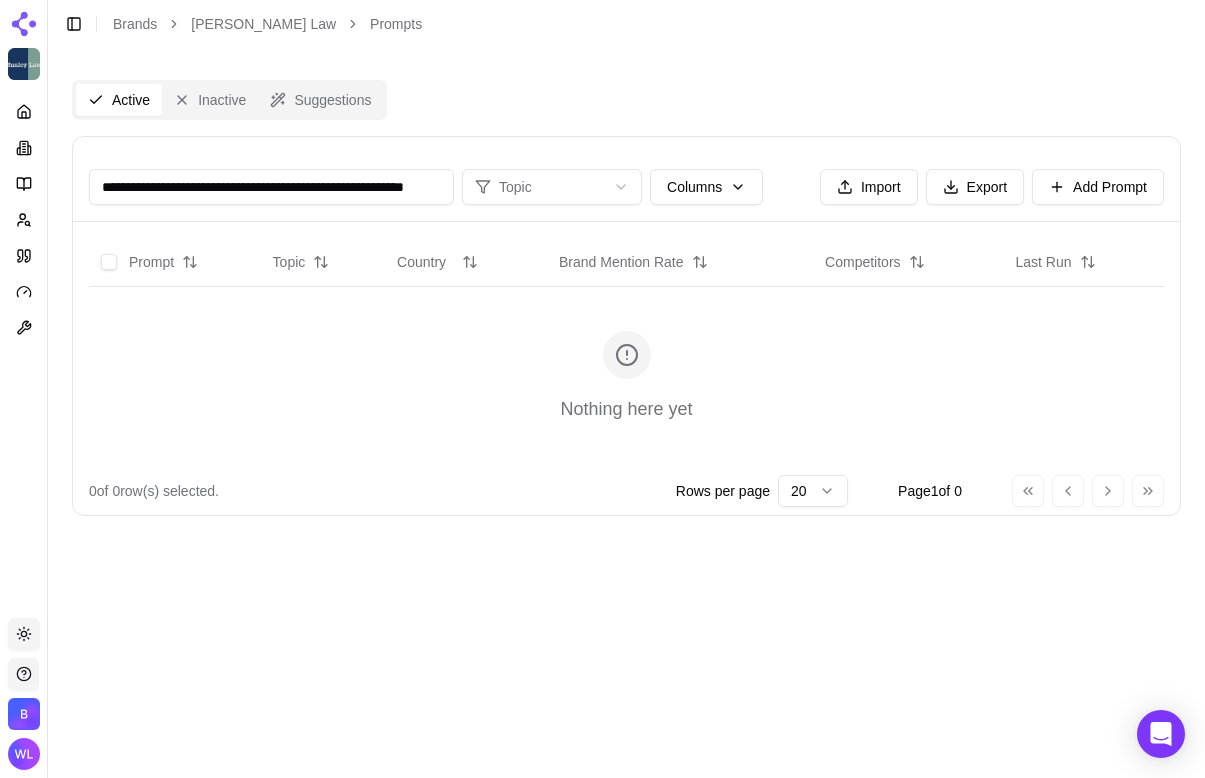 click on "**********" at bounding box center (271, 187) 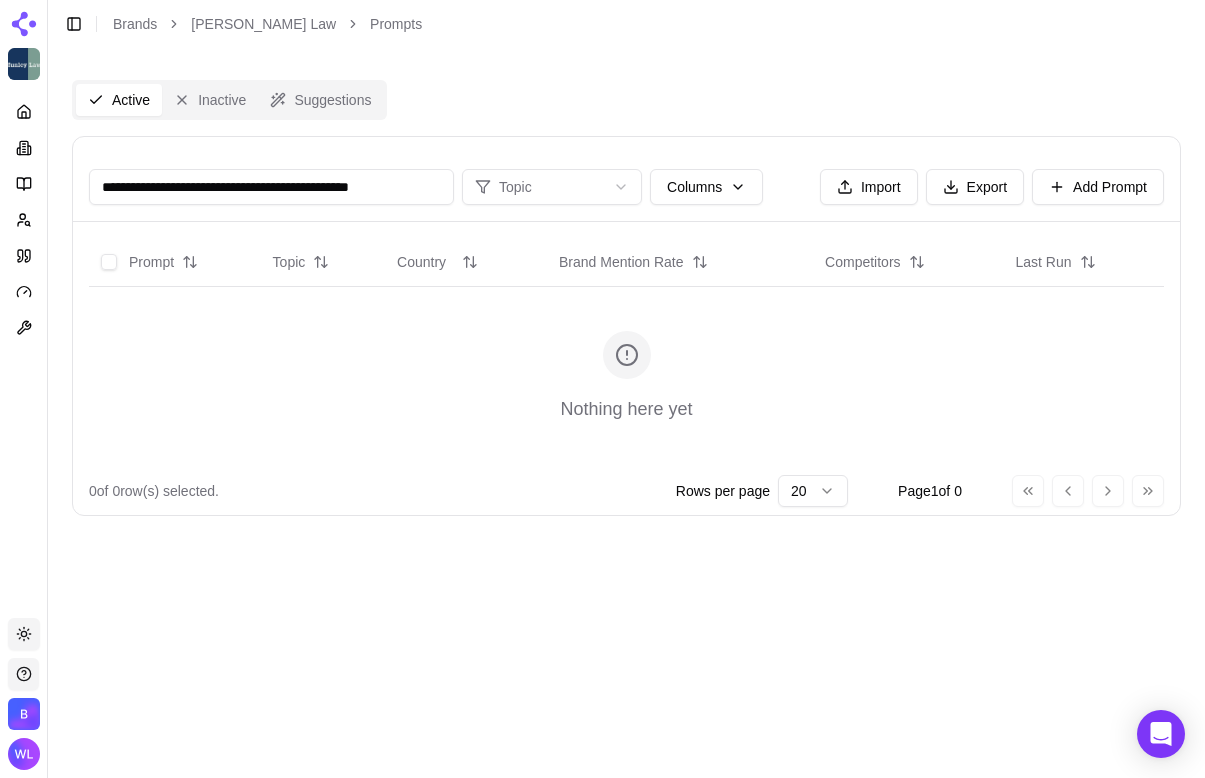 click on "**********" at bounding box center (271, 187) 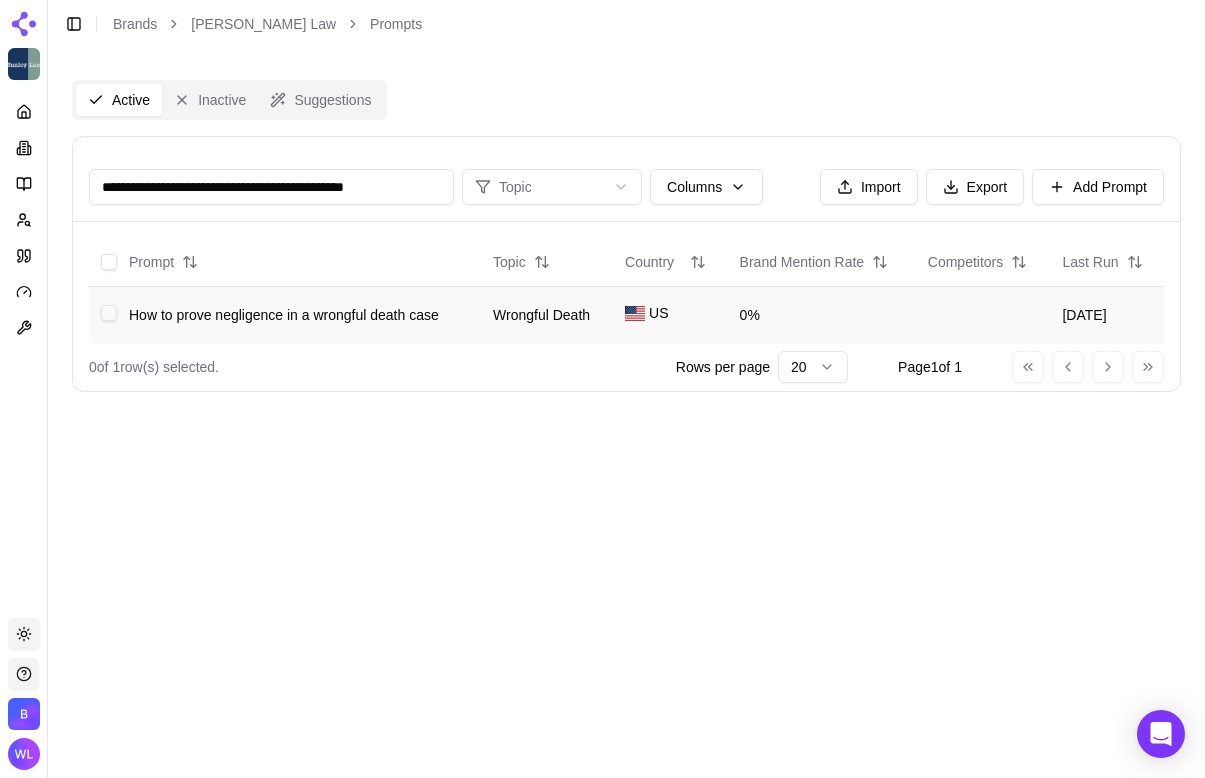 click at bounding box center [109, 313] 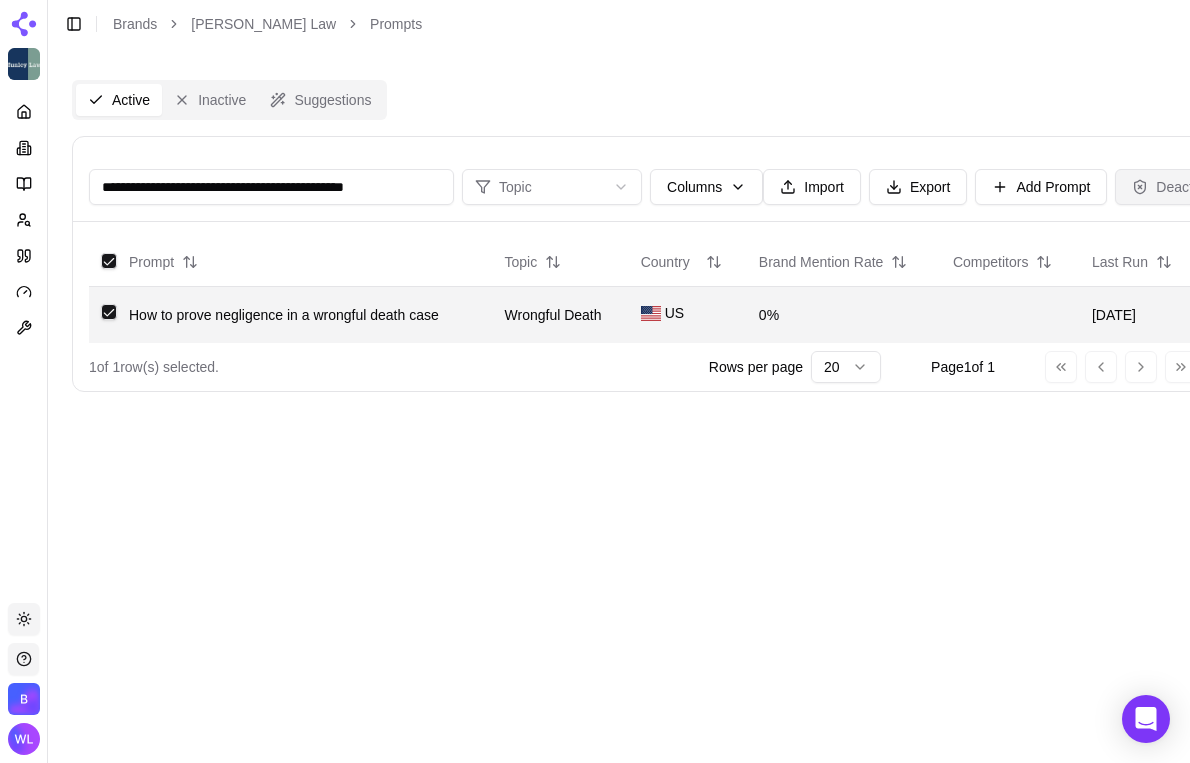 click on "Deactivate" at bounding box center (1177, 187) 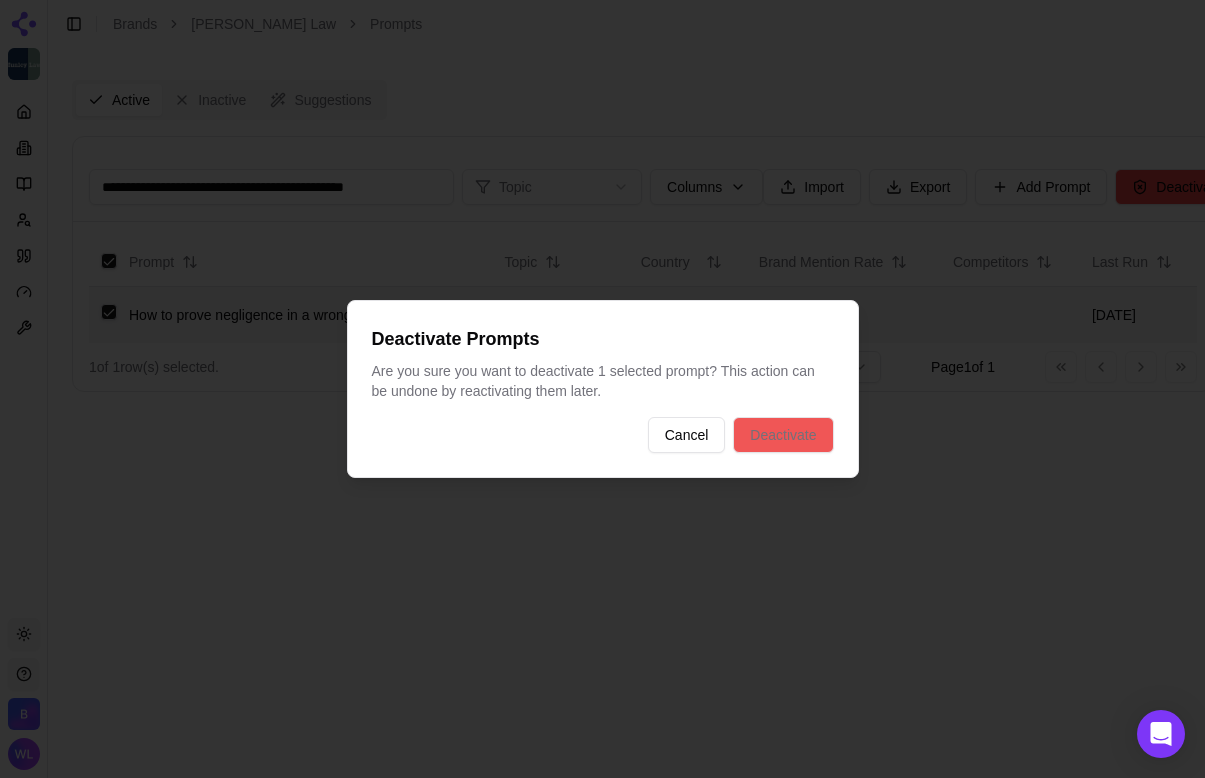 click on "Deactivate" at bounding box center [783, 435] 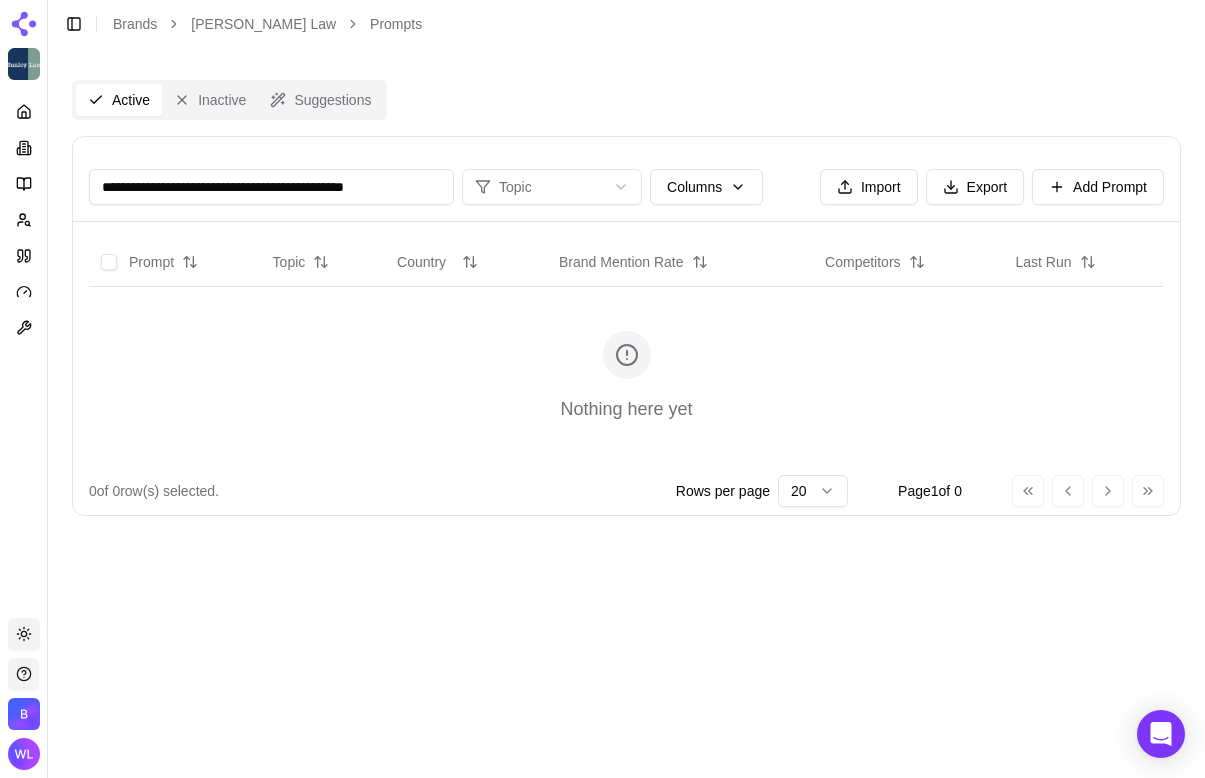 click on "**********" at bounding box center (271, 187) 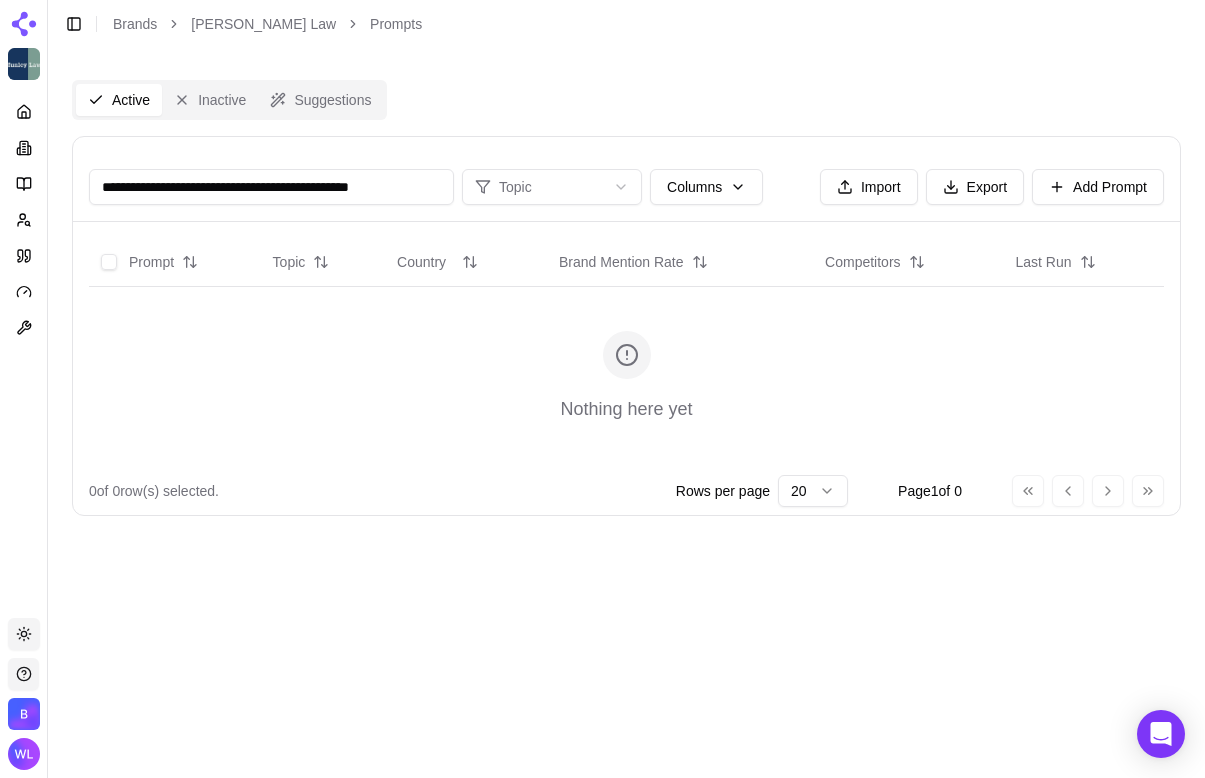 paste on "**********" 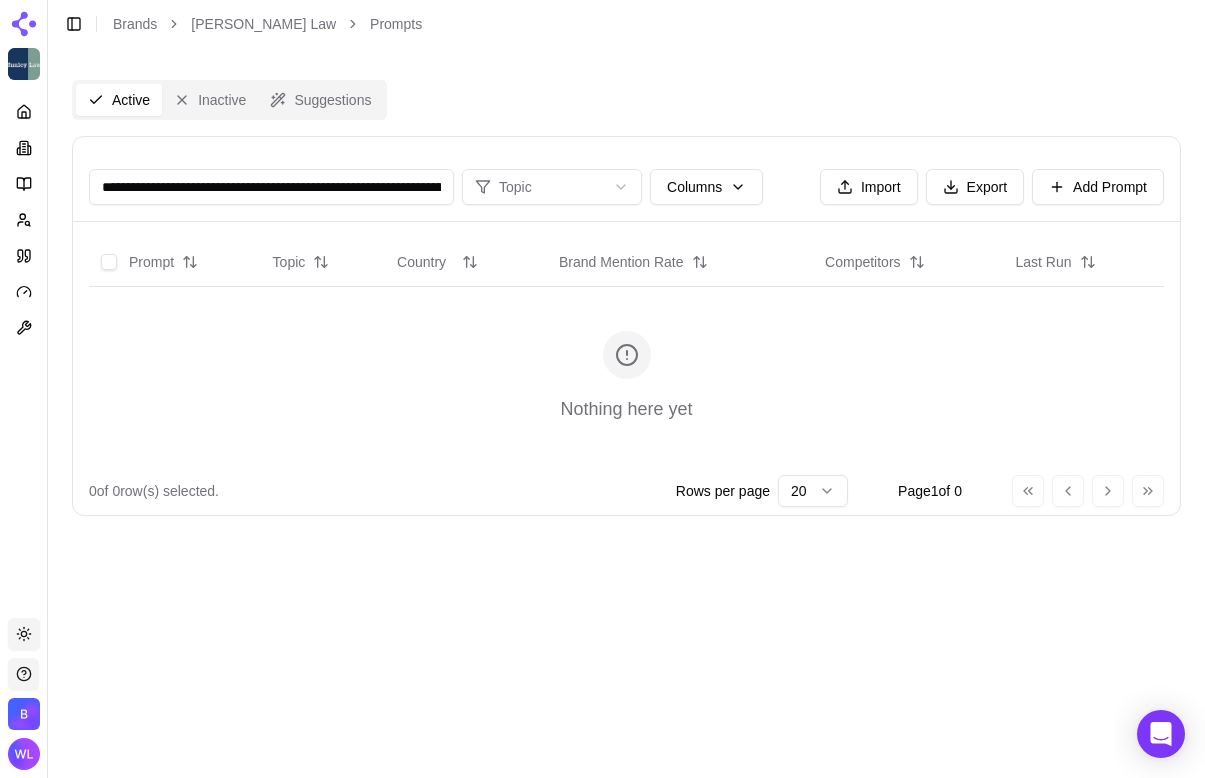 scroll, scrollTop: 0, scrollLeft: 190, axis: horizontal 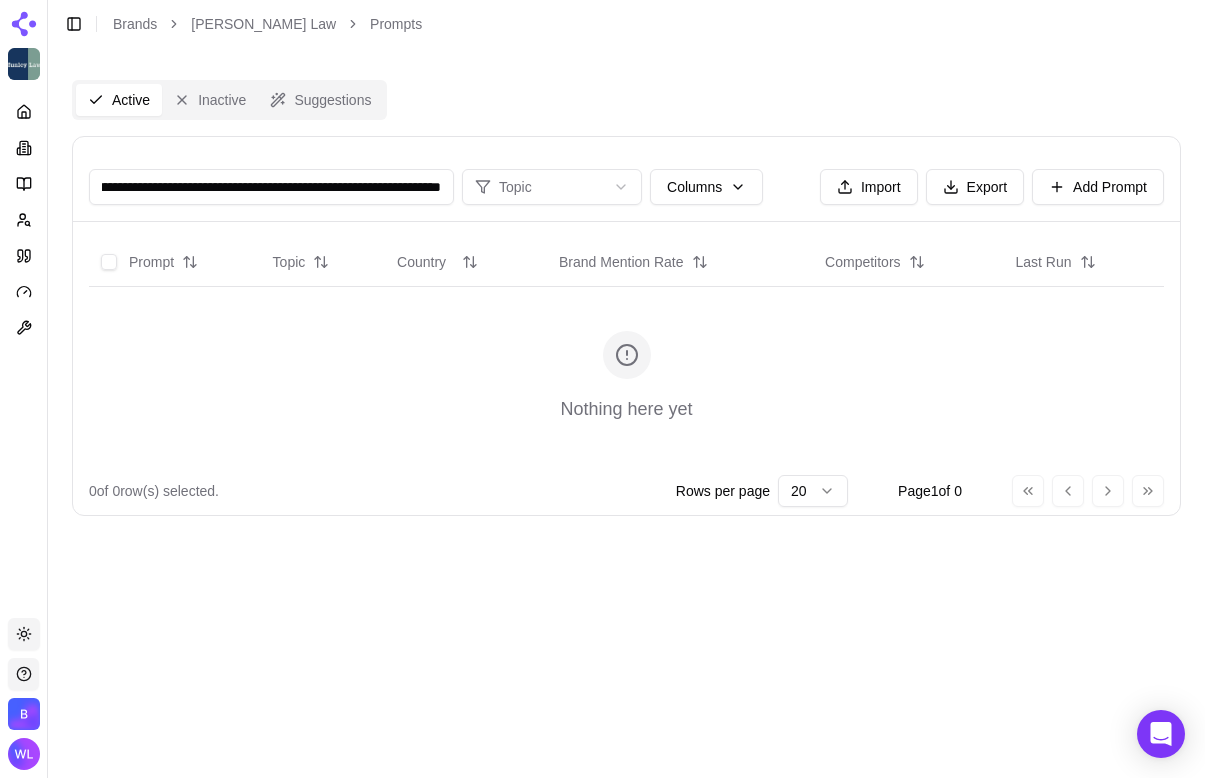 paste 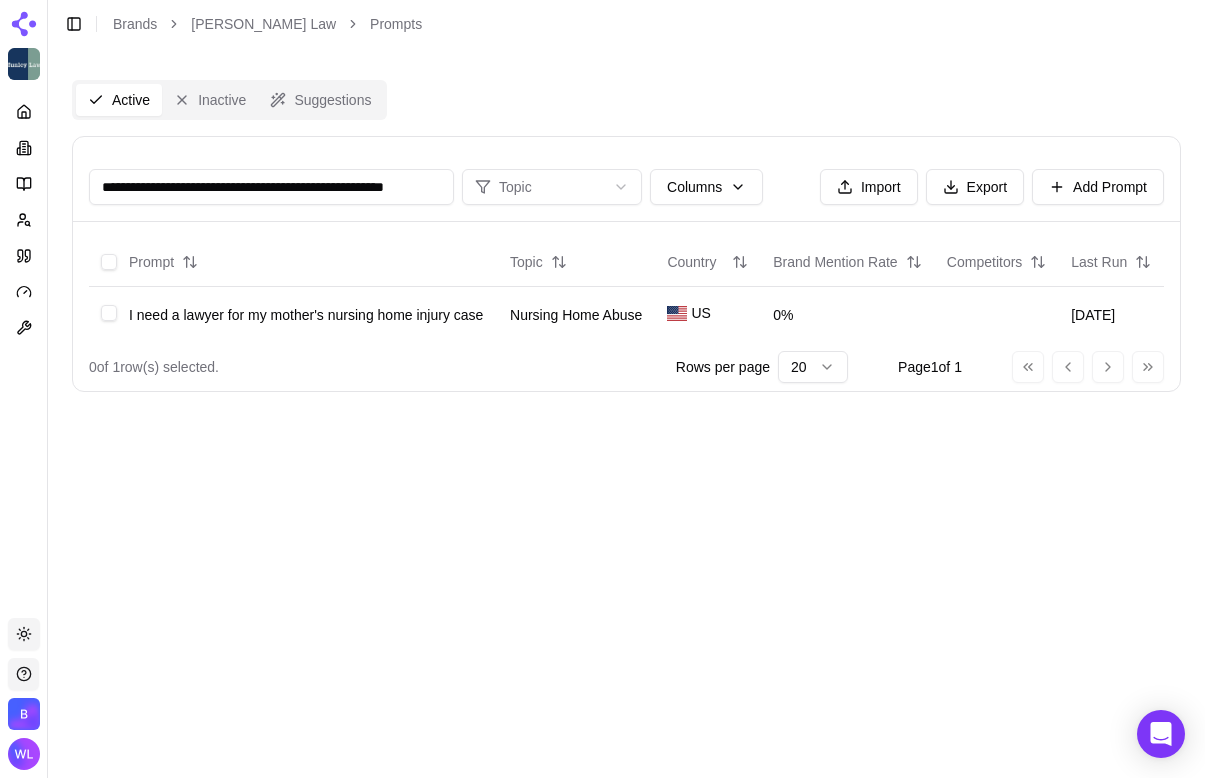 scroll, scrollTop: 0, scrollLeft: 40, axis: horizontal 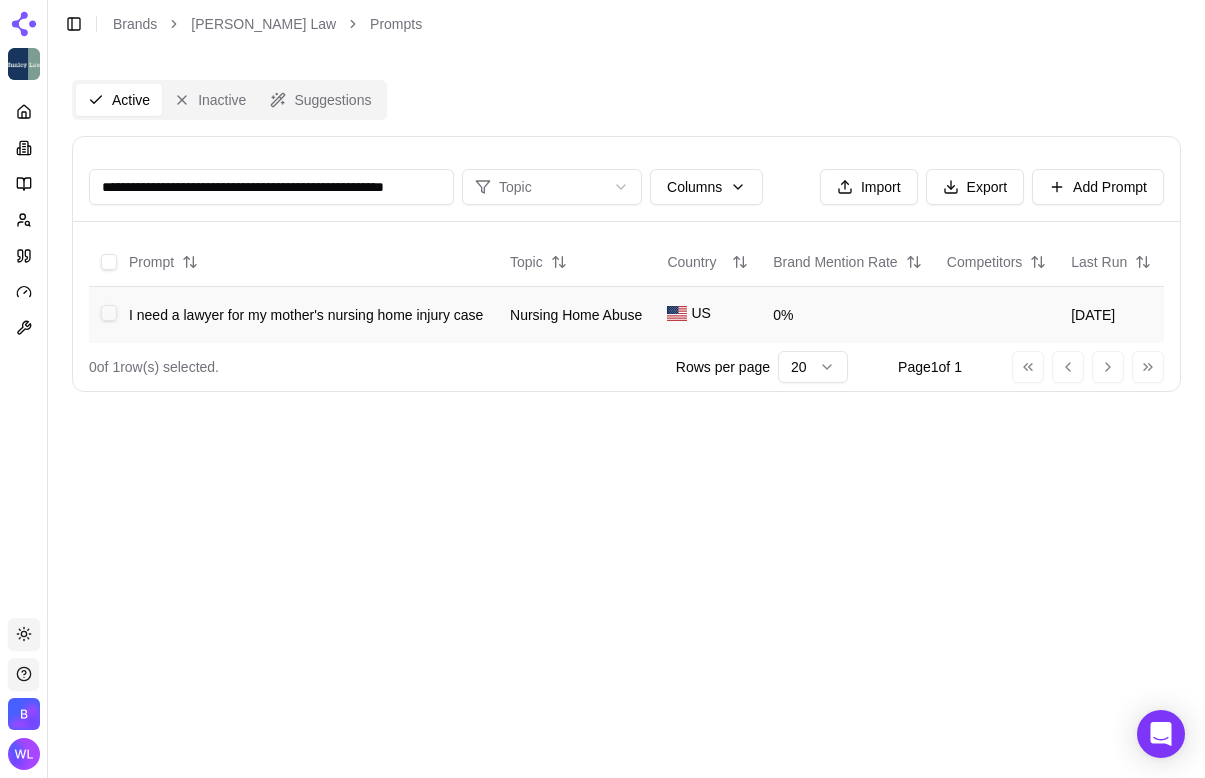click at bounding box center (109, 313) 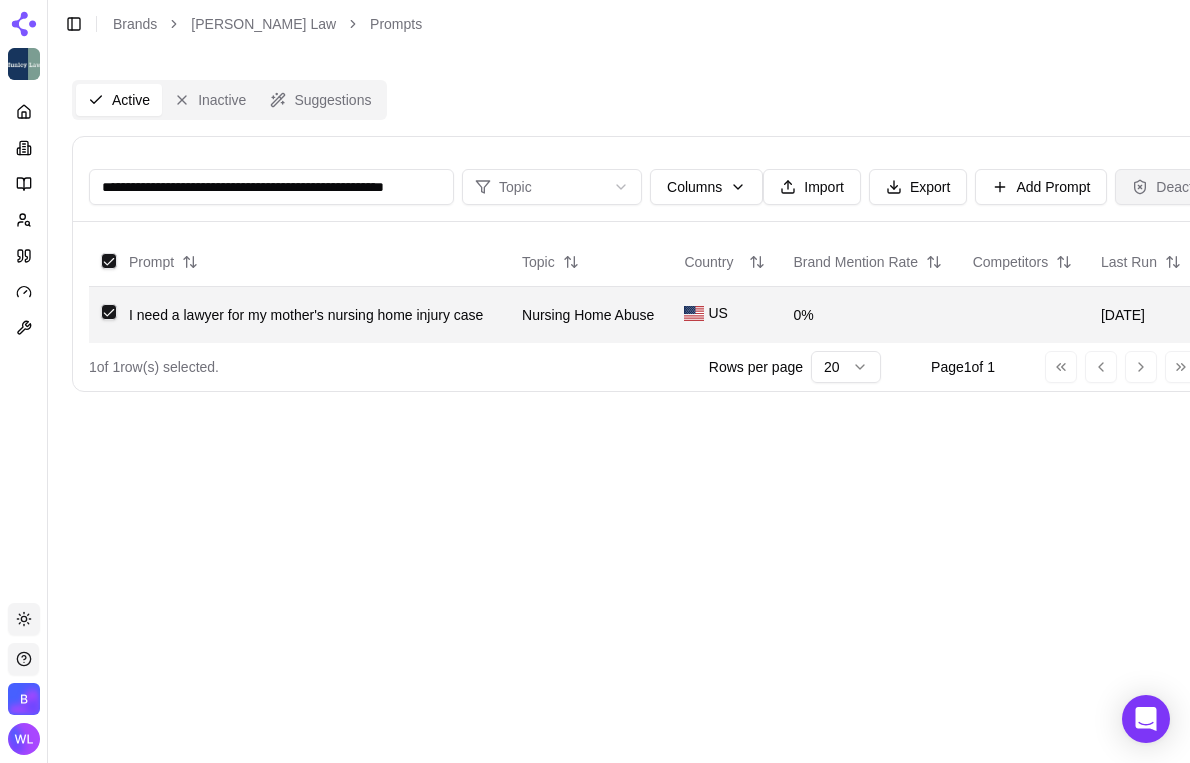 click on "Deactivate" at bounding box center [1177, 187] 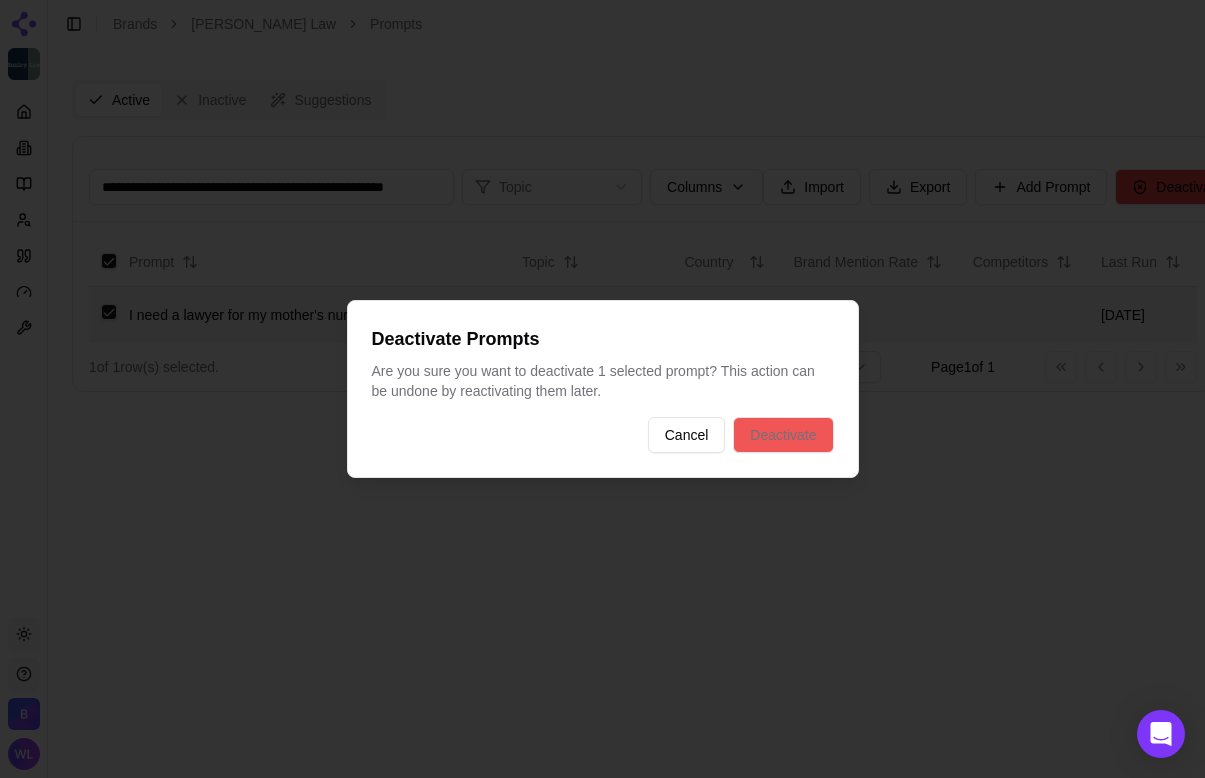 click on "Deactivate" at bounding box center (783, 435) 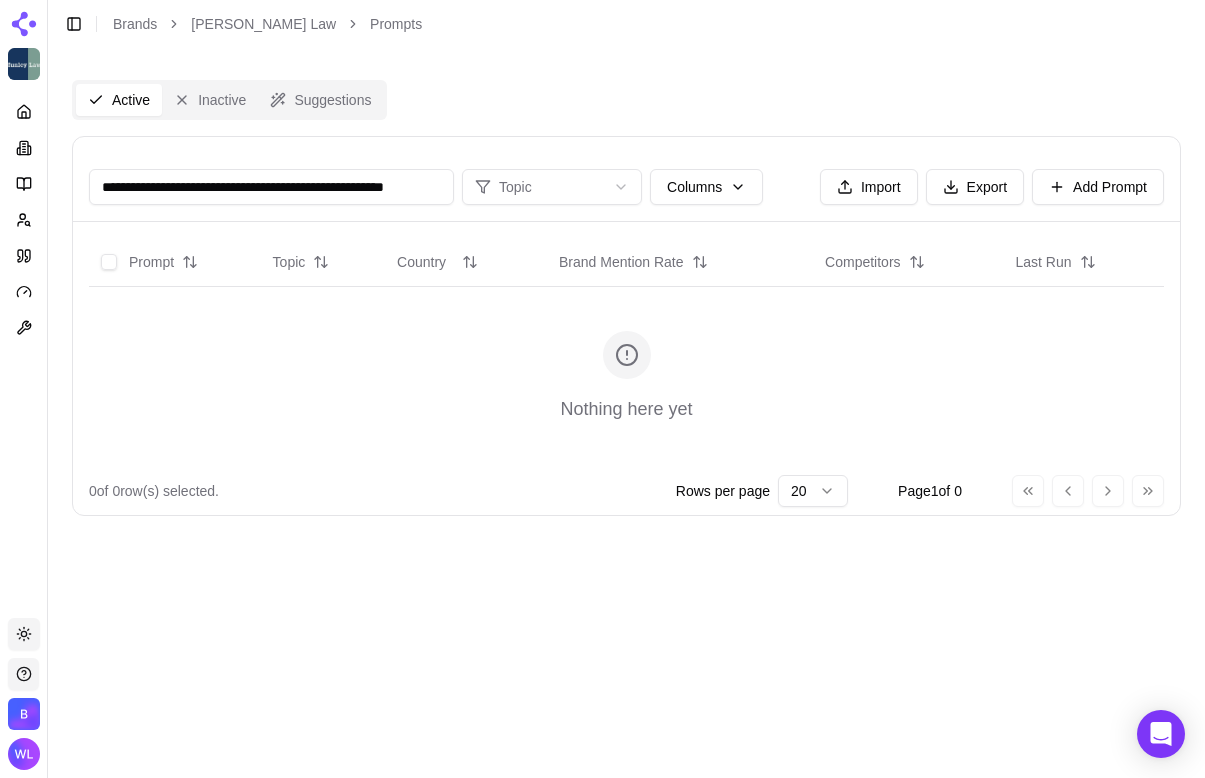 click on "**********" at bounding box center [271, 187] 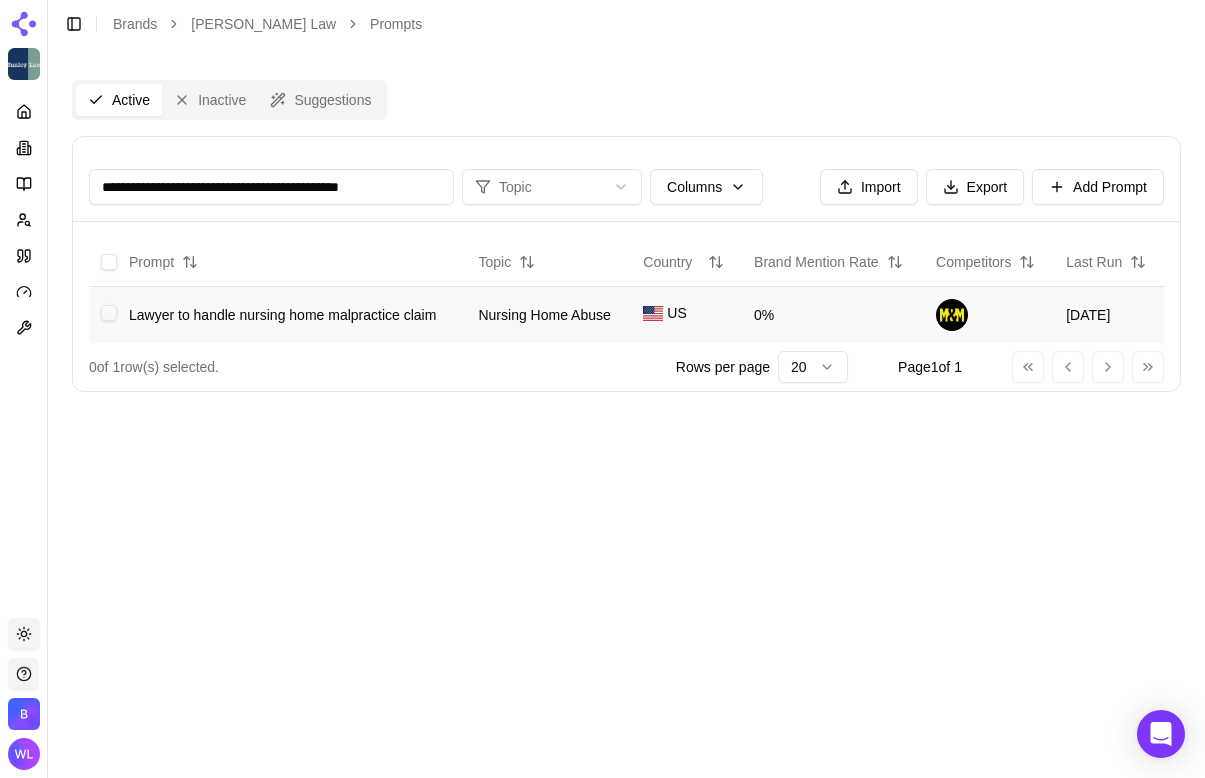 click at bounding box center (109, 313) 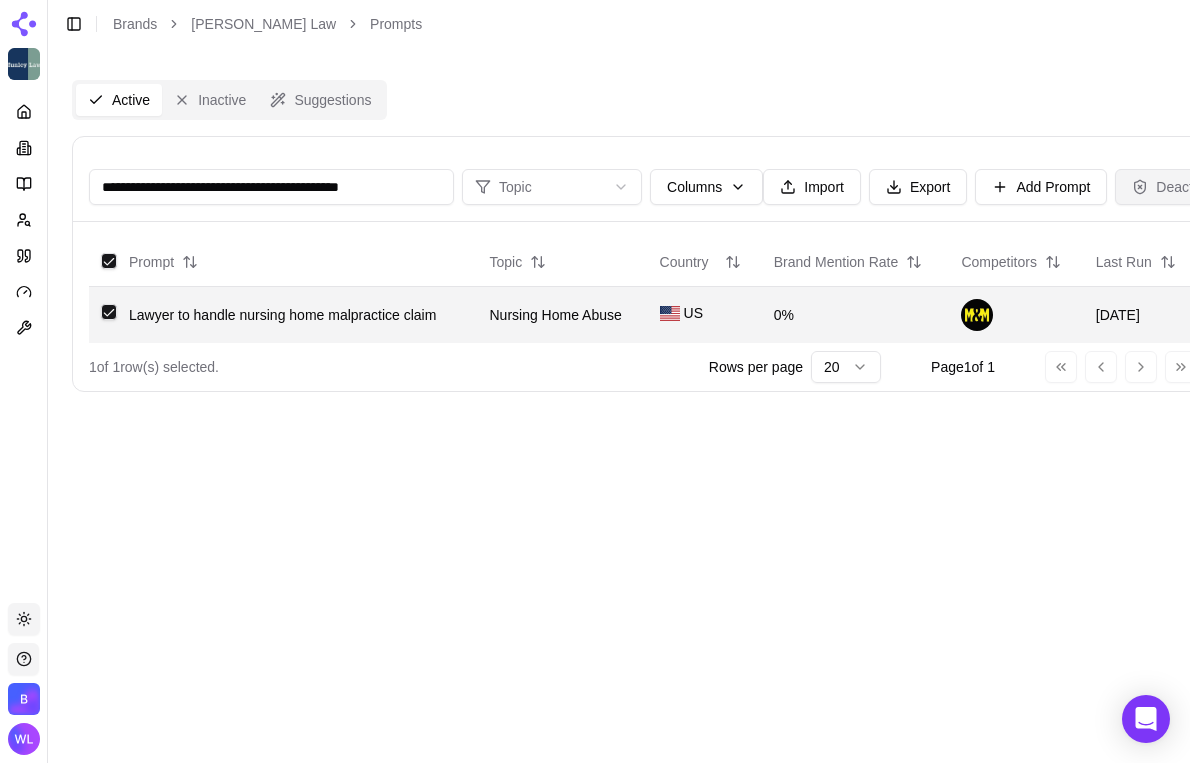 click on "Deactivate" at bounding box center [1177, 187] 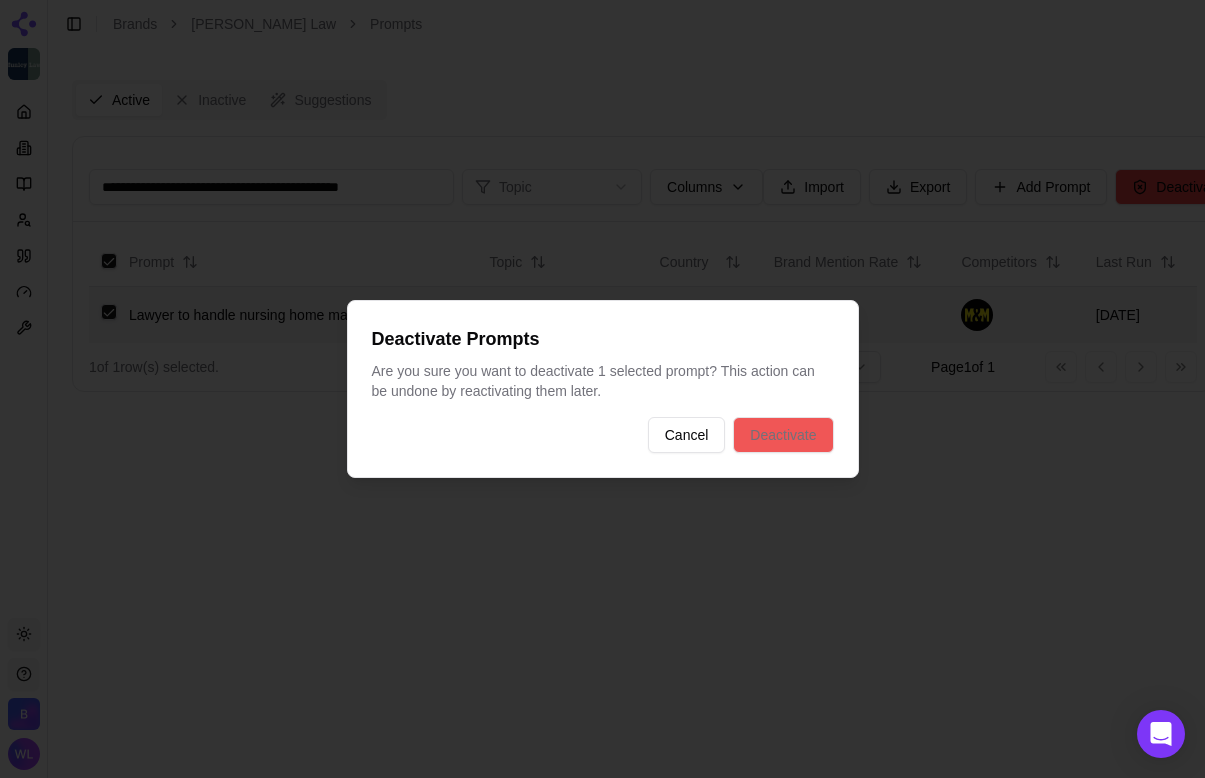 click on "Deactivate" at bounding box center (783, 435) 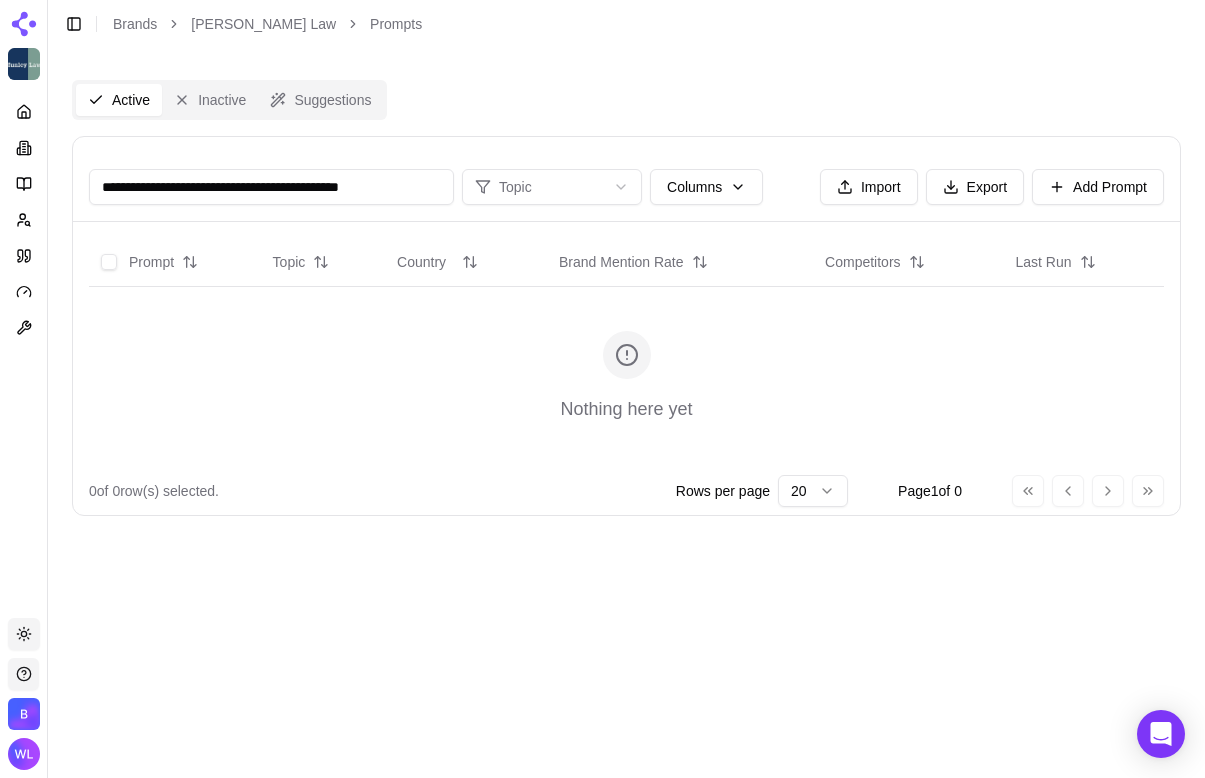 click on "**********" at bounding box center [271, 187] 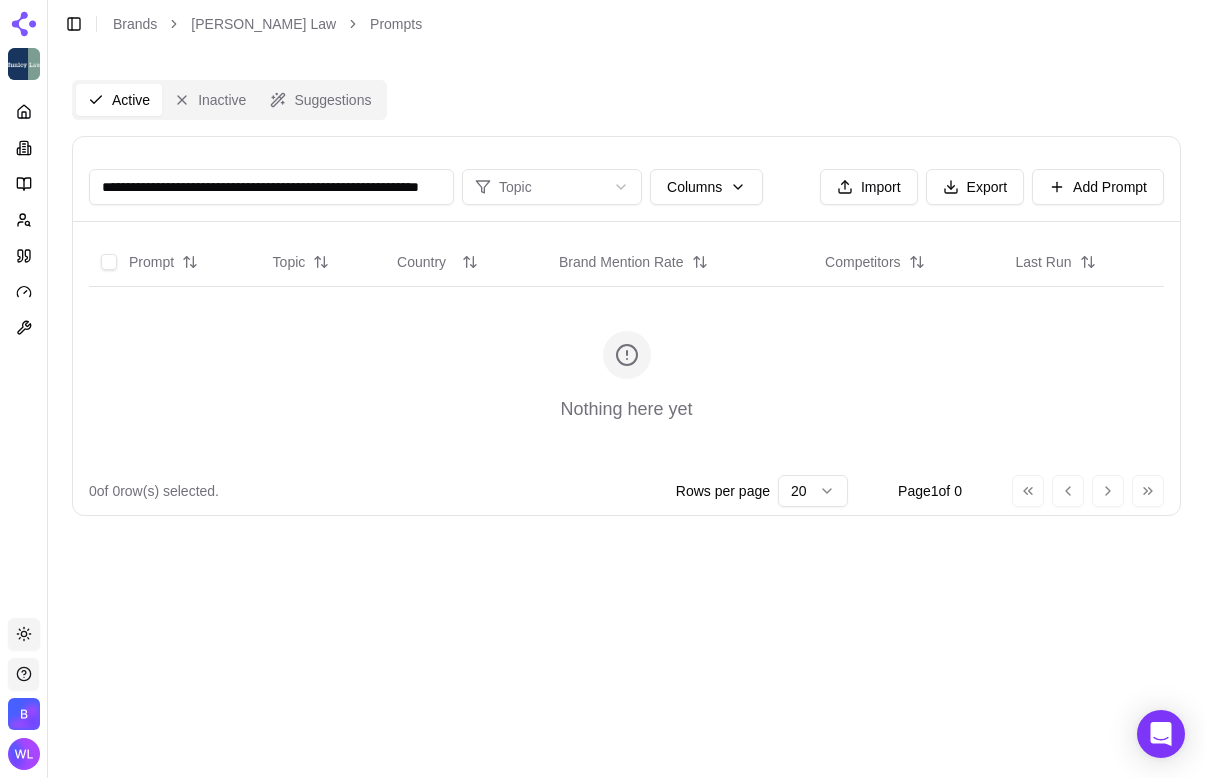 scroll, scrollTop: 0, scrollLeft: 89, axis: horizontal 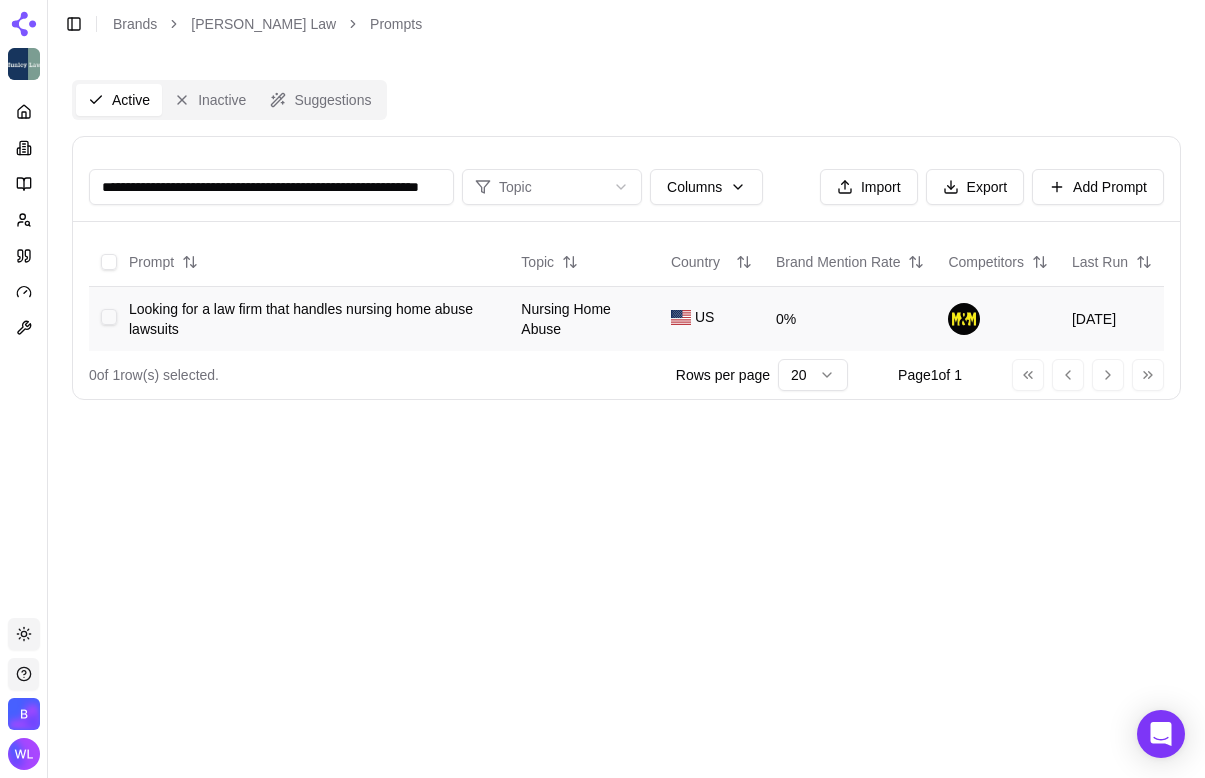 click at bounding box center [109, 317] 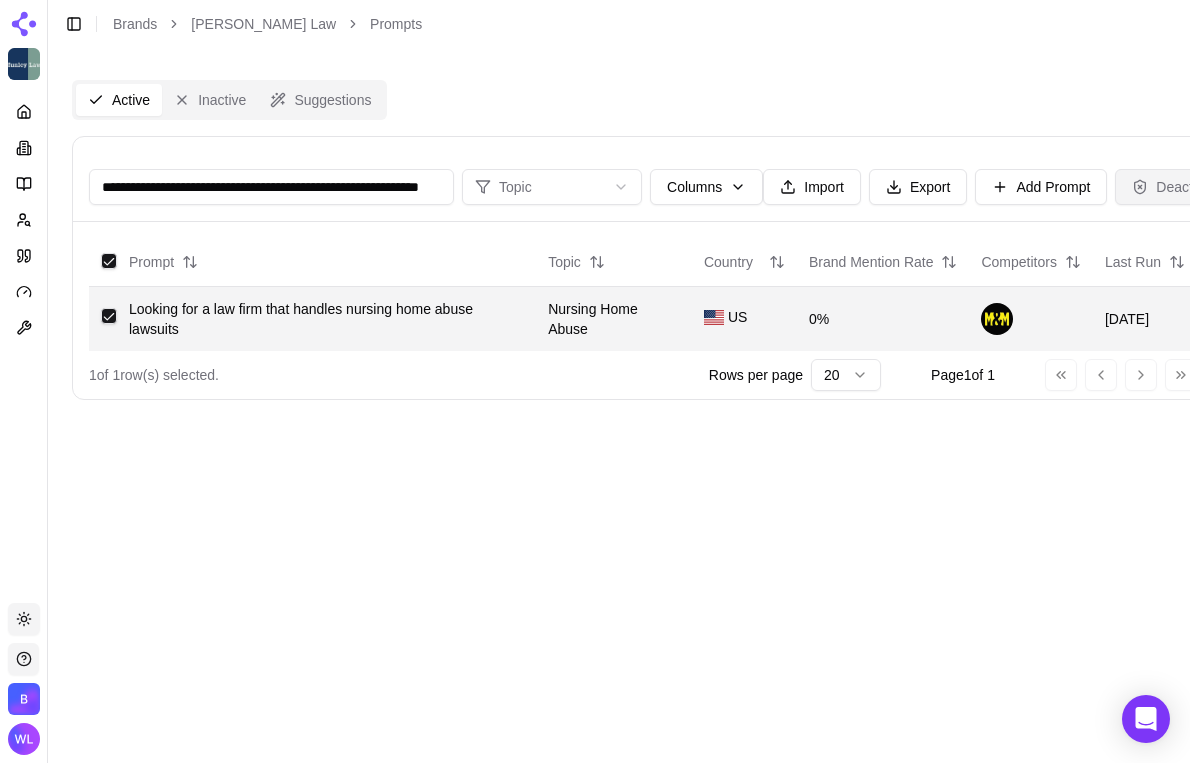 click on "Deactivate" at bounding box center (1177, 187) 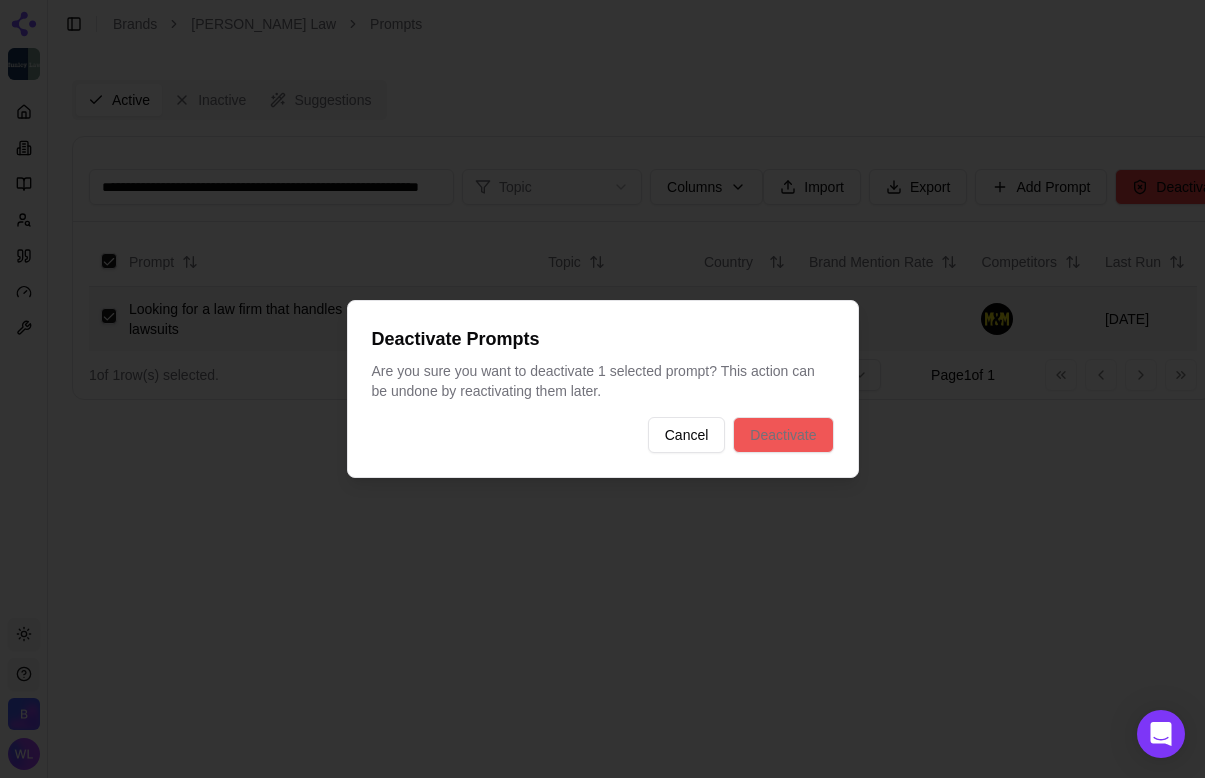 click on "Deactivate" at bounding box center (783, 435) 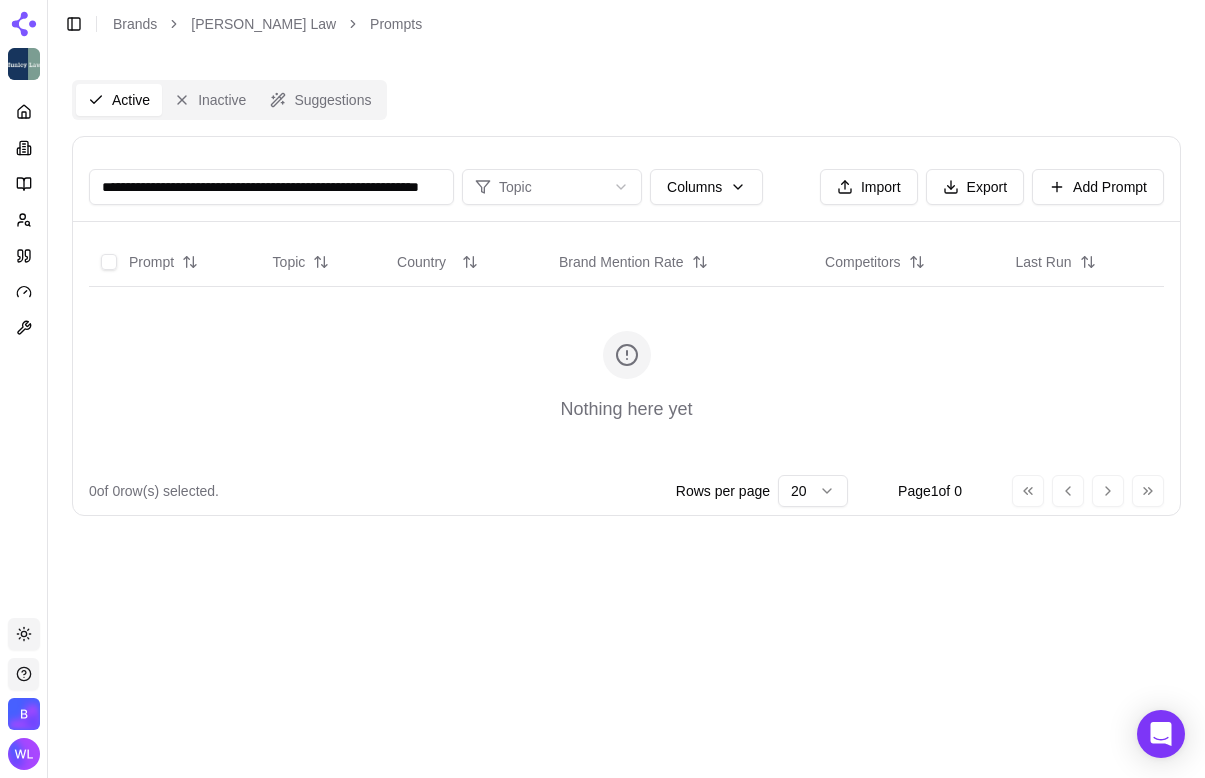 click on "**********" at bounding box center [271, 187] 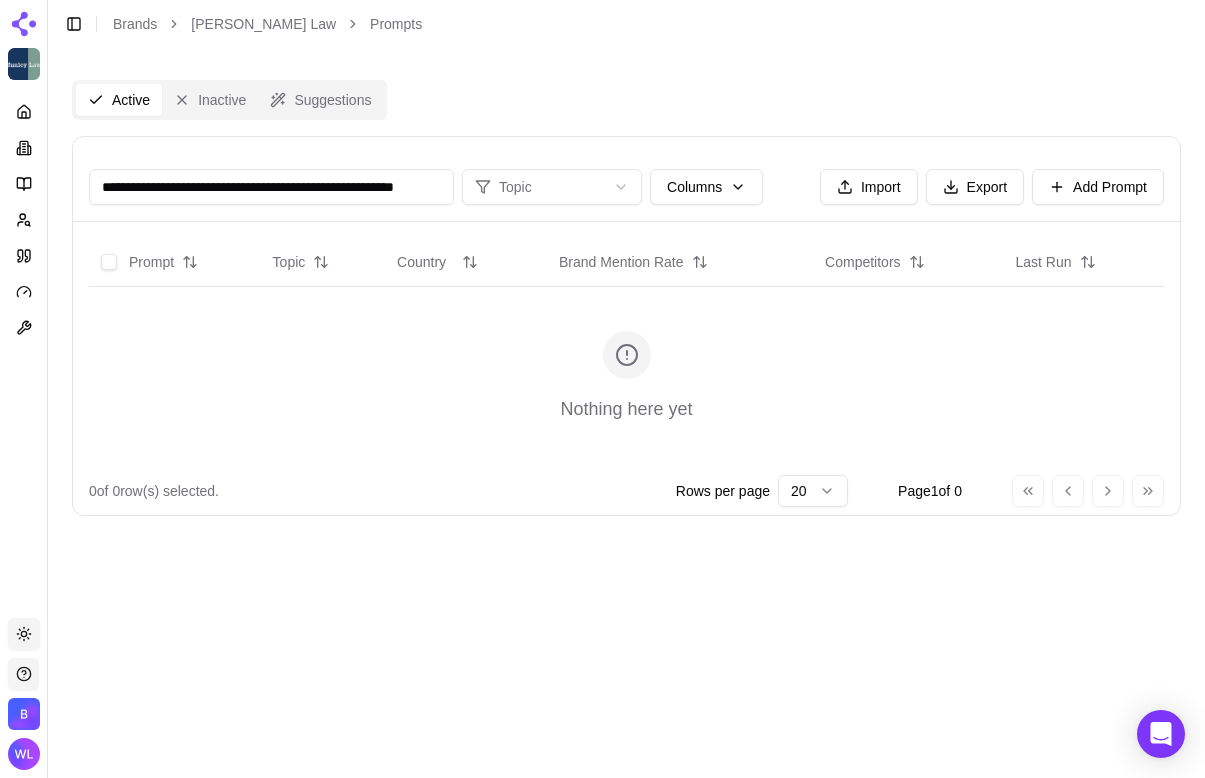 scroll, scrollTop: 0, scrollLeft: 52, axis: horizontal 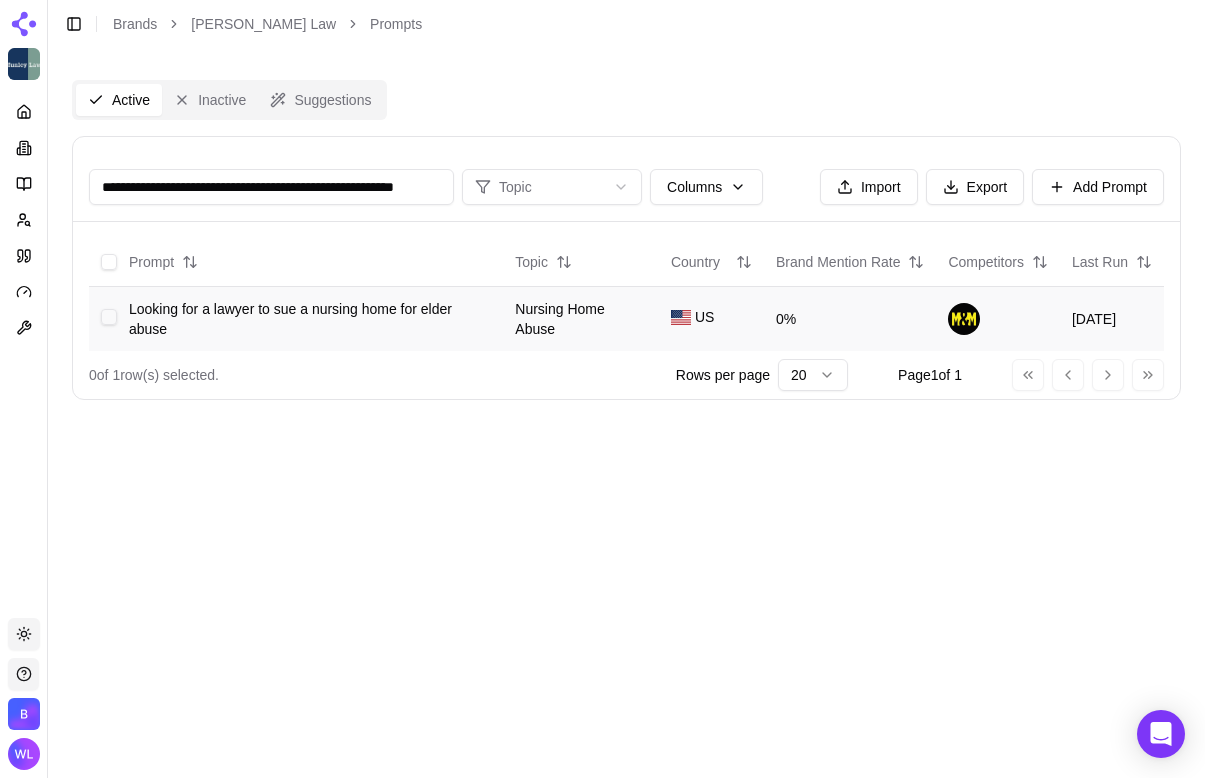 click at bounding box center (109, 317) 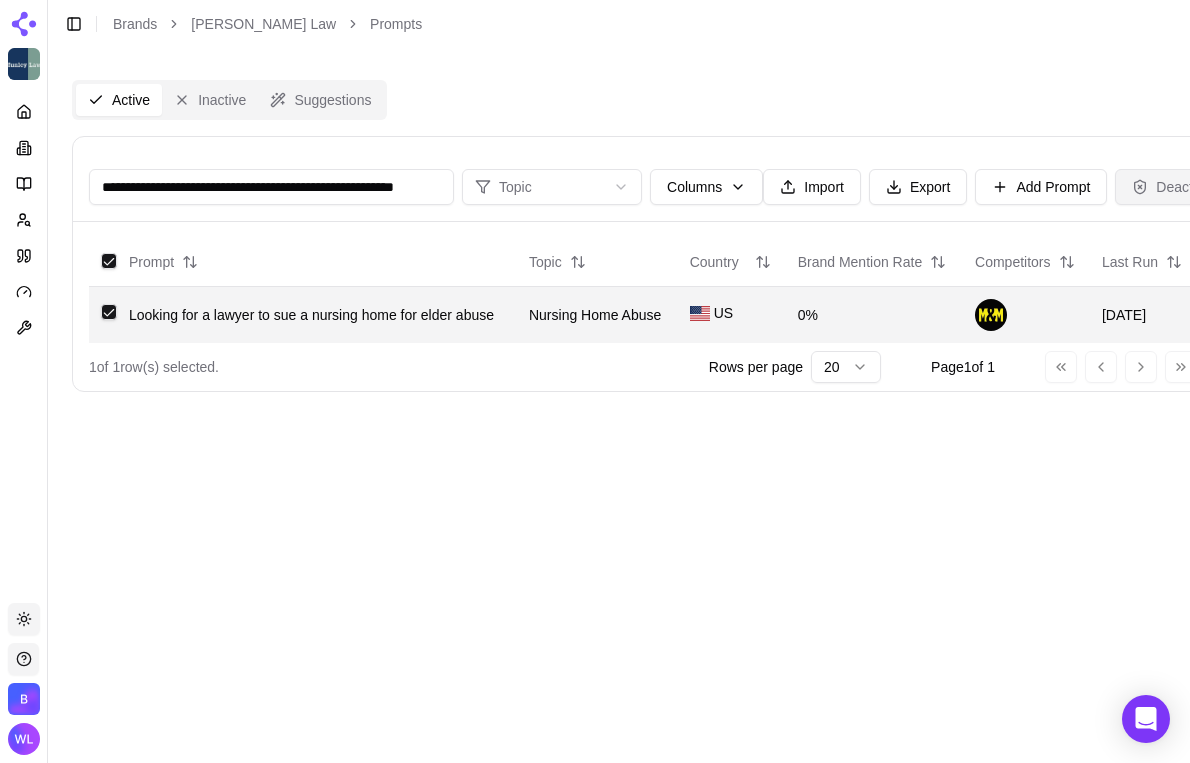 click on "Deactivate" at bounding box center (1177, 187) 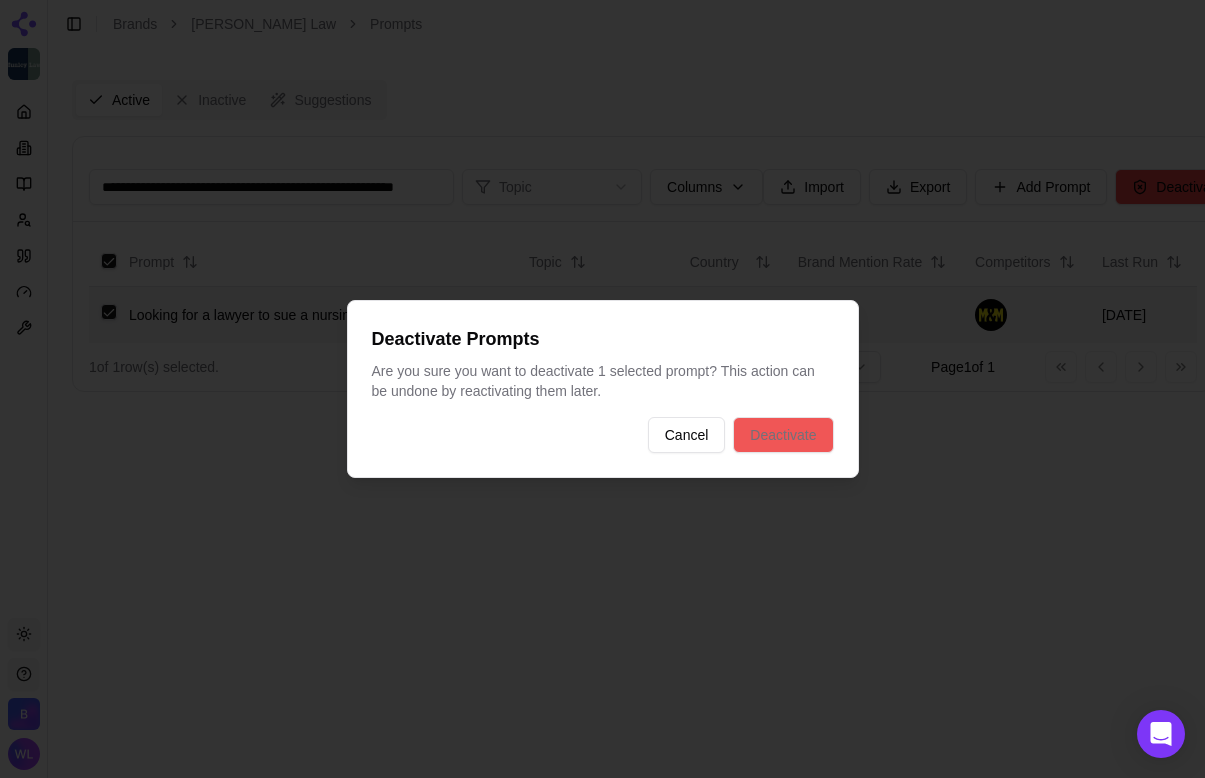 click on "Deactivate" at bounding box center (783, 435) 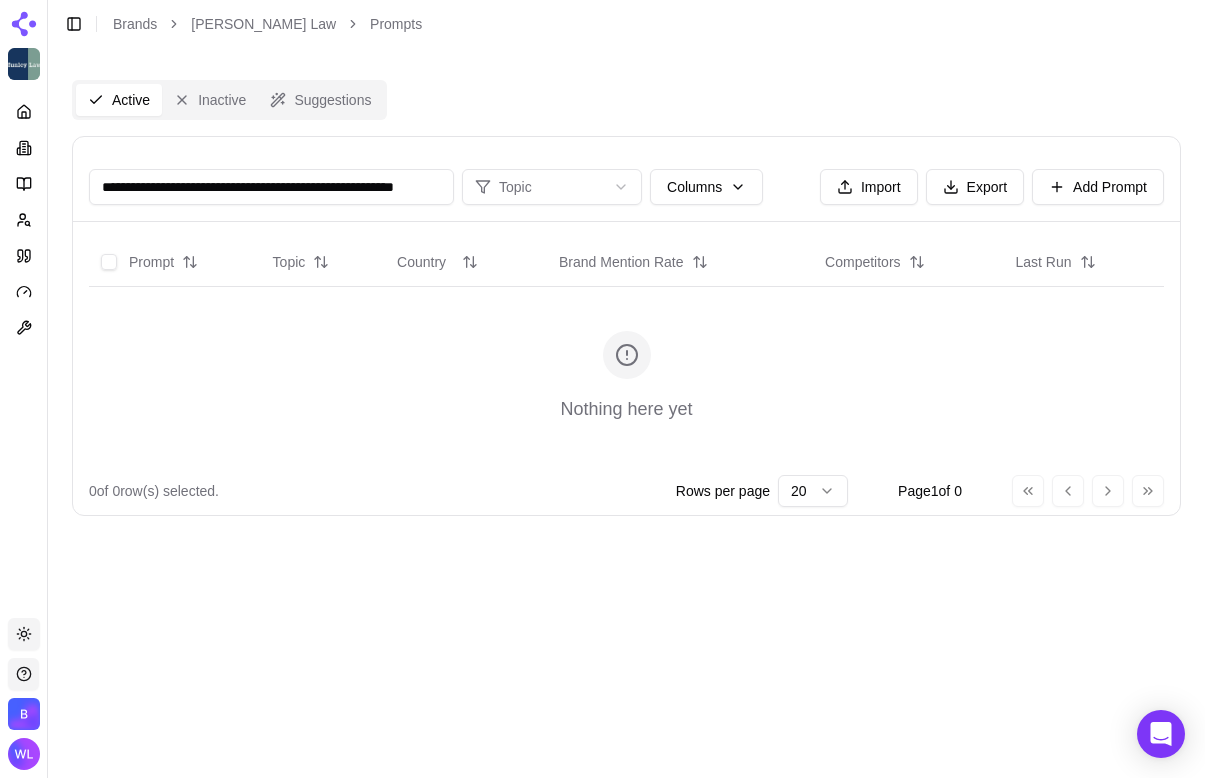 click on "**********" at bounding box center [271, 187] 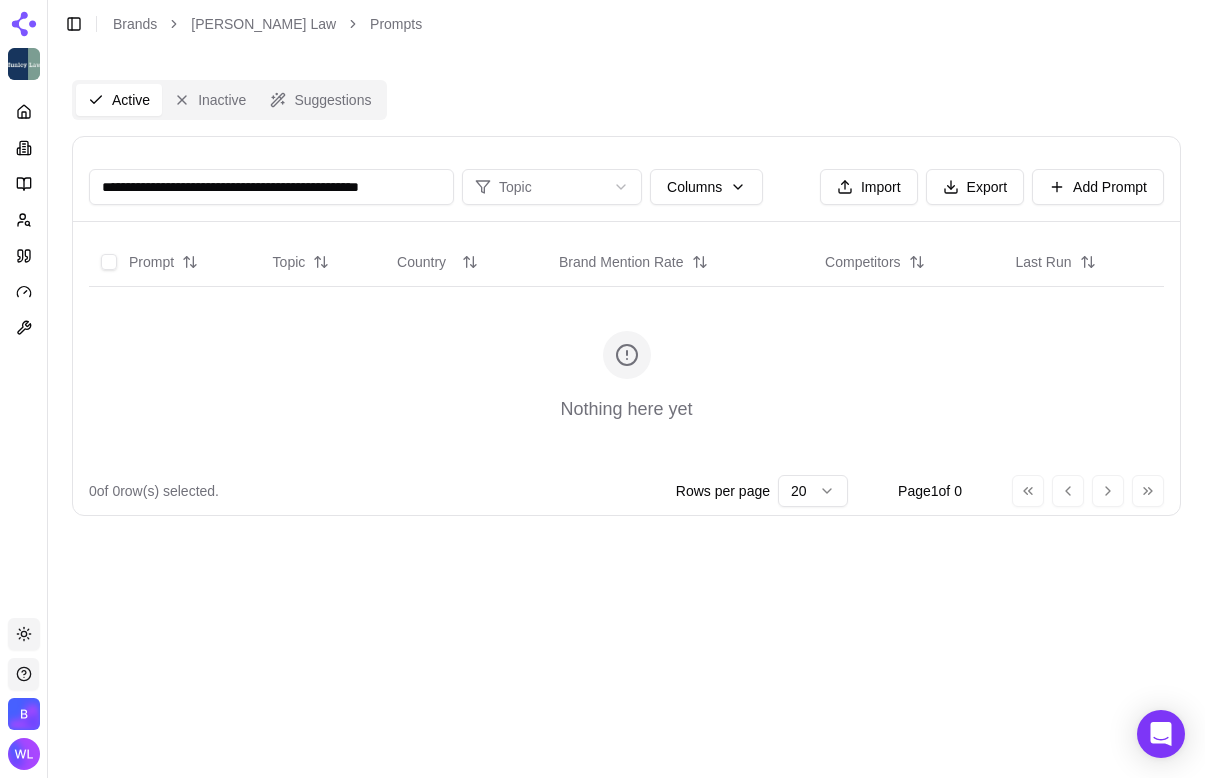 scroll, scrollTop: 0, scrollLeft: 5, axis: horizontal 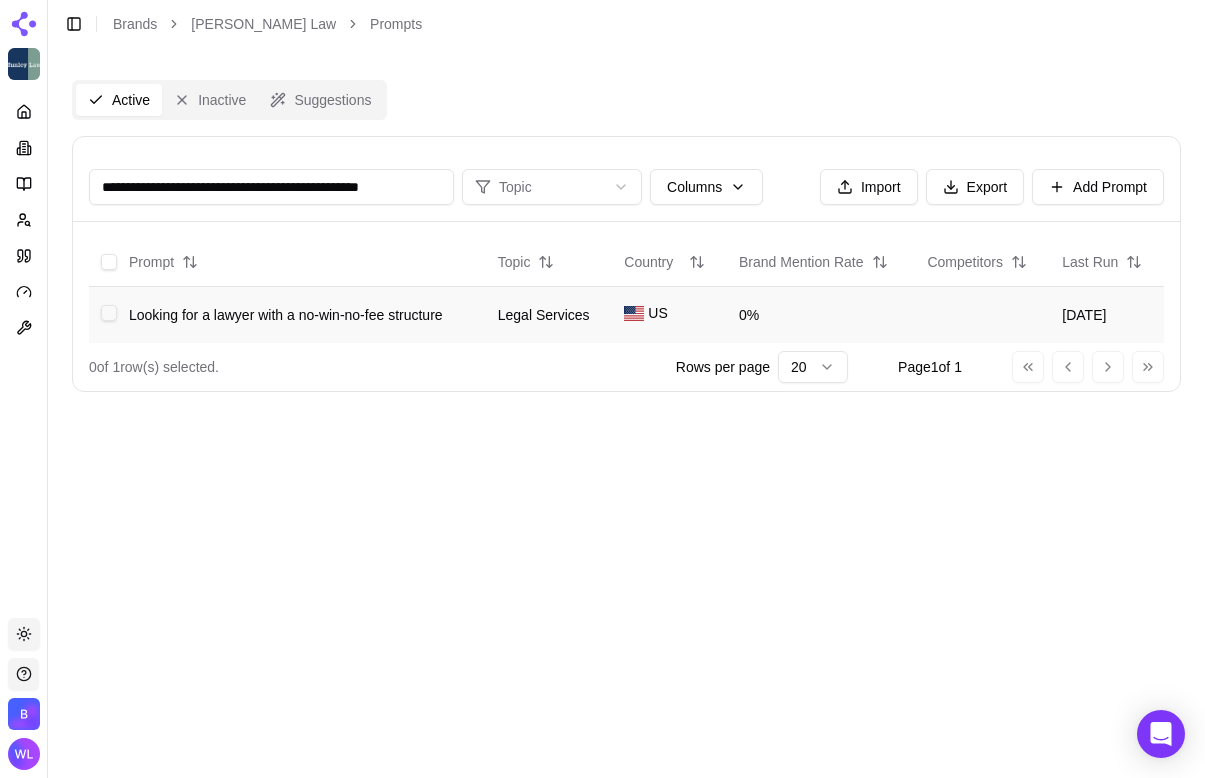 click at bounding box center [109, 313] 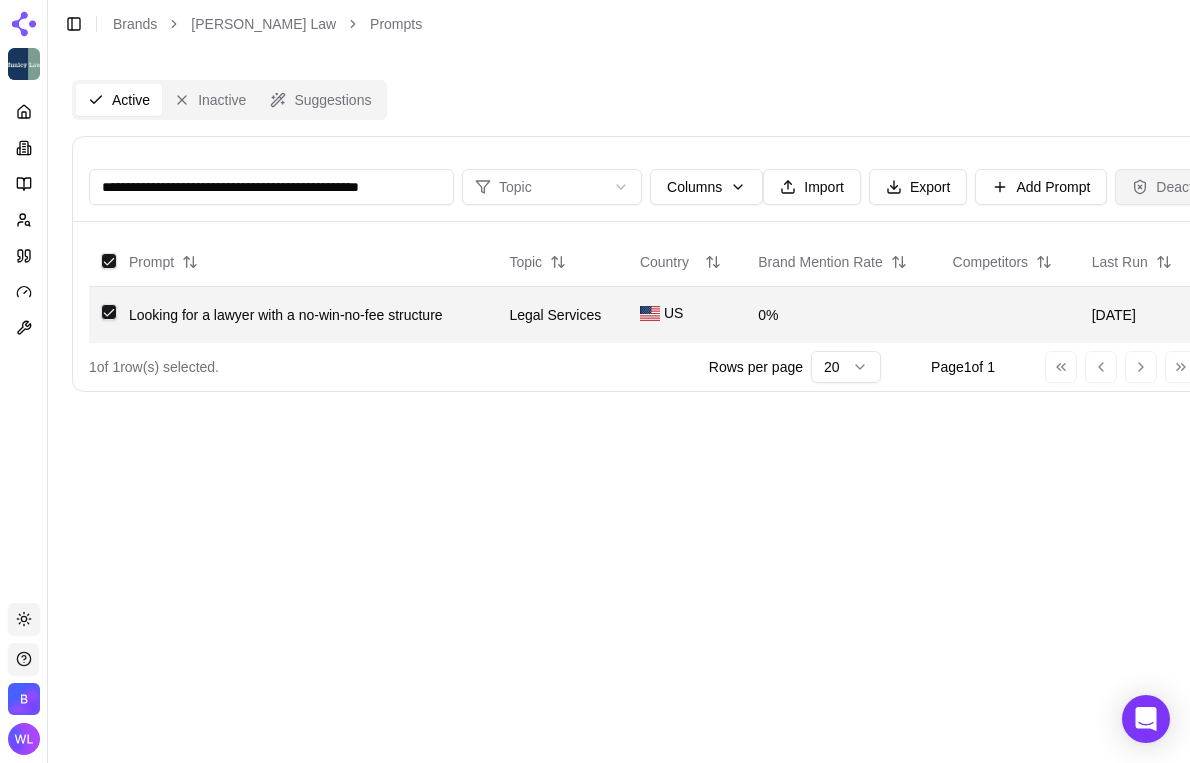 click on "Deactivate" at bounding box center (1177, 187) 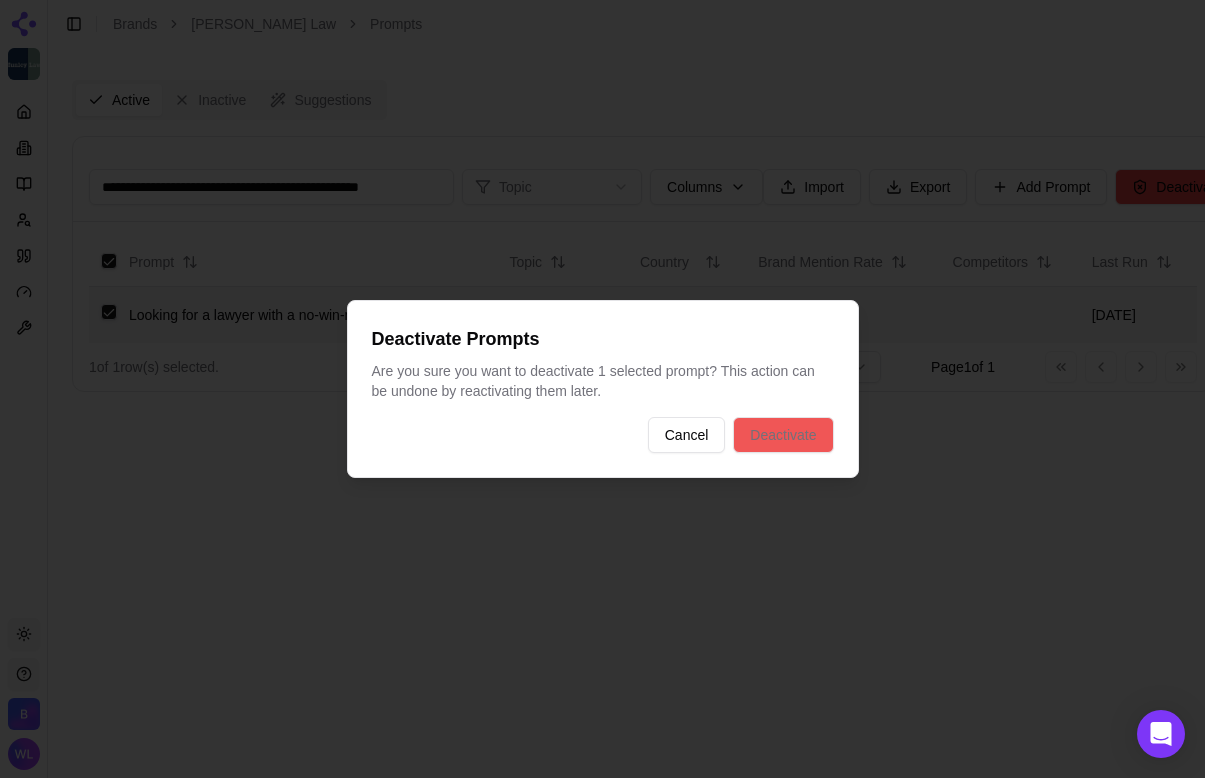 click on "Deactivate" at bounding box center [783, 435] 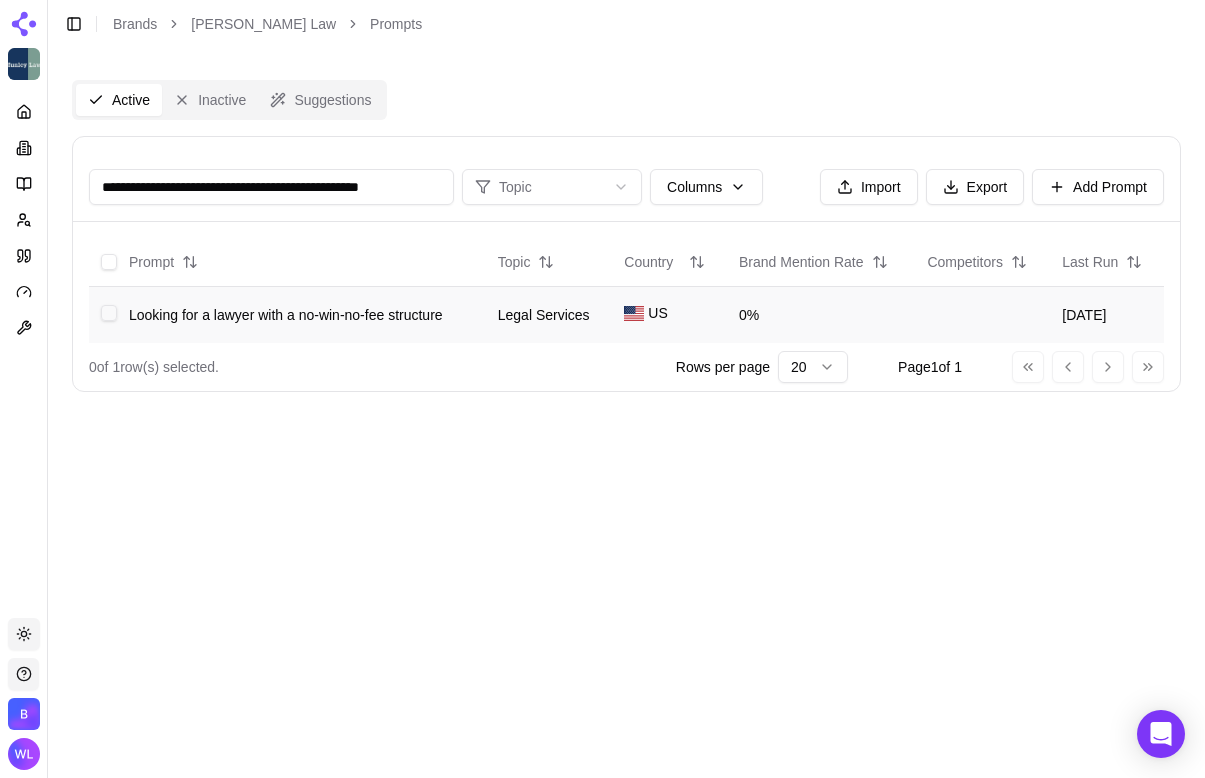 click at bounding box center [109, 313] 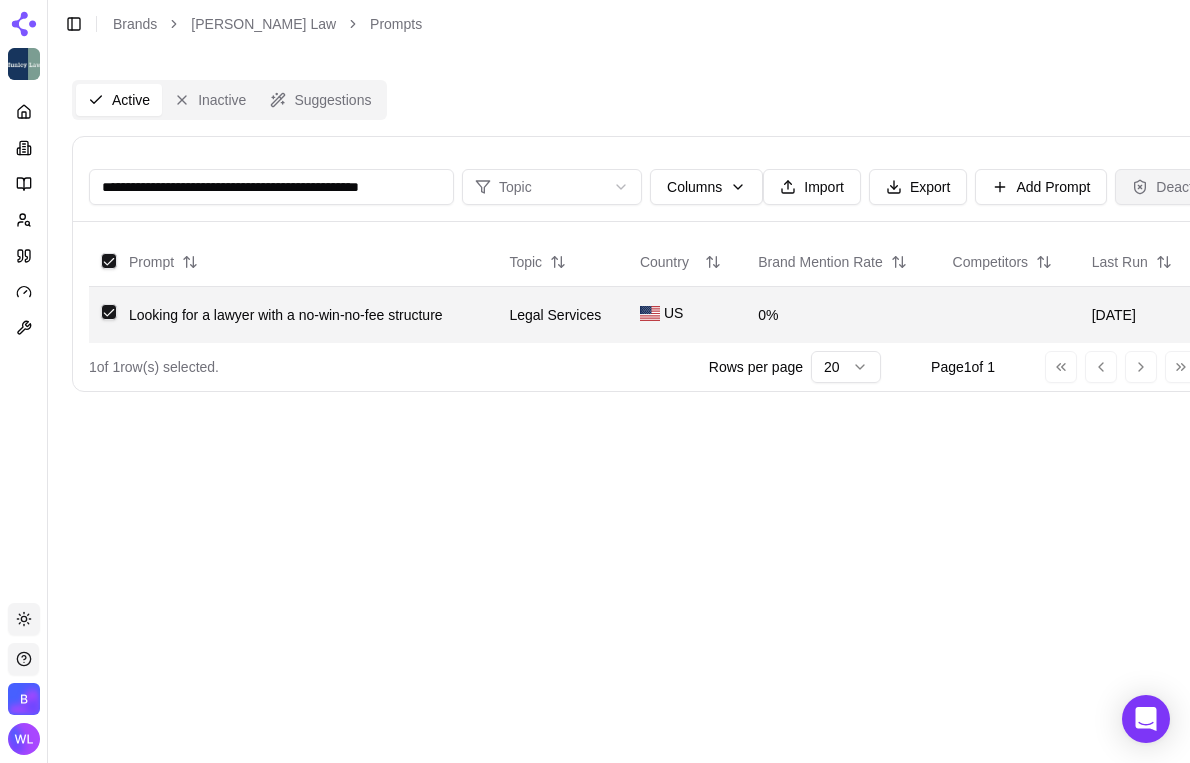 click on "Deactivate" at bounding box center (1177, 187) 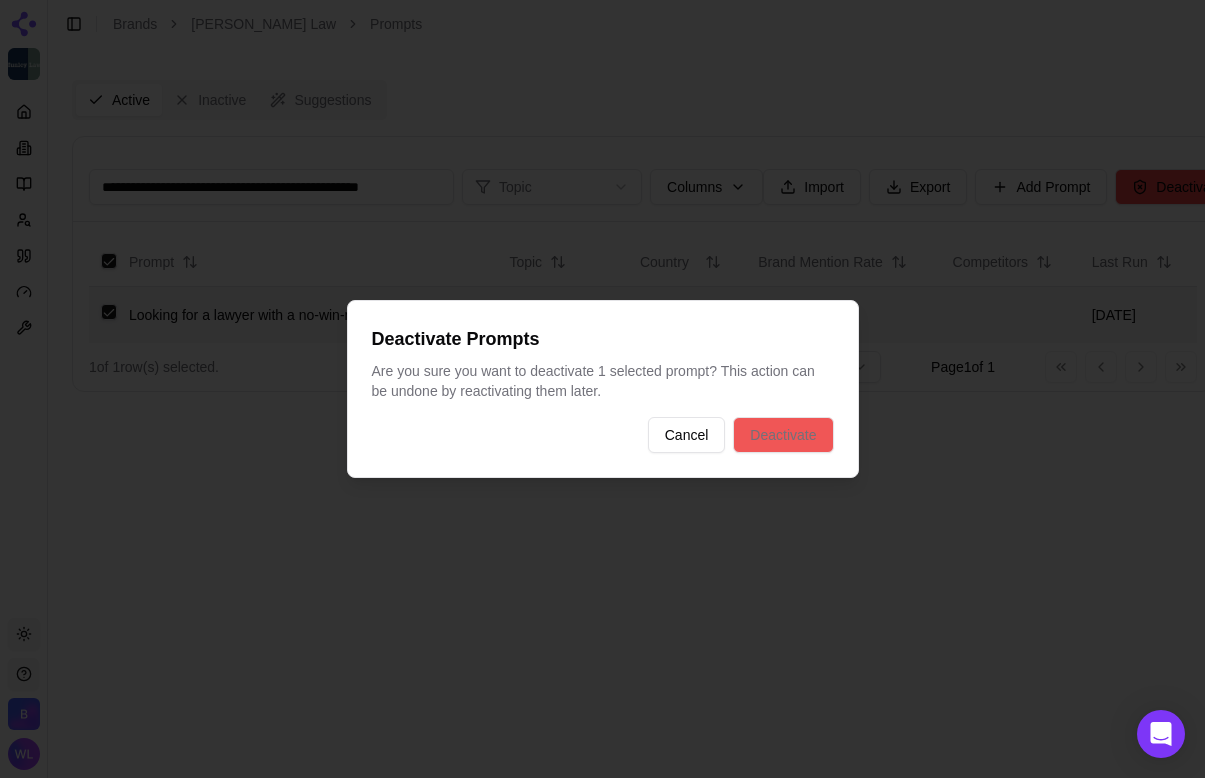 click on "Deactivate" at bounding box center (783, 435) 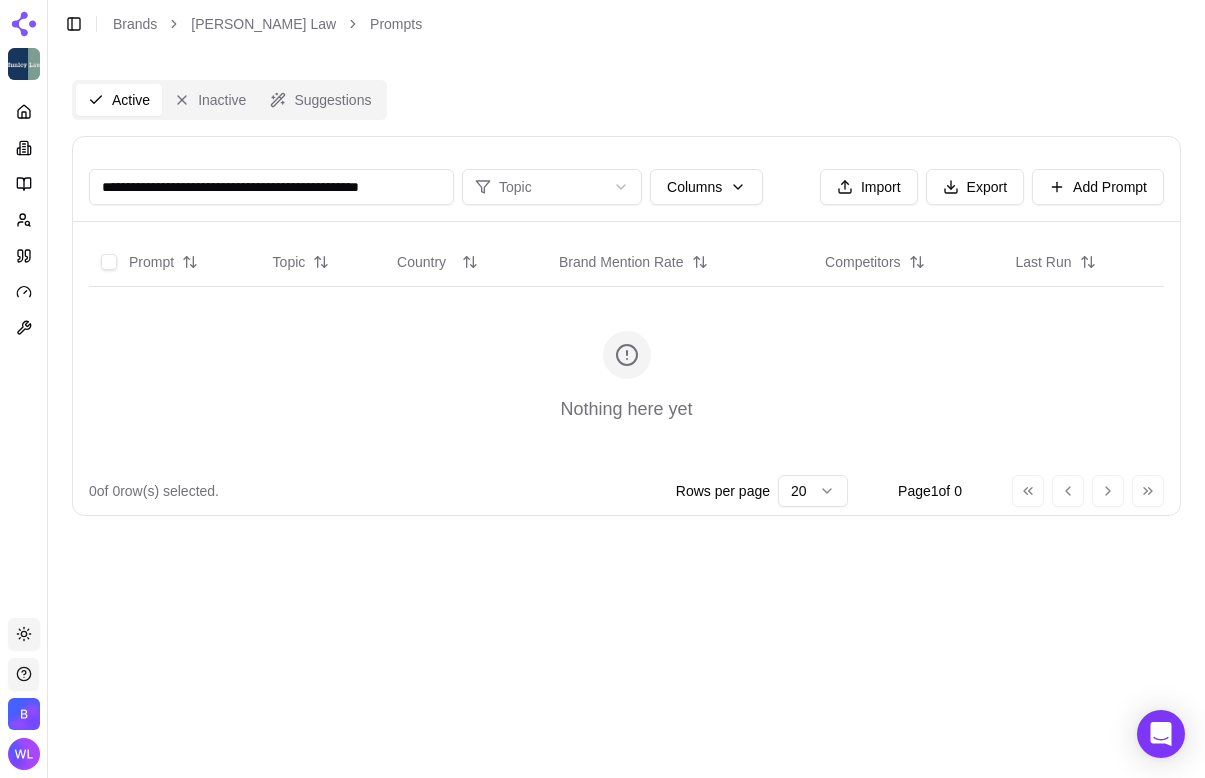 click on "**********" at bounding box center (271, 187) 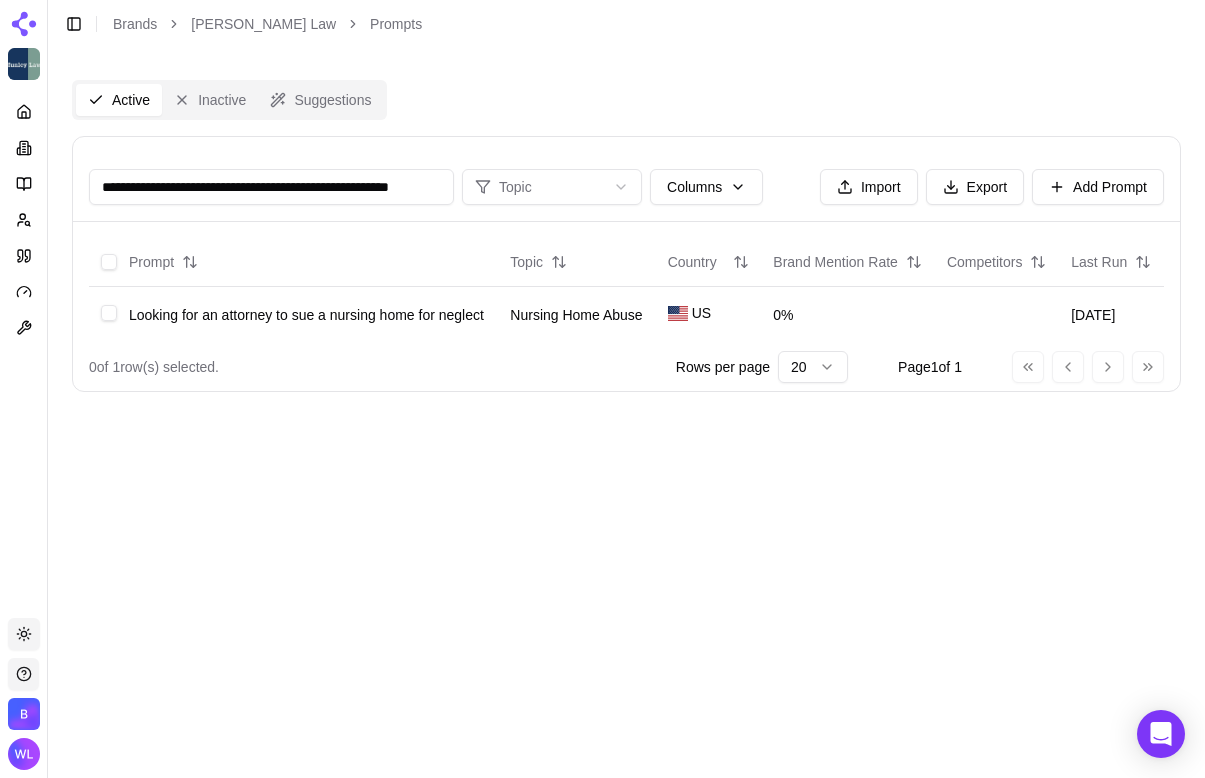 scroll, scrollTop: 0, scrollLeft: 43, axis: horizontal 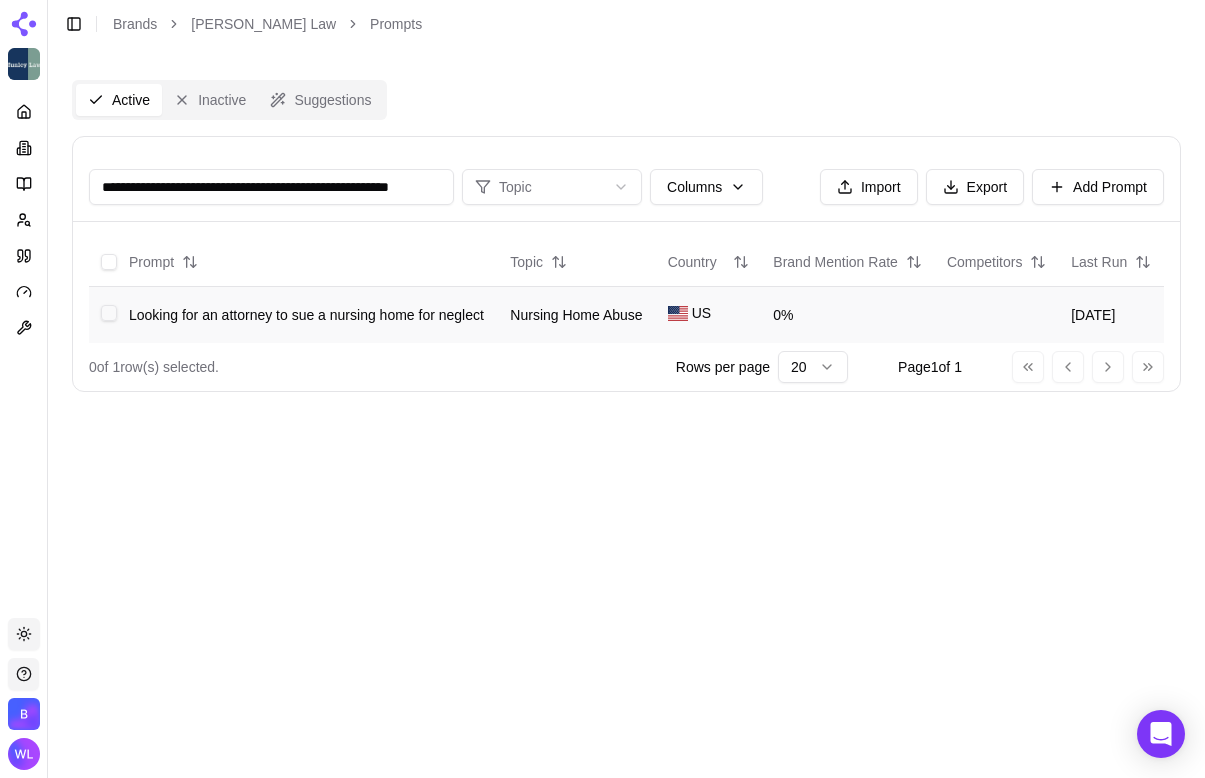 click at bounding box center [109, 313] 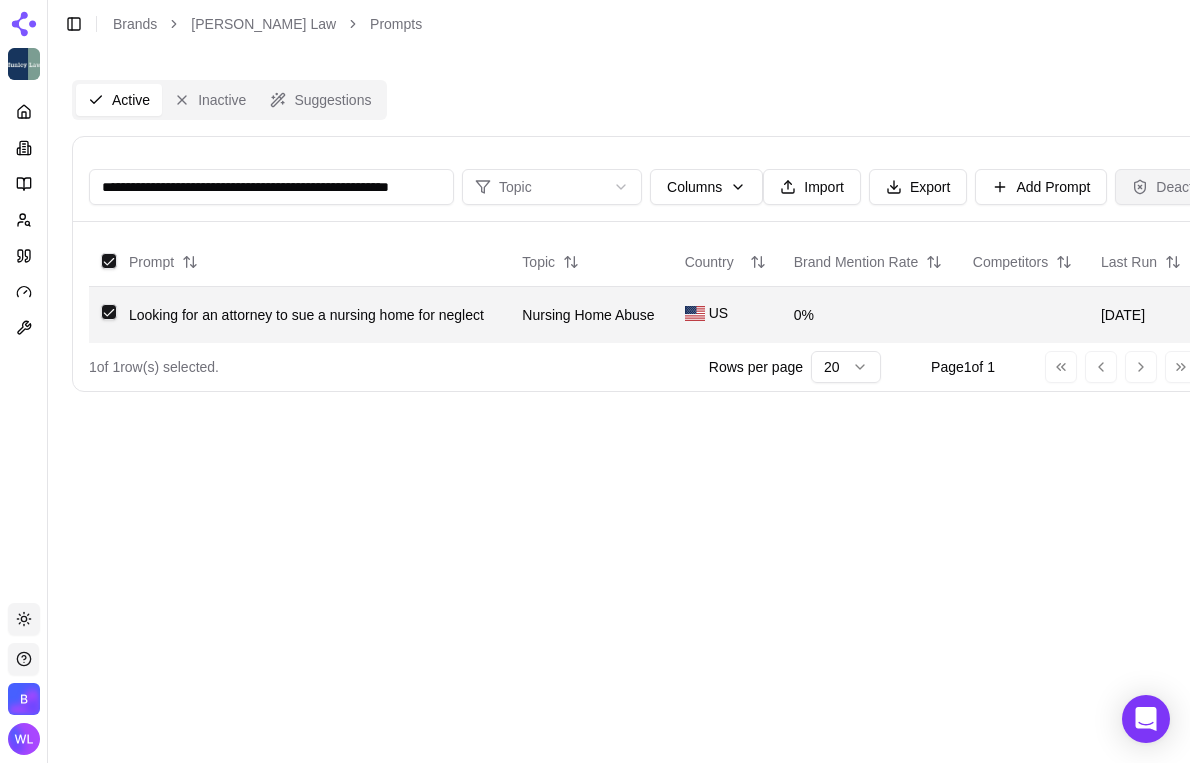 click on "Deactivate" at bounding box center [1177, 187] 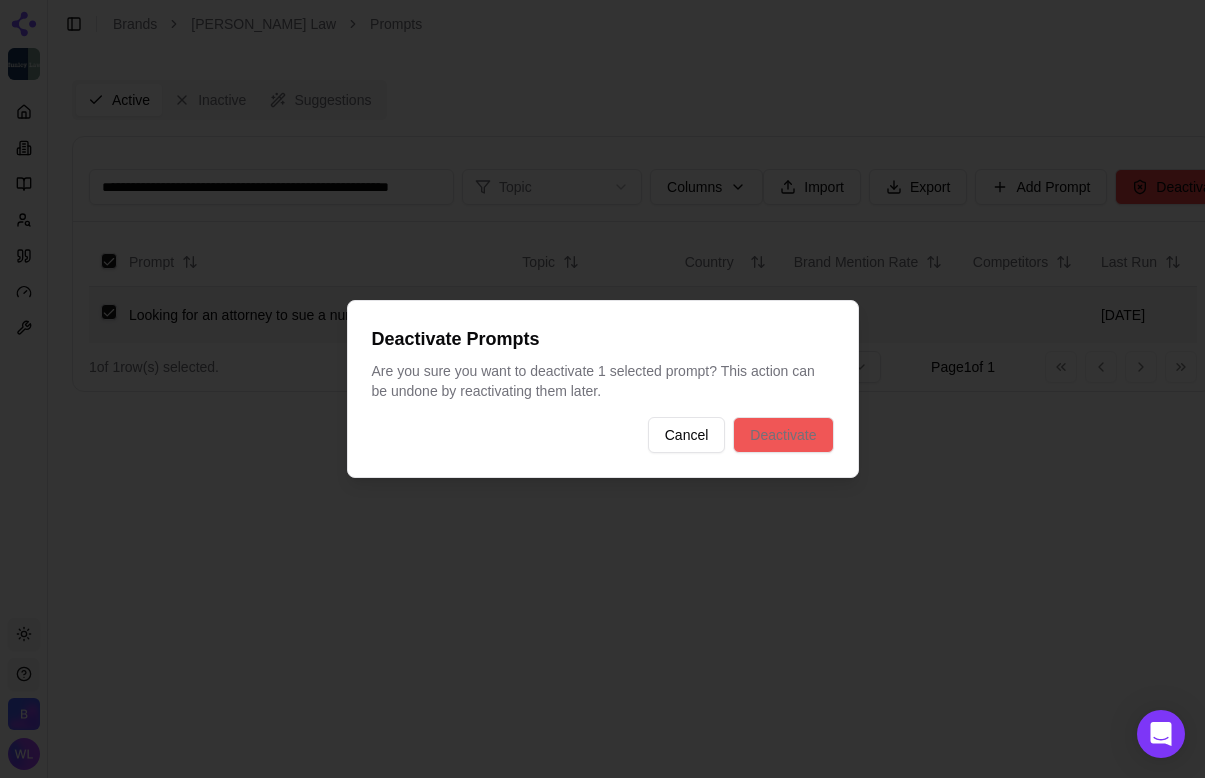 click on "Deactivate" at bounding box center (783, 435) 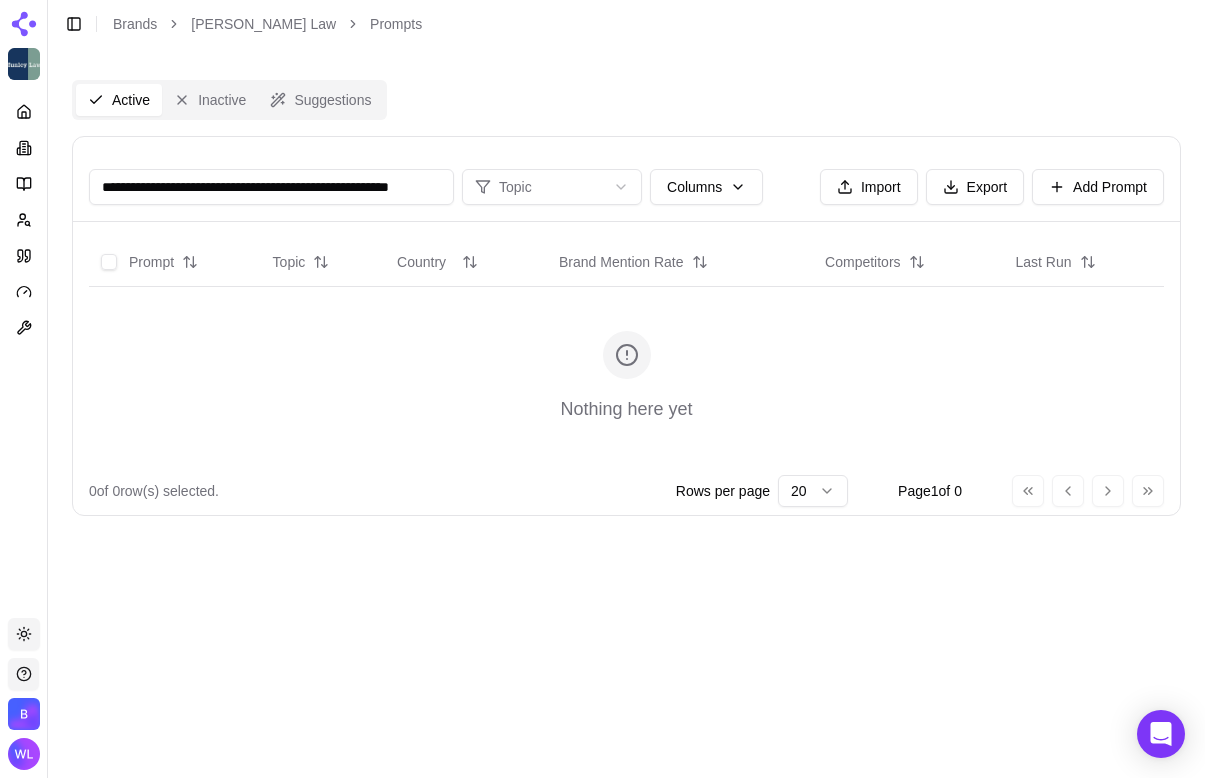 click on "**********" at bounding box center [271, 187] 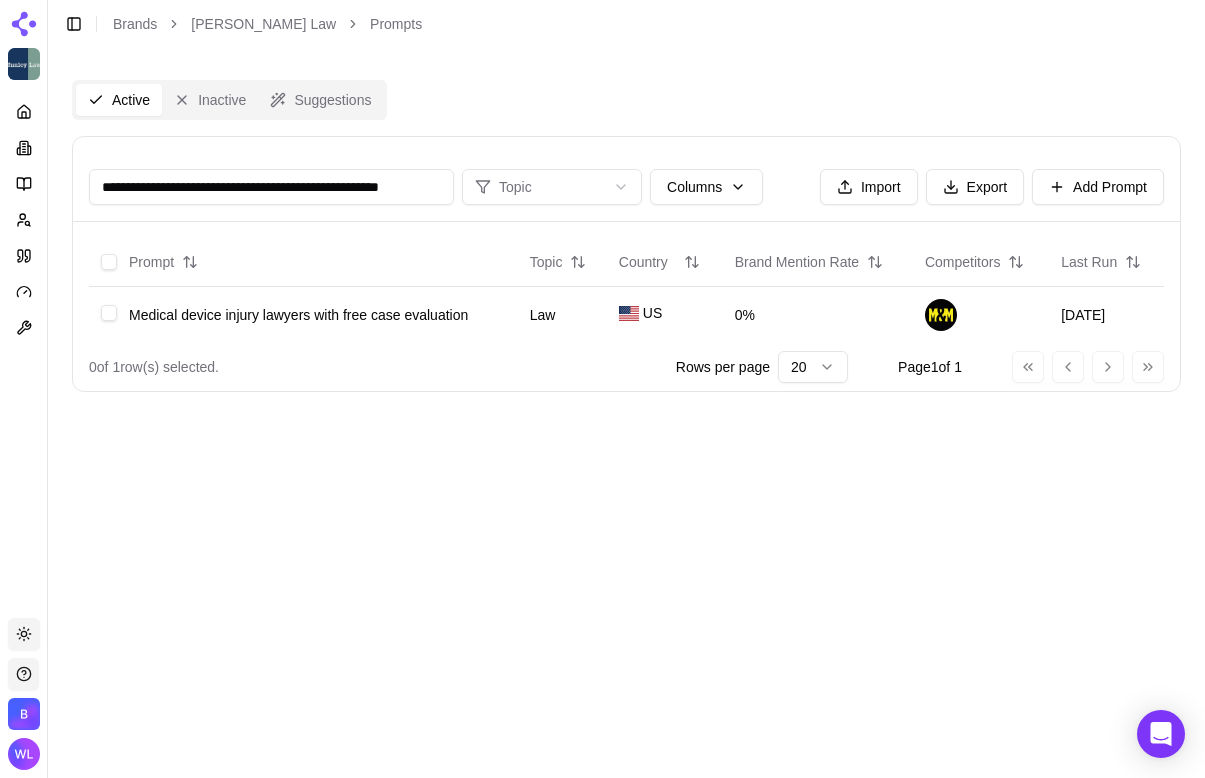 scroll, scrollTop: 0, scrollLeft: 28, axis: horizontal 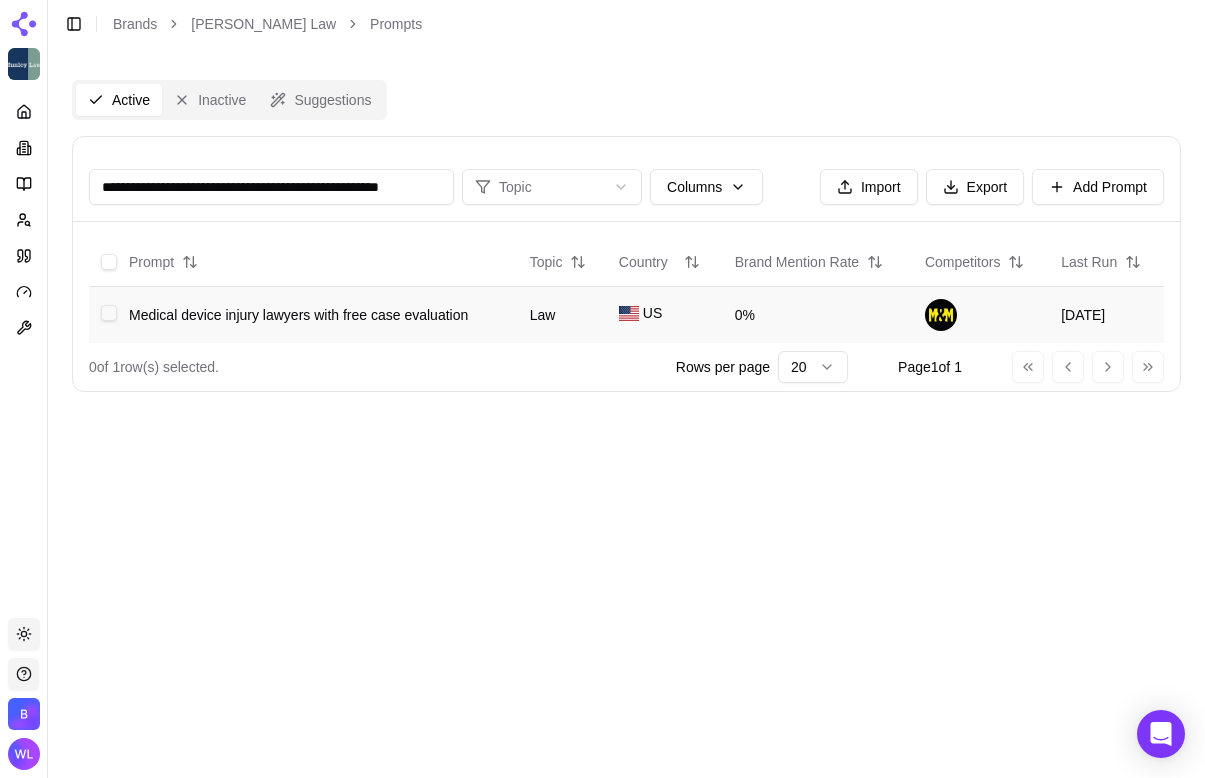 click at bounding box center (109, 313) 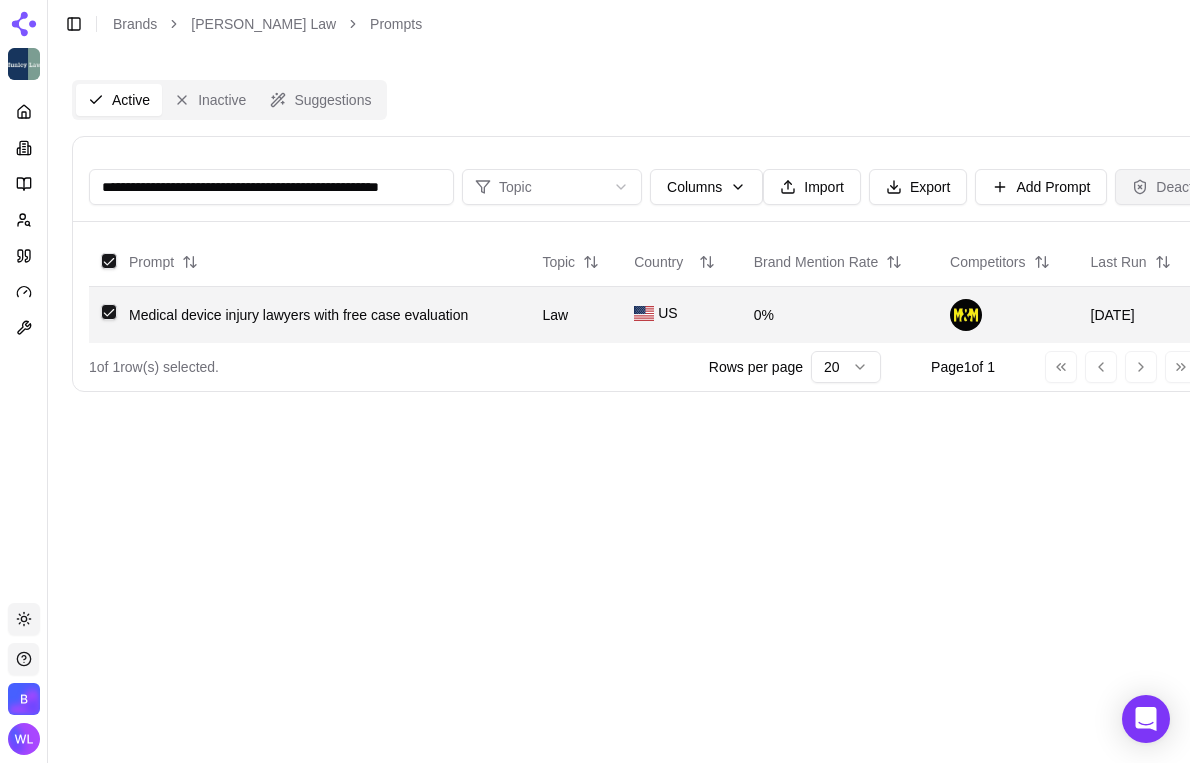 click on "Deactivate" at bounding box center (1177, 187) 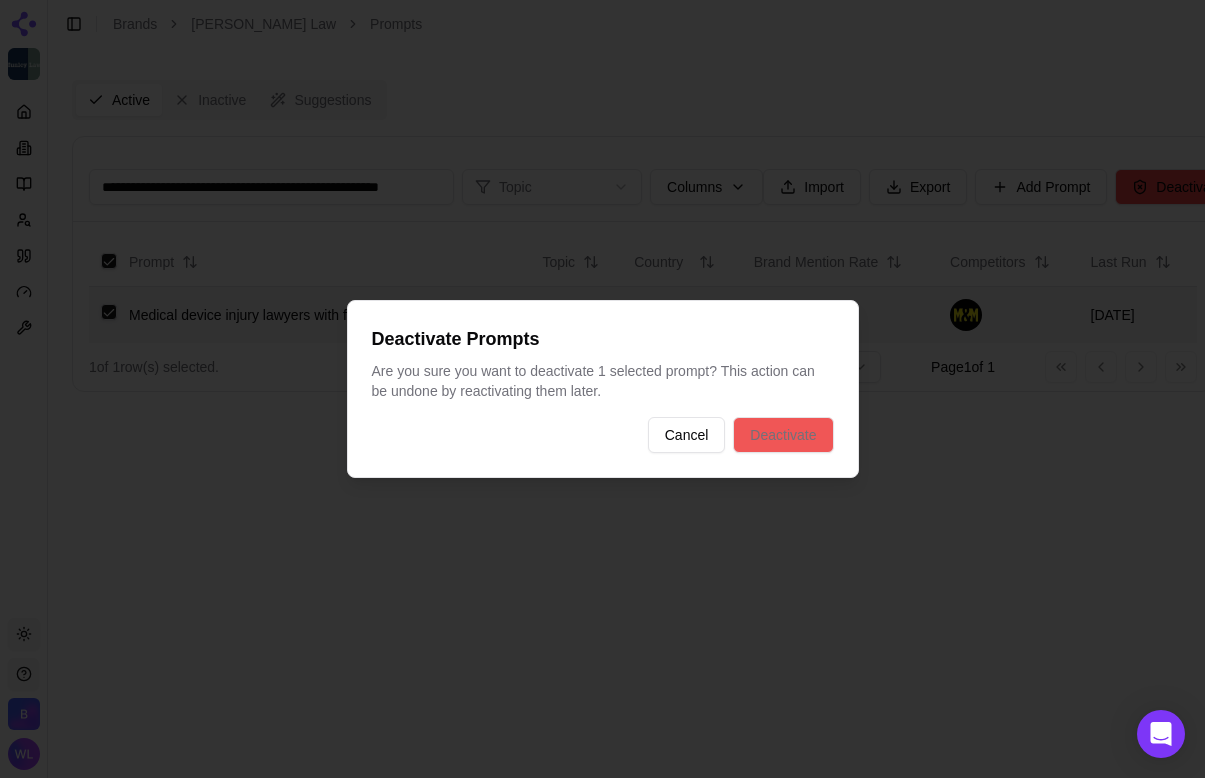 click on "Deactivate" at bounding box center (783, 435) 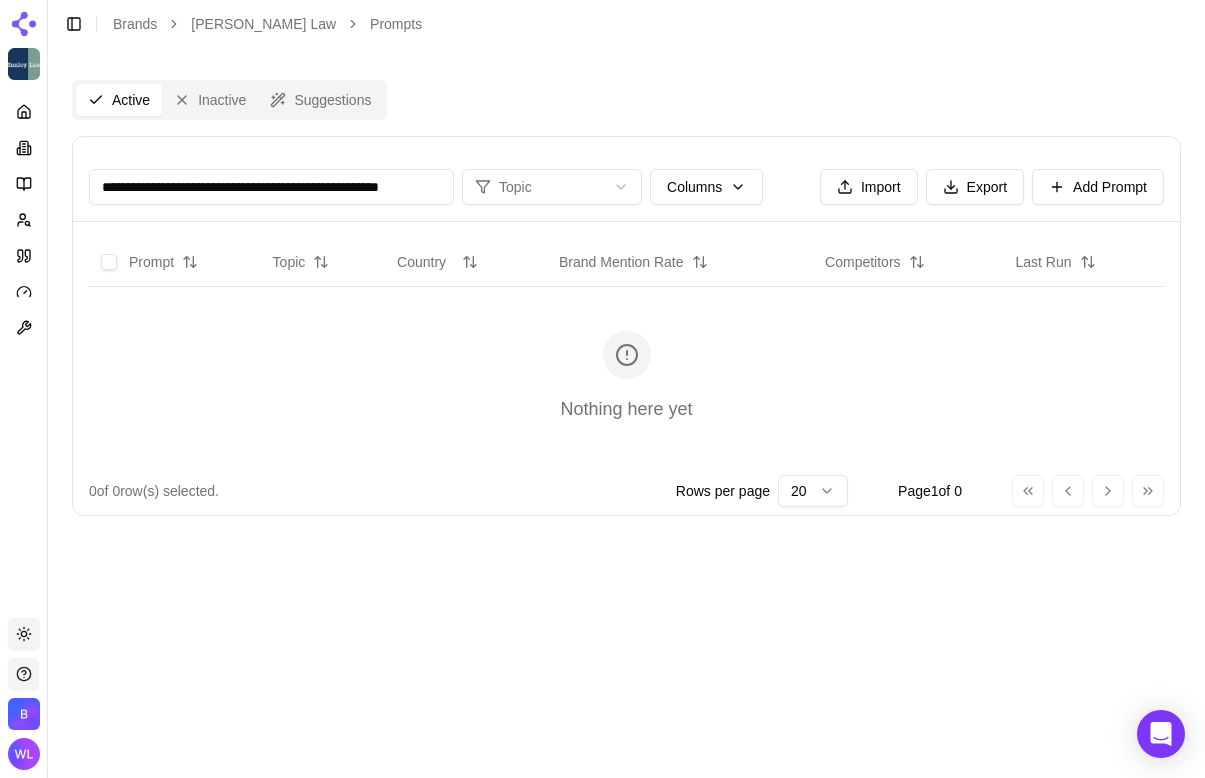 click on "**********" at bounding box center [271, 187] 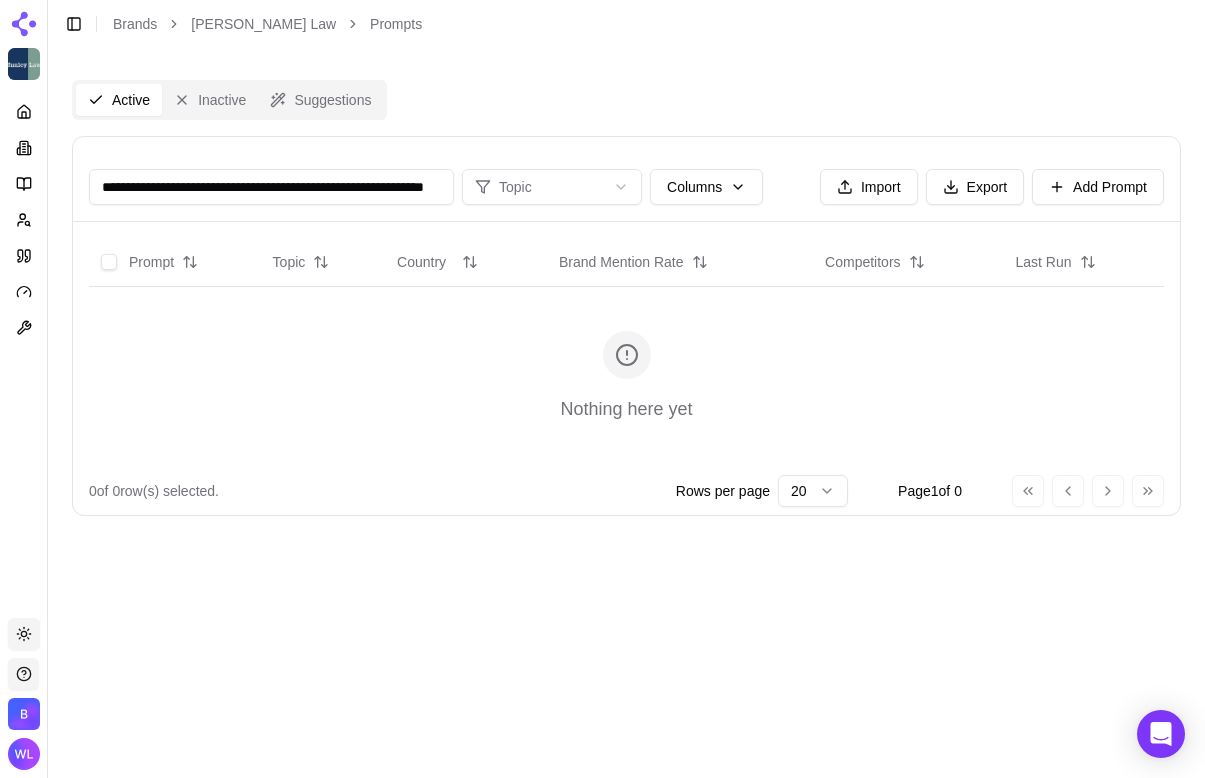 scroll, scrollTop: 0, scrollLeft: 110, axis: horizontal 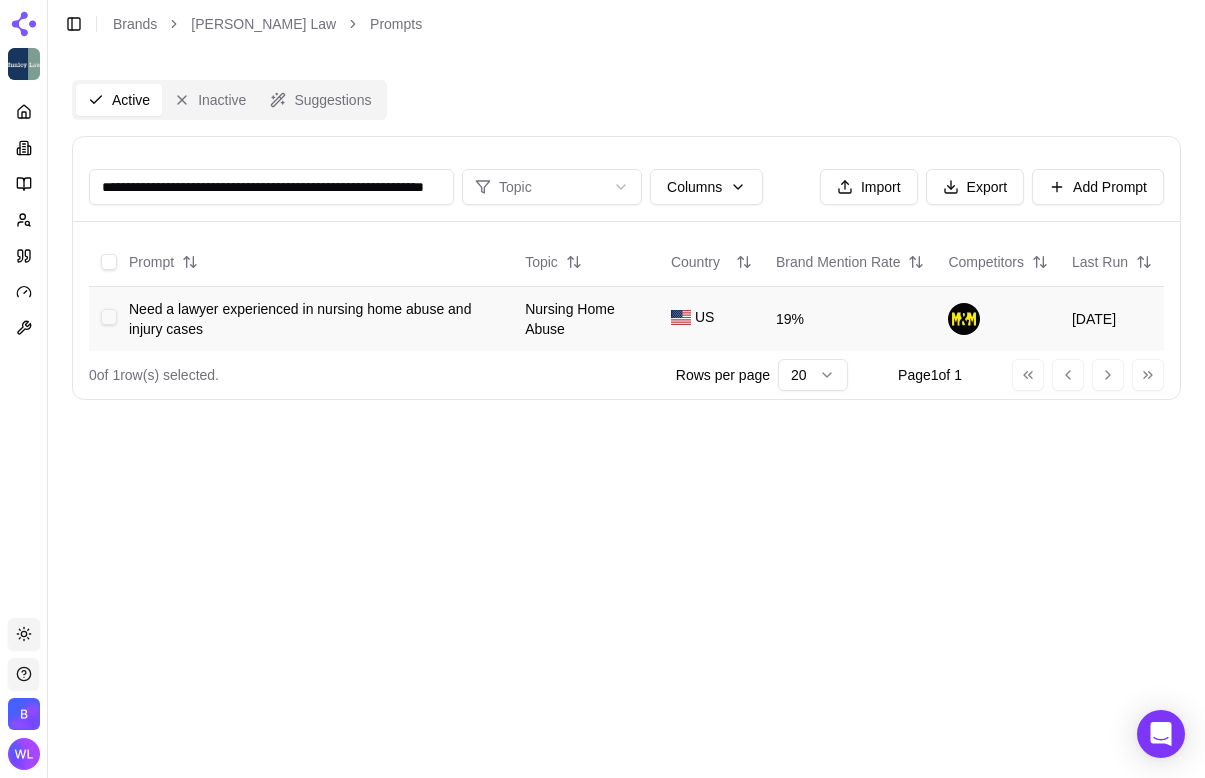 click at bounding box center (109, 317) 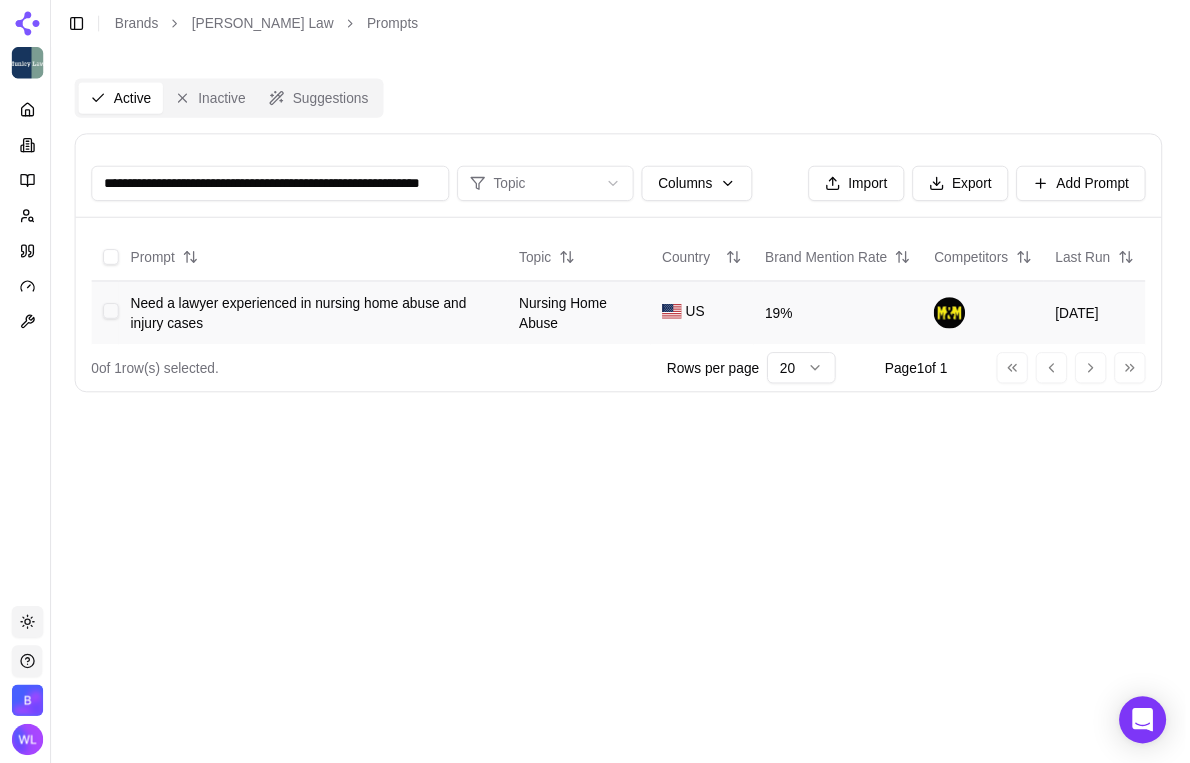 scroll, scrollTop: 0, scrollLeft: 0, axis: both 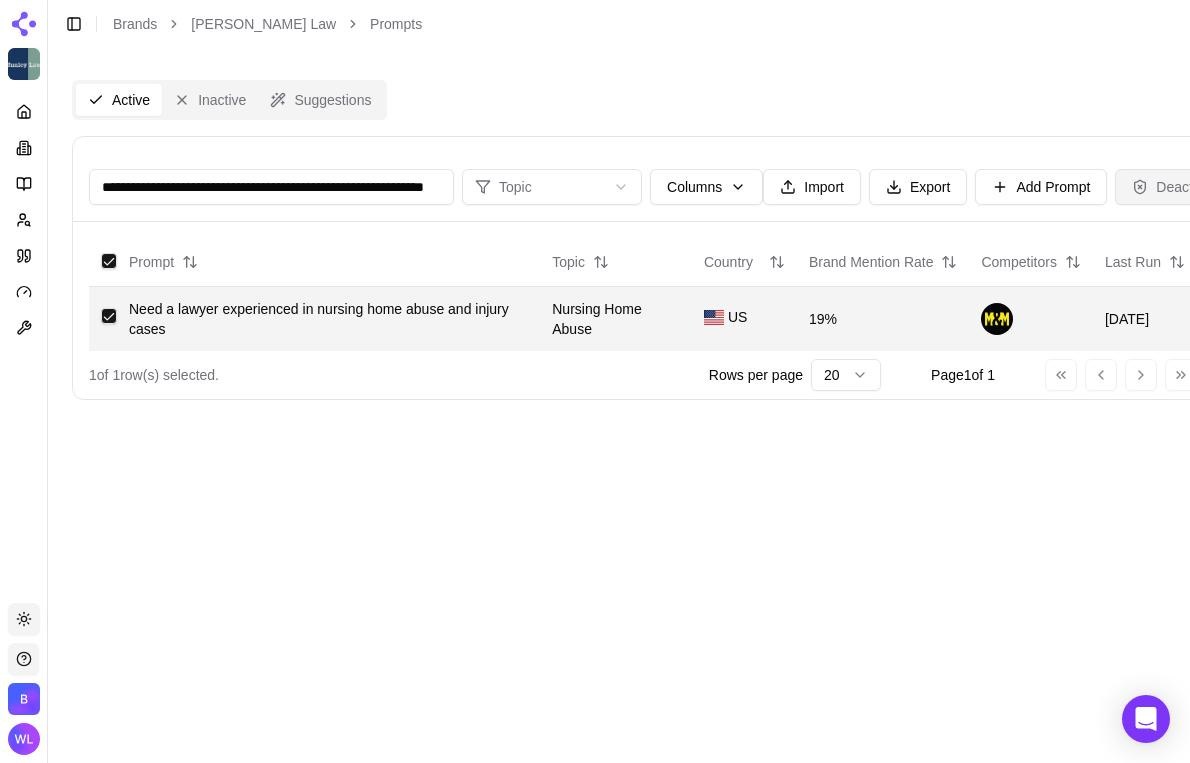 click on "Deactivate" at bounding box center [1177, 187] 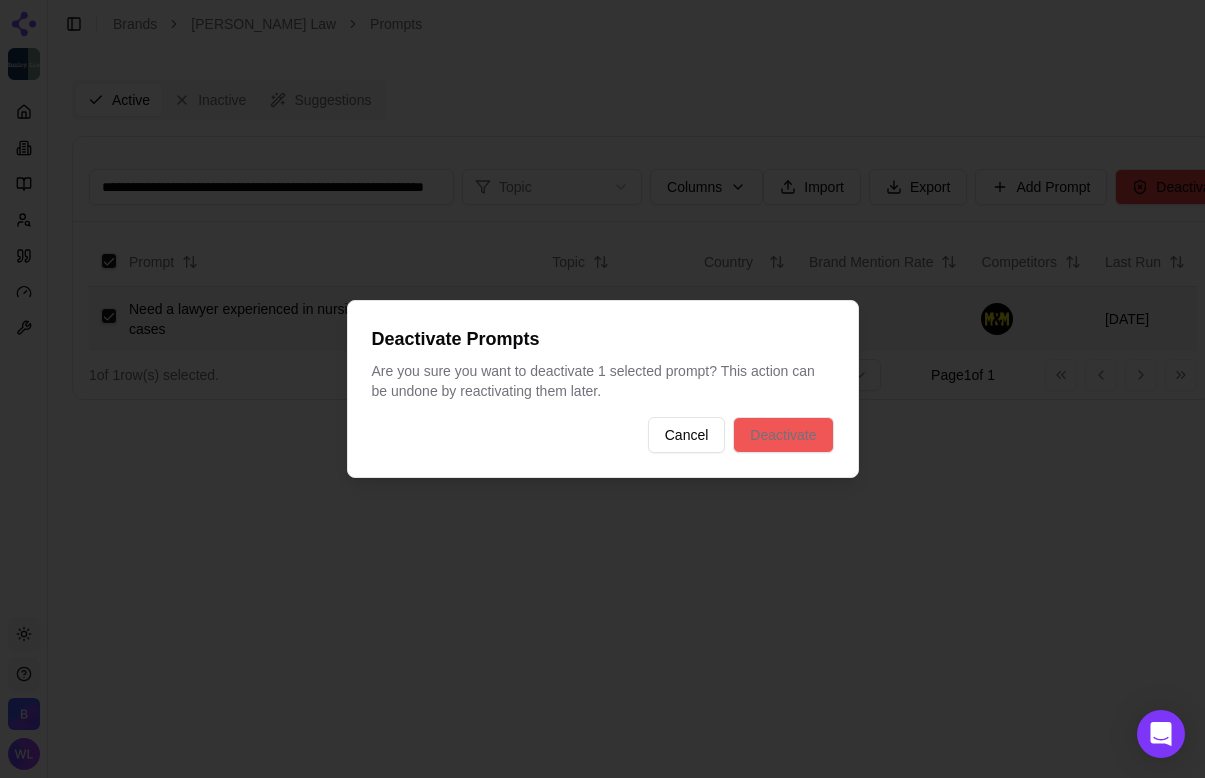 click on "Deactivate" at bounding box center (783, 435) 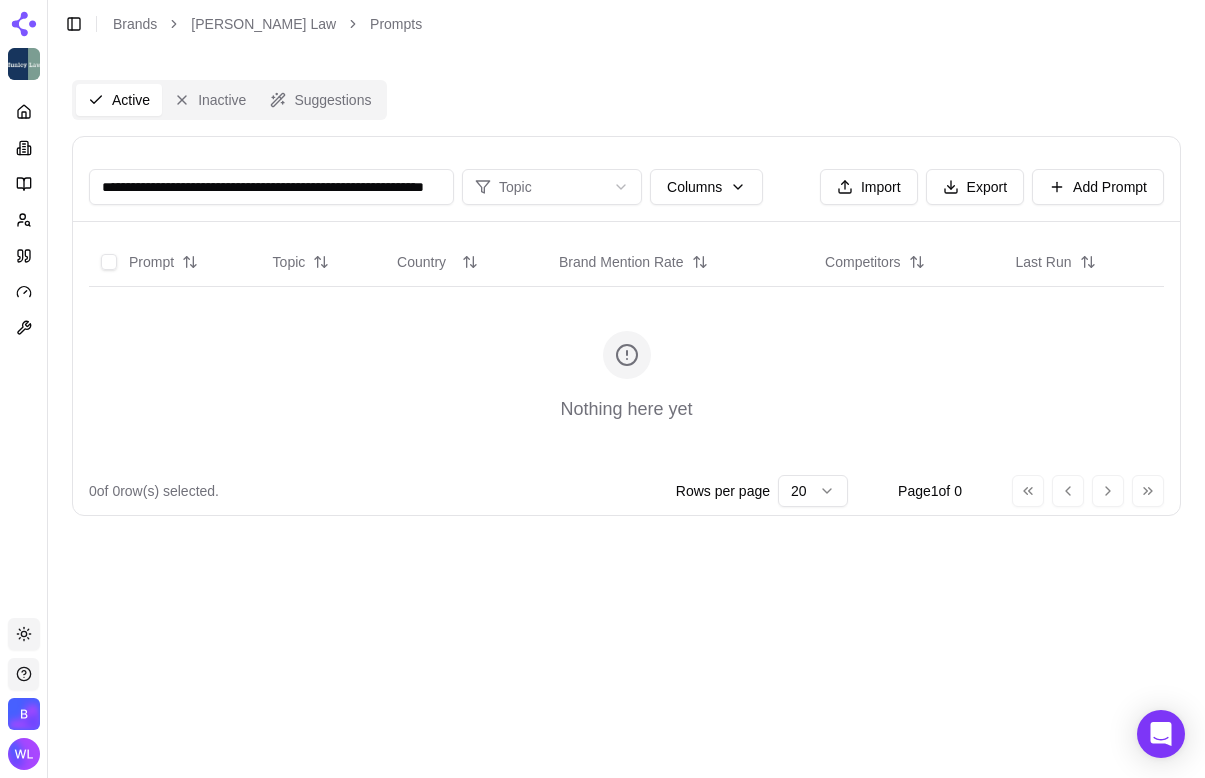click on "**********" at bounding box center [271, 187] 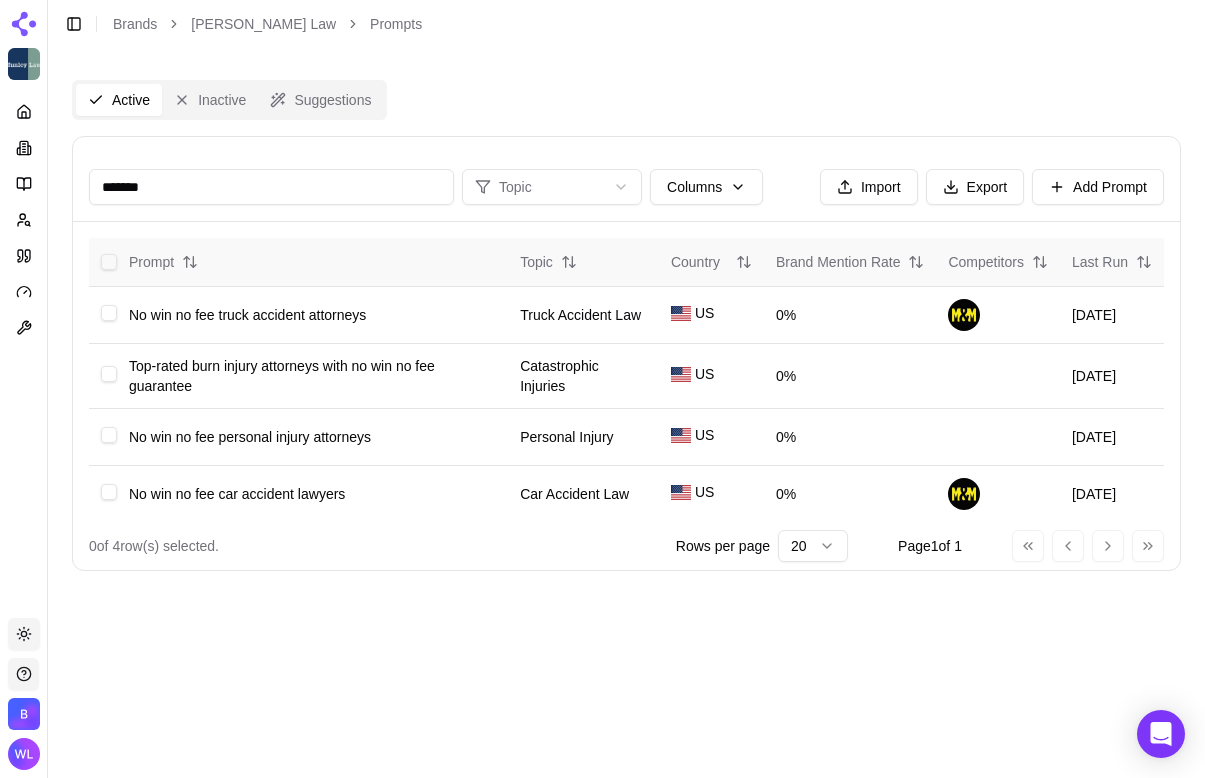 click at bounding box center (109, 262) 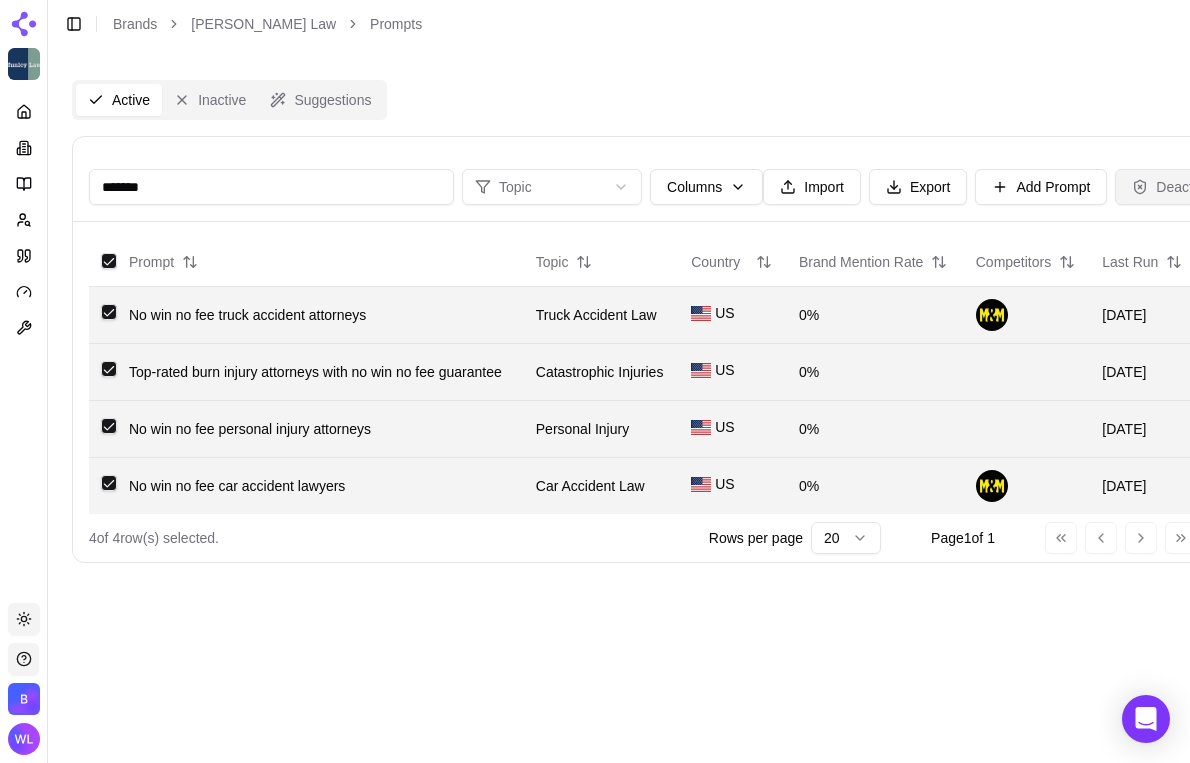 click on "Deactivate" at bounding box center [1177, 187] 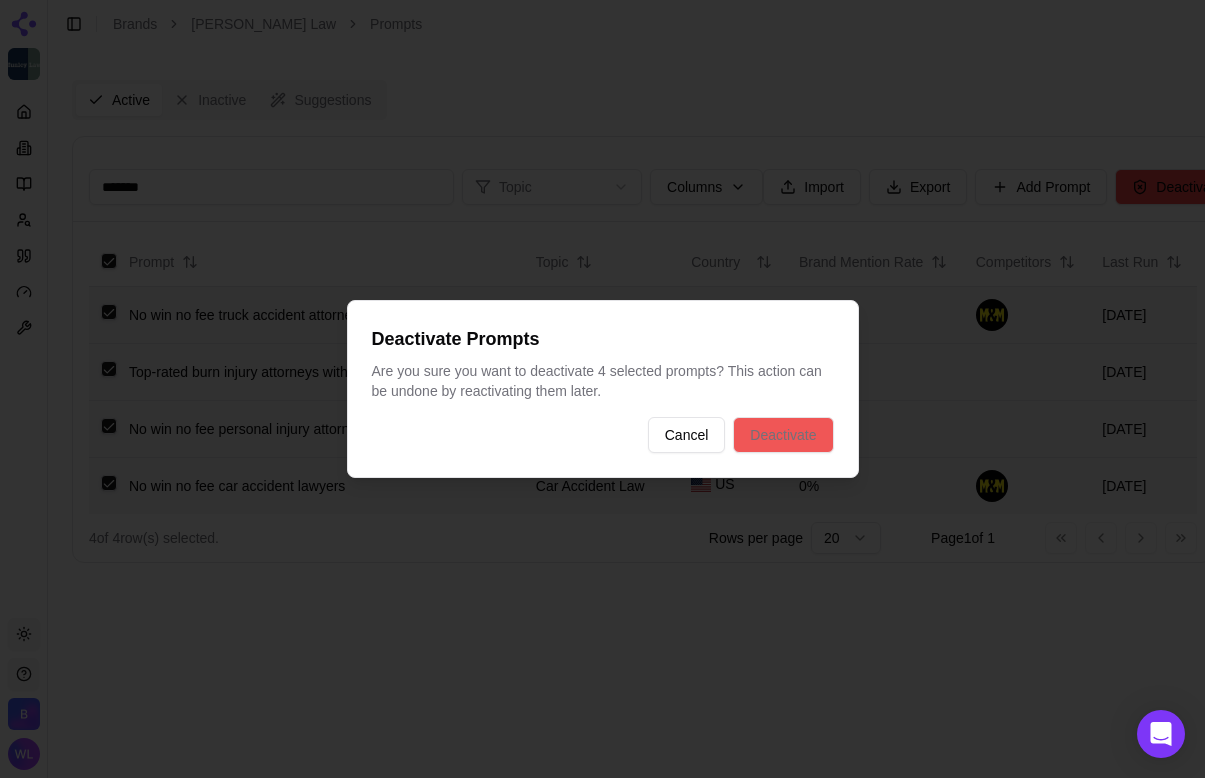 click on "Deactivate" at bounding box center [783, 435] 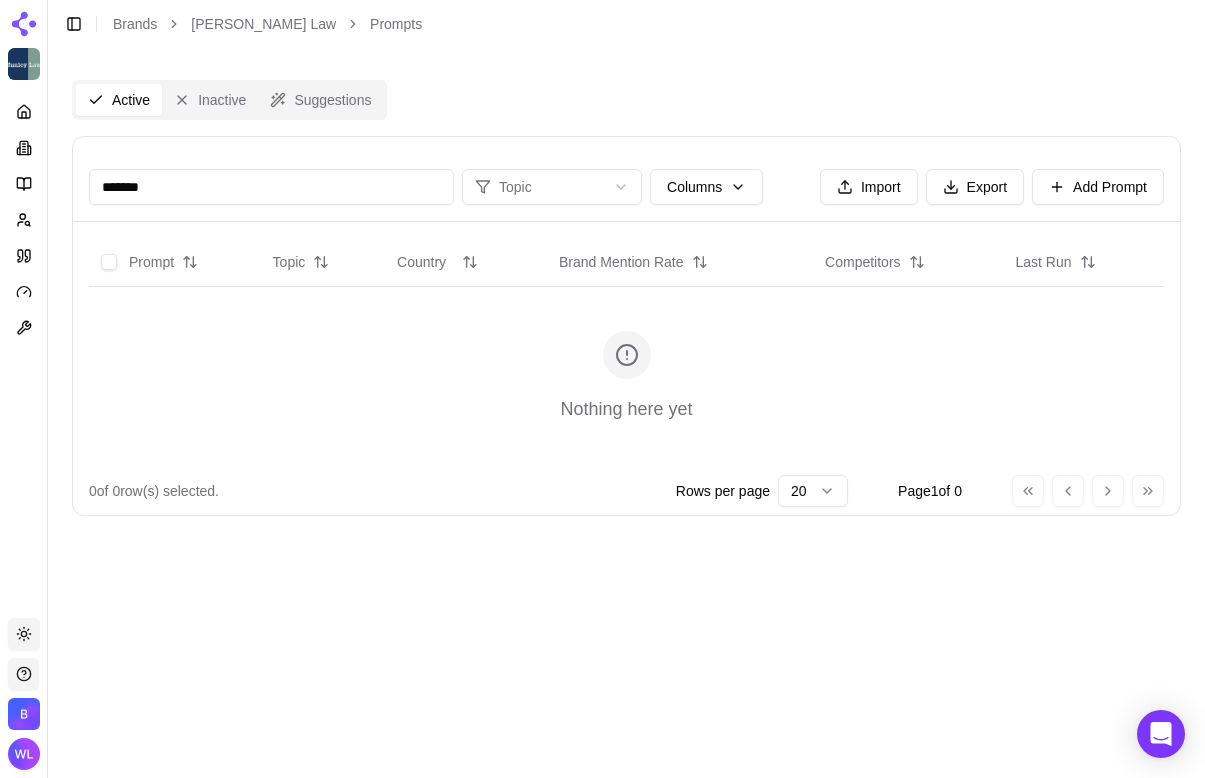 click on "******" at bounding box center (271, 187) 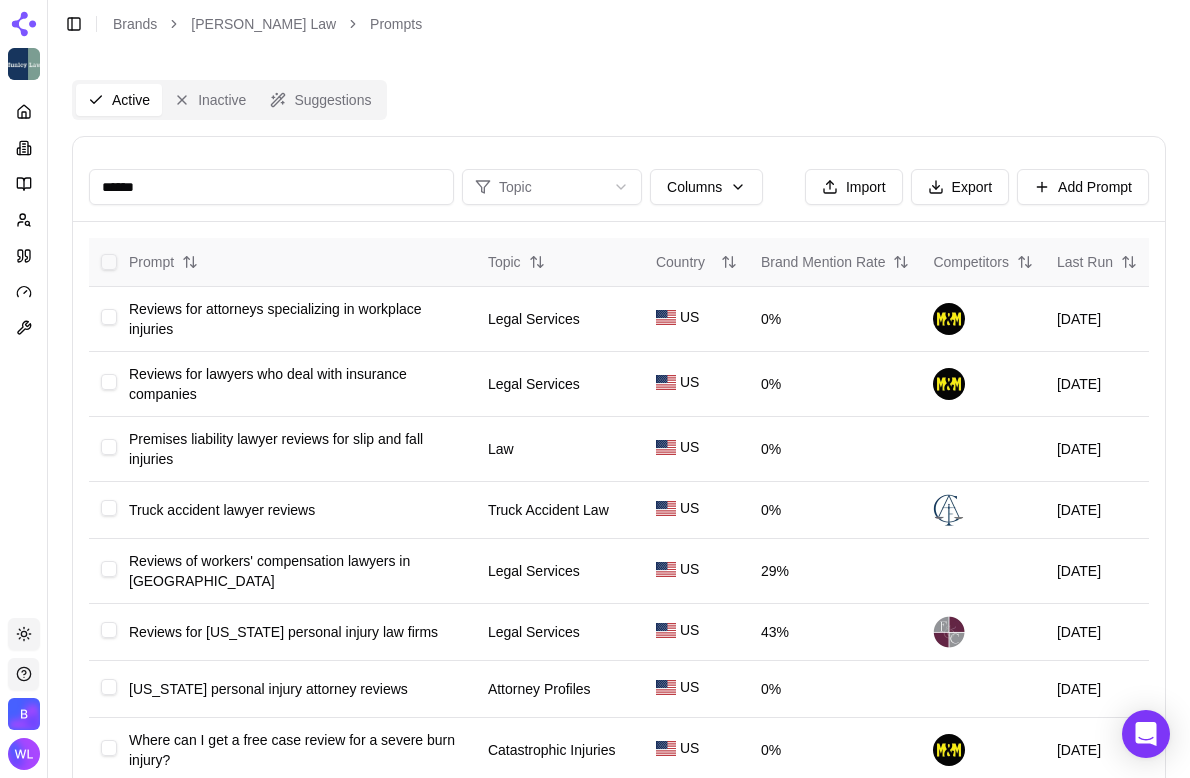 type on "******" 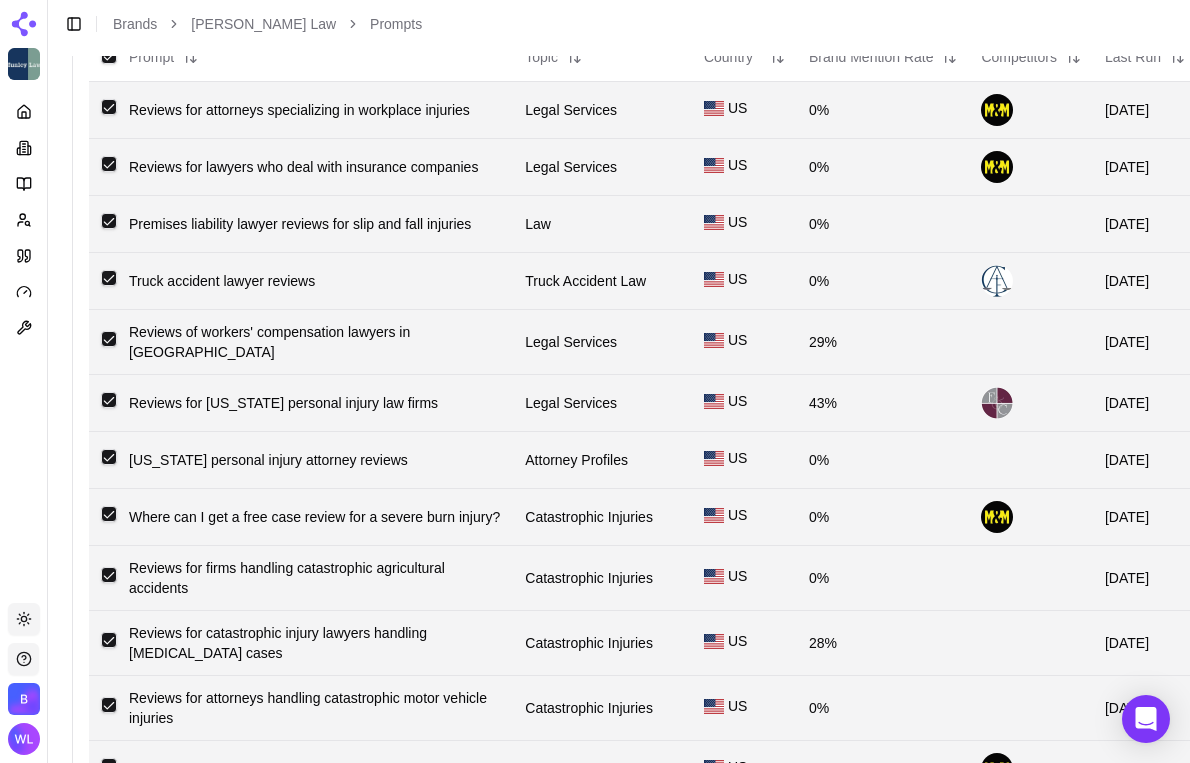 scroll, scrollTop: 237, scrollLeft: 0, axis: vertical 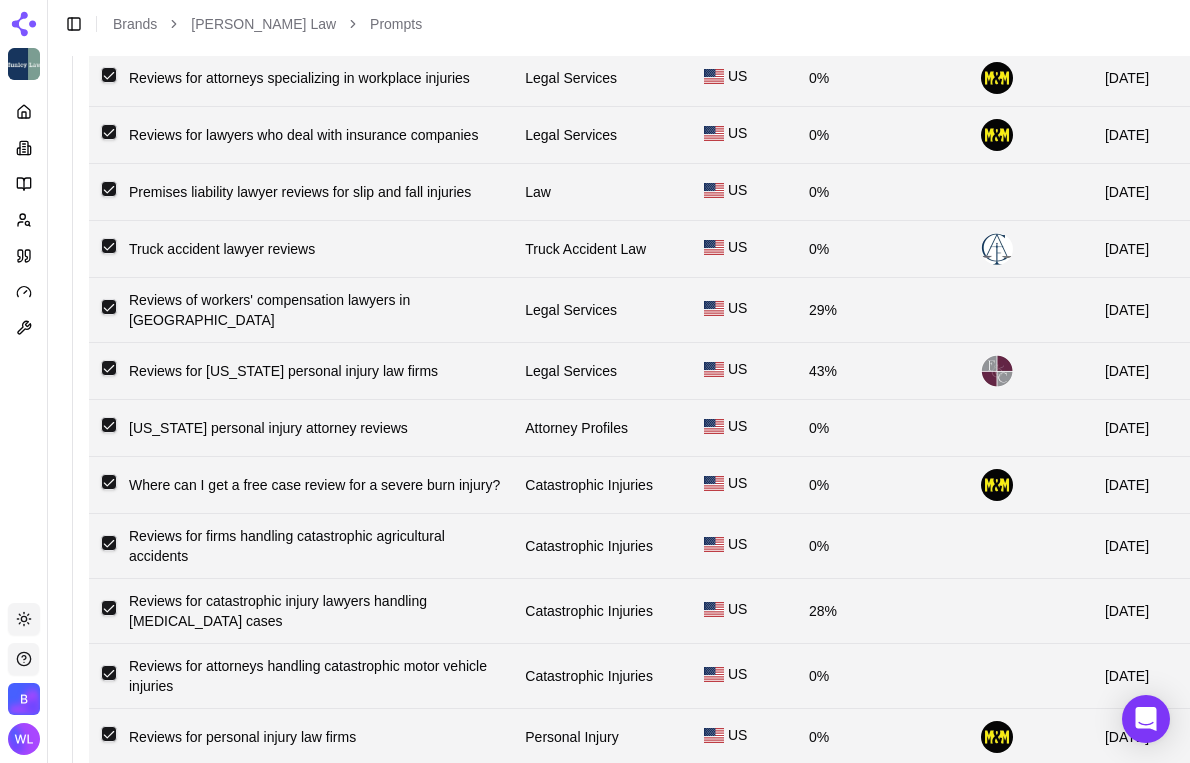 click at bounding box center (109, 482) 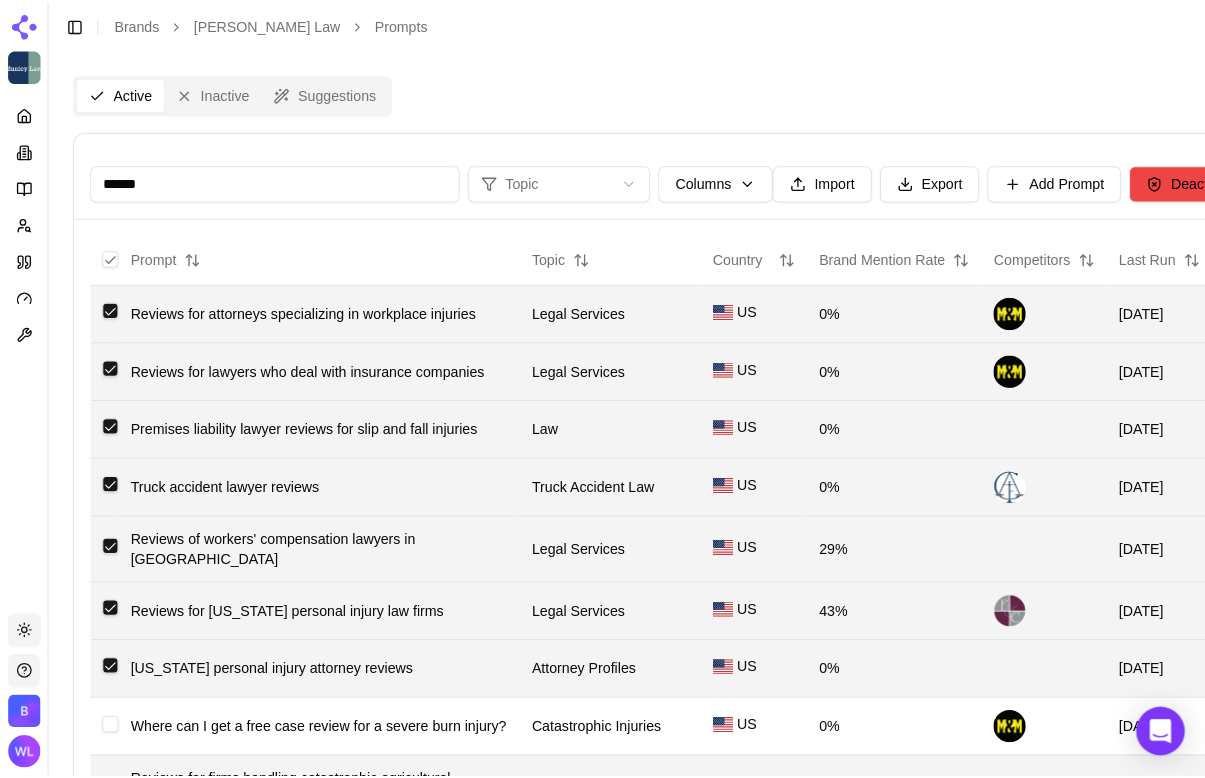 scroll, scrollTop: 7, scrollLeft: 0, axis: vertical 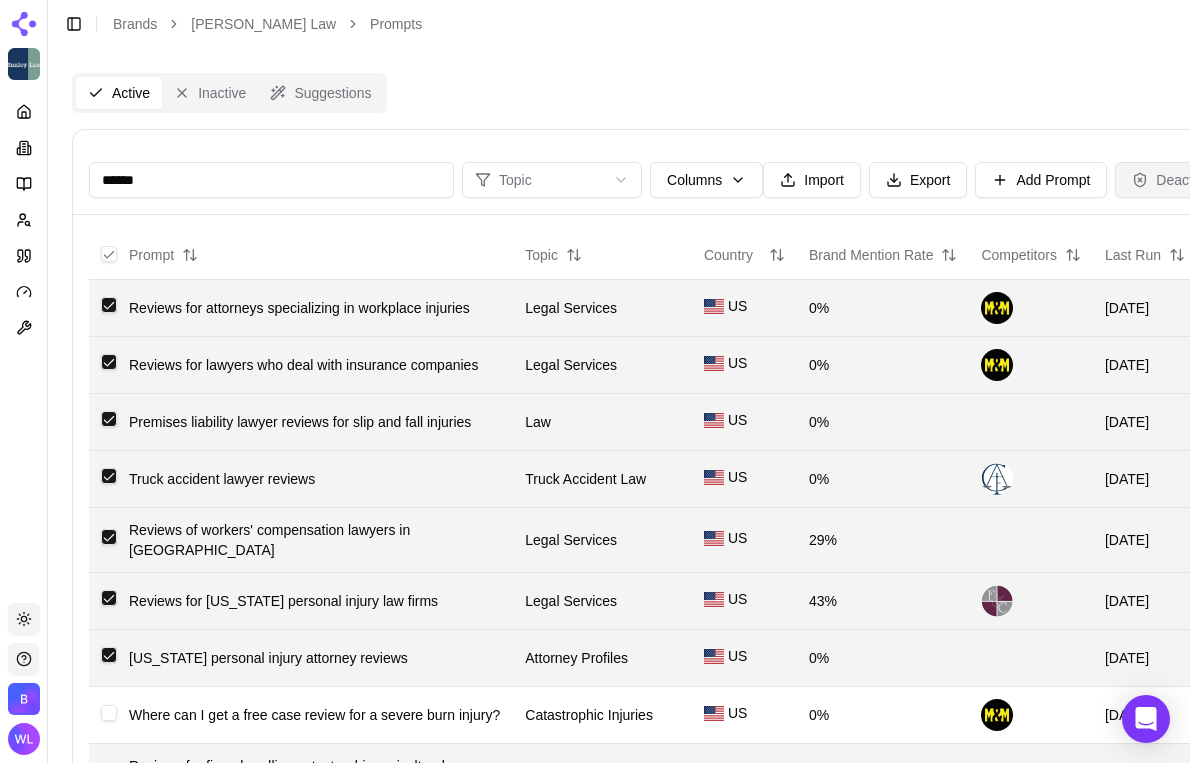 click on "Deactivate" at bounding box center [1177, 180] 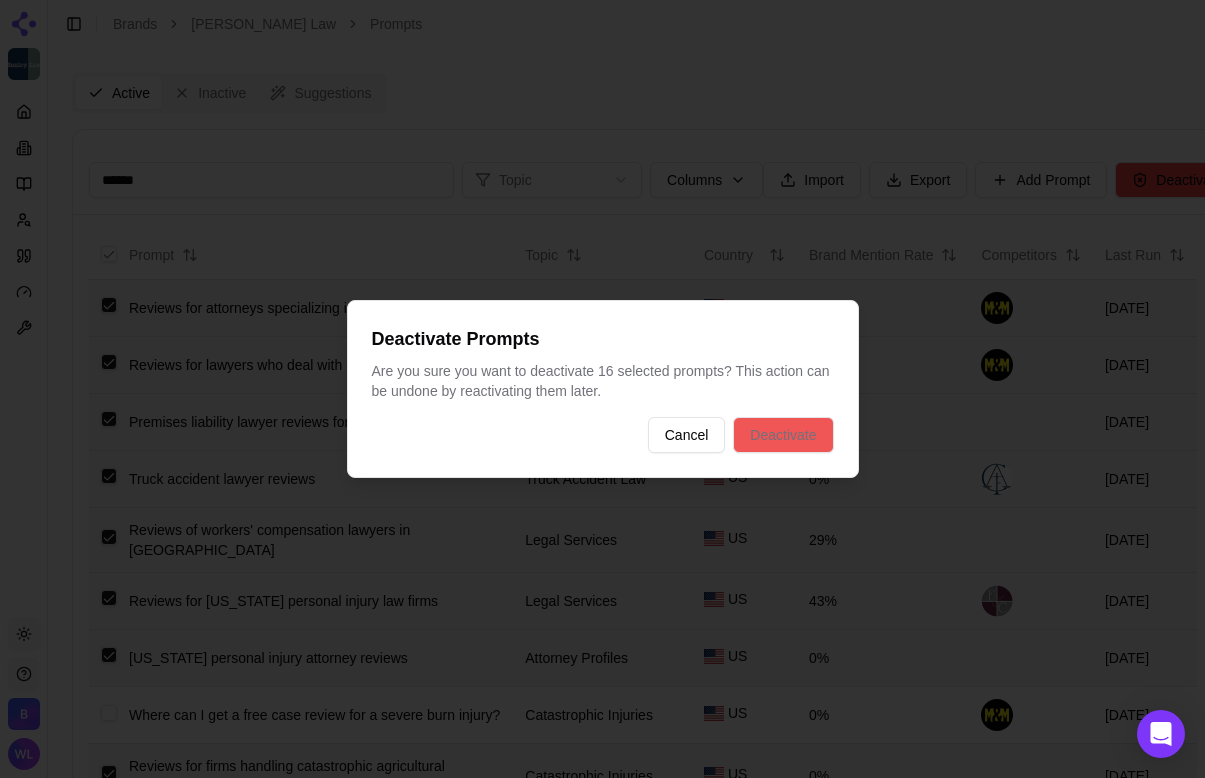 click on "Deactivate" at bounding box center [783, 435] 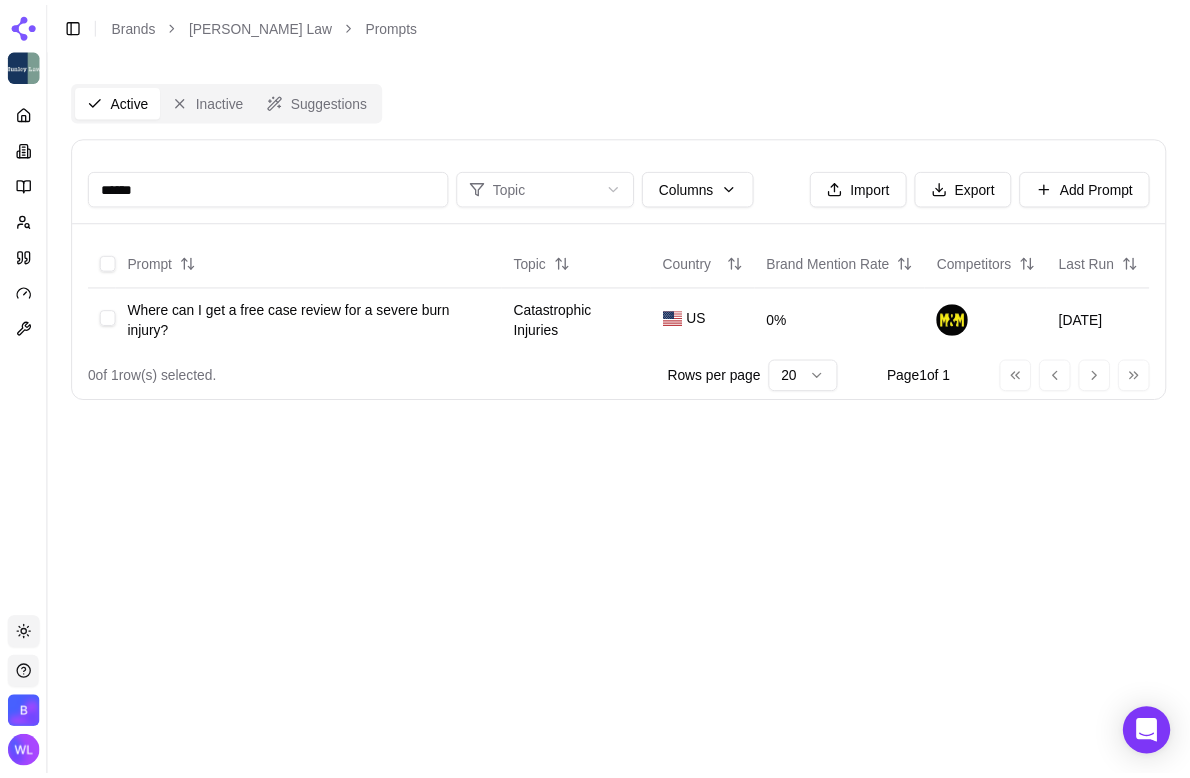 scroll, scrollTop: 0, scrollLeft: 0, axis: both 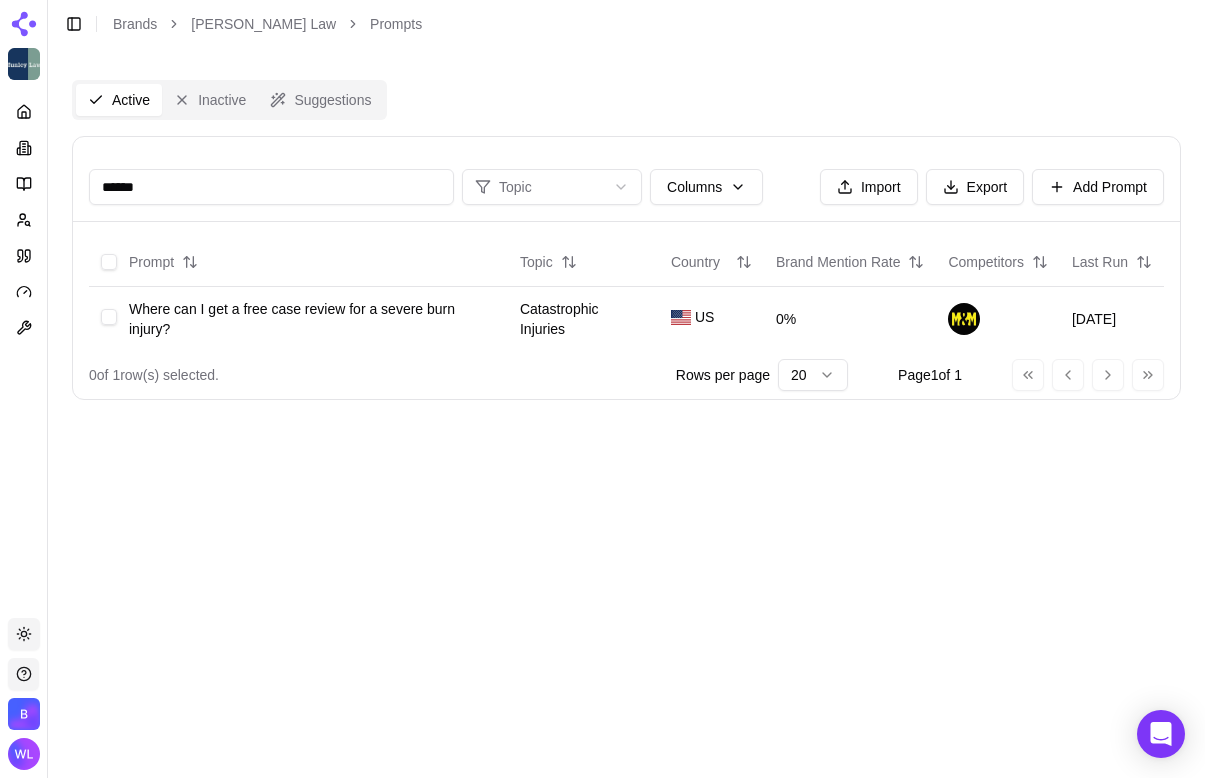 click on "******" at bounding box center [271, 187] 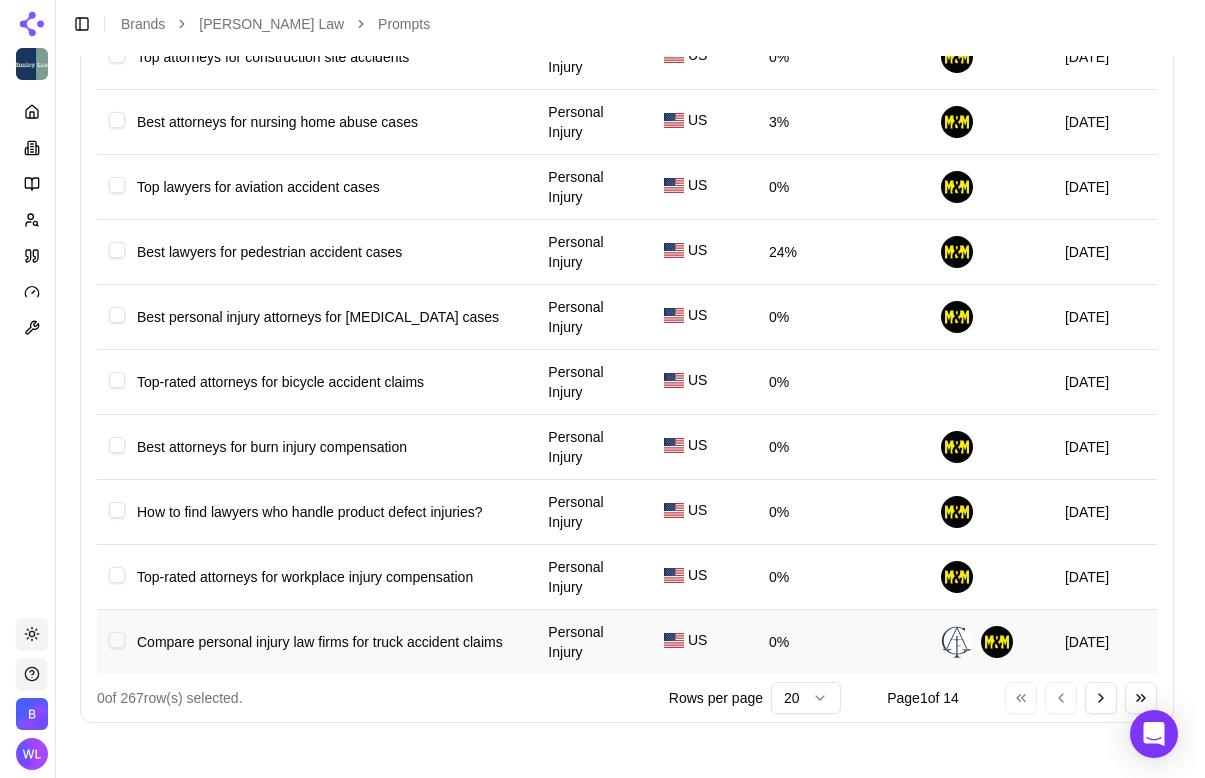 scroll, scrollTop: 0, scrollLeft: 0, axis: both 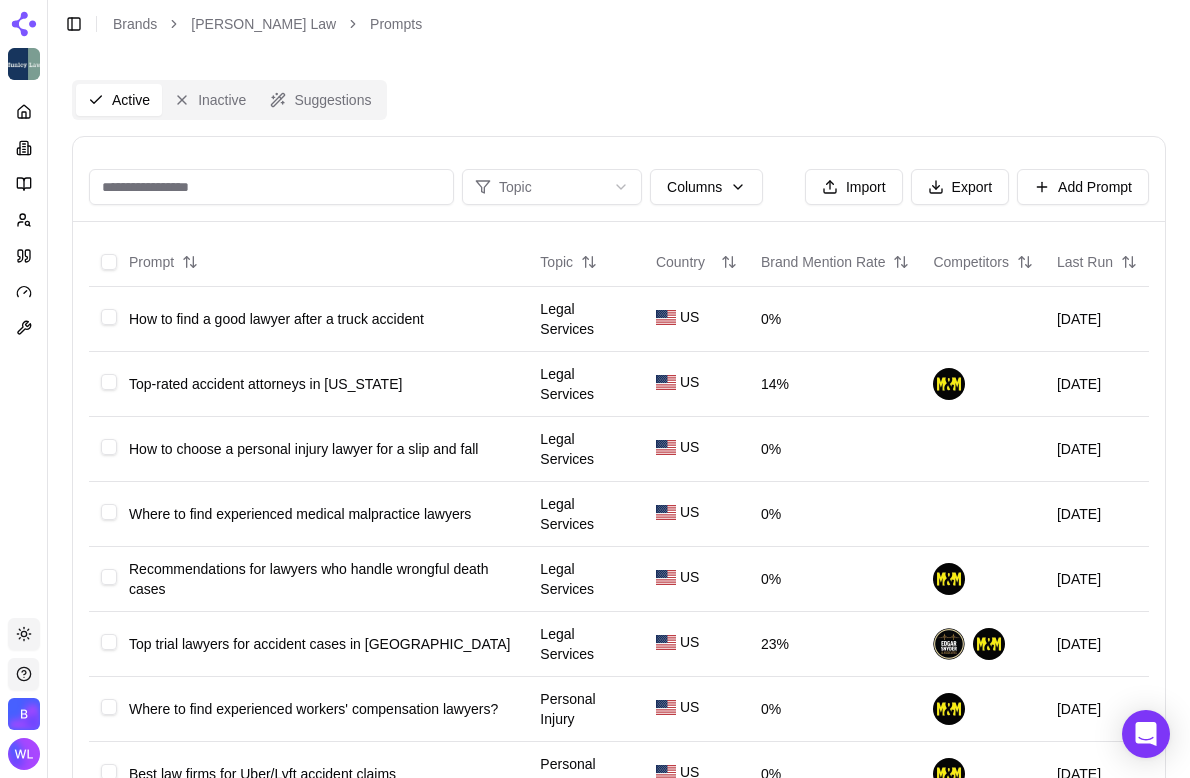 click at bounding box center (271, 187) 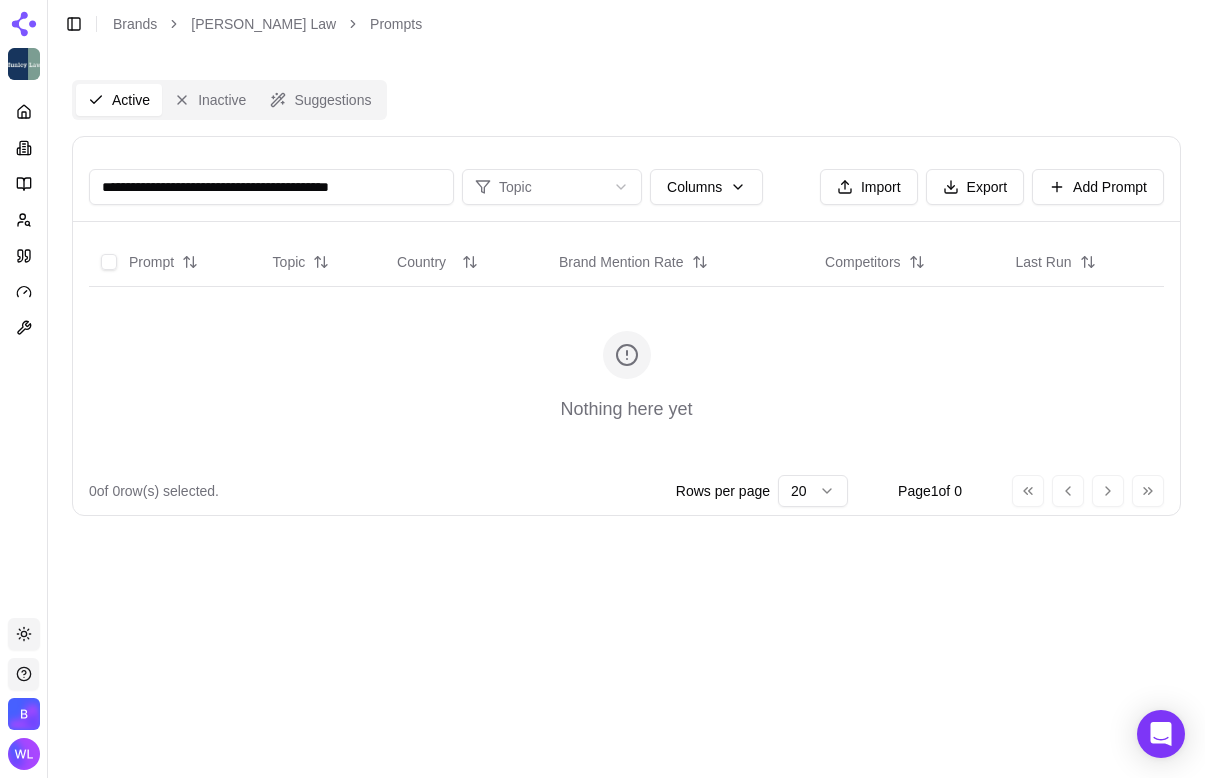 paste on "**********" 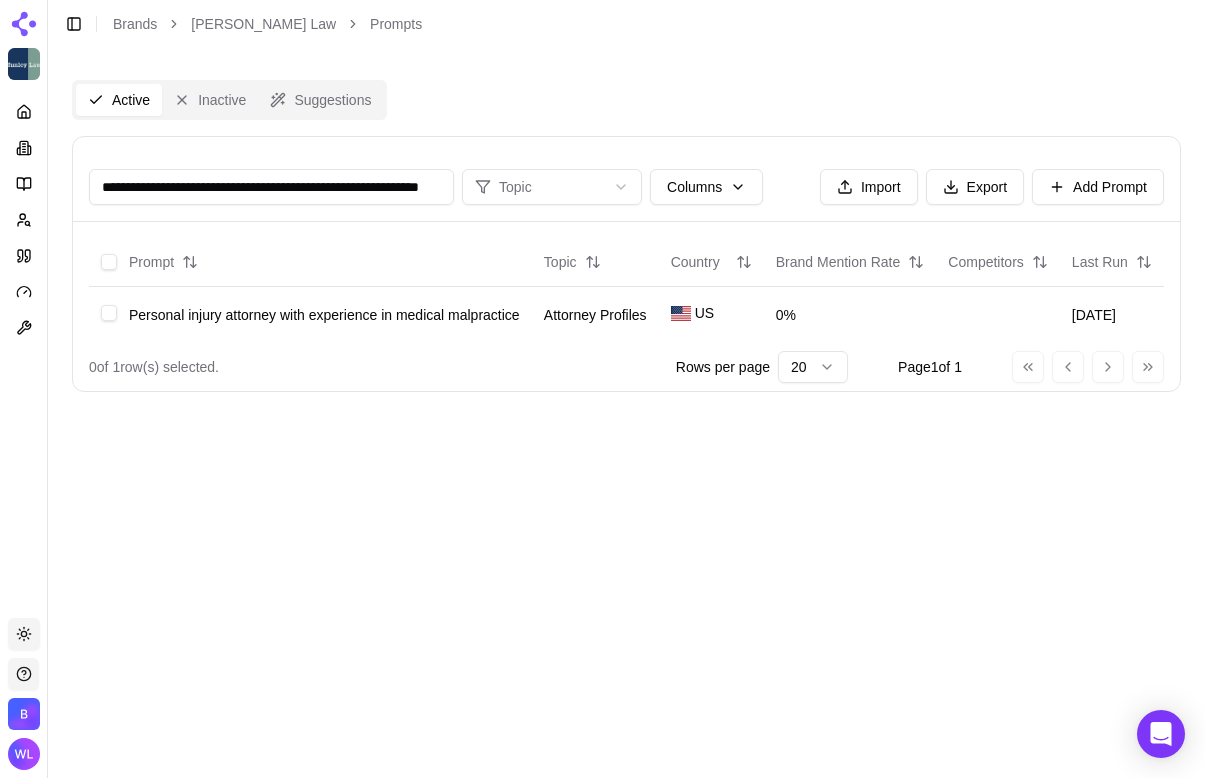 scroll, scrollTop: 0, scrollLeft: 82, axis: horizontal 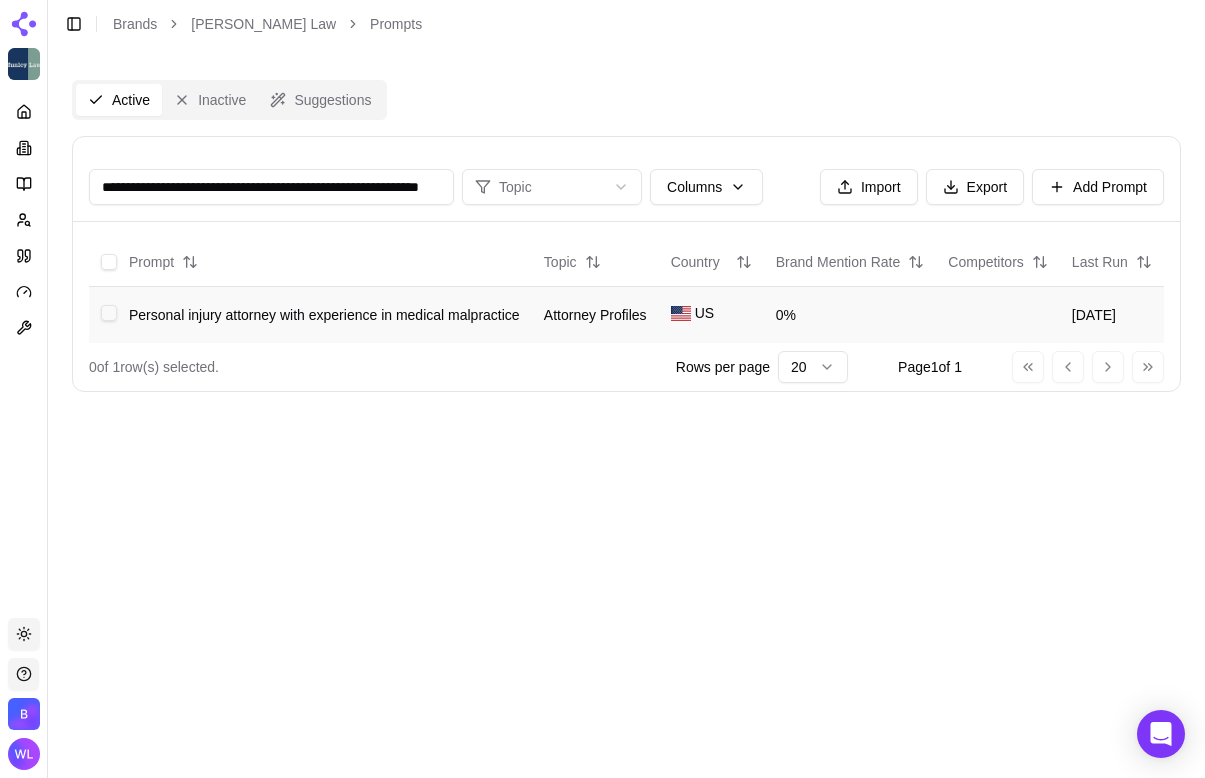 click at bounding box center [109, 313] 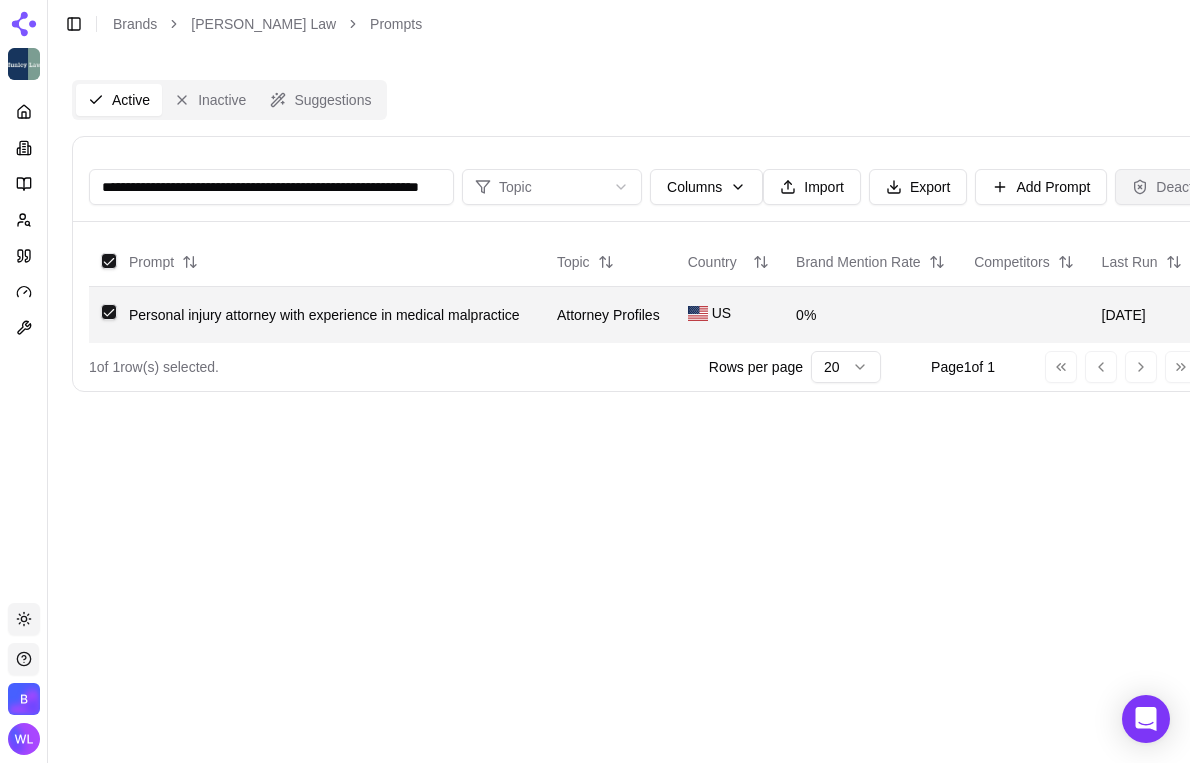 click on "Deactivate" at bounding box center (1177, 187) 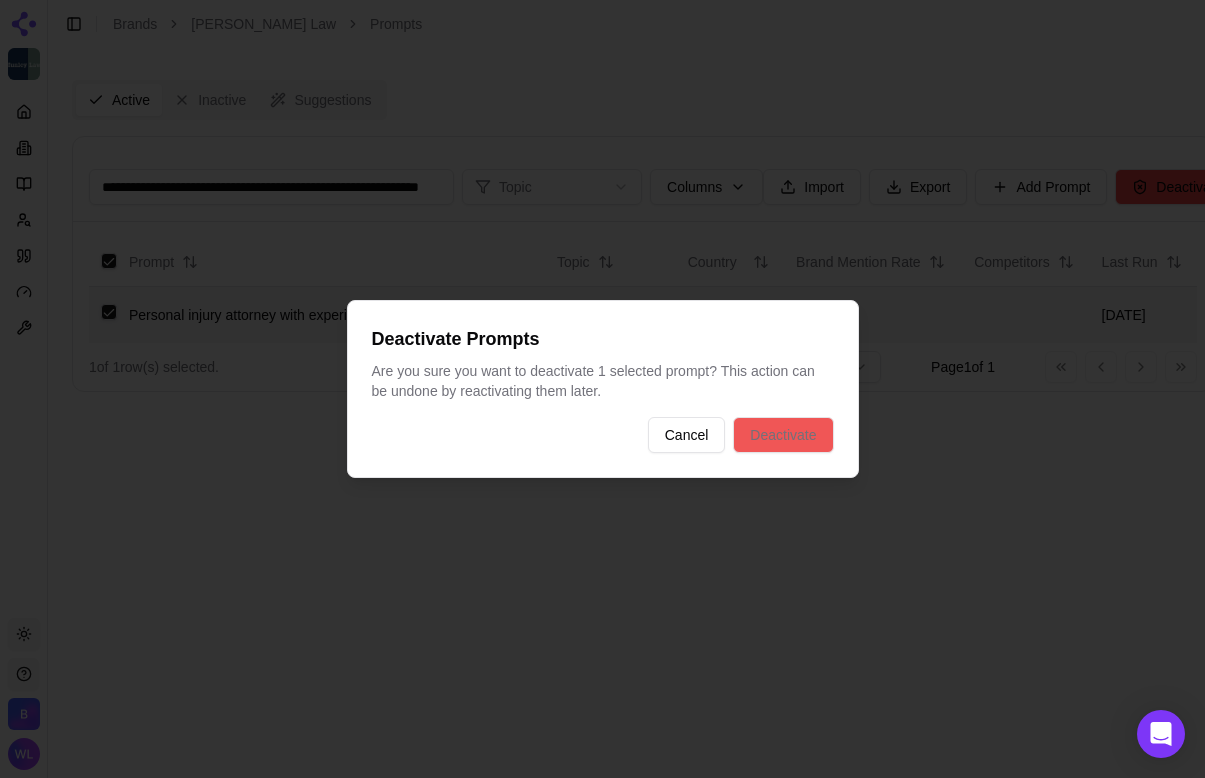 click on "Deactivate" at bounding box center (783, 435) 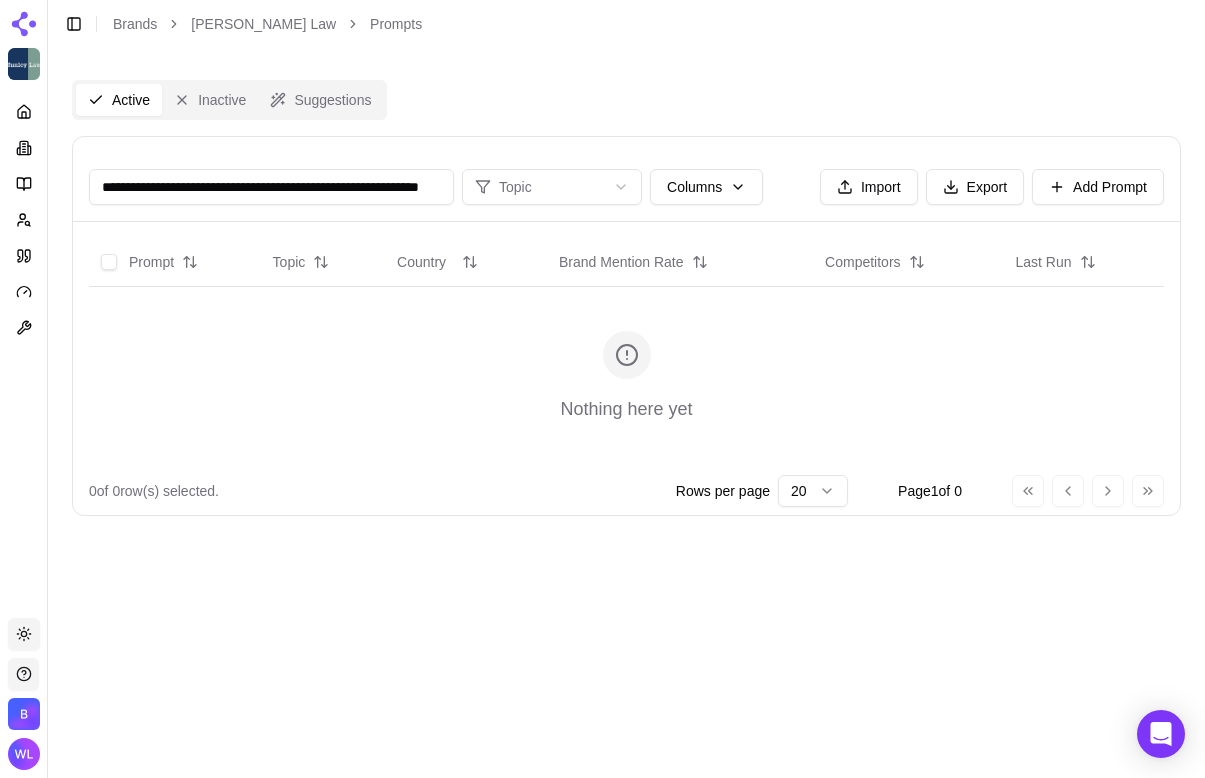 click on "**********" at bounding box center (271, 187) 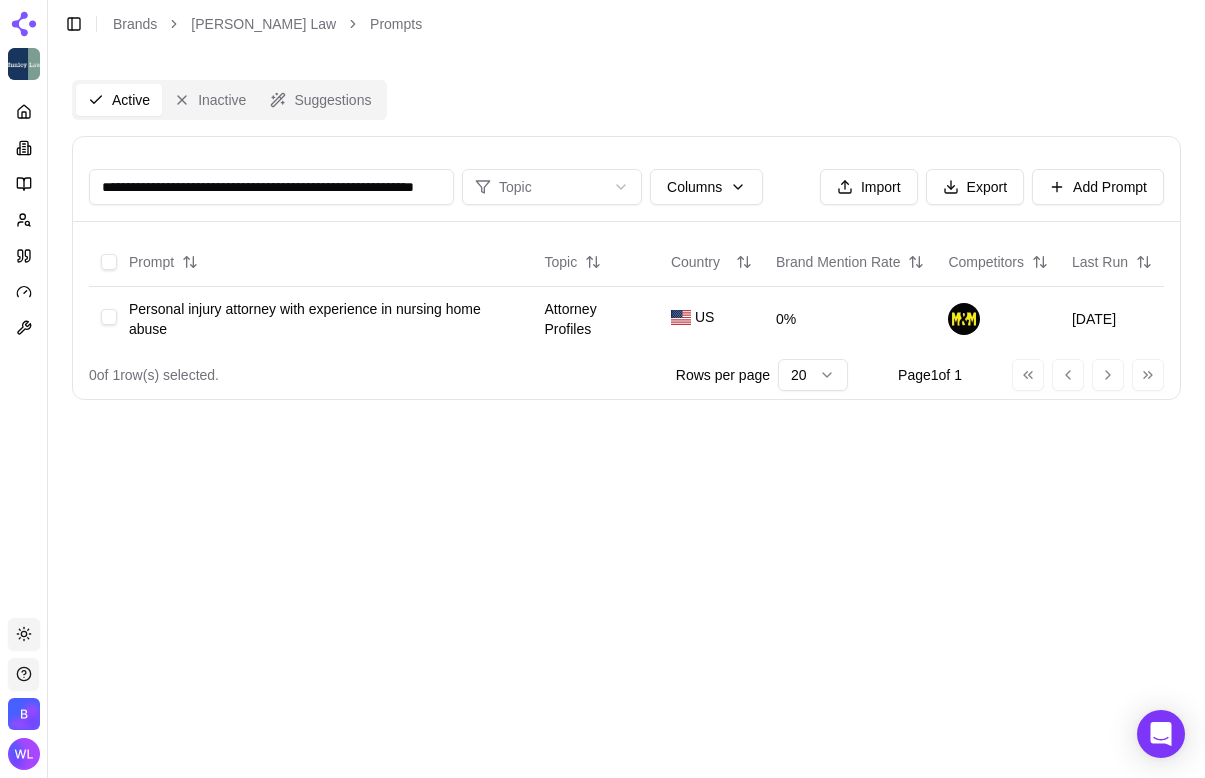 scroll, scrollTop: 0, scrollLeft: 82, axis: horizontal 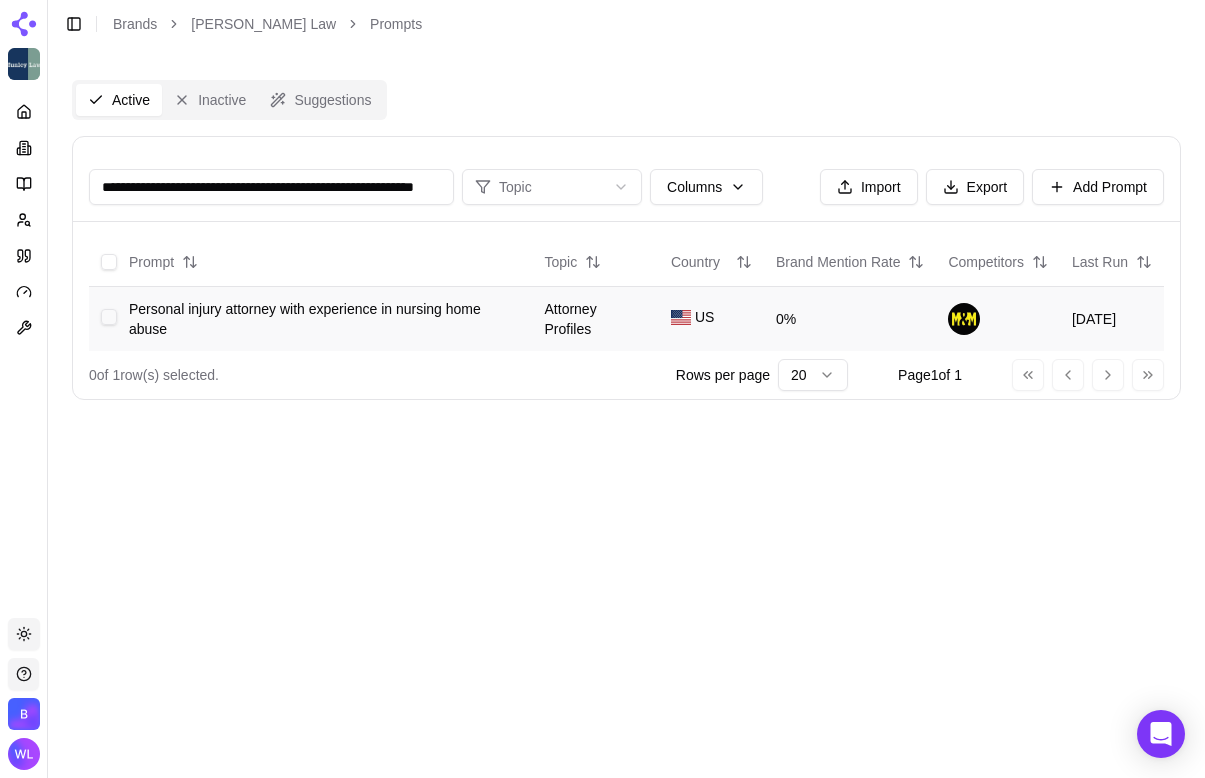 click at bounding box center (109, 317) 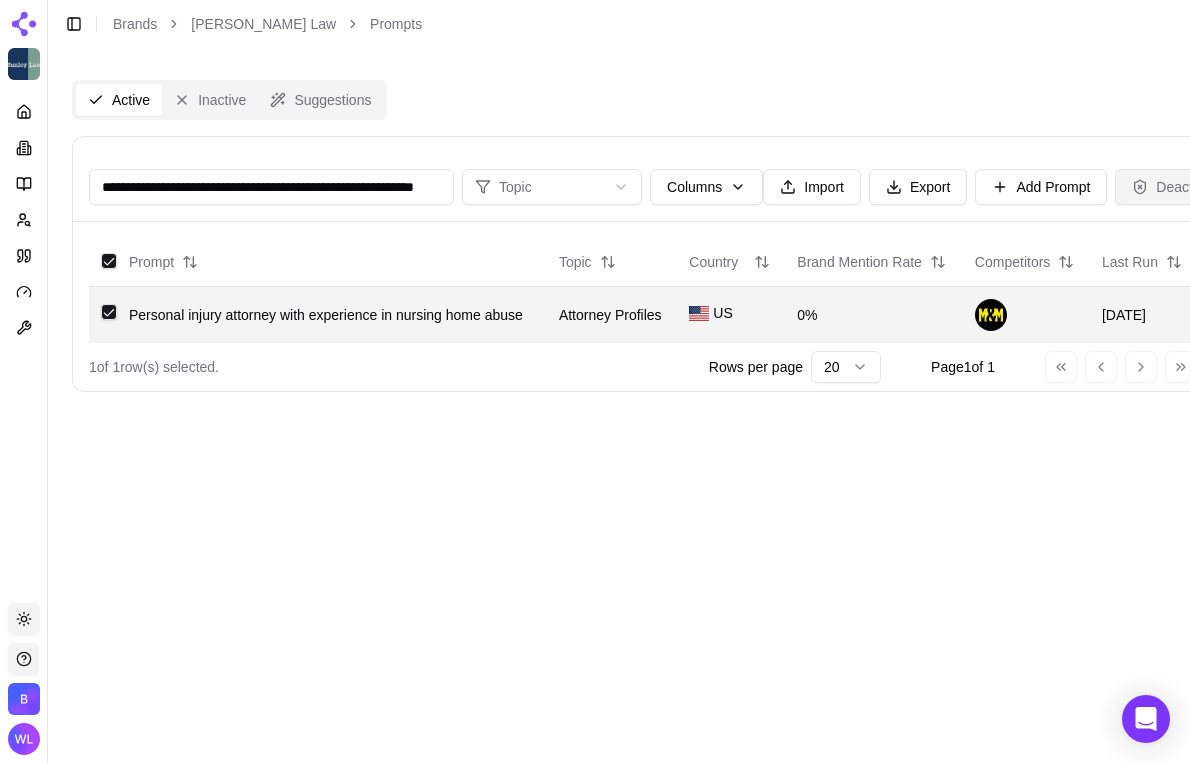 click on "Deactivate" at bounding box center [1177, 187] 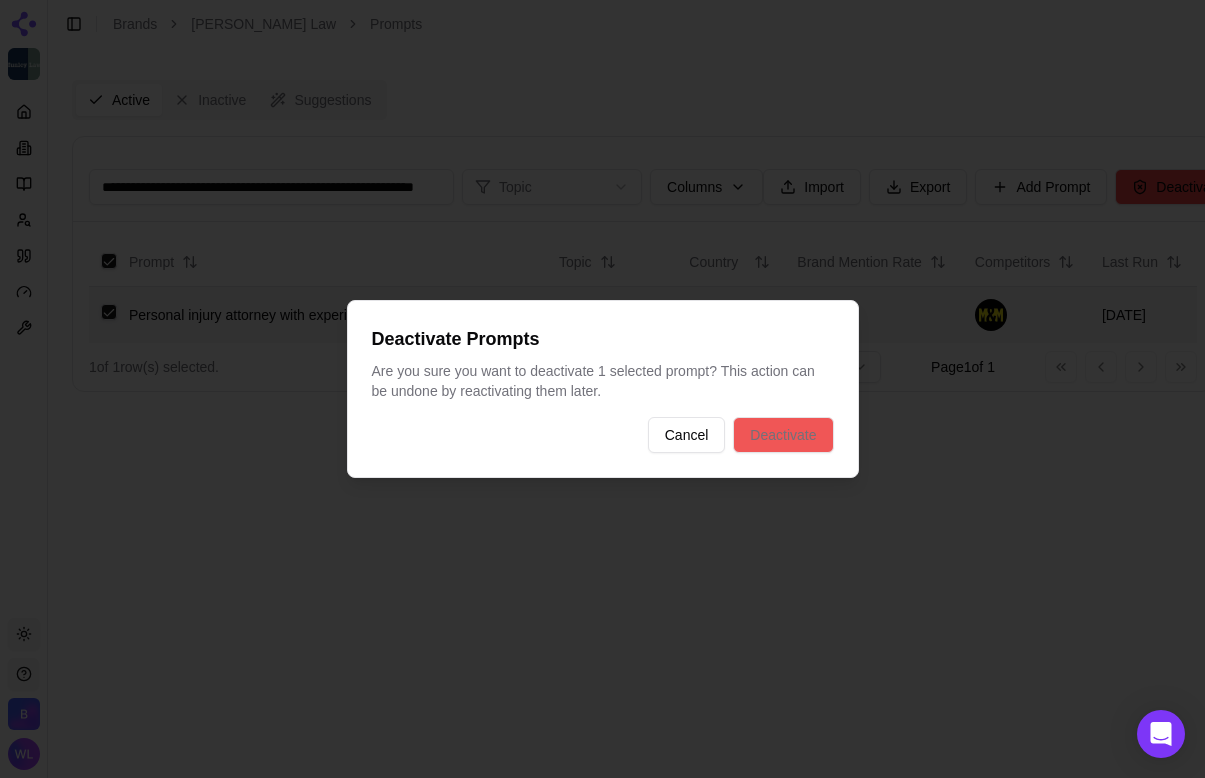 click on "Deactivate" at bounding box center (783, 435) 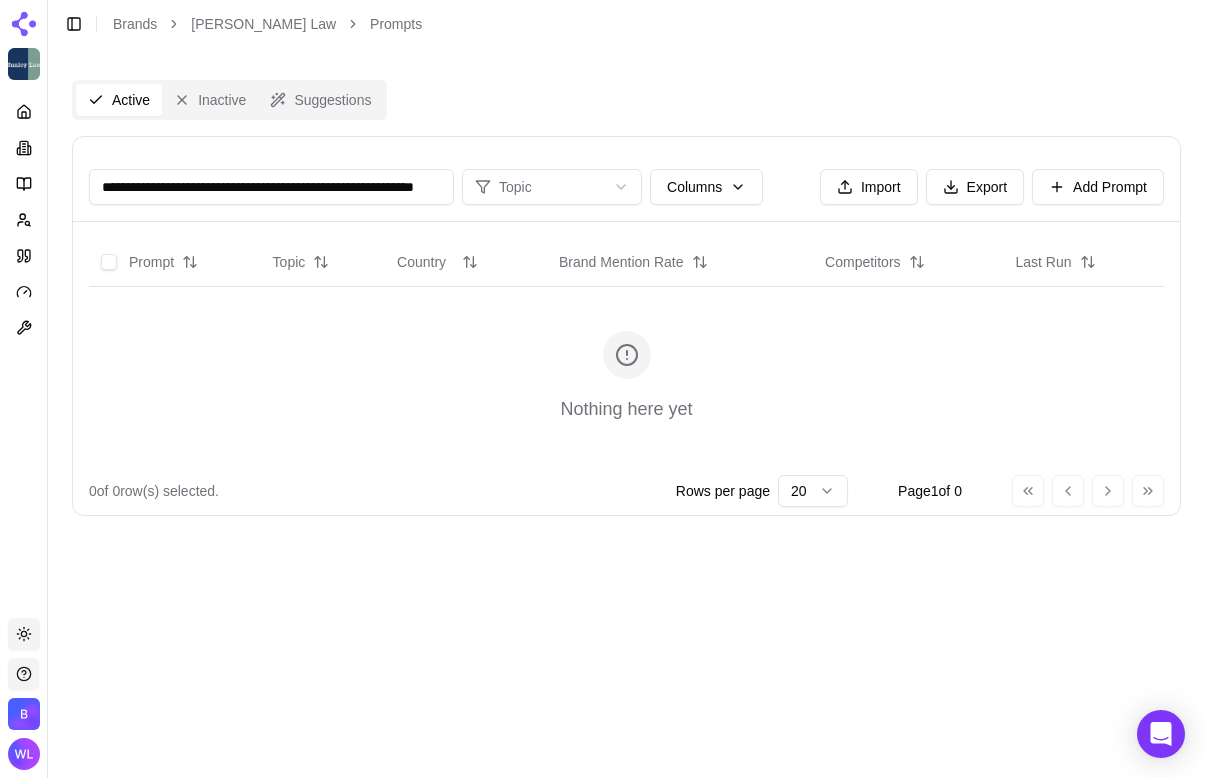 click on "**********" at bounding box center [271, 187] 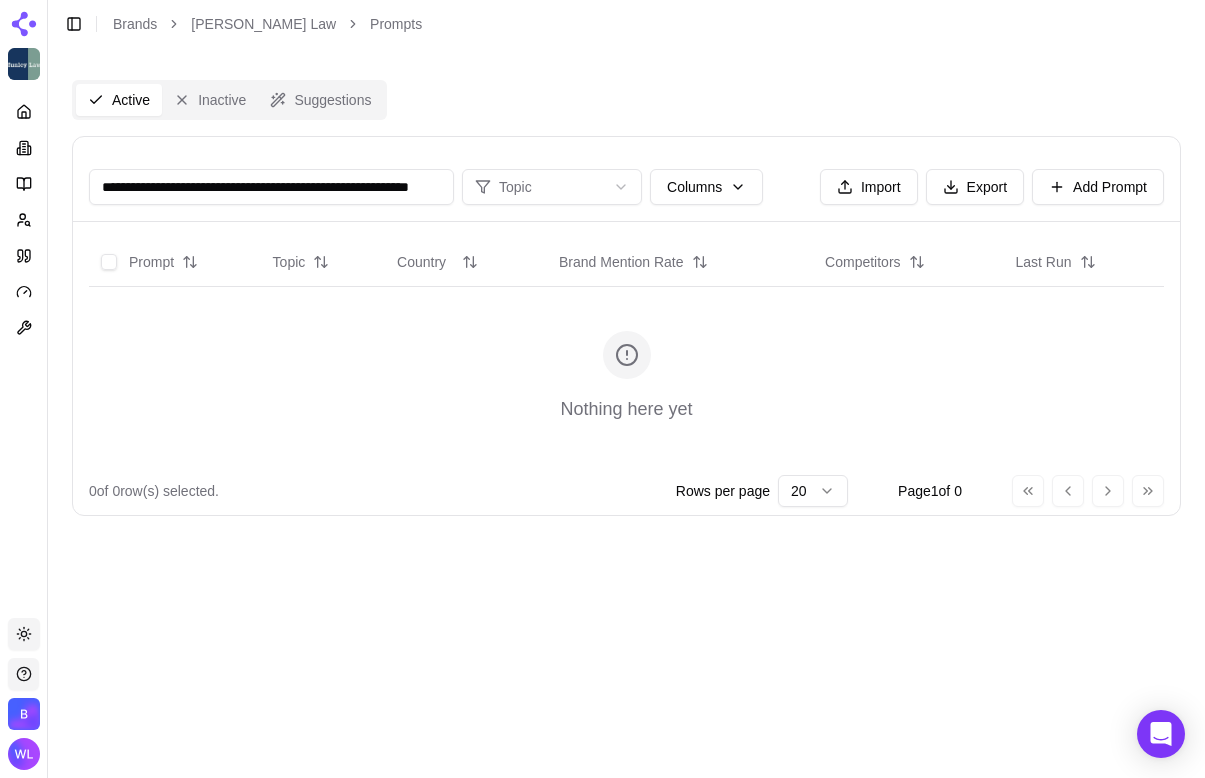 scroll, scrollTop: 0, scrollLeft: 50, axis: horizontal 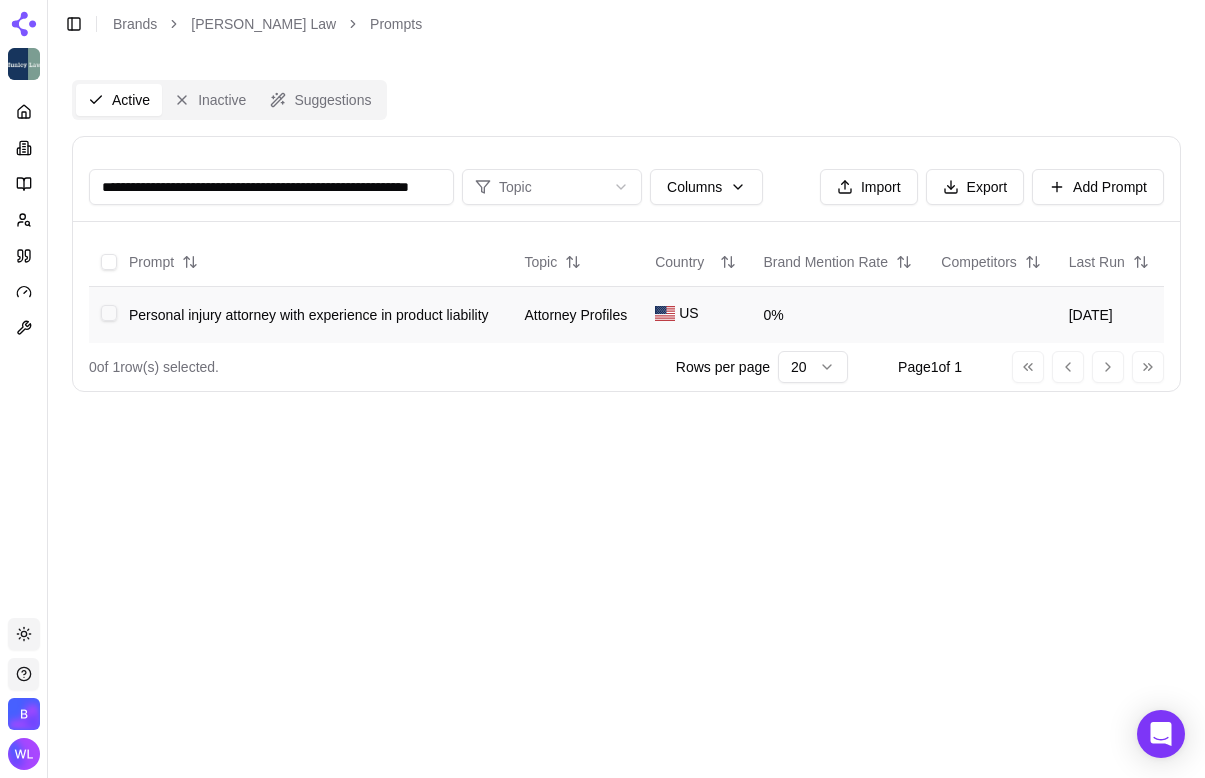 click at bounding box center (109, 313) 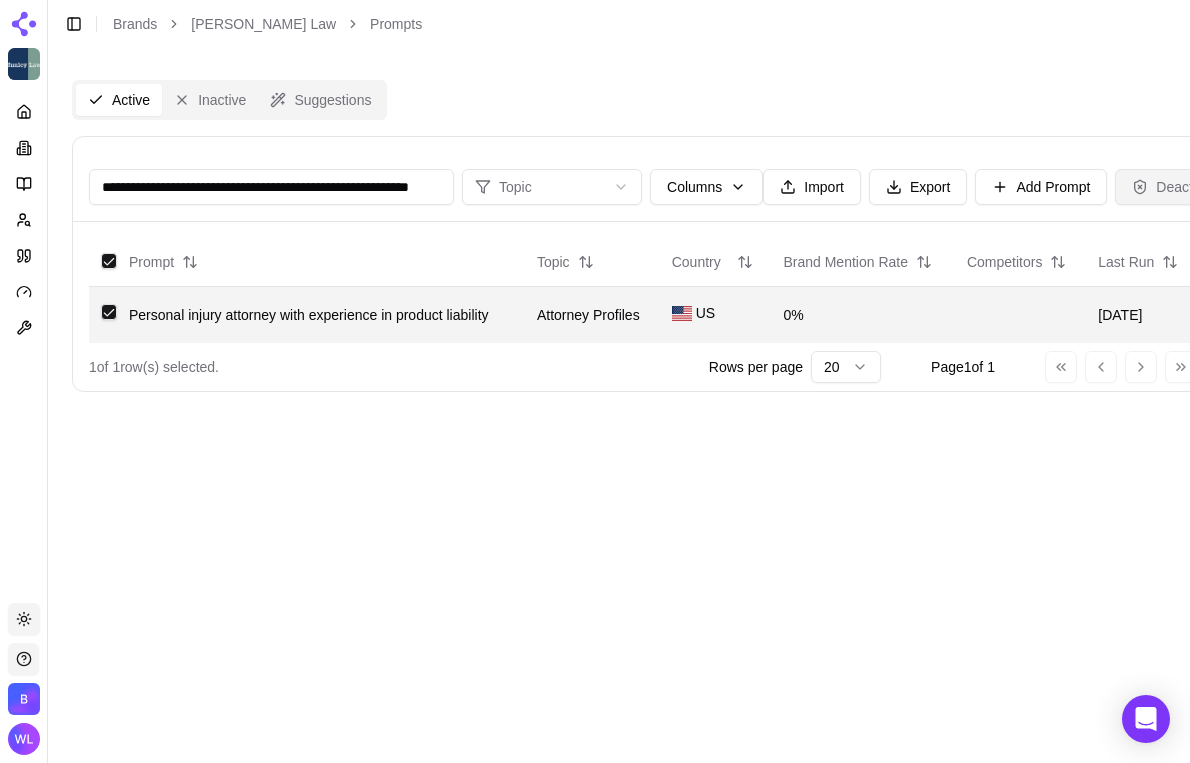 click on "Deactivate" at bounding box center [1177, 187] 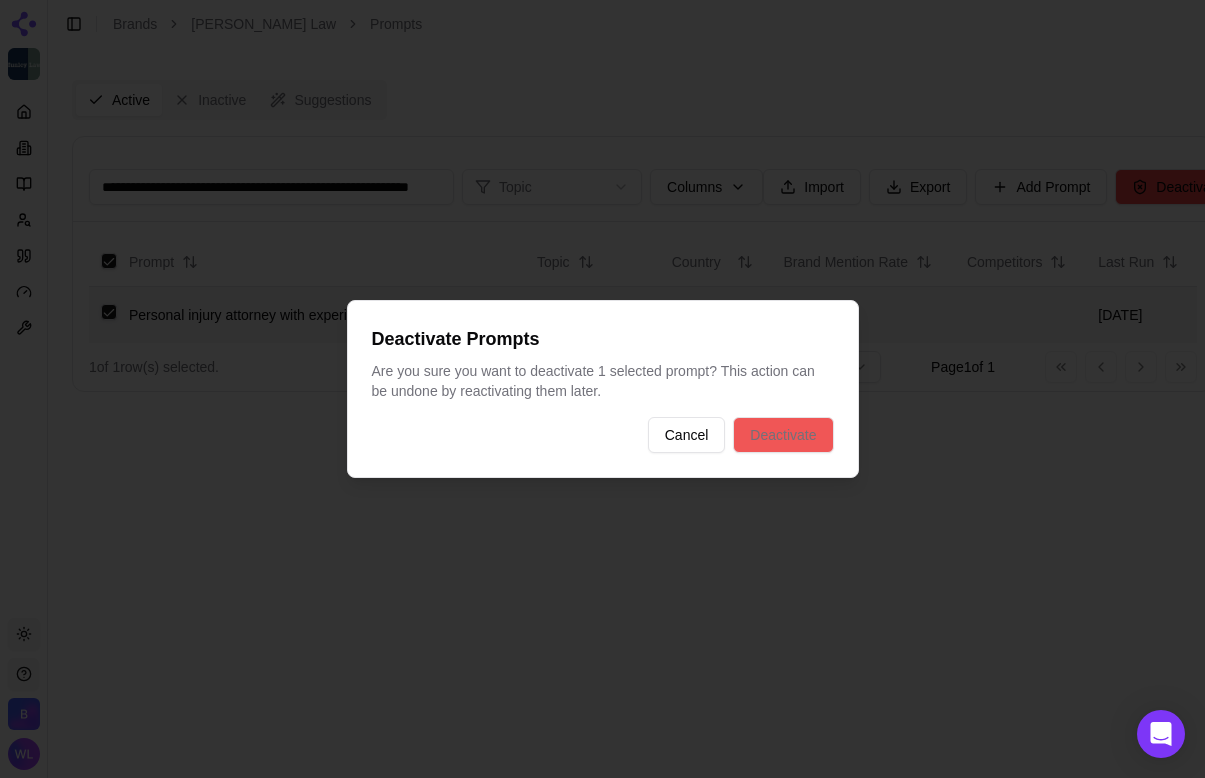 click on "Deactivate" at bounding box center [783, 435] 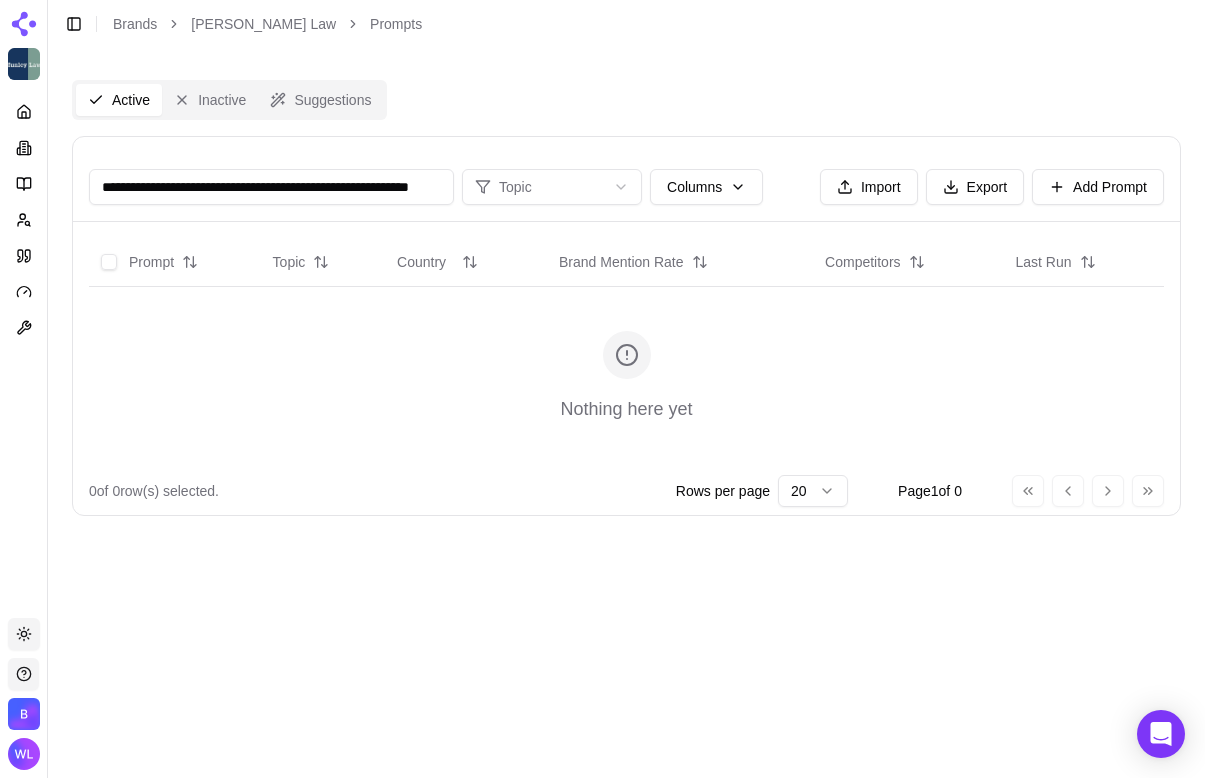 click on "**********" at bounding box center [271, 187] 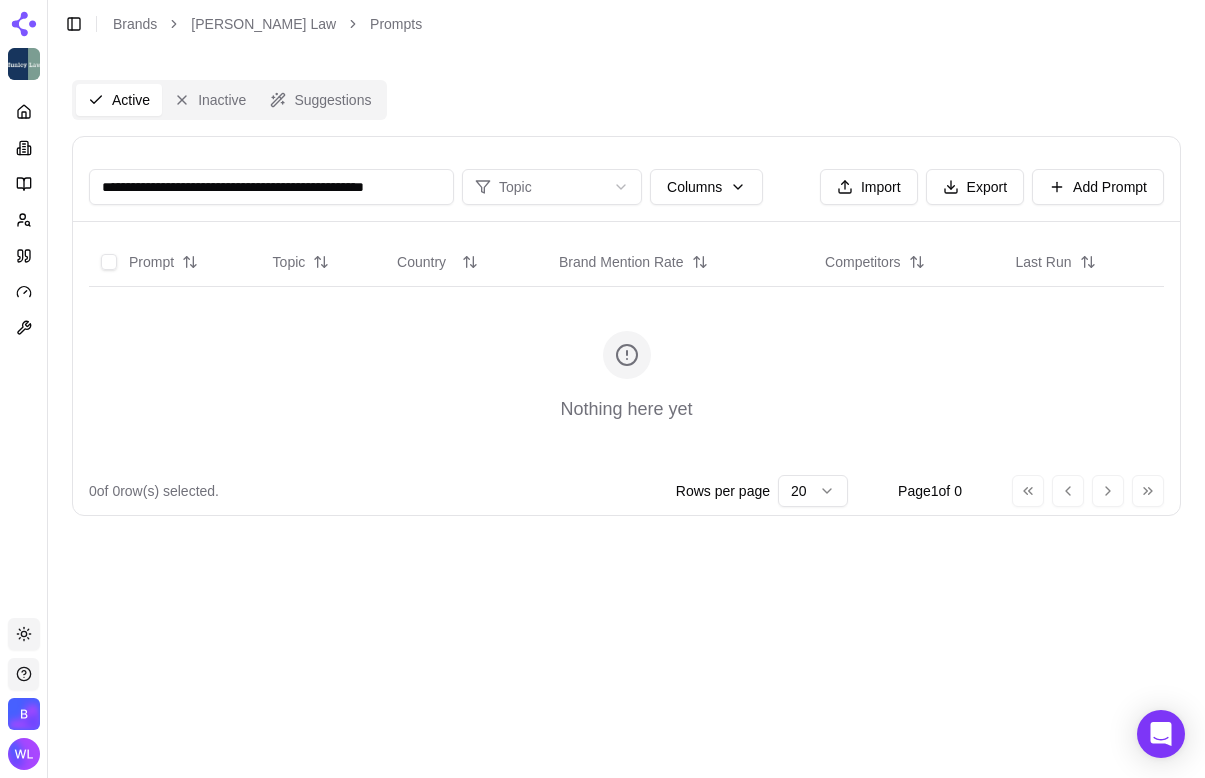 scroll, scrollTop: 0, scrollLeft: 3, axis: horizontal 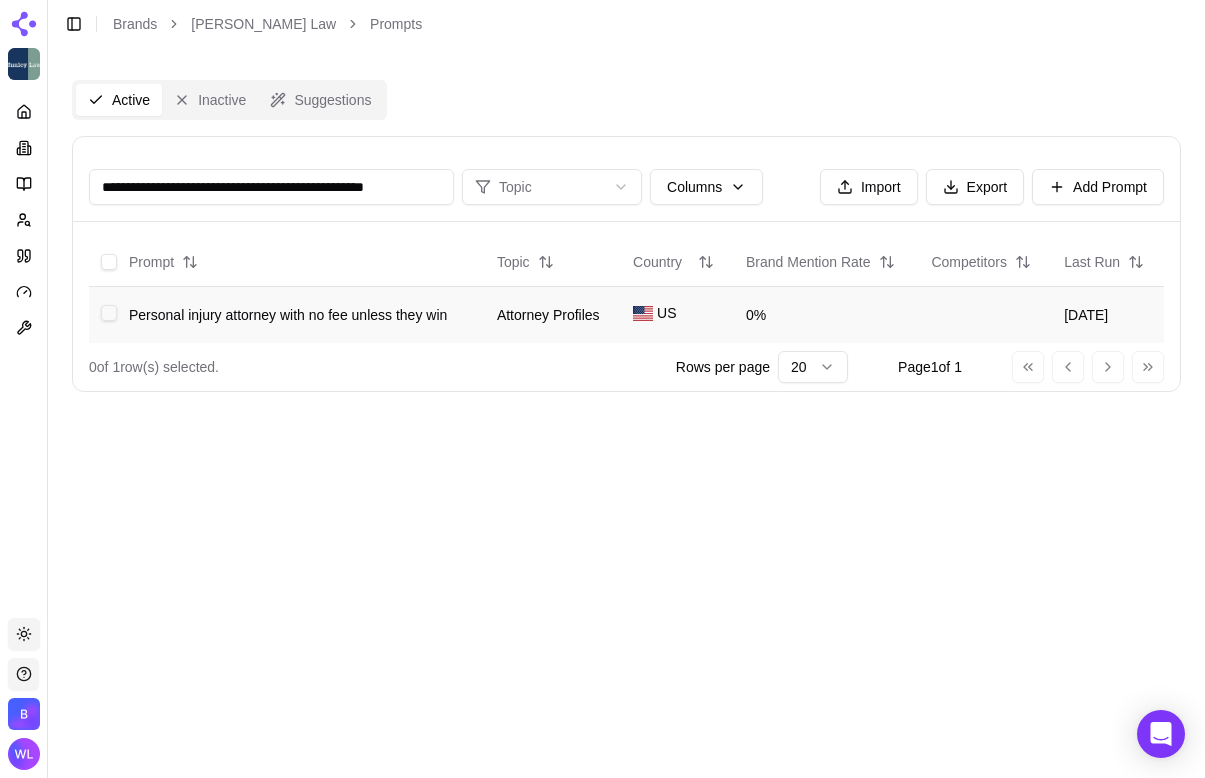 click at bounding box center [109, 313] 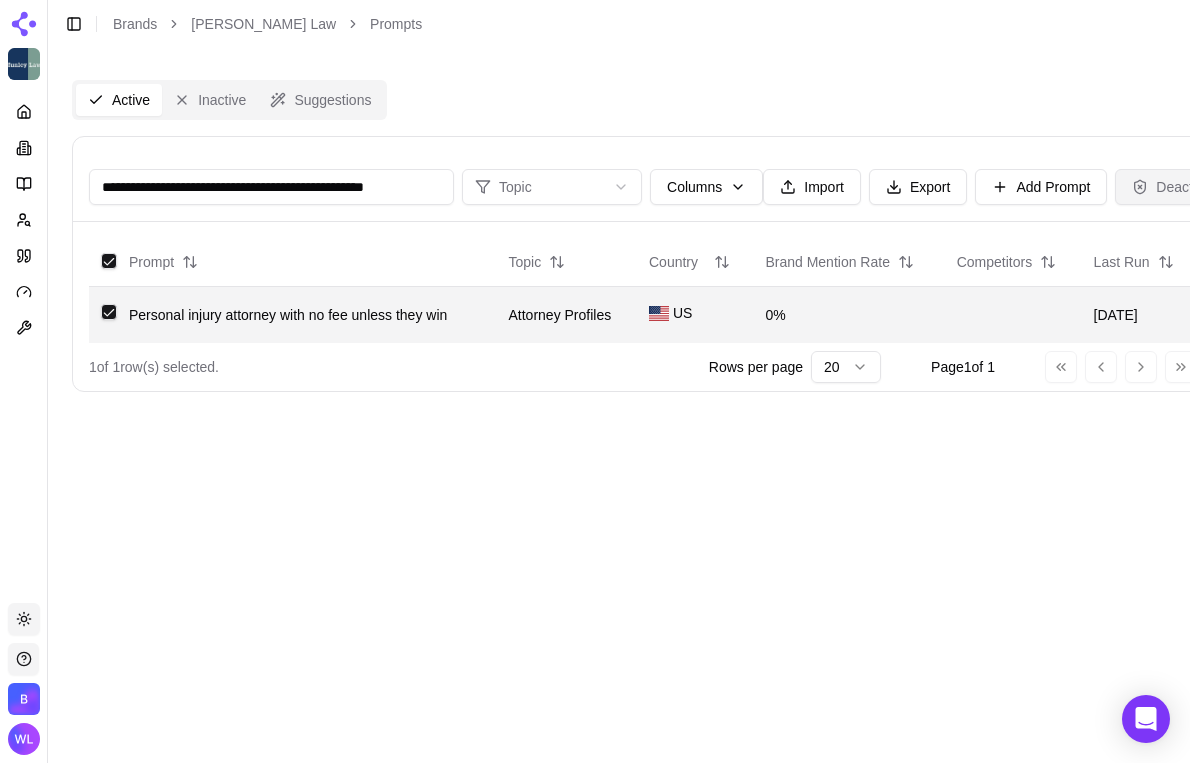 click on "Deactivate" at bounding box center (1177, 187) 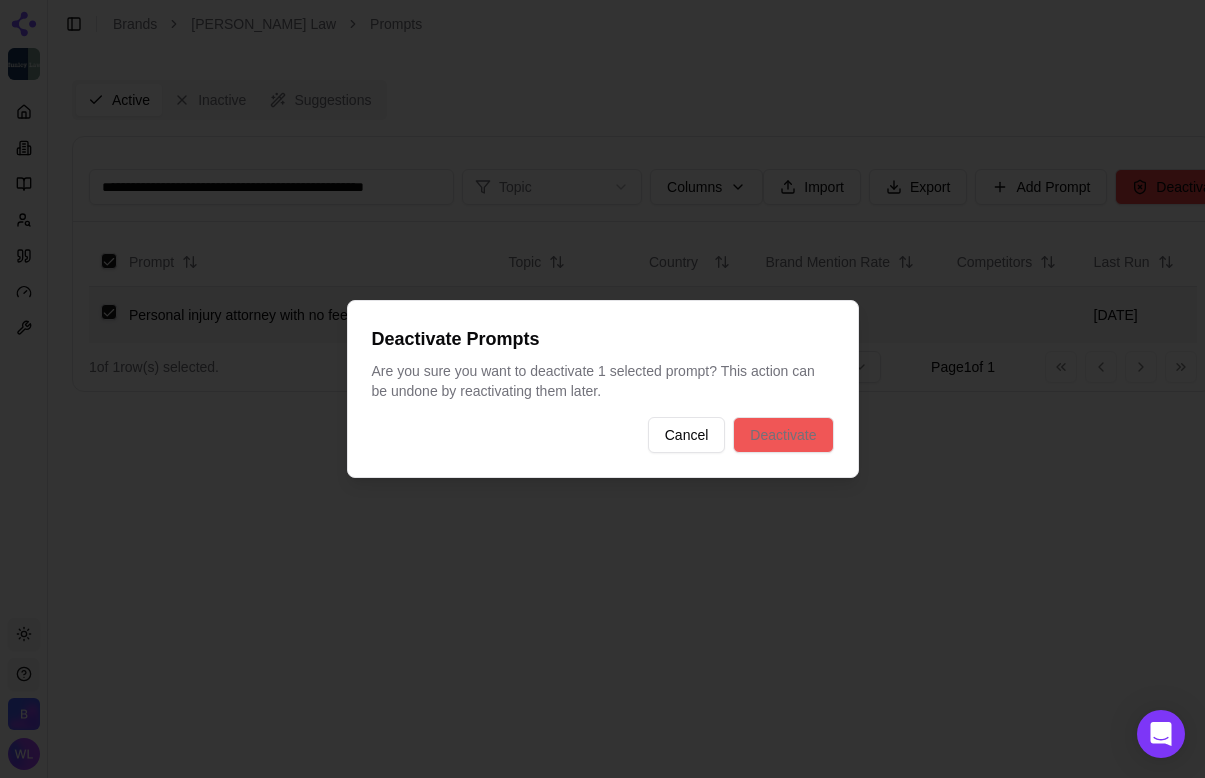 click on "Deactivate" at bounding box center (783, 435) 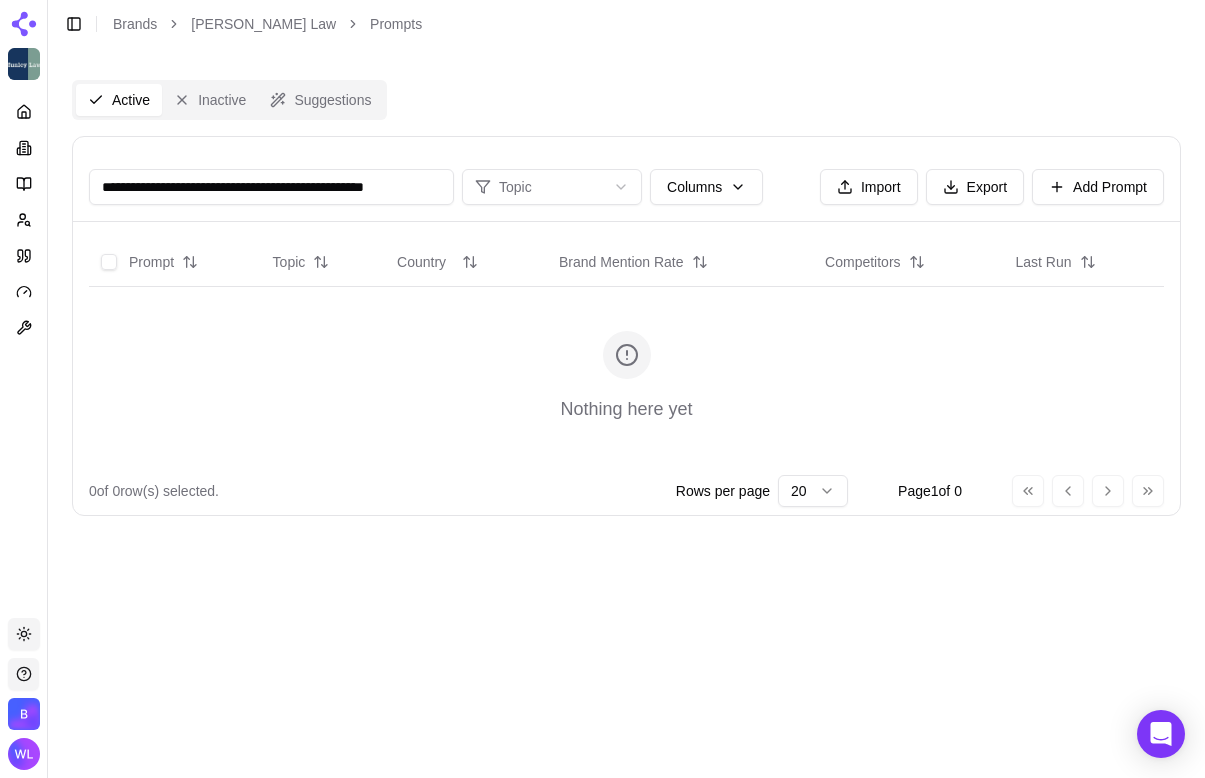 click on "**********" at bounding box center (271, 187) 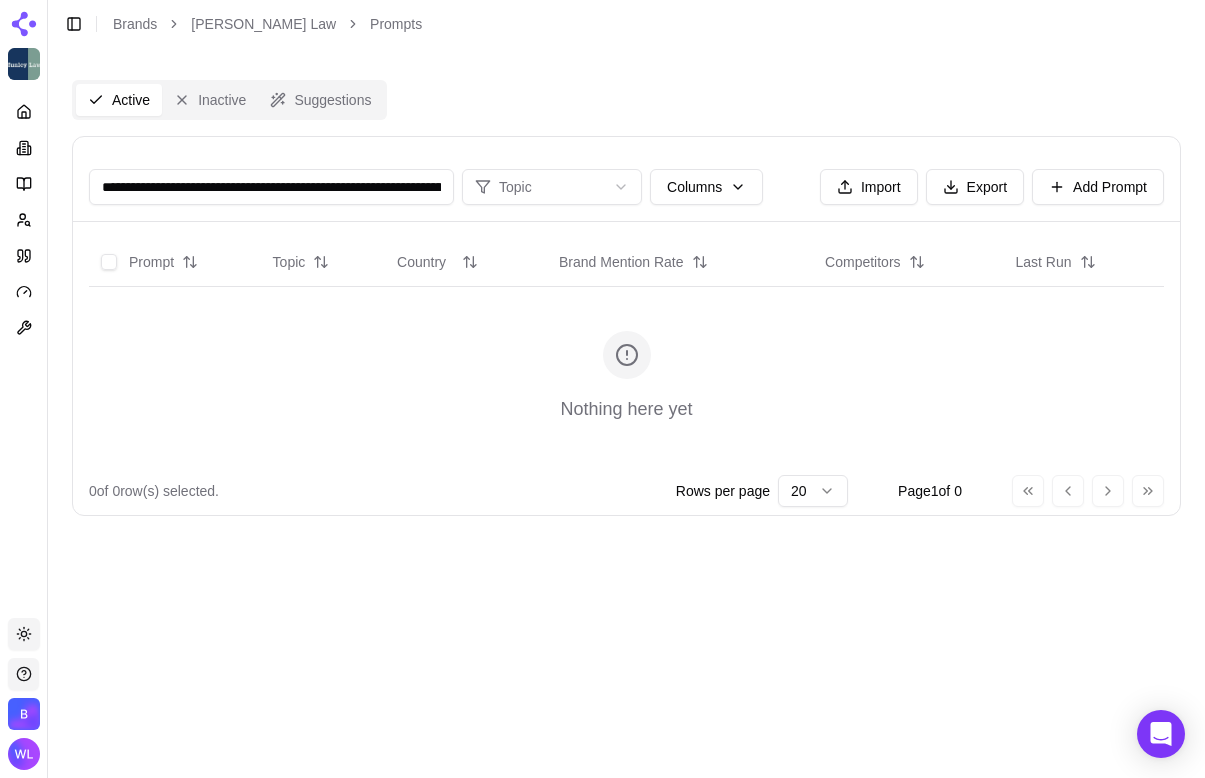 scroll, scrollTop: 0, scrollLeft: 156, axis: horizontal 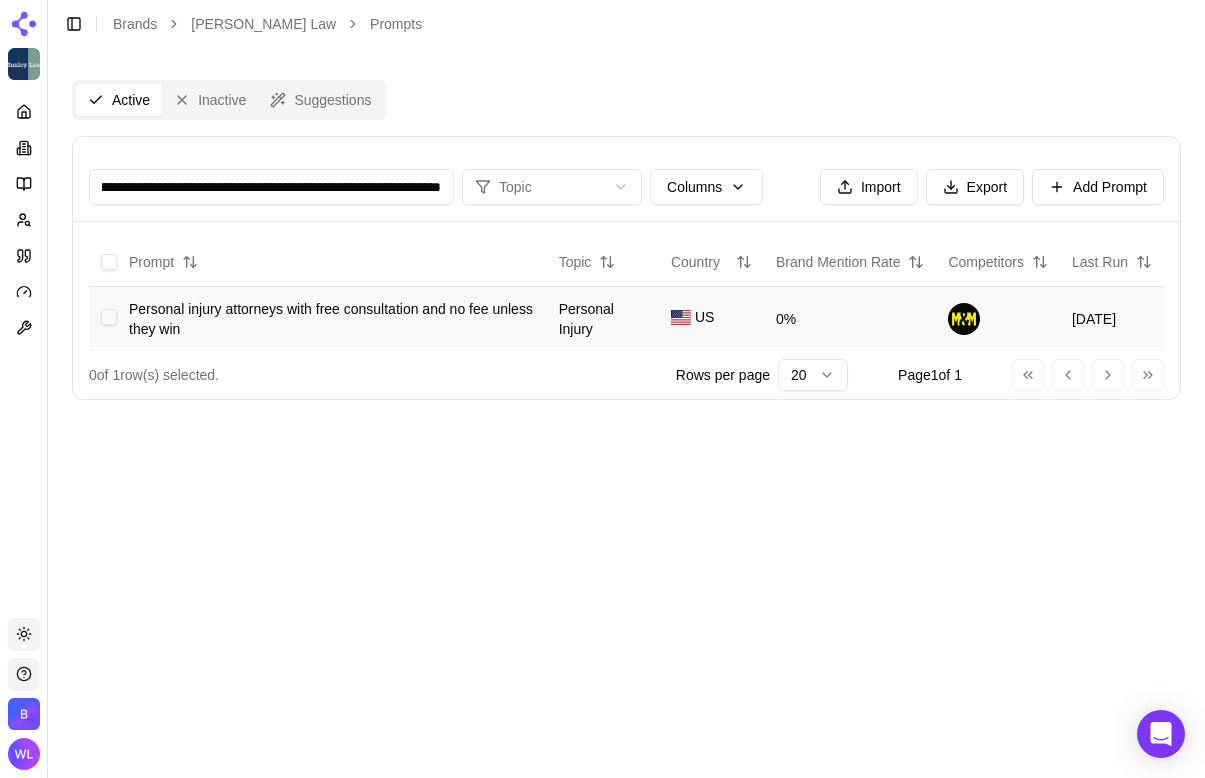 type on "**********" 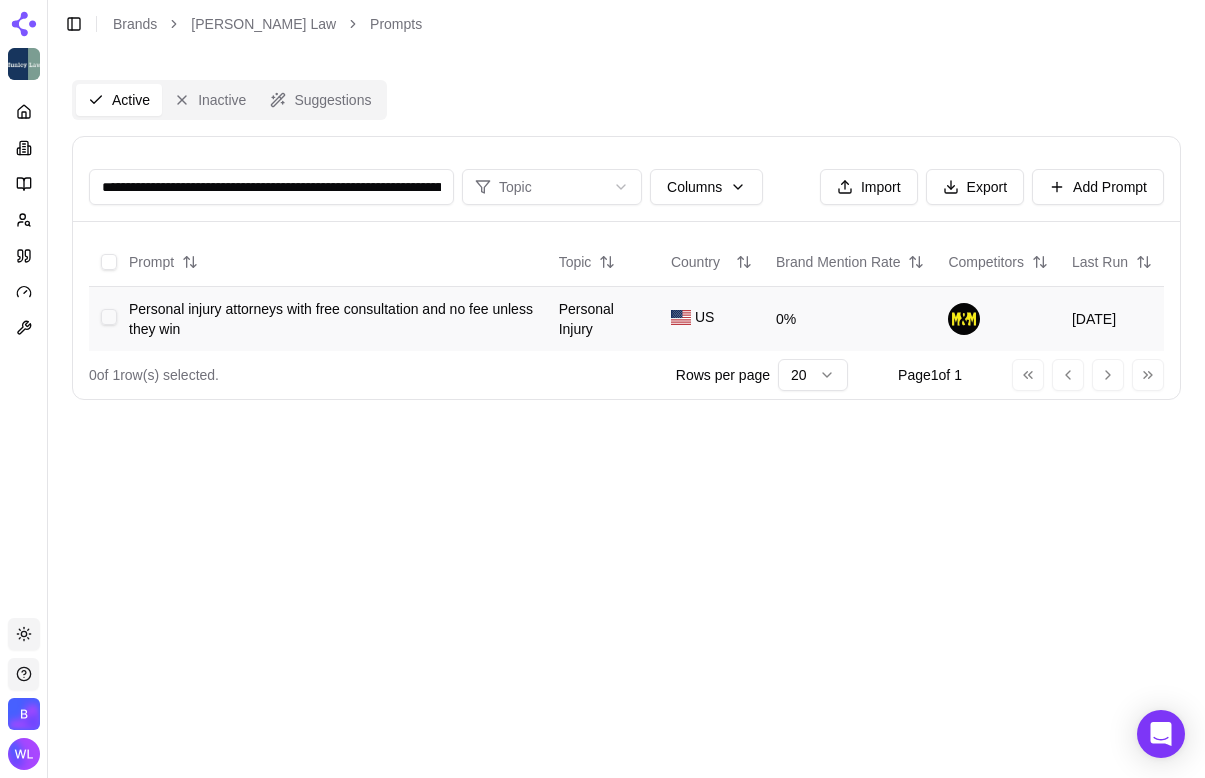 click at bounding box center [103, 318] 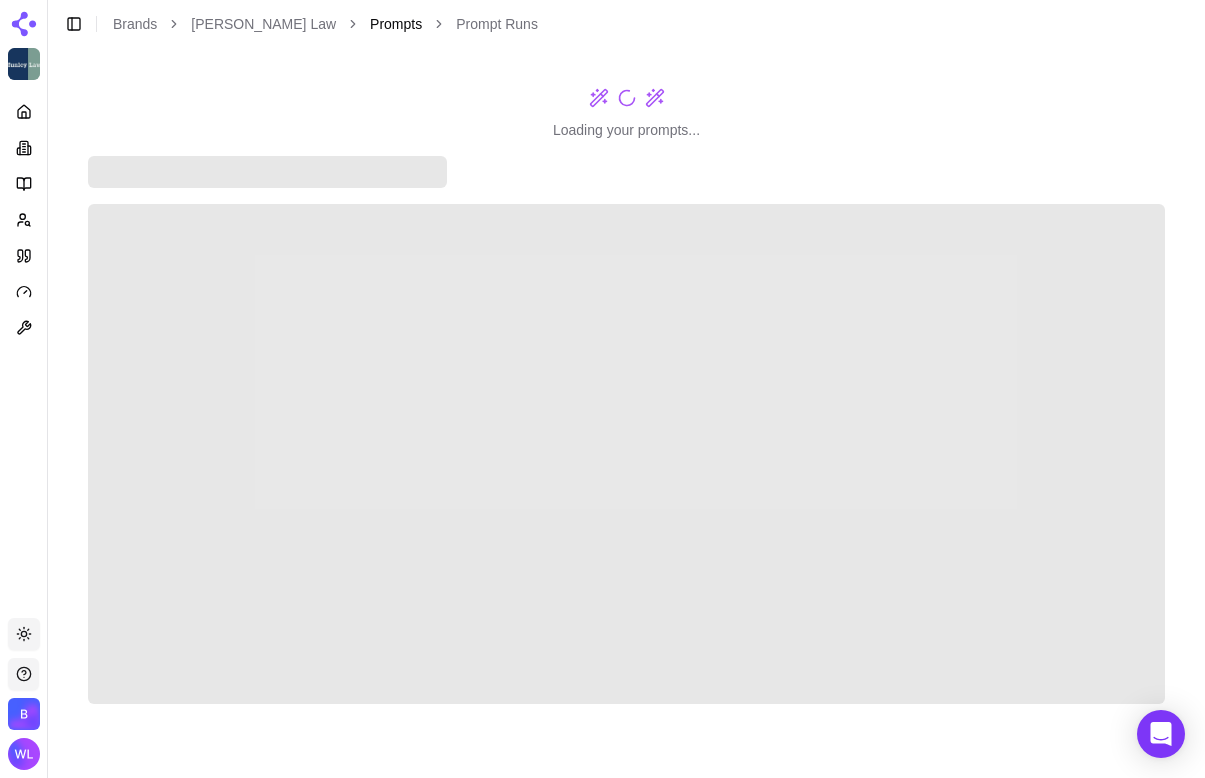 click on "Prompts" at bounding box center [396, 24] 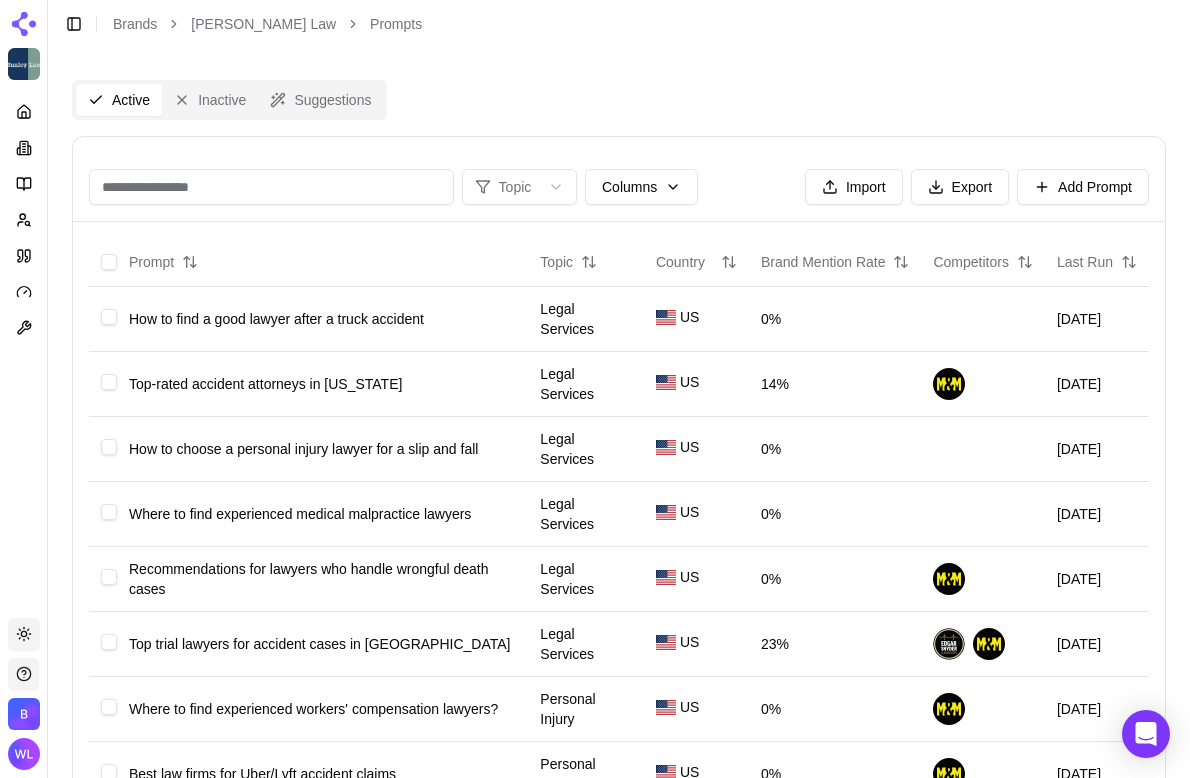 click at bounding box center [271, 187] 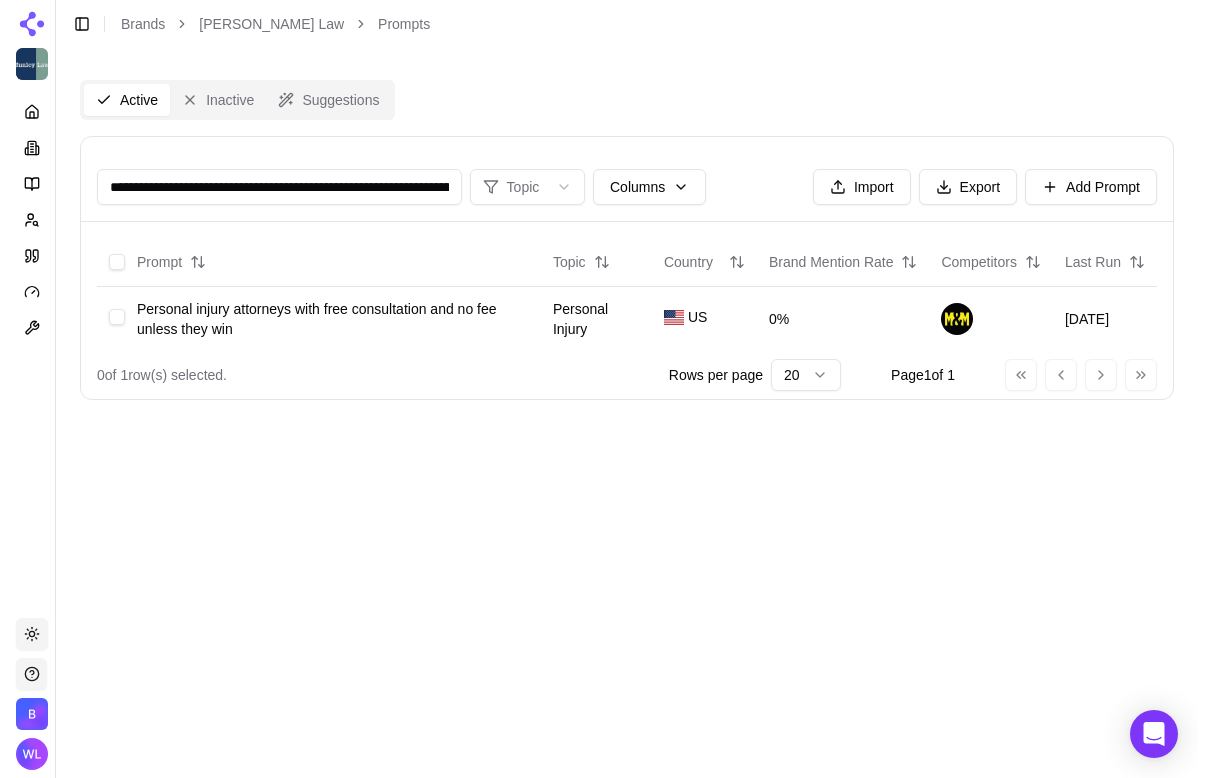 scroll, scrollTop: 0, scrollLeft: 156, axis: horizontal 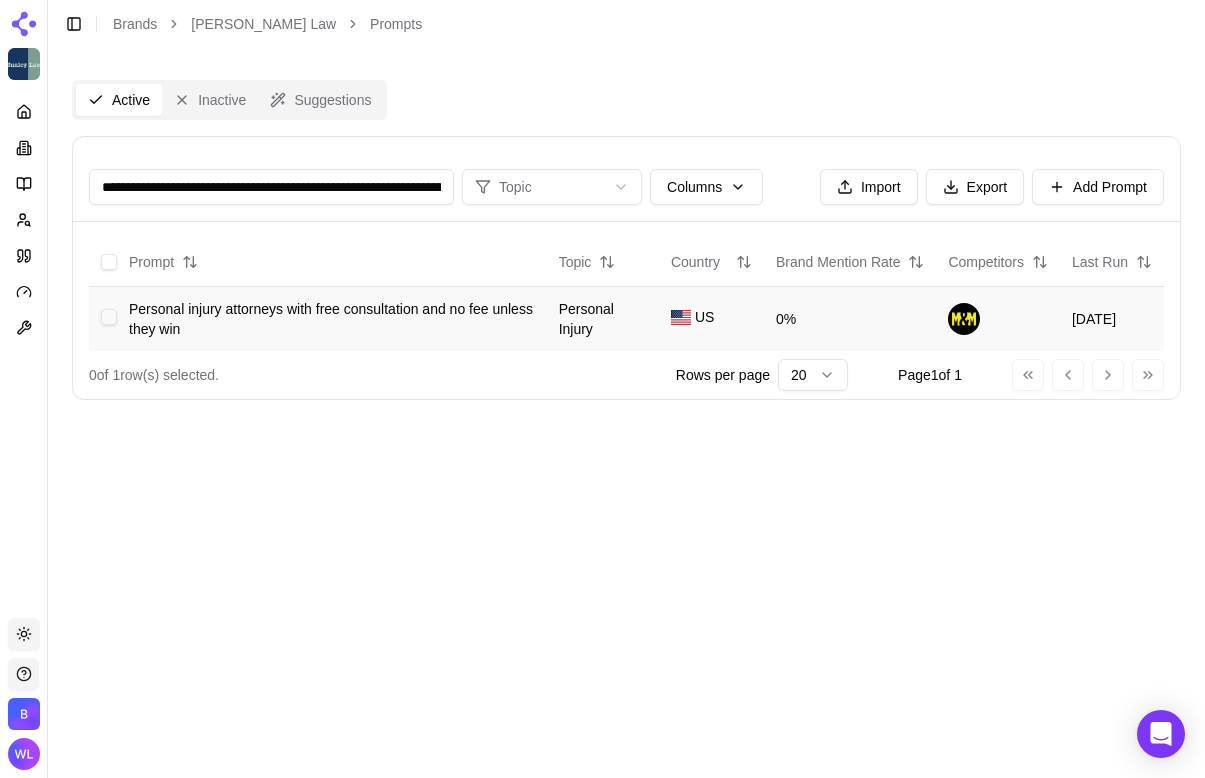 click at bounding box center [109, 317] 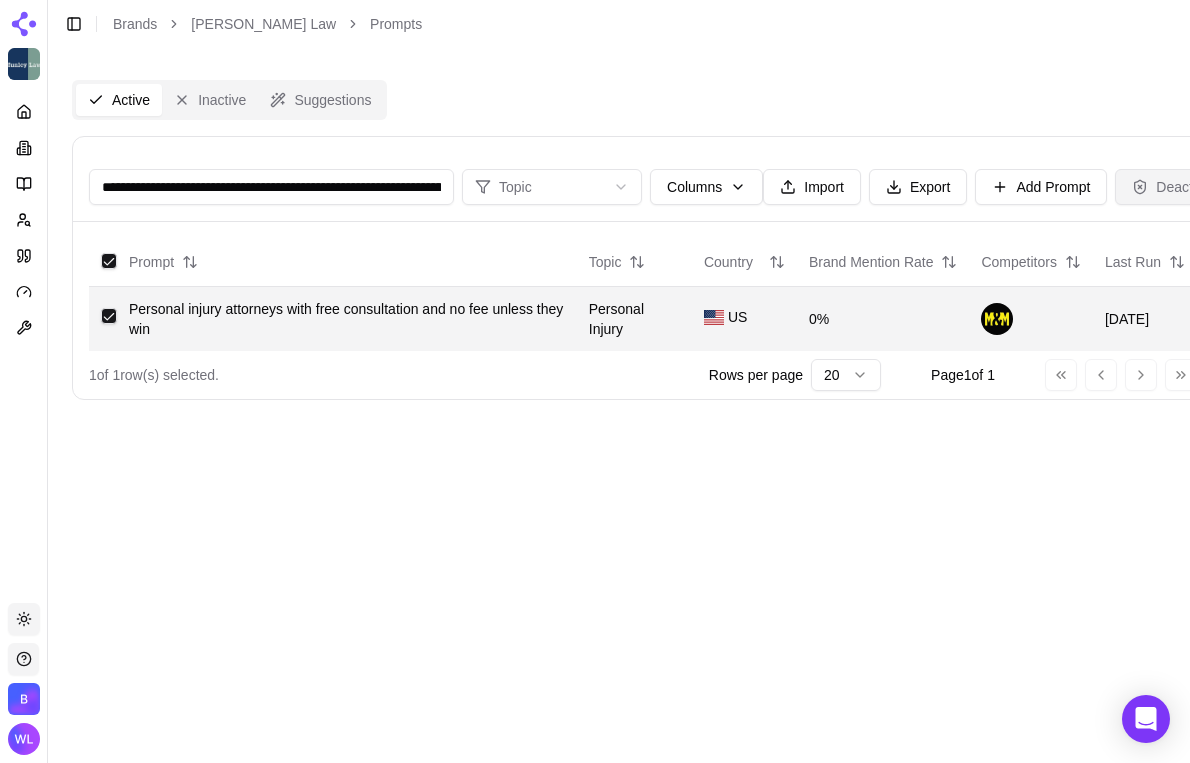 click on "Deactivate" at bounding box center (1177, 187) 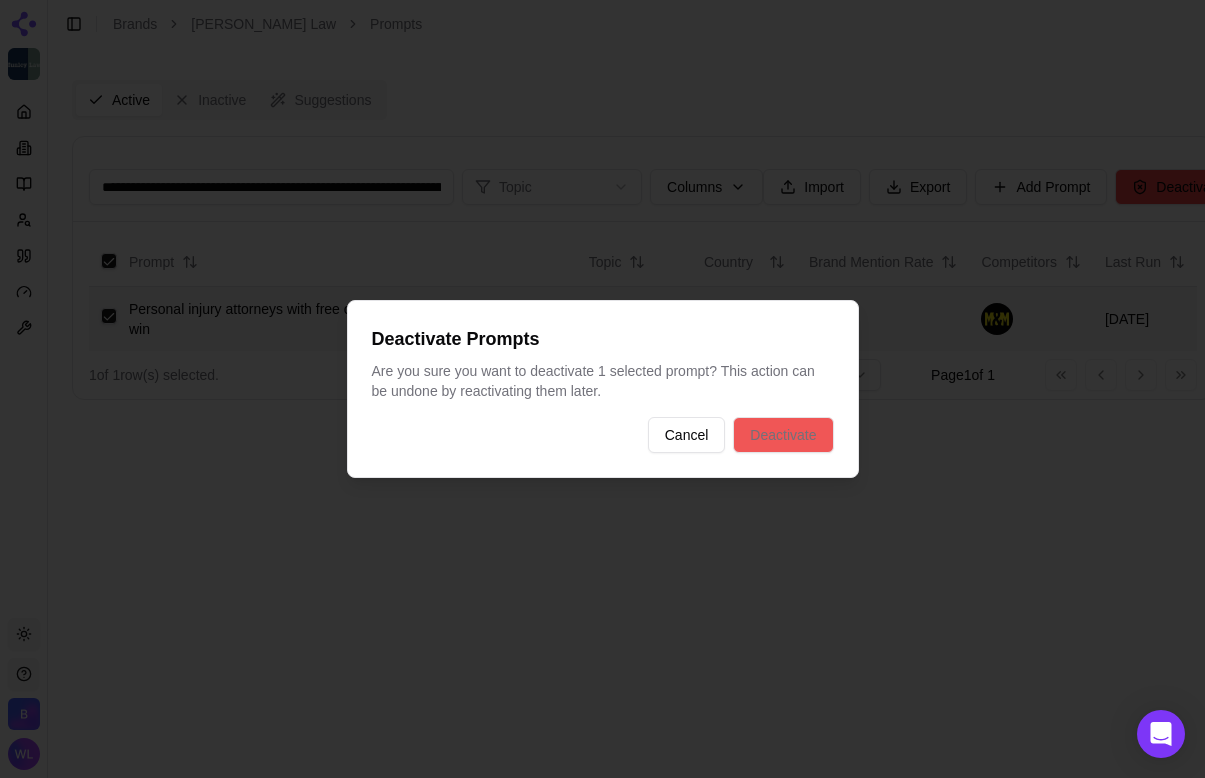 click on "Deactivate" at bounding box center [783, 435] 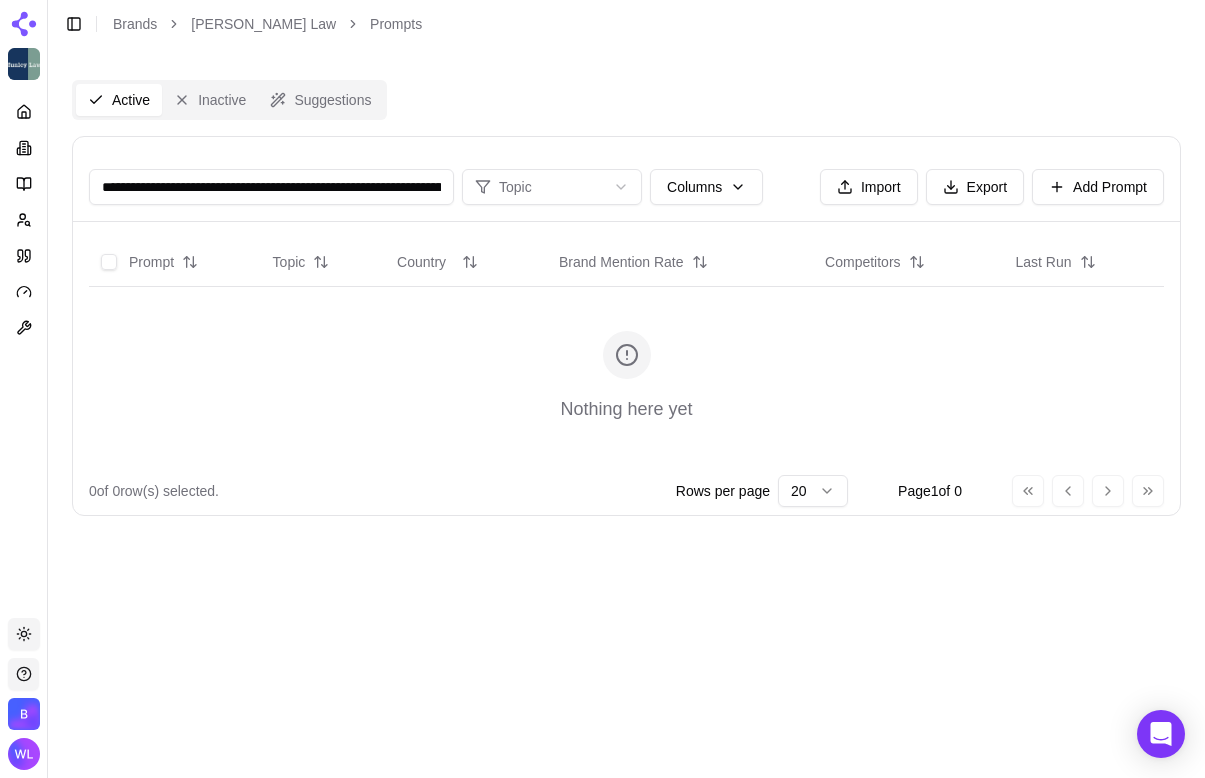 click on "**********" at bounding box center [271, 187] 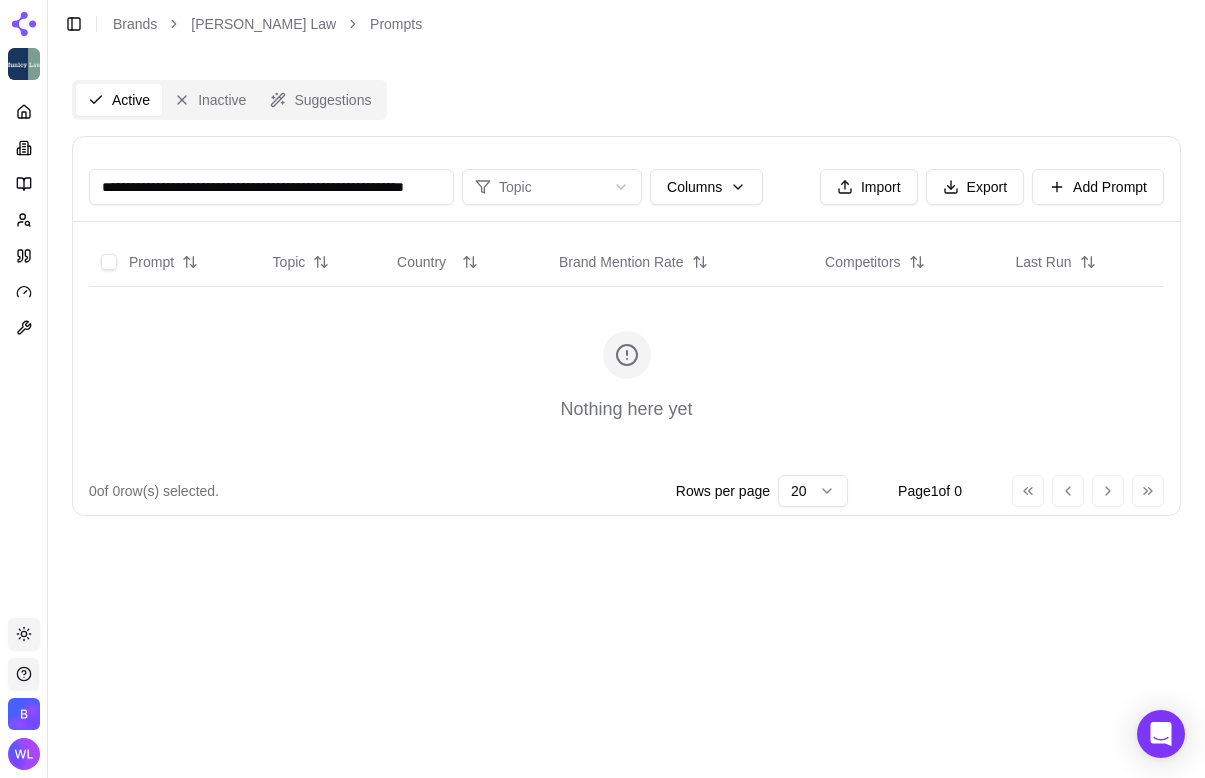 scroll, scrollTop: 0, scrollLeft: 46, axis: horizontal 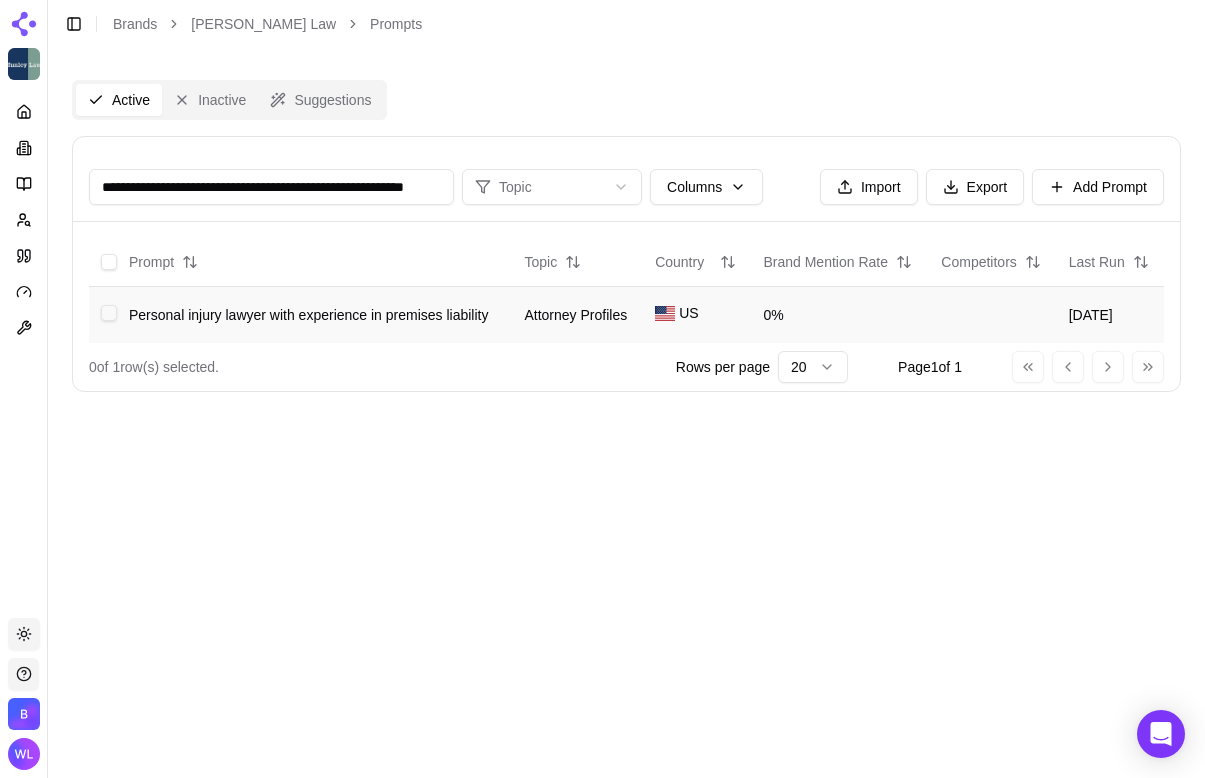 click at bounding box center (109, 313) 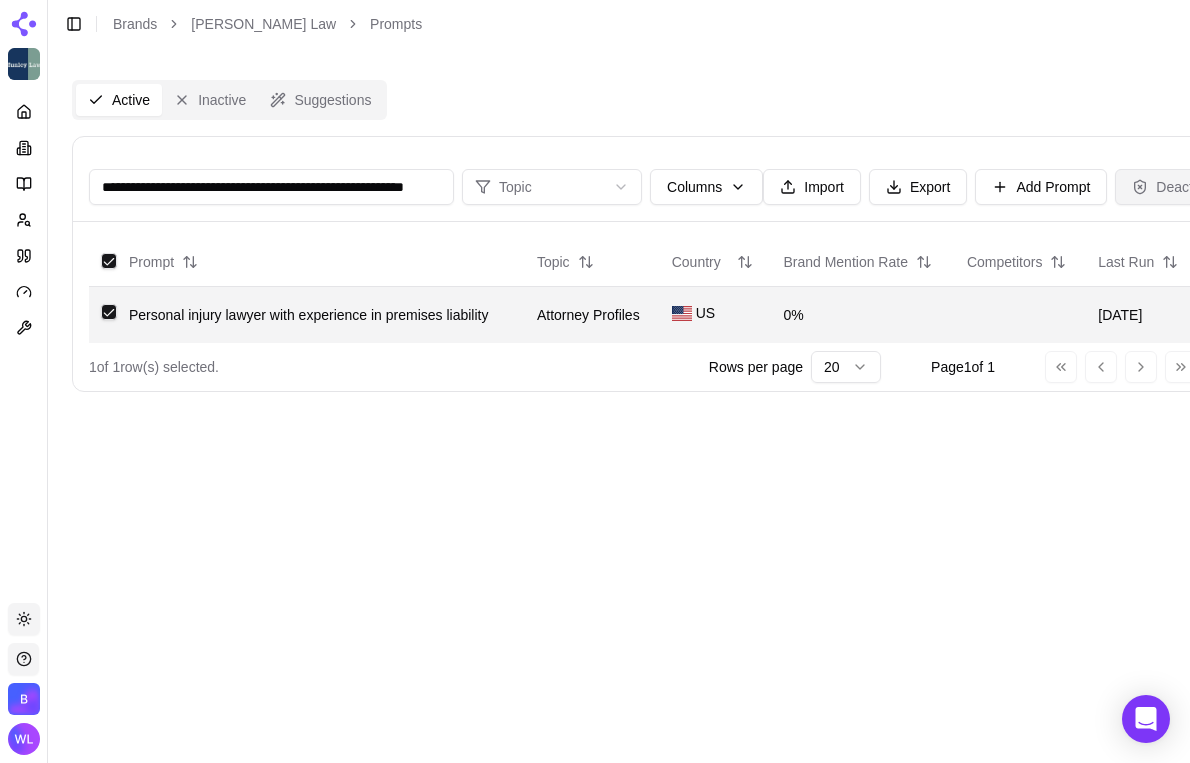 click on "Deactivate" at bounding box center (1177, 187) 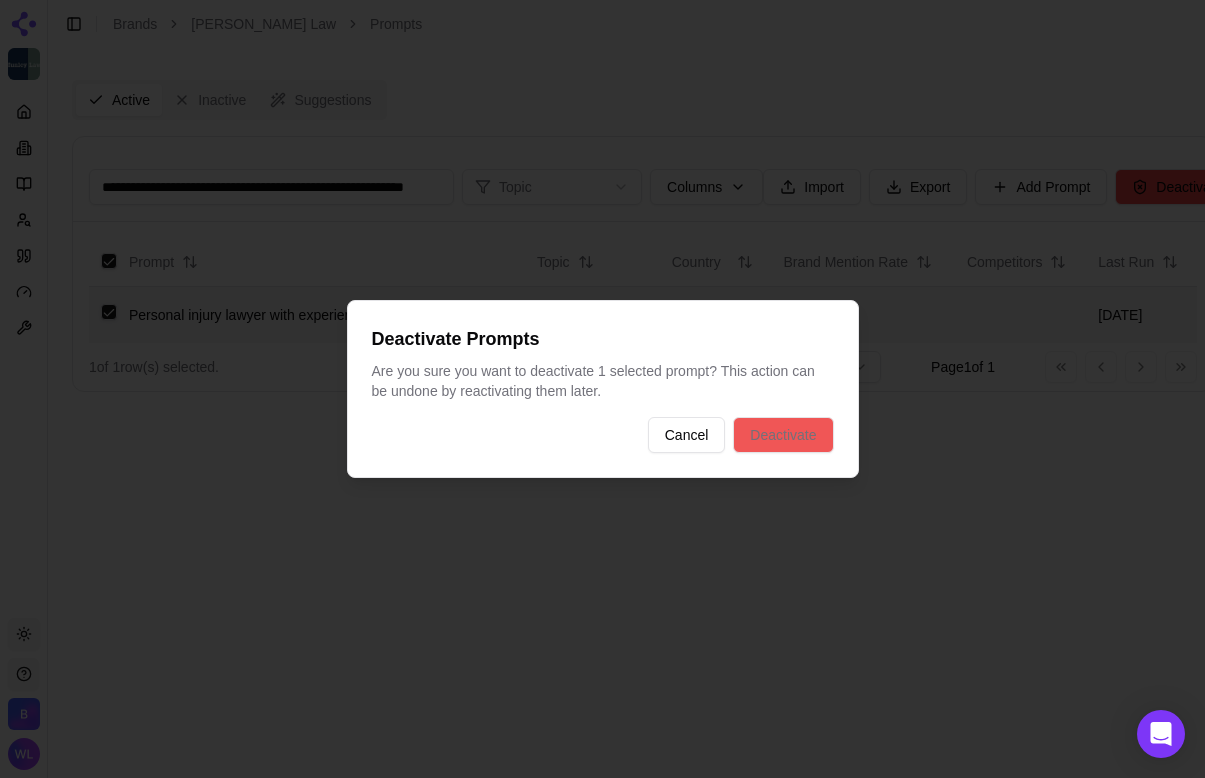click on "Deactivate" at bounding box center (783, 435) 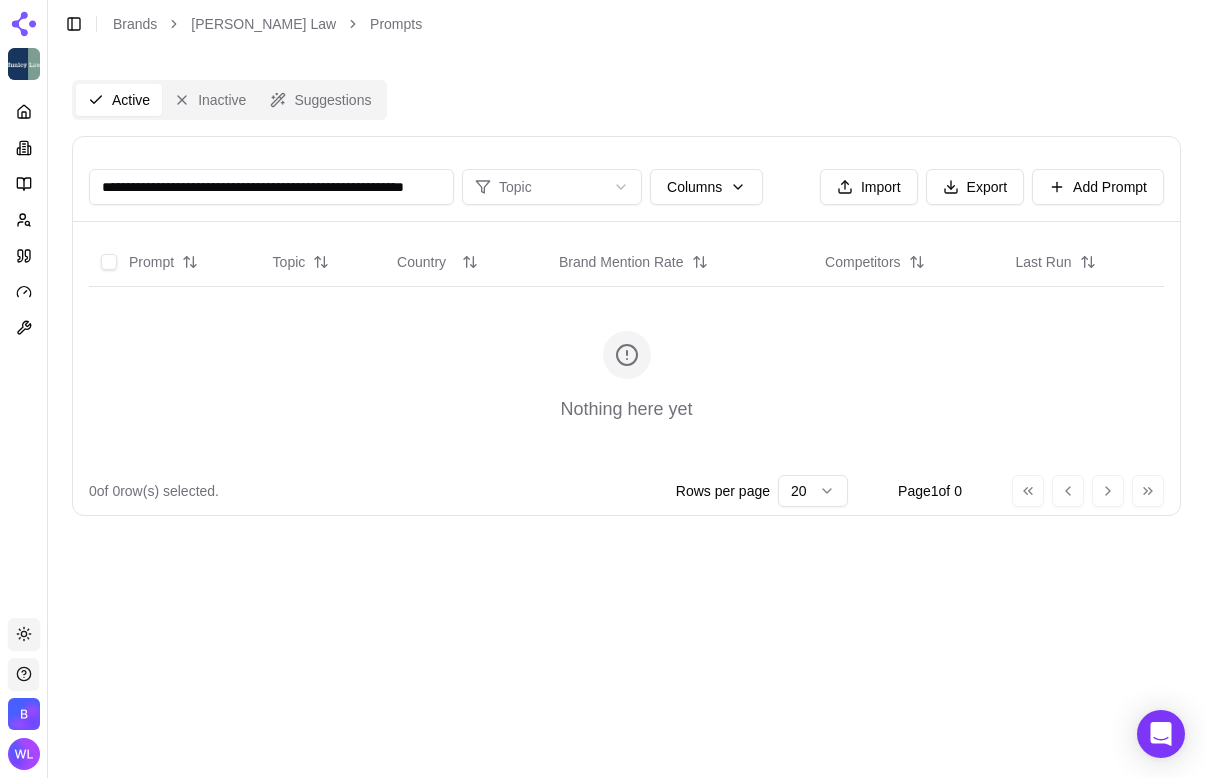 click on "**********" at bounding box center [271, 187] 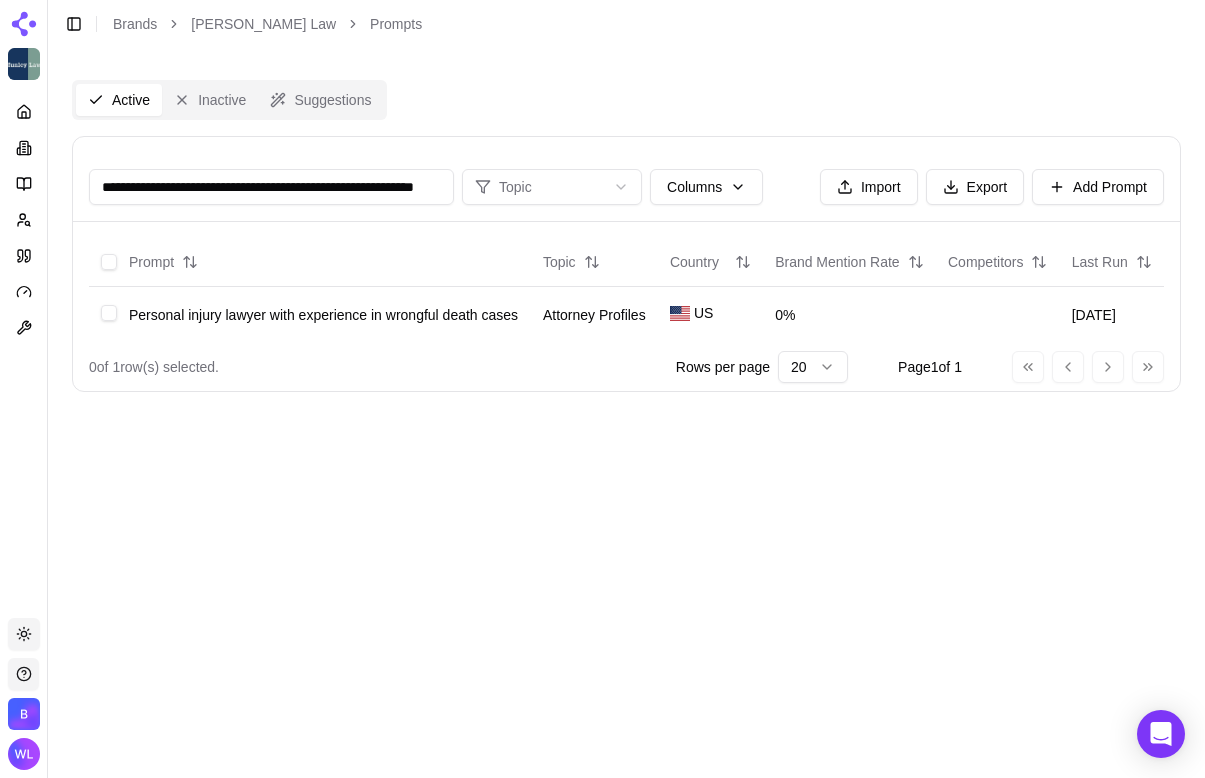 scroll, scrollTop: 0, scrollLeft: 80, axis: horizontal 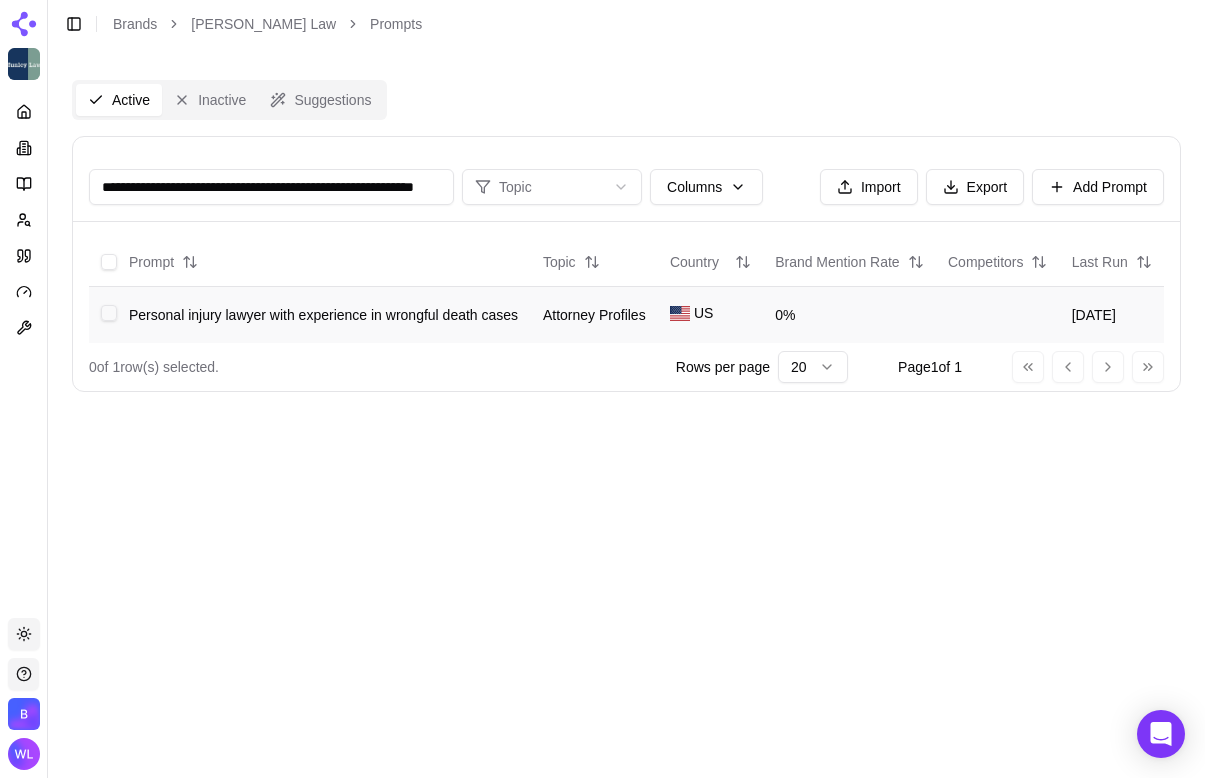 click at bounding box center (109, 313) 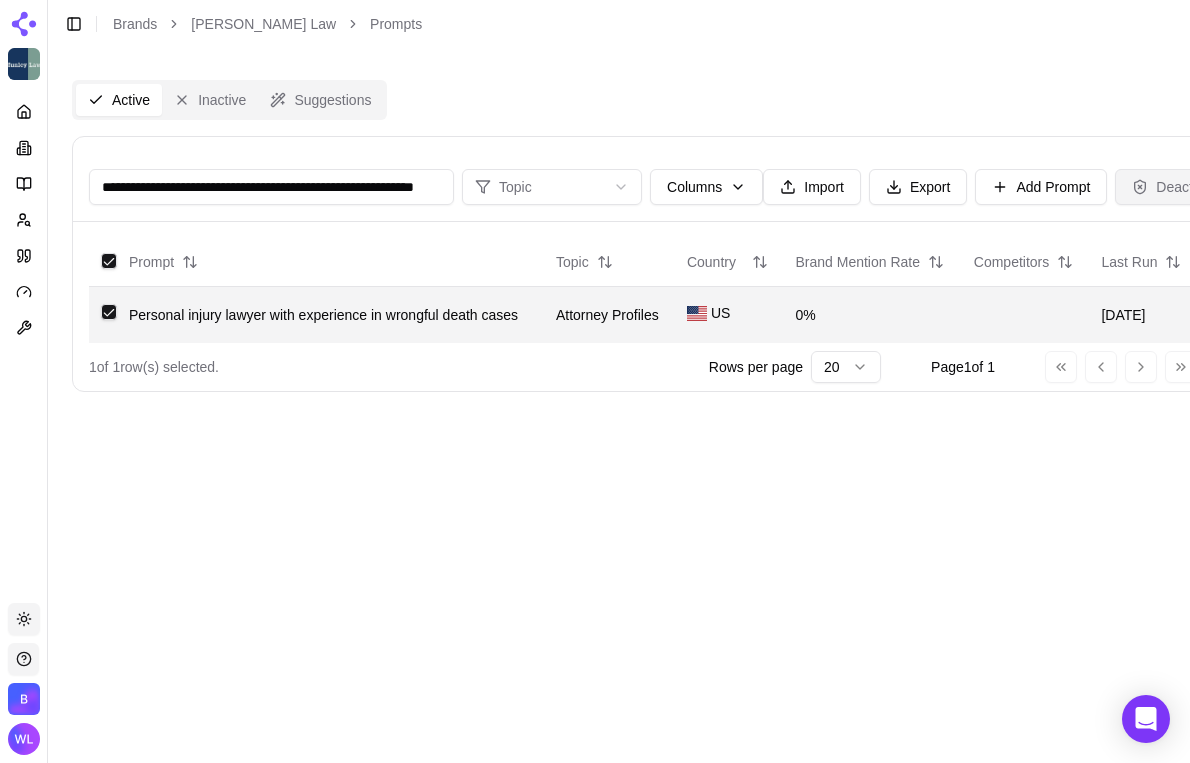click on "Deactivate" at bounding box center (1177, 187) 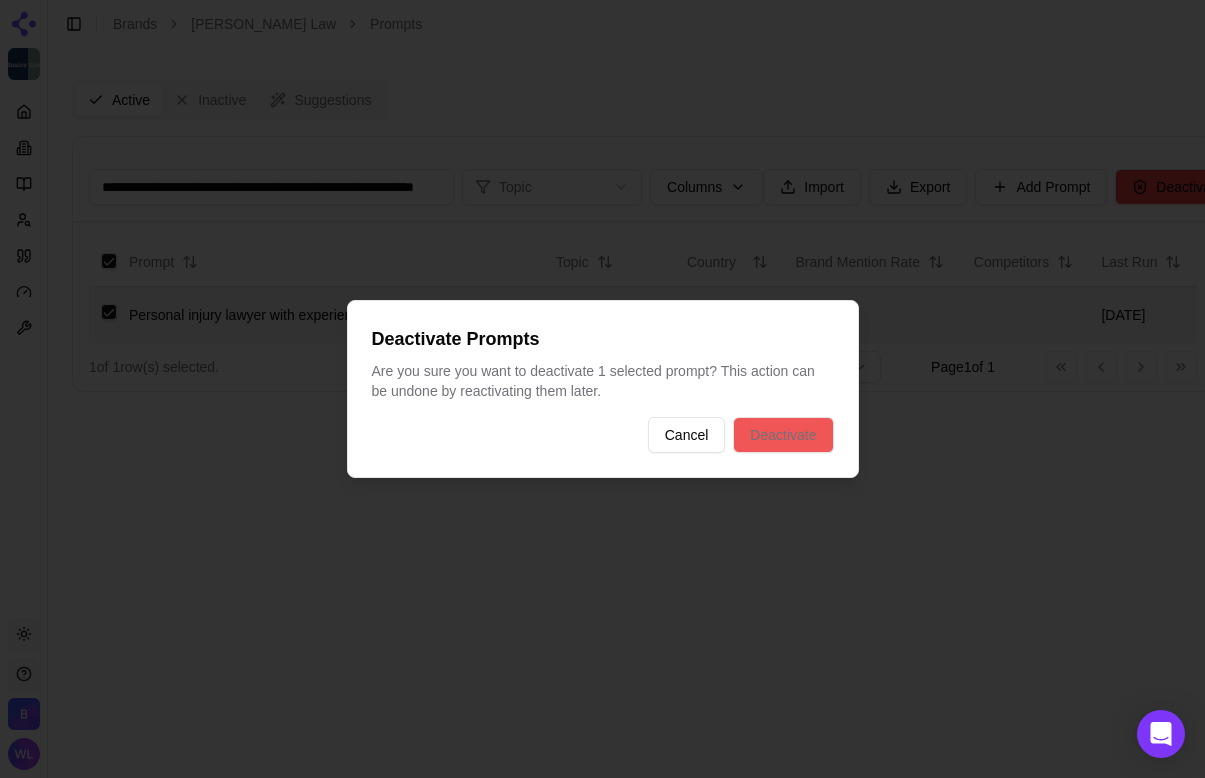 click on "Deactivate" at bounding box center (783, 435) 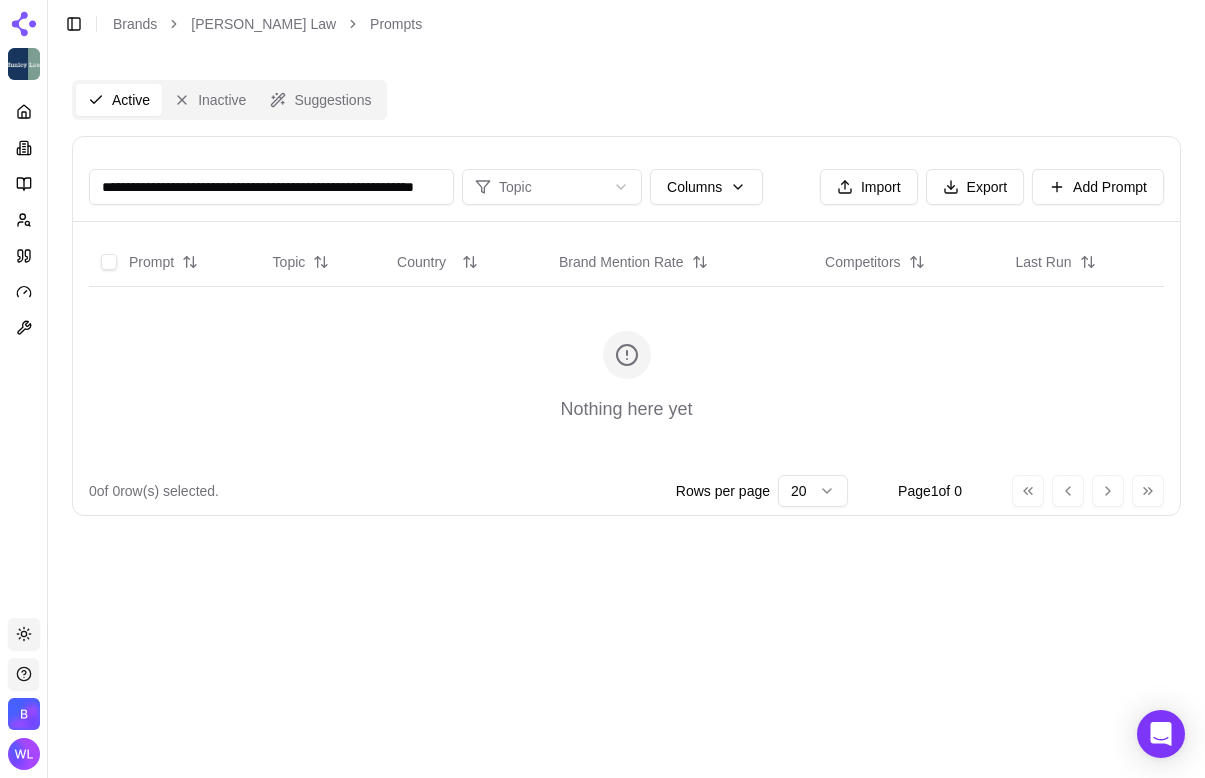 click on "**********" at bounding box center [271, 187] 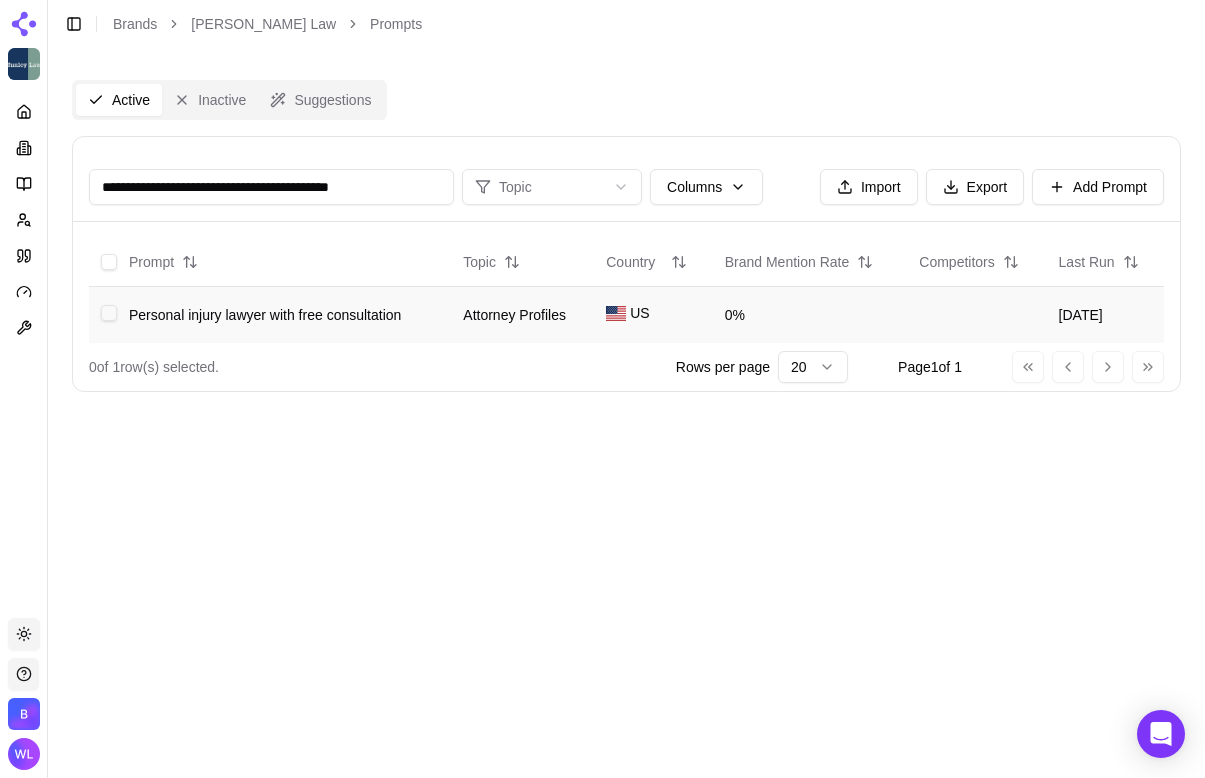click at bounding box center [109, 313] 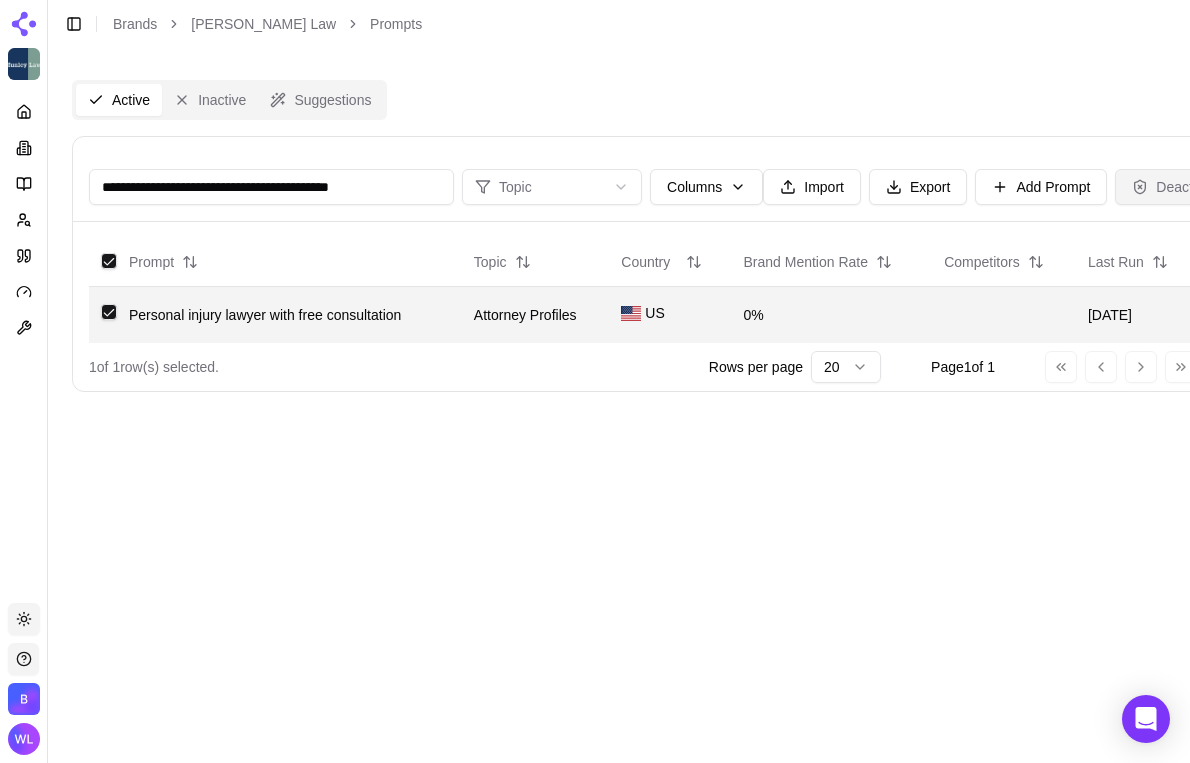 click on "Deactivate" at bounding box center [1177, 187] 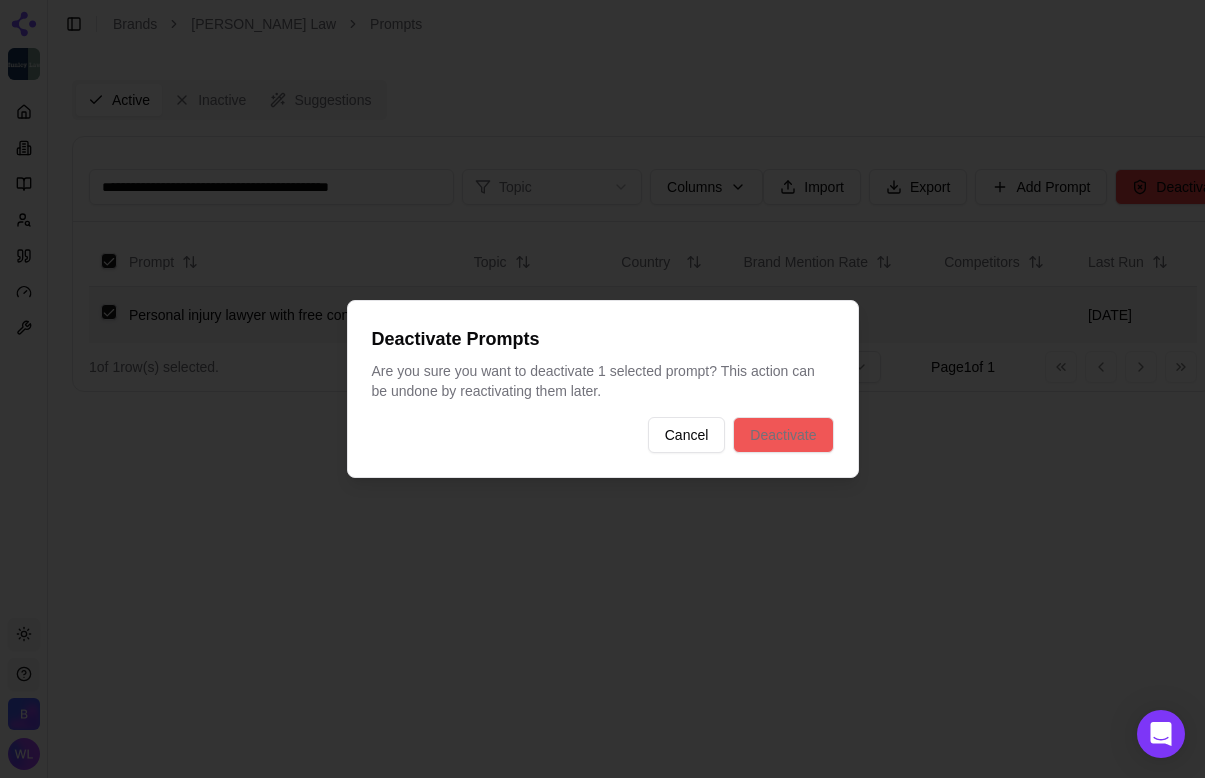 click on "Deactivate" at bounding box center (783, 435) 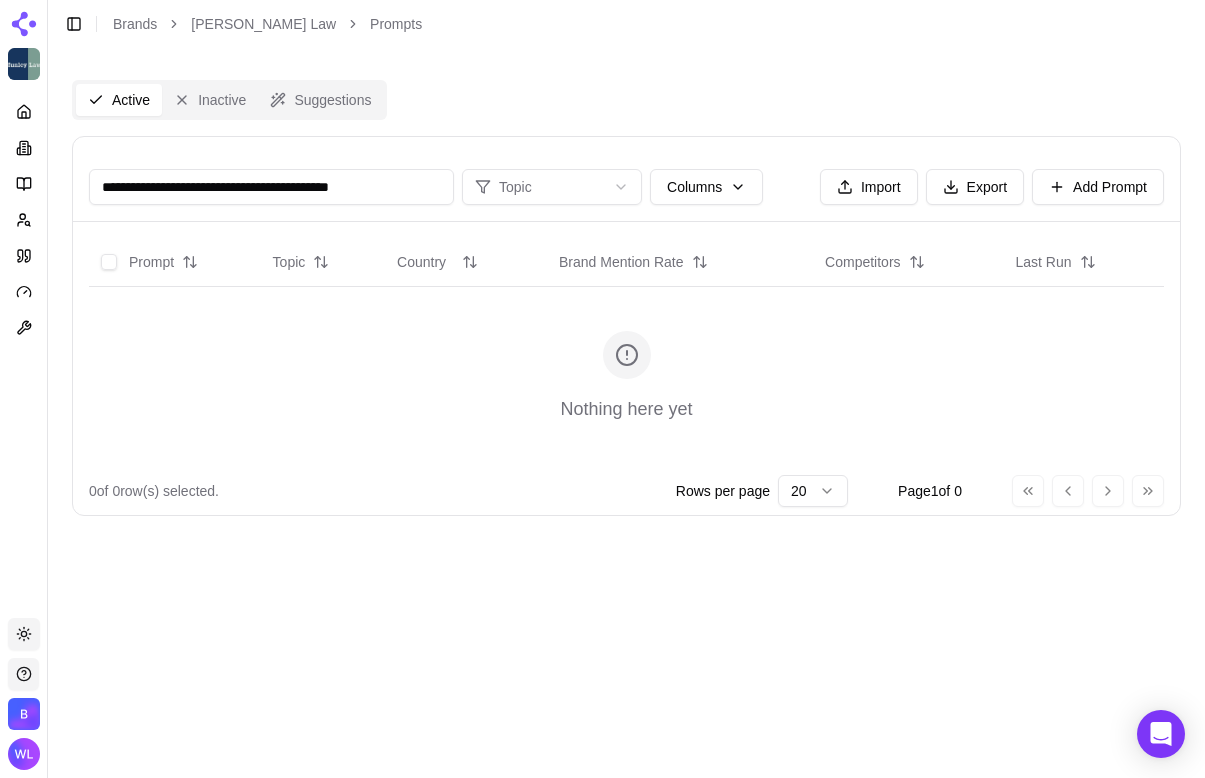 click on "**********" at bounding box center [271, 187] 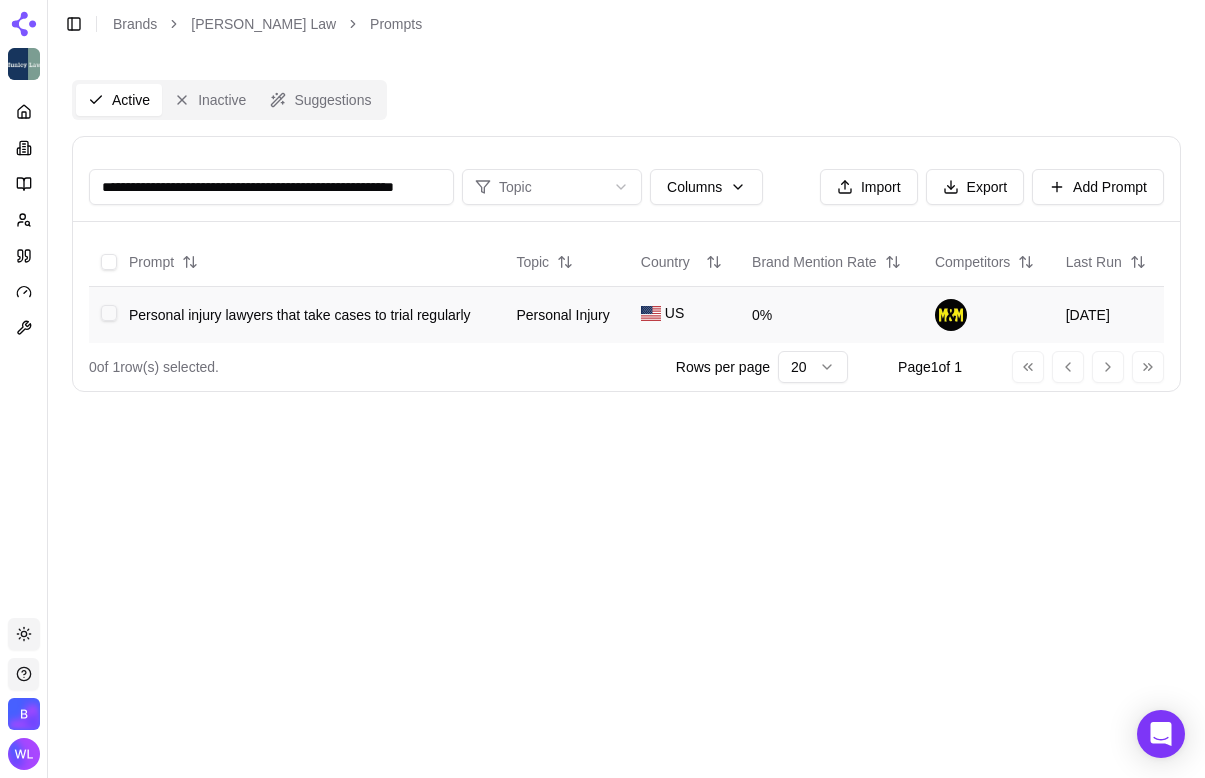 scroll, scrollTop: 0, scrollLeft: 0, axis: both 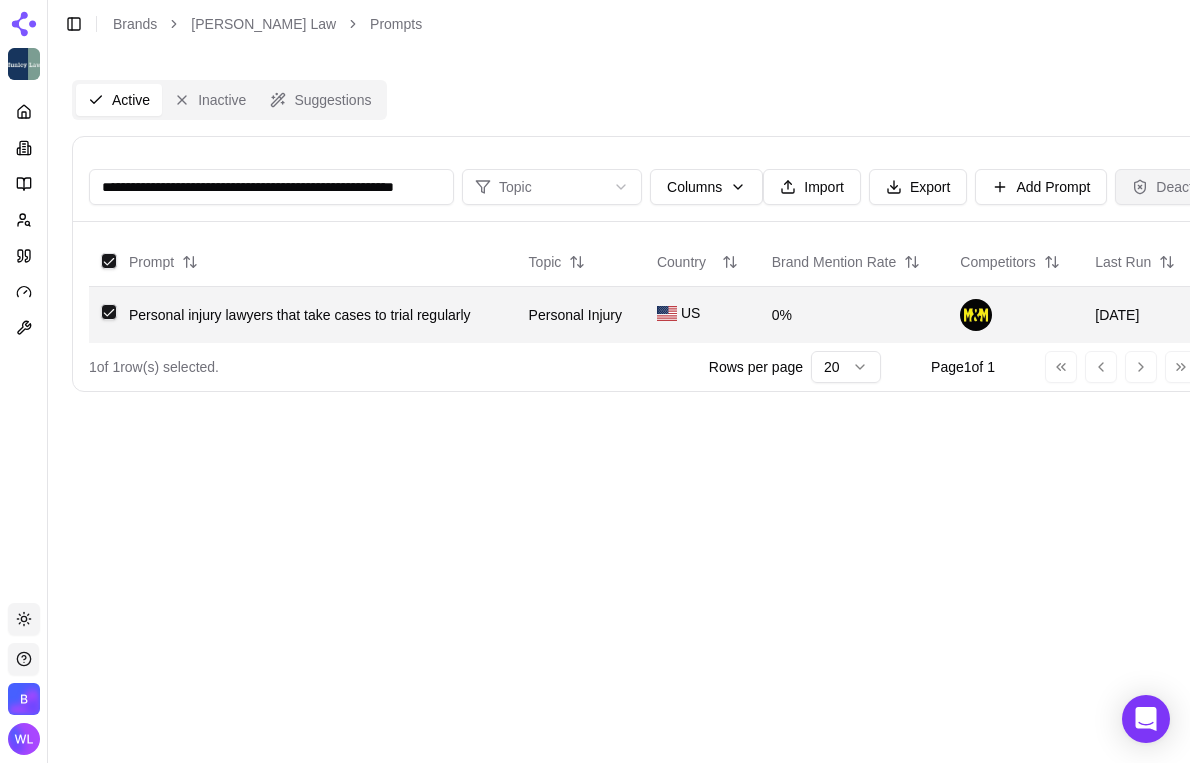 click on "Deactivate" at bounding box center (1177, 187) 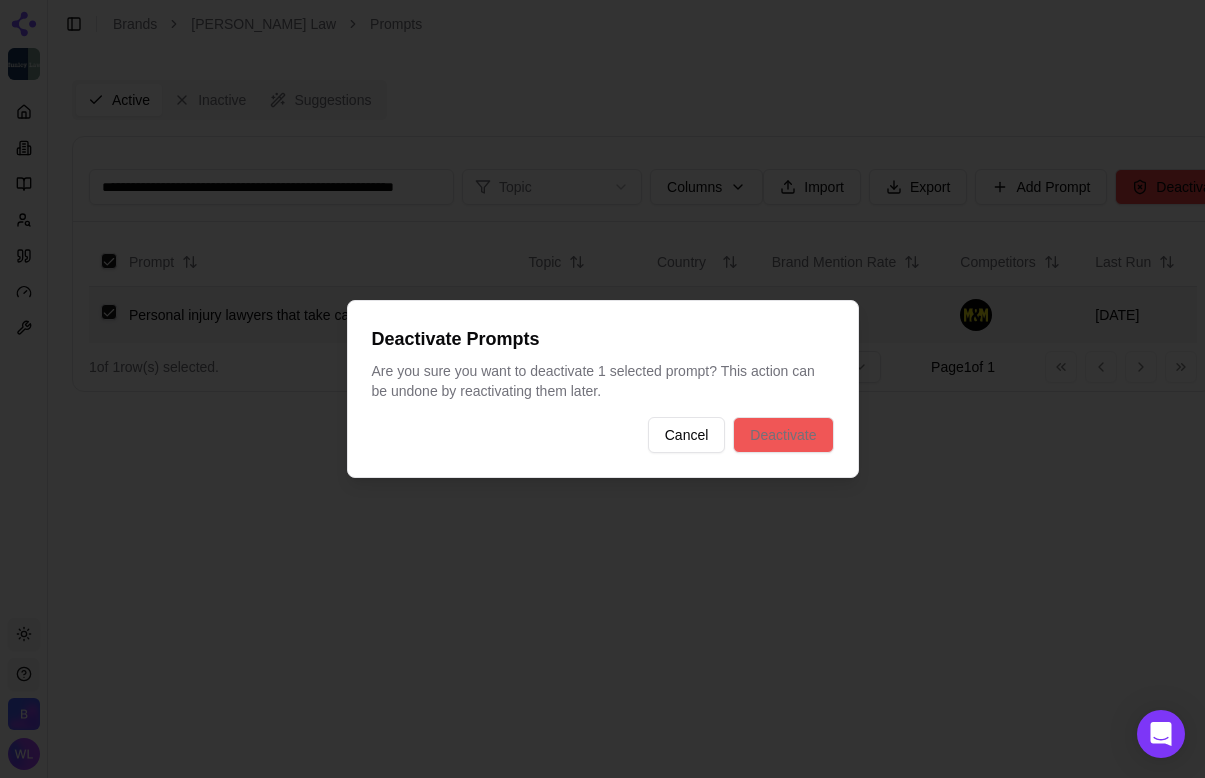 click on "Deactivate" at bounding box center (783, 435) 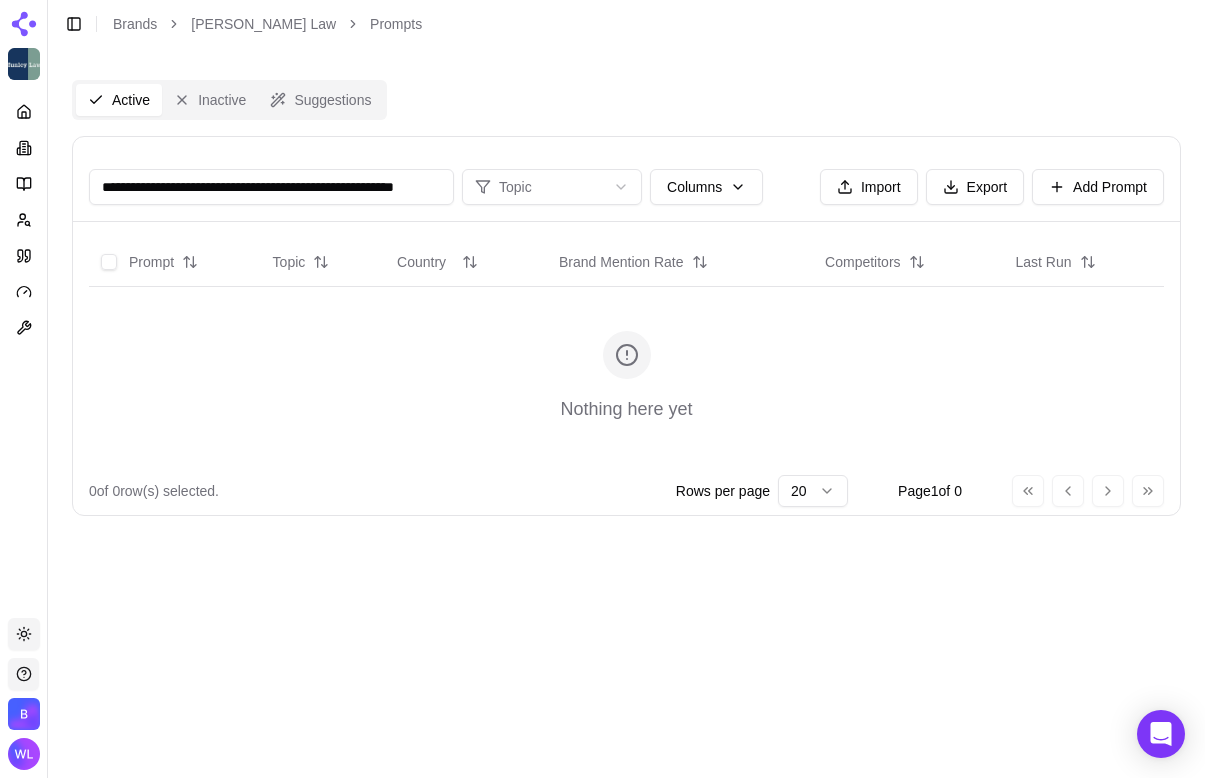 click on "**********" at bounding box center [271, 187] 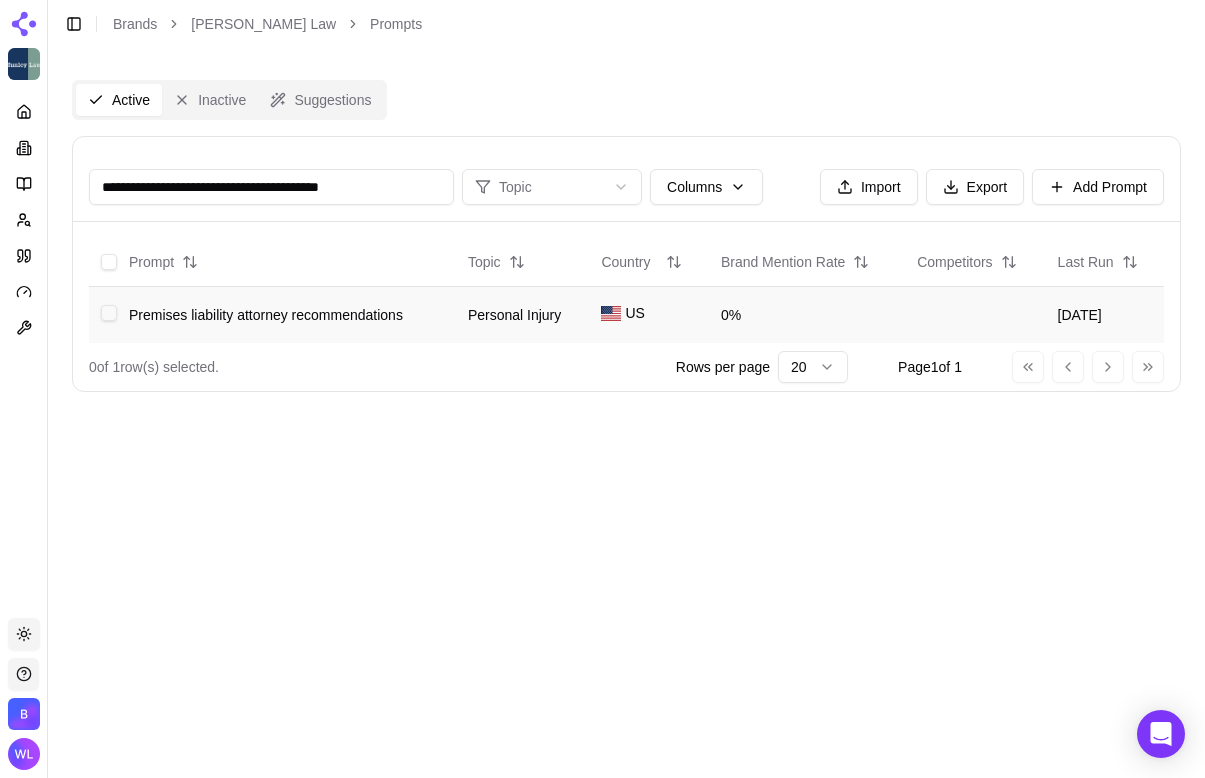 click at bounding box center [109, 313] 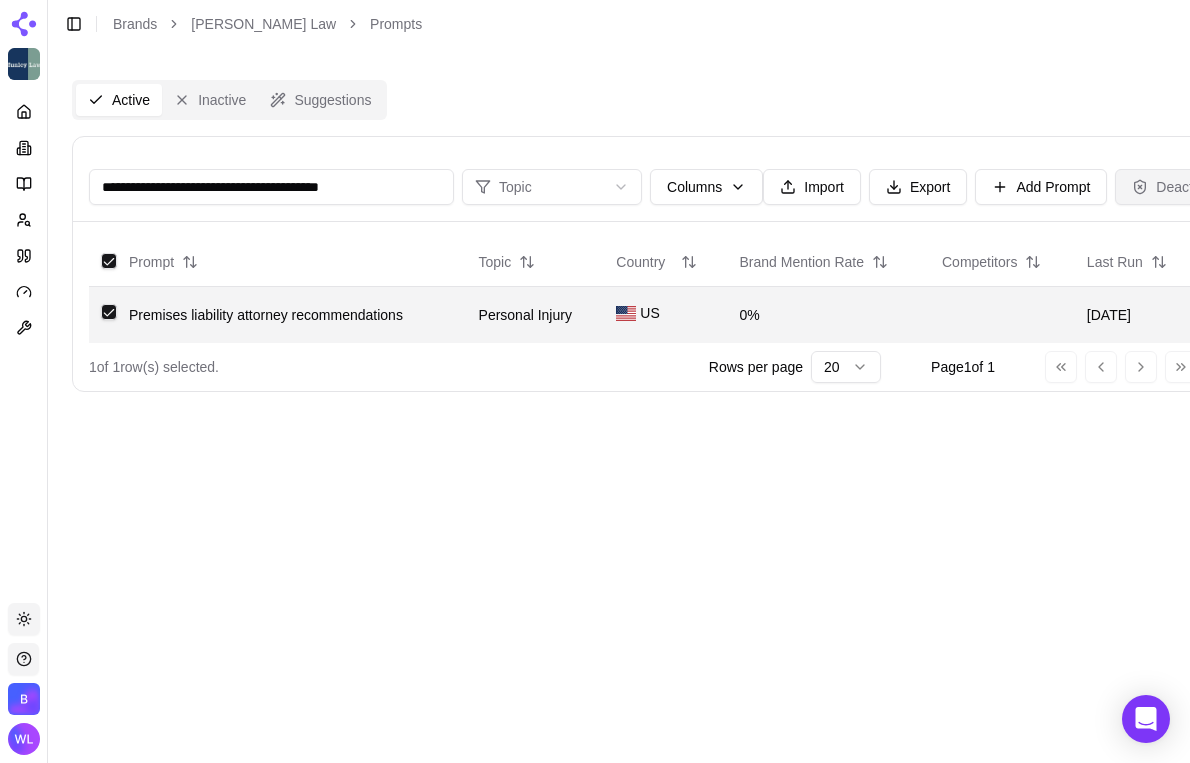 click on "Deactivate" at bounding box center [1177, 187] 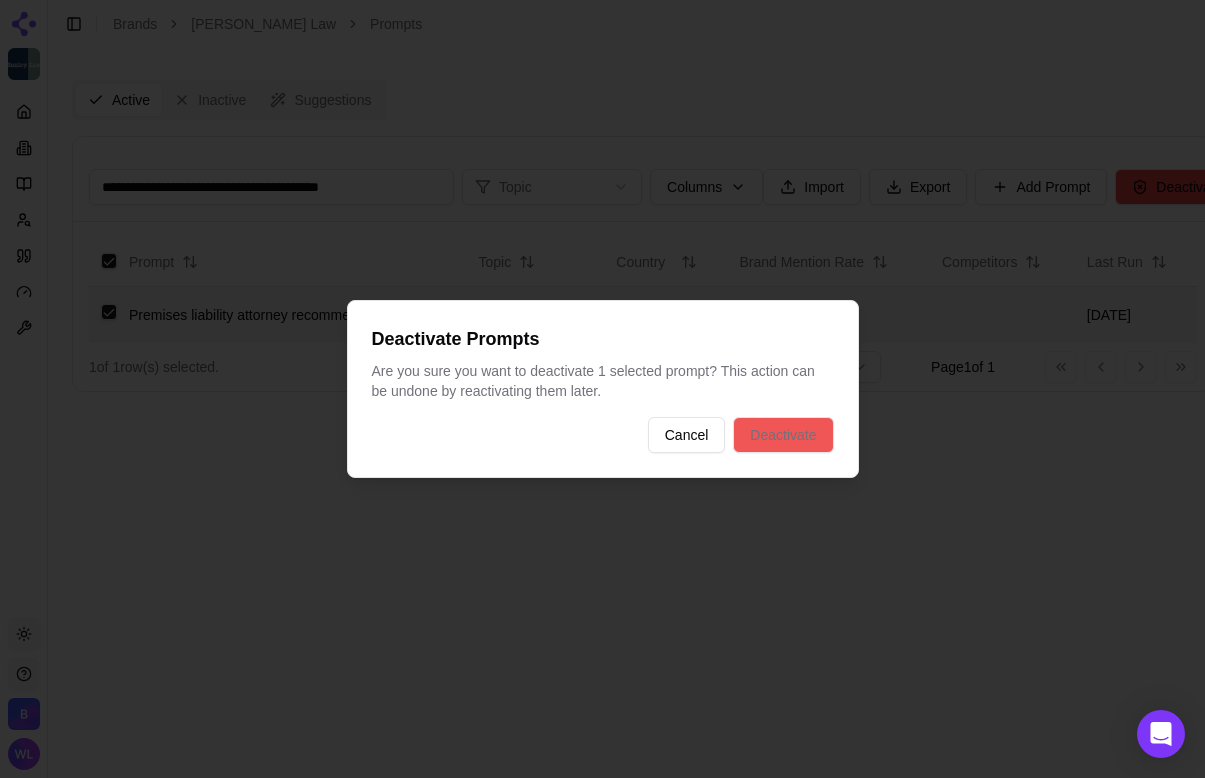 click on "Deactivate" at bounding box center (783, 435) 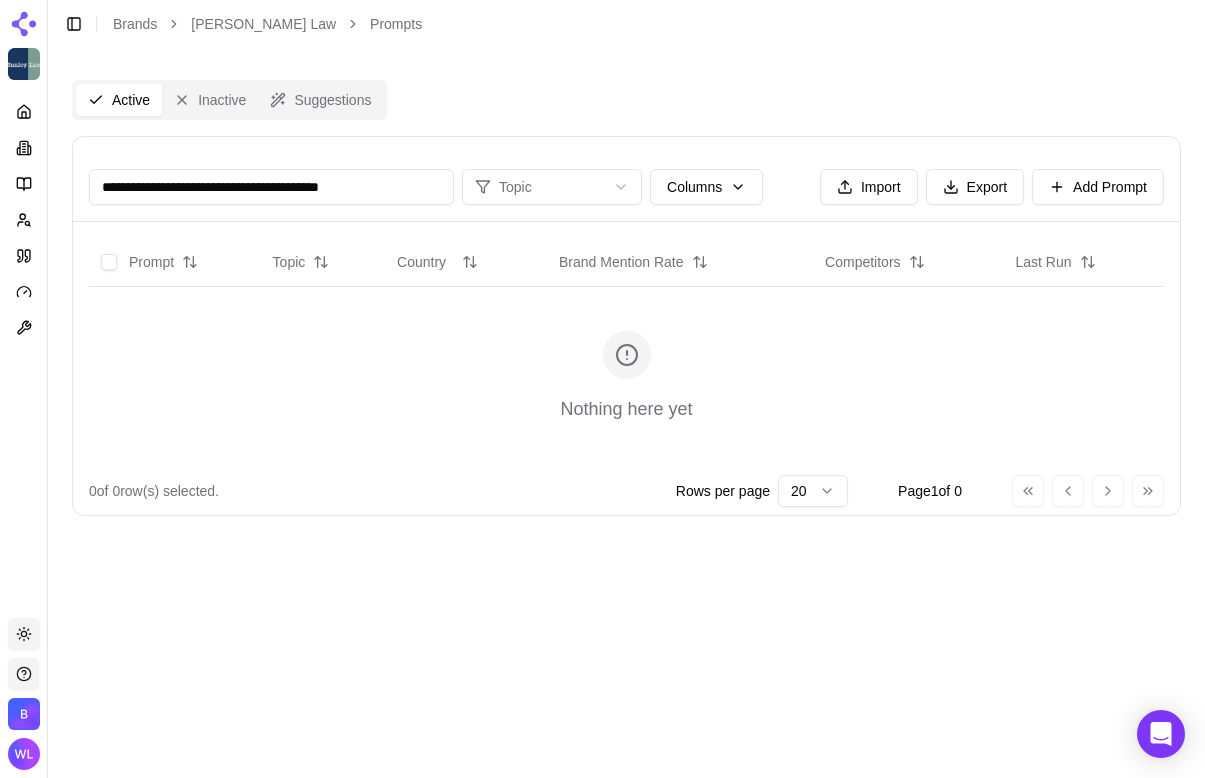 click on "**********" at bounding box center (271, 187) 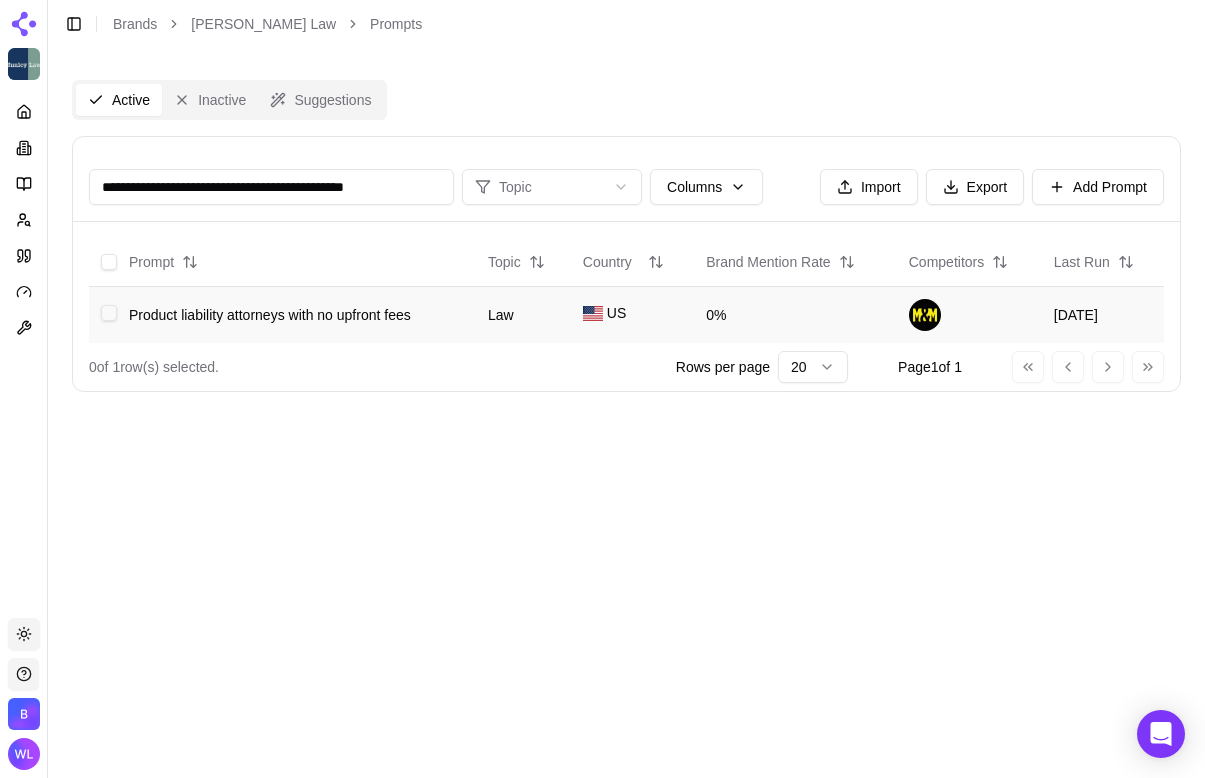 click at bounding box center [109, 313] 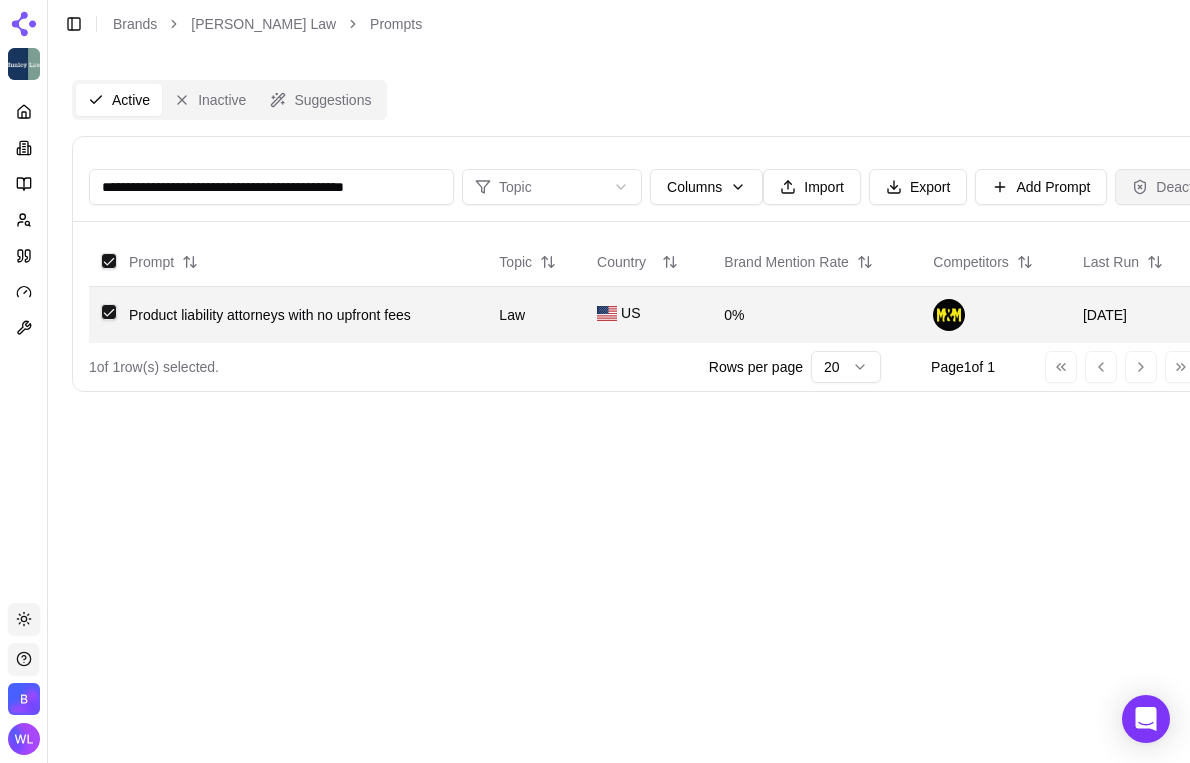 click on "Deactivate" at bounding box center [1177, 187] 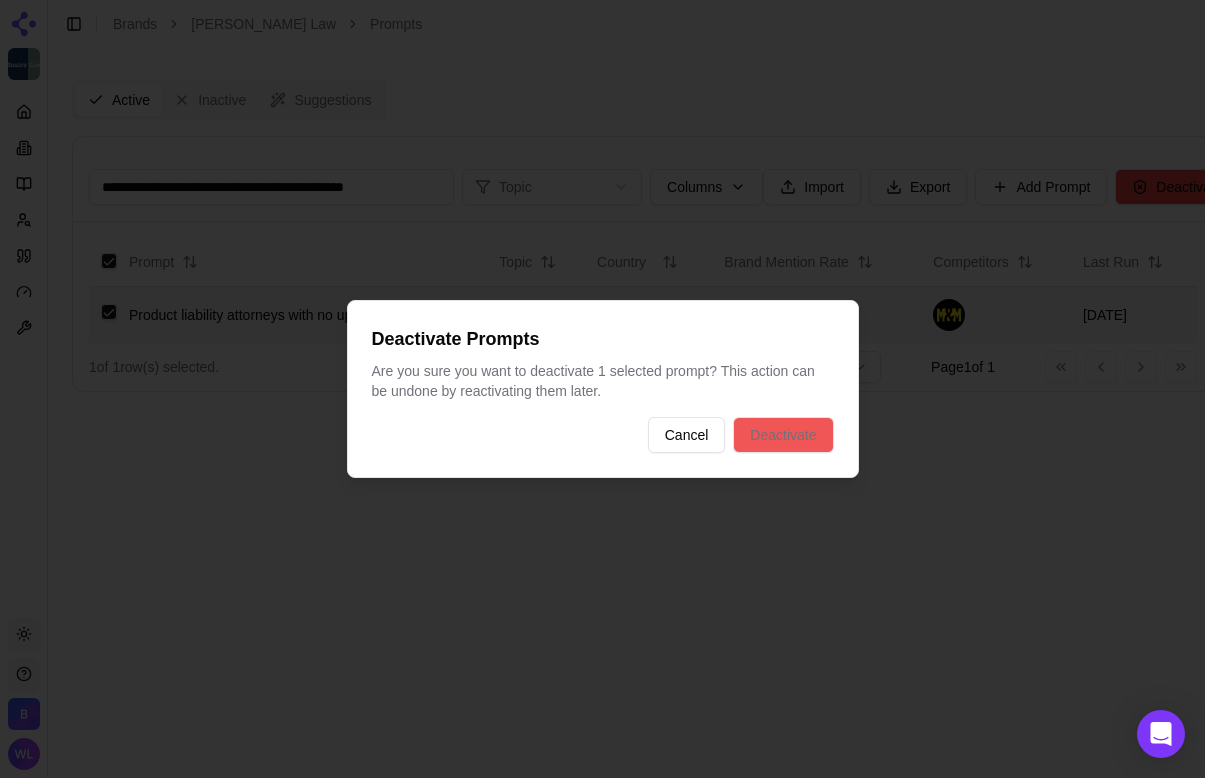 click on "Deactivate" at bounding box center [783, 435] 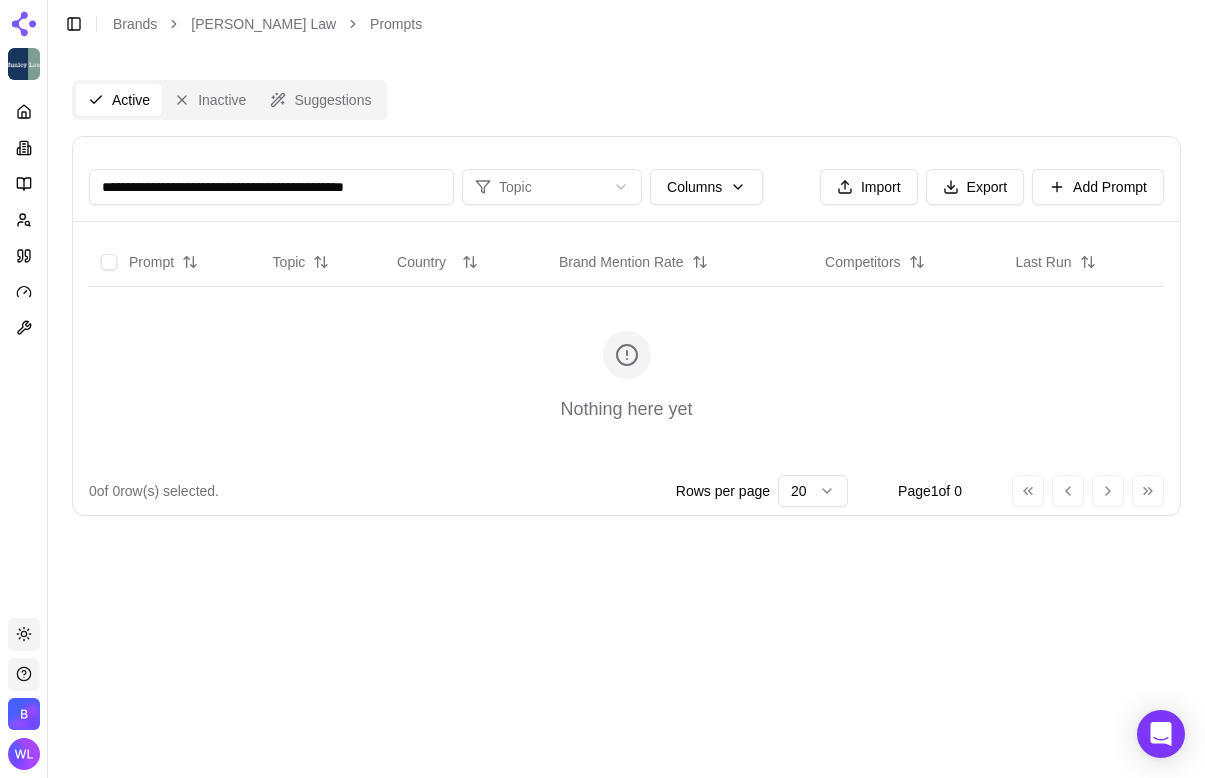 click on "**********" at bounding box center (271, 187) 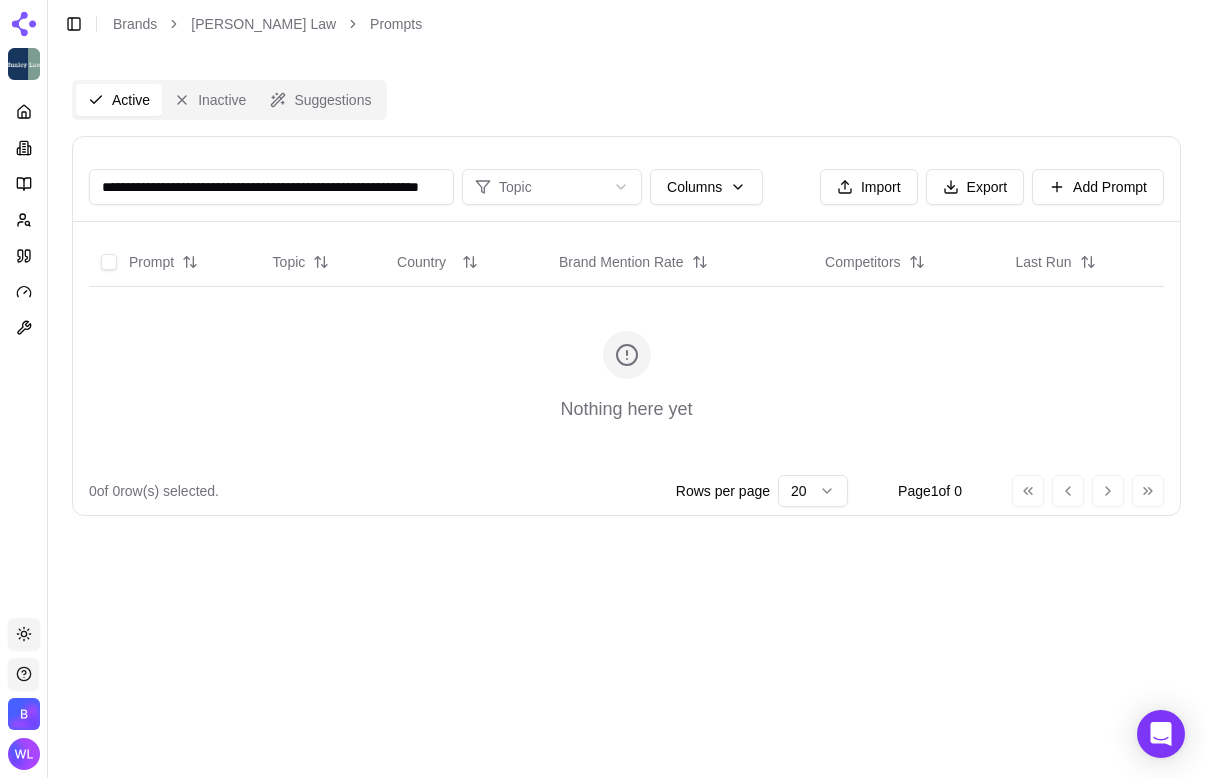 scroll, scrollTop: 0, scrollLeft: 117, axis: horizontal 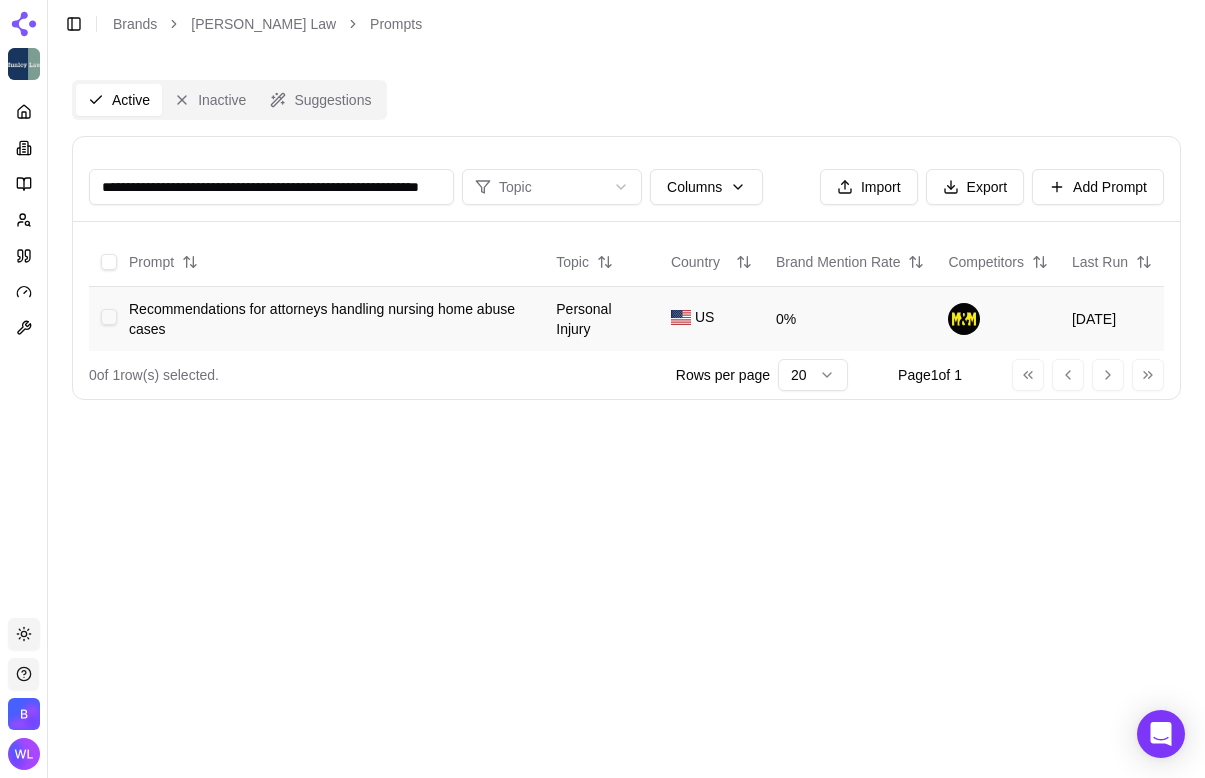 click at bounding box center (109, 317) 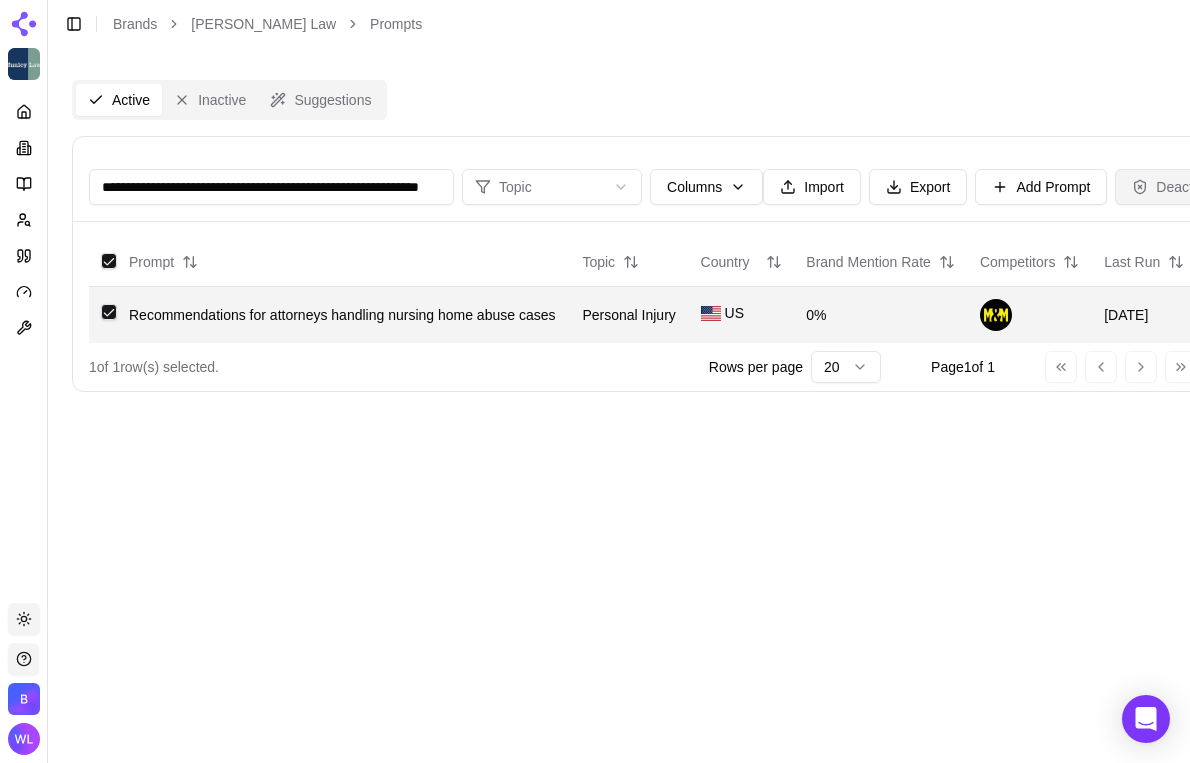 click on "Deactivate" at bounding box center (1177, 187) 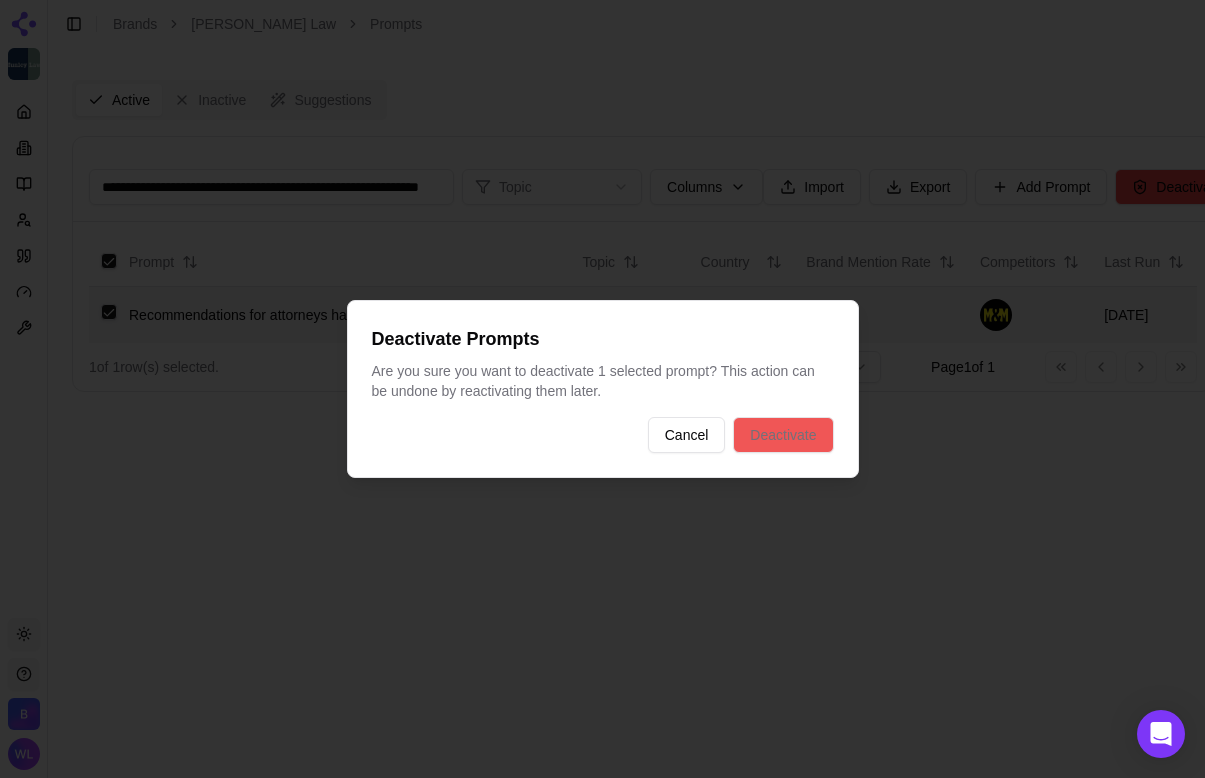 click on "Deactivate" at bounding box center [783, 435] 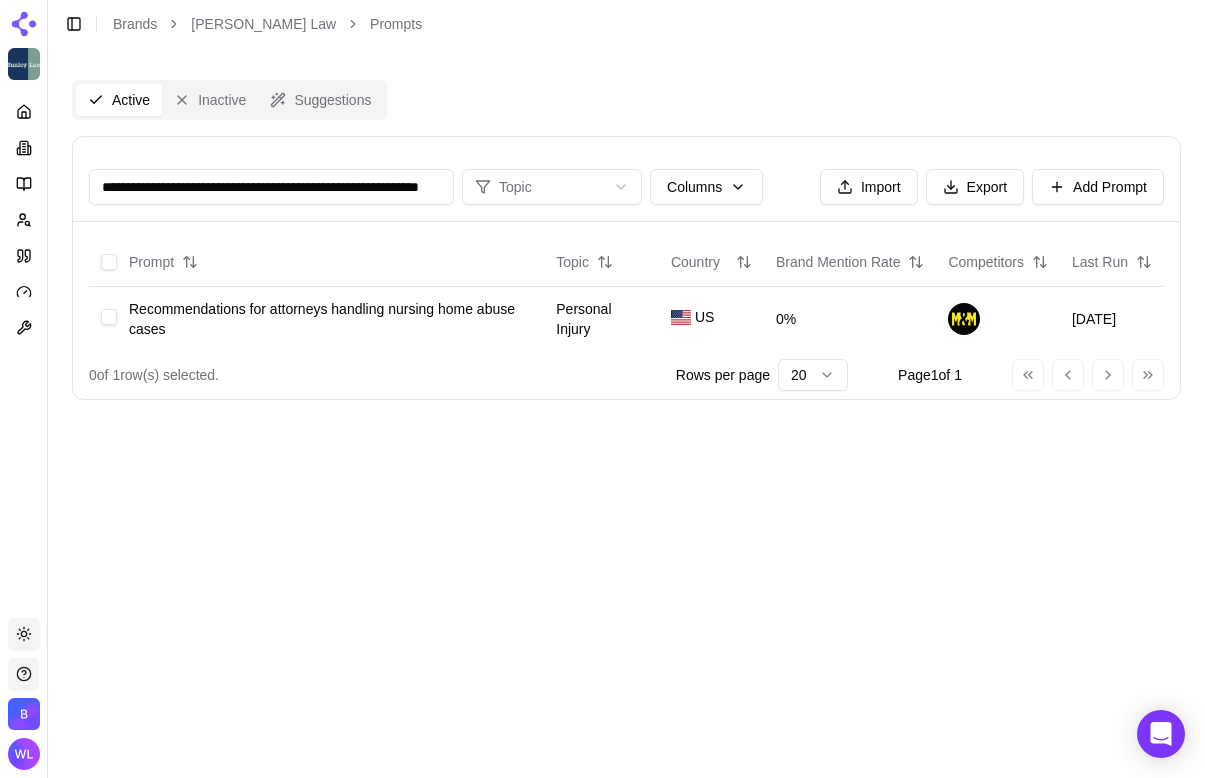 click on "**********" at bounding box center (271, 187) 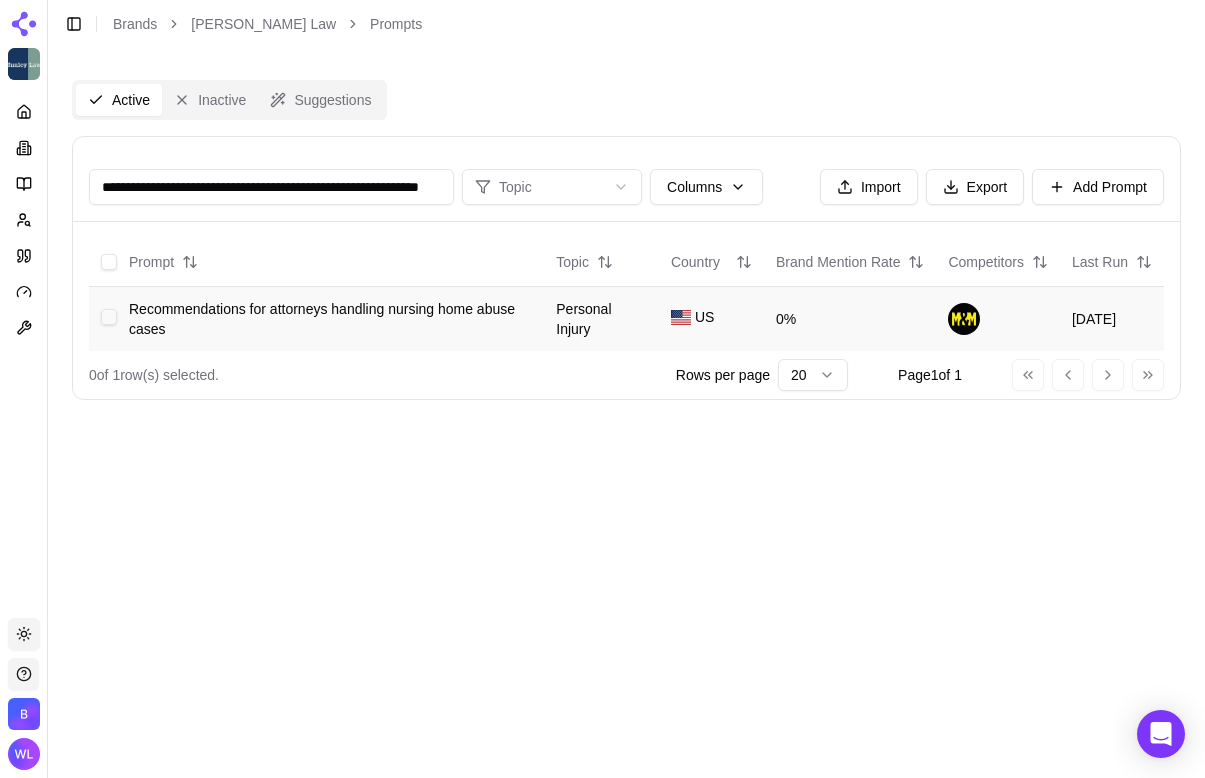 click at bounding box center [109, 317] 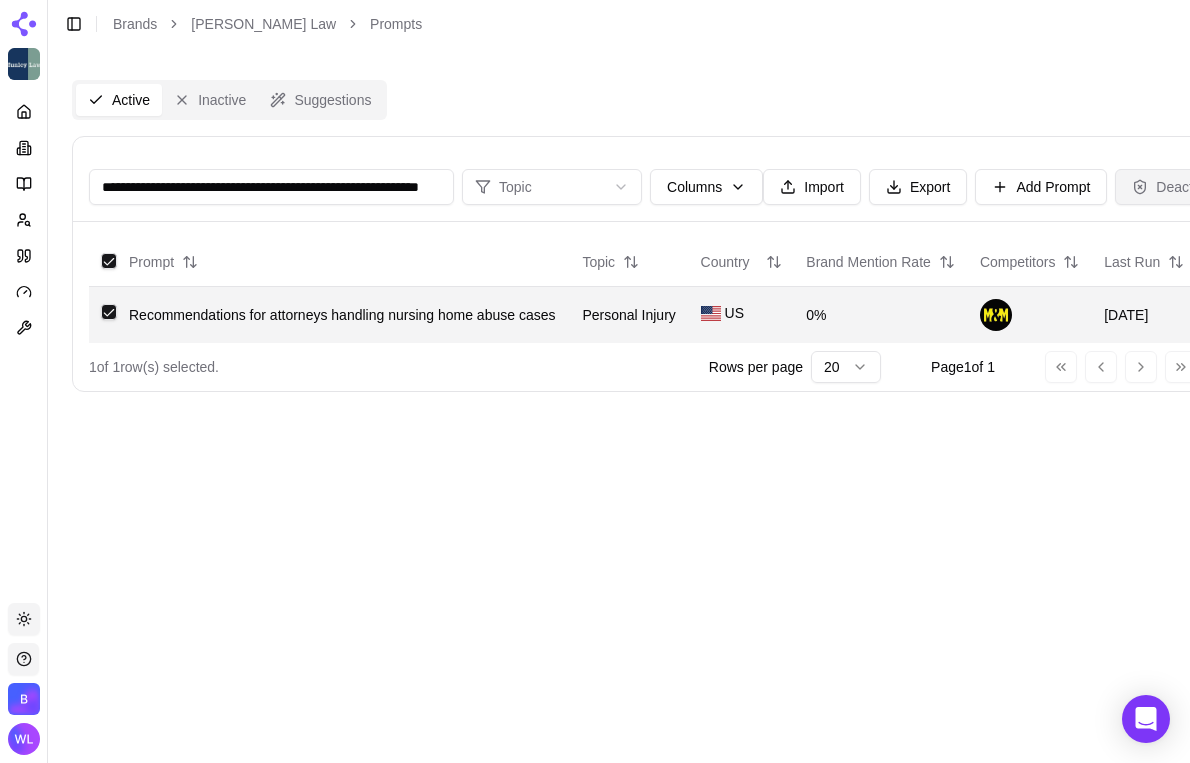 click on "Deactivate" at bounding box center (1177, 187) 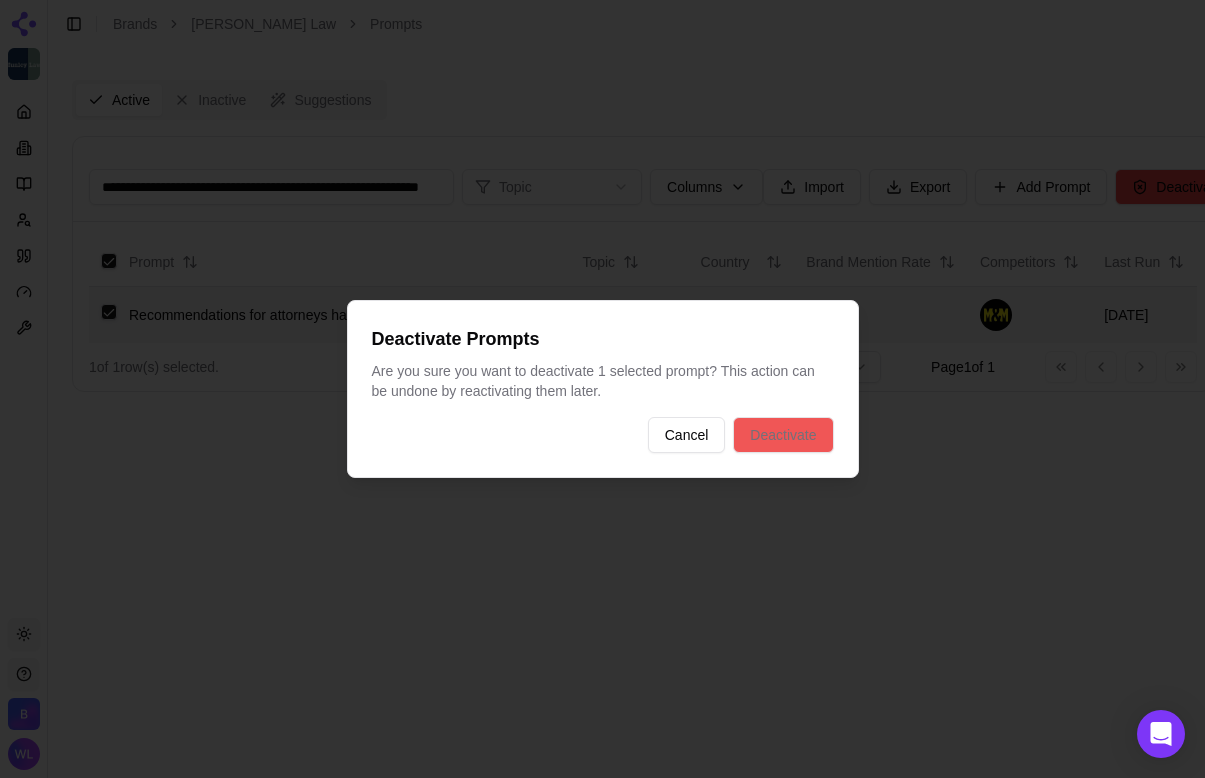click on "Deactivate" at bounding box center (783, 435) 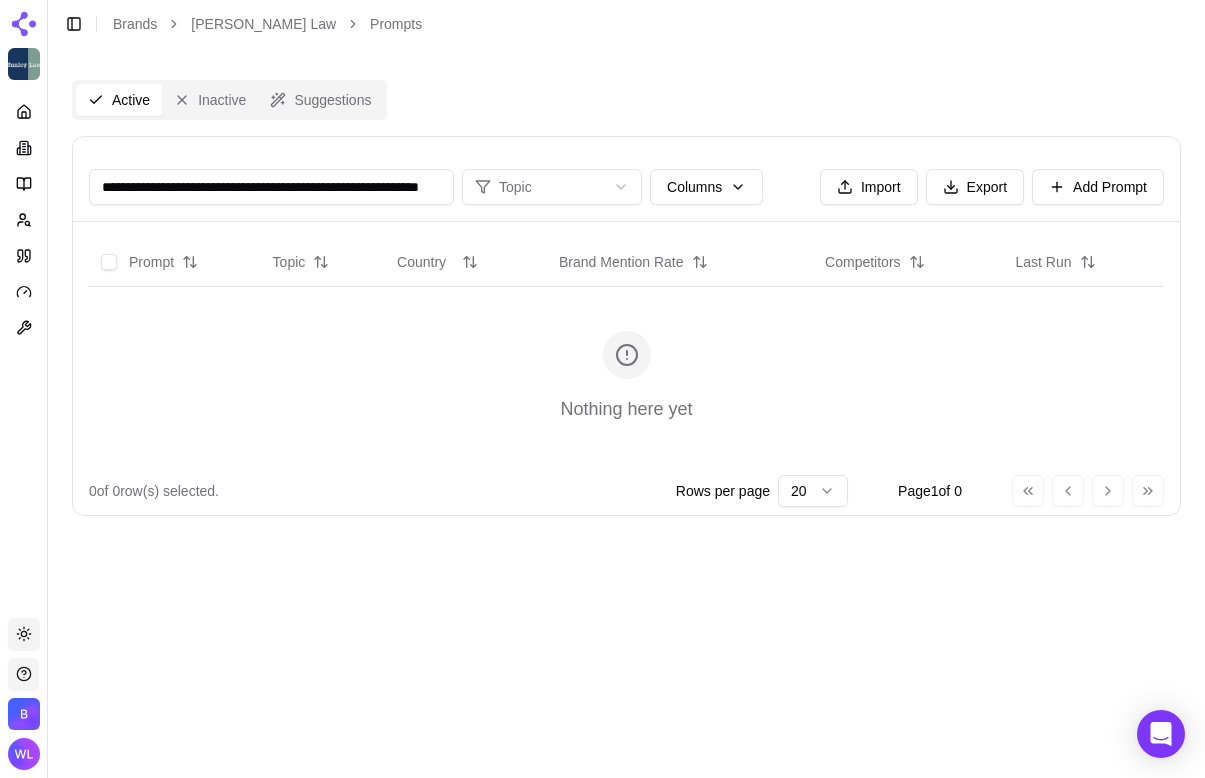 click on "**********" at bounding box center [271, 187] 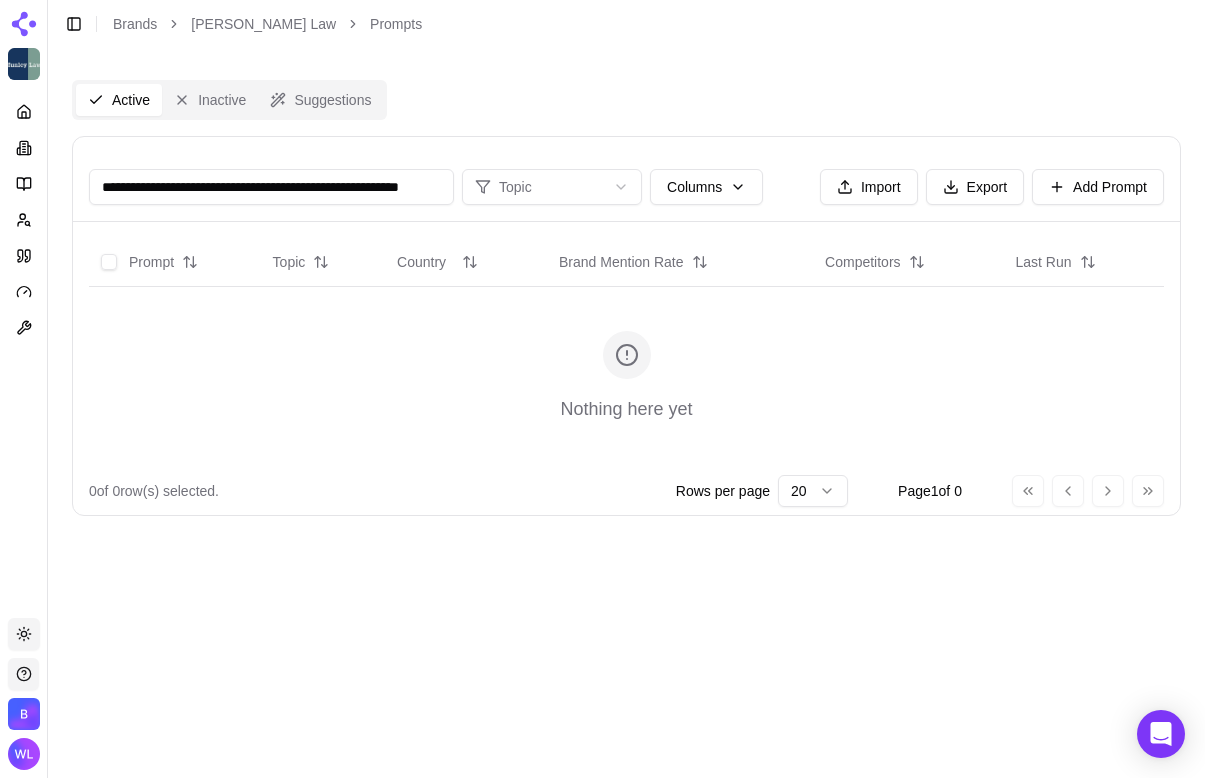 scroll, scrollTop: 0, scrollLeft: 91, axis: horizontal 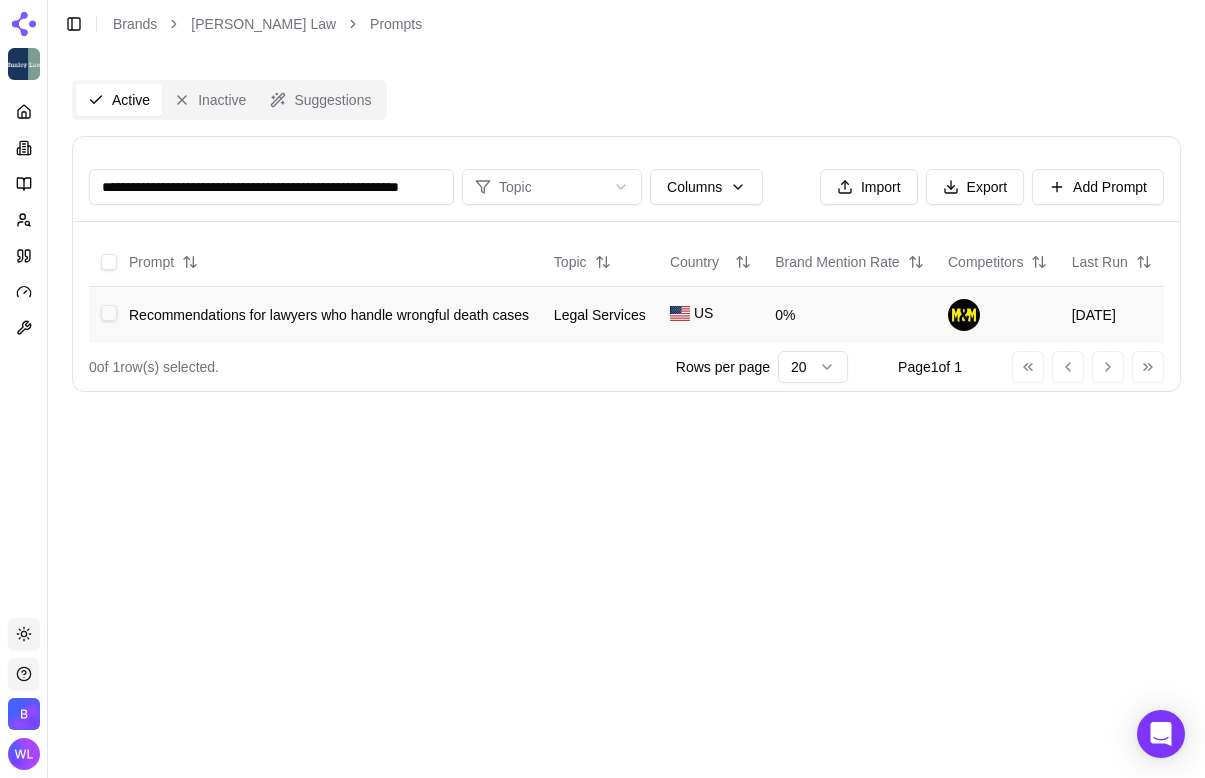 click at bounding box center [109, 313] 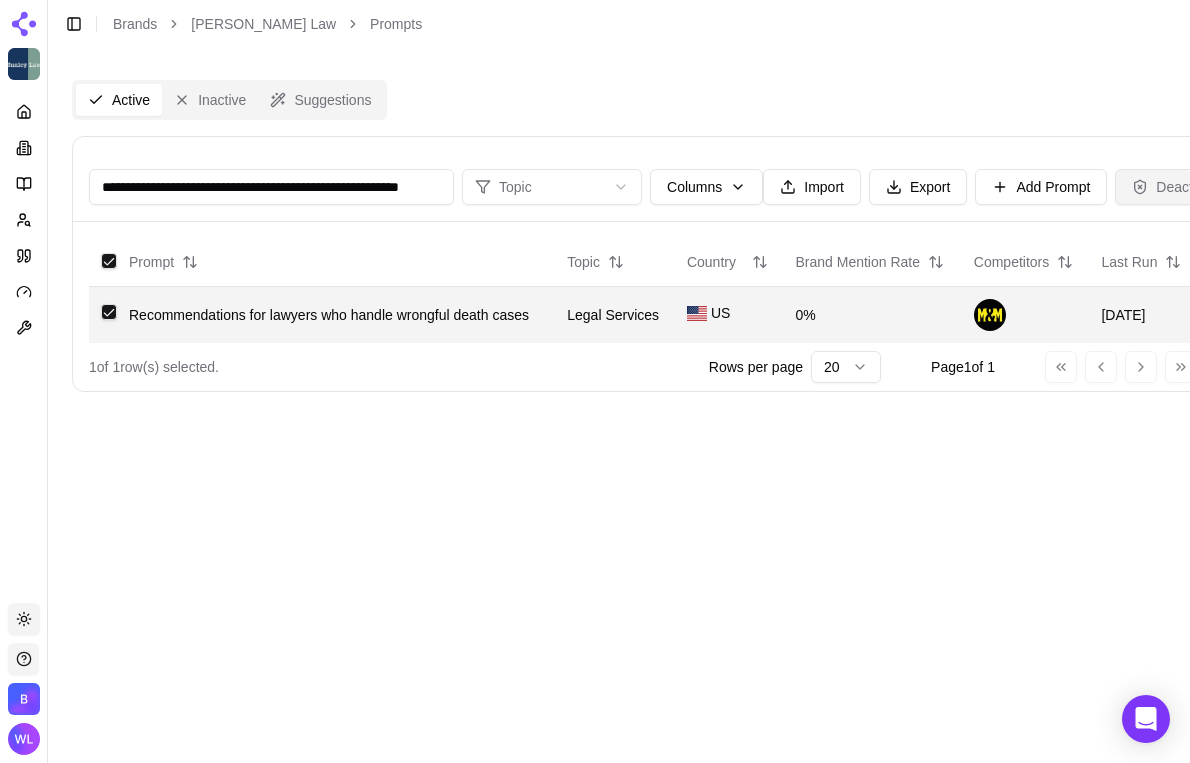 click on "Deactivate" at bounding box center (1177, 187) 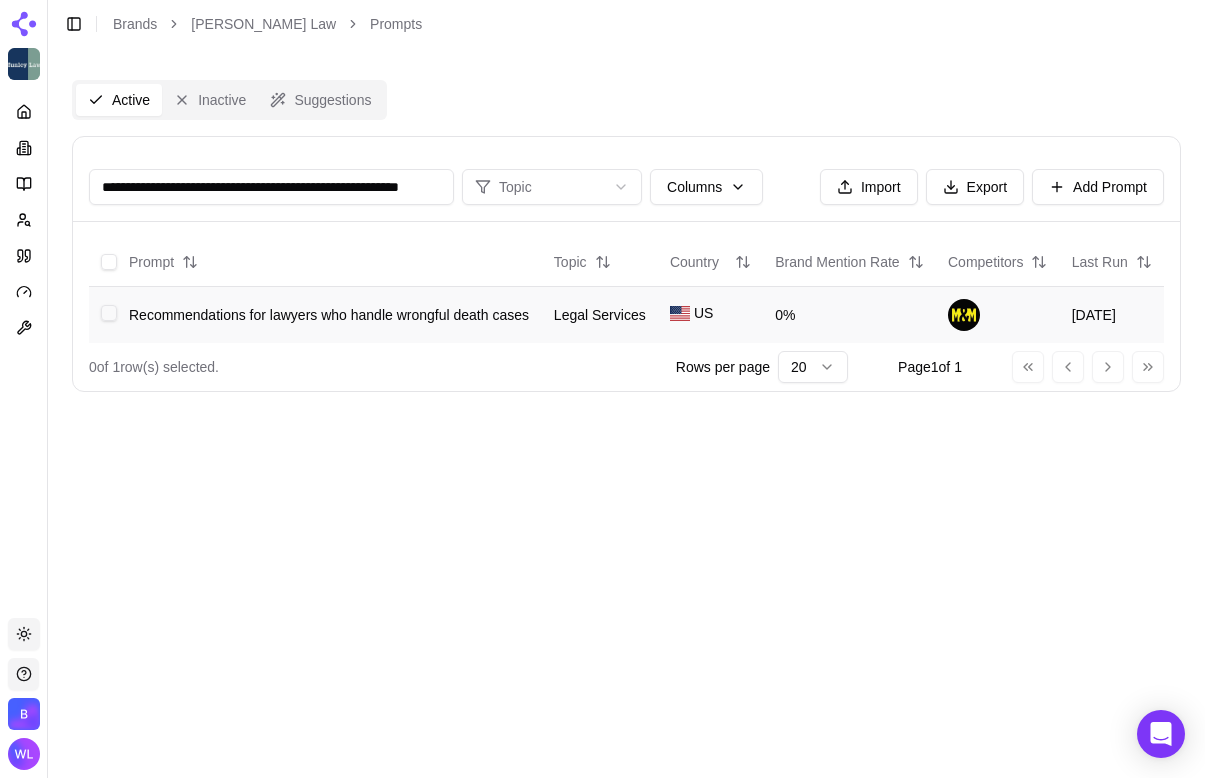 click at bounding box center [109, 313] 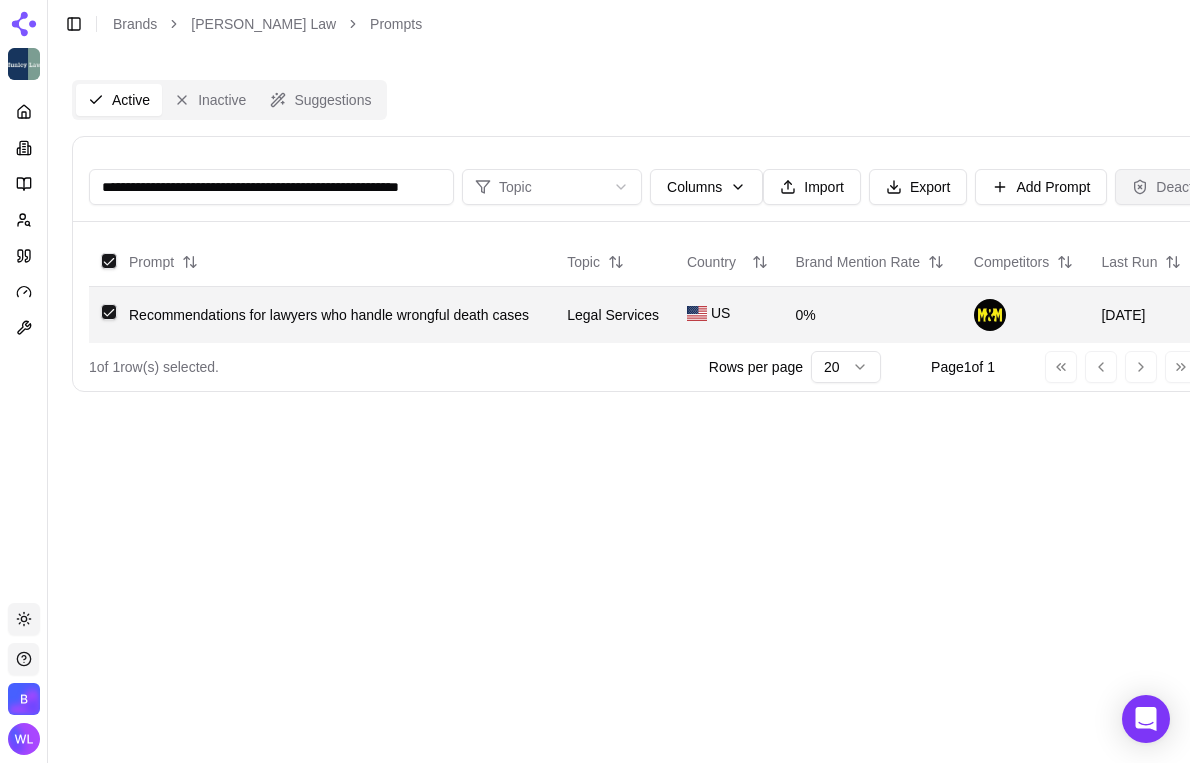 click on "Deactivate" at bounding box center (1177, 187) 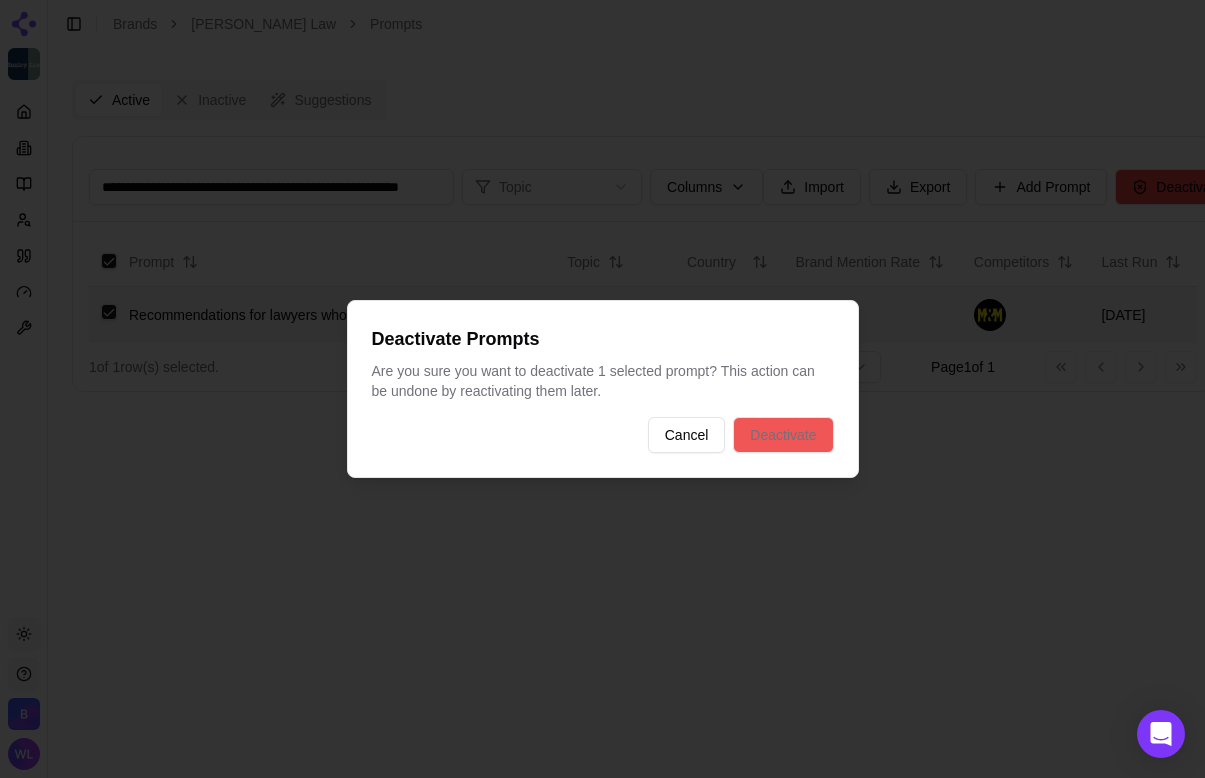 click on "Deactivate" at bounding box center (783, 435) 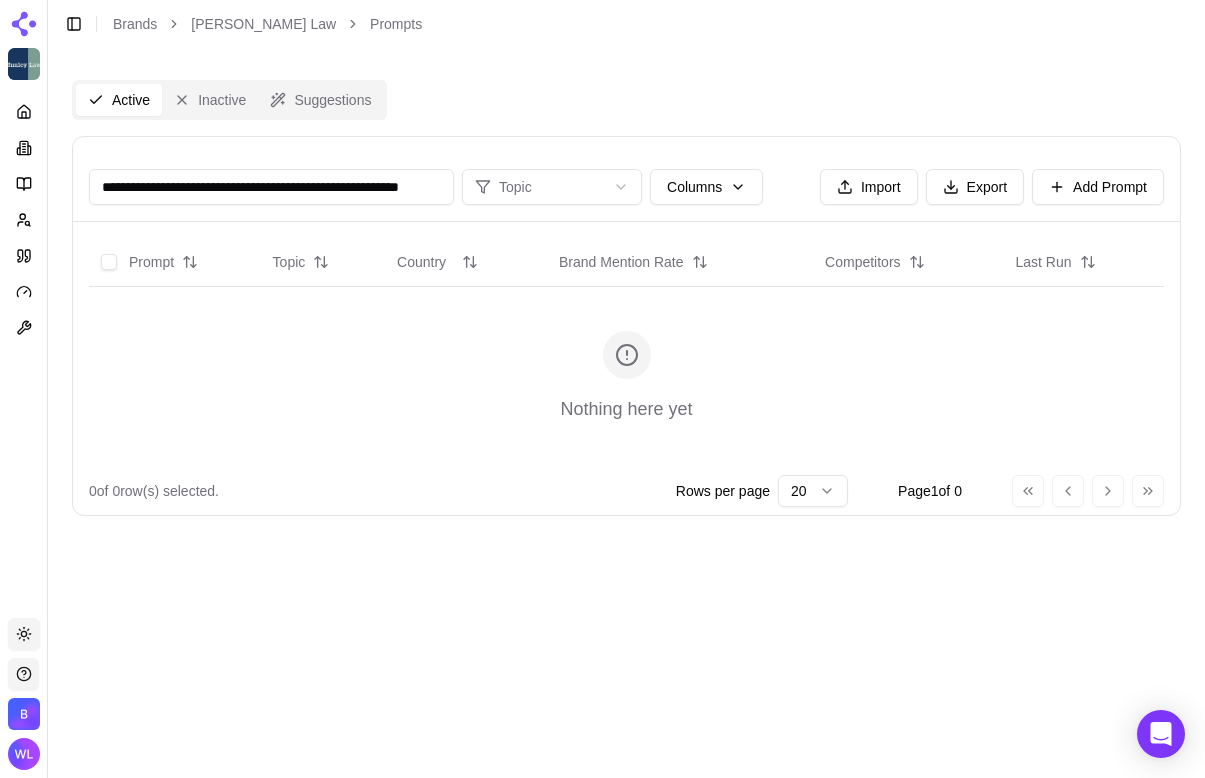 click on "**********" at bounding box center (271, 187) 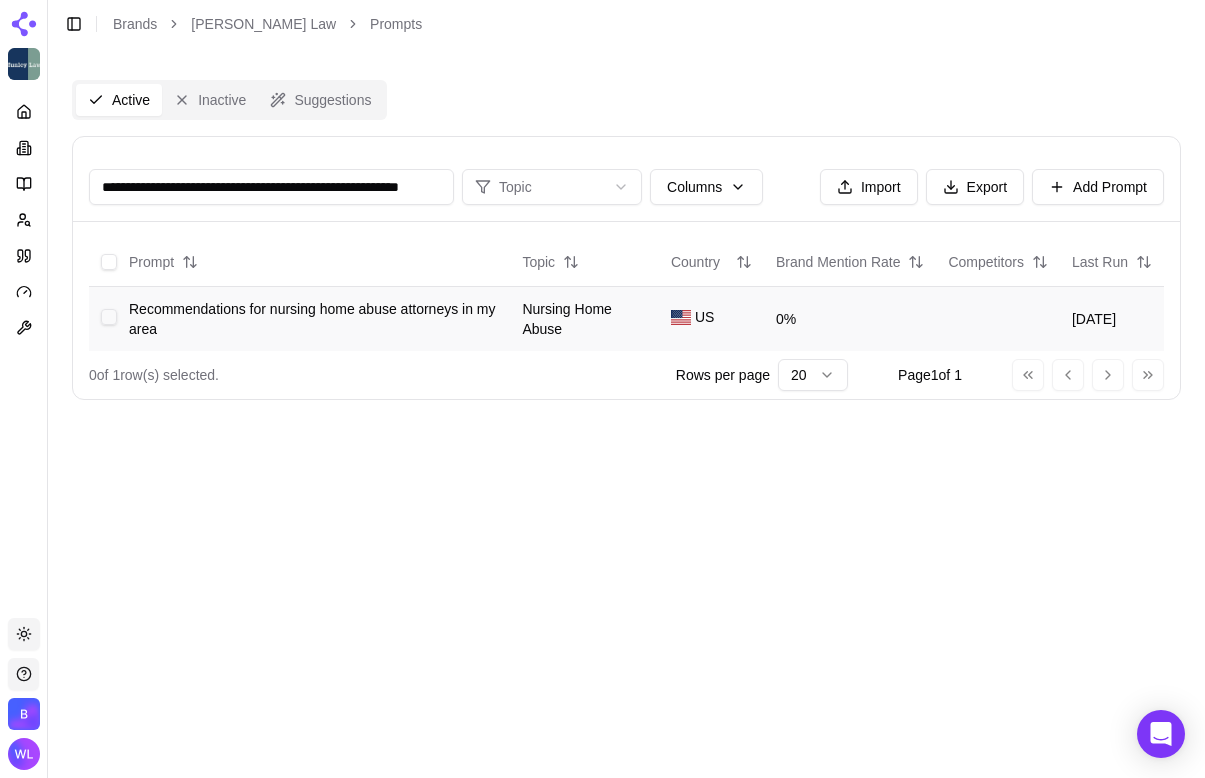 scroll, scrollTop: 0, scrollLeft: 0, axis: both 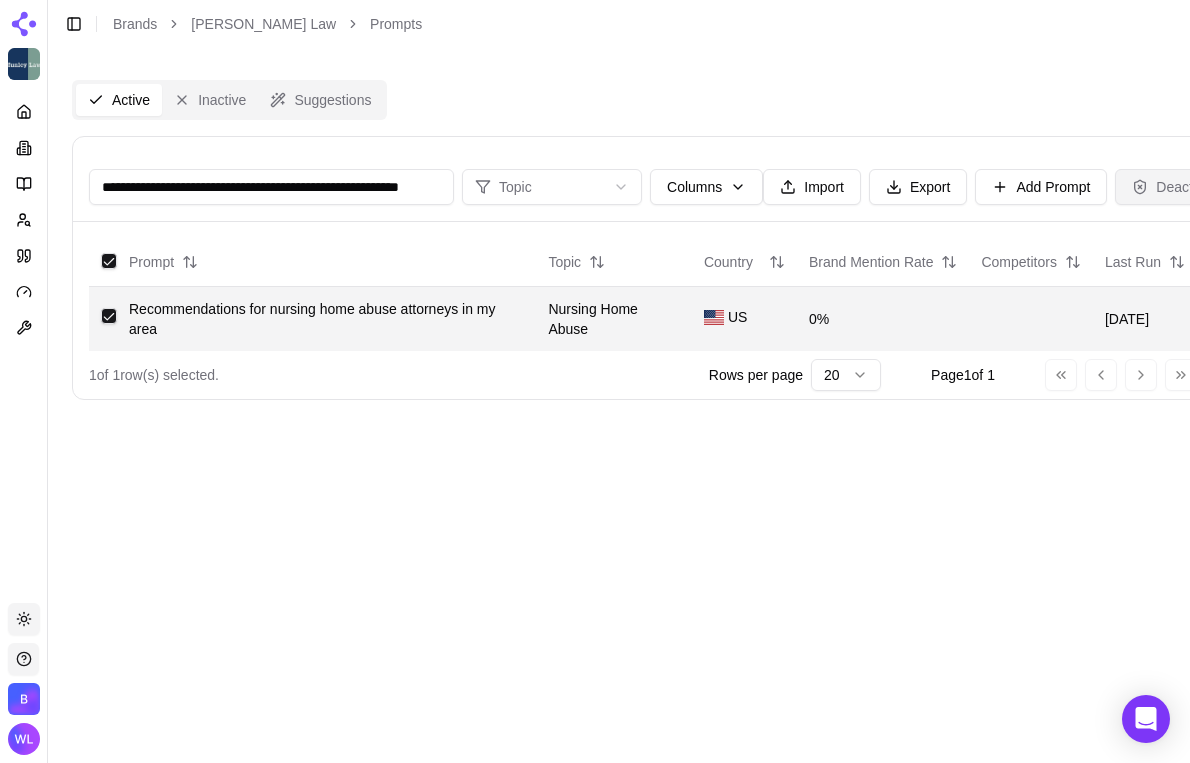 click on "Deactivate" at bounding box center [1177, 187] 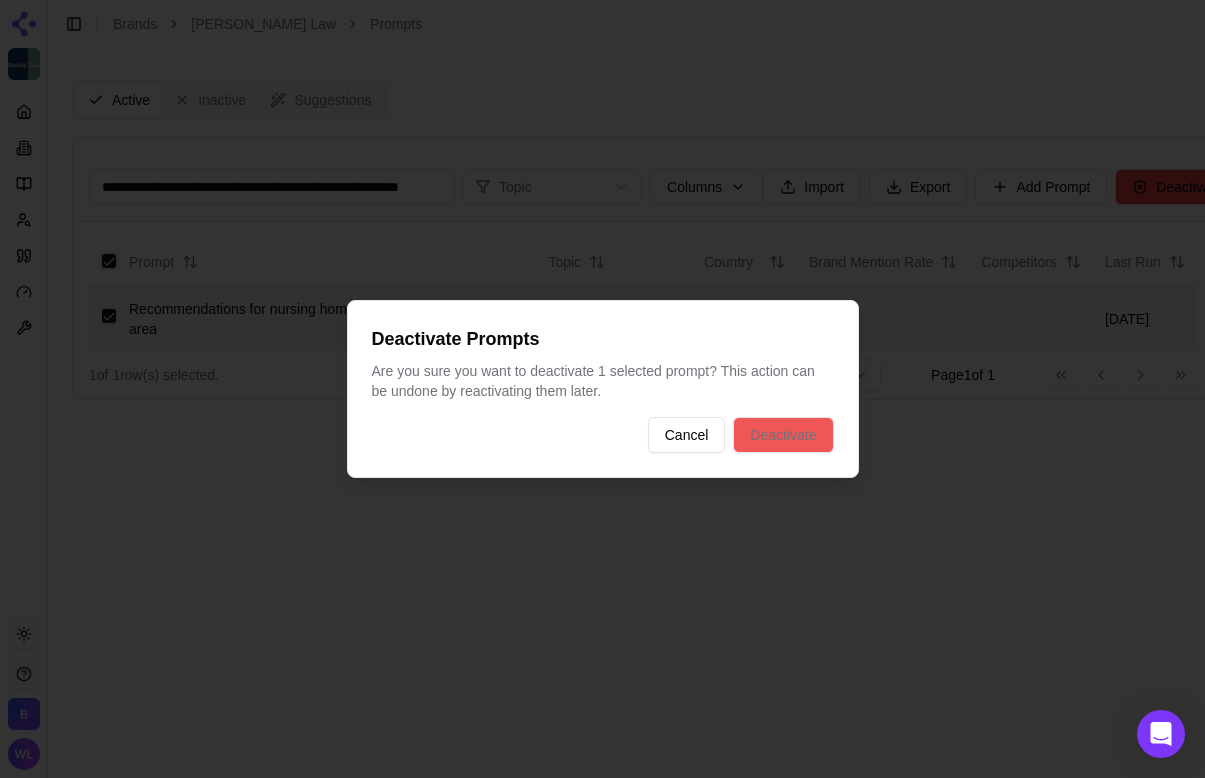 click on "Deactivate" at bounding box center [783, 435] 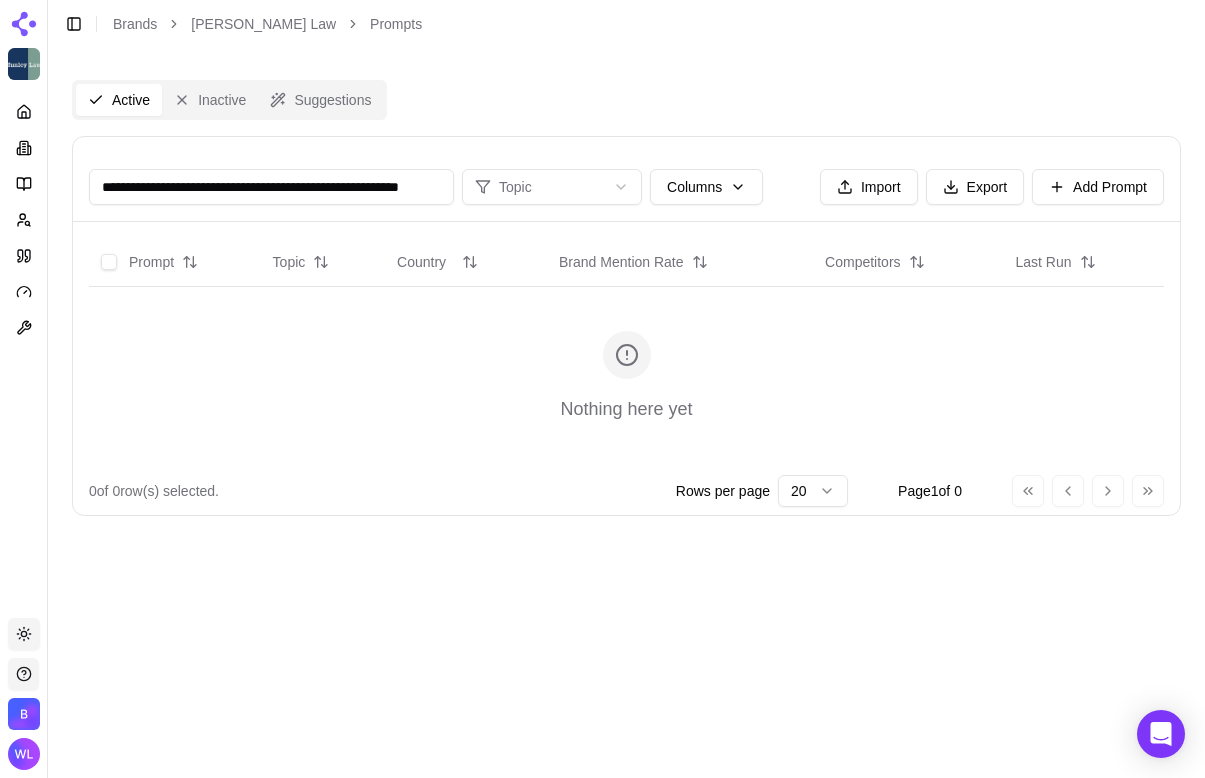 click on "**********" at bounding box center [271, 187] 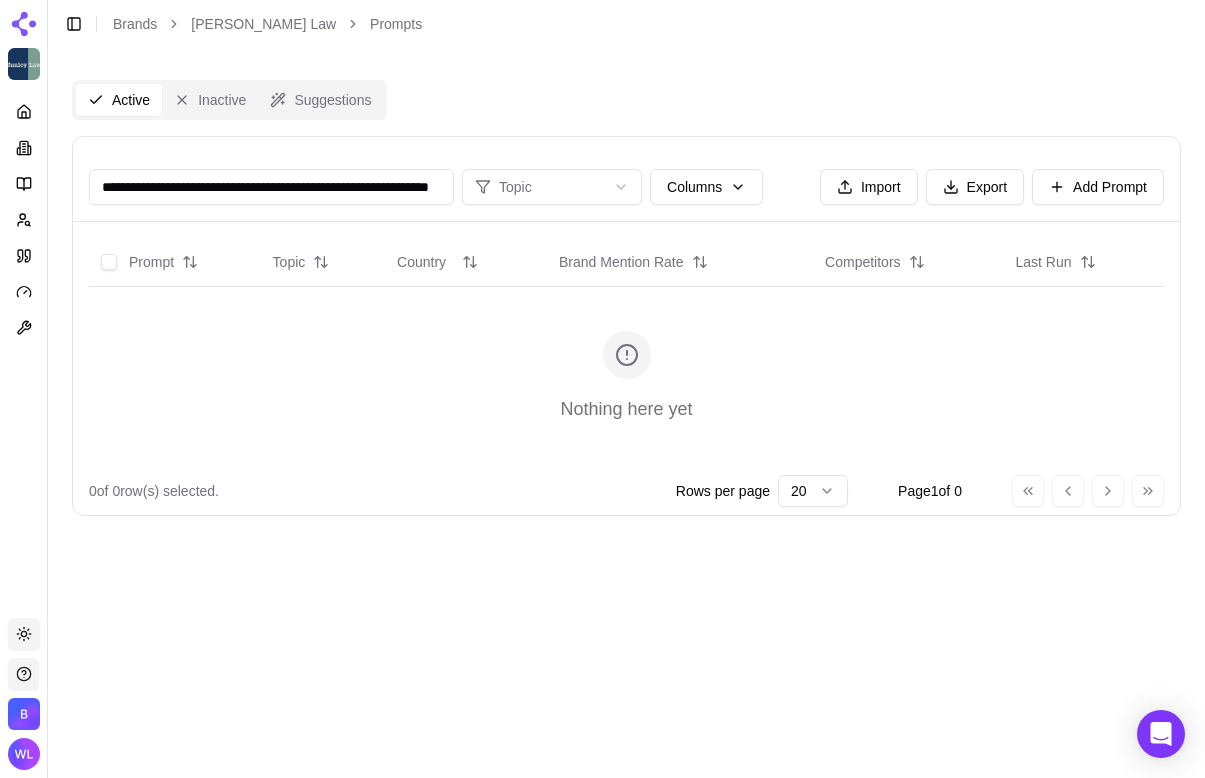 scroll, scrollTop: 0, scrollLeft: 127, axis: horizontal 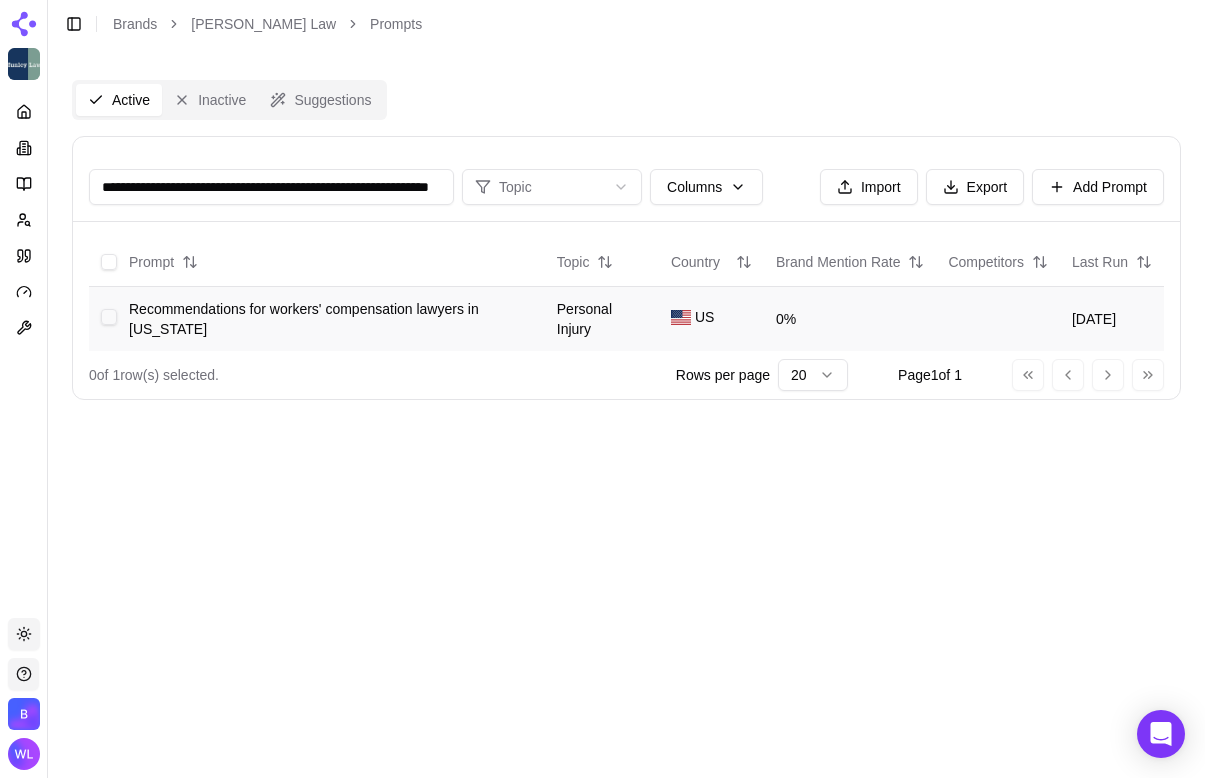 click at bounding box center (109, 317) 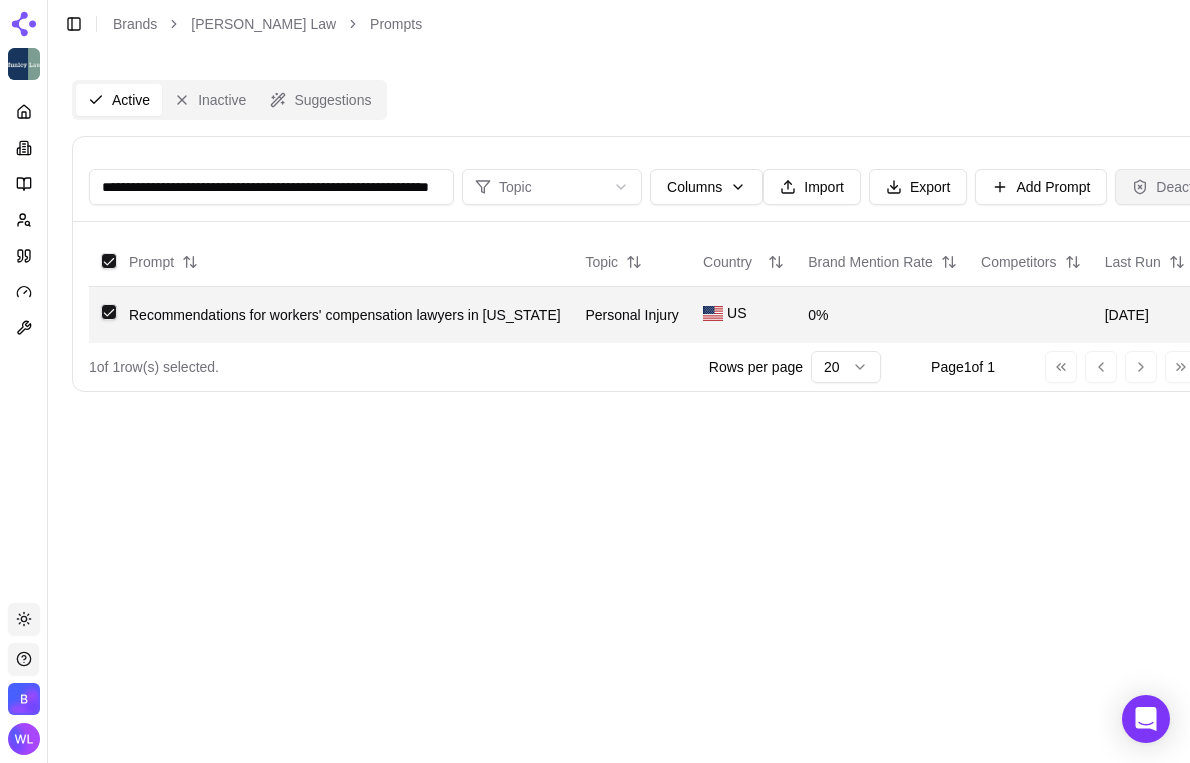 click on "Deactivate" at bounding box center [1177, 187] 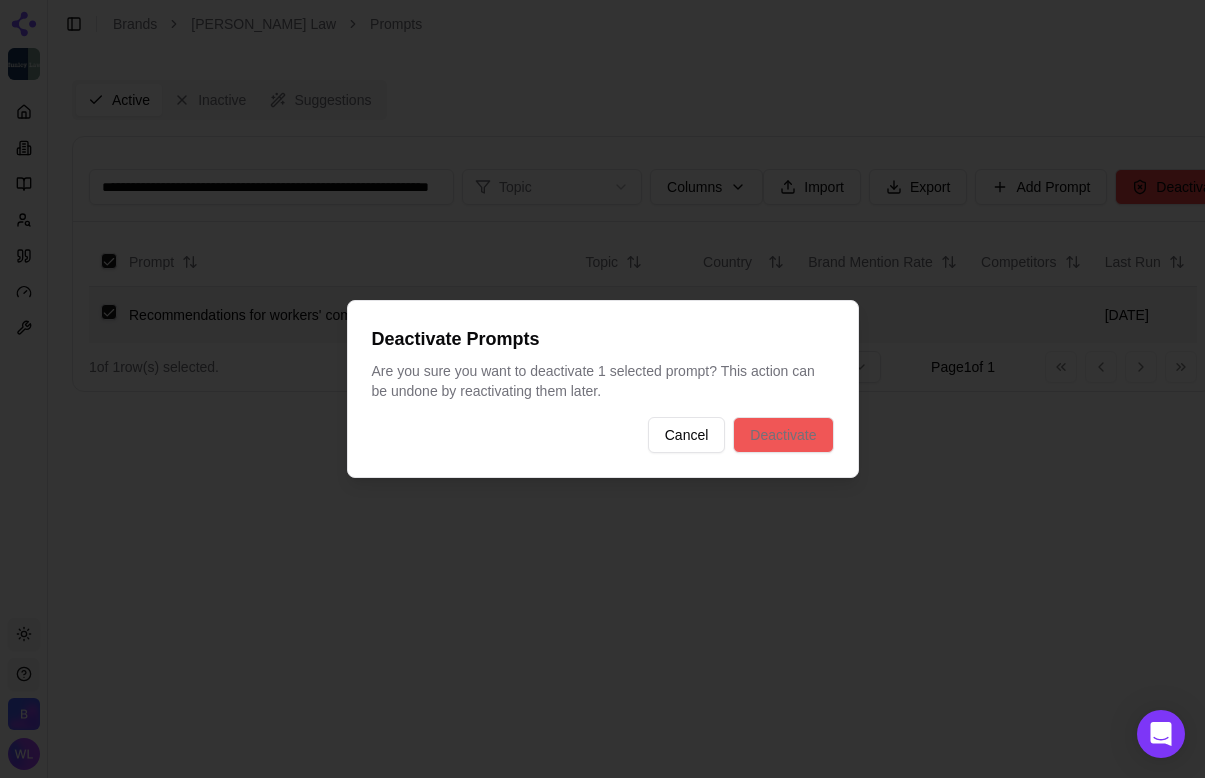 click on "Deactivate" at bounding box center [783, 435] 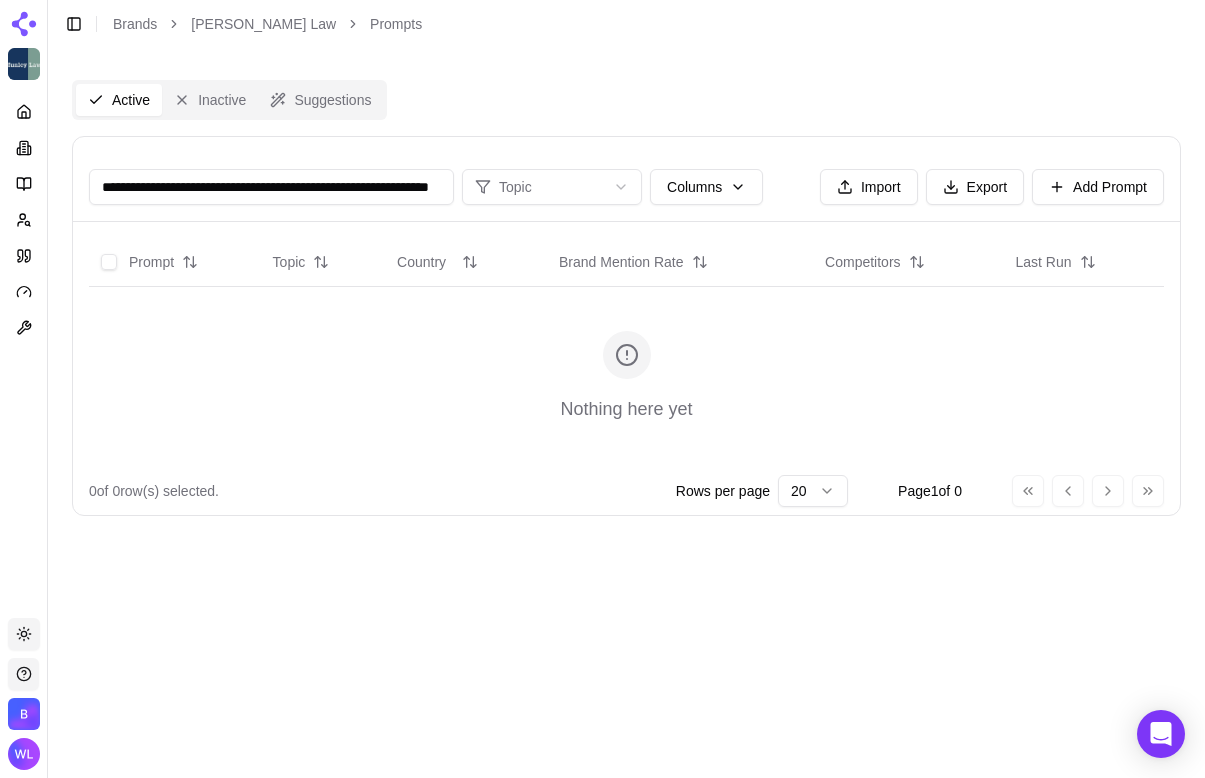 click on "**********" at bounding box center [271, 187] 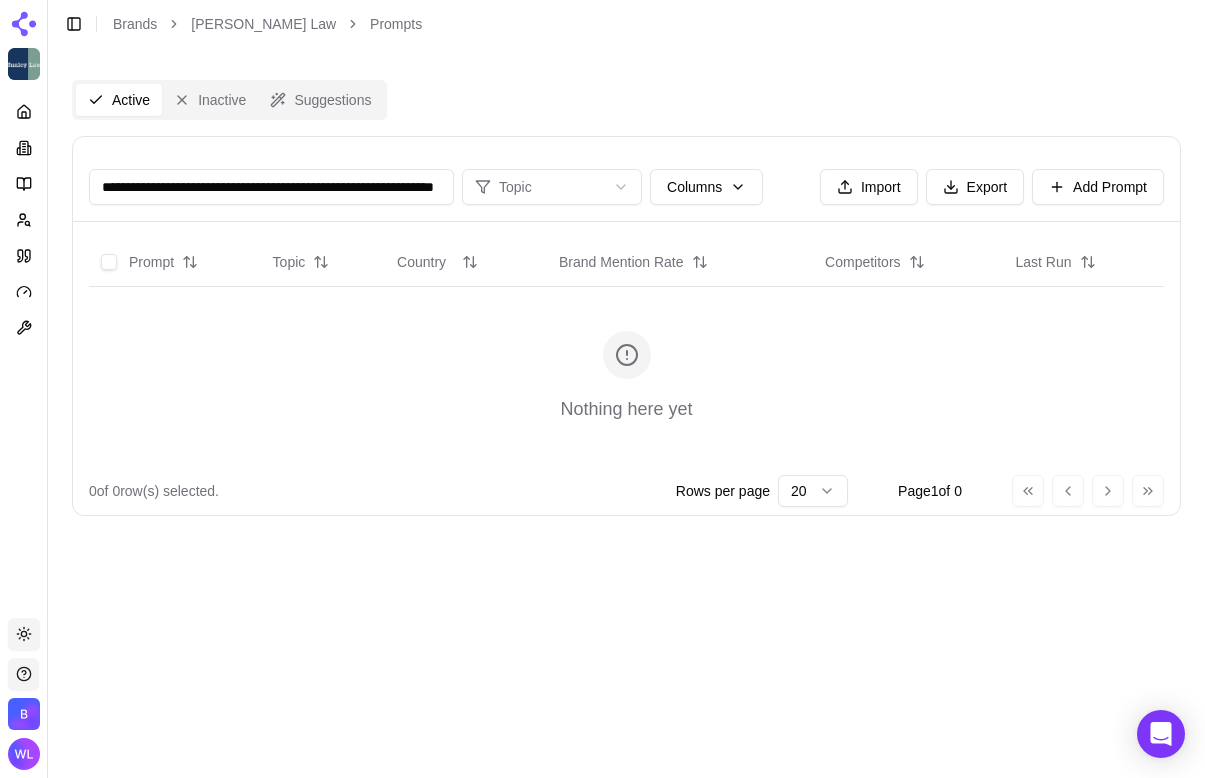 scroll, scrollTop: 0, scrollLeft: 98, axis: horizontal 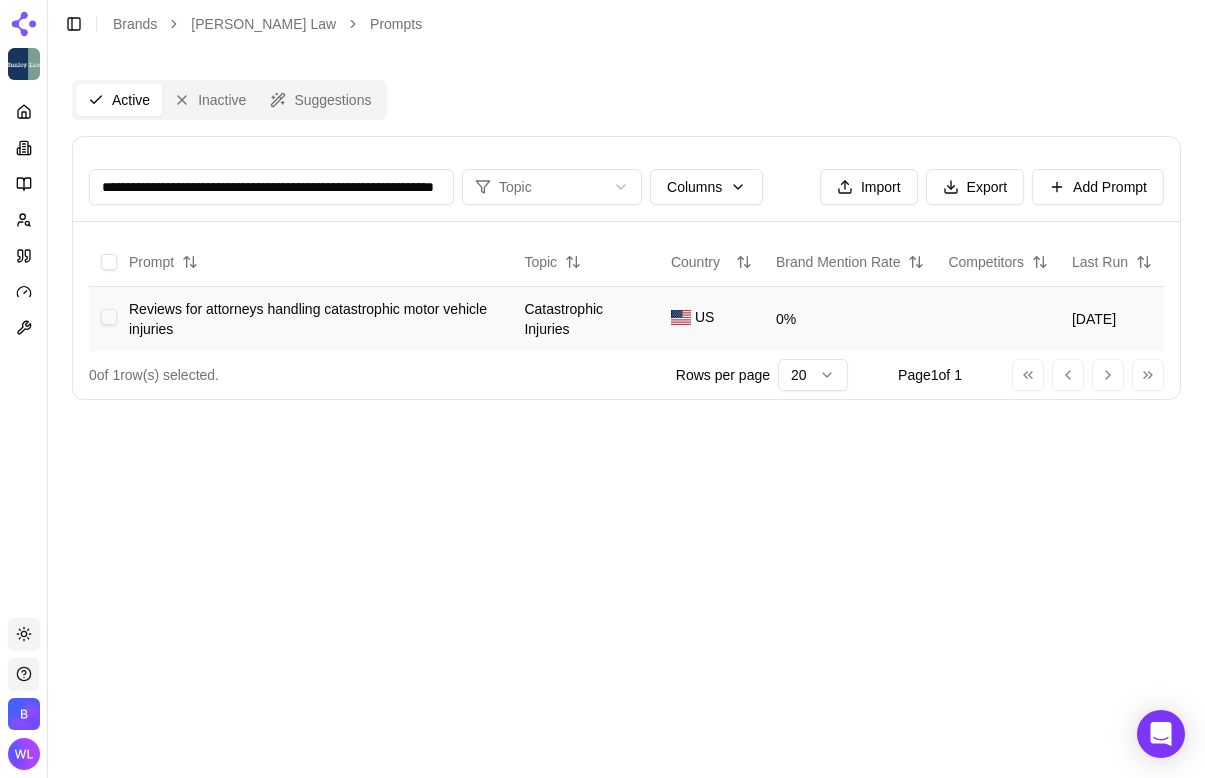 click at bounding box center [109, 317] 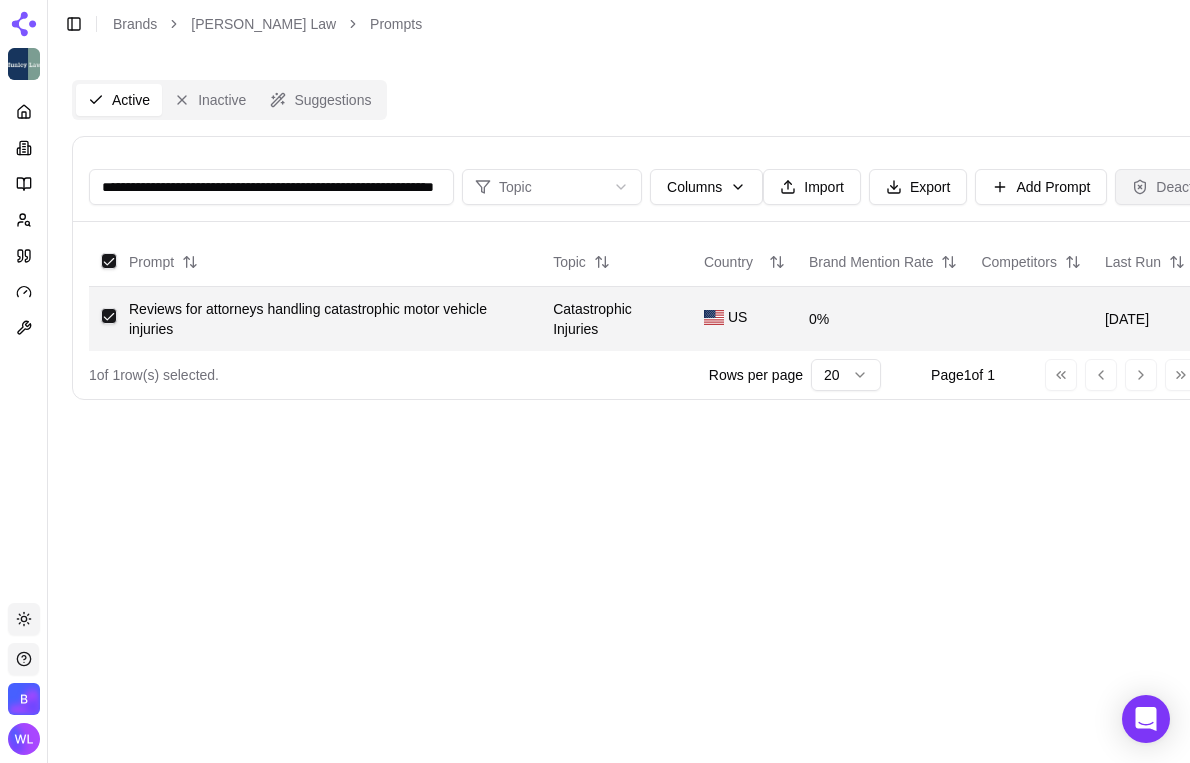 click on "Deactivate" at bounding box center (1177, 187) 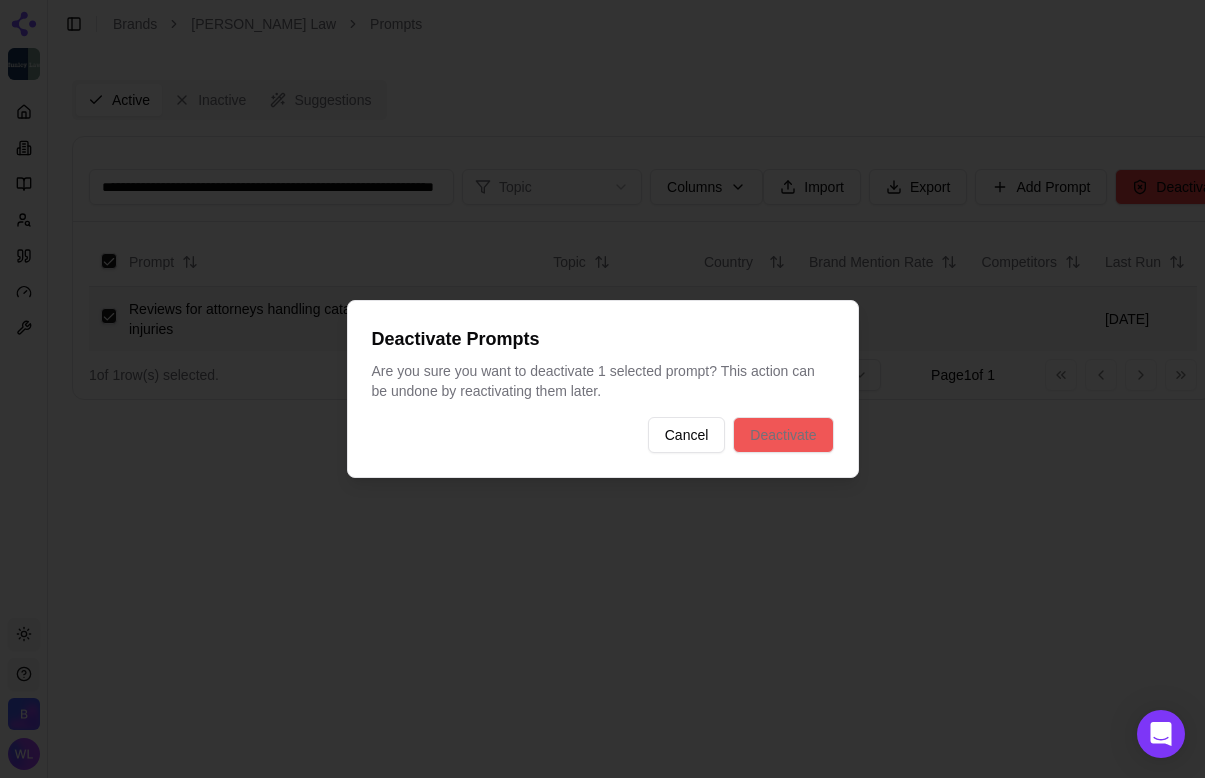 click on "Deactivate" at bounding box center [783, 435] 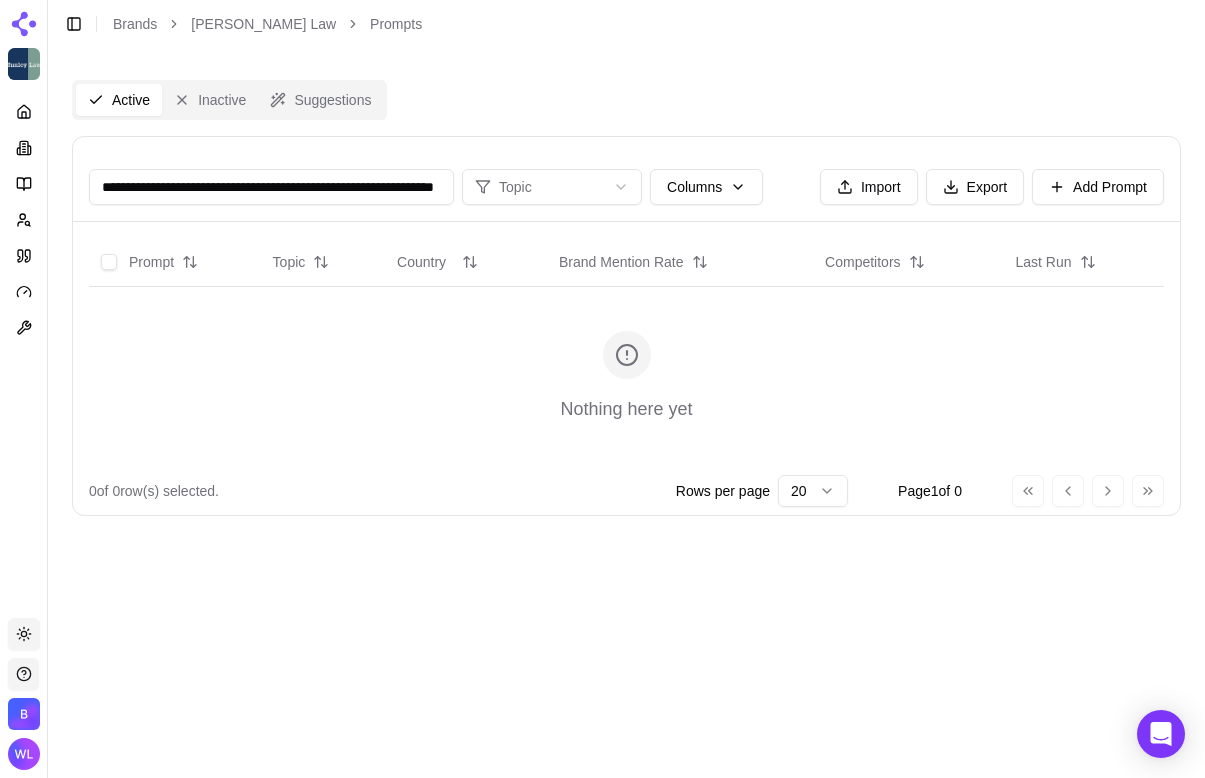 click on "**********" at bounding box center [271, 187] 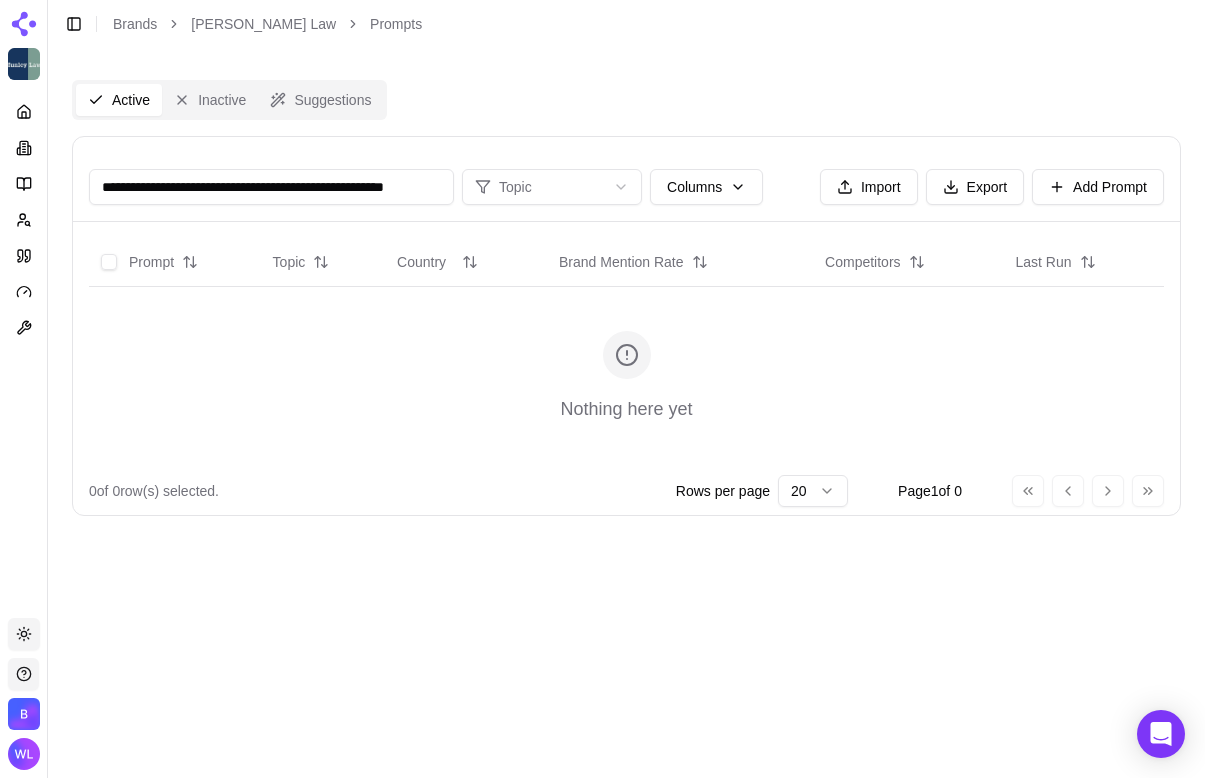 scroll, scrollTop: 0, scrollLeft: 26, axis: horizontal 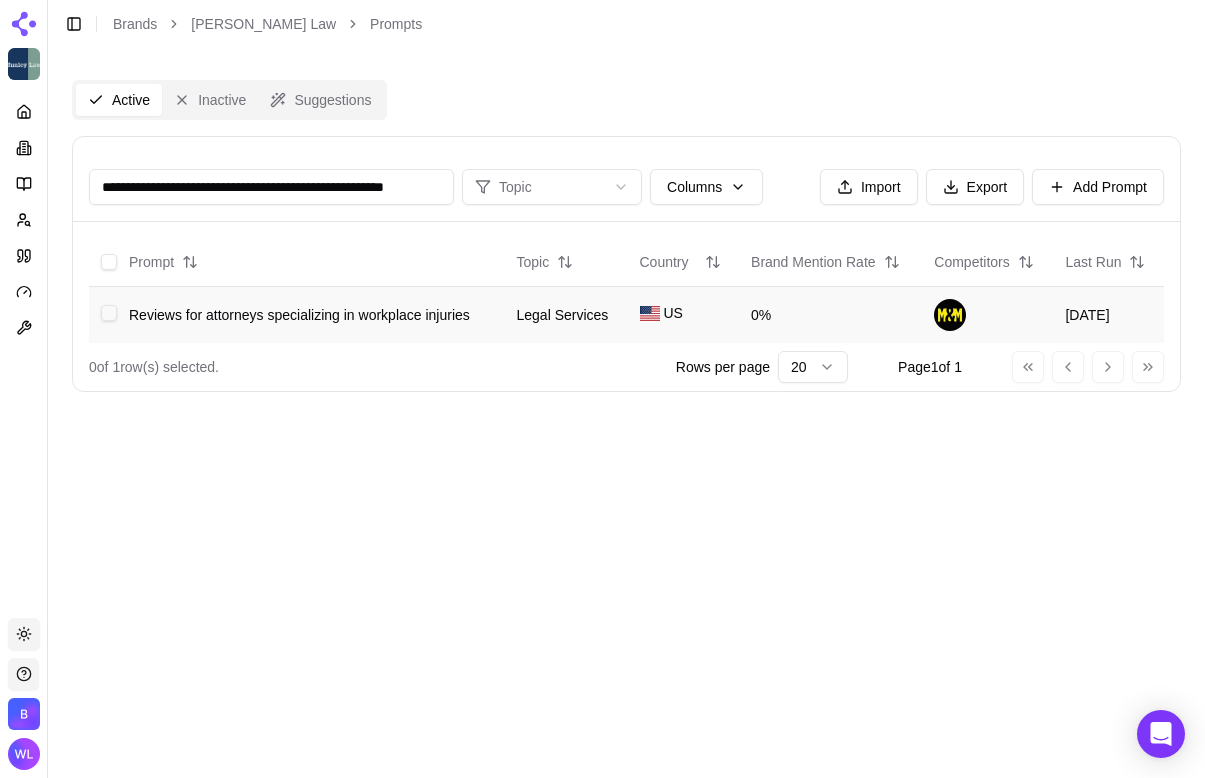 click at bounding box center [109, 313] 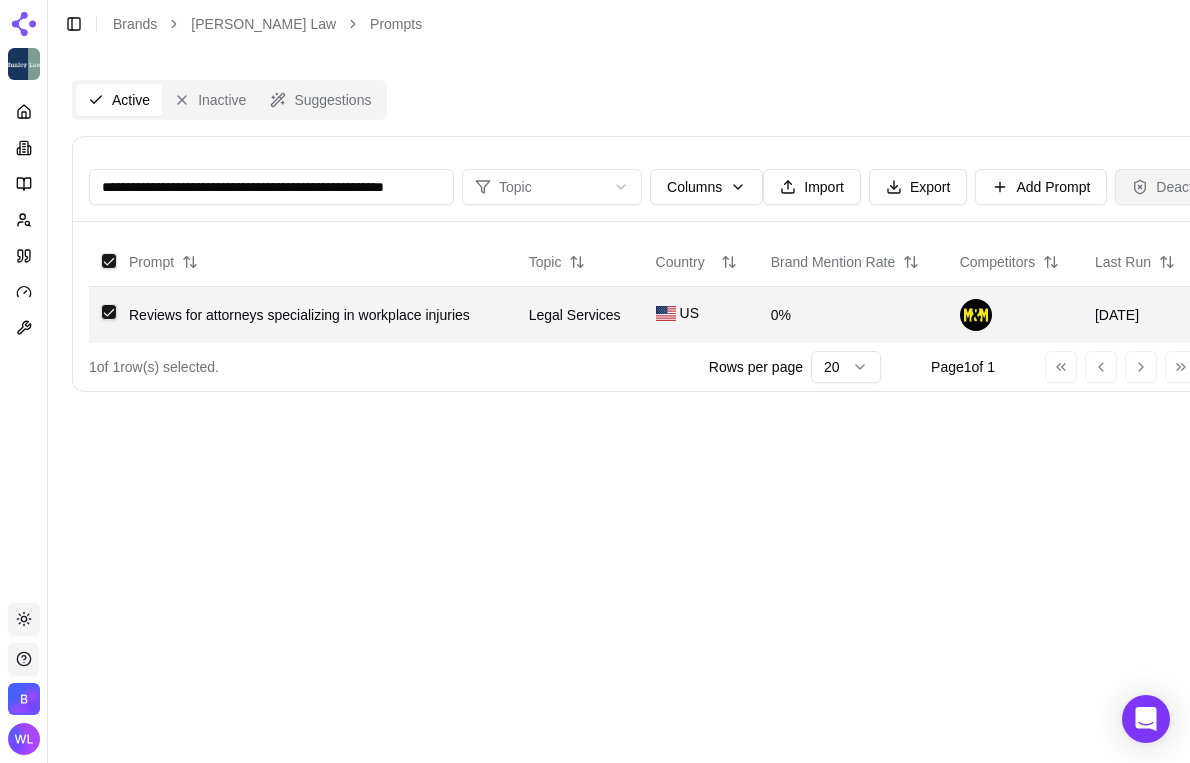 click on "Deactivate" at bounding box center [1177, 187] 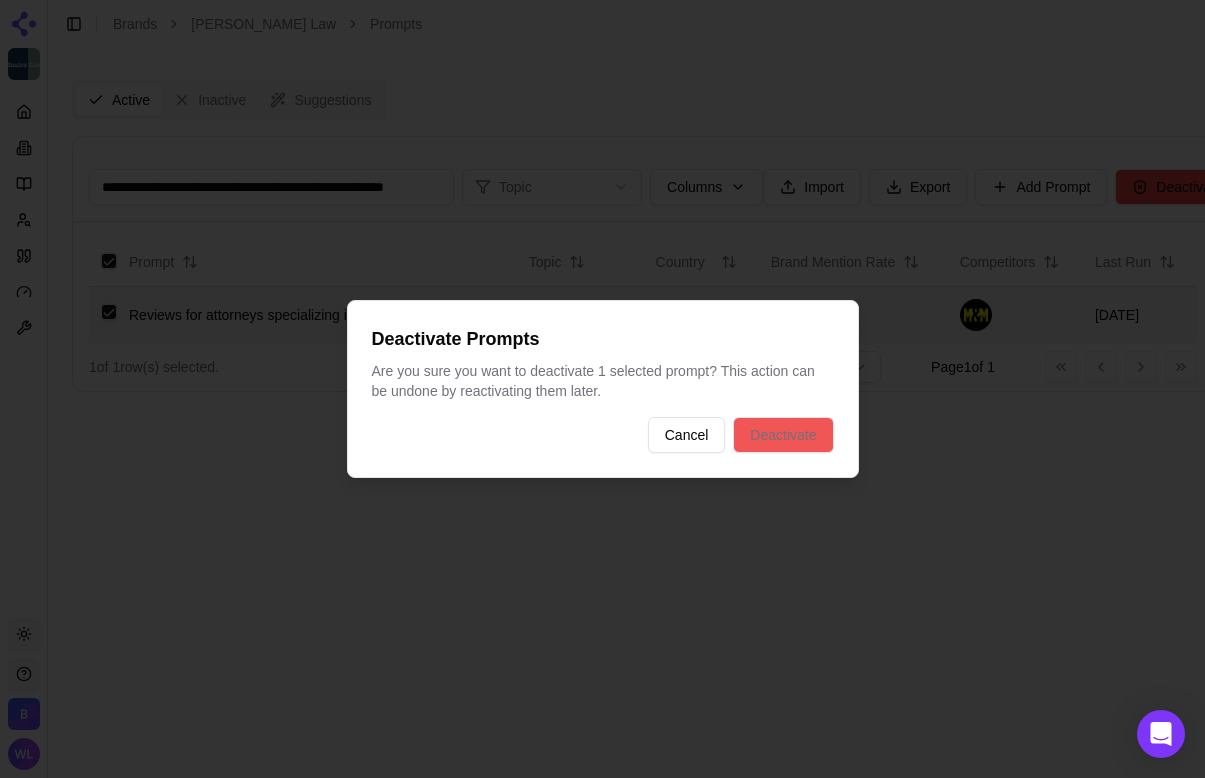 click on "Deactivate" at bounding box center [783, 435] 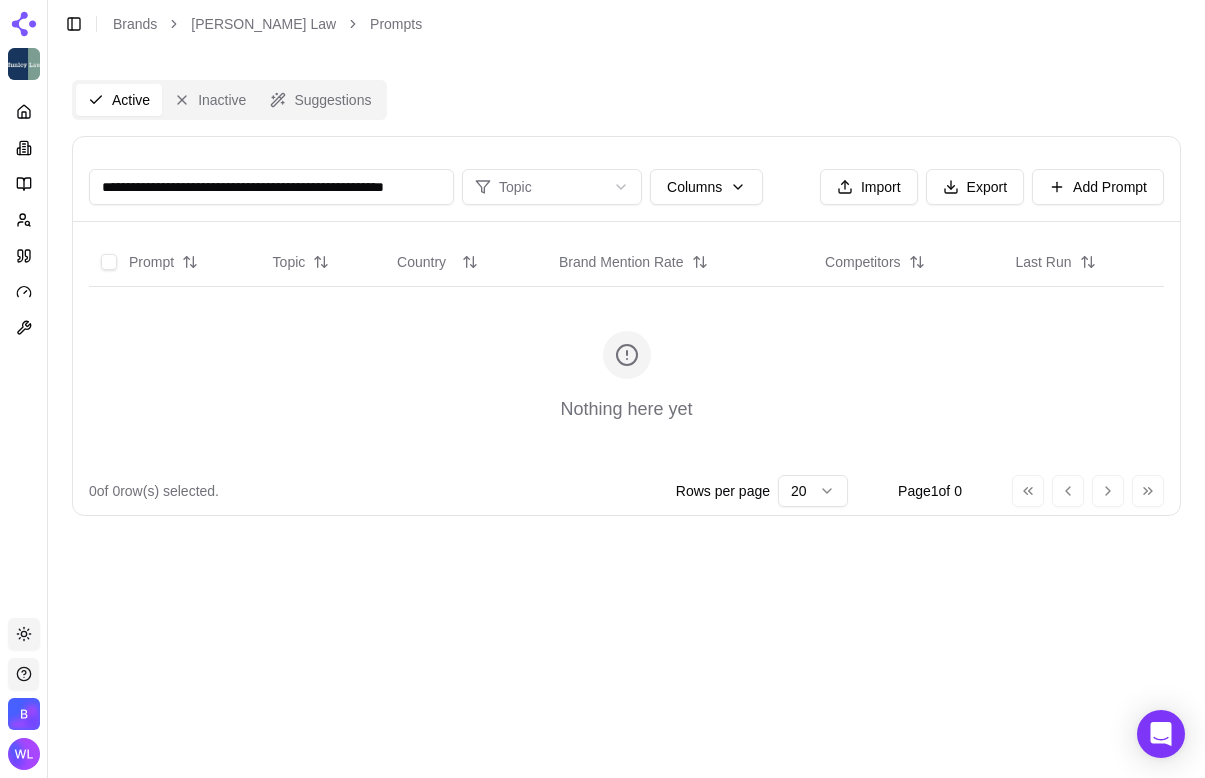 click on "**********" at bounding box center [271, 187] 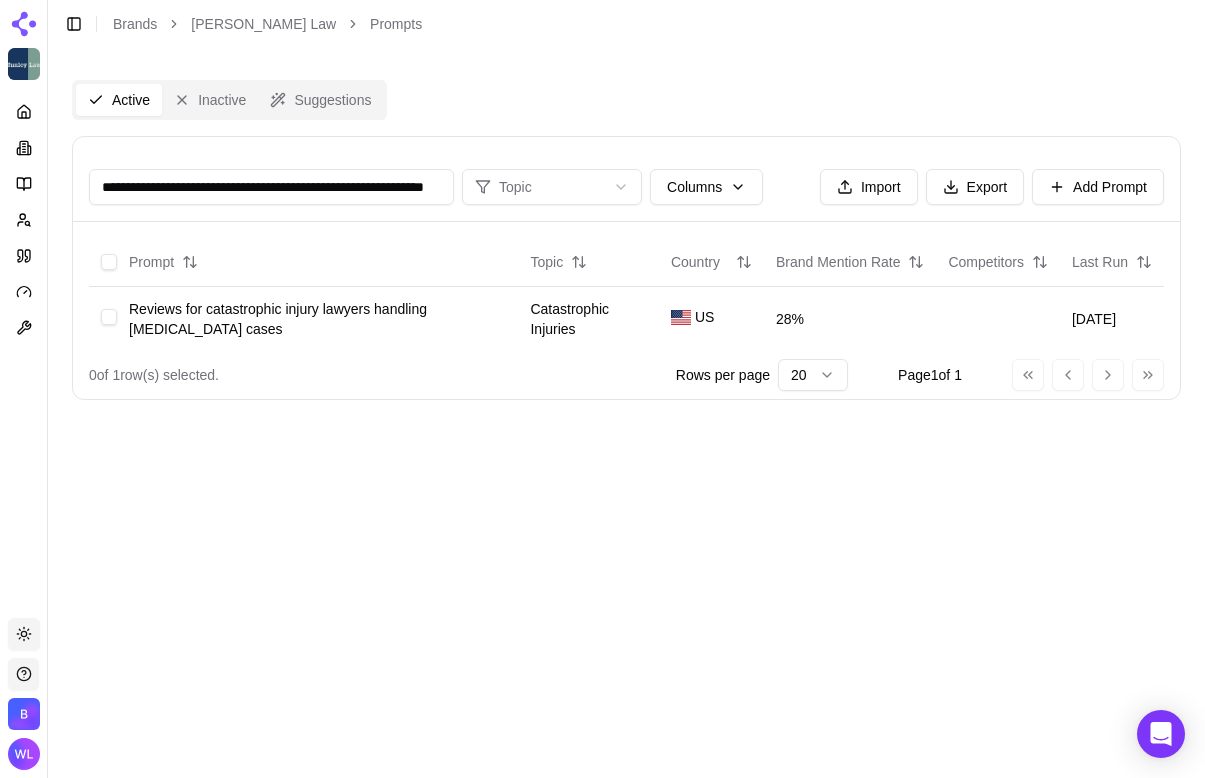 scroll, scrollTop: 0, scrollLeft: 89, axis: horizontal 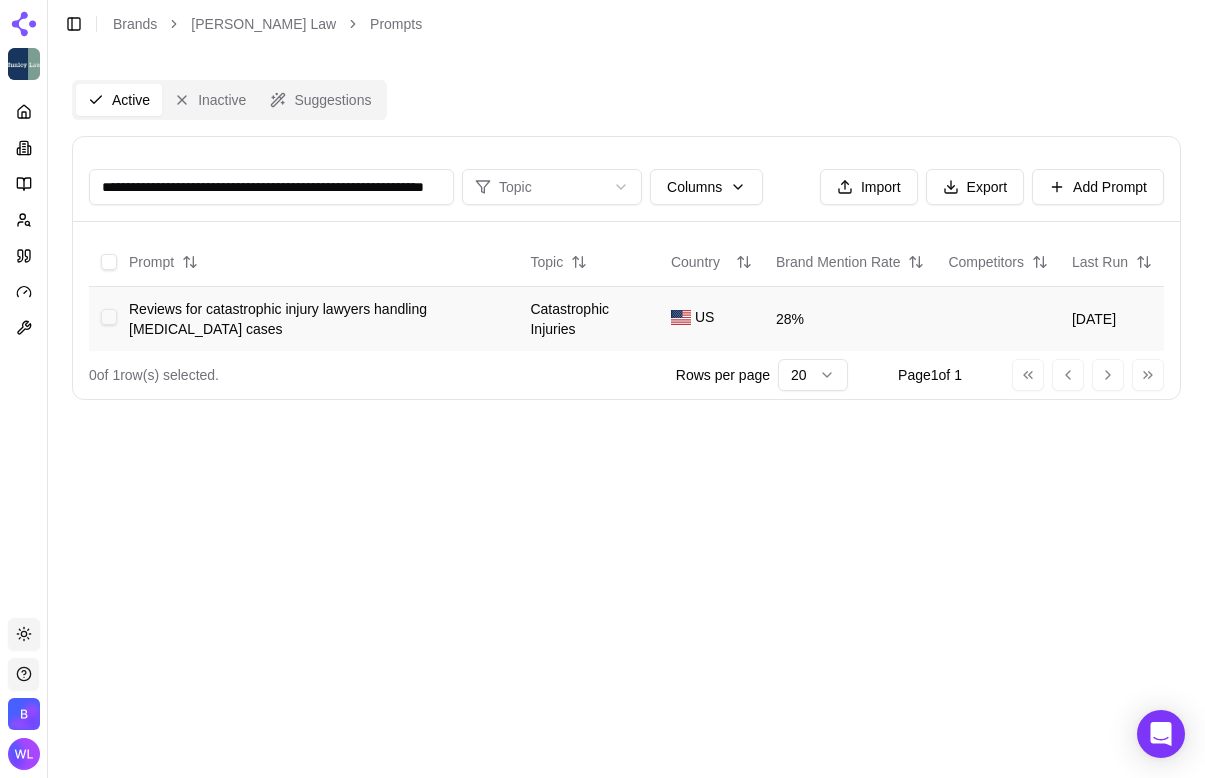 click at bounding box center (109, 317) 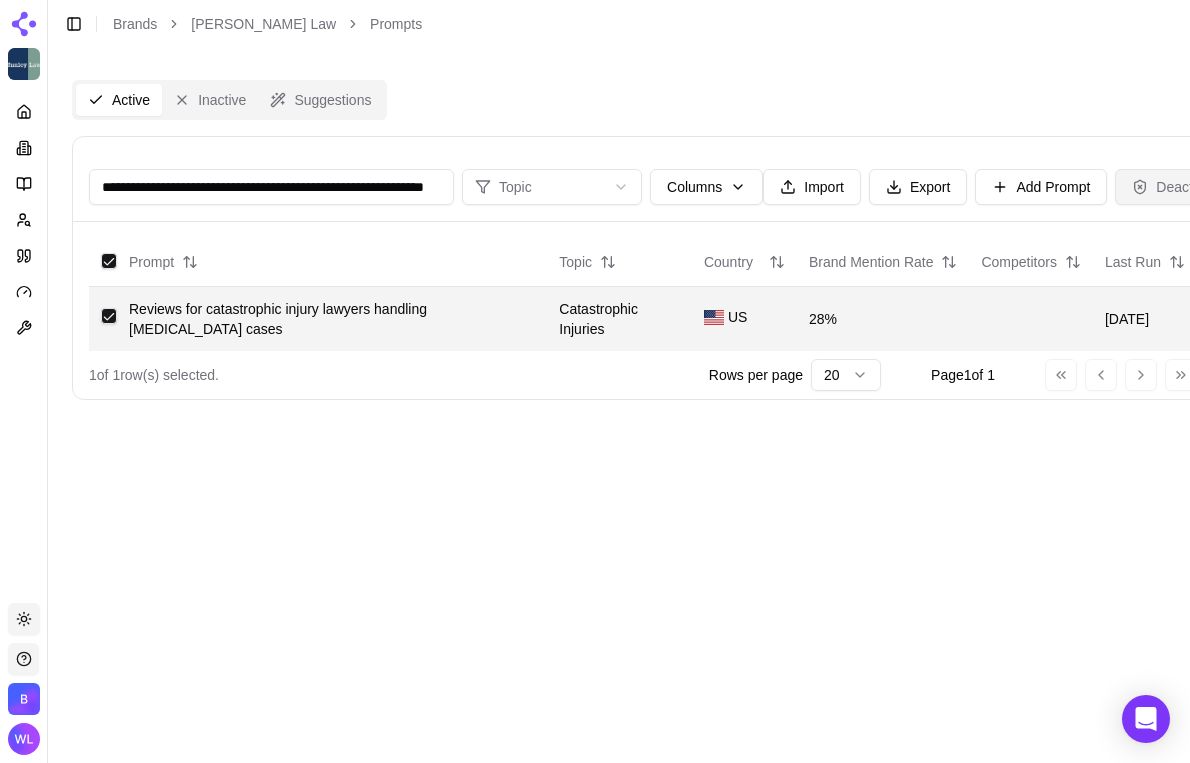 click on "Deactivate" at bounding box center [1177, 187] 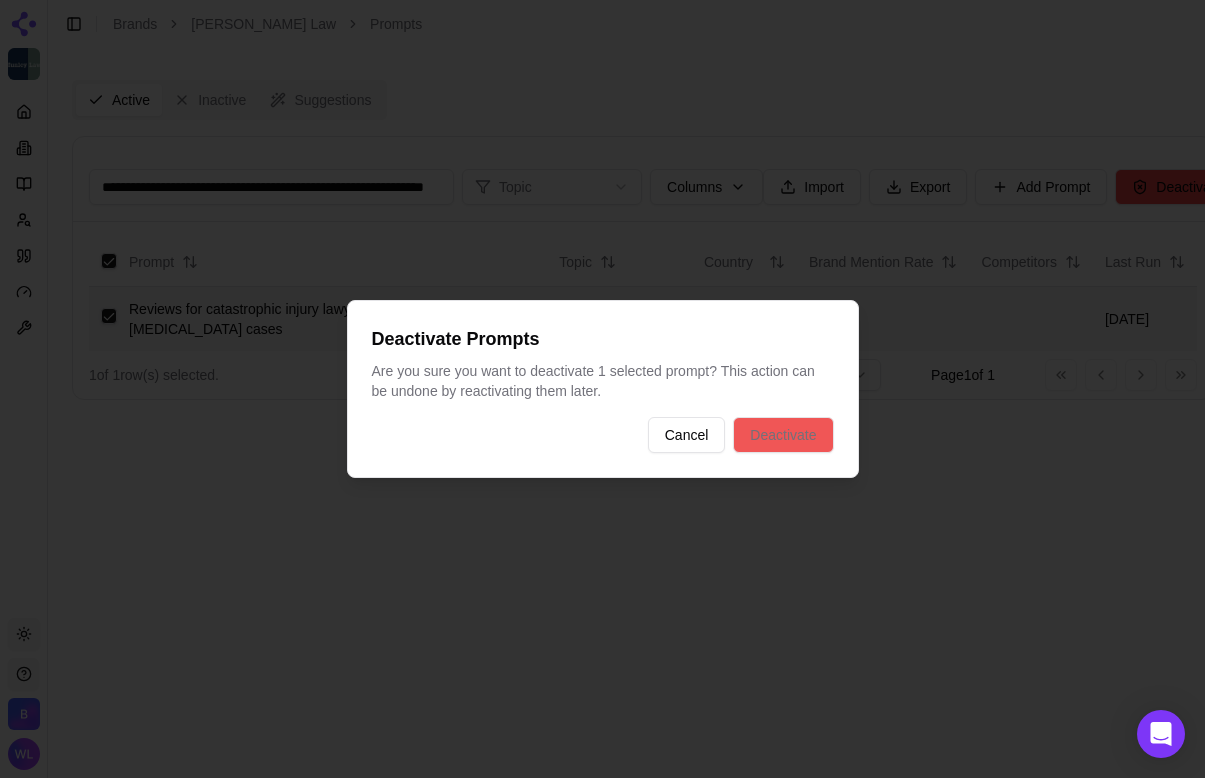 click on "Deactivate" at bounding box center [783, 435] 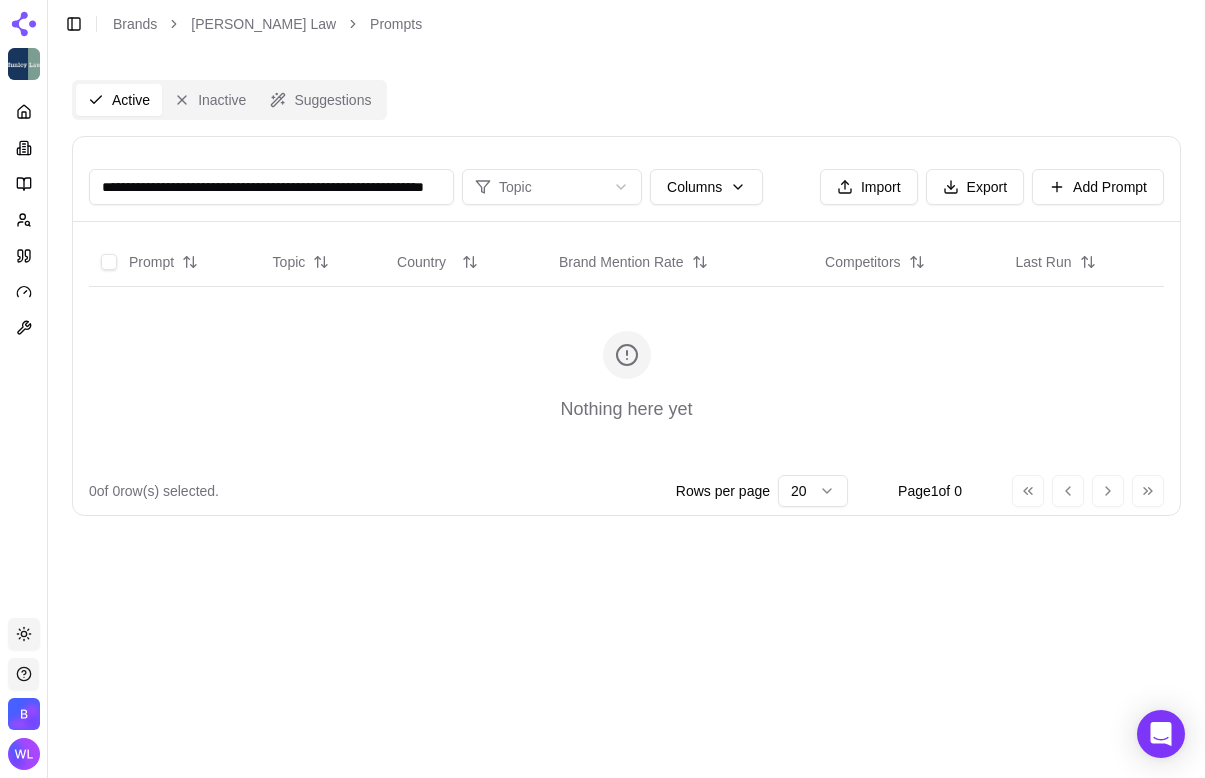 click on "**********" at bounding box center (271, 187) 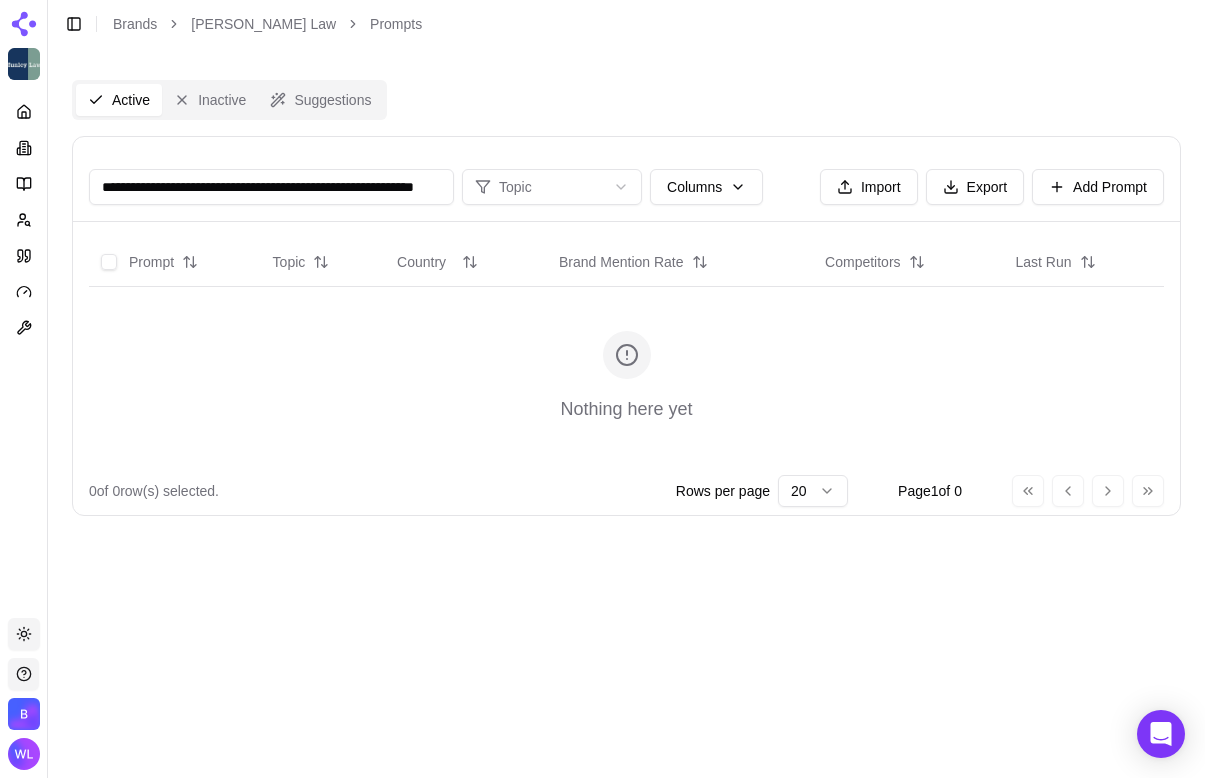scroll, scrollTop: 0, scrollLeft: 72, axis: horizontal 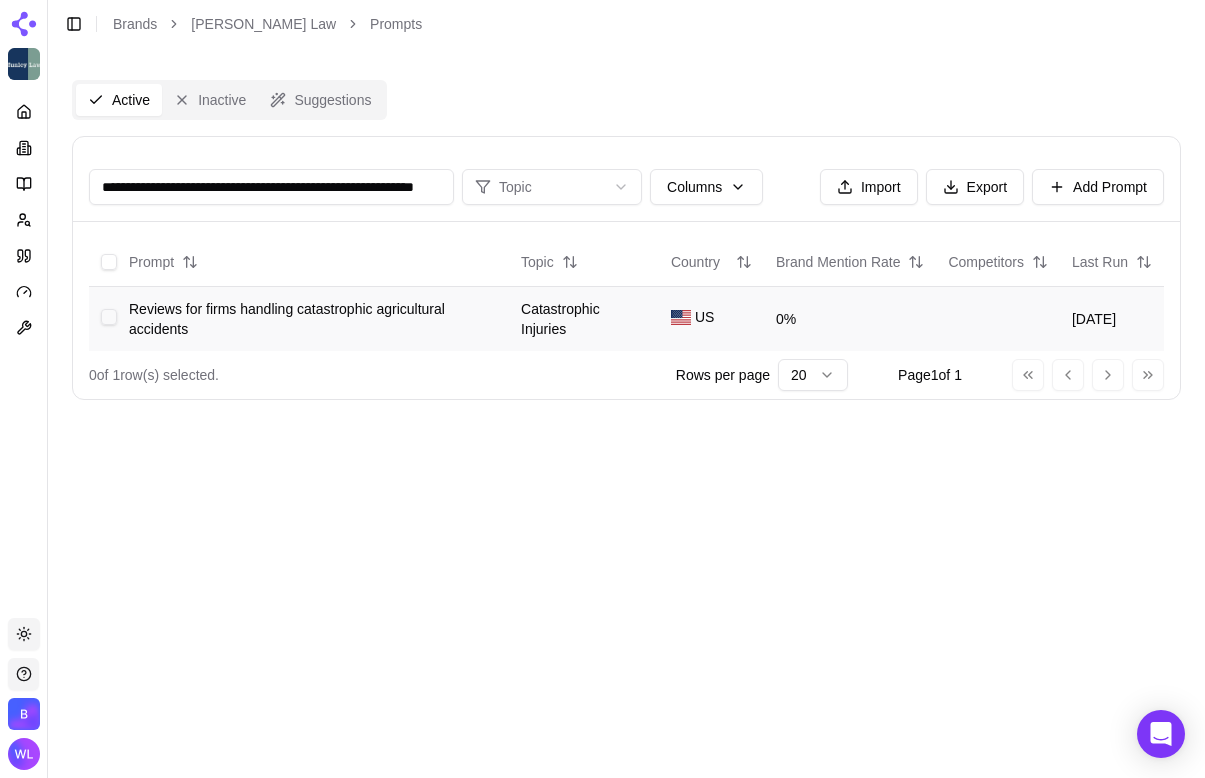 click at bounding box center (109, 317) 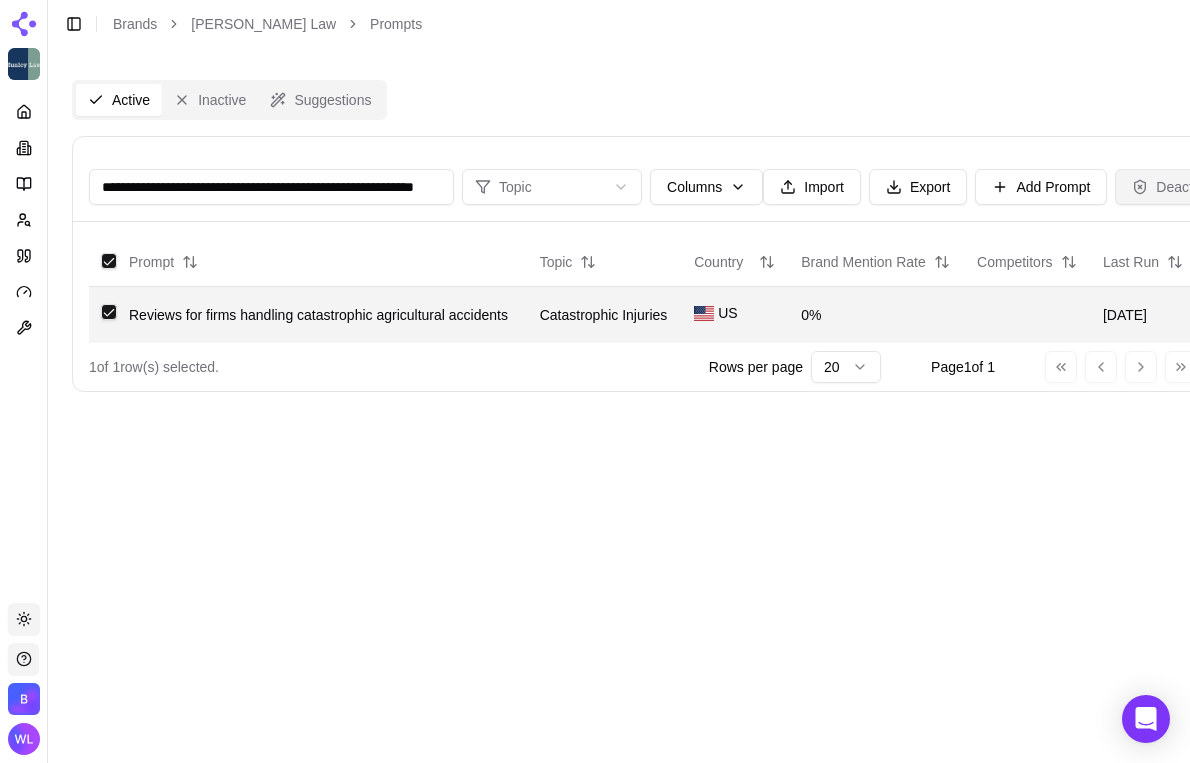 click on "Deactivate" at bounding box center [1177, 187] 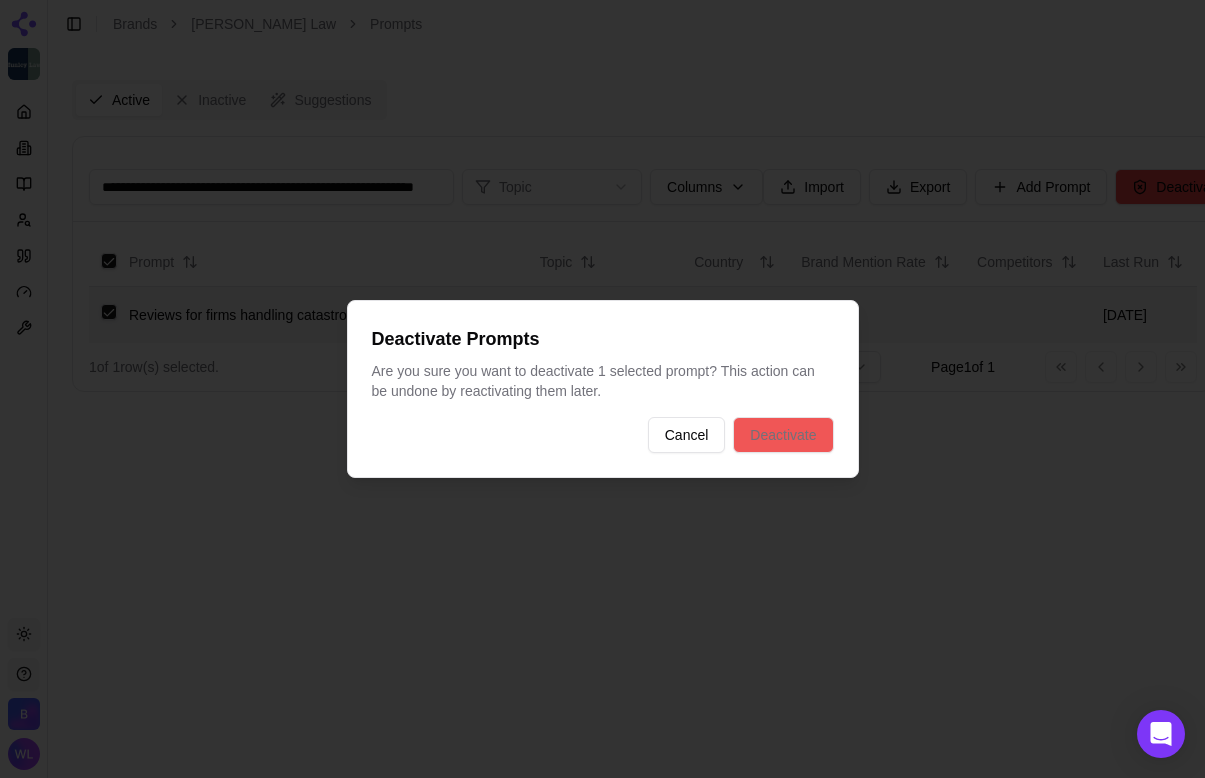 click on "Deactivate" at bounding box center [783, 435] 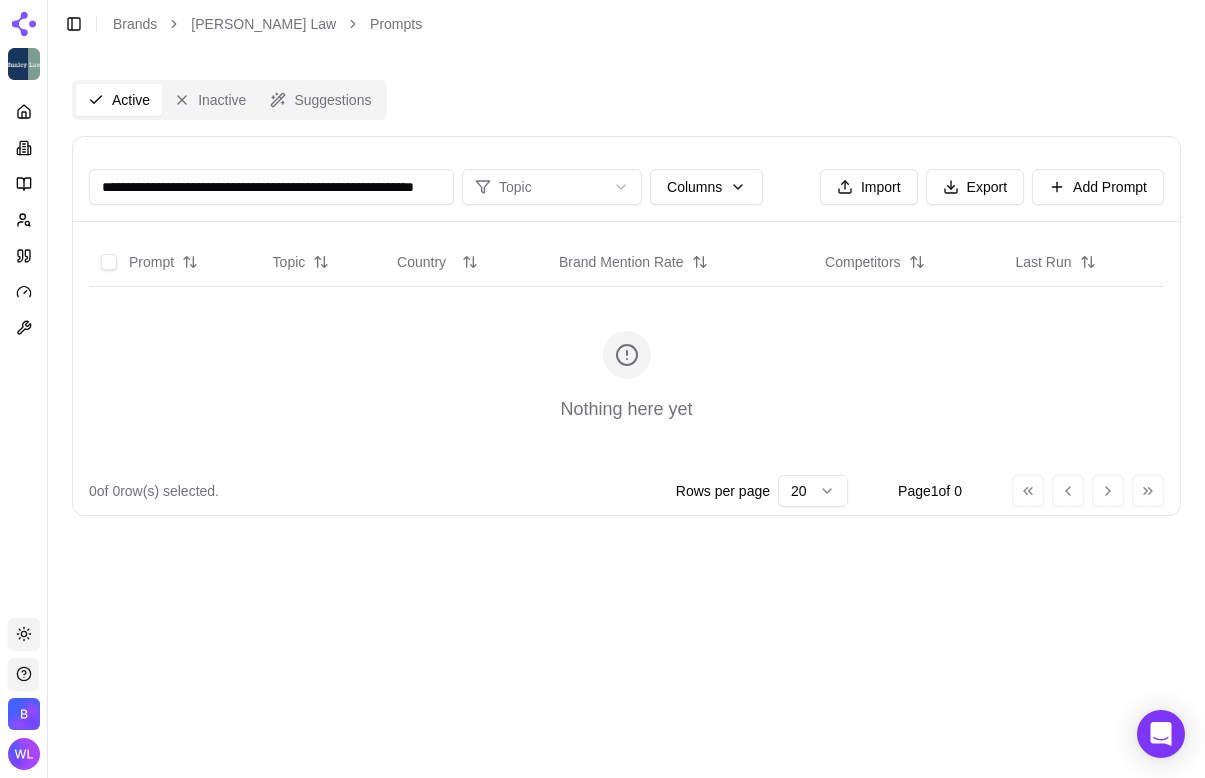 click on "**********" at bounding box center (271, 187) 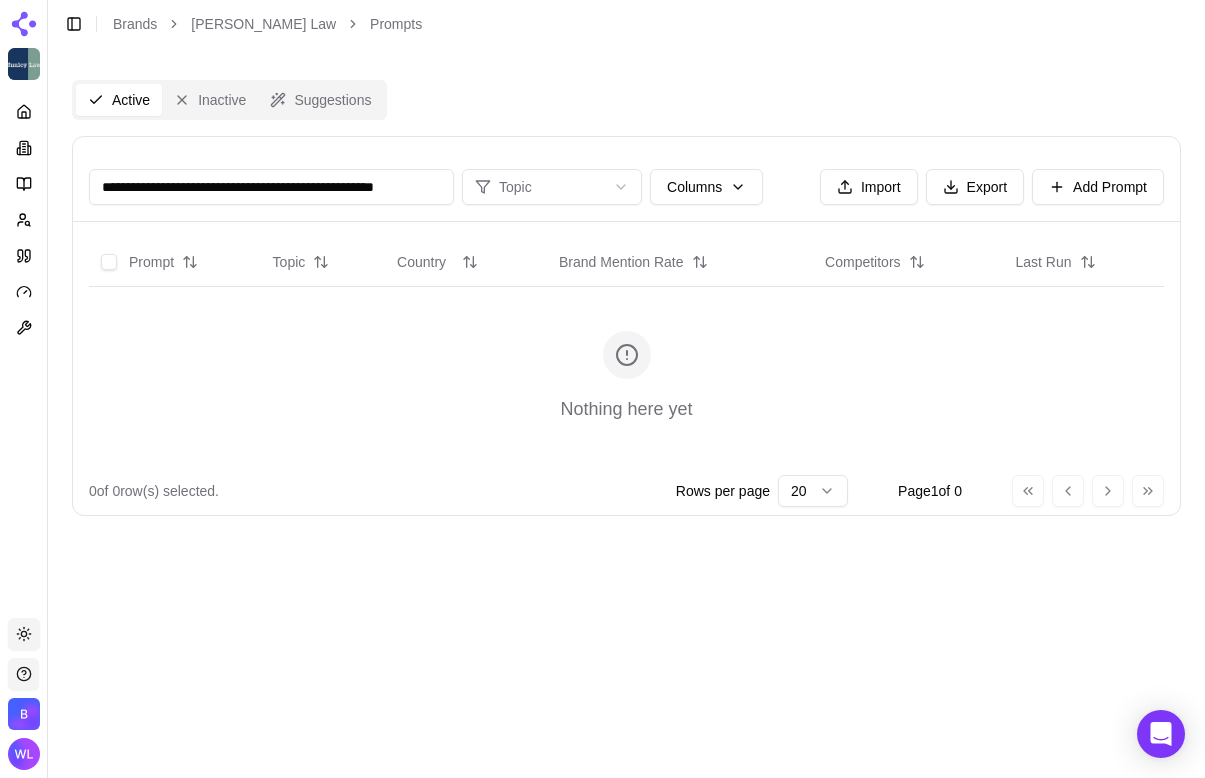scroll, scrollTop: 0, scrollLeft: 29, axis: horizontal 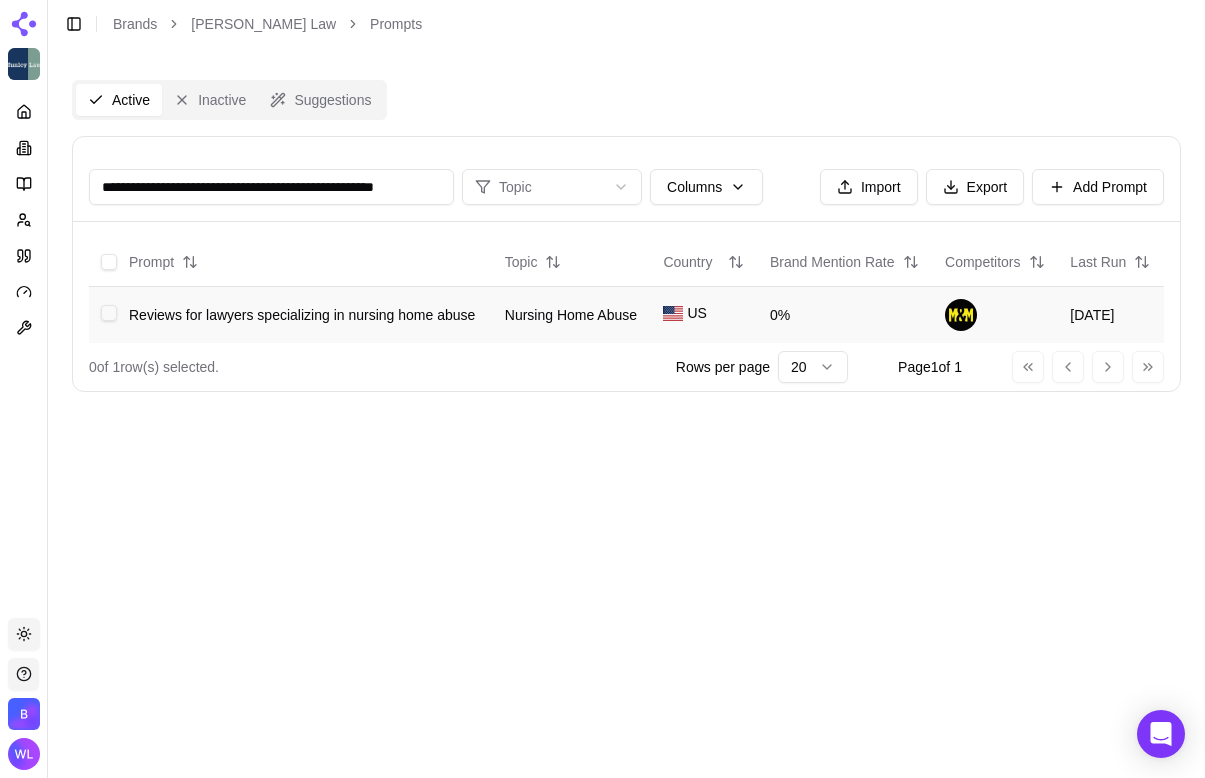 click at bounding box center (109, 313) 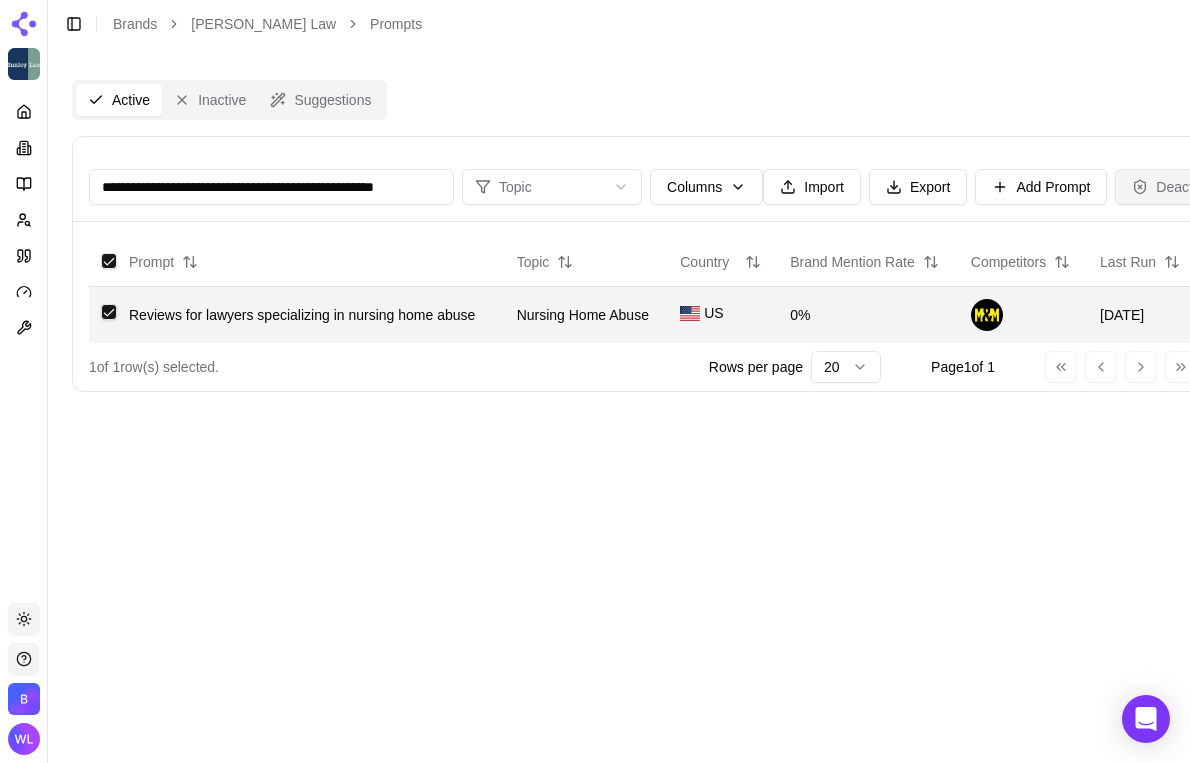 click on "Deactivate" at bounding box center (1177, 187) 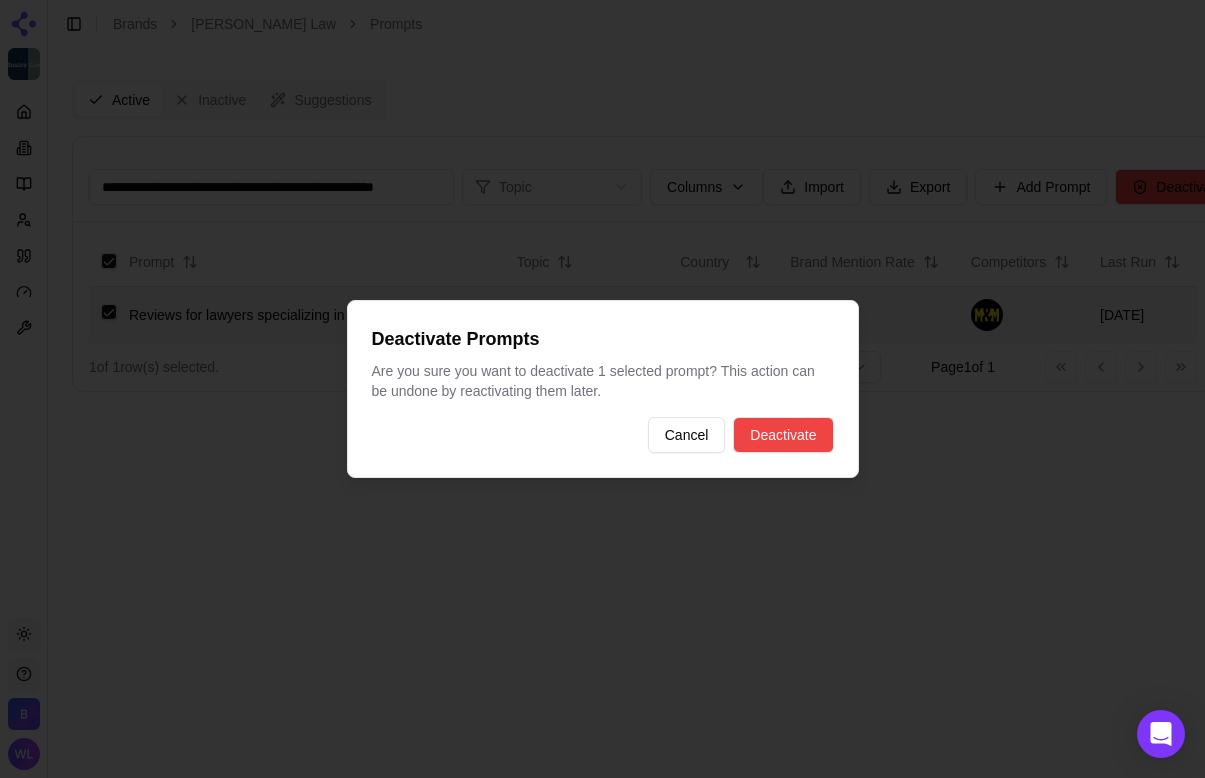 click on "Deactivate Prompts Are you sure you want to deactivate 1 selected prompt? This action can be undone by reactivating them later. Cancel Deactivate" at bounding box center (603, 389) 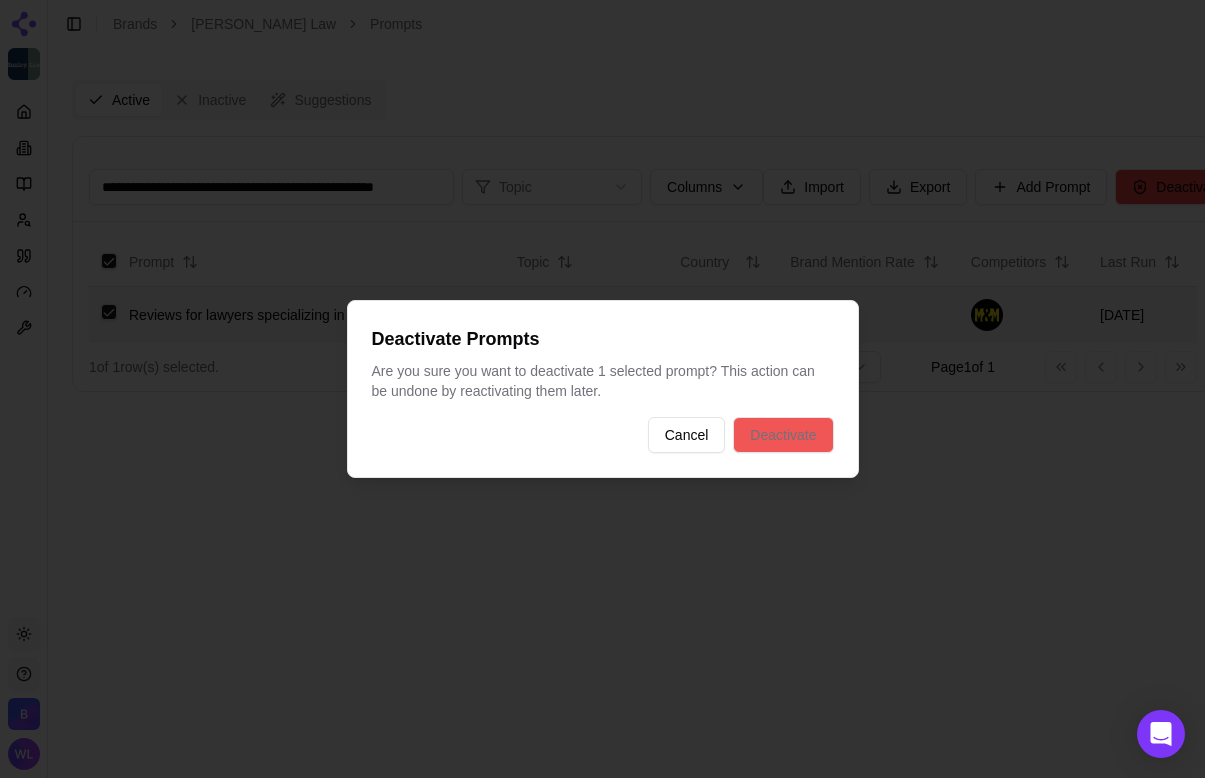 click on "Deactivate" at bounding box center (783, 435) 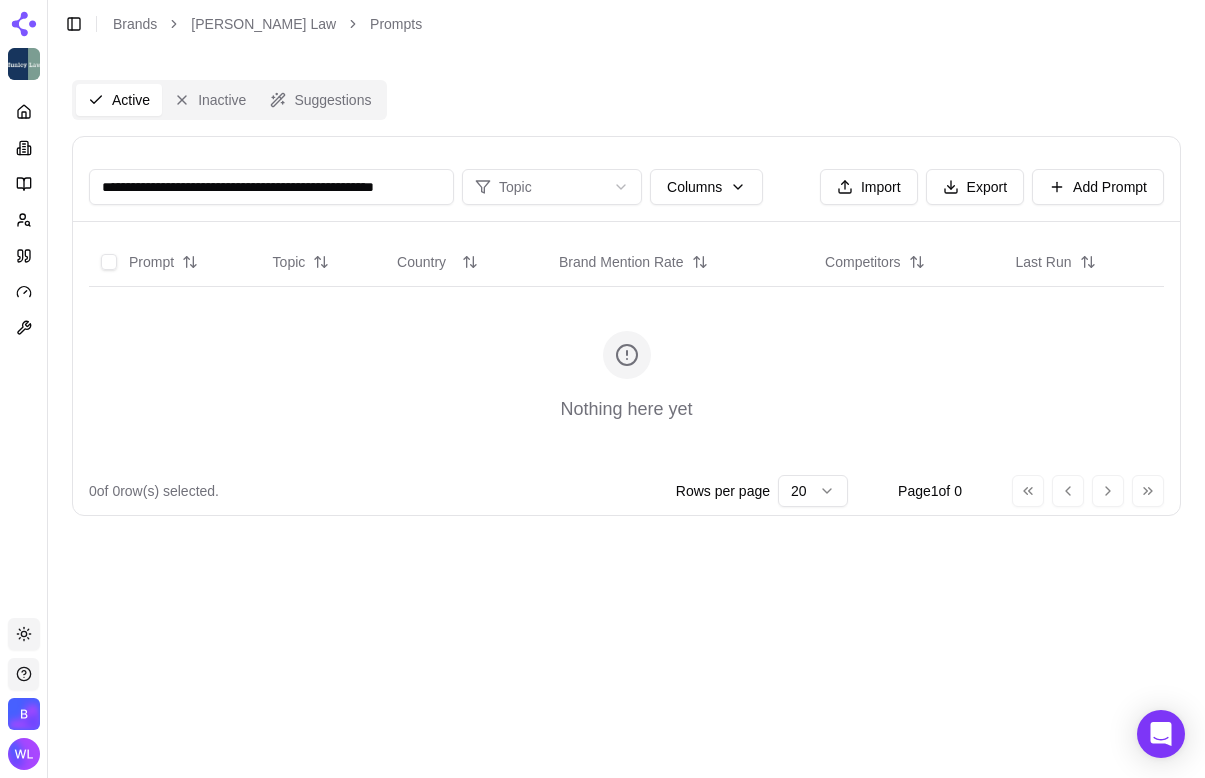 click on "**********" at bounding box center (271, 187) 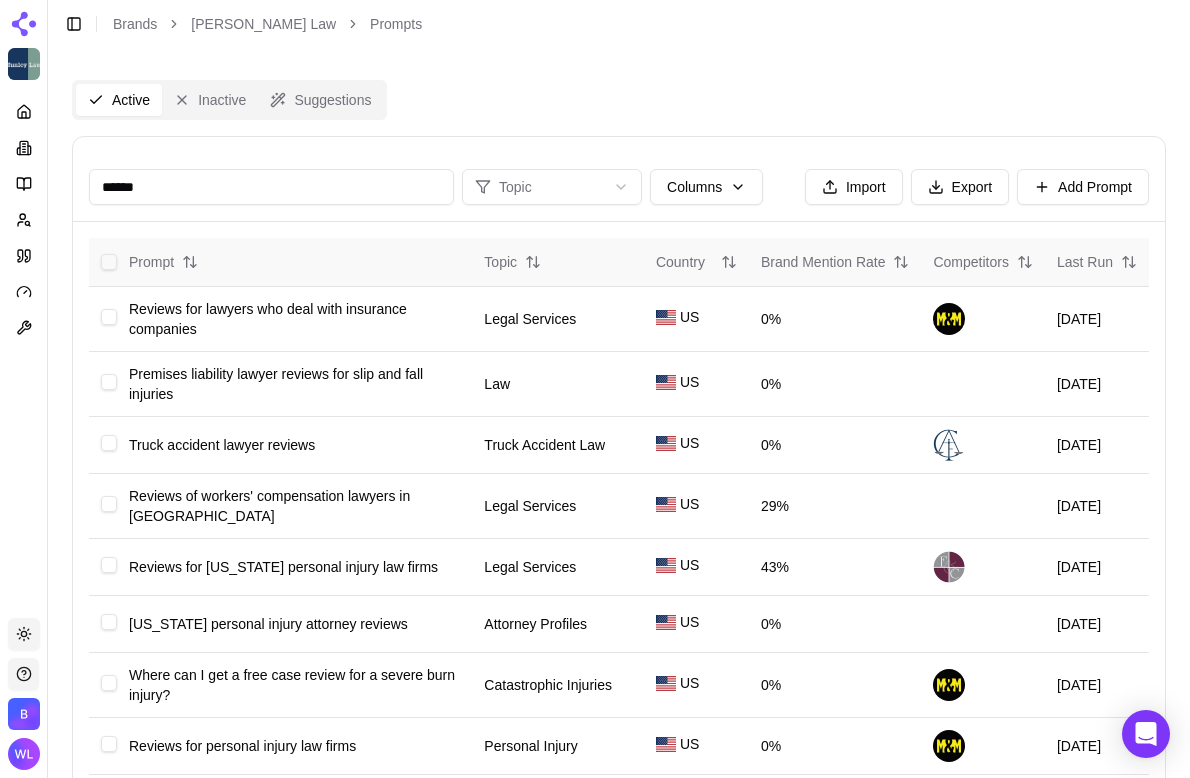 click at bounding box center [109, 262] 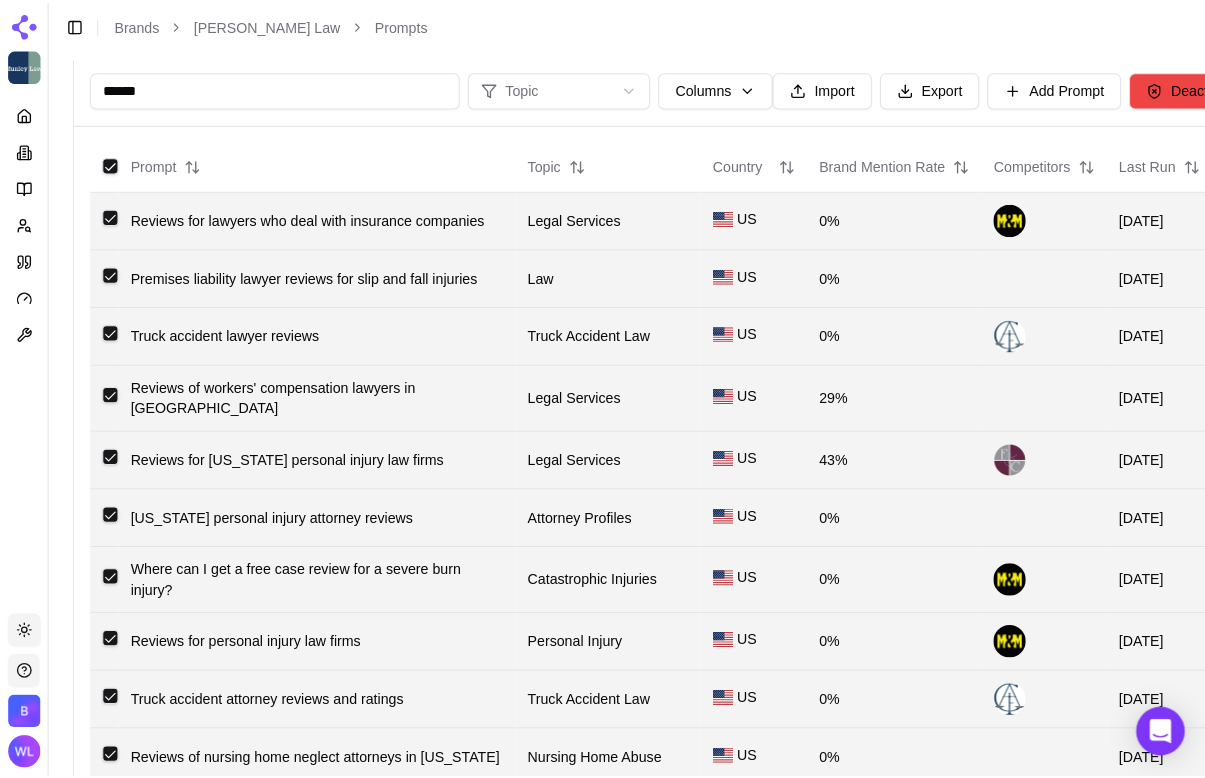 scroll, scrollTop: 93, scrollLeft: 0, axis: vertical 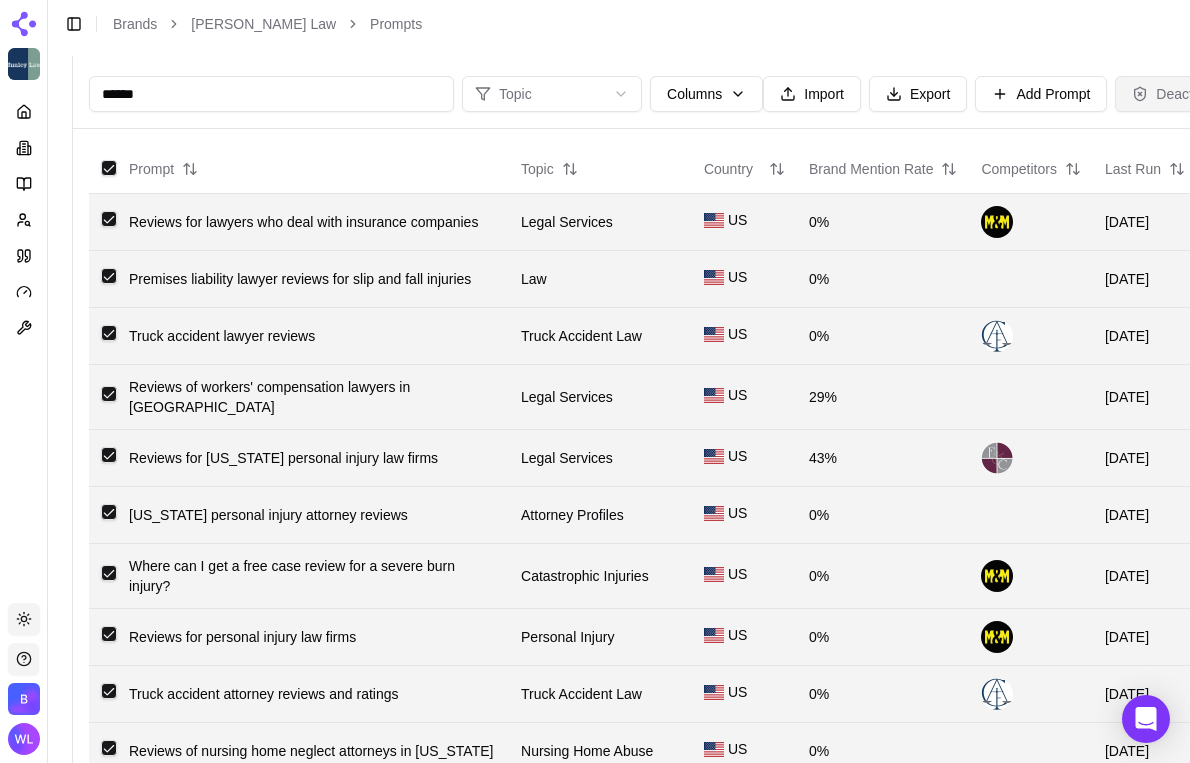 click on "Deactivate" at bounding box center (1177, 94) 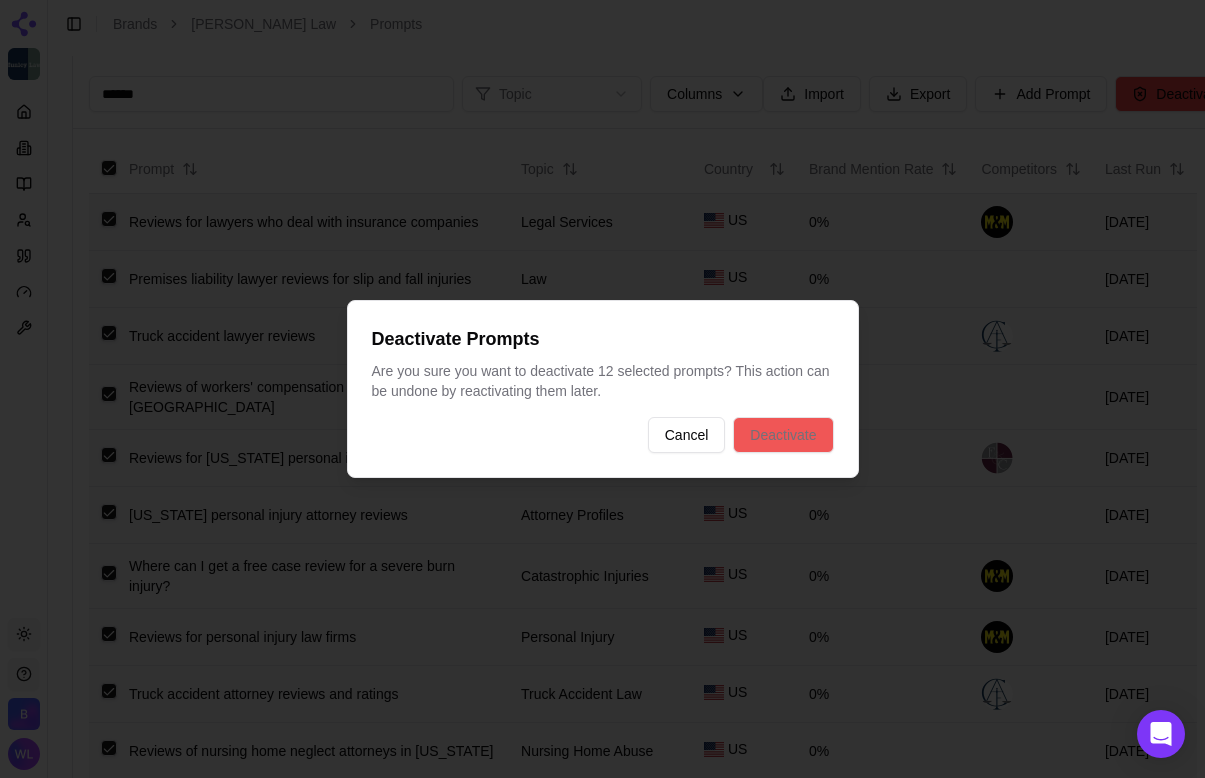 click on "Deactivate" at bounding box center [783, 435] 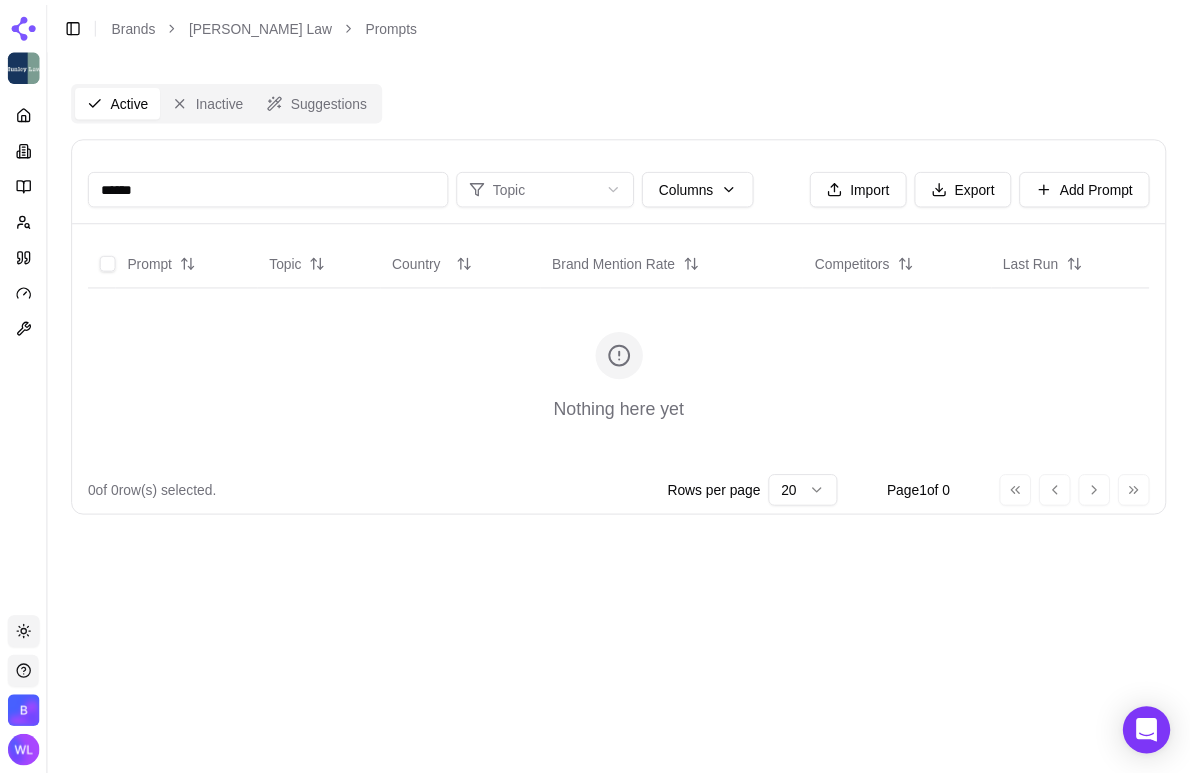 scroll, scrollTop: 0, scrollLeft: 0, axis: both 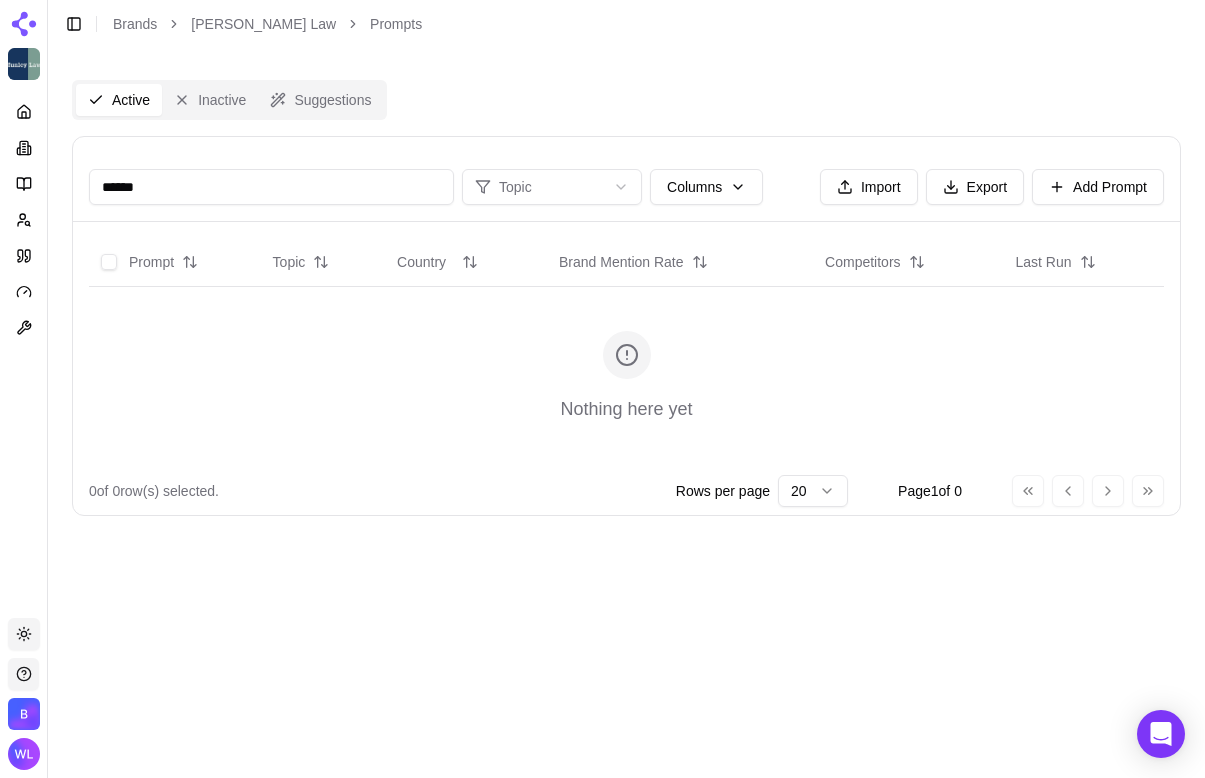 click on "******" at bounding box center (271, 187) 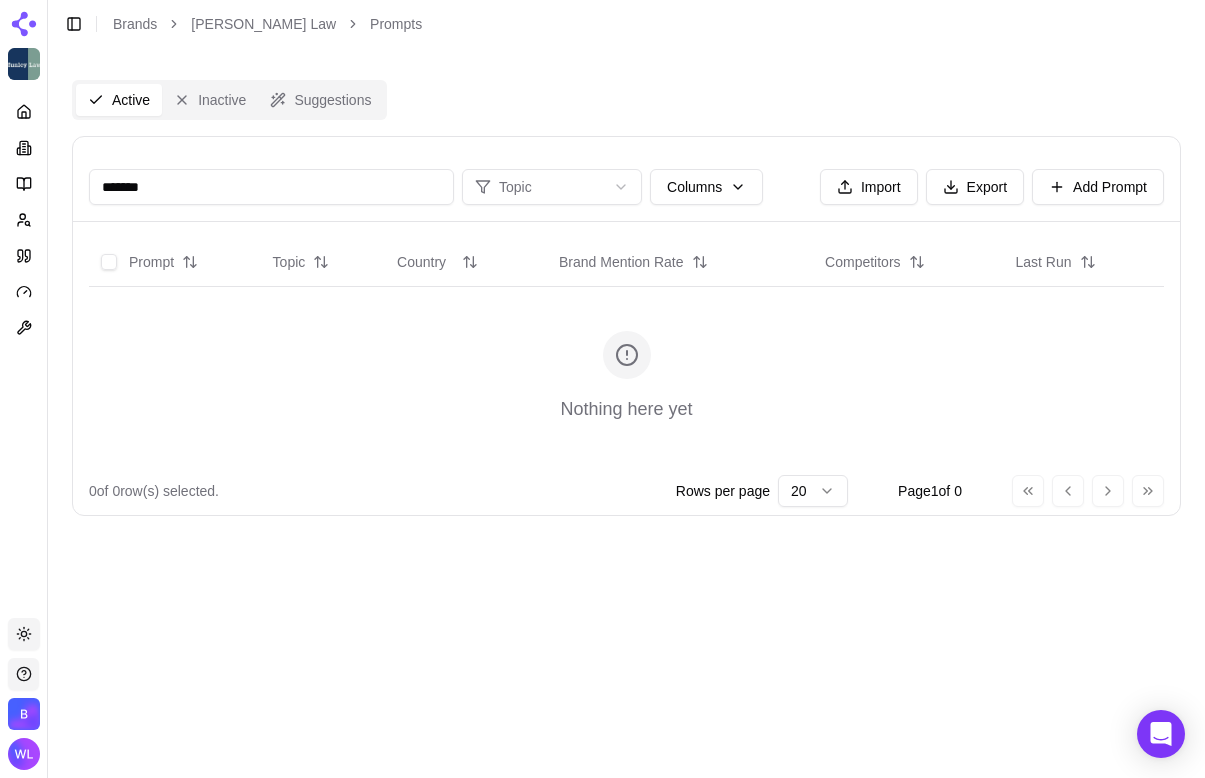 click on "*******" at bounding box center [271, 187] 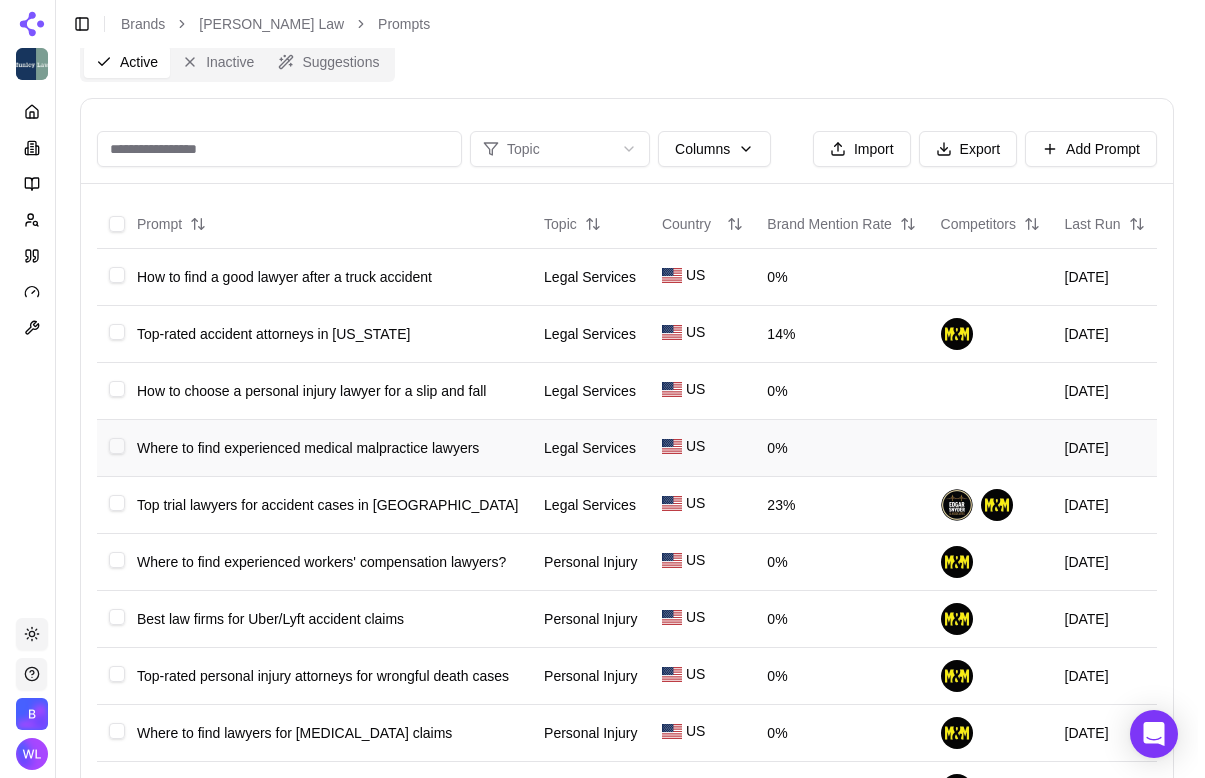 scroll, scrollTop: 0, scrollLeft: 0, axis: both 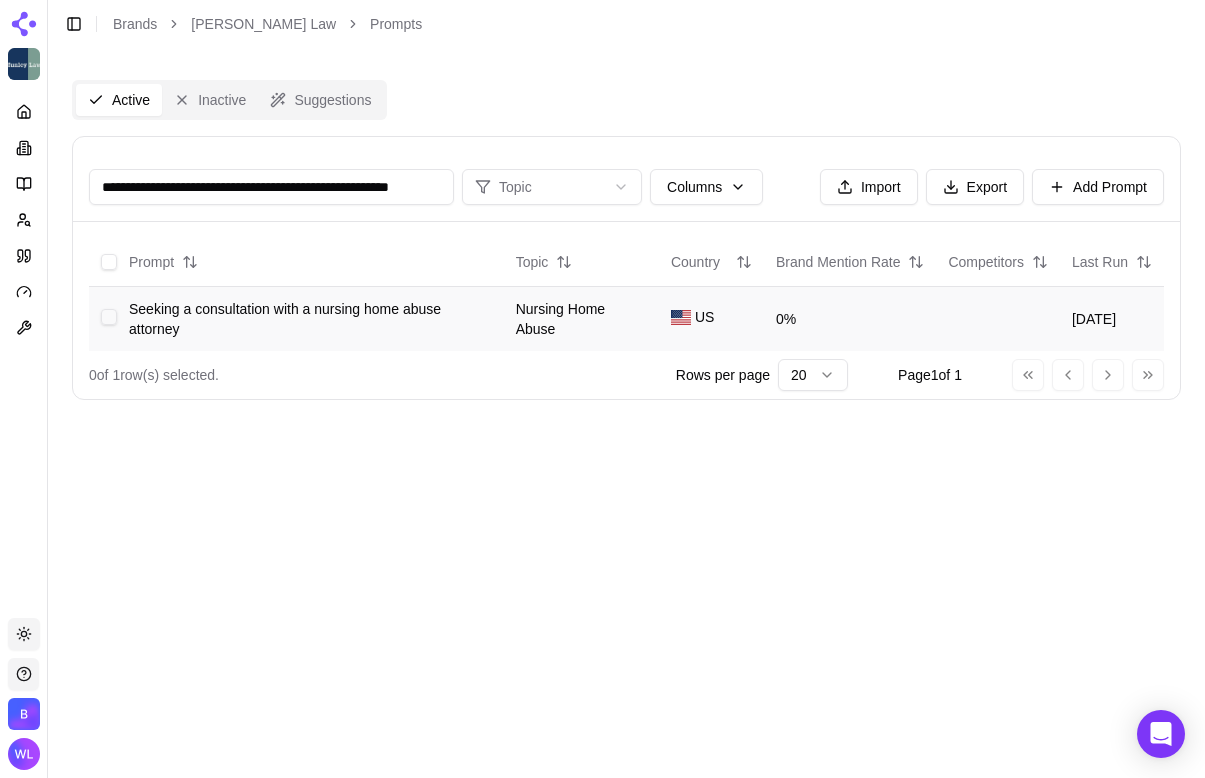 click at bounding box center [109, 317] 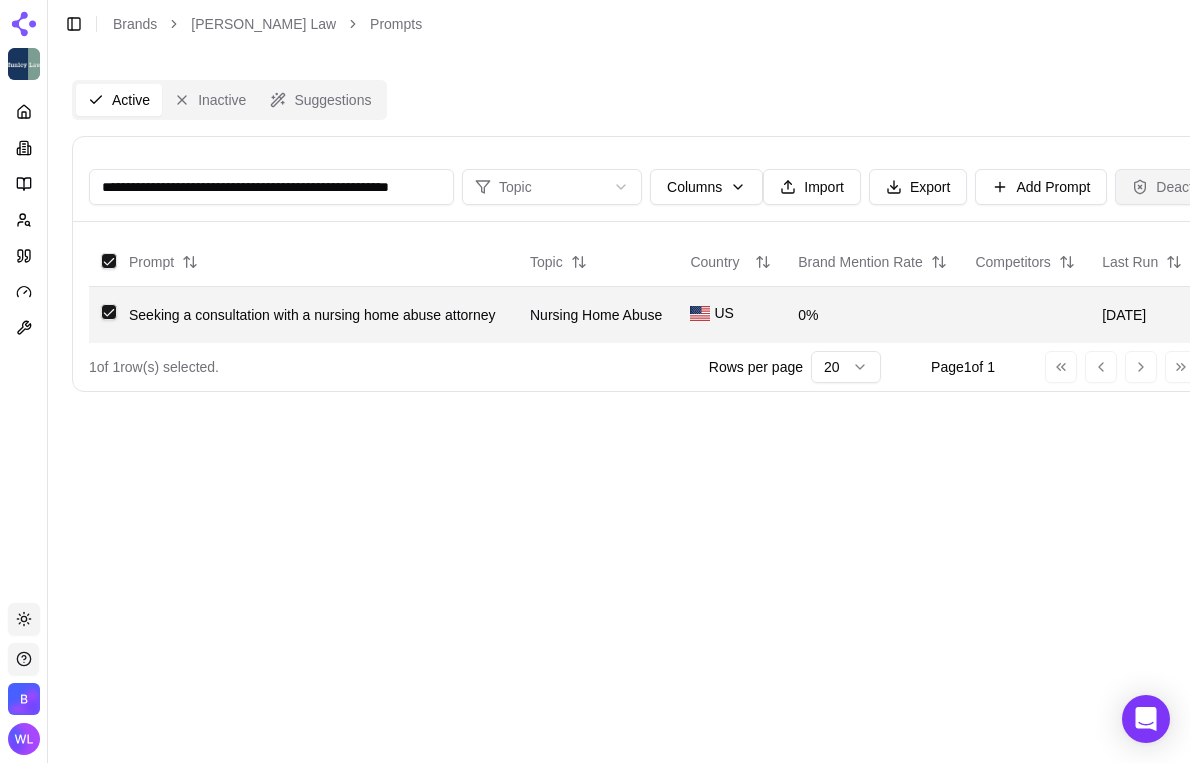 click on "Deactivate" at bounding box center [1177, 187] 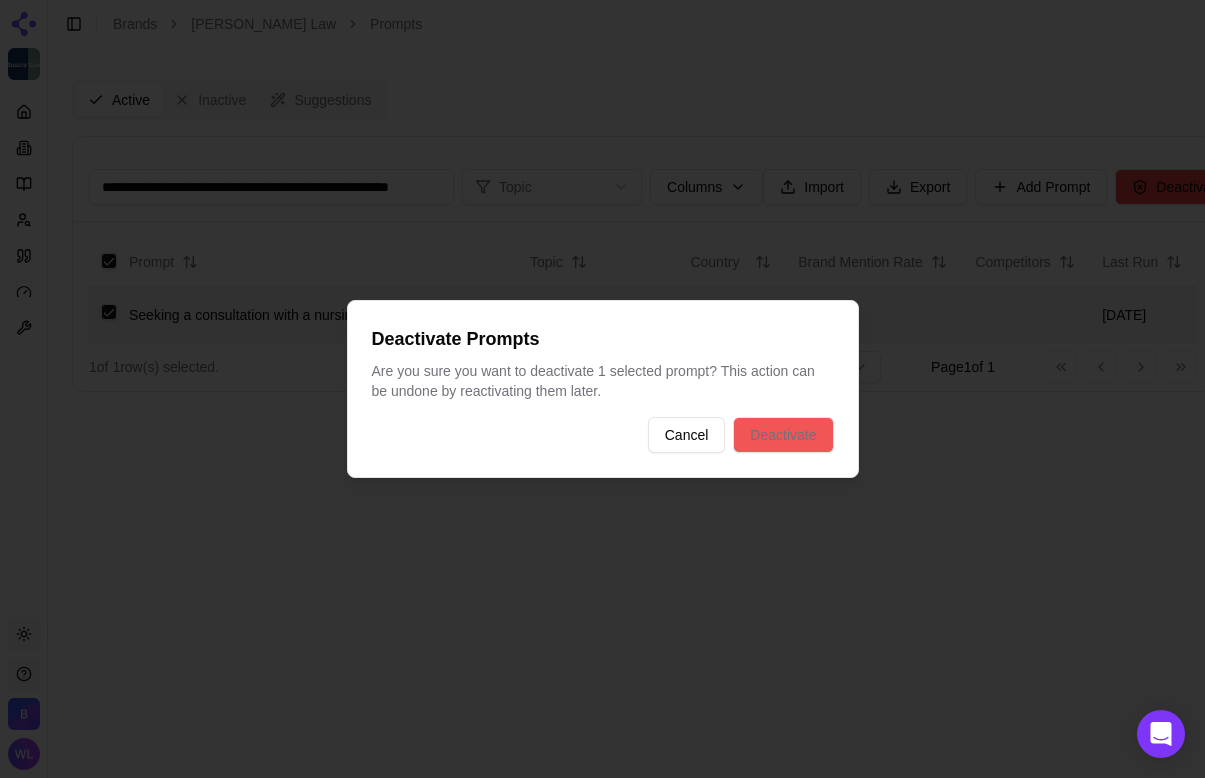 click on "Deactivate" at bounding box center (783, 435) 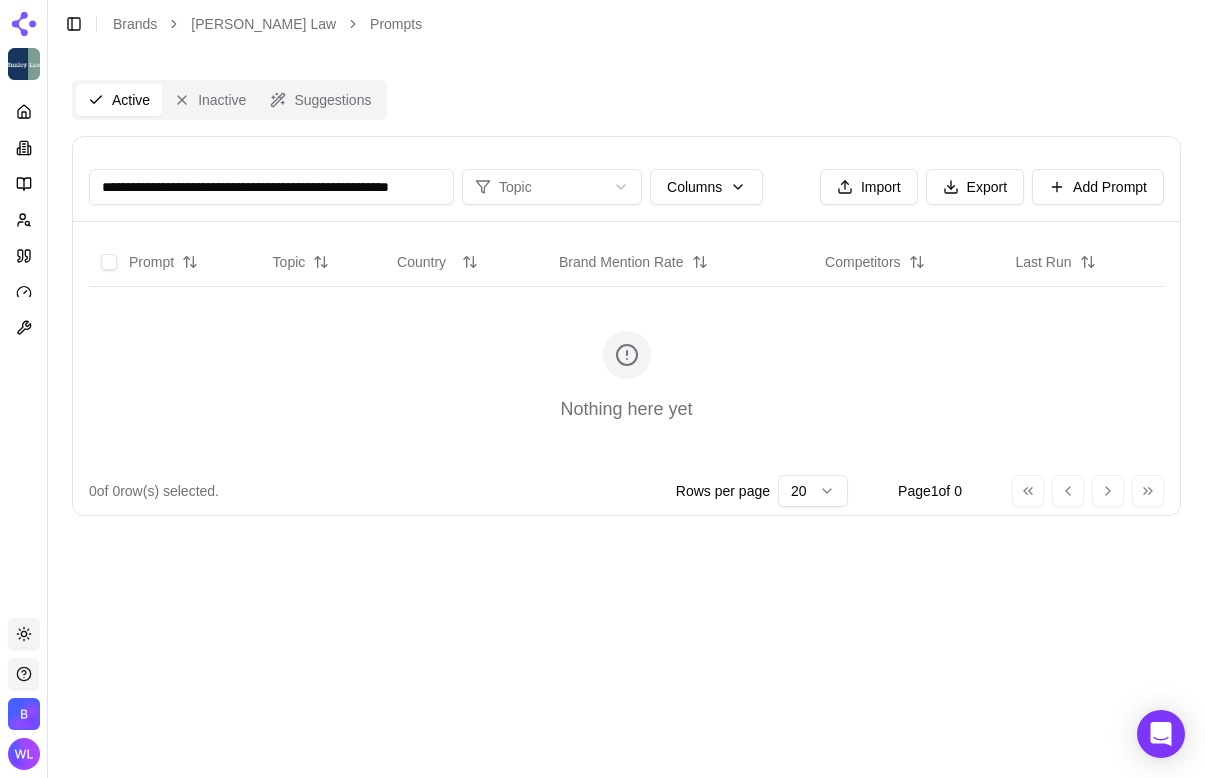 click on "**********" at bounding box center [271, 187] 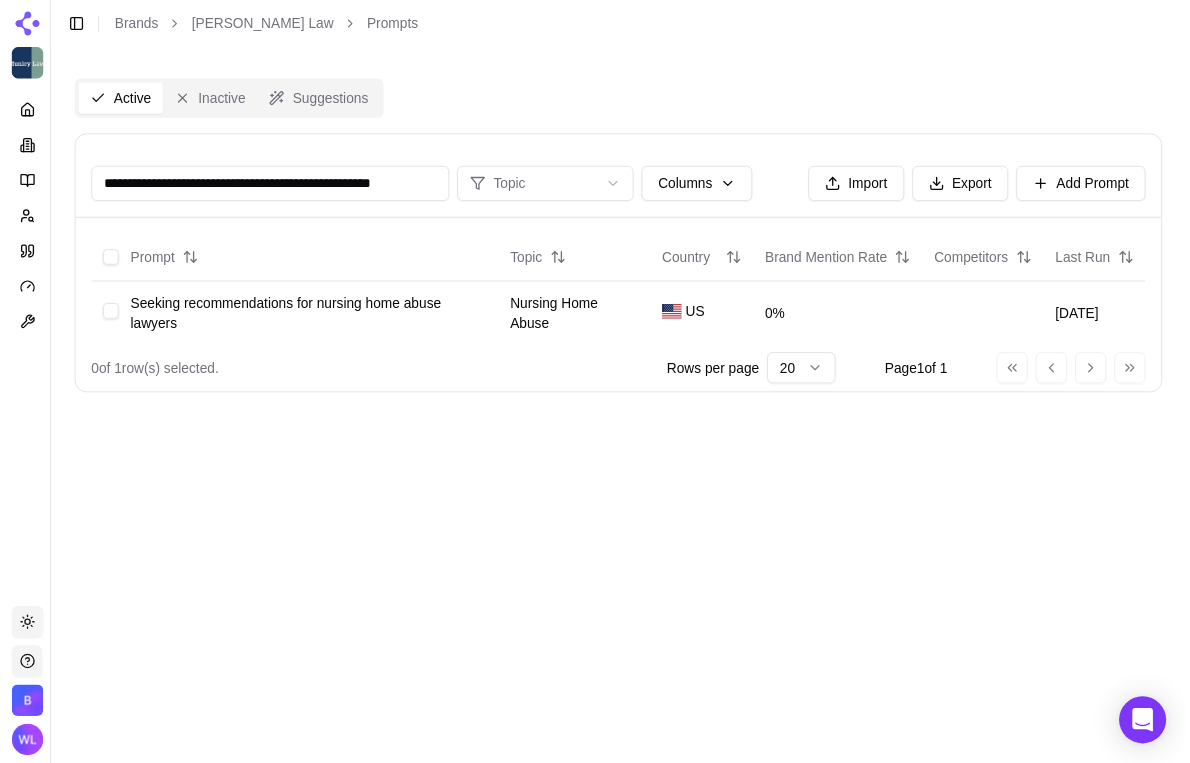 scroll, scrollTop: 0, scrollLeft: 53, axis: horizontal 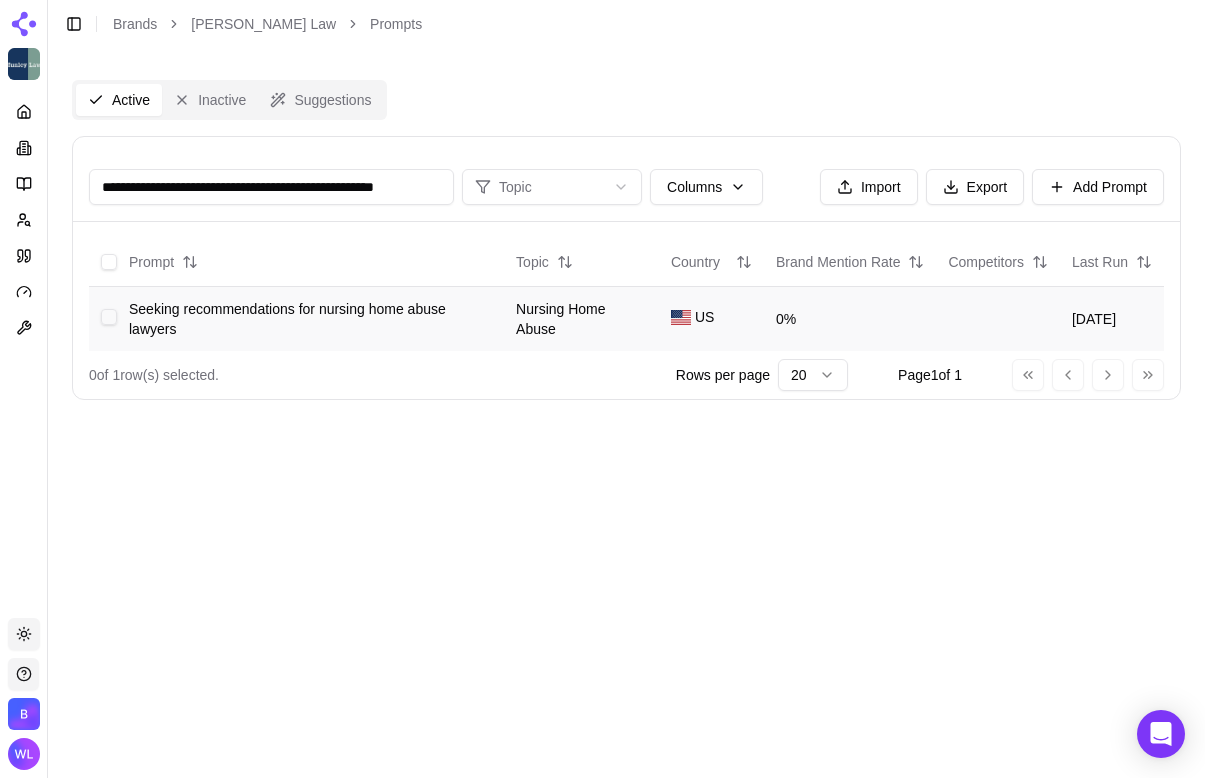 click at bounding box center (109, 317) 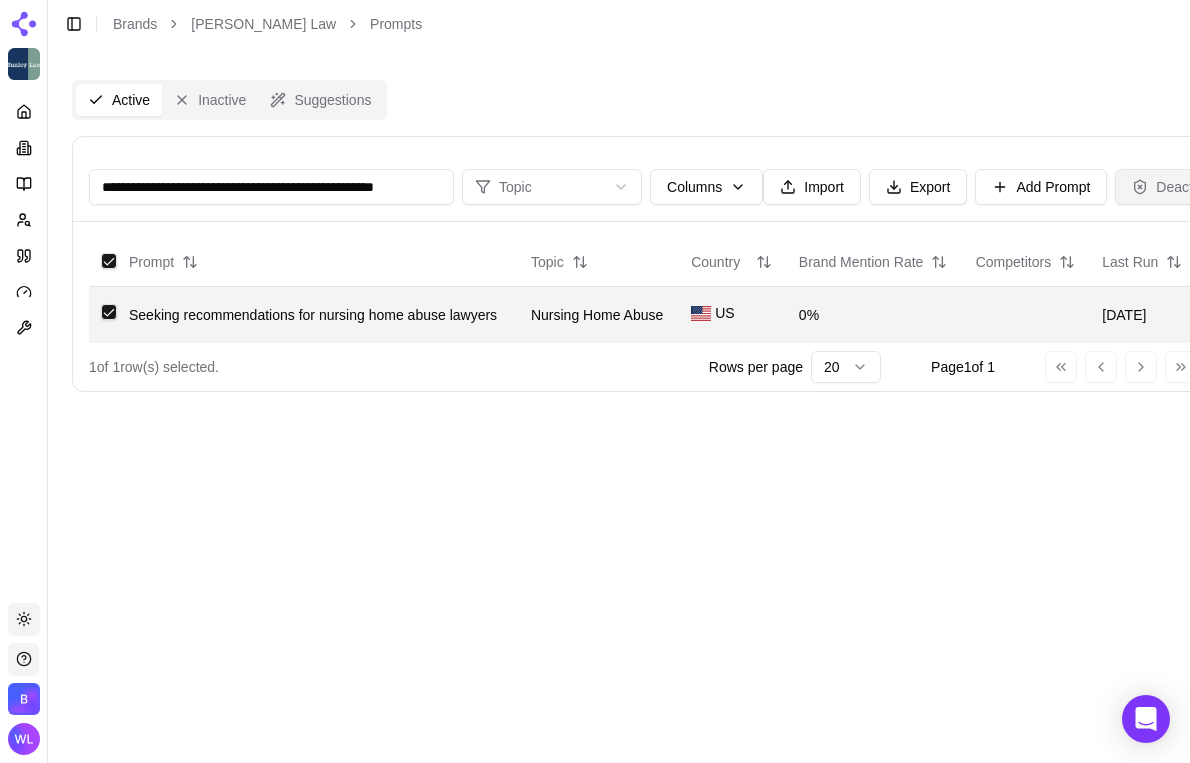 click on "Deactivate" at bounding box center (1177, 187) 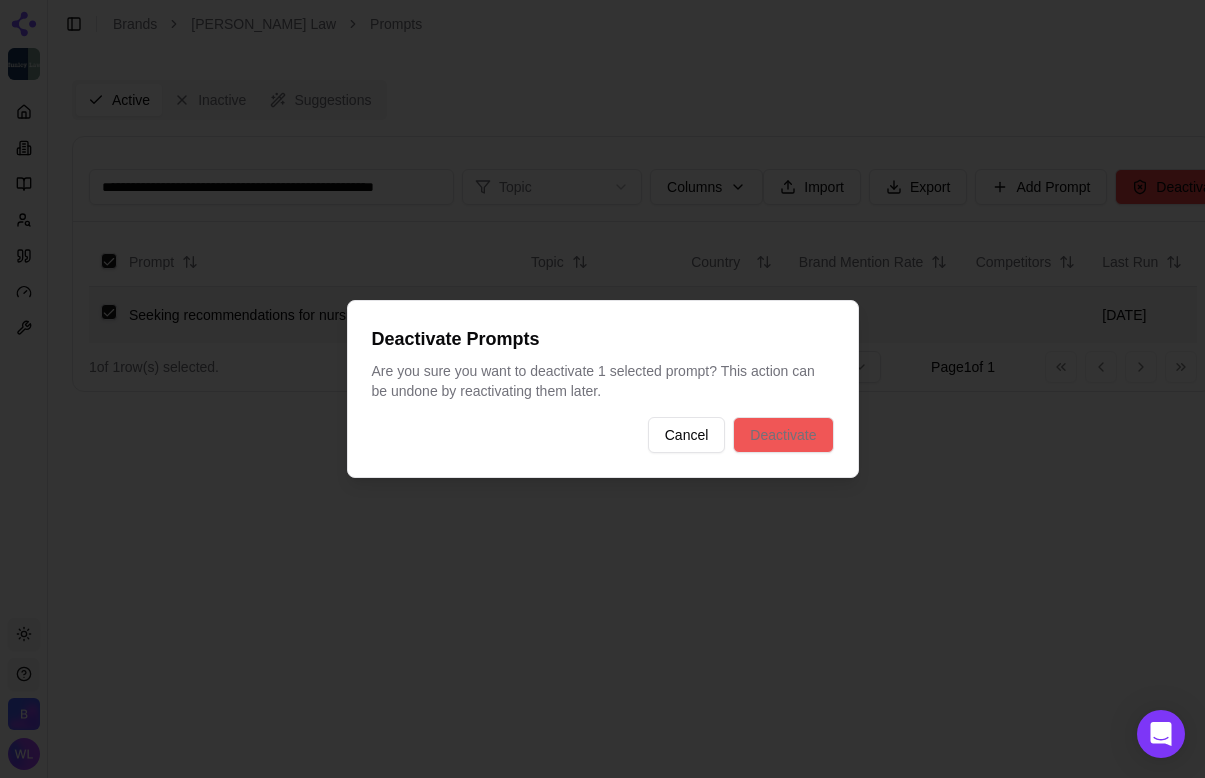 click on "Deactivate" at bounding box center (783, 435) 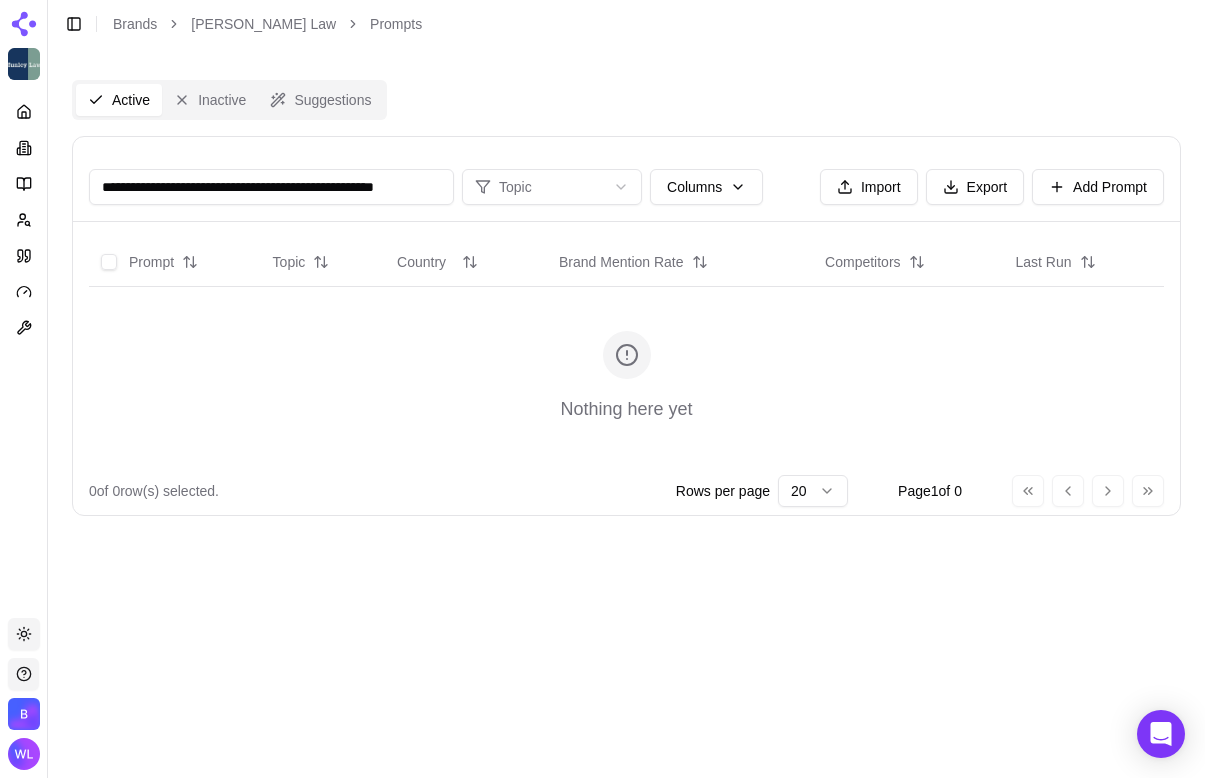 click on "**********" at bounding box center (271, 187) 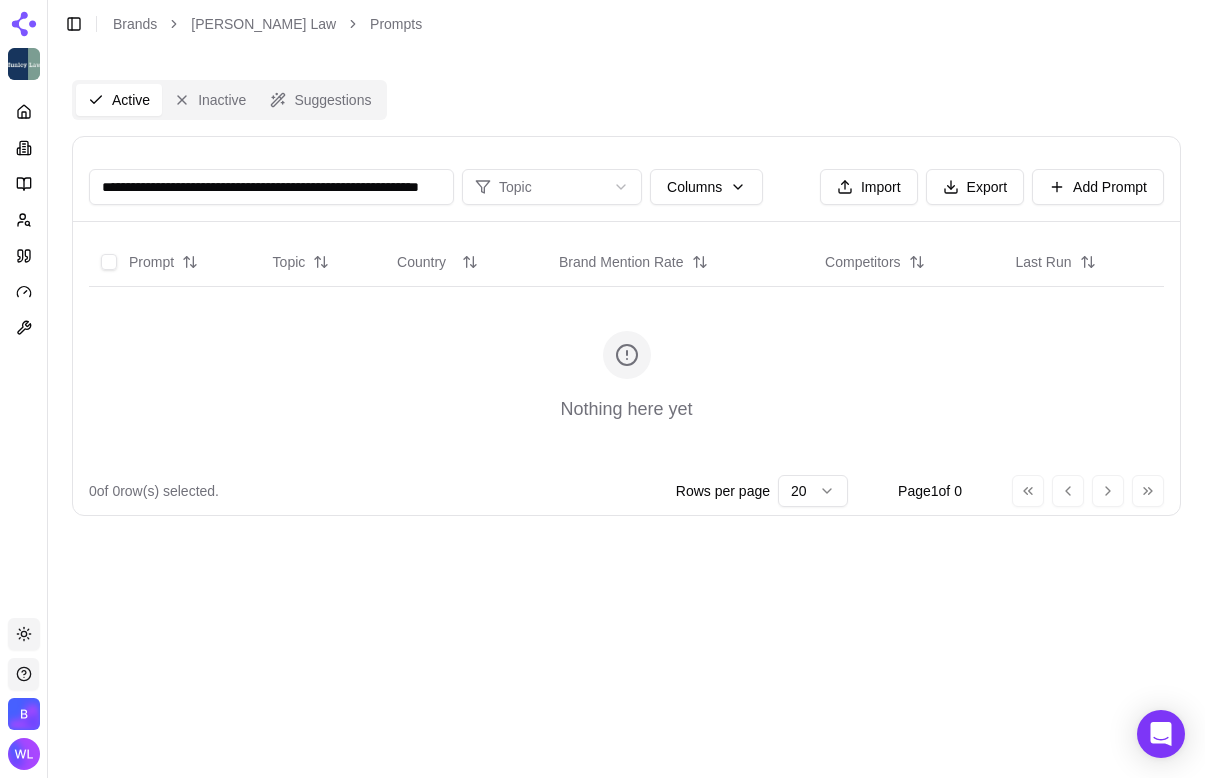 scroll, scrollTop: 0, scrollLeft: 78, axis: horizontal 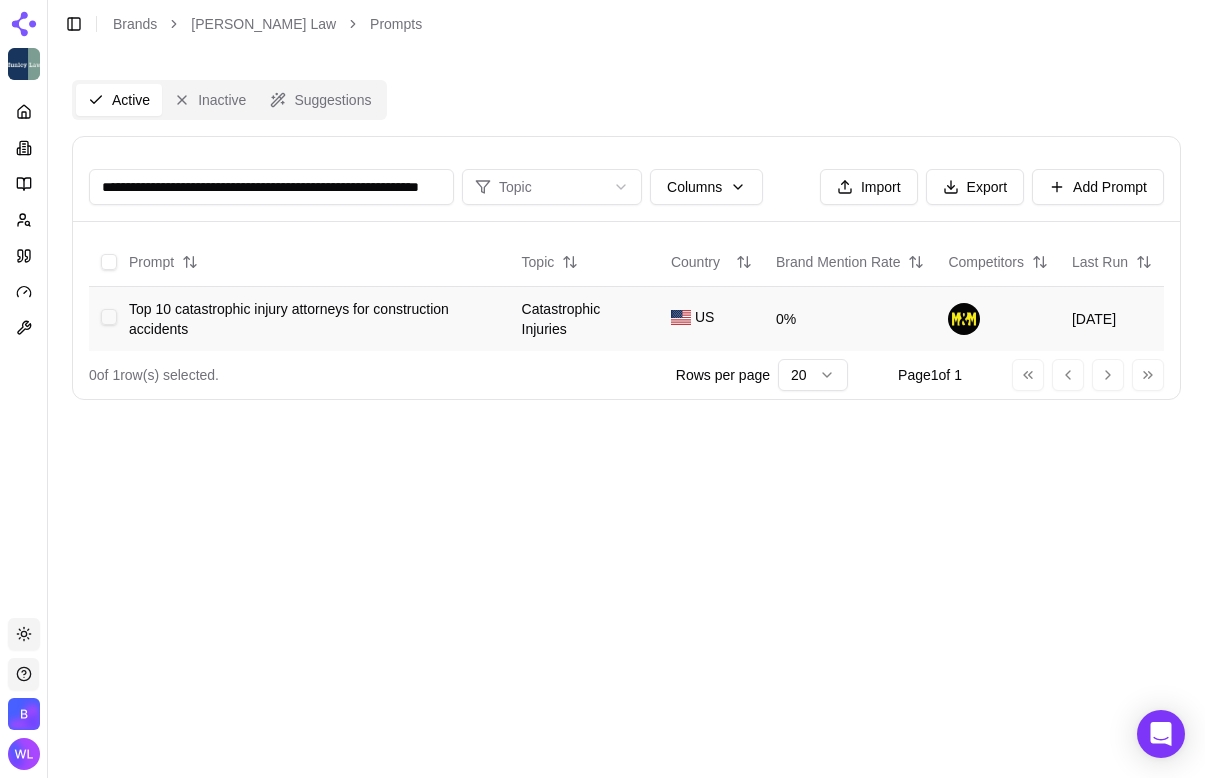 type on "**********" 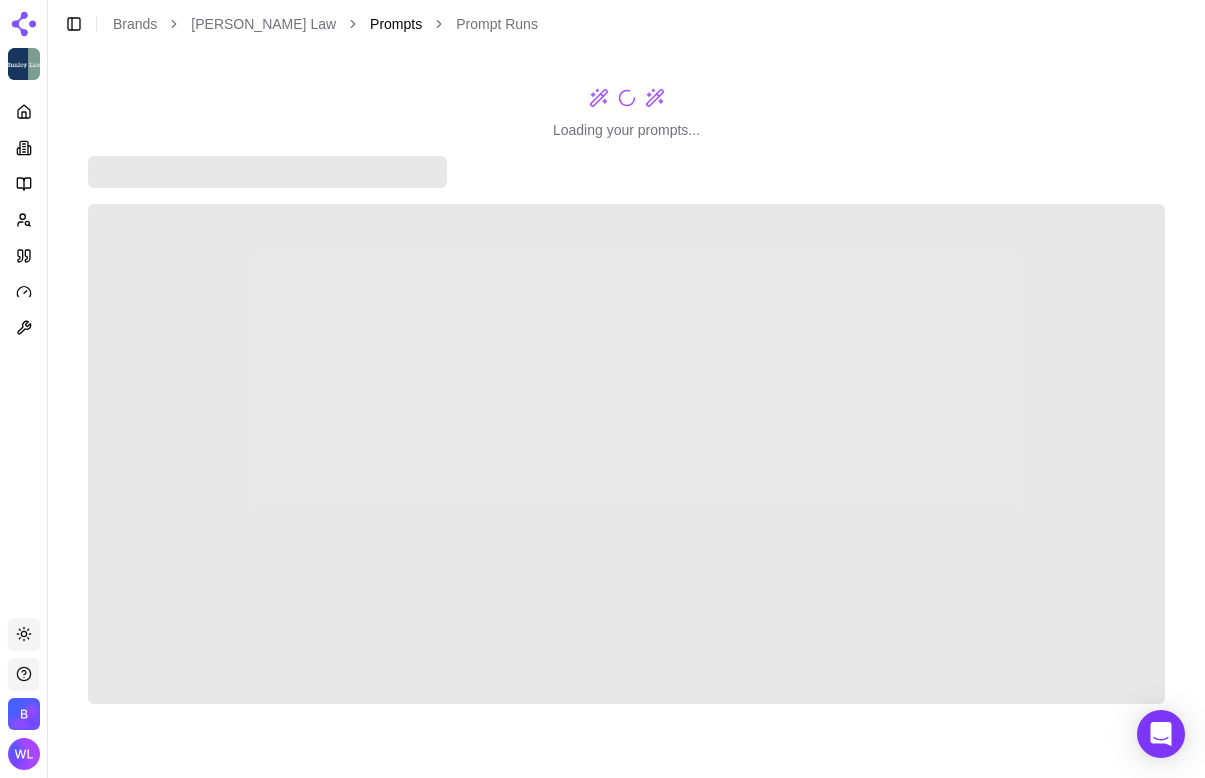 click on "Prompts" at bounding box center [396, 24] 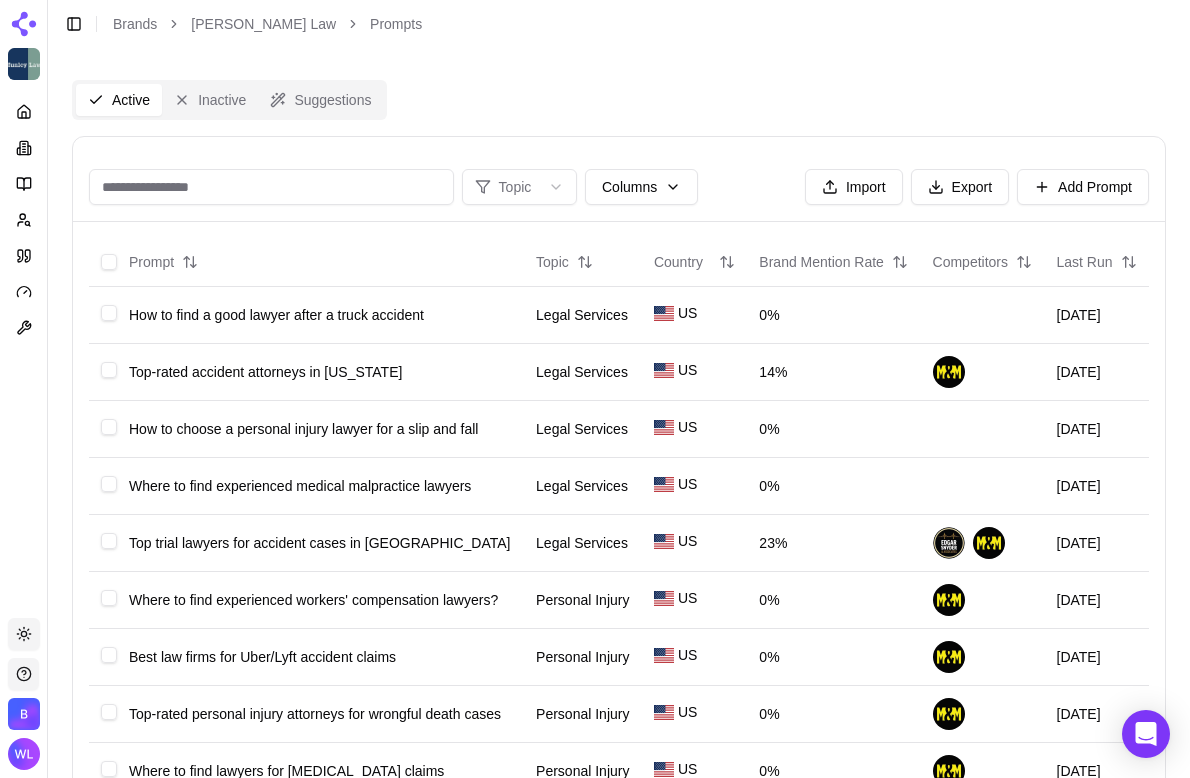 click at bounding box center [271, 187] 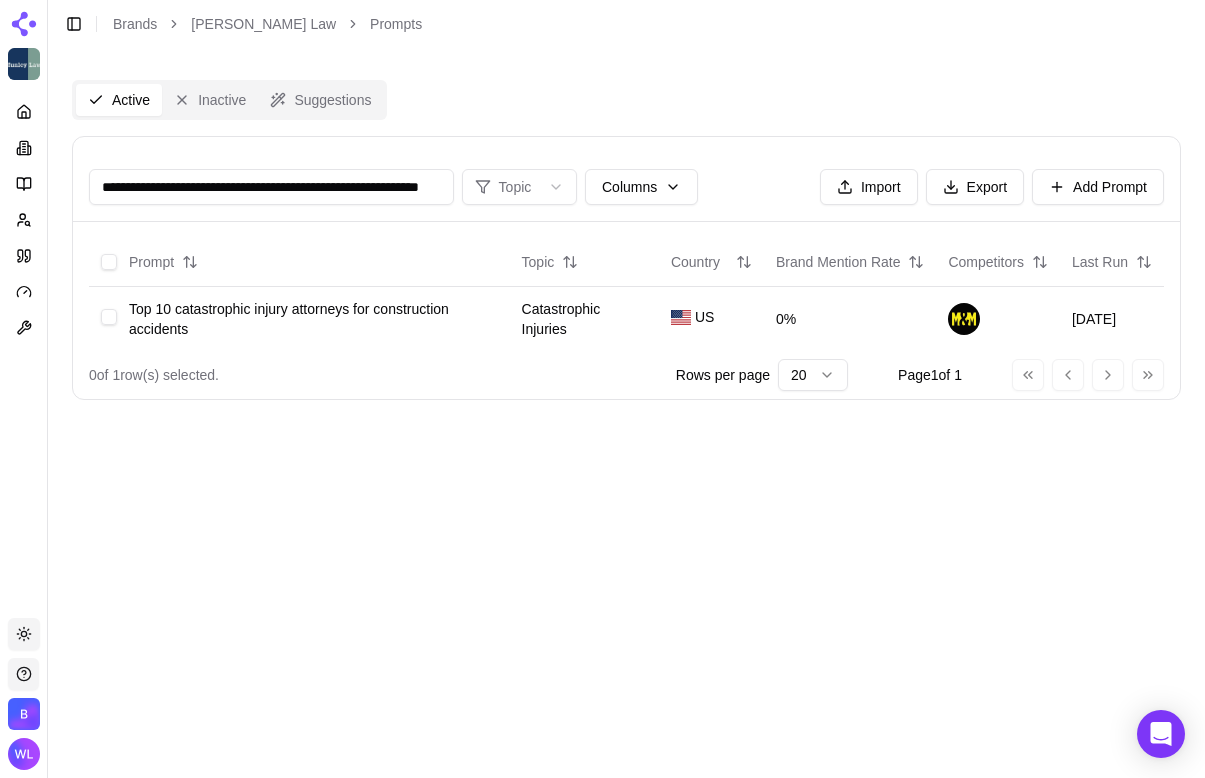 scroll, scrollTop: 0, scrollLeft: 78, axis: horizontal 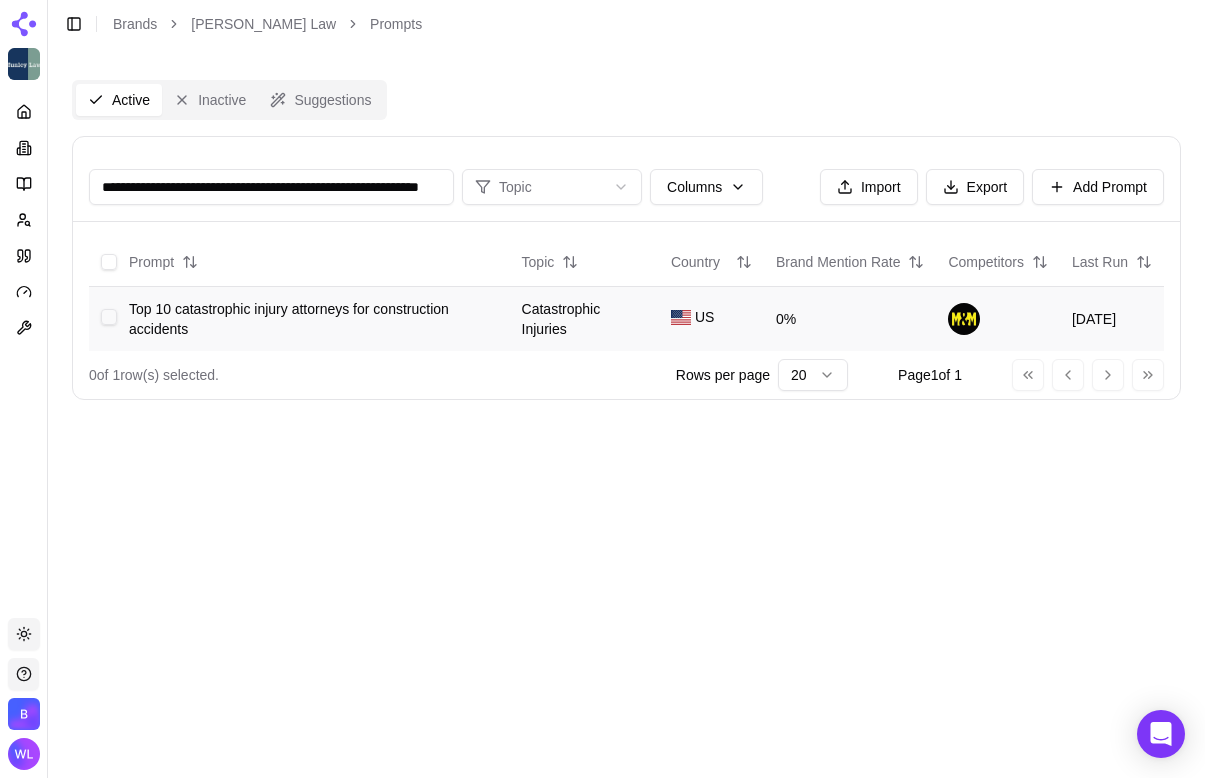 click at bounding box center [109, 317] 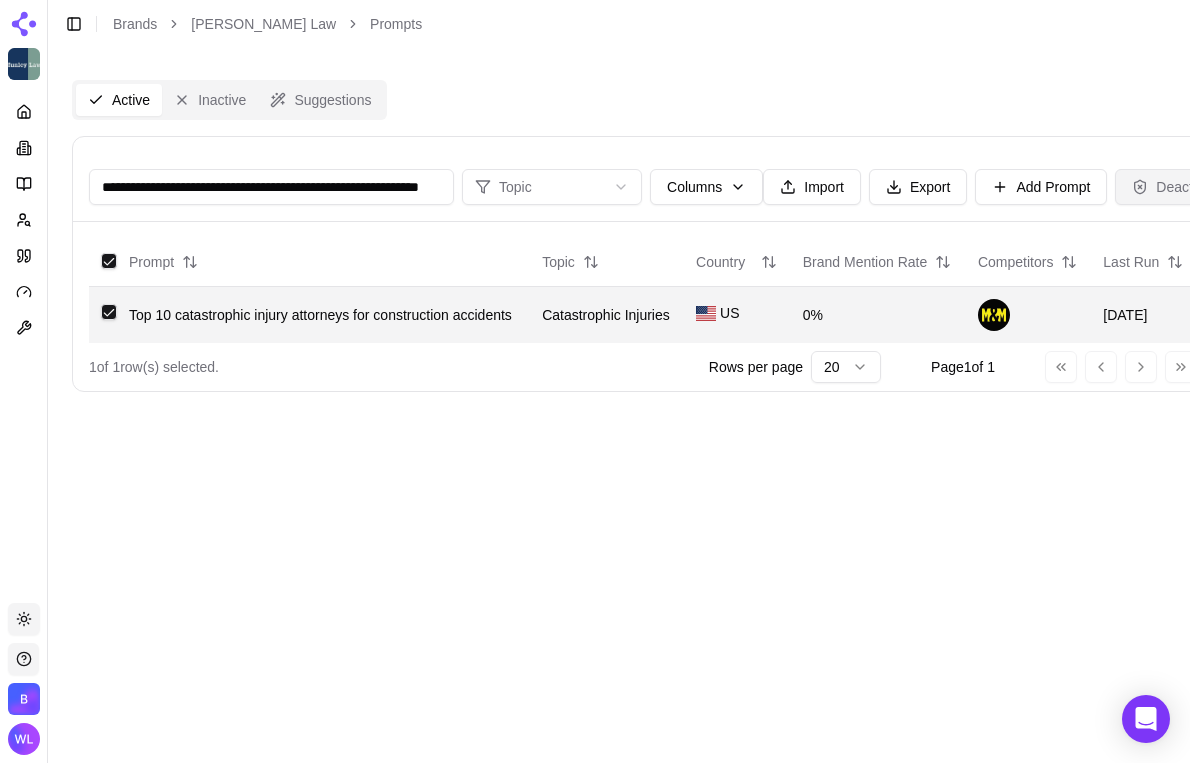 click on "Deactivate" at bounding box center [1177, 187] 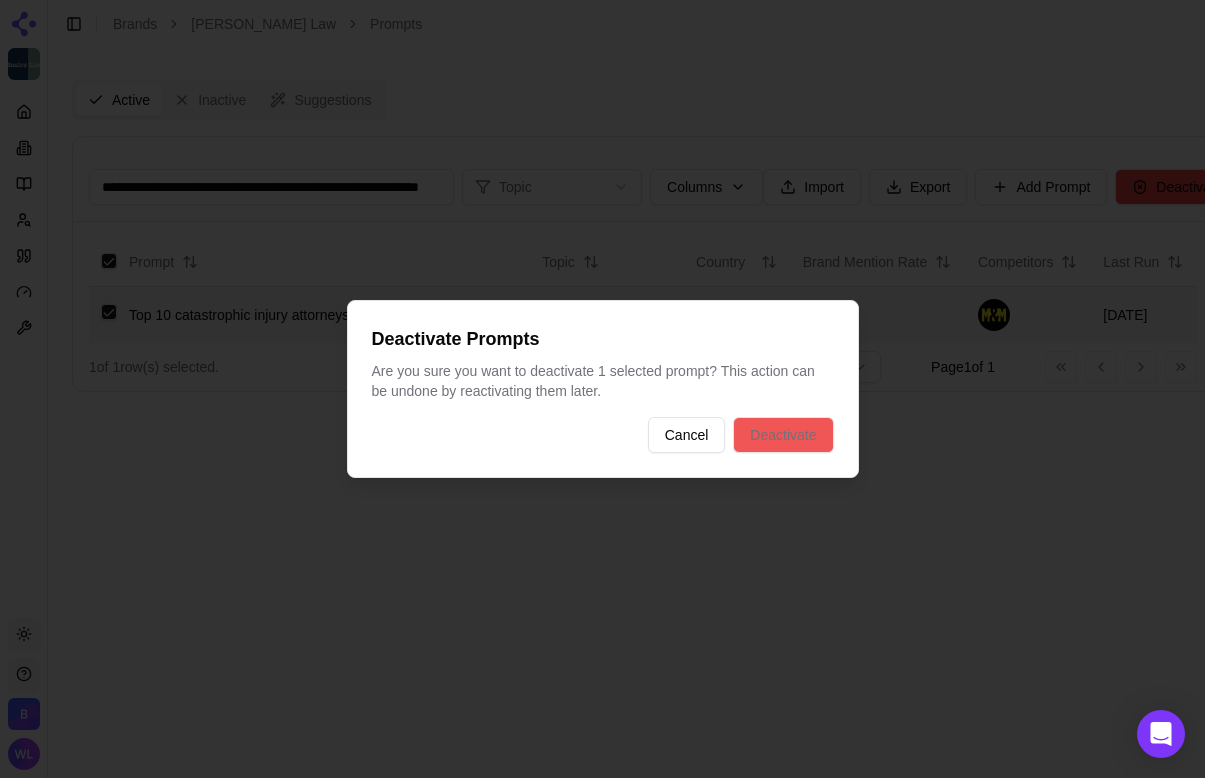 click on "Deactivate" at bounding box center (783, 435) 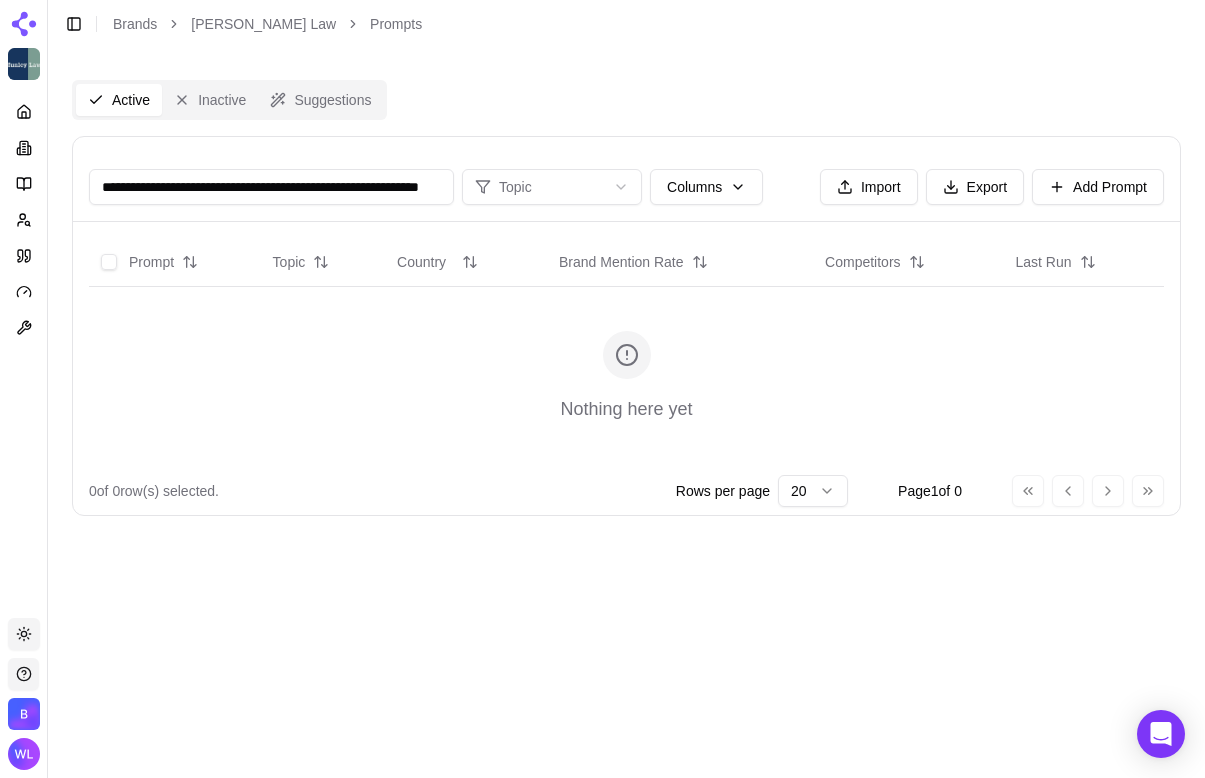 click on "**********" at bounding box center [271, 187] 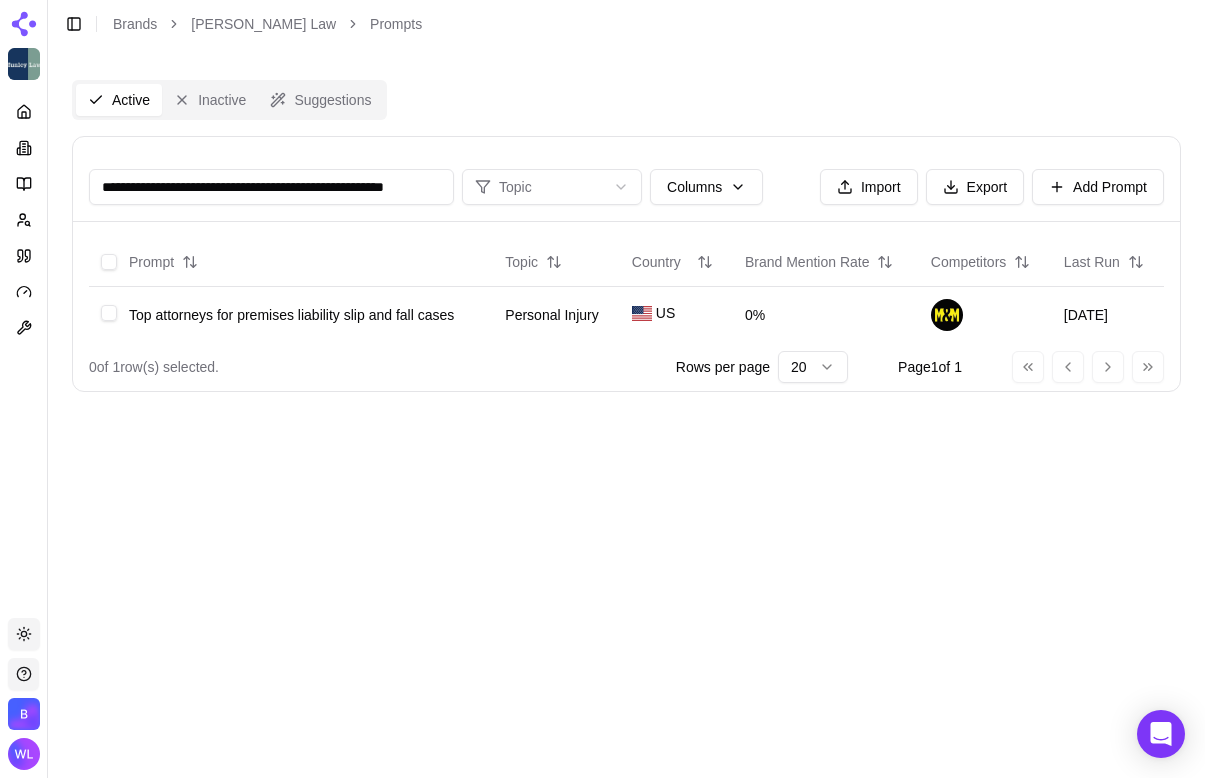 scroll, scrollTop: 0, scrollLeft: 13, axis: horizontal 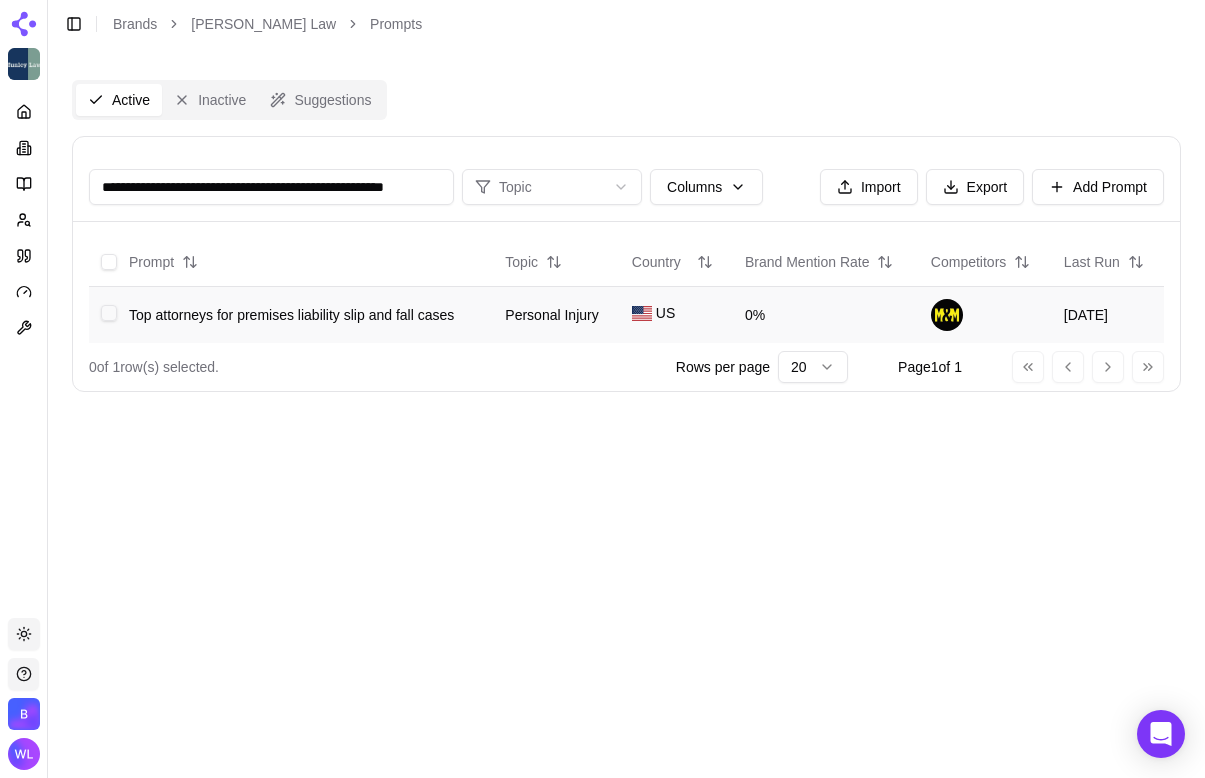 click at bounding box center (109, 313) 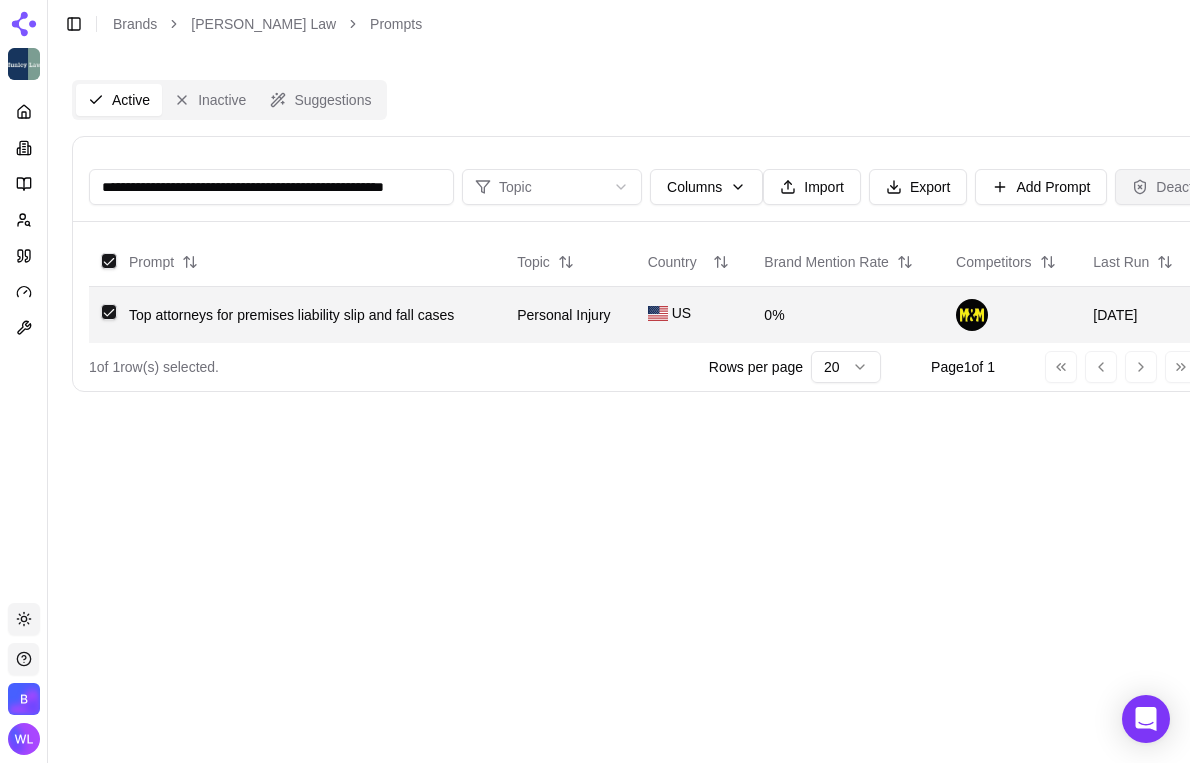 click on "Deactivate" at bounding box center (1177, 187) 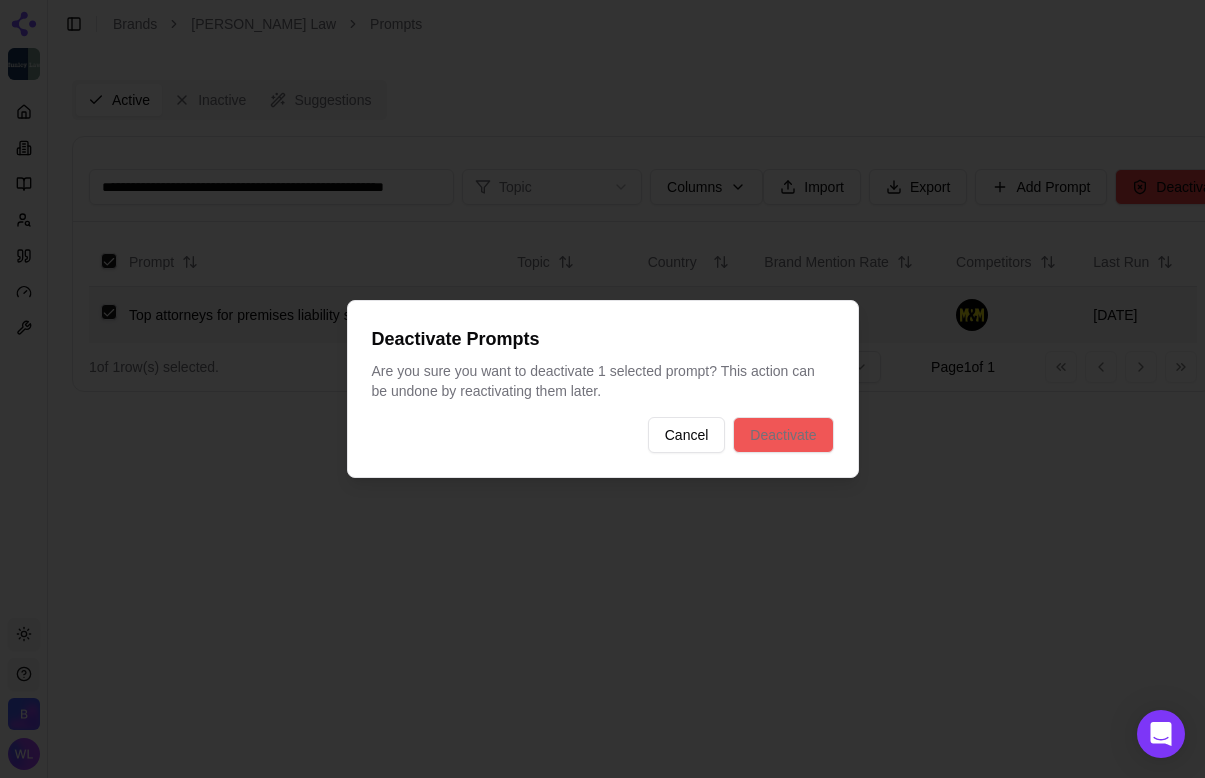 click on "Deactivate" at bounding box center [783, 435] 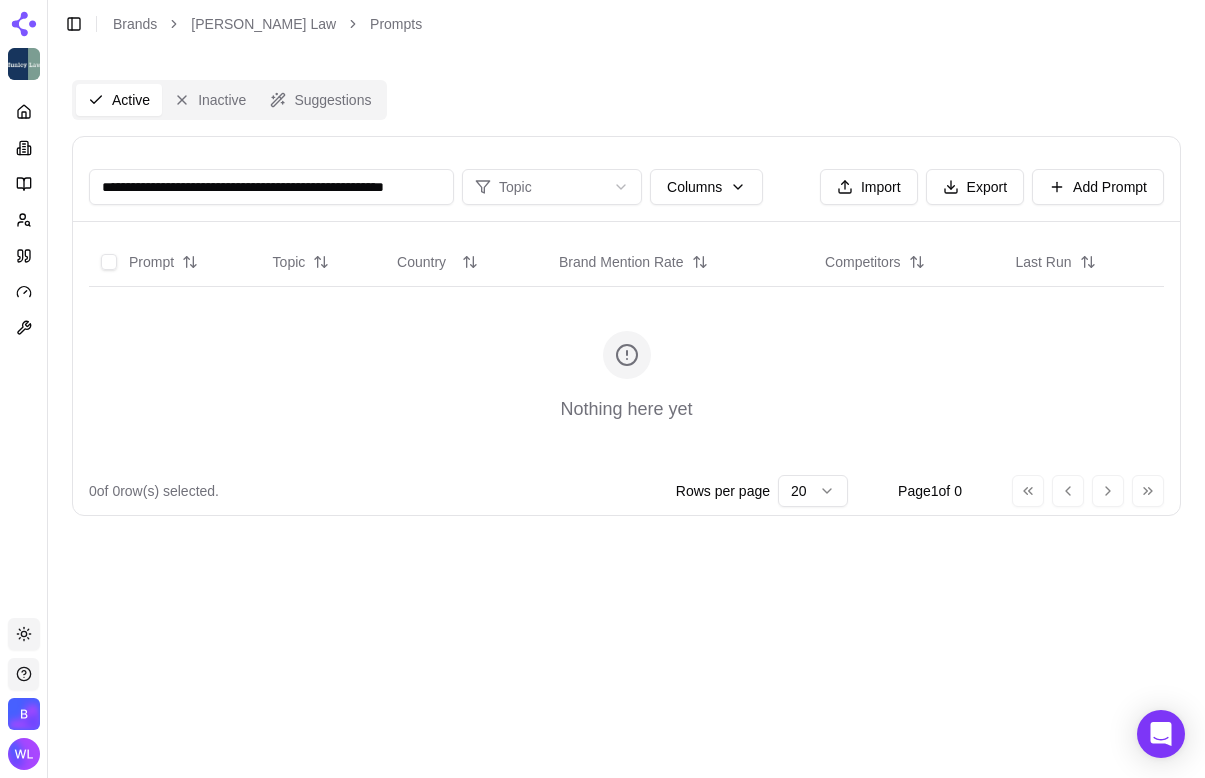 click on "**********" at bounding box center (271, 187) 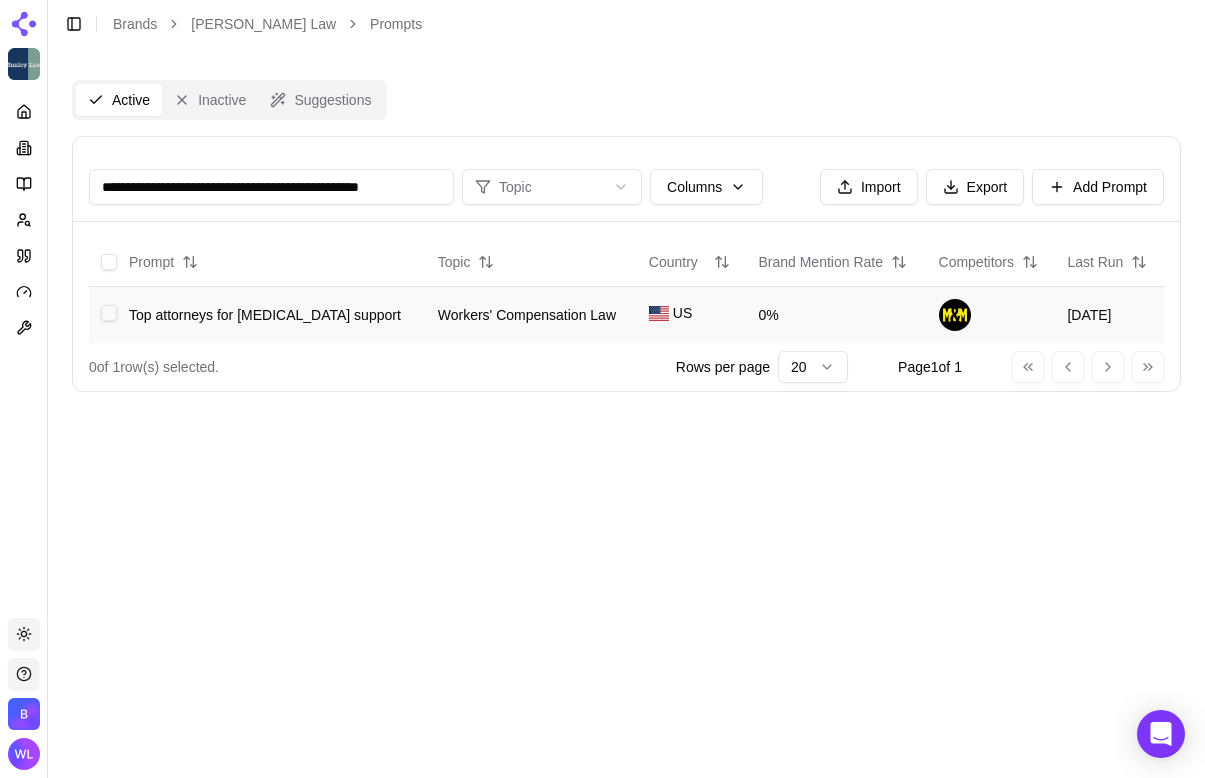 click at bounding box center (109, 313) 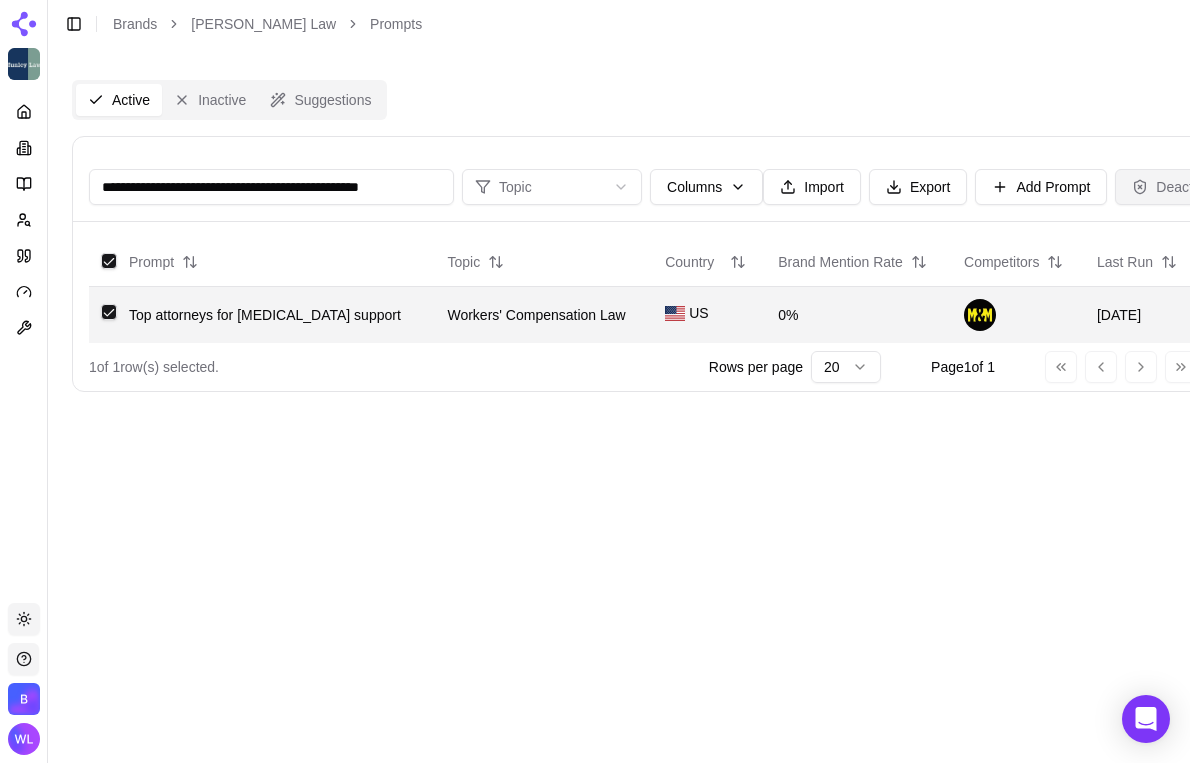 click on "Deactivate" at bounding box center (1177, 187) 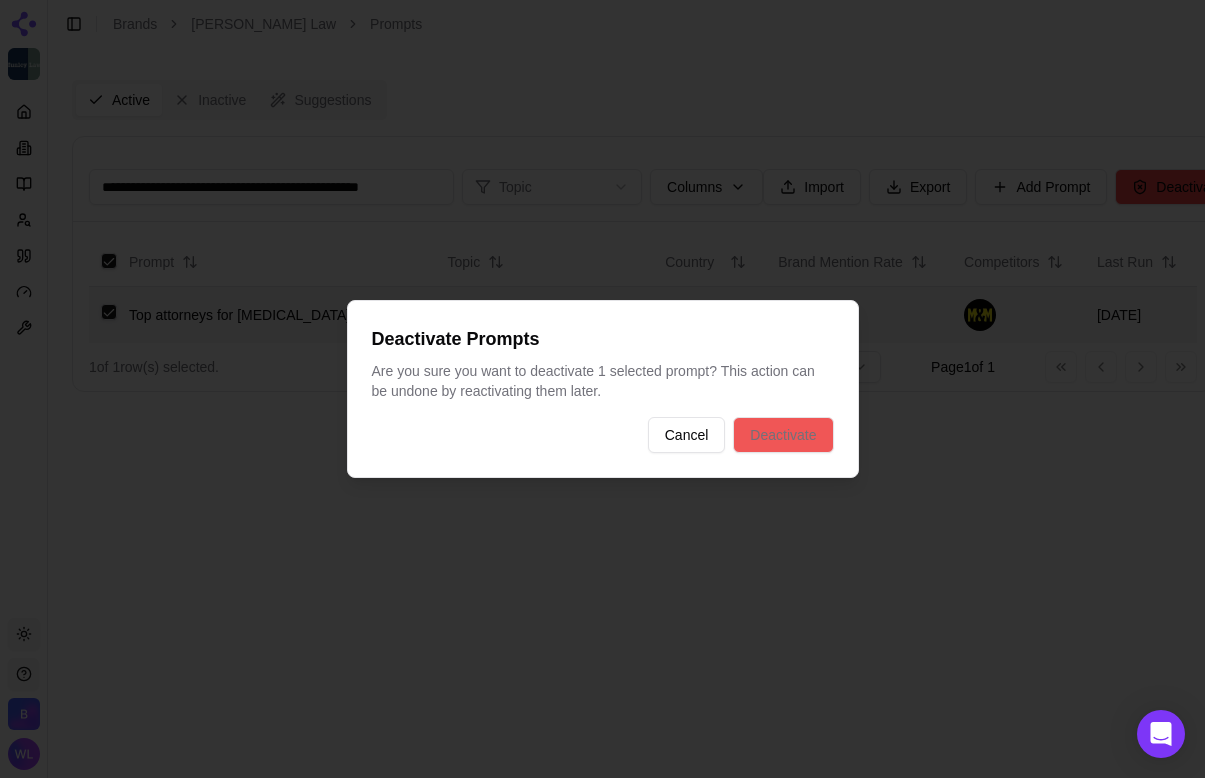 click on "Deactivate" at bounding box center [783, 435] 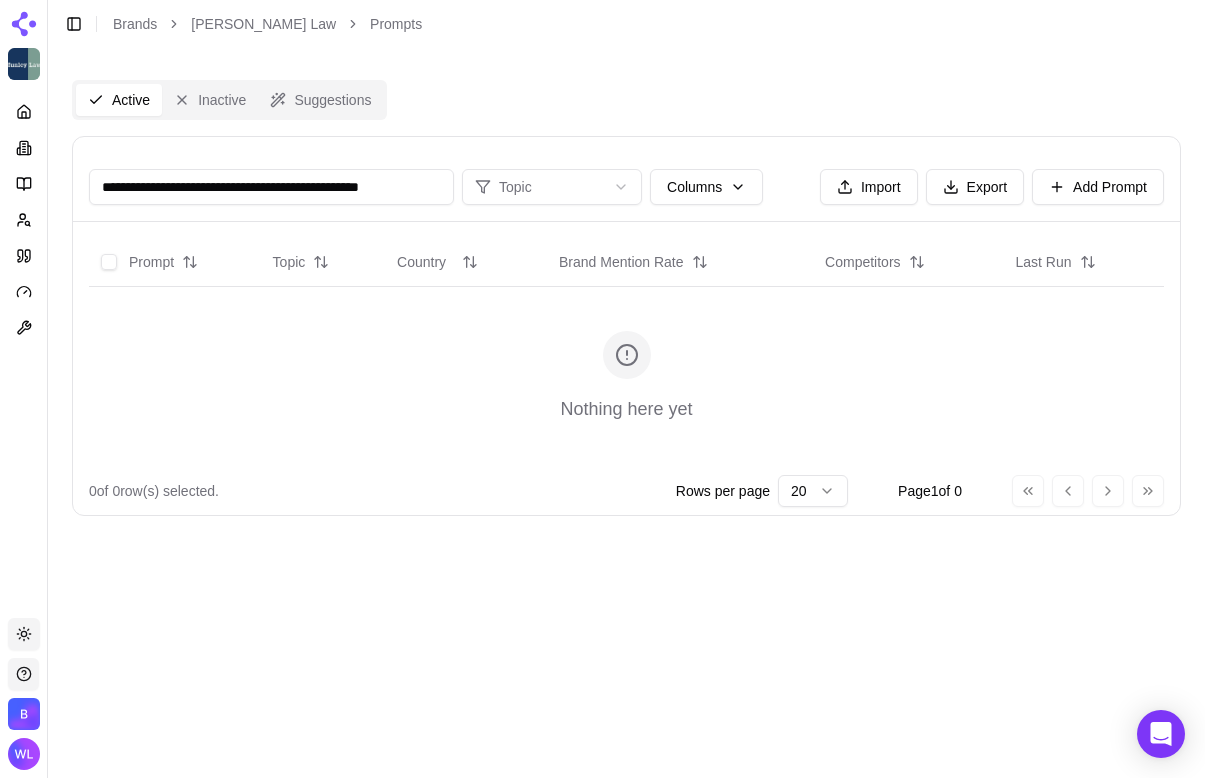 click on "**********" at bounding box center (271, 187) 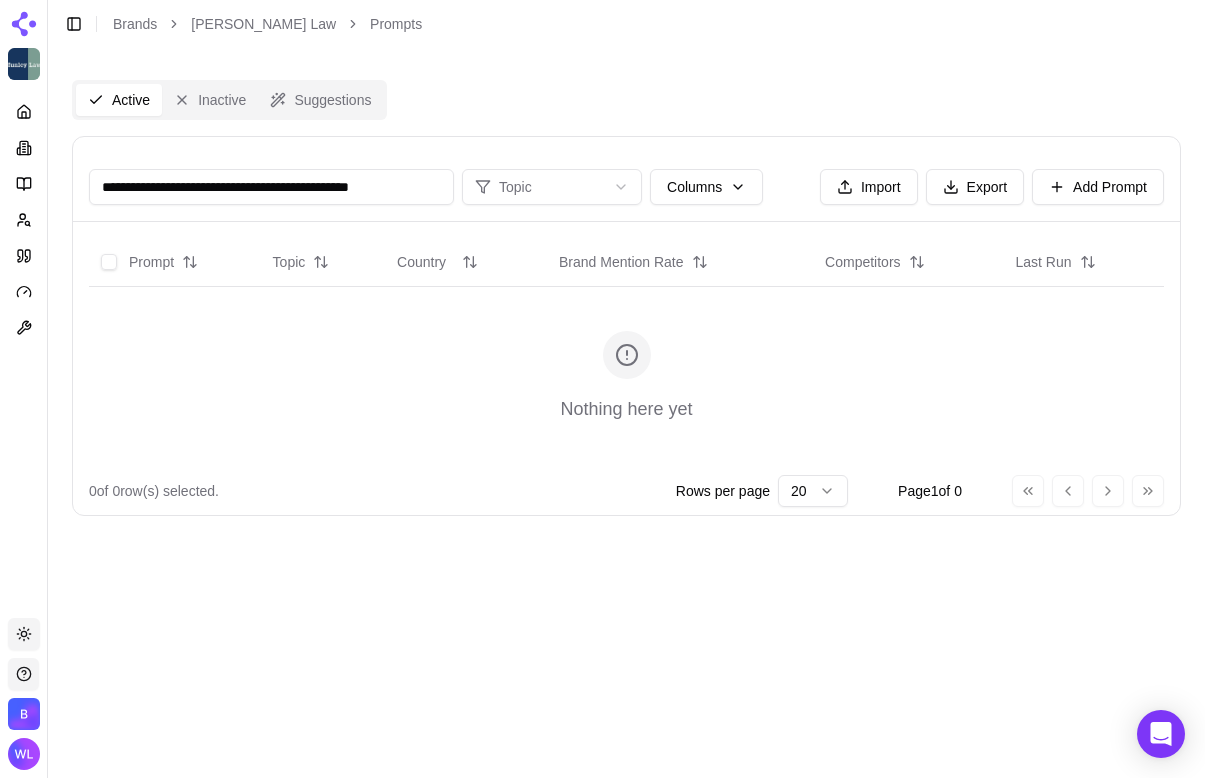 scroll, scrollTop: 0, scrollLeft: 17, axis: horizontal 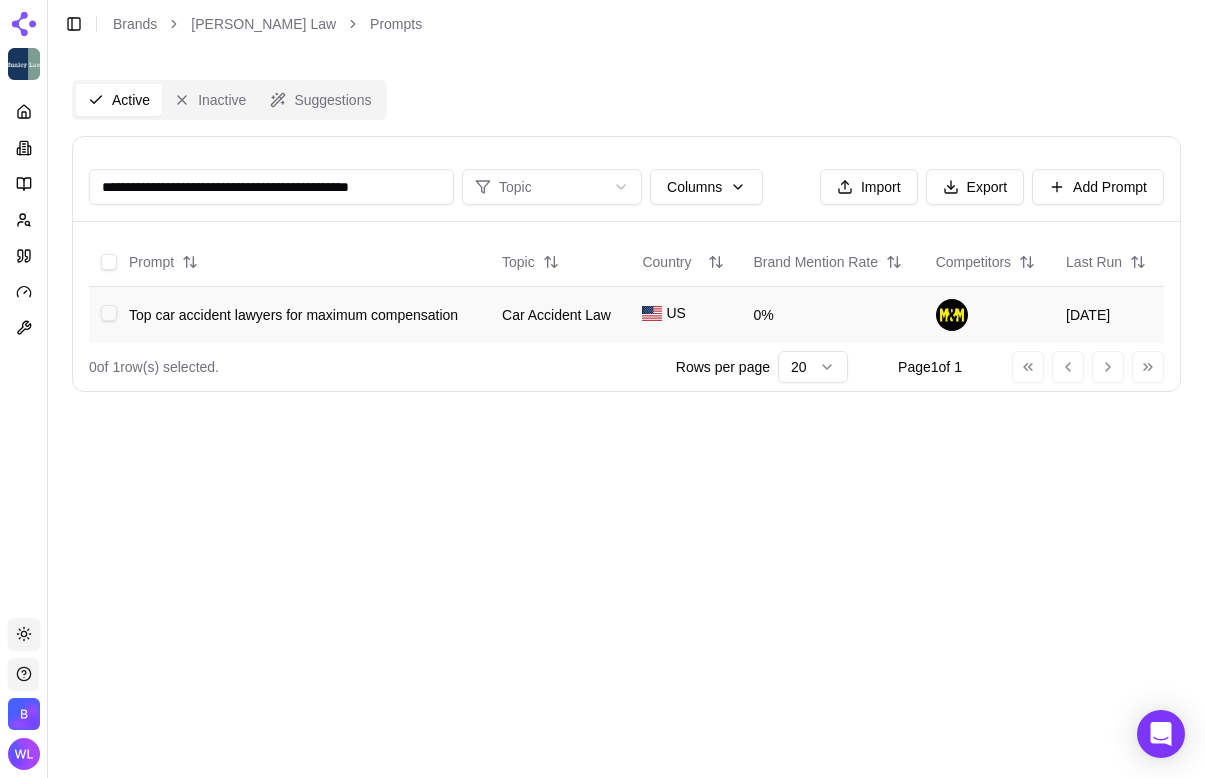 click at bounding box center [109, 313] 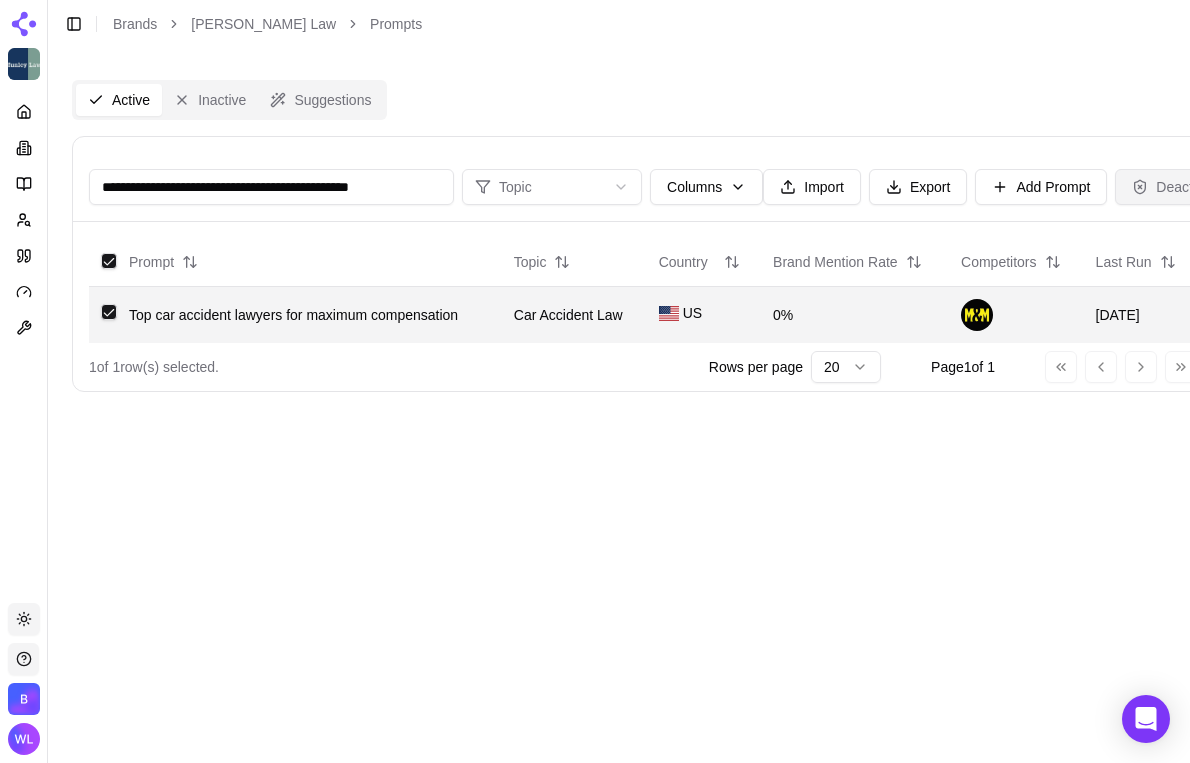 click on "Deactivate" at bounding box center (1177, 187) 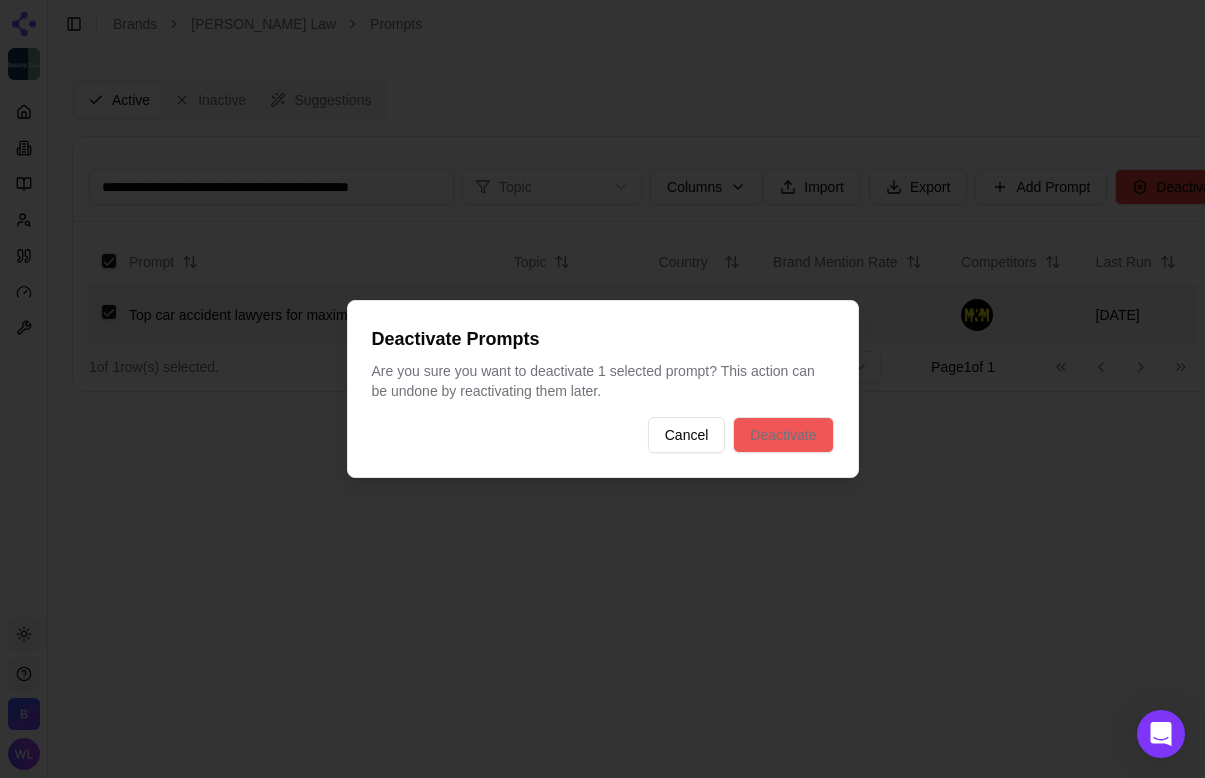 click on "Deactivate" at bounding box center [783, 435] 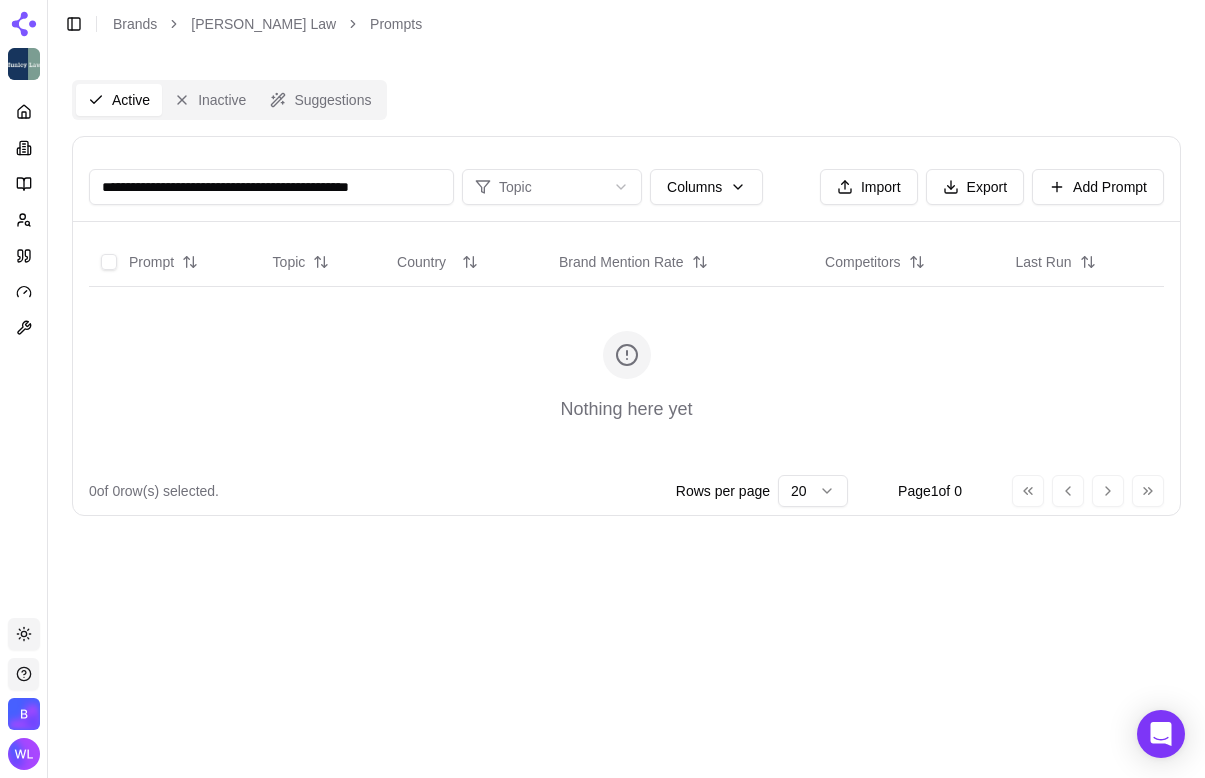 click on "**********" at bounding box center (271, 187) 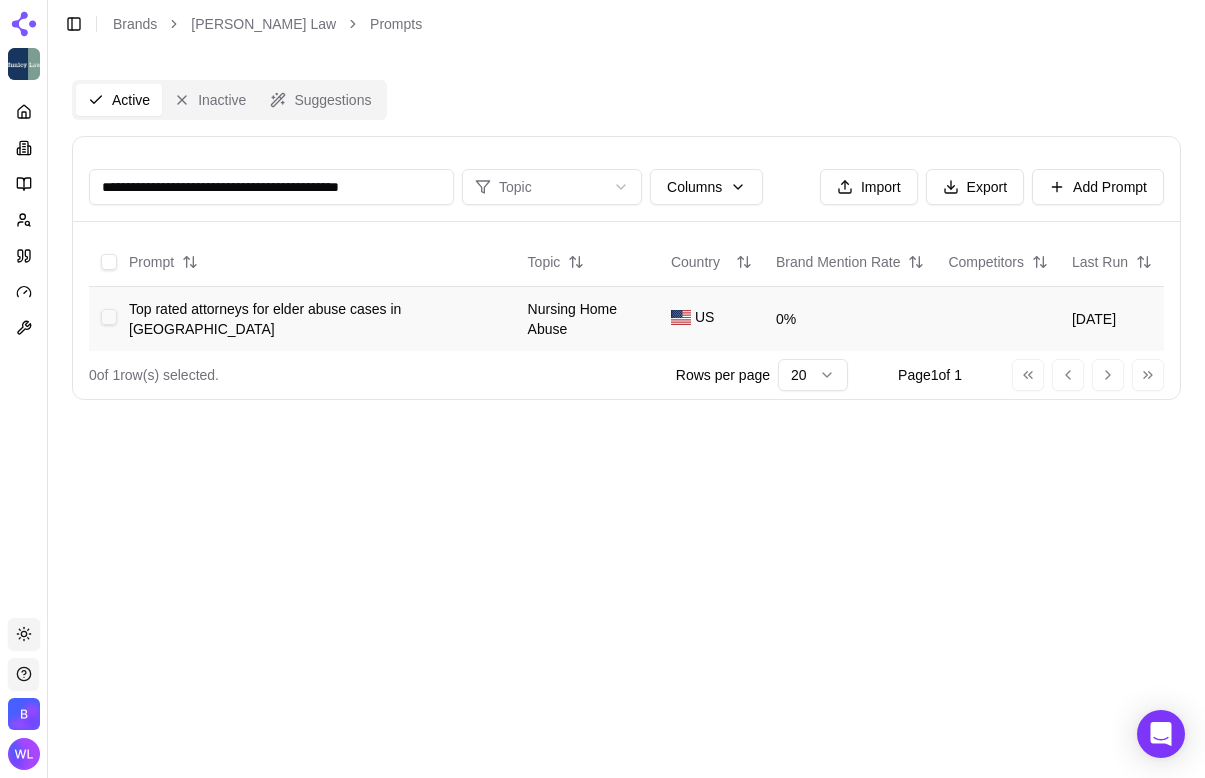click at bounding box center [109, 317] 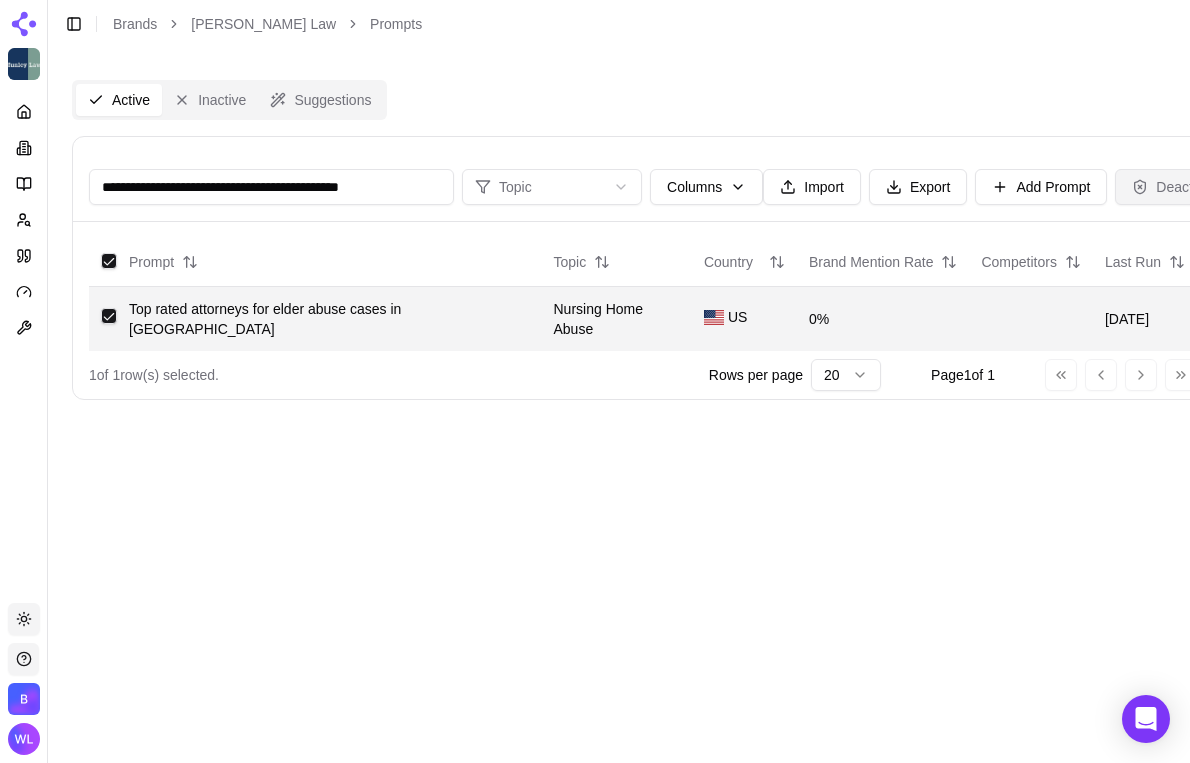 click on "Deactivate" at bounding box center (1177, 187) 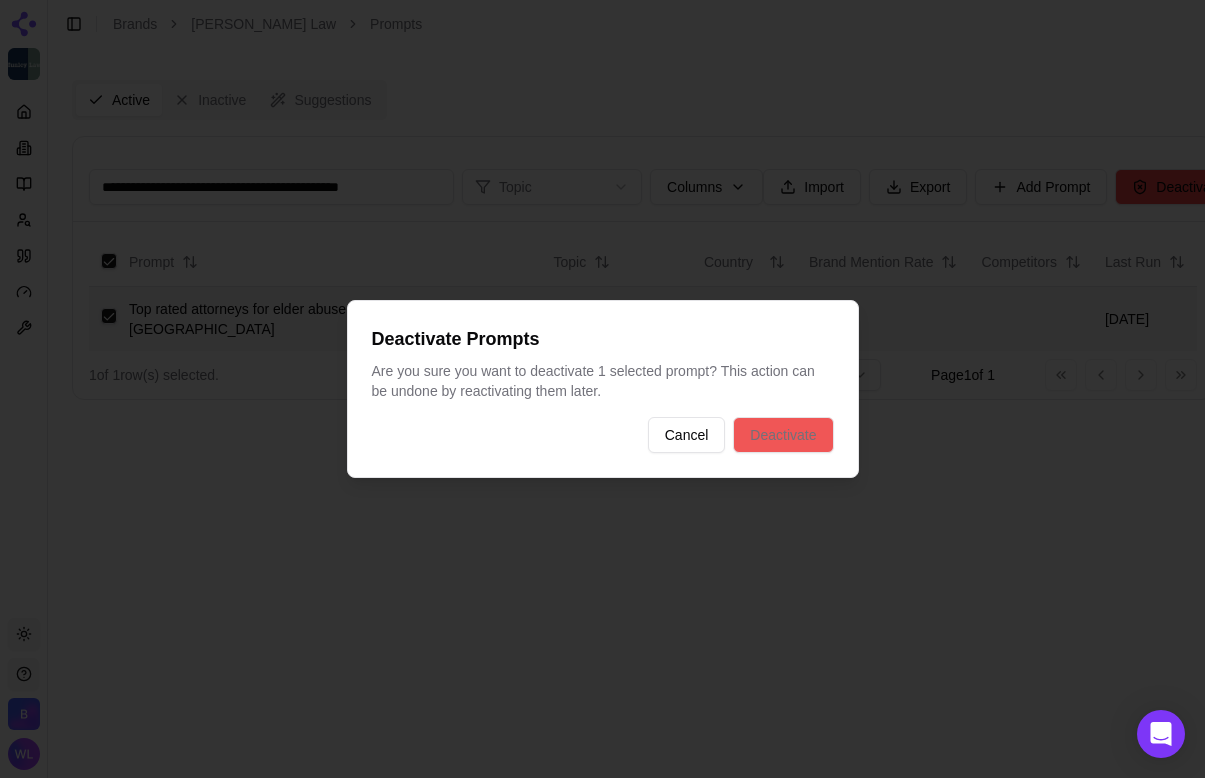 click on "Deactivate" at bounding box center (783, 435) 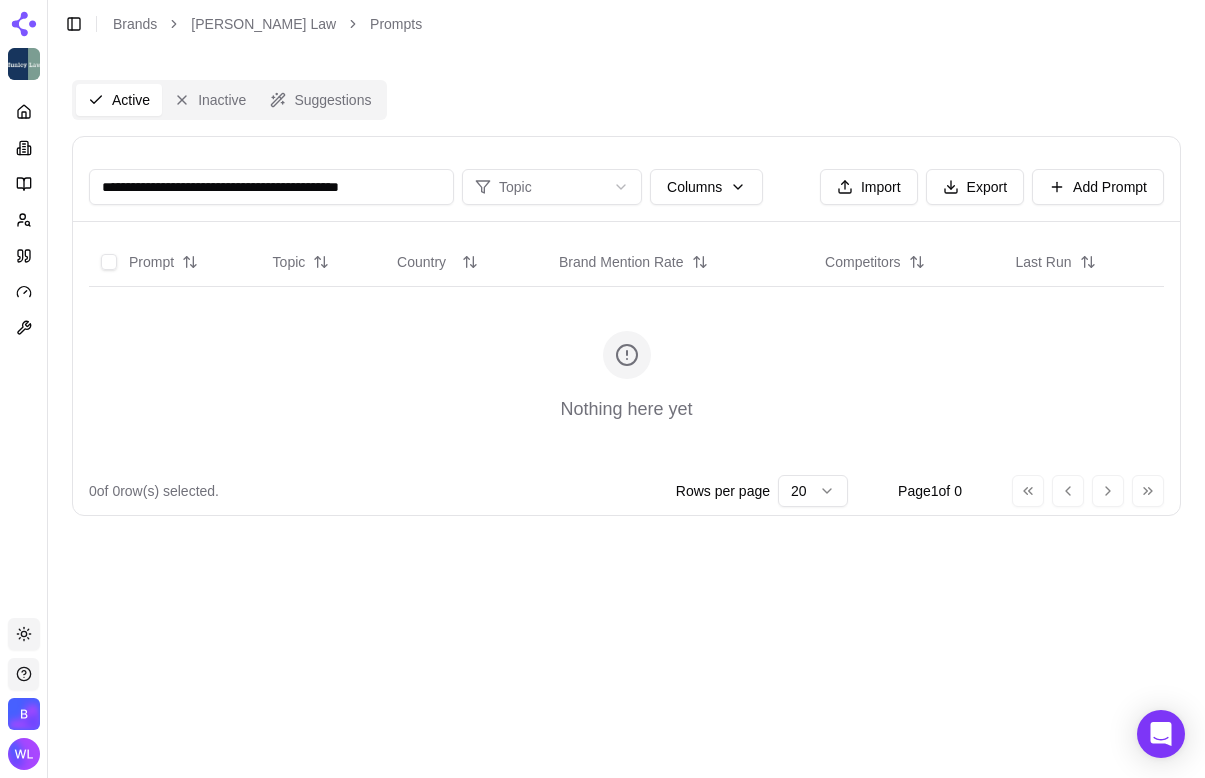 click on "**********" at bounding box center (271, 187) 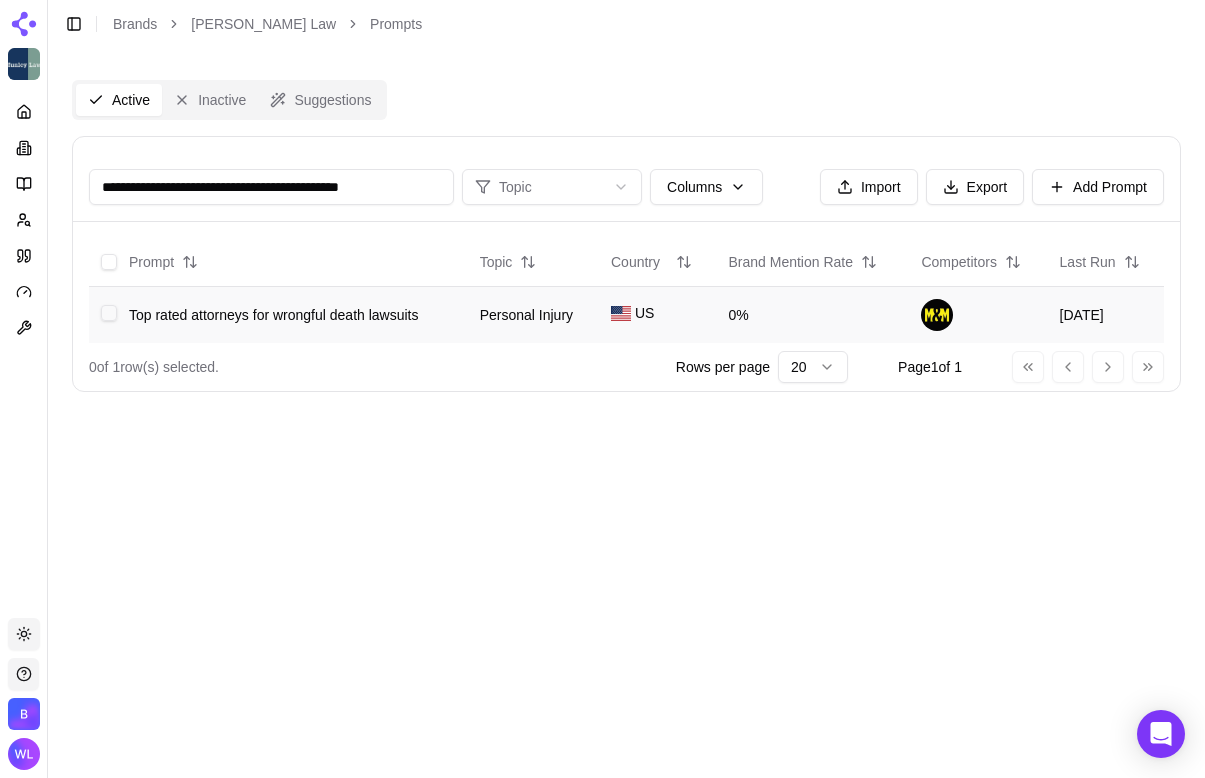 click at bounding box center [109, 313] 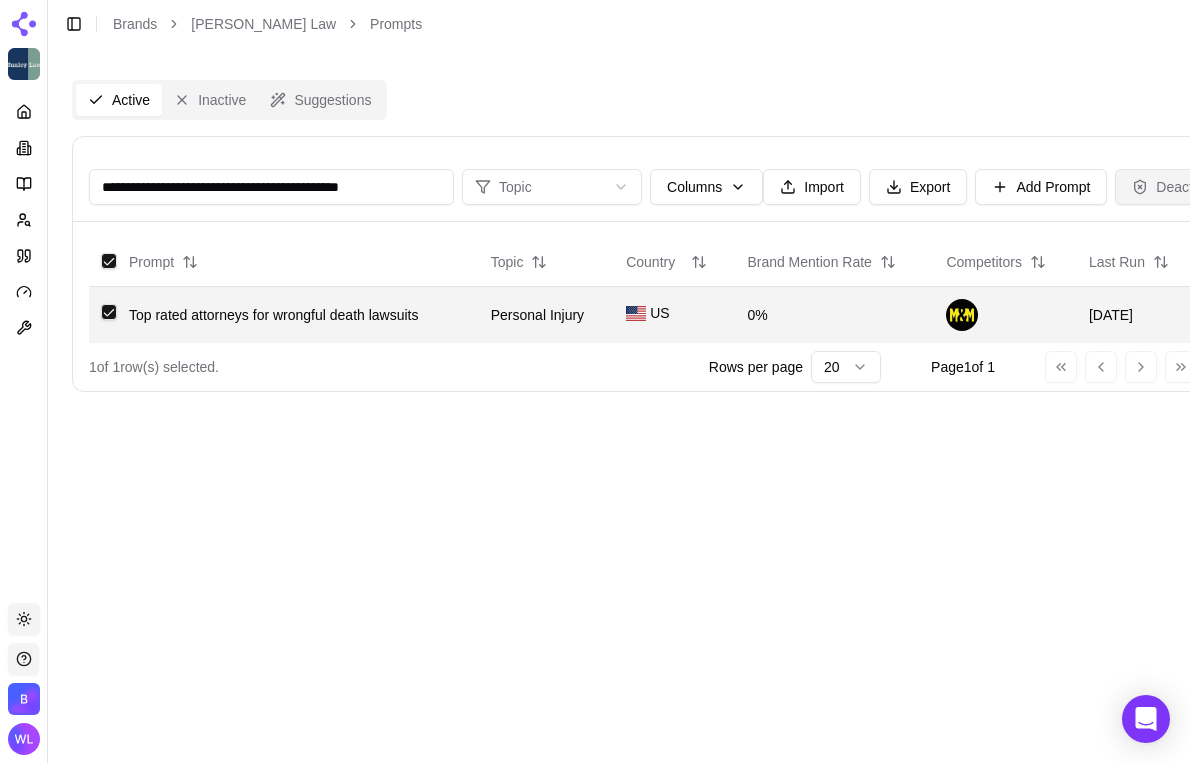 click on "Deactivate" at bounding box center (1177, 187) 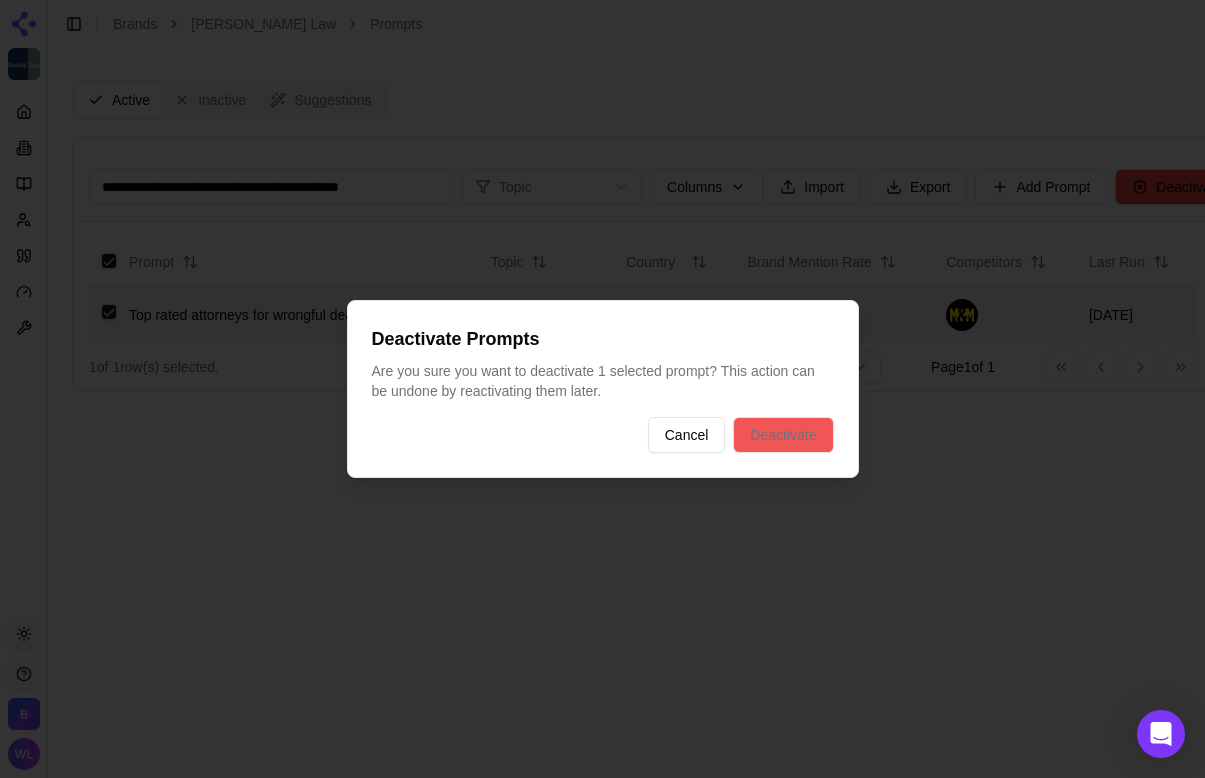 click on "Deactivate" at bounding box center [783, 435] 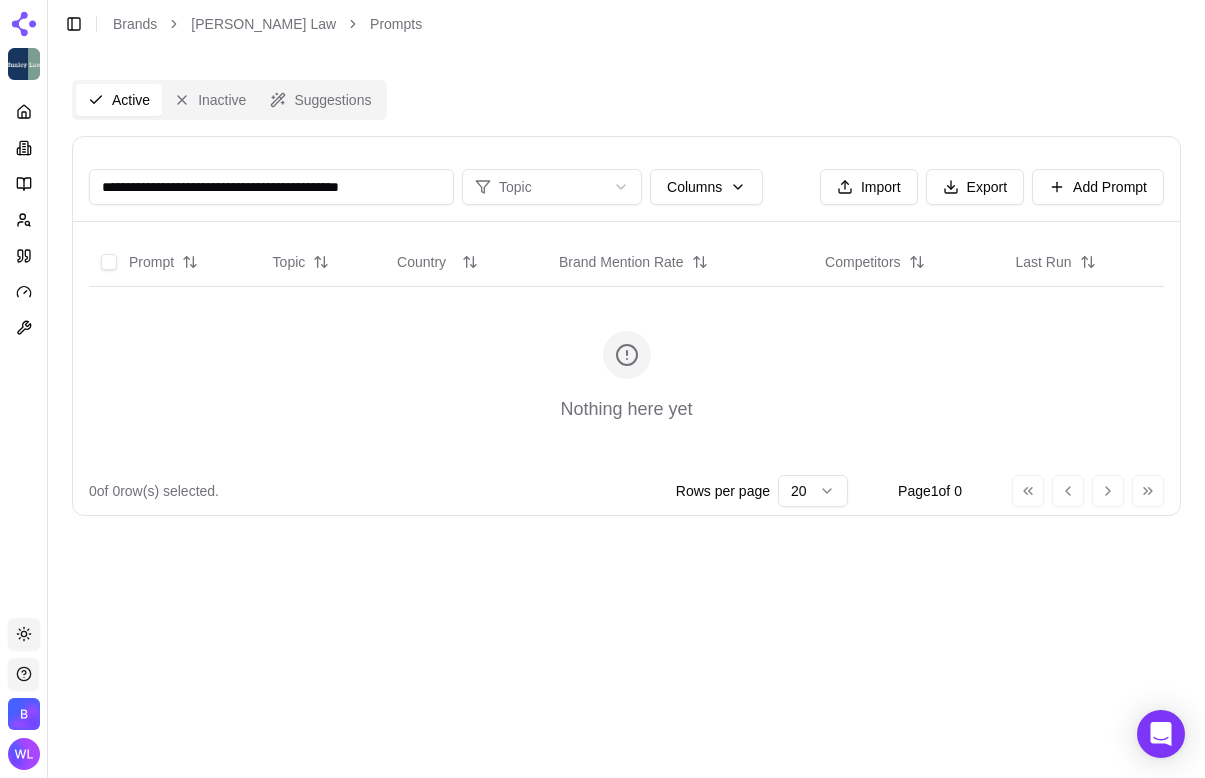 click on "**********" at bounding box center [271, 187] 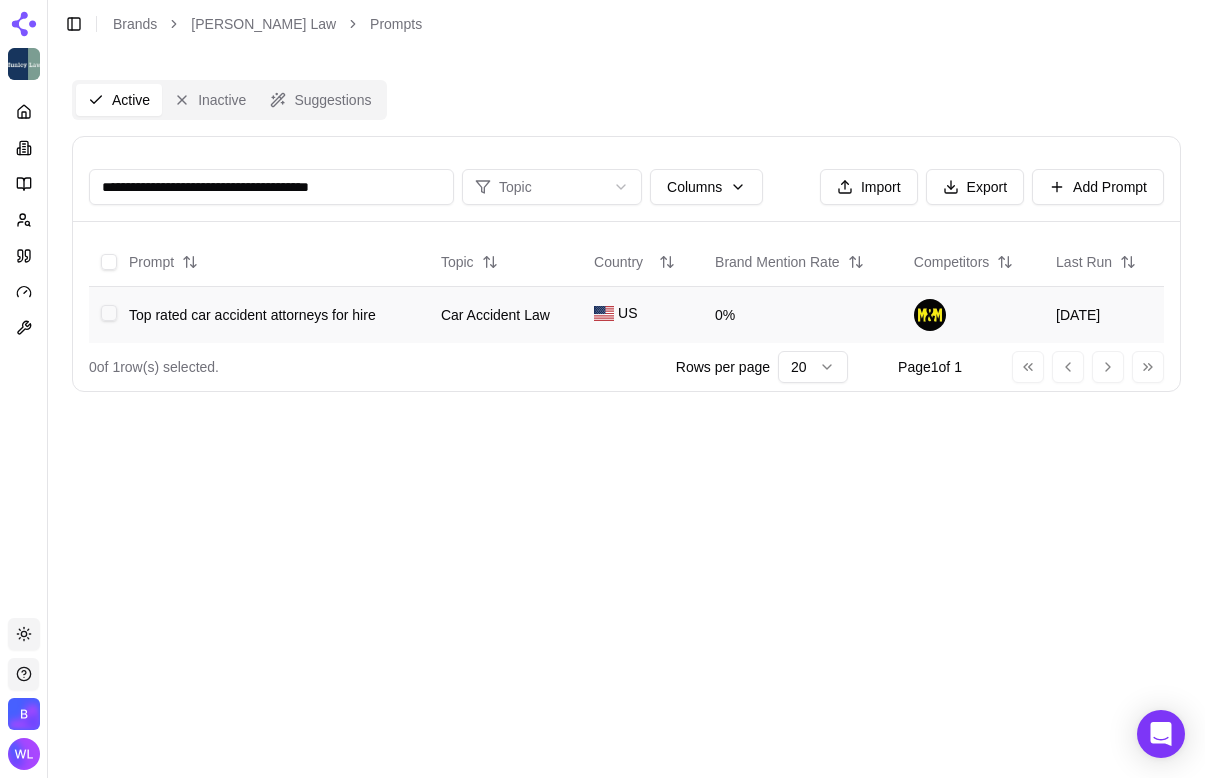 click at bounding box center (109, 313) 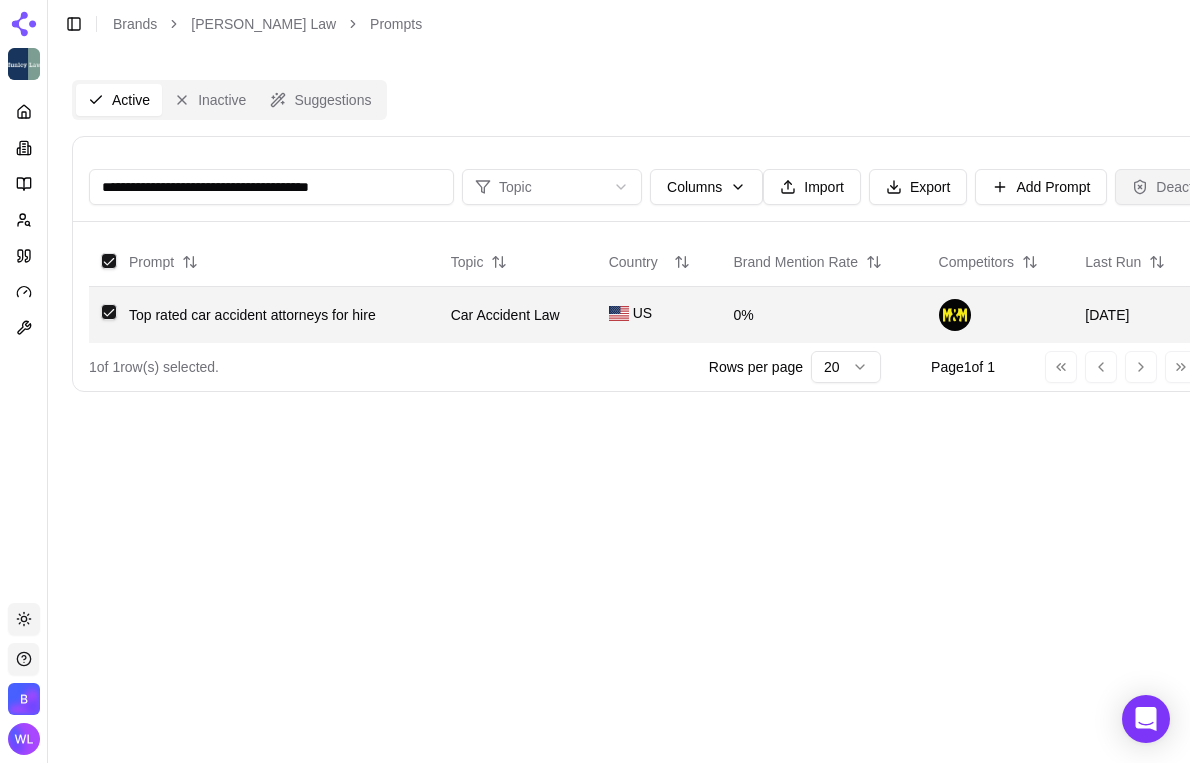 click on "Deactivate" at bounding box center [1177, 187] 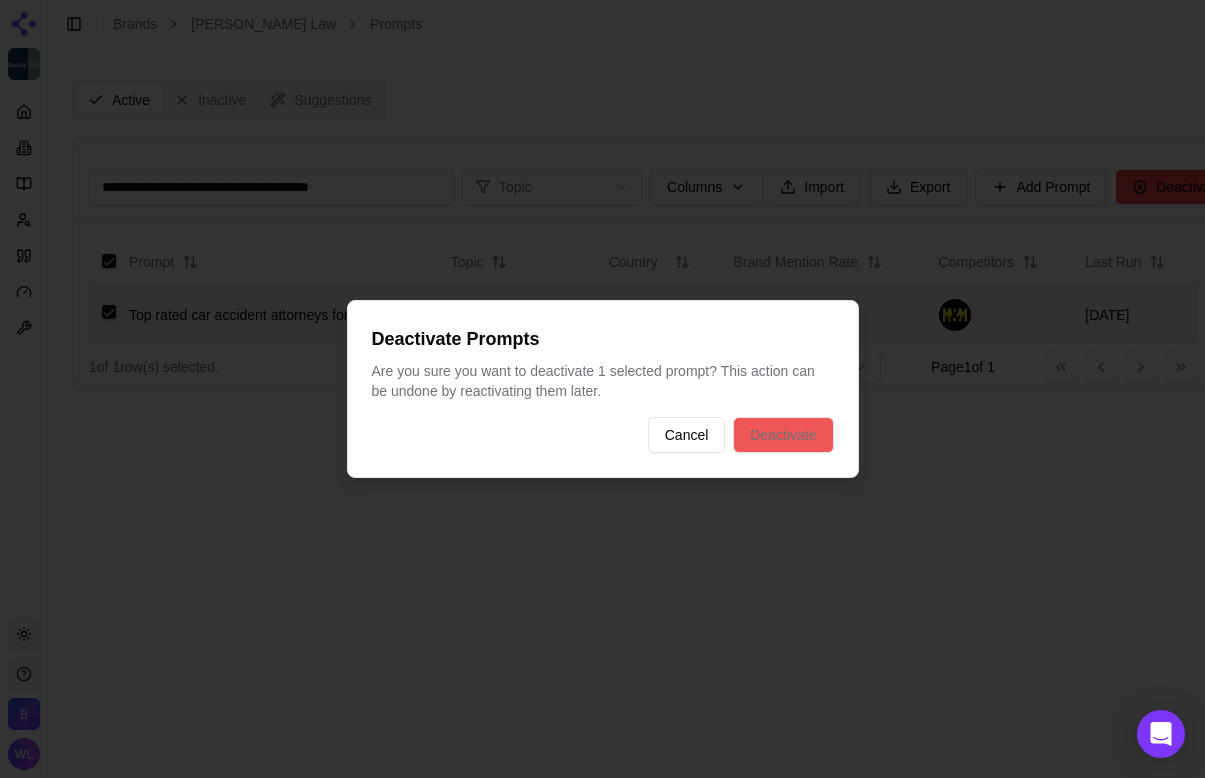 click on "Deactivate" at bounding box center (783, 435) 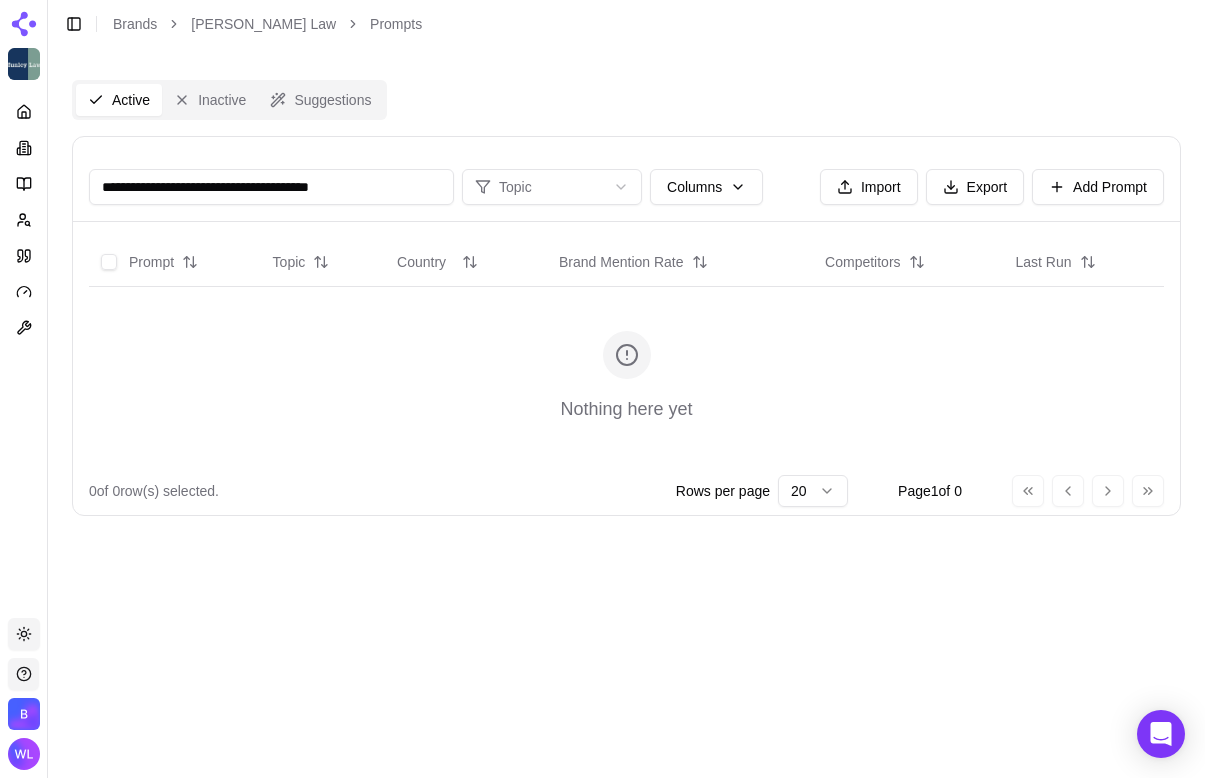 click on "**********" at bounding box center [271, 187] 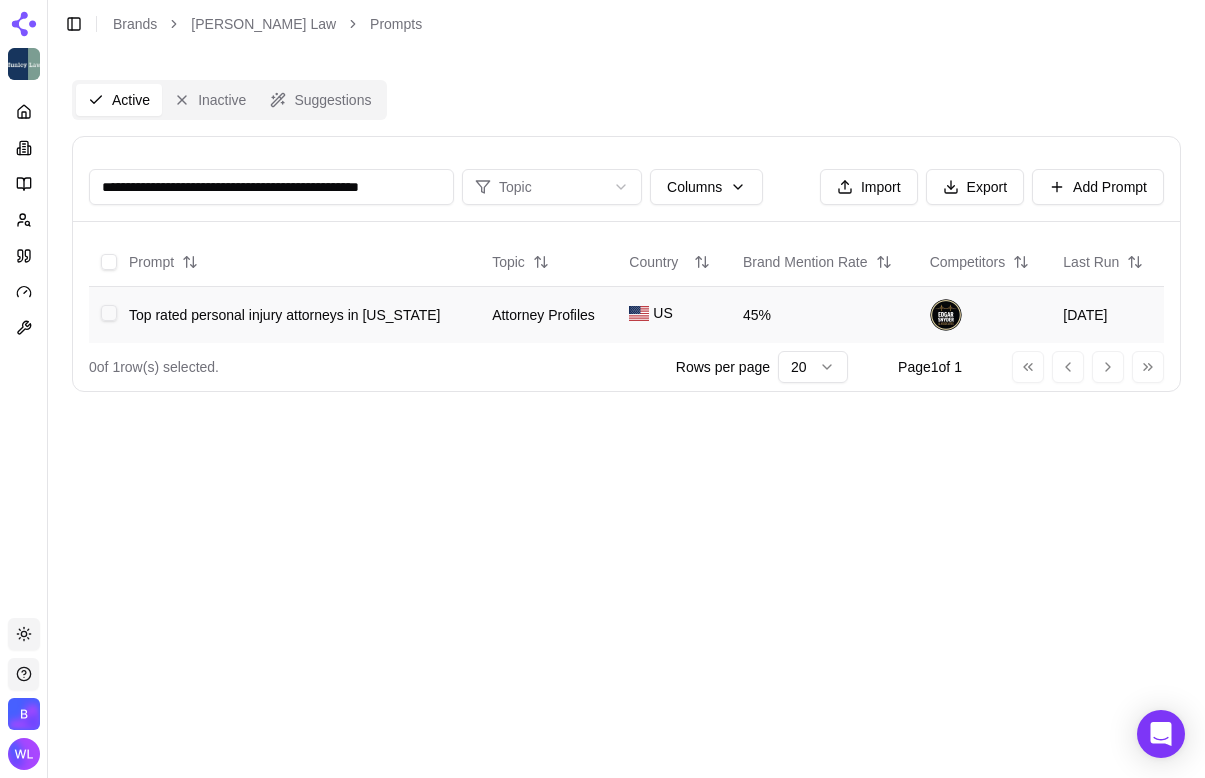 scroll, scrollTop: 0, scrollLeft: 0, axis: both 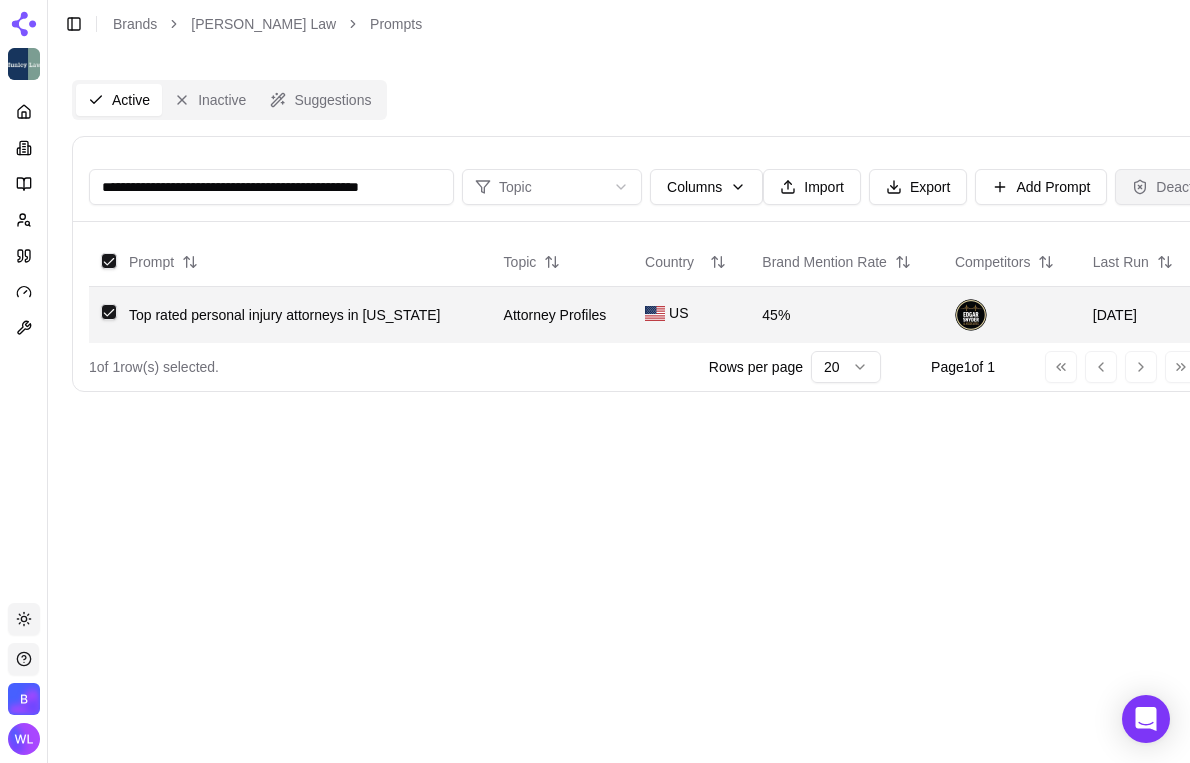 click on "Deactivate" at bounding box center (1177, 187) 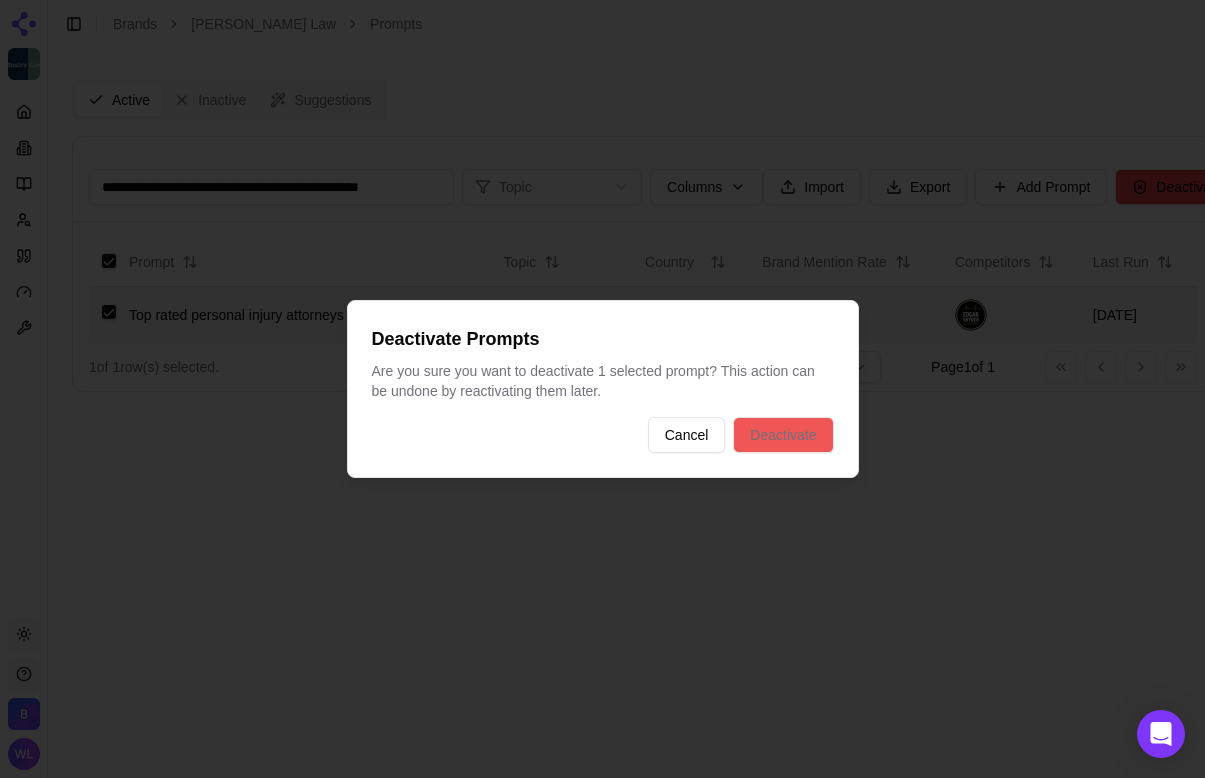 click on "Deactivate" at bounding box center [783, 435] 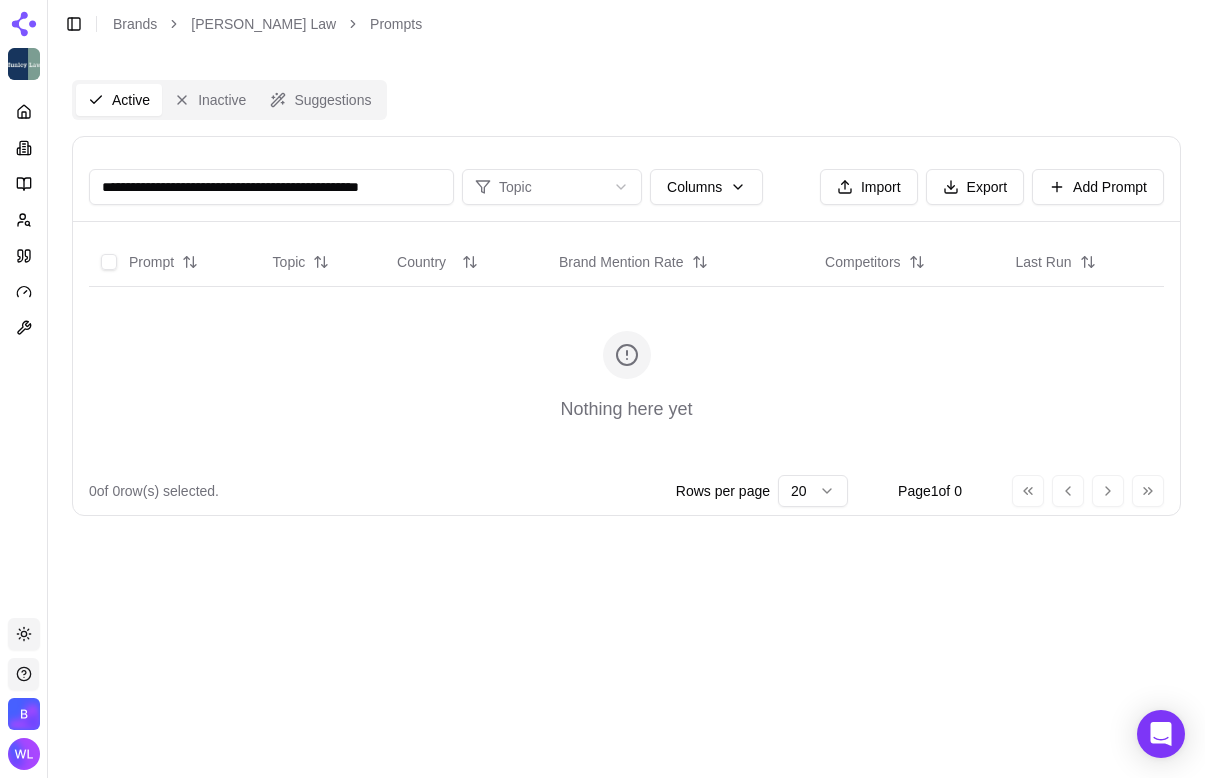 click on "**********" at bounding box center [271, 187] 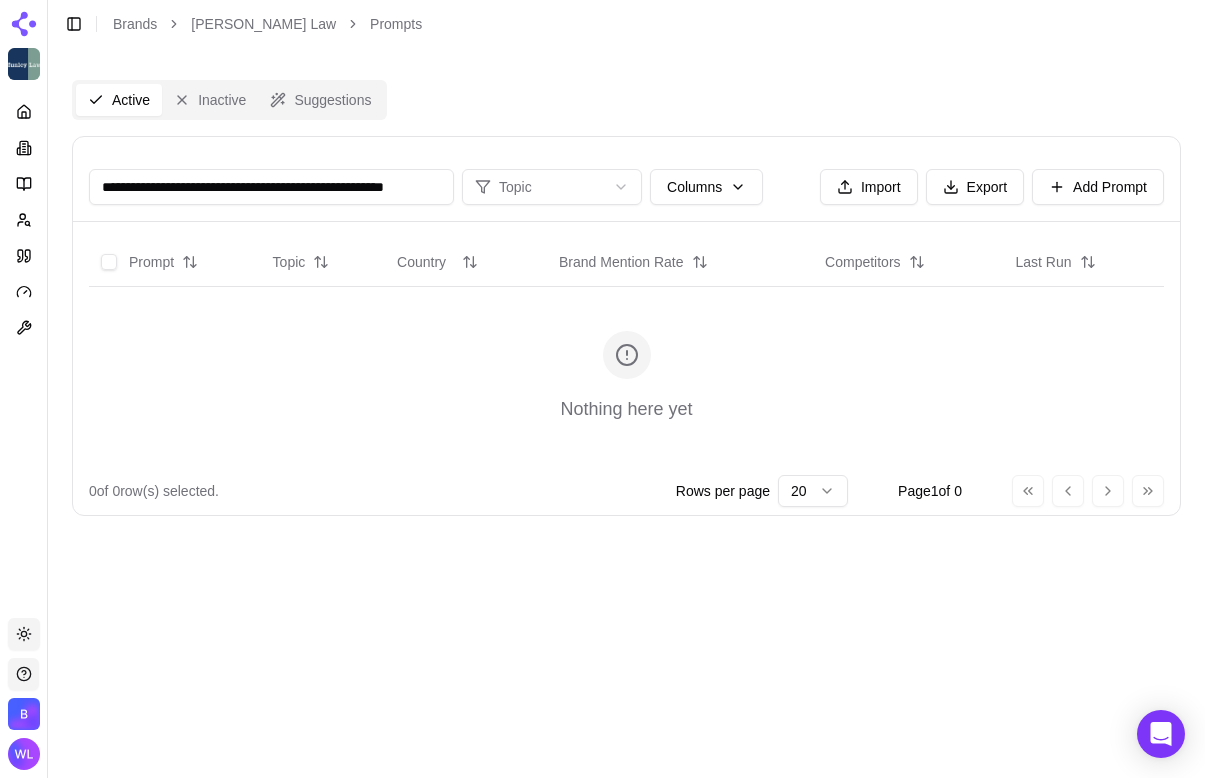 scroll, scrollTop: 0, scrollLeft: 56, axis: horizontal 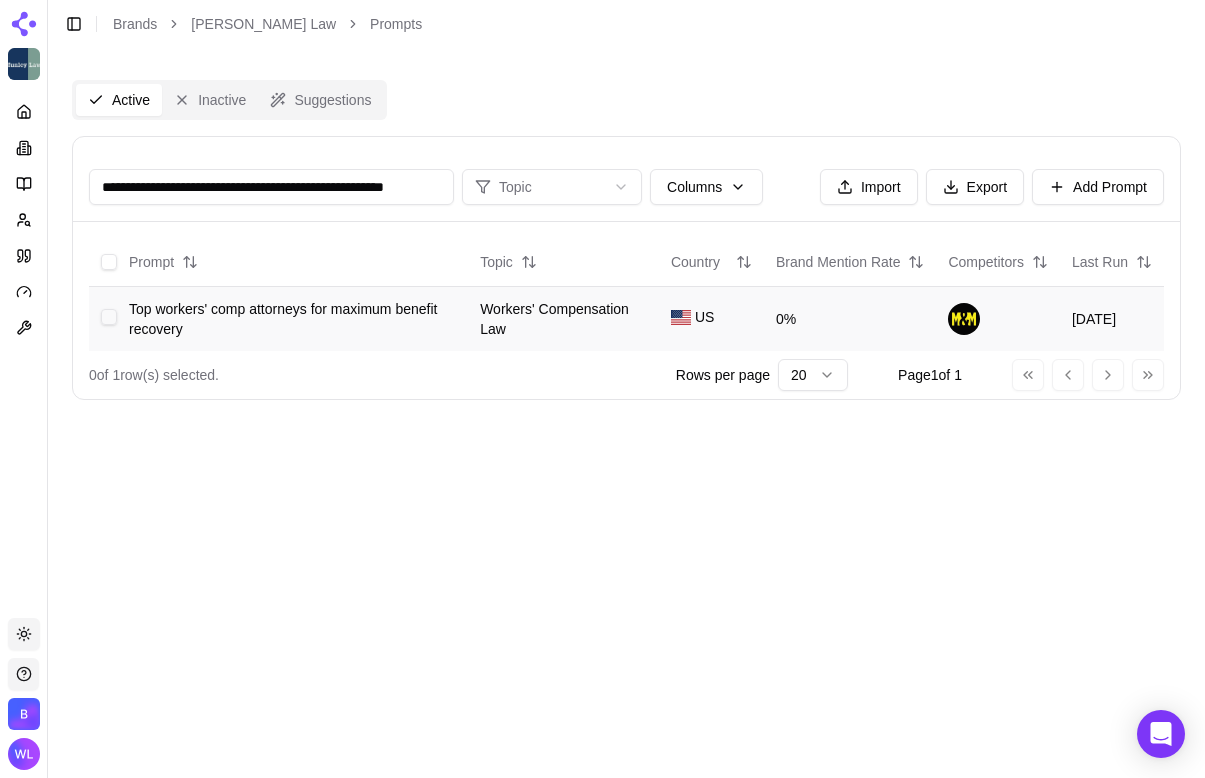 click at bounding box center [109, 317] 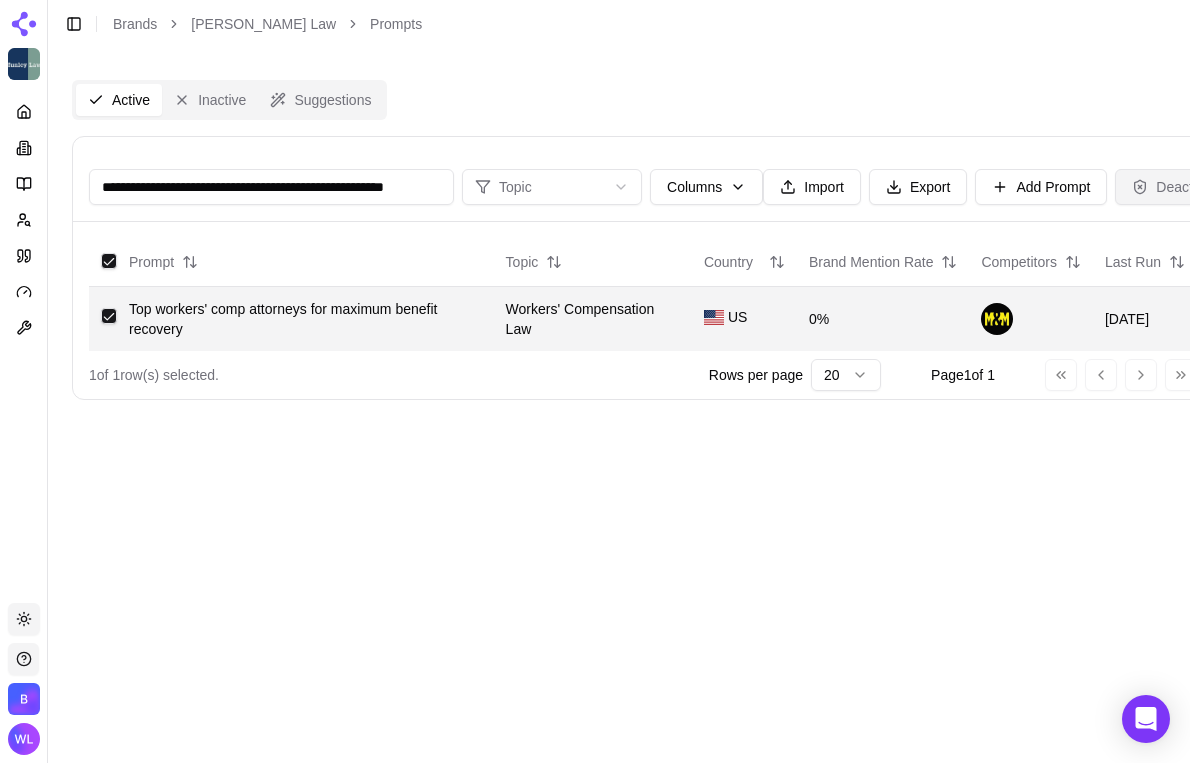click on "Deactivate" at bounding box center [1177, 187] 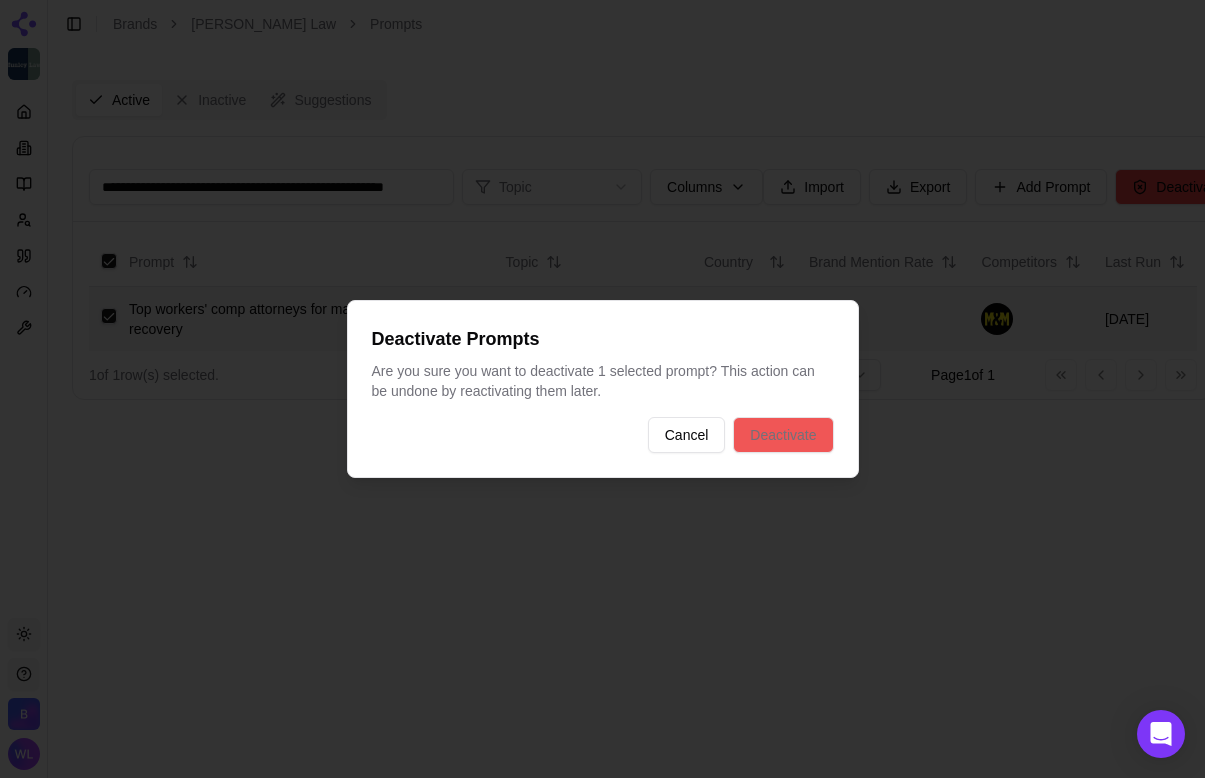 click on "Deactivate" at bounding box center (783, 435) 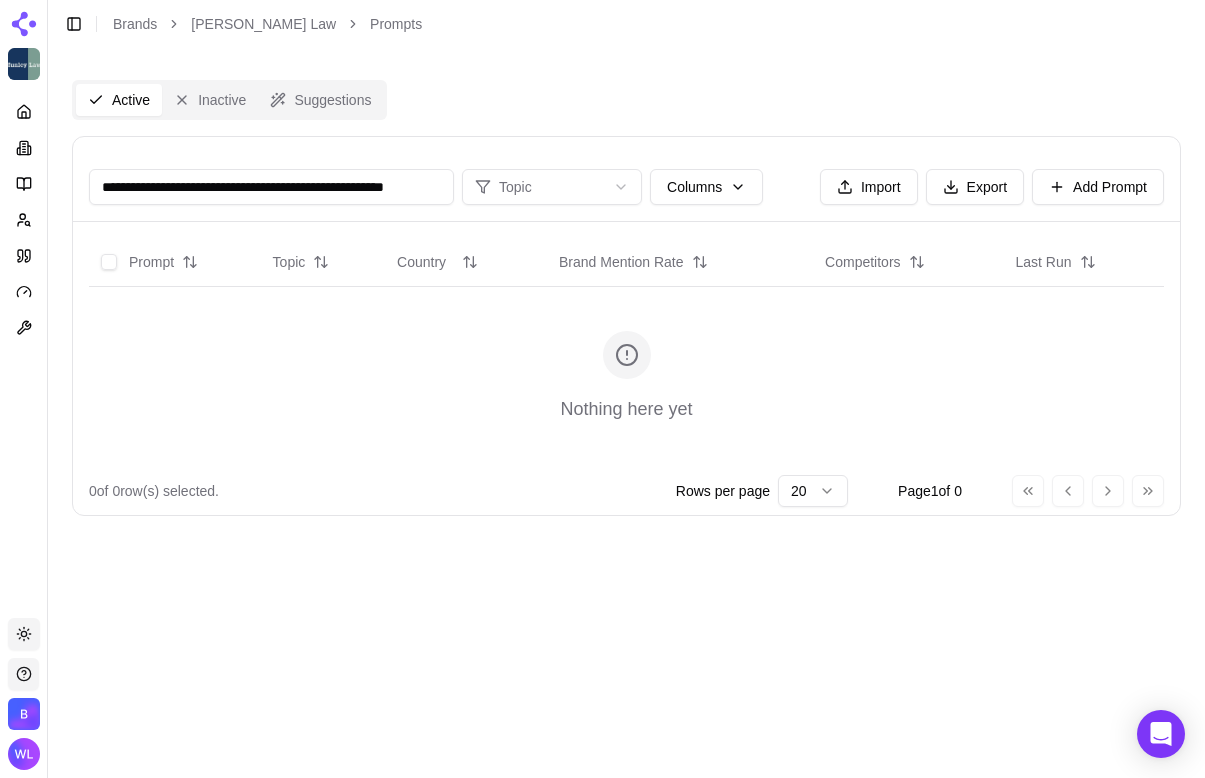 click on "**********" at bounding box center (271, 187) 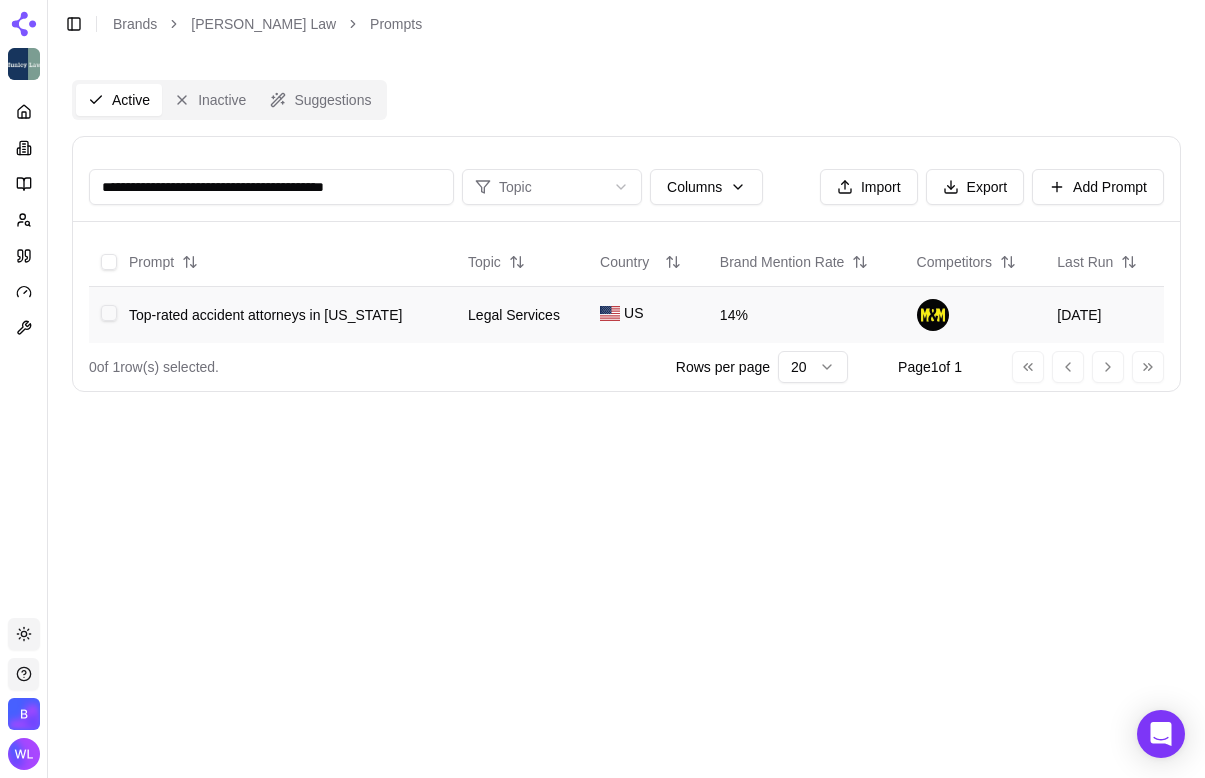 click at bounding box center (109, 313) 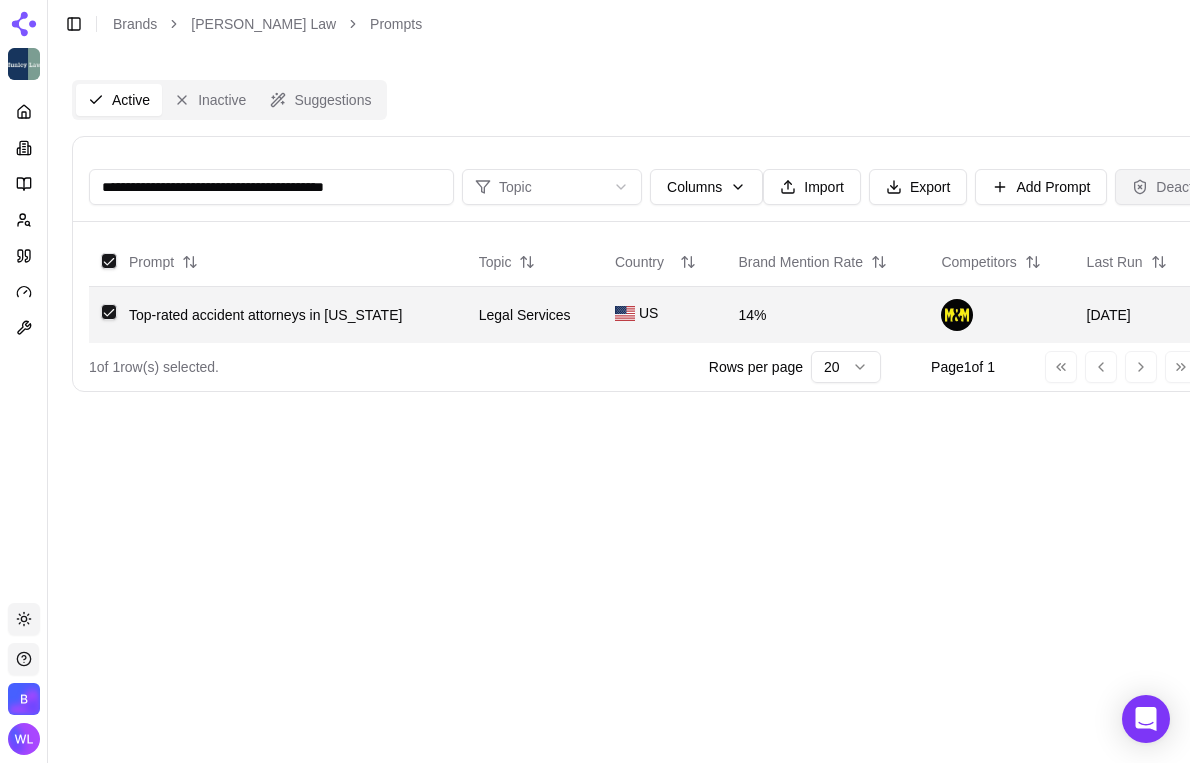 click on "Deactivate" at bounding box center [1177, 187] 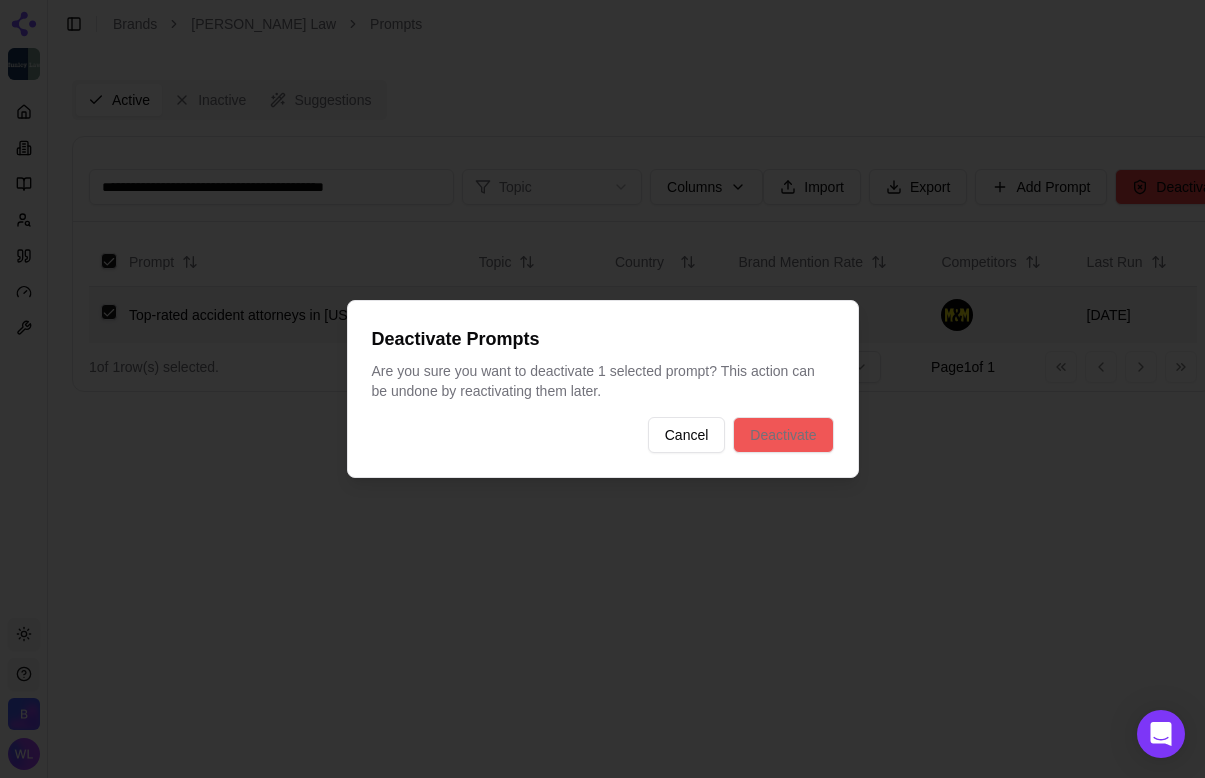 click on "Deactivate" at bounding box center (783, 435) 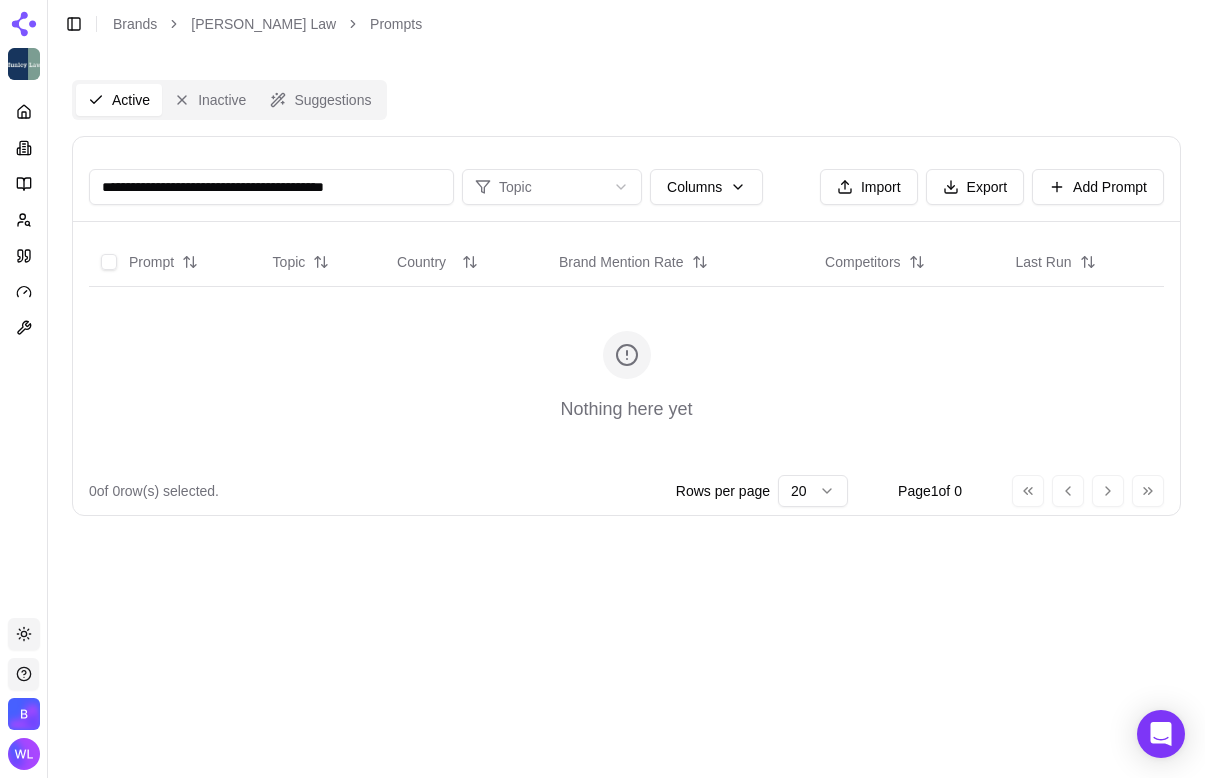 click on "**********" at bounding box center [271, 187] 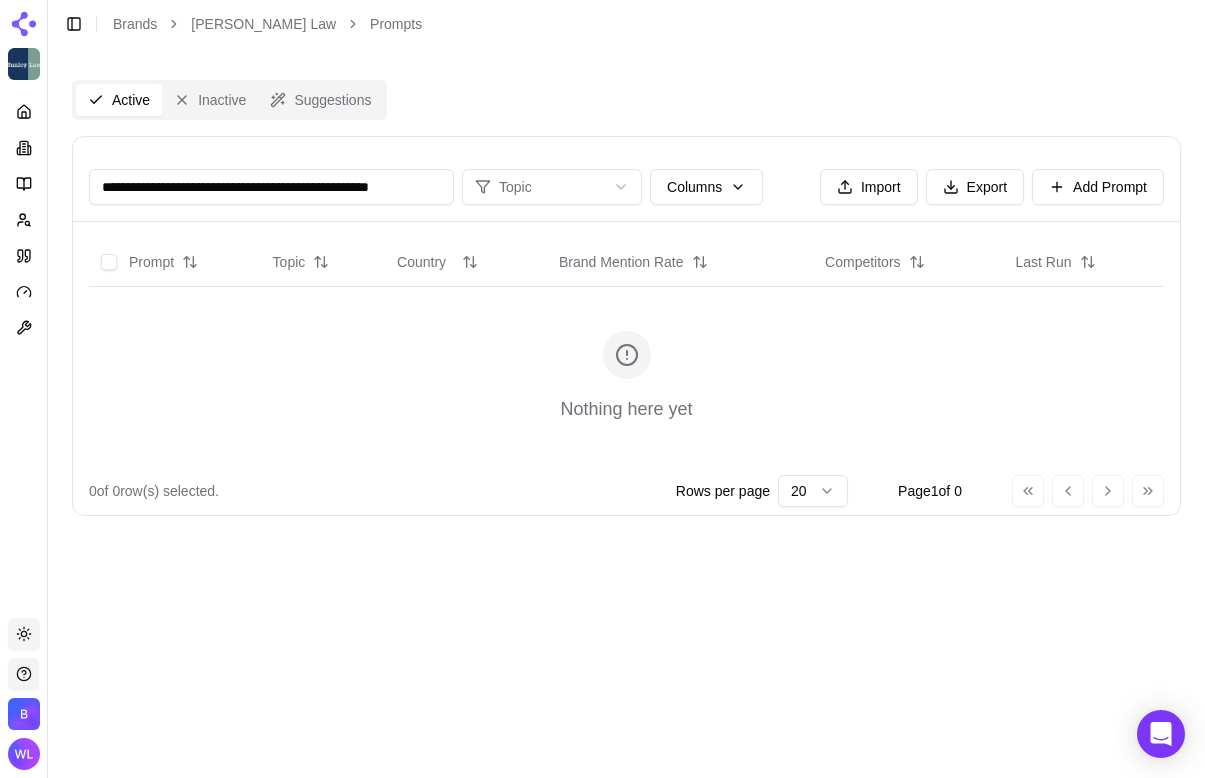 scroll, scrollTop: 0, scrollLeft: 28, axis: horizontal 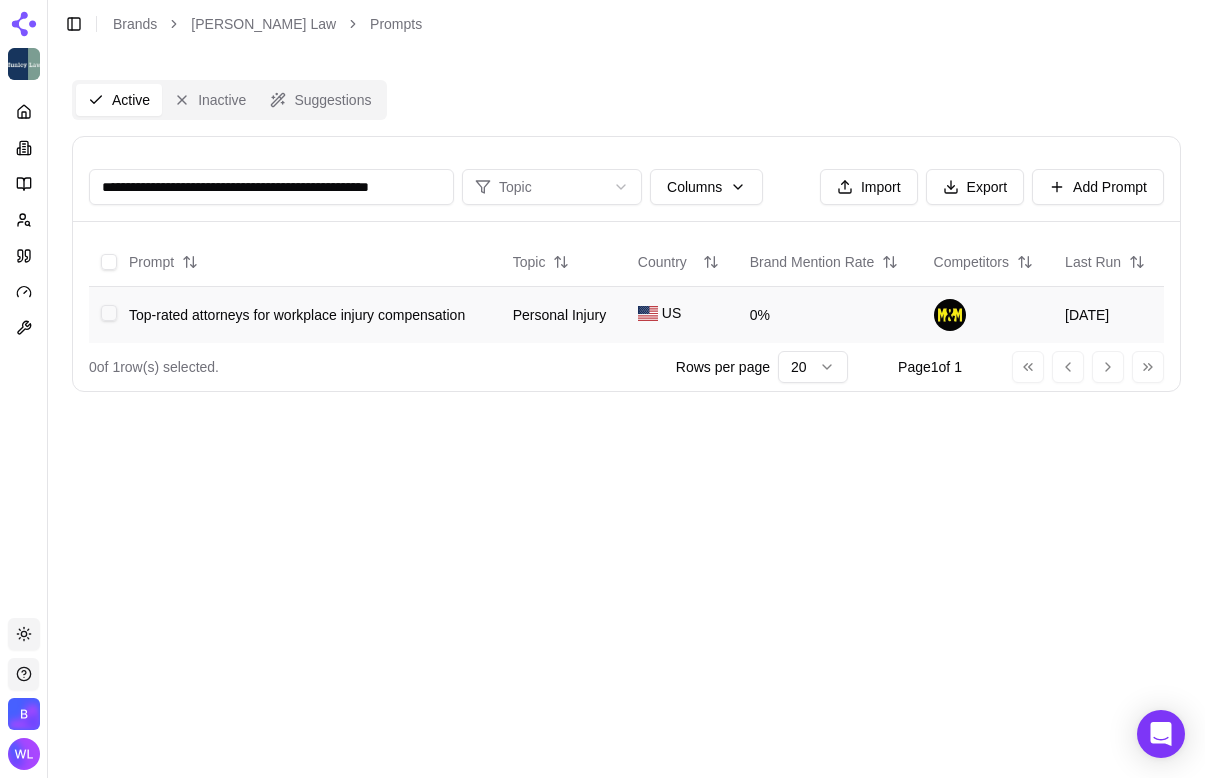 click at bounding box center [109, 313] 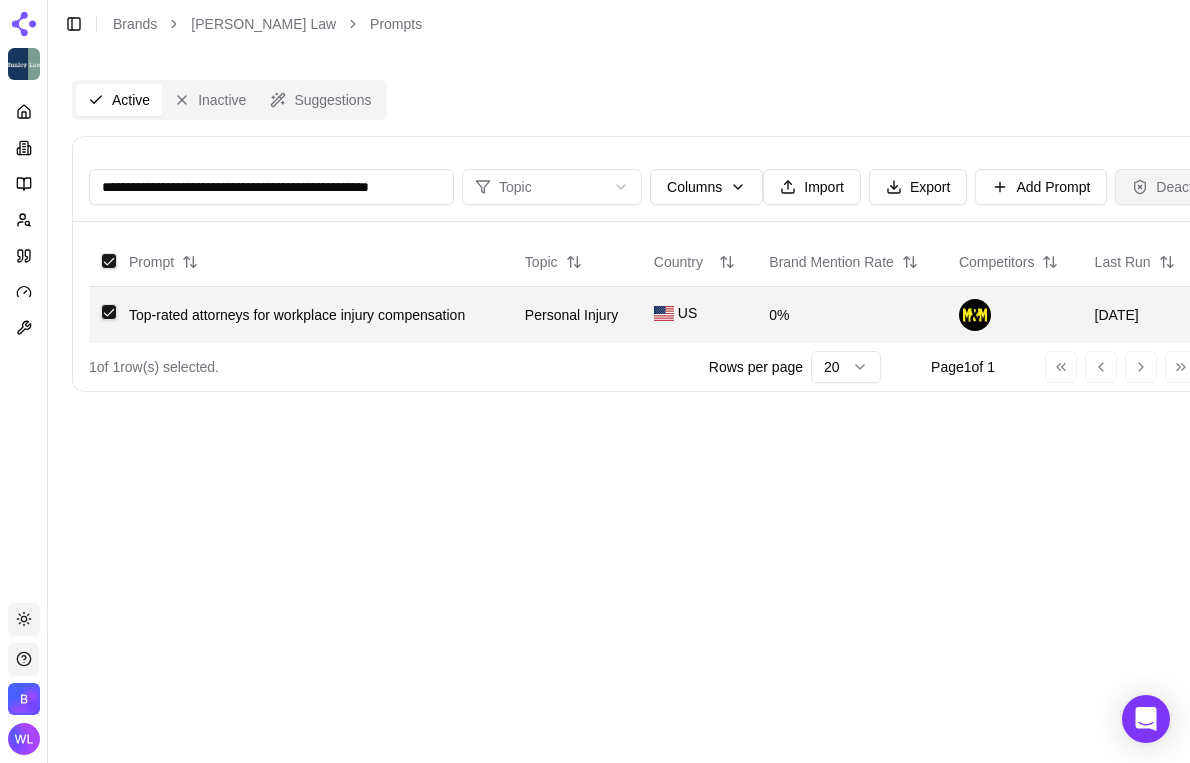 click on "Deactivate" at bounding box center (1177, 187) 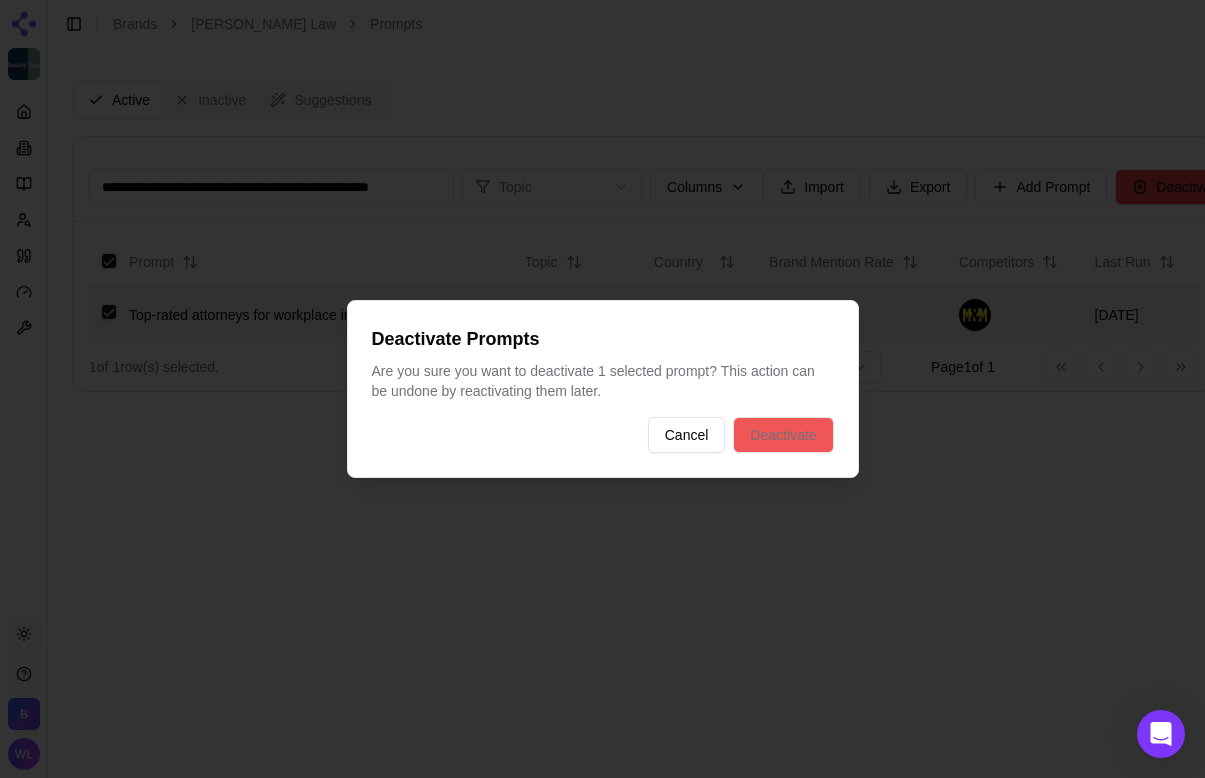 click on "Deactivate" at bounding box center (783, 435) 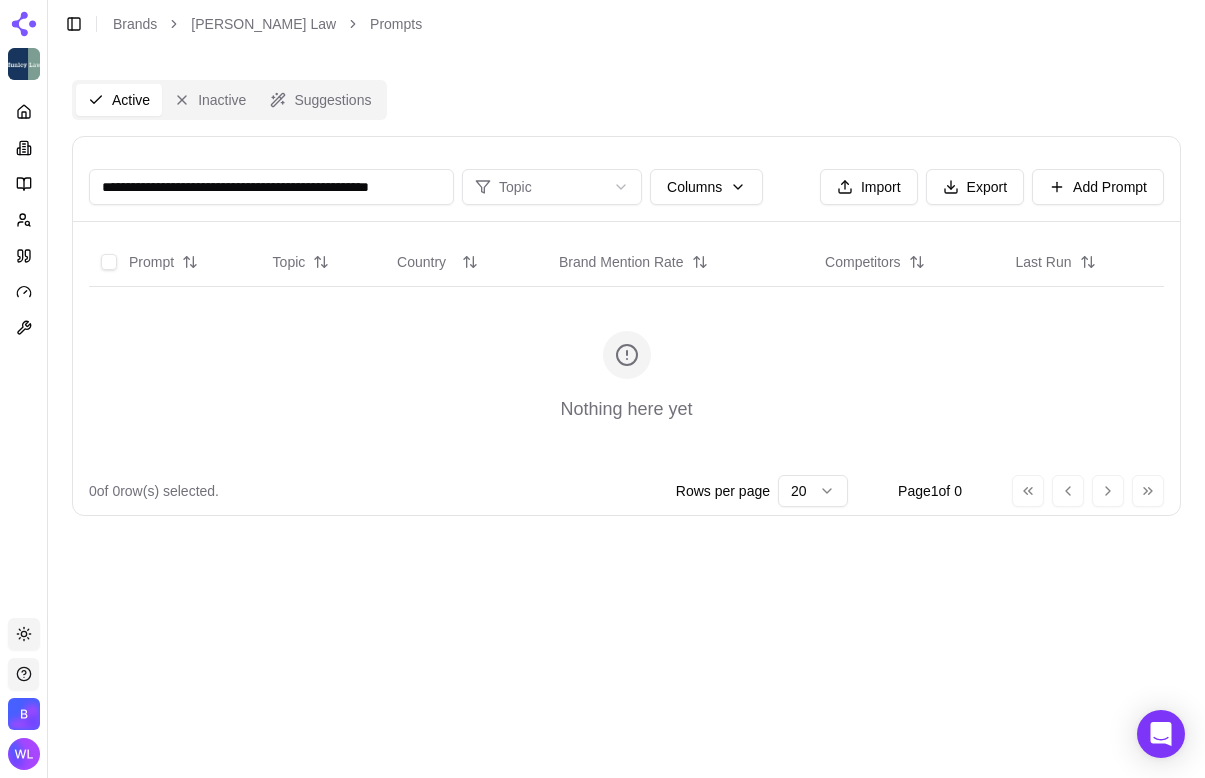 click on "**********" at bounding box center [271, 187] 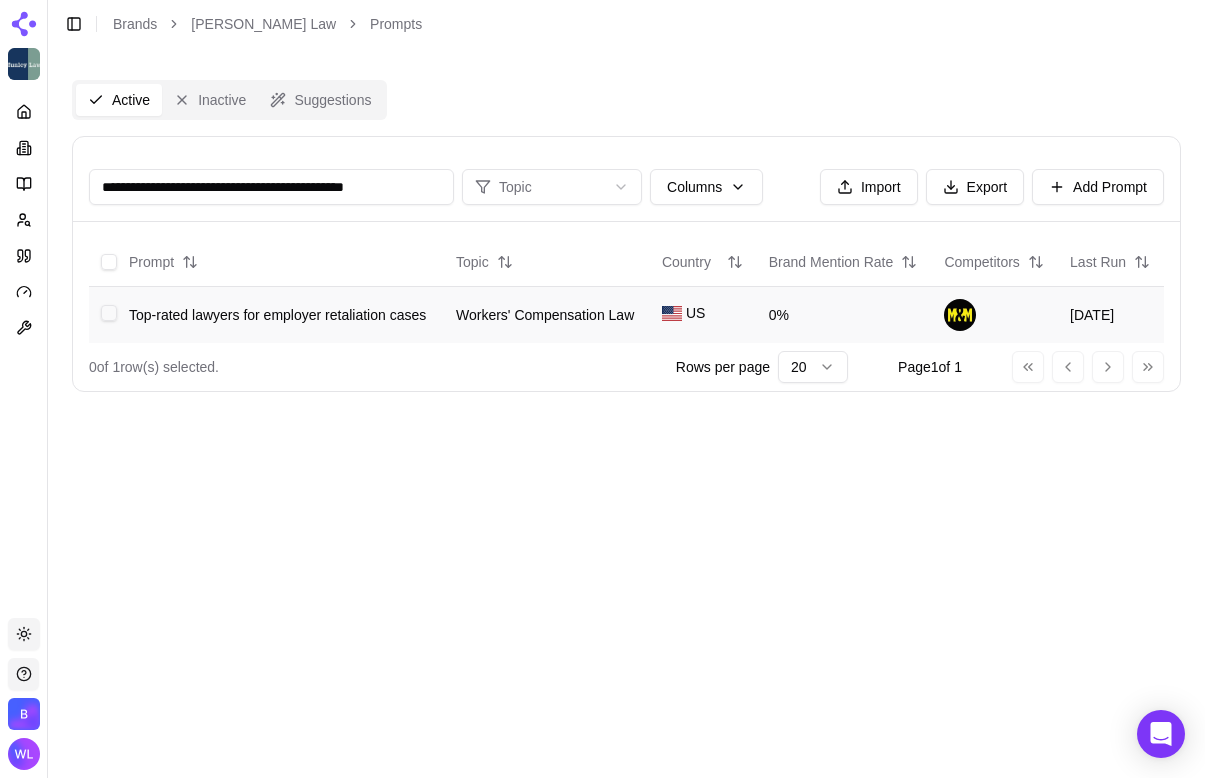 click at bounding box center [109, 313] 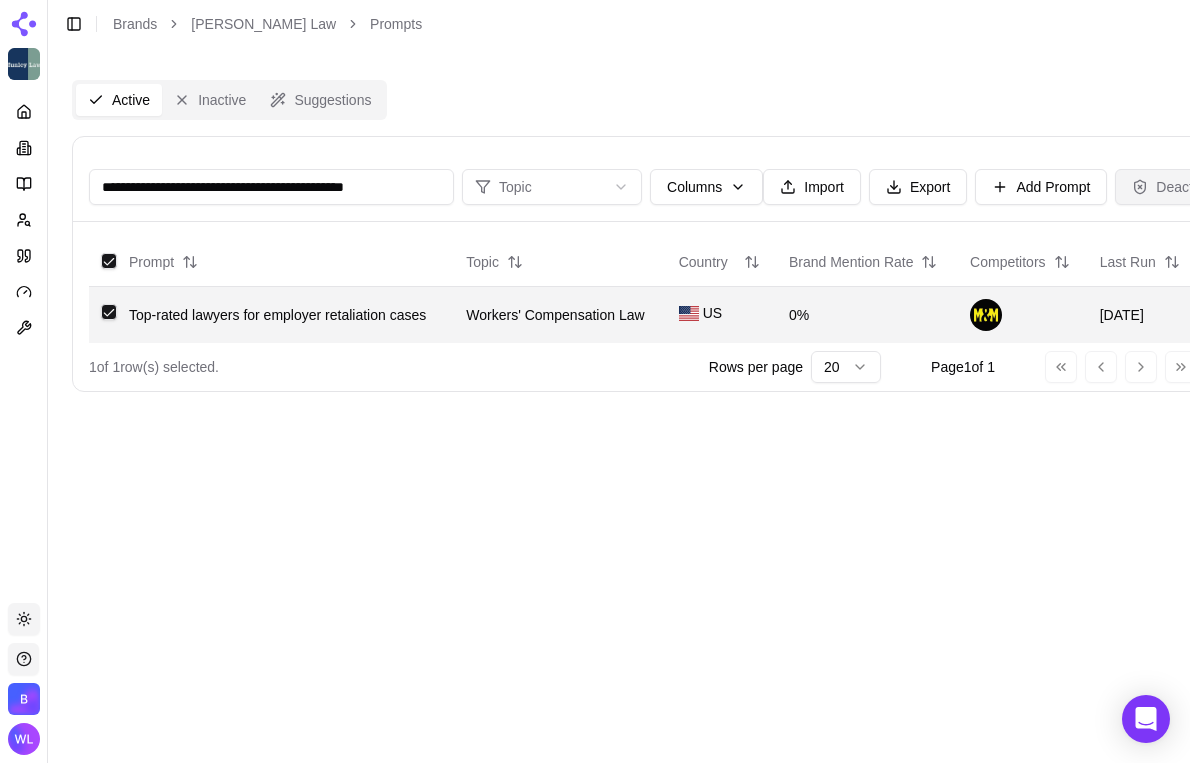 click on "Deactivate" at bounding box center (1177, 187) 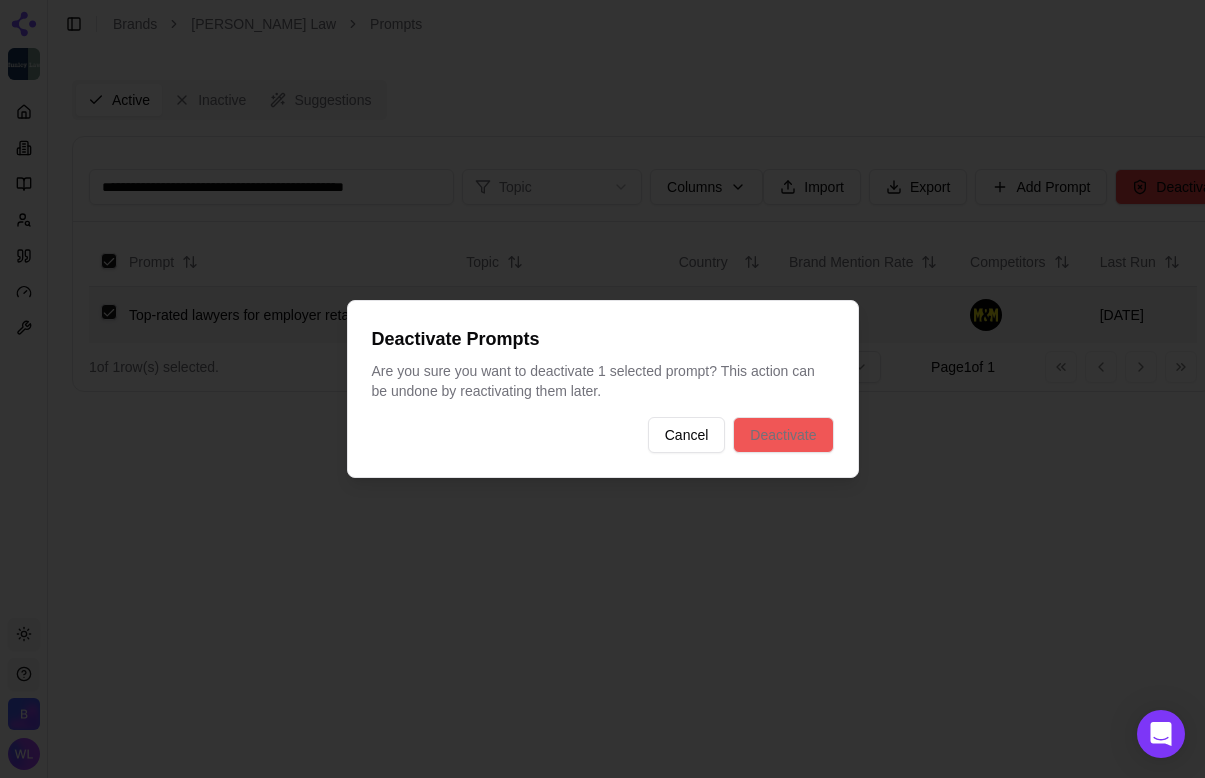 click on "Deactivate" at bounding box center (783, 435) 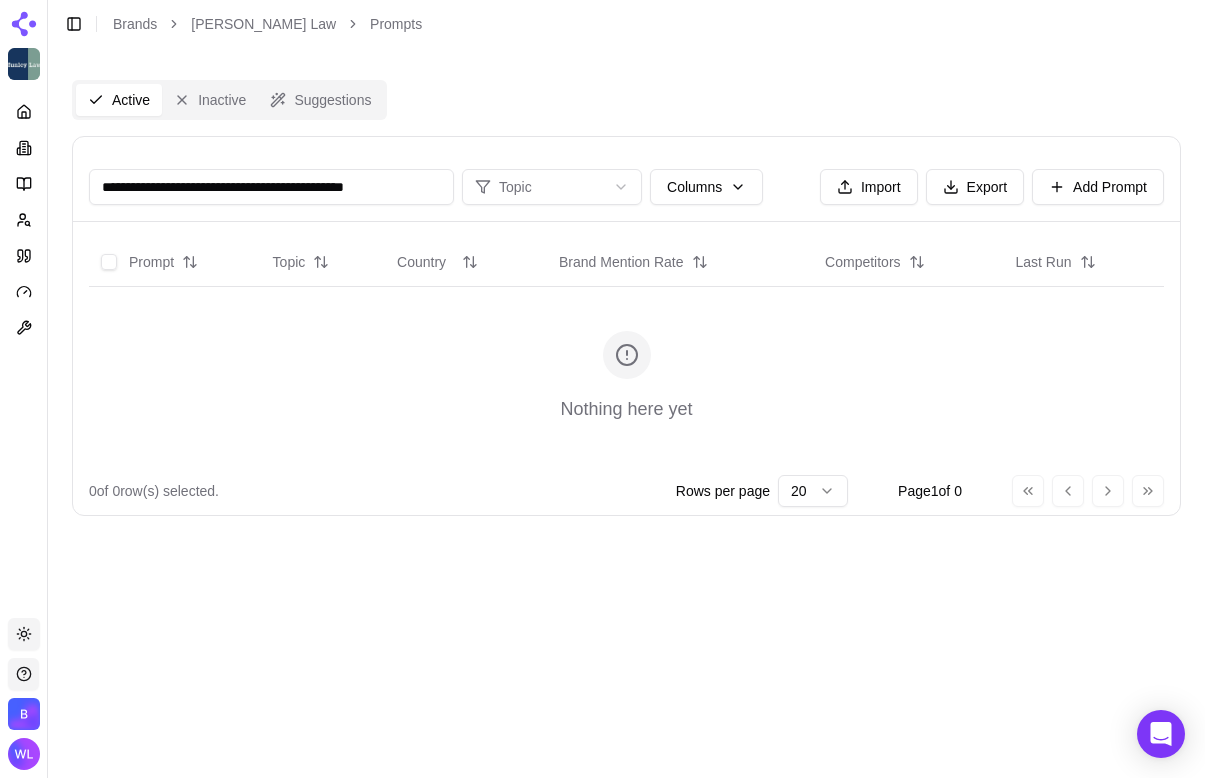 click on "**********" at bounding box center [271, 187] 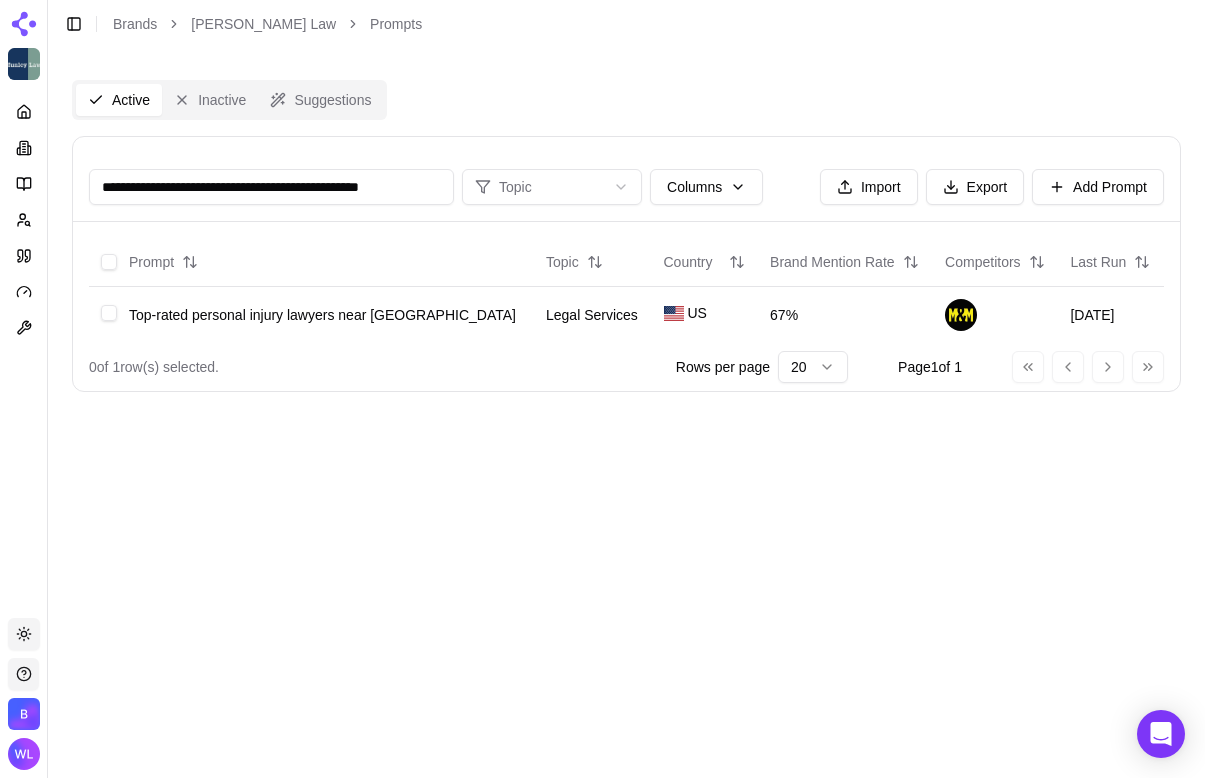 scroll, scrollTop: 0, scrollLeft: 4, axis: horizontal 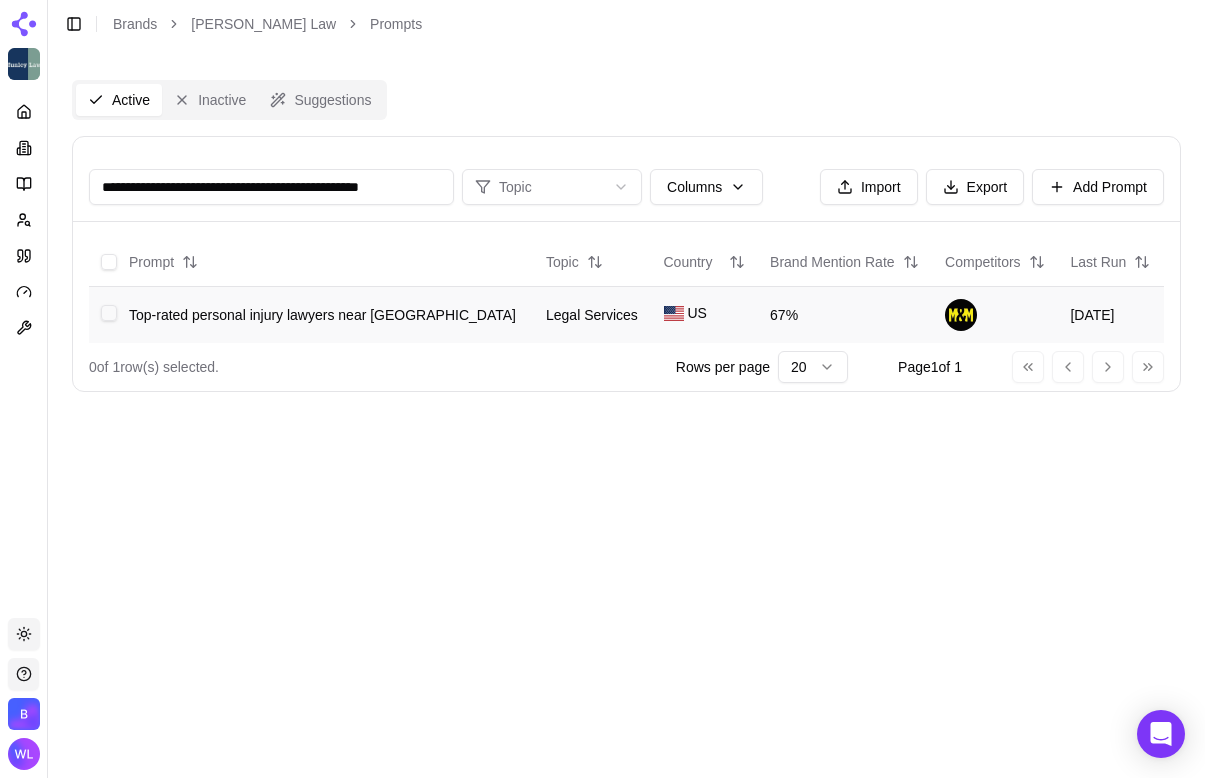 type on "**********" 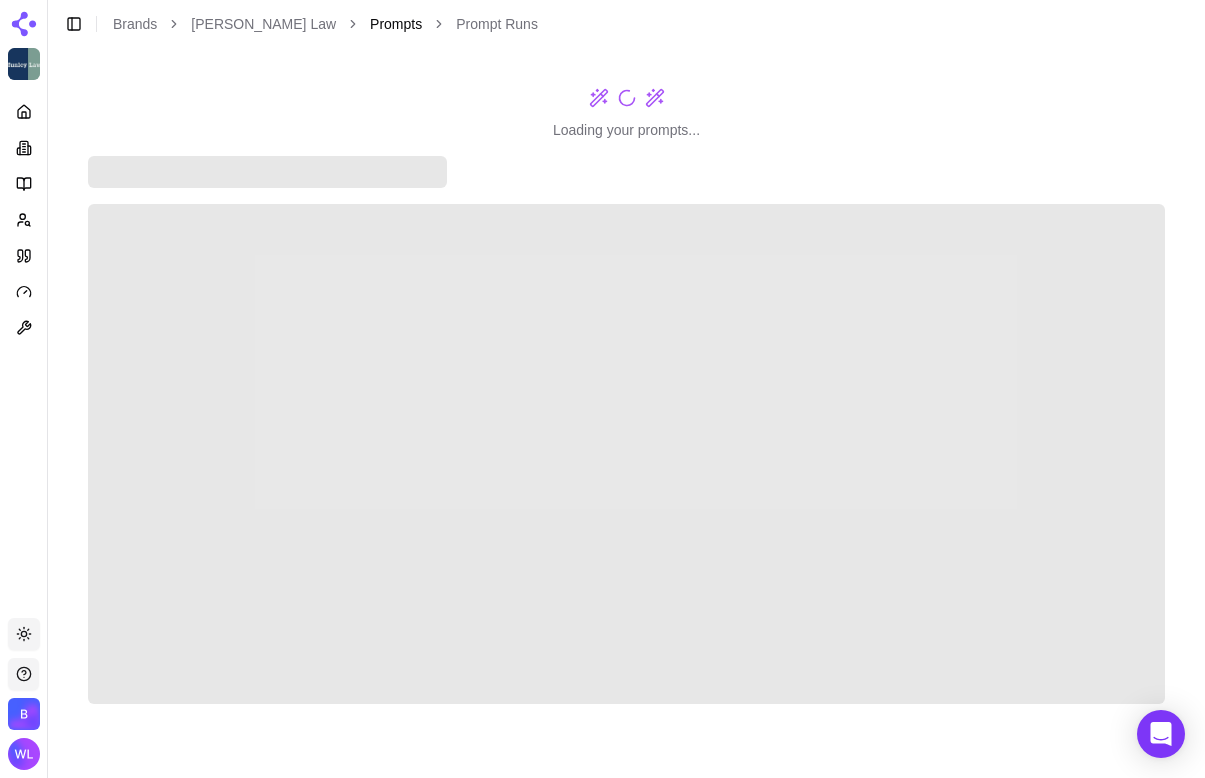 click on "Prompts" at bounding box center [396, 24] 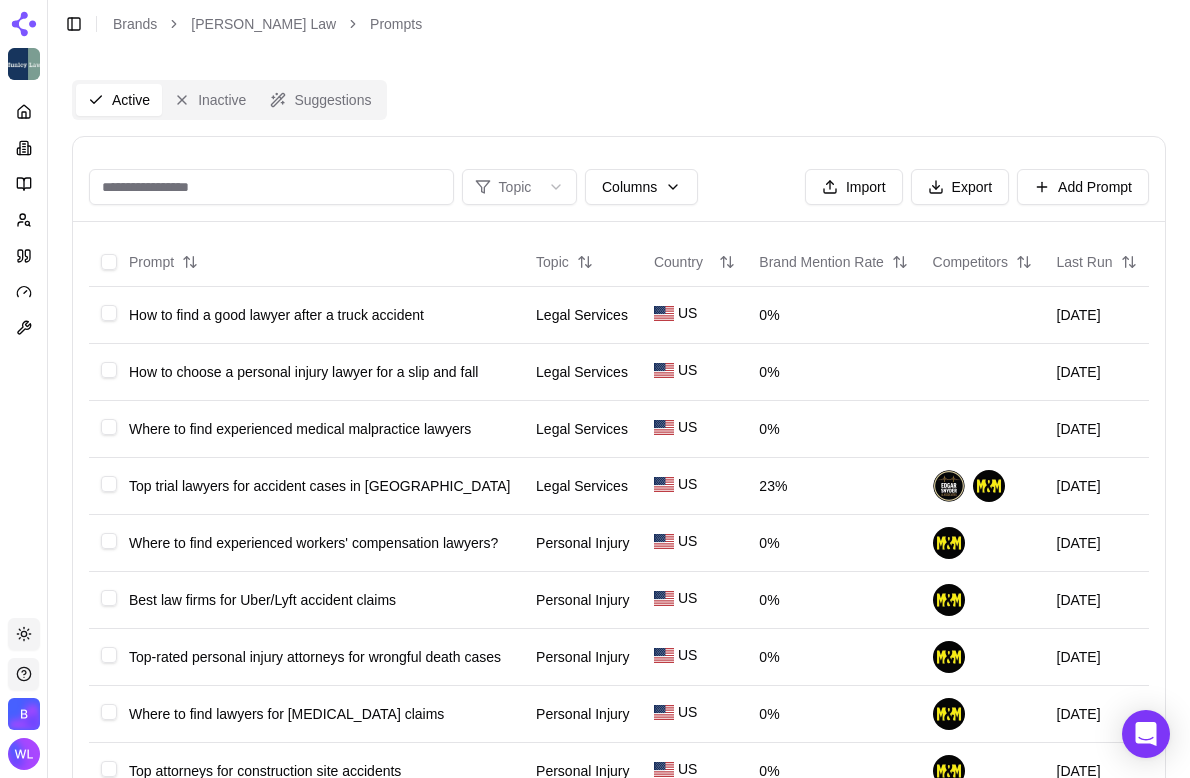 click on "Topic Columns Import Export Add Prompt" at bounding box center (619, 179) 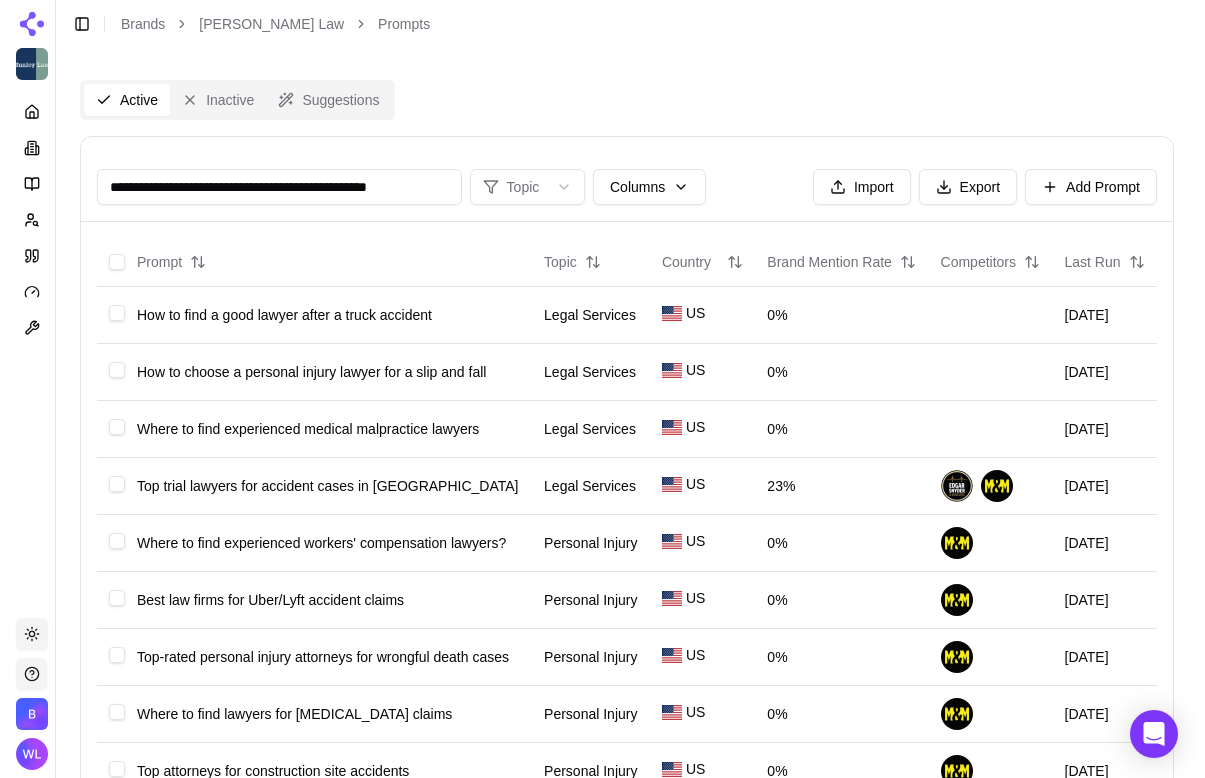 scroll, scrollTop: 0, scrollLeft: 4, axis: horizontal 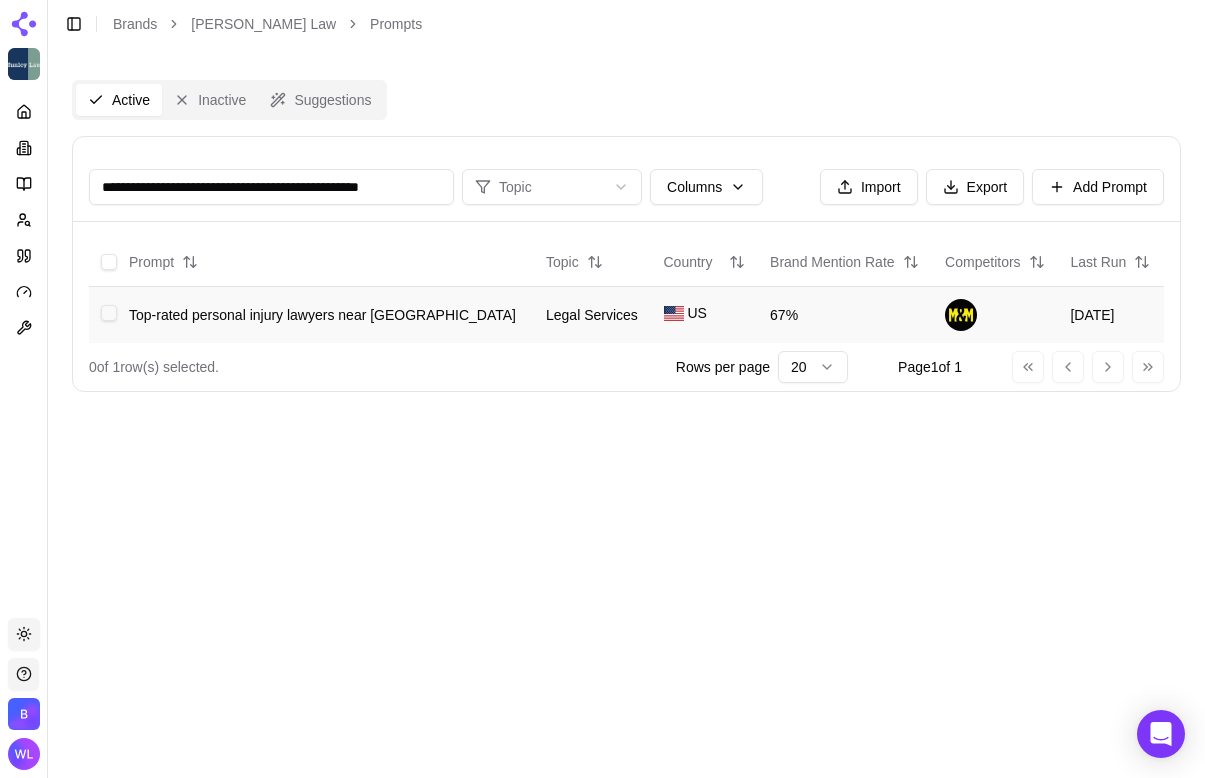 click at bounding box center [109, 313] 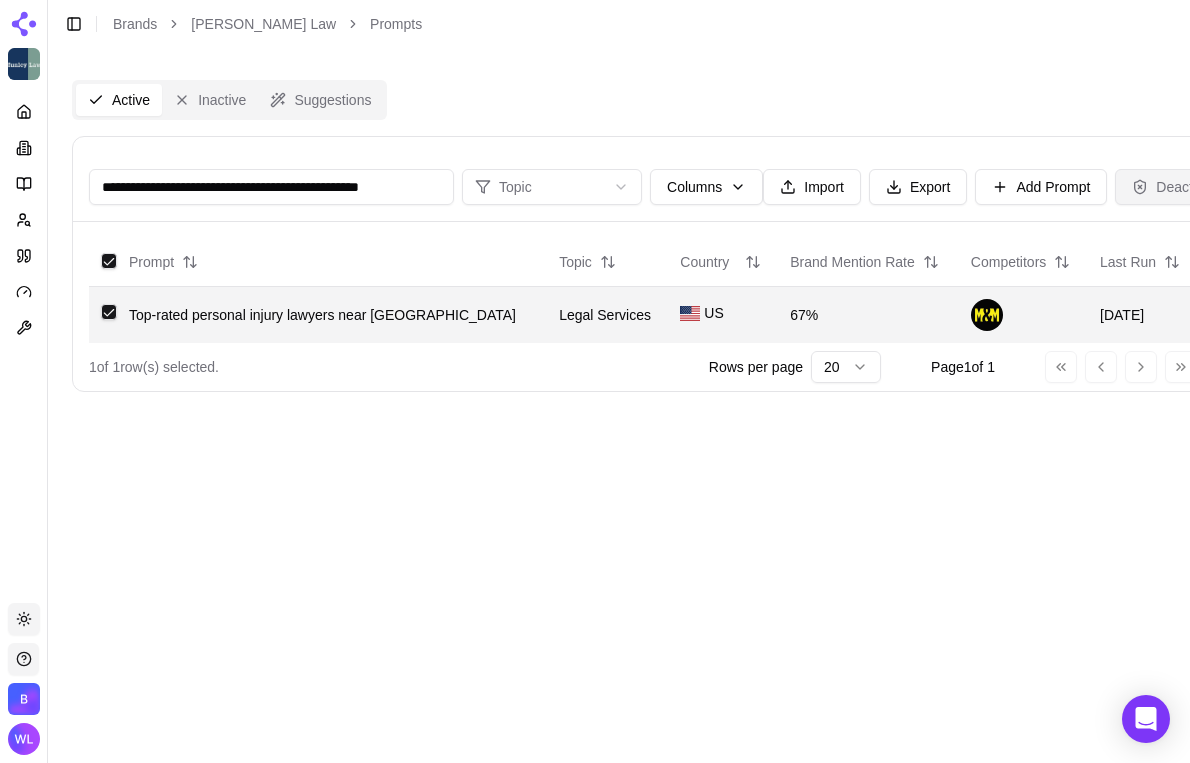 click on "Deactivate" at bounding box center (1177, 187) 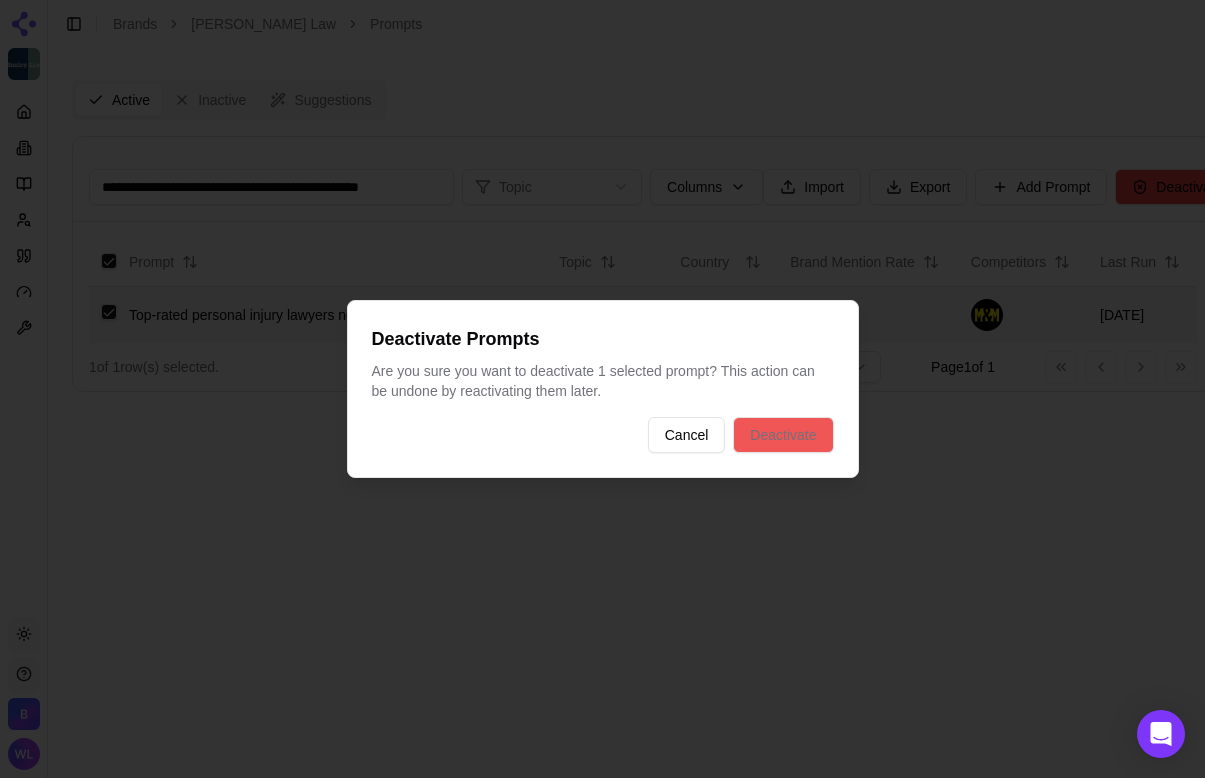 click on "Deactivate" at bounding box center [783, 435] 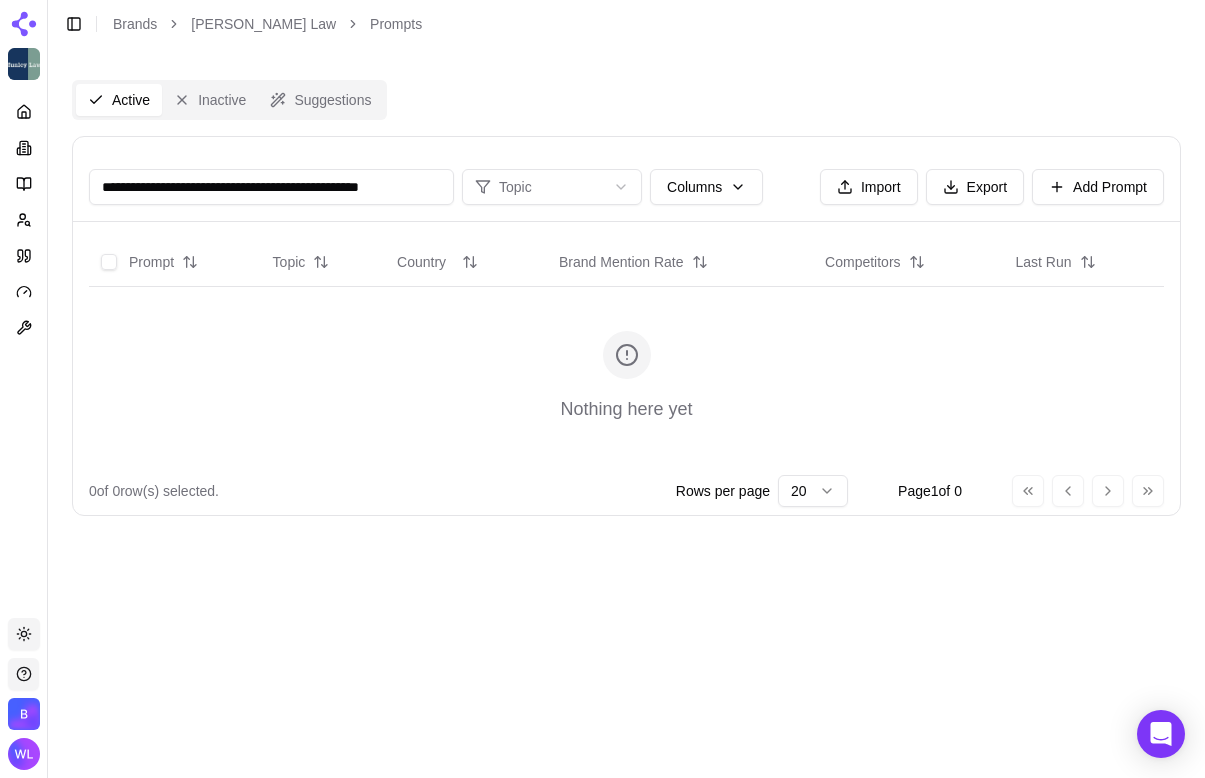 click on "**********" at bounding box center [271, 187] 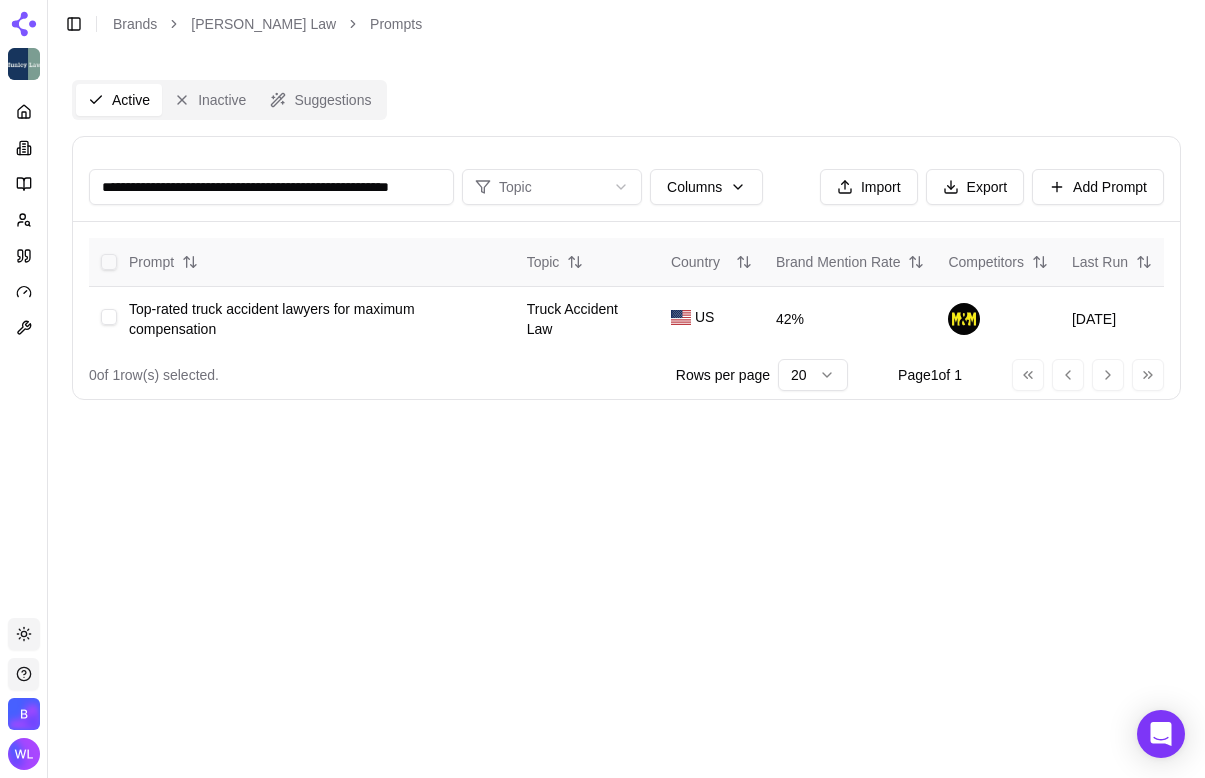 scroll, scrollTop: 0, scrollLeft: 71, axis: horizontal 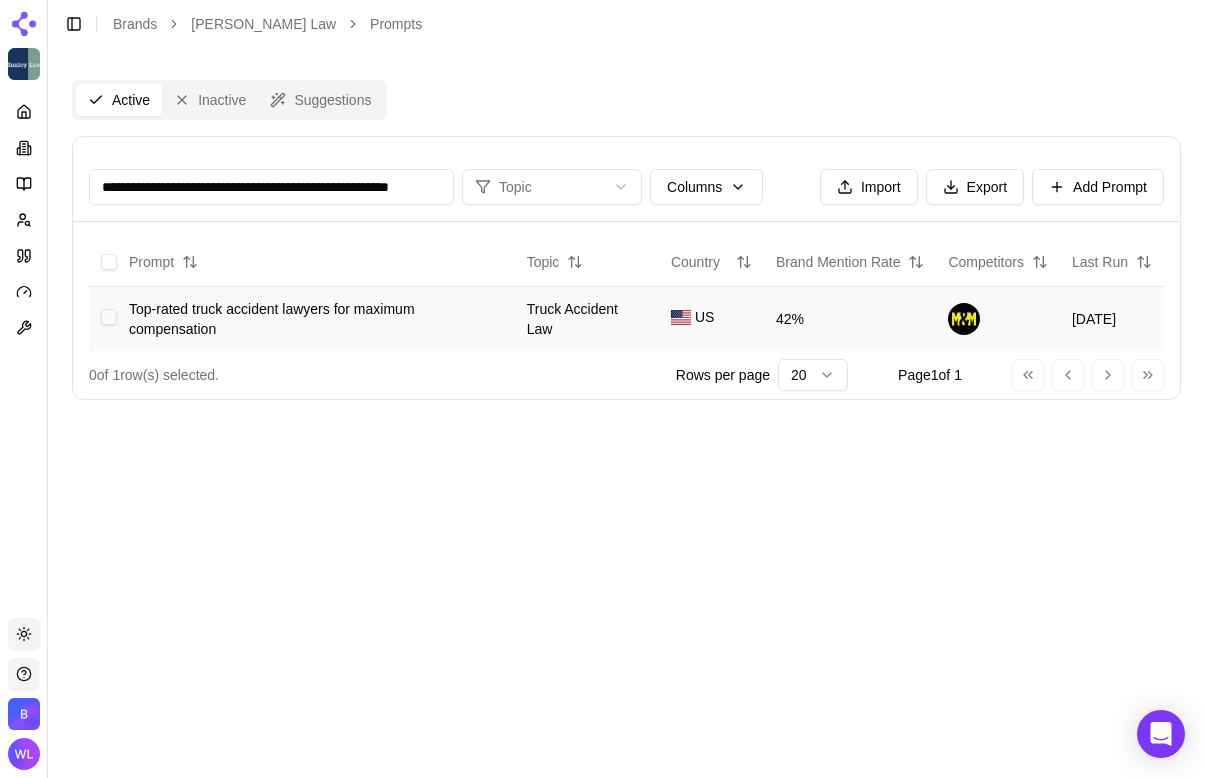 click at bounding box center (109, 317) 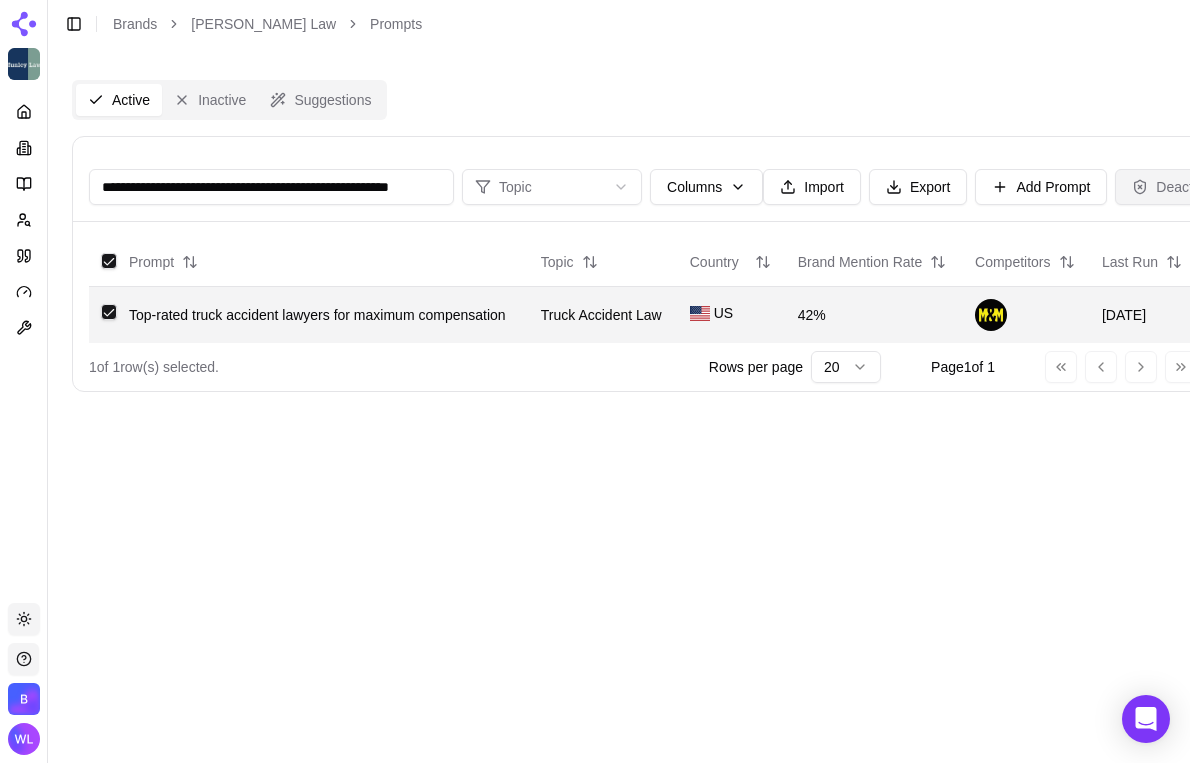 click on "Deactivate" at bounding box center [1177, 187] 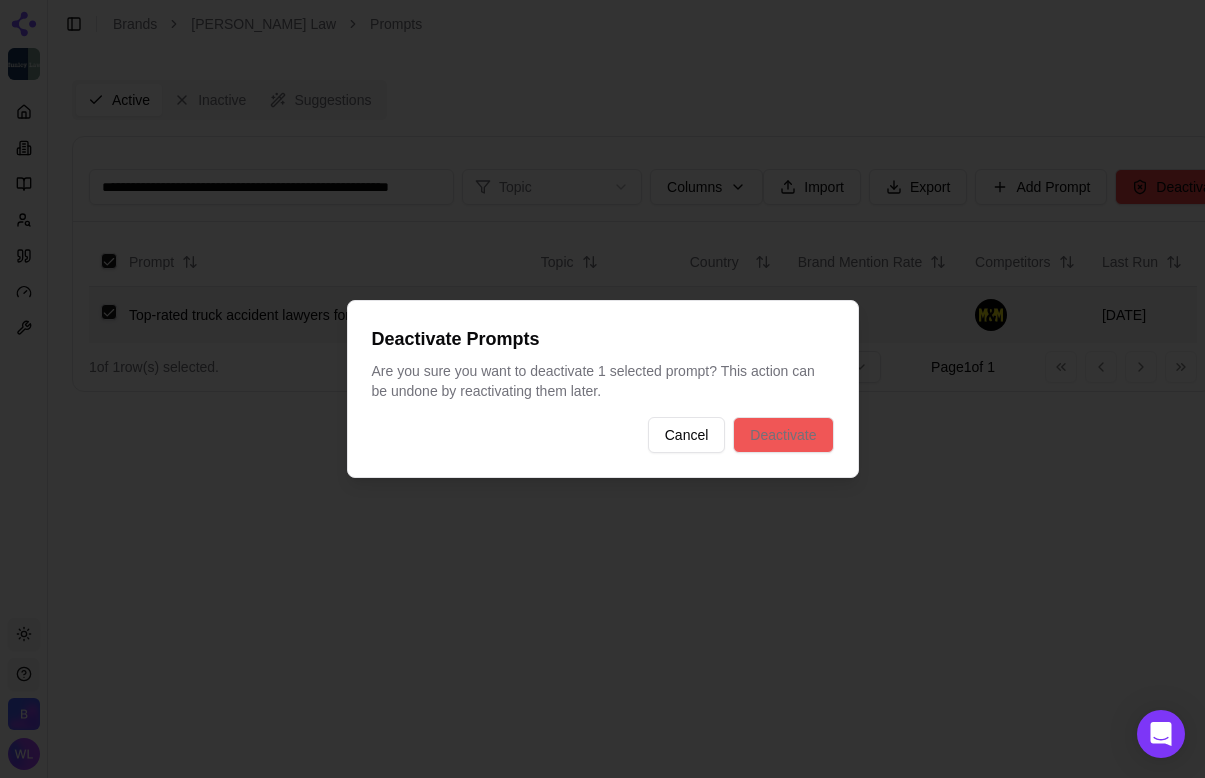 click on "Deactivate" at bounding box center (783, 435) 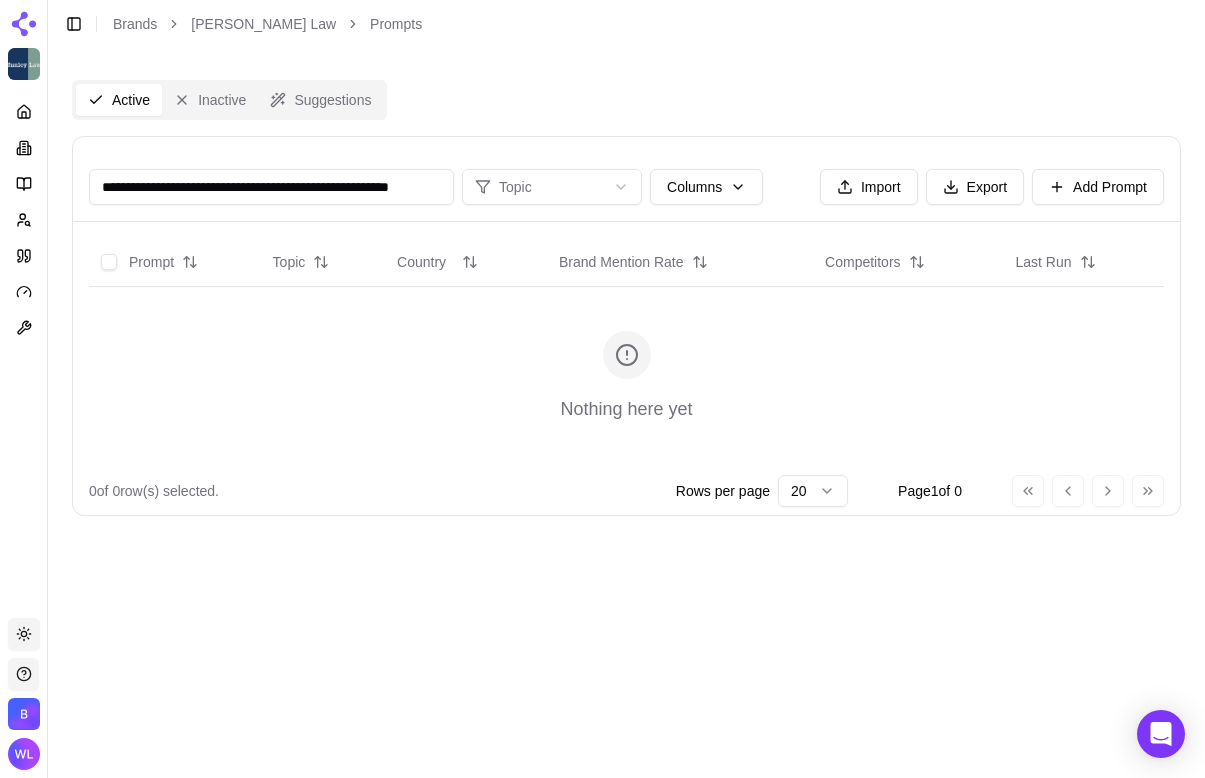click on "**********" at bounding box center (271, 187) 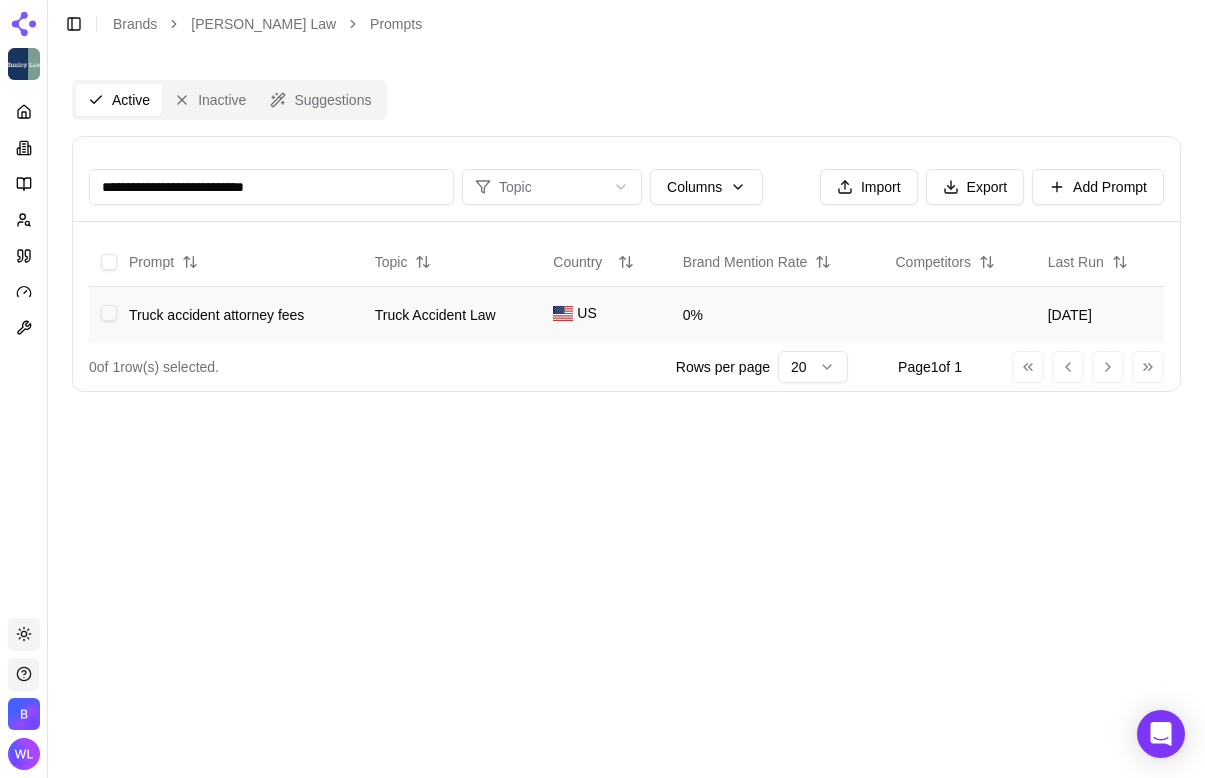 click at bounding box center [109, 313] 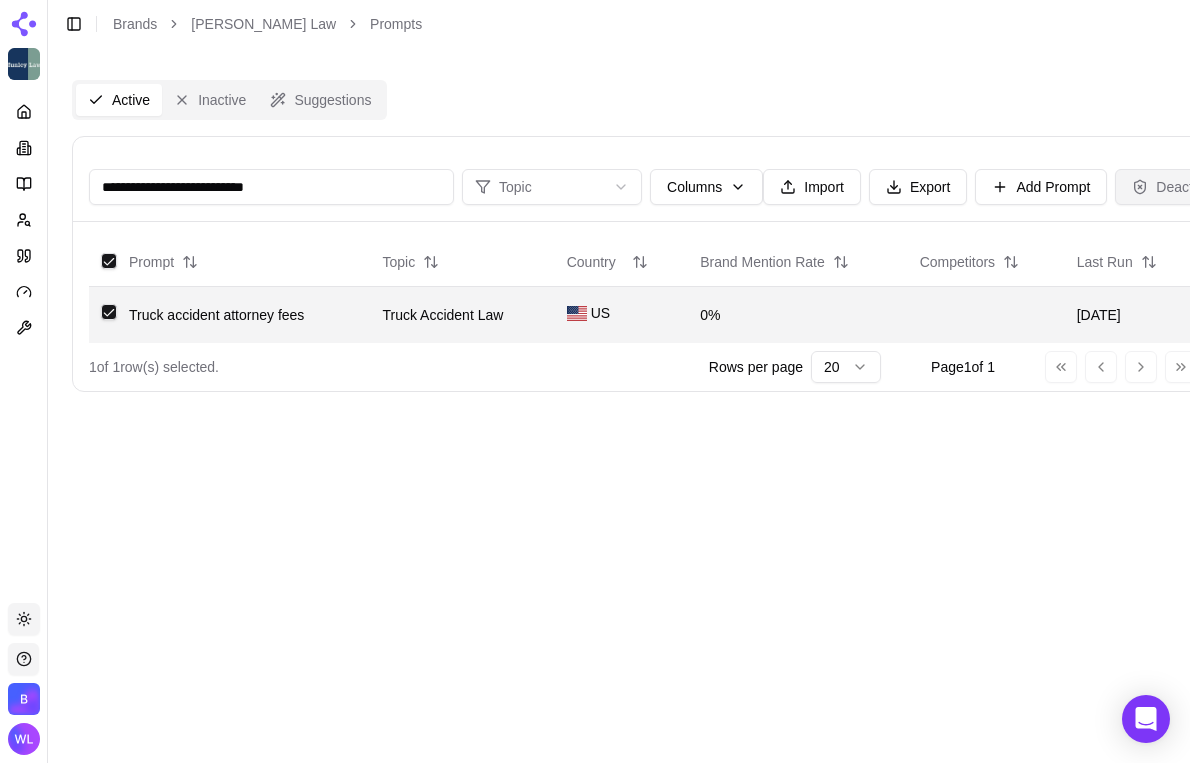 click on "Deactivate" at bounding box center (1177, 187) 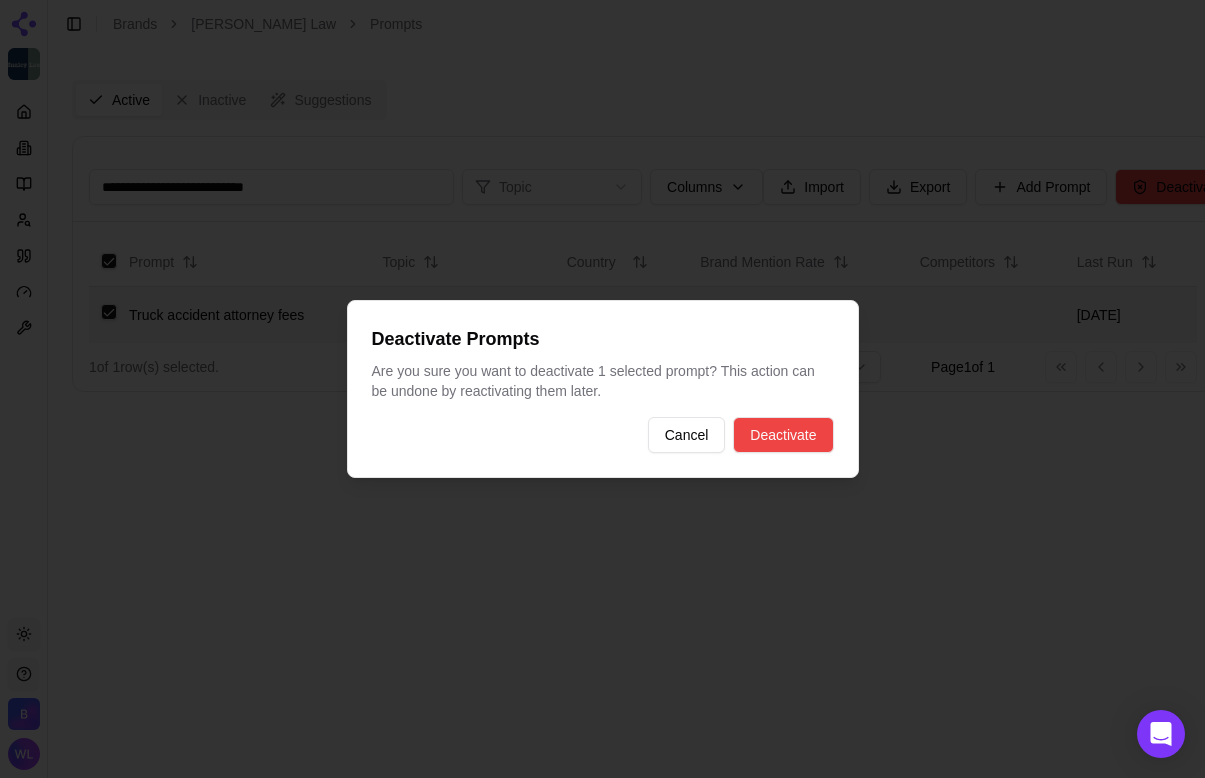 click on "Deactivate Prompts Are you sure you want to deactivate 1 selected prompt? This action can be undone by reactivating them later. Cancel Deactivate" at bounding box center [603, 389] 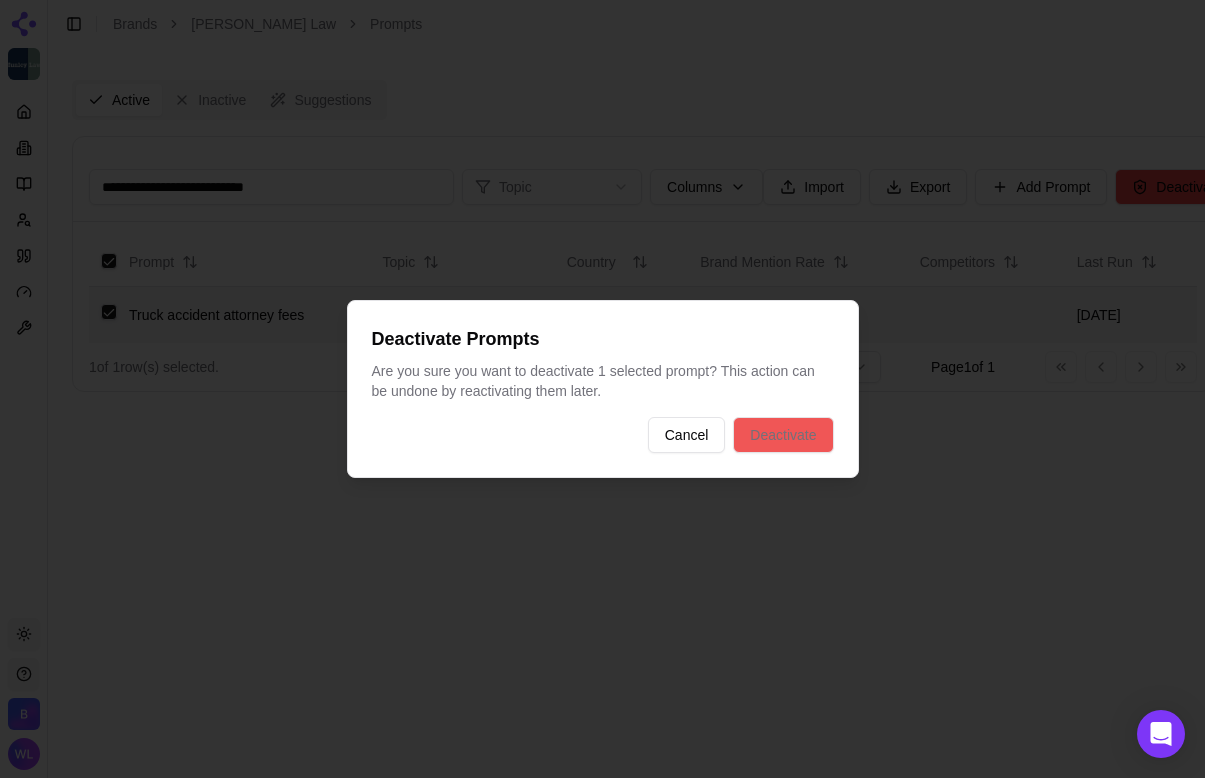 click on "Deactivate" at bounding box center (783, 435) 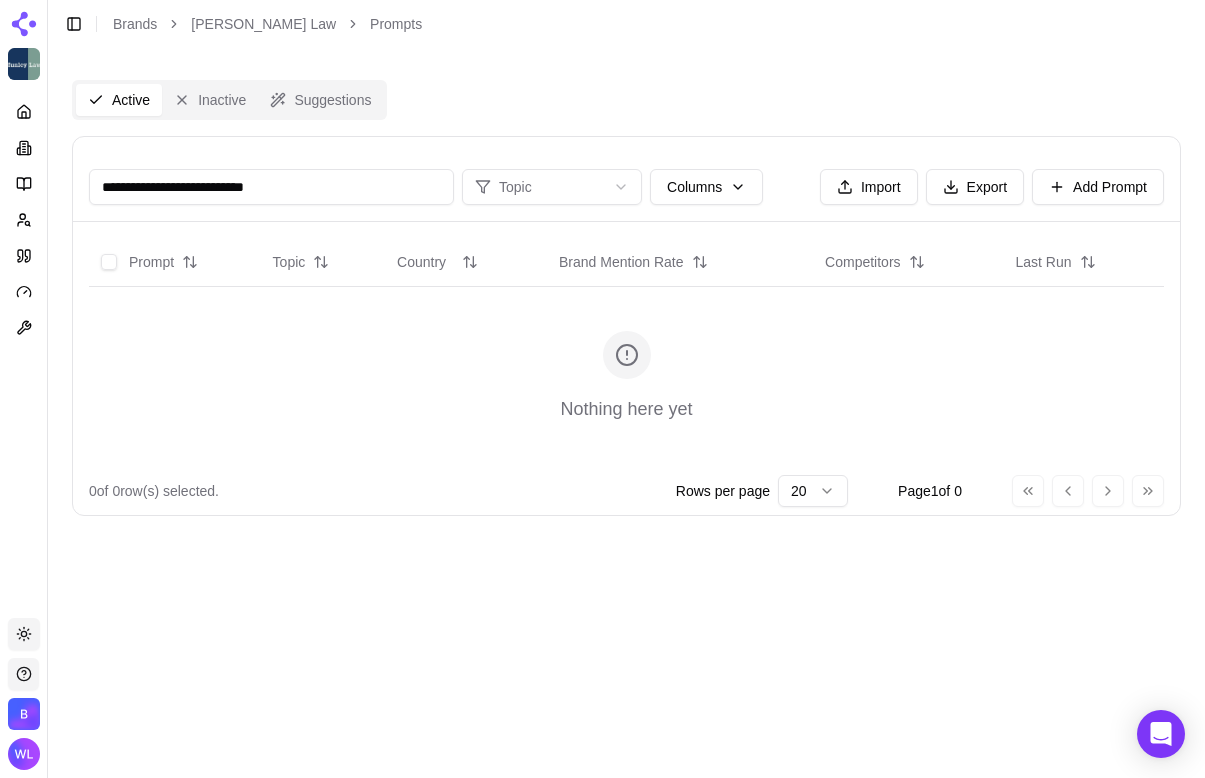 click on "**********" at bounding box center (271, 187) 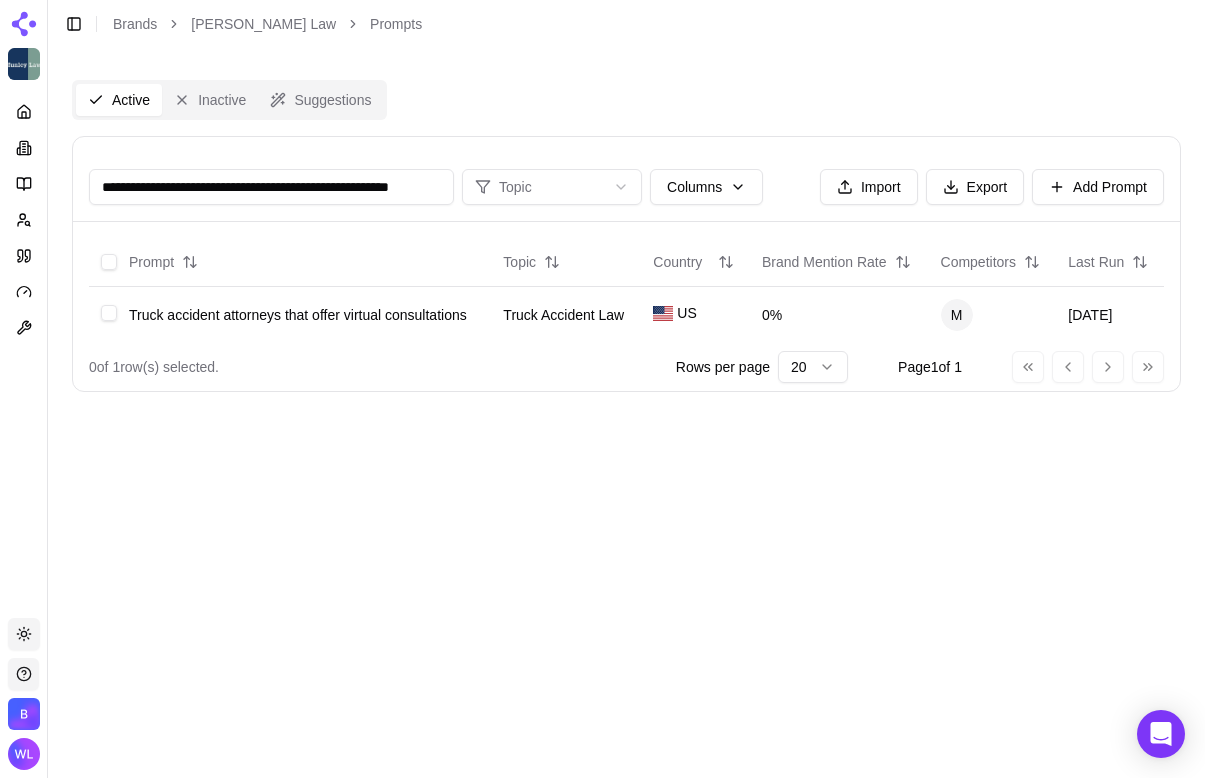 scroll, scrollTop: 0, scrollLeft: 32, axis: horizontal 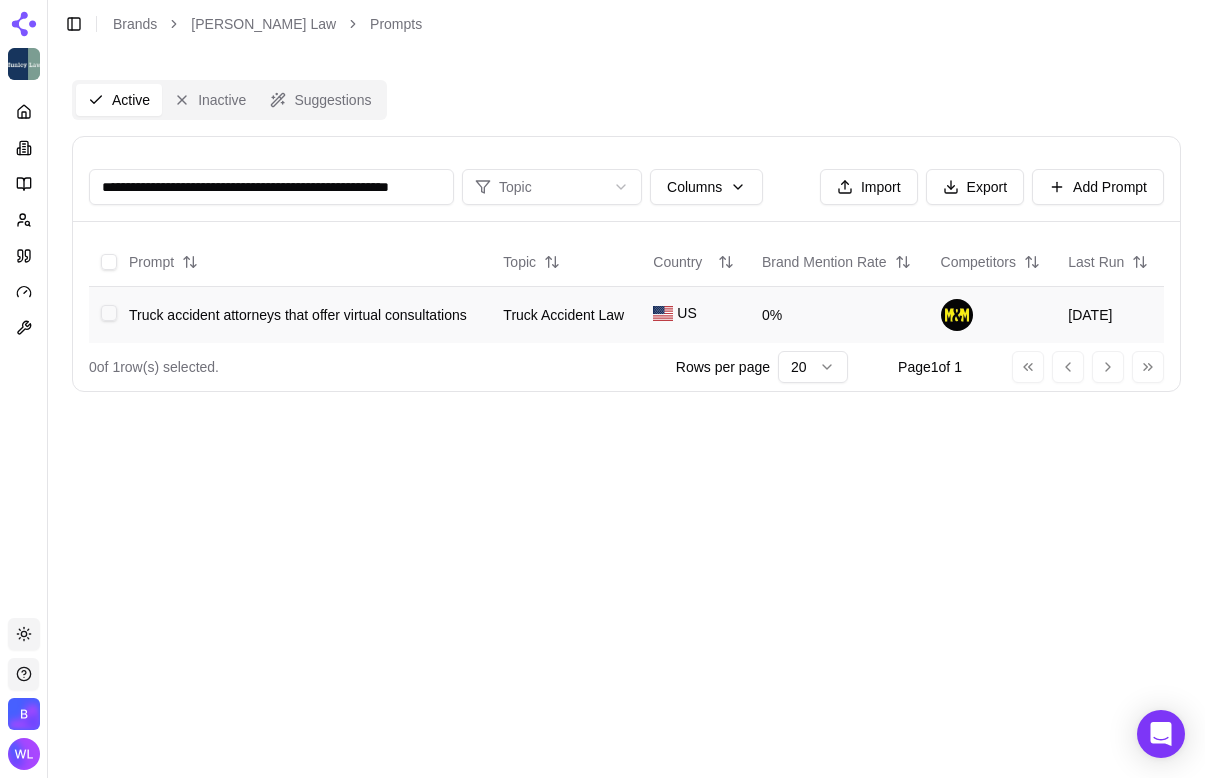 click at bounding box center [103, 314] 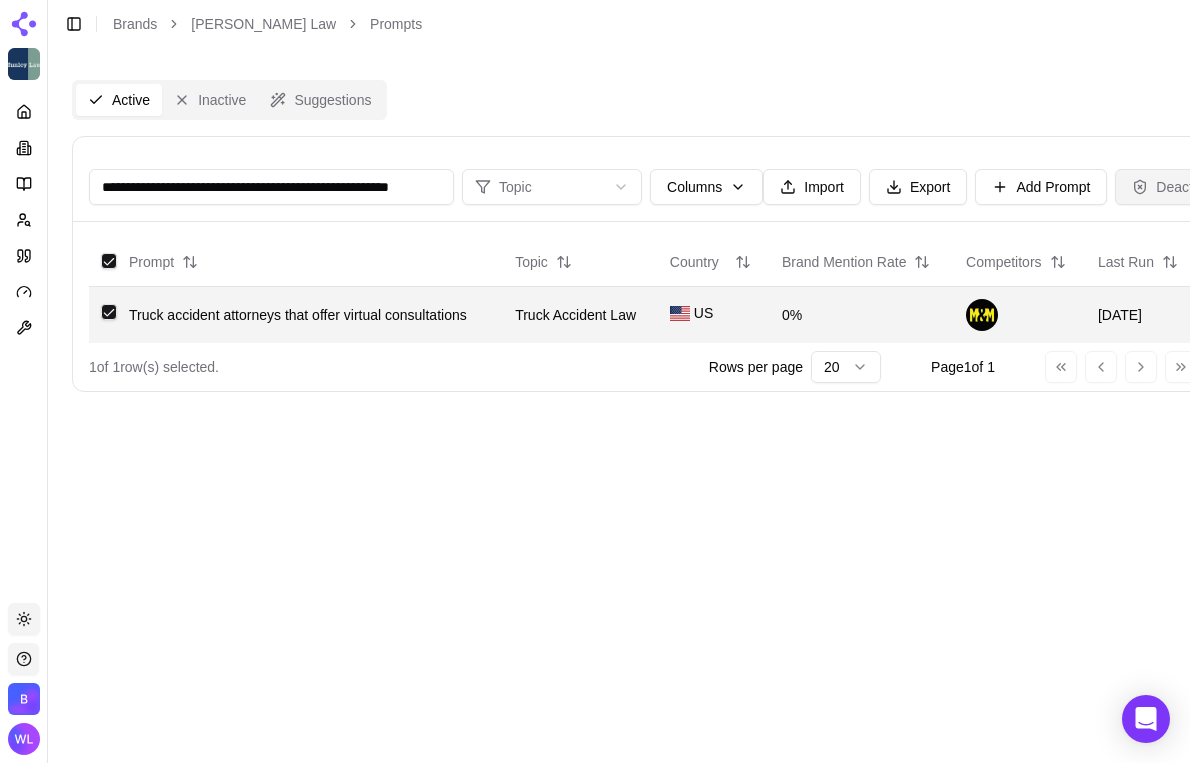 click on "Deactivate" at bounding box center [1177, 187] 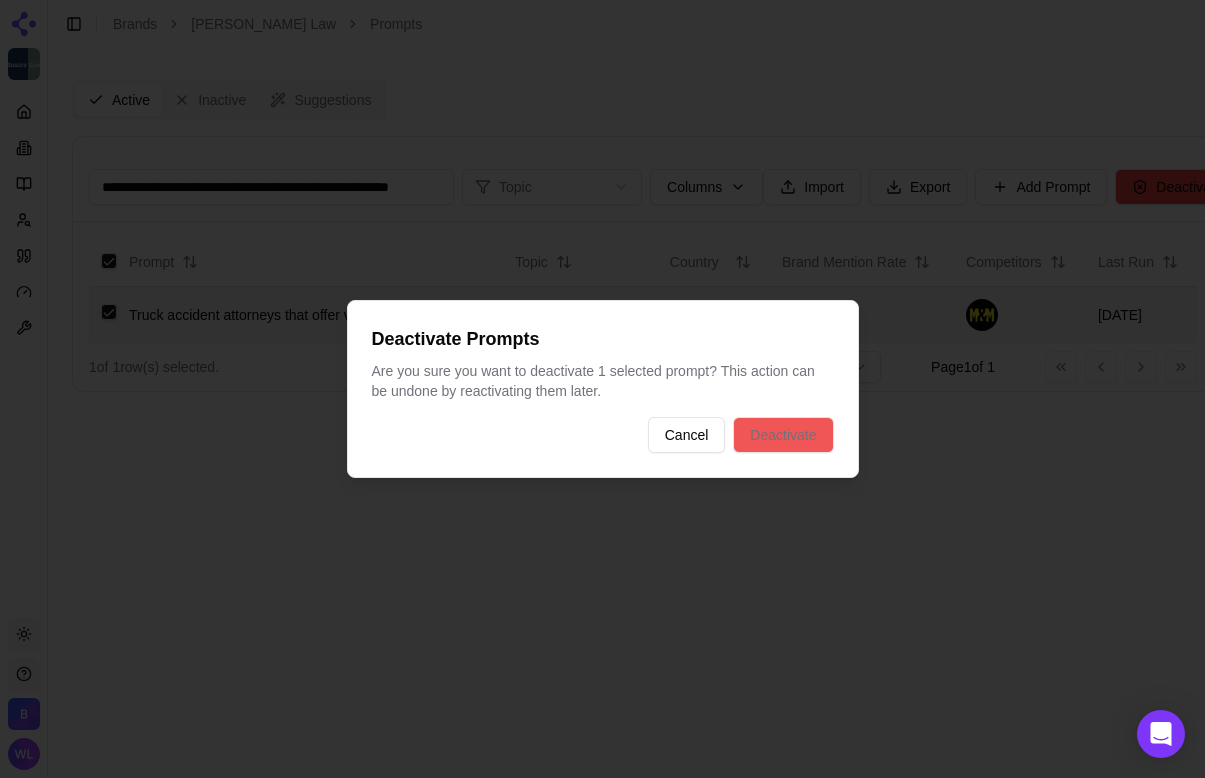 click on "Deactivate" at bounding box center [783, 435] 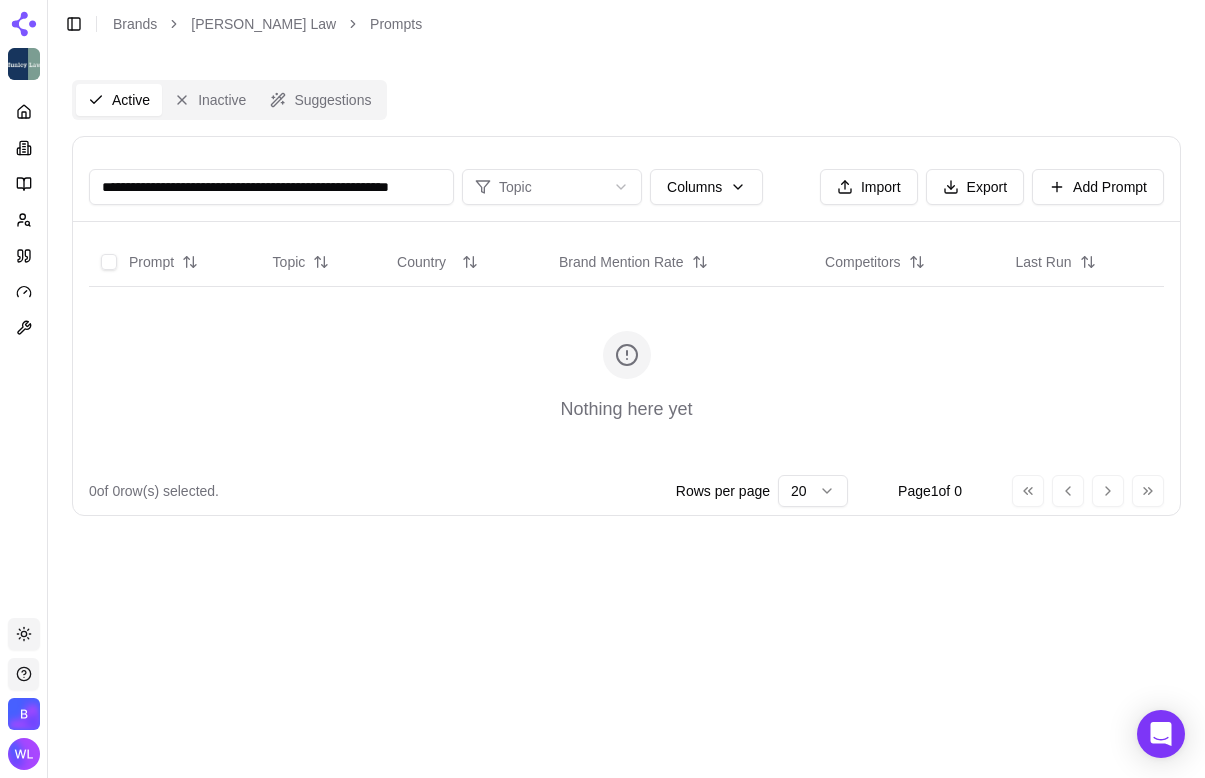 click on "**********" at bounding box center [271, 187] 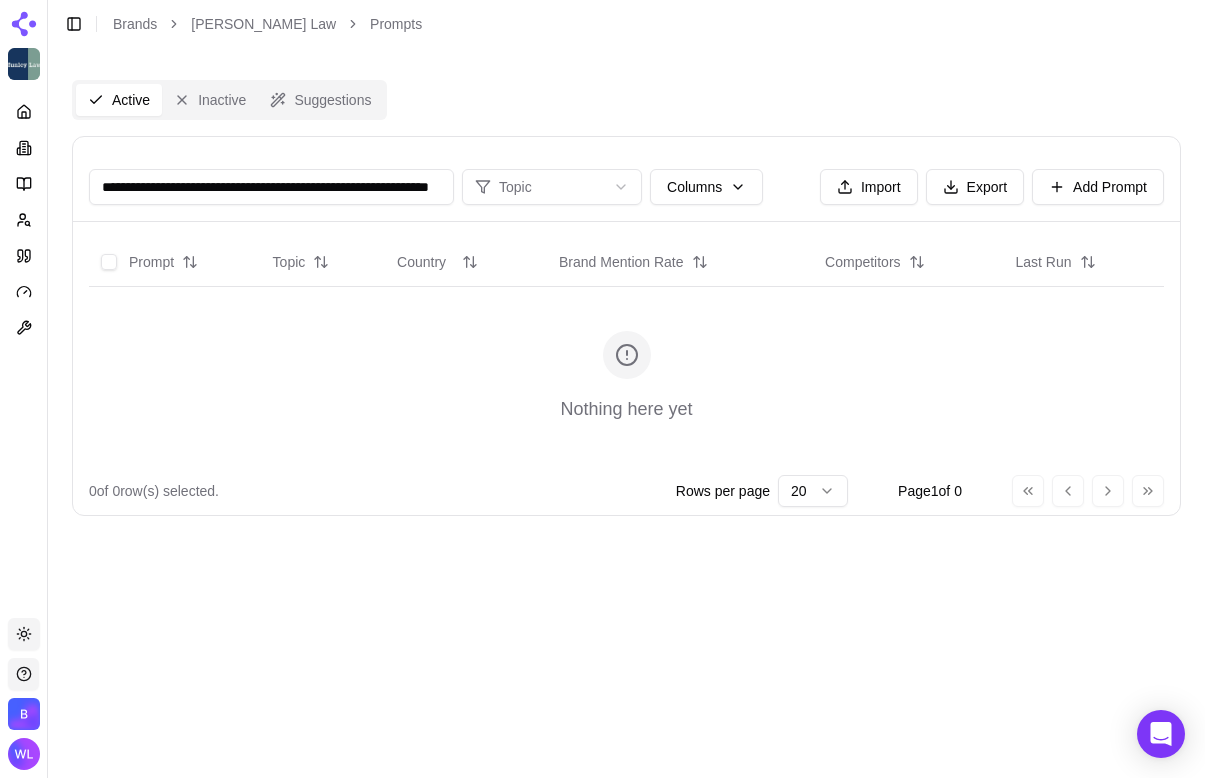 scroll, scrollTop: 0, scrollLeft: 106, axis: horizontal 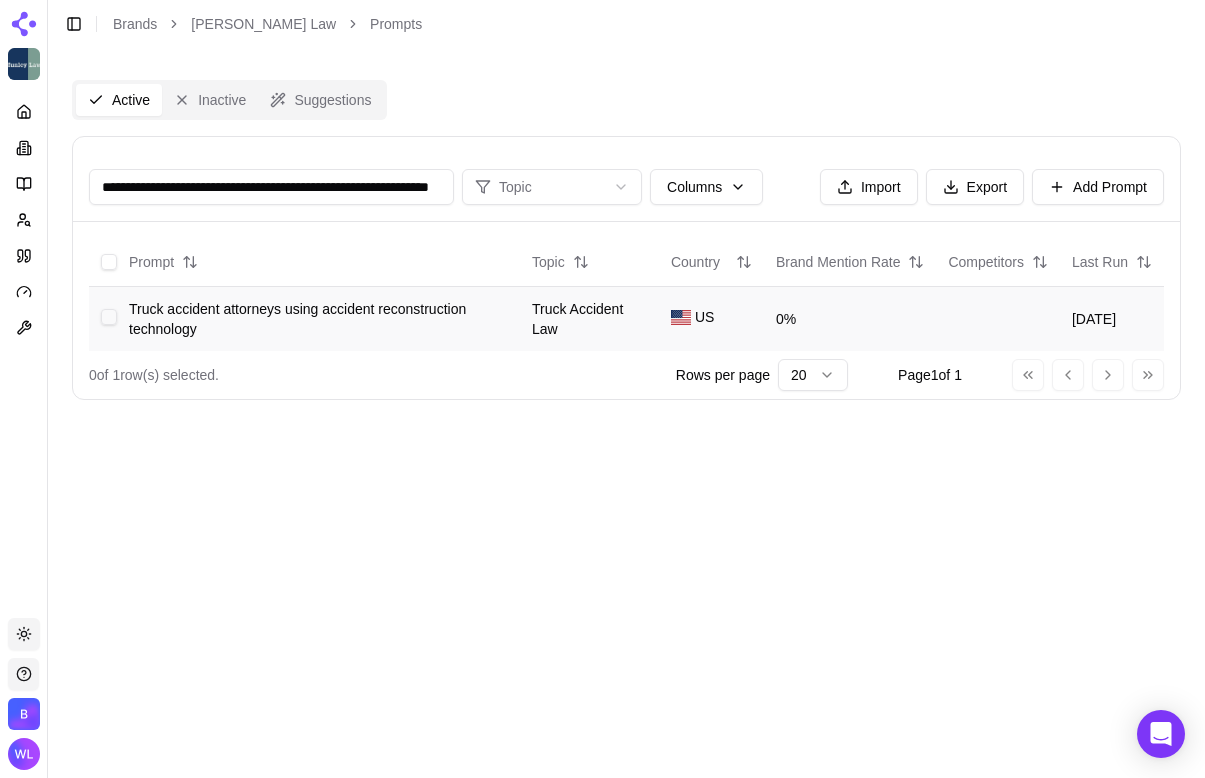 click at bounding box center (109, 317) 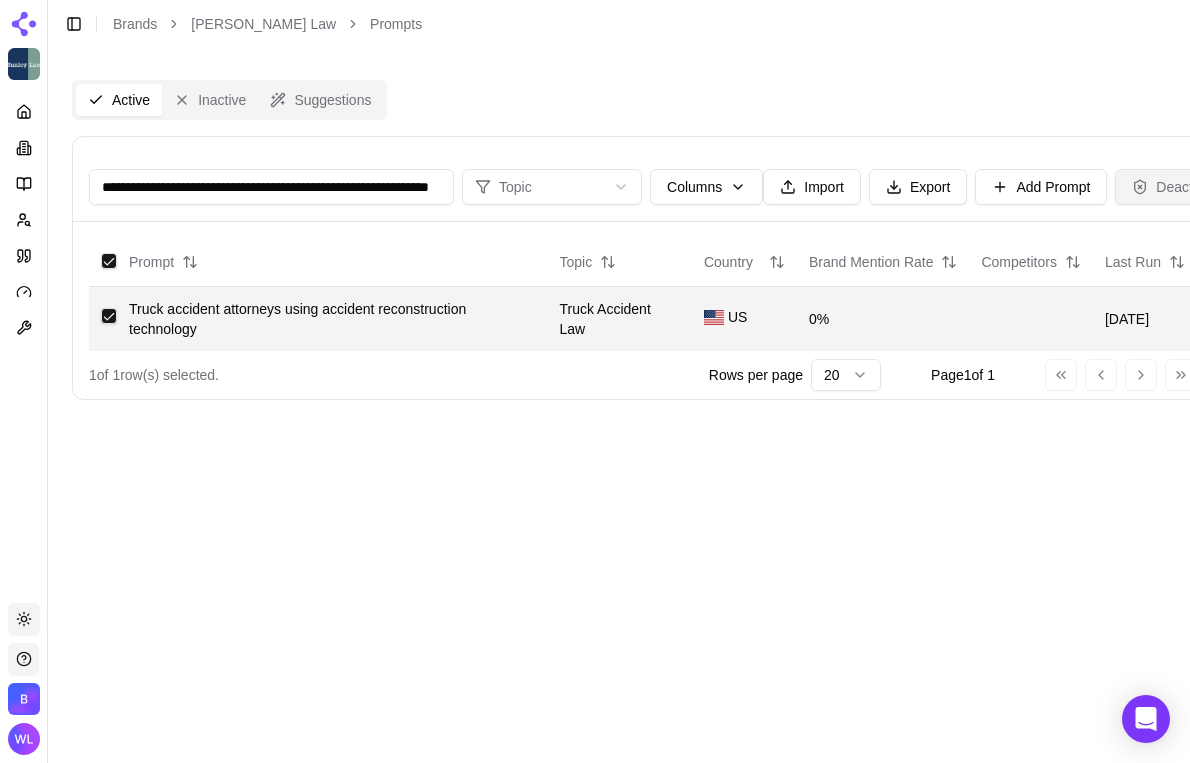 click on "Deactivate" at bounding box center [1177, 187] 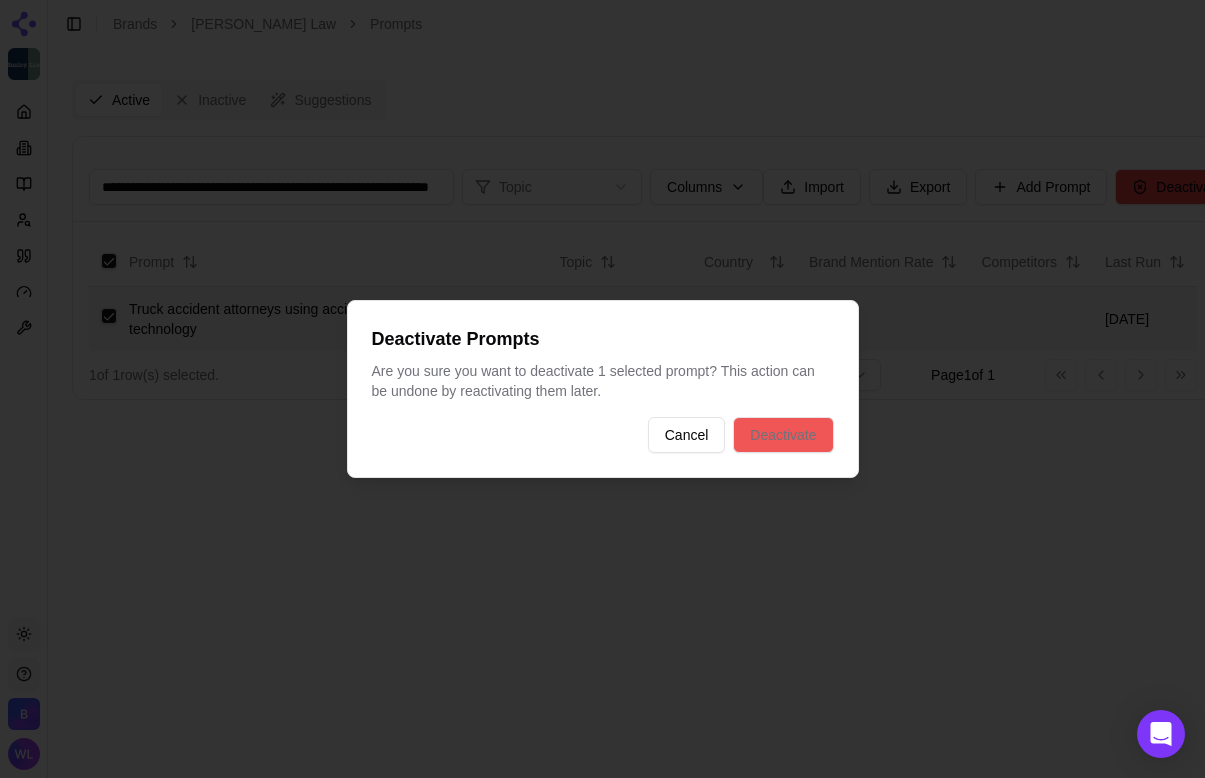click on "Deactivate" at bounding box center [783, 435] 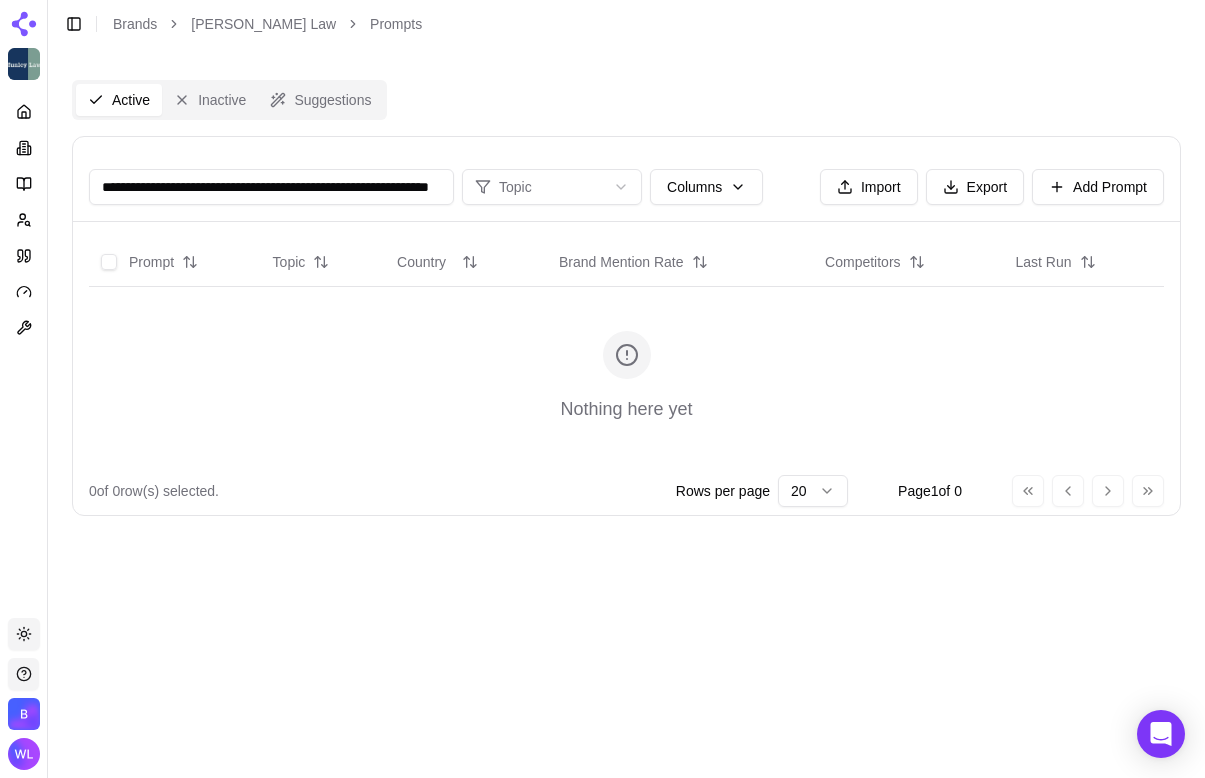 click on "**********" at bounding box center [271, 187] 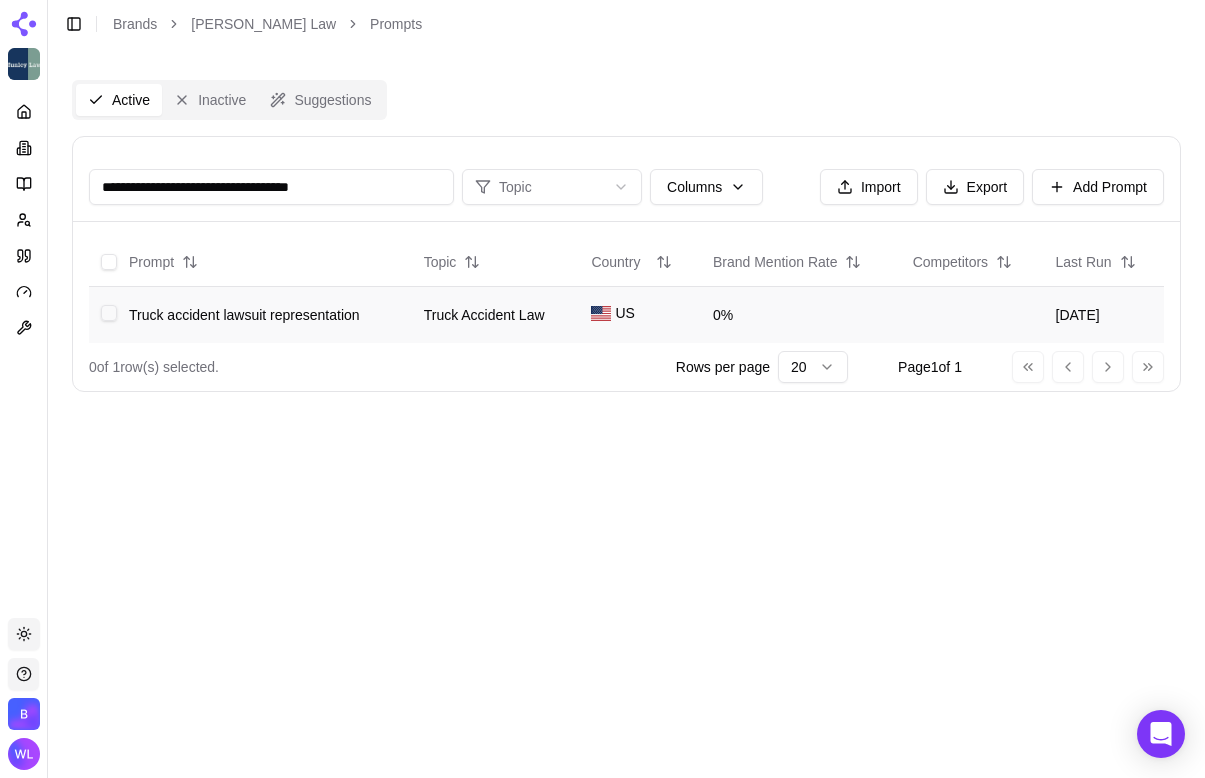 click at bounding box center [109, 313] 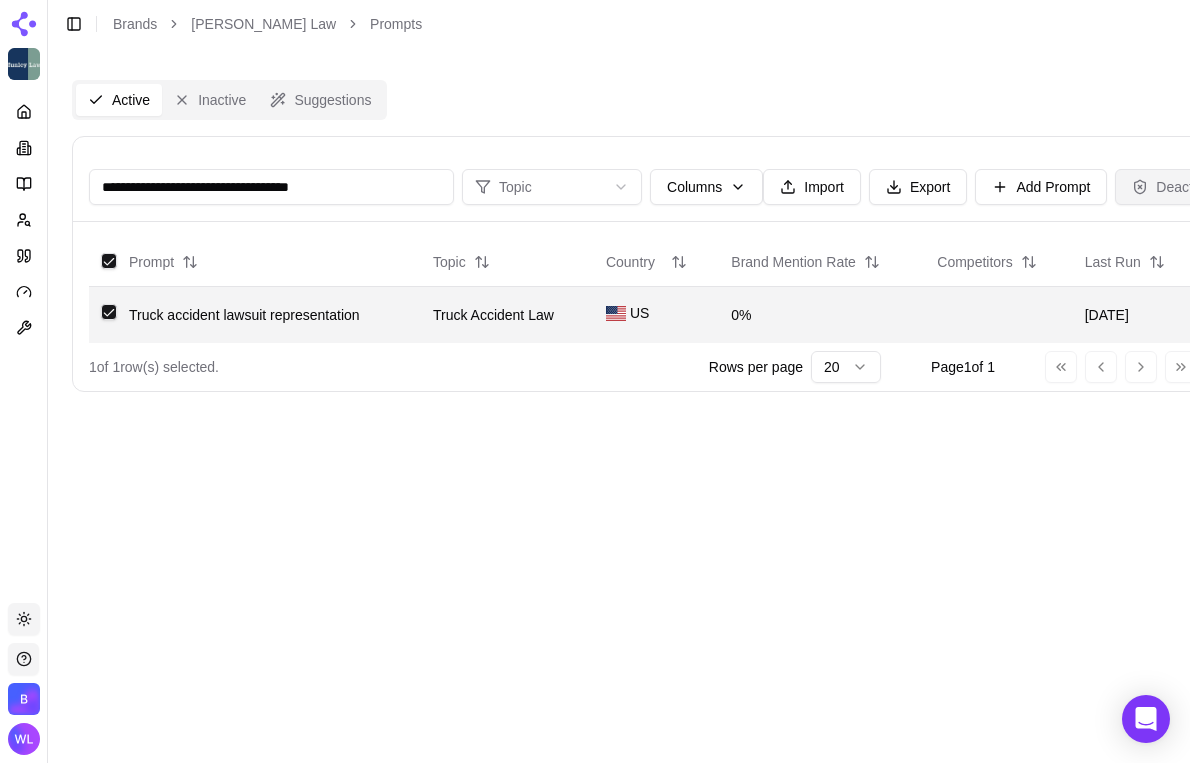 click on "Deactivate" at bounding box center [1177, 187] 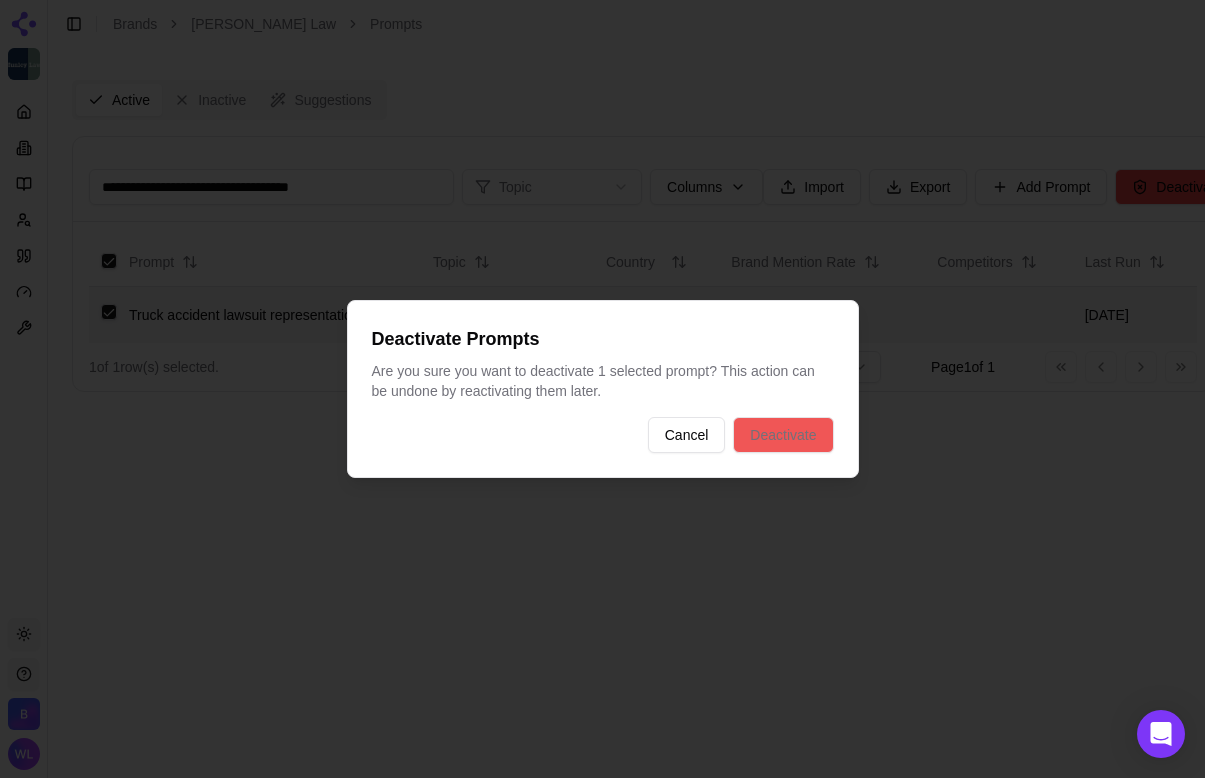 click on "Deactivate" at bounding box center [783, 435] 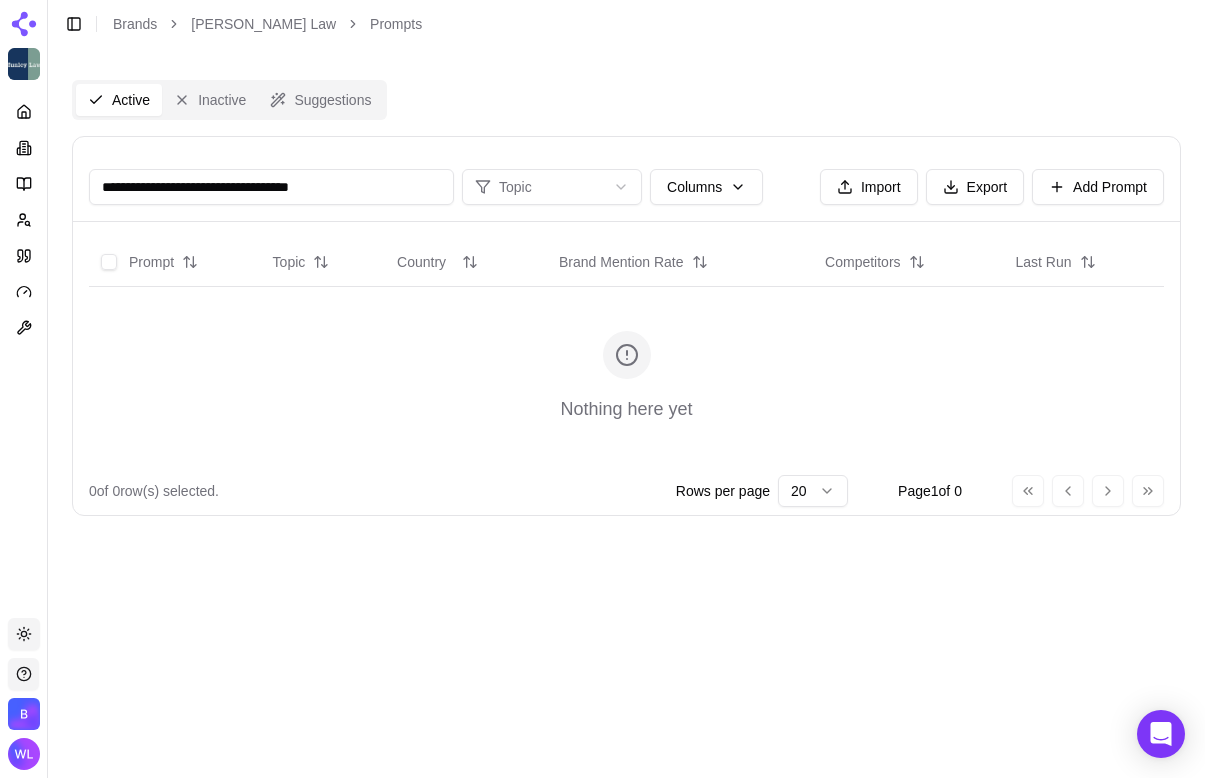 click on "**********" at bounding box center [271, 187] 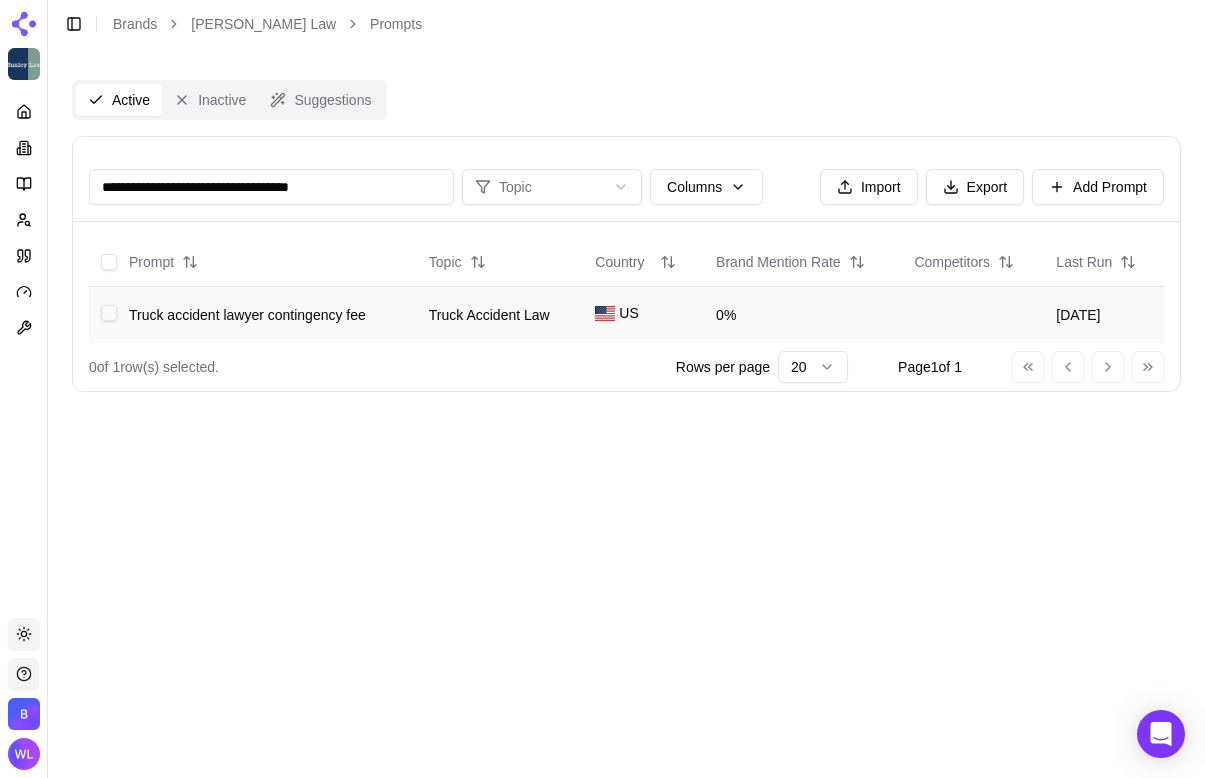 click at bounding box center (109, 313) 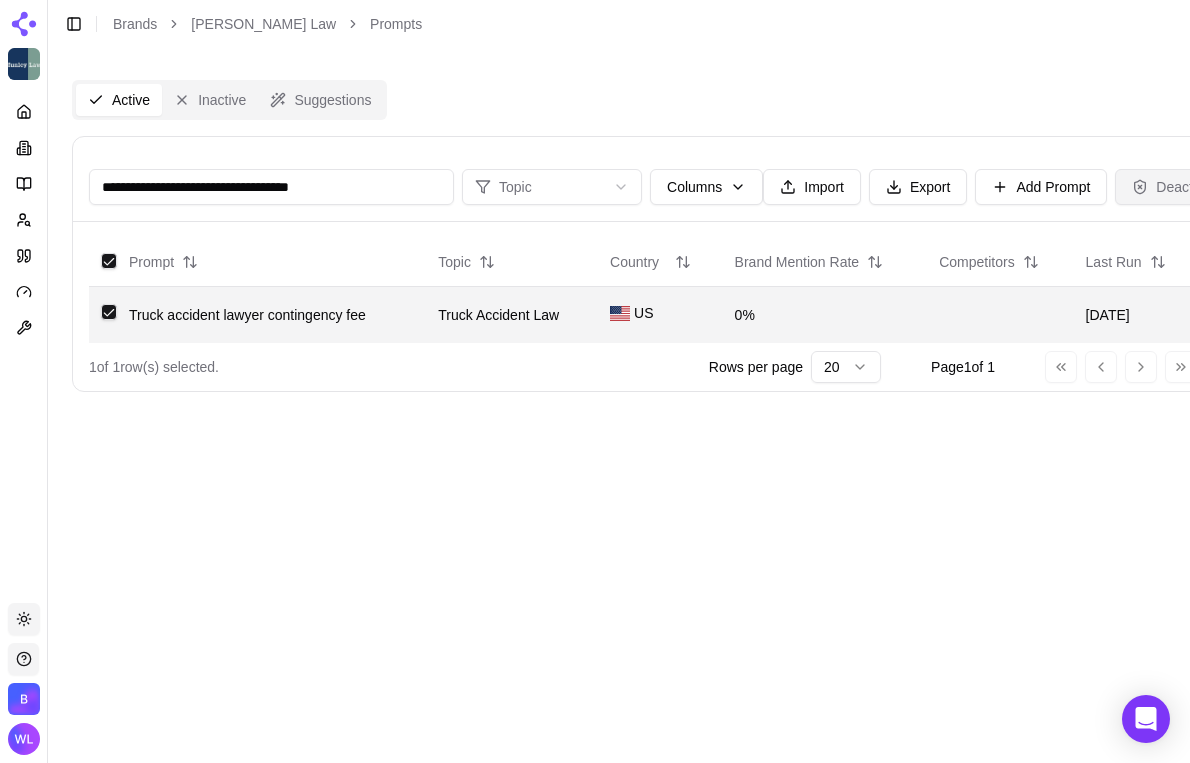 click on "Deactivate" at bounding box center [1177, 187] 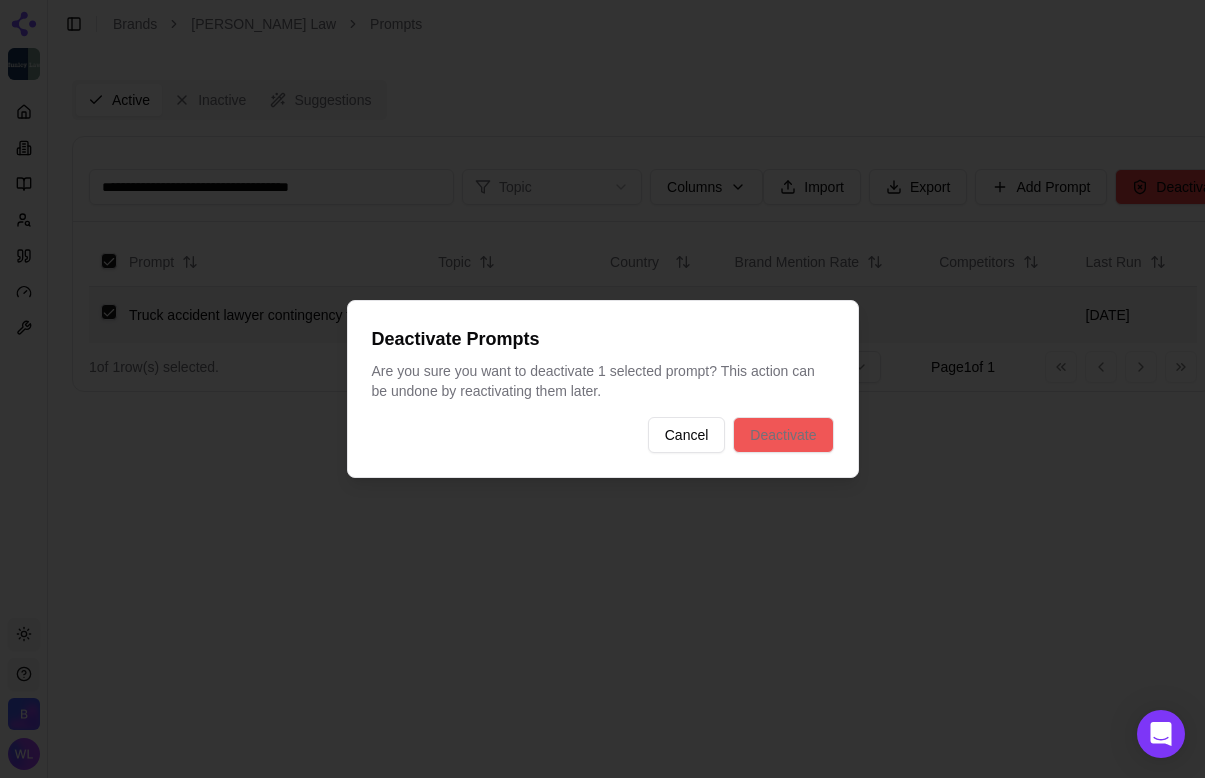 click on "Deactivate" at bounding box center (783, 435) 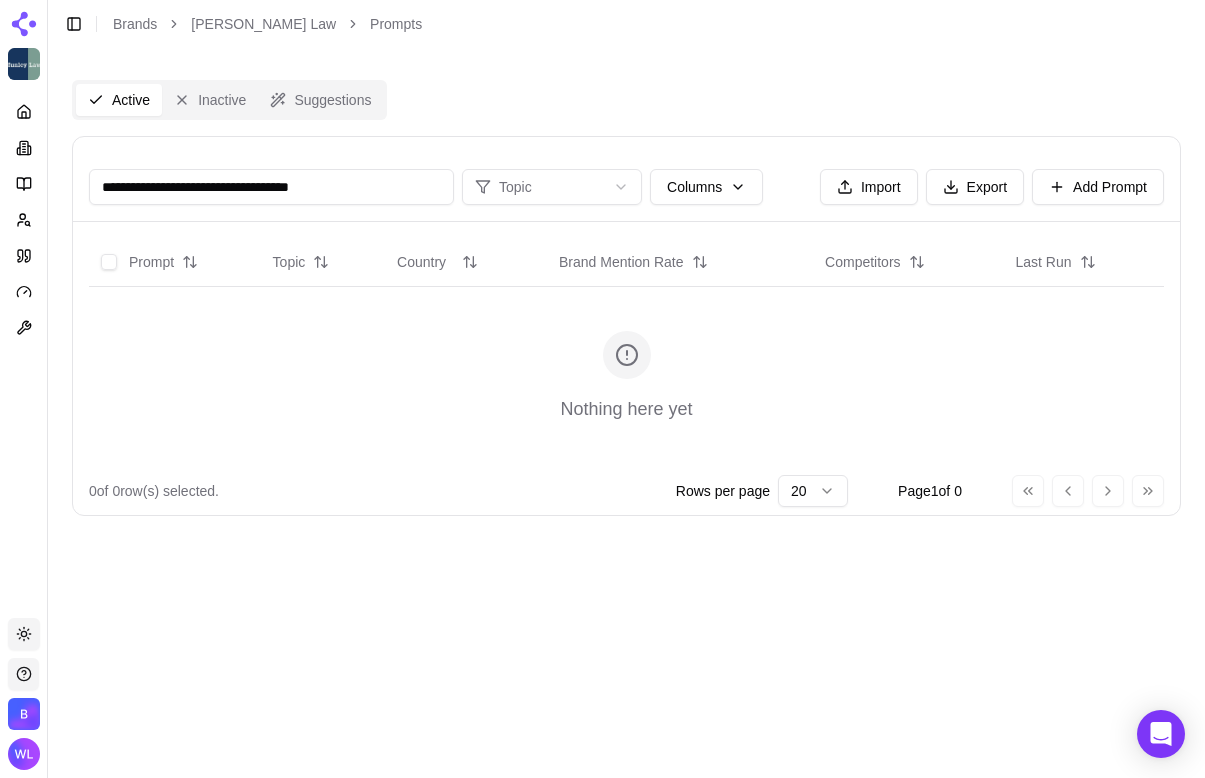 click on "**********" at bounding box center (271, 187) 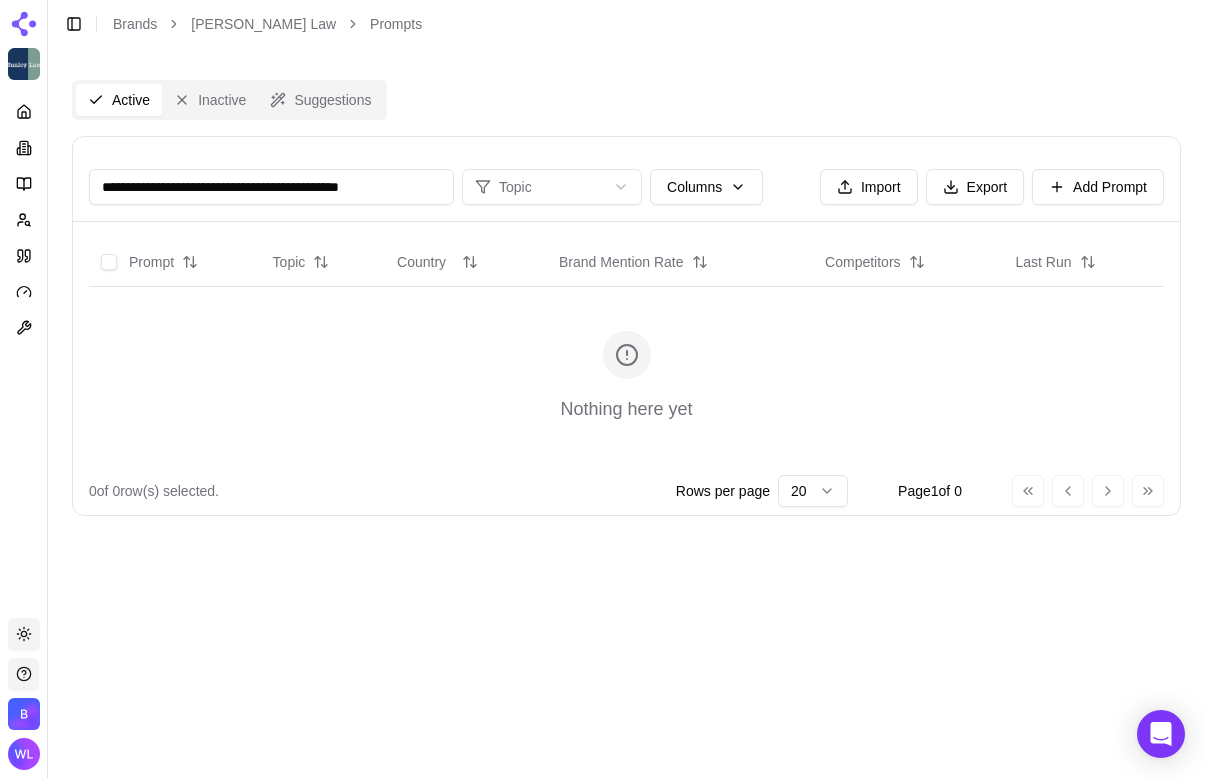click on "**********" at bounding box center [271, 187] 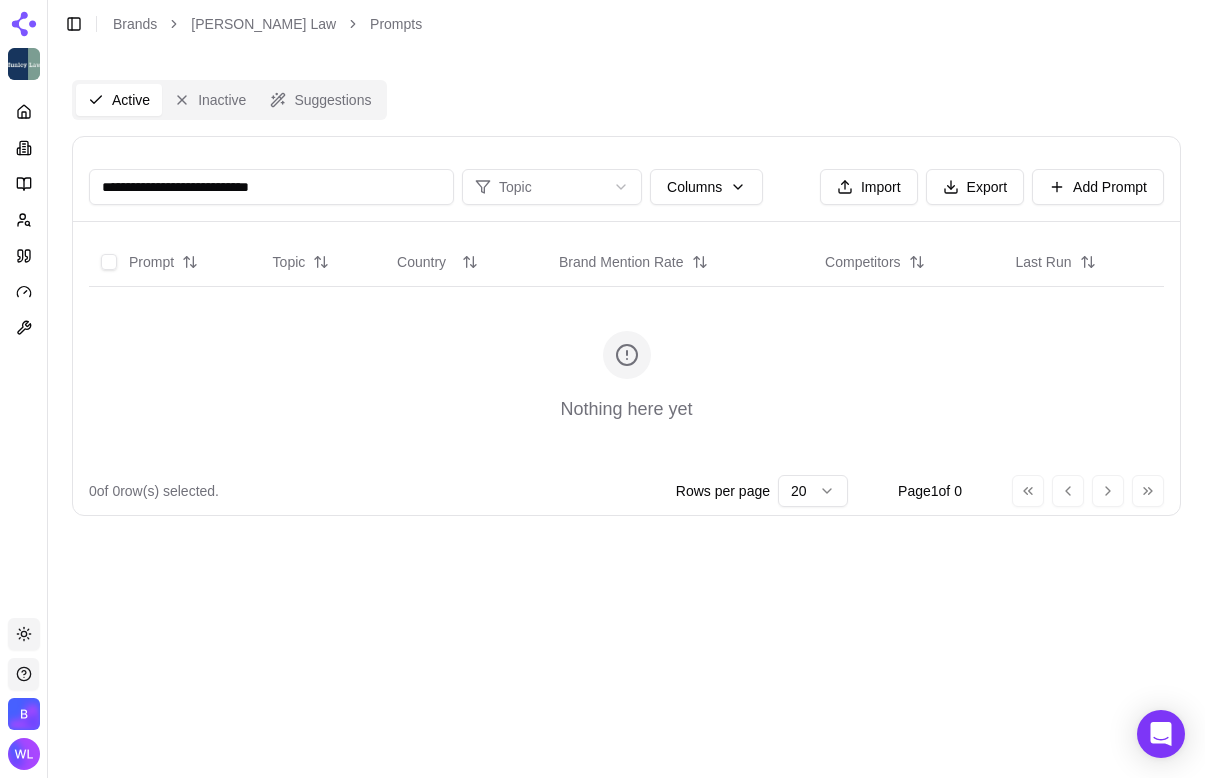 click on "**********" at bounding box center (271, 187) 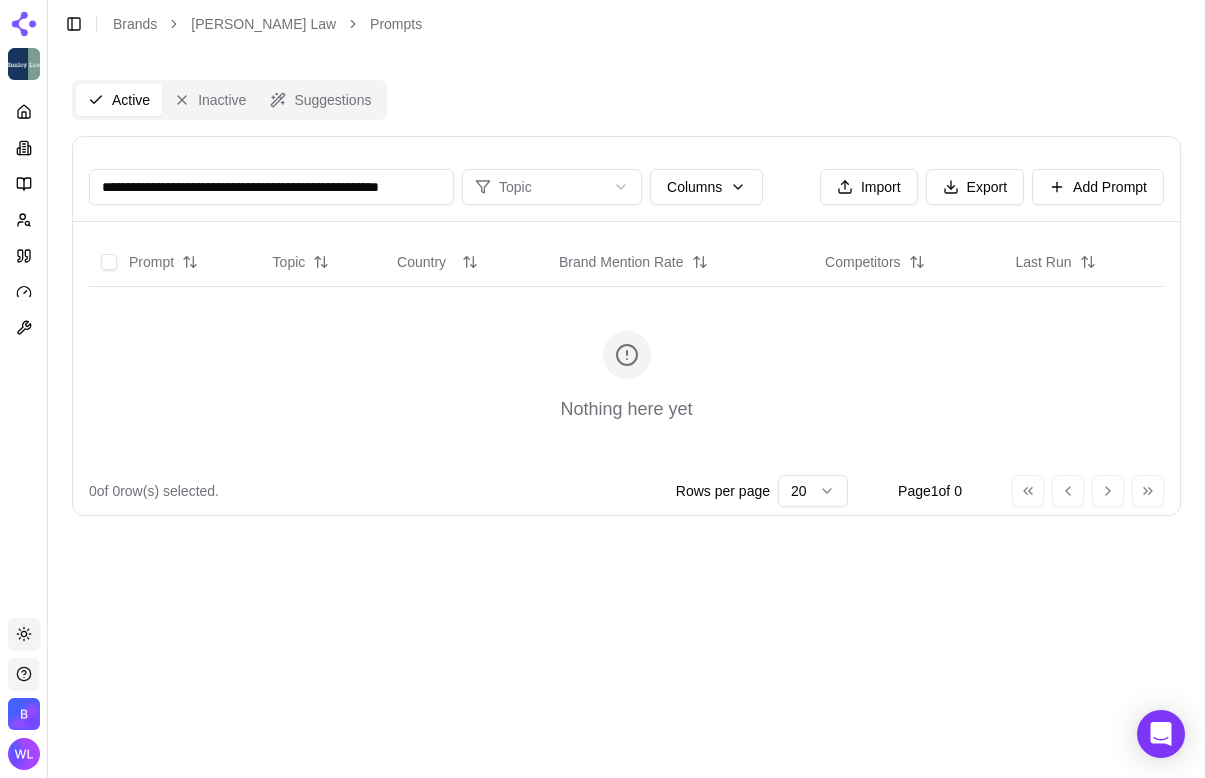scroll, scrollTop: 0, scrollLeft: 27, axis: horizontal 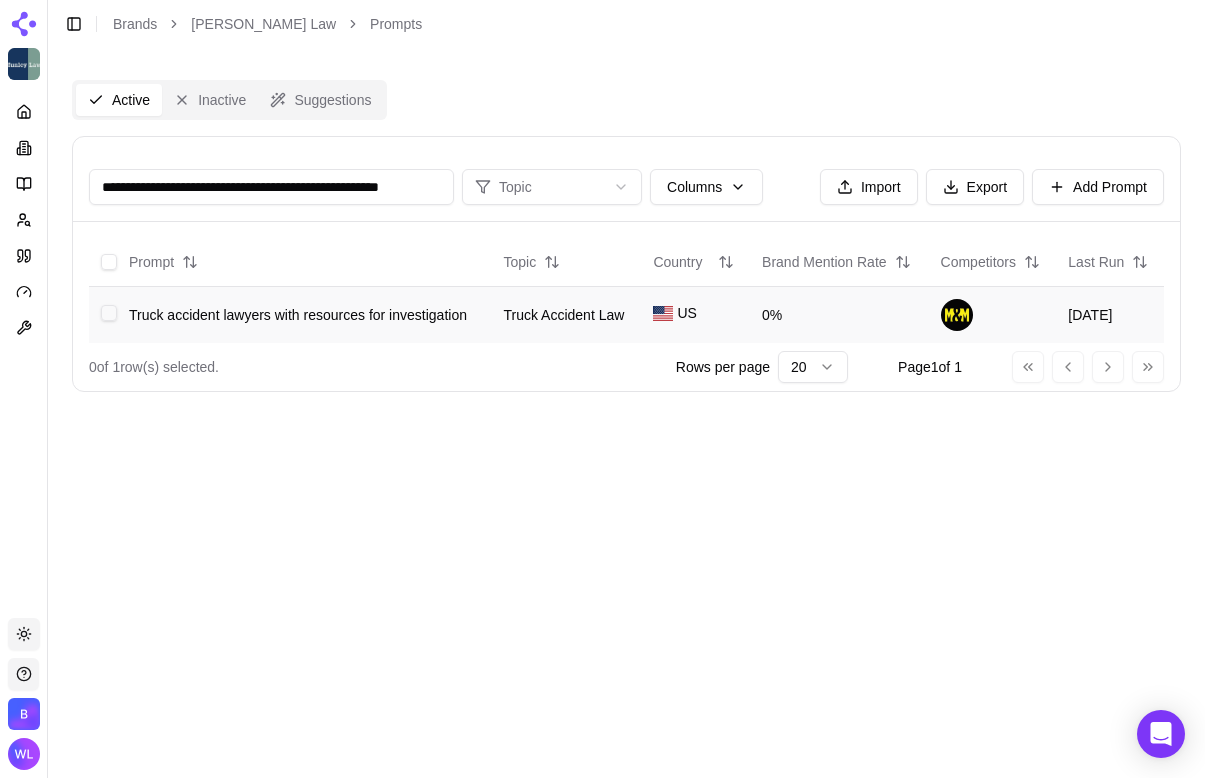click at bounding box center (109, 313) 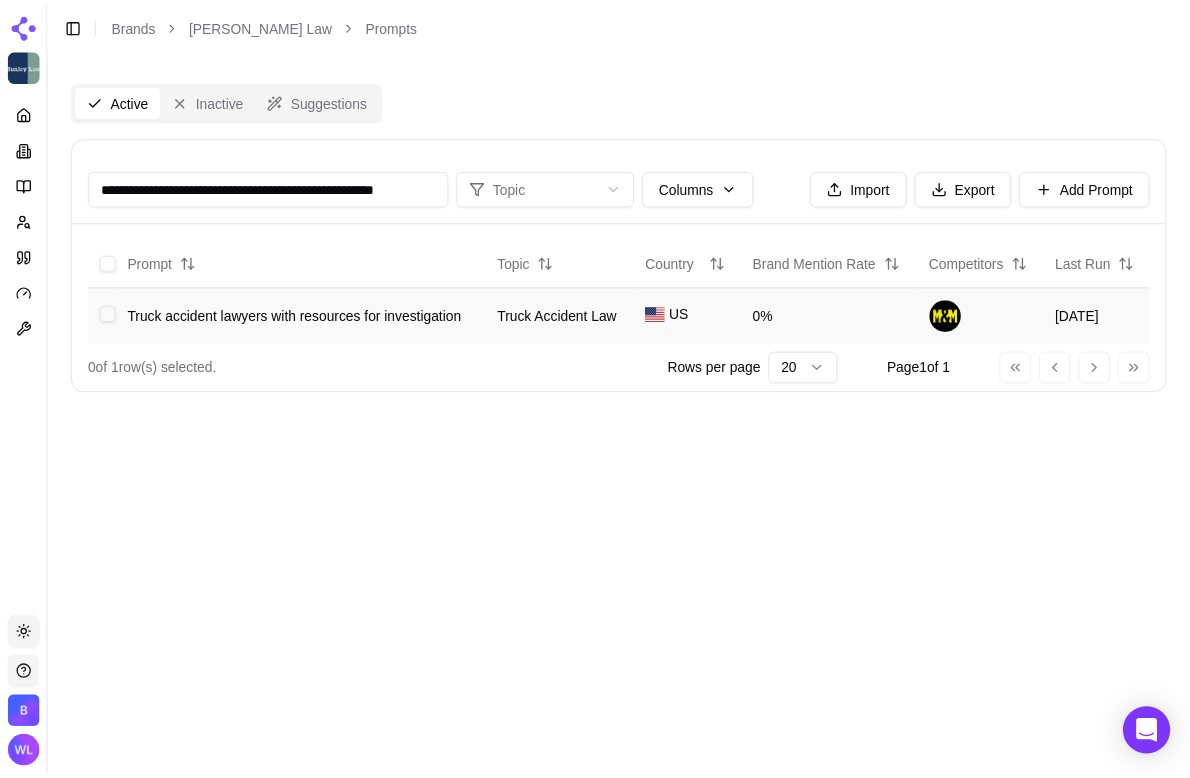 scroll, scrollTop: 0, scrollLeft: 0, axis: both 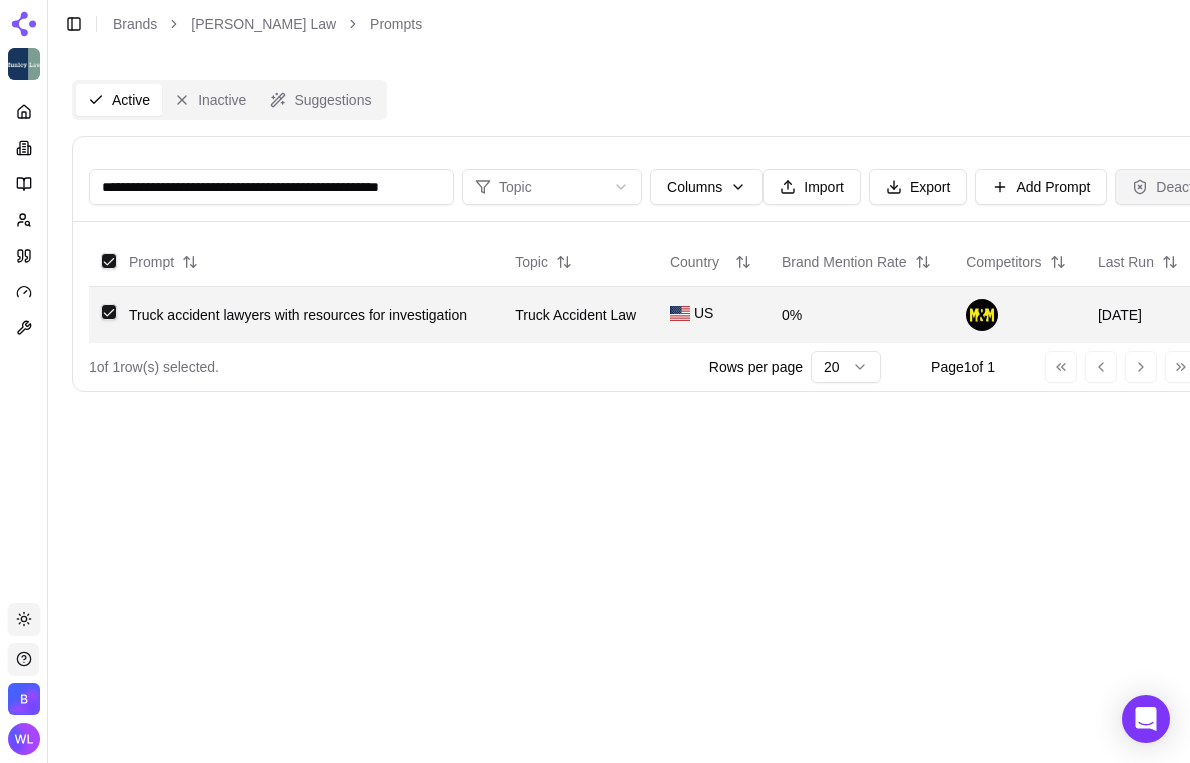 click on "Deactivate" at bounding box center [1177, 187] 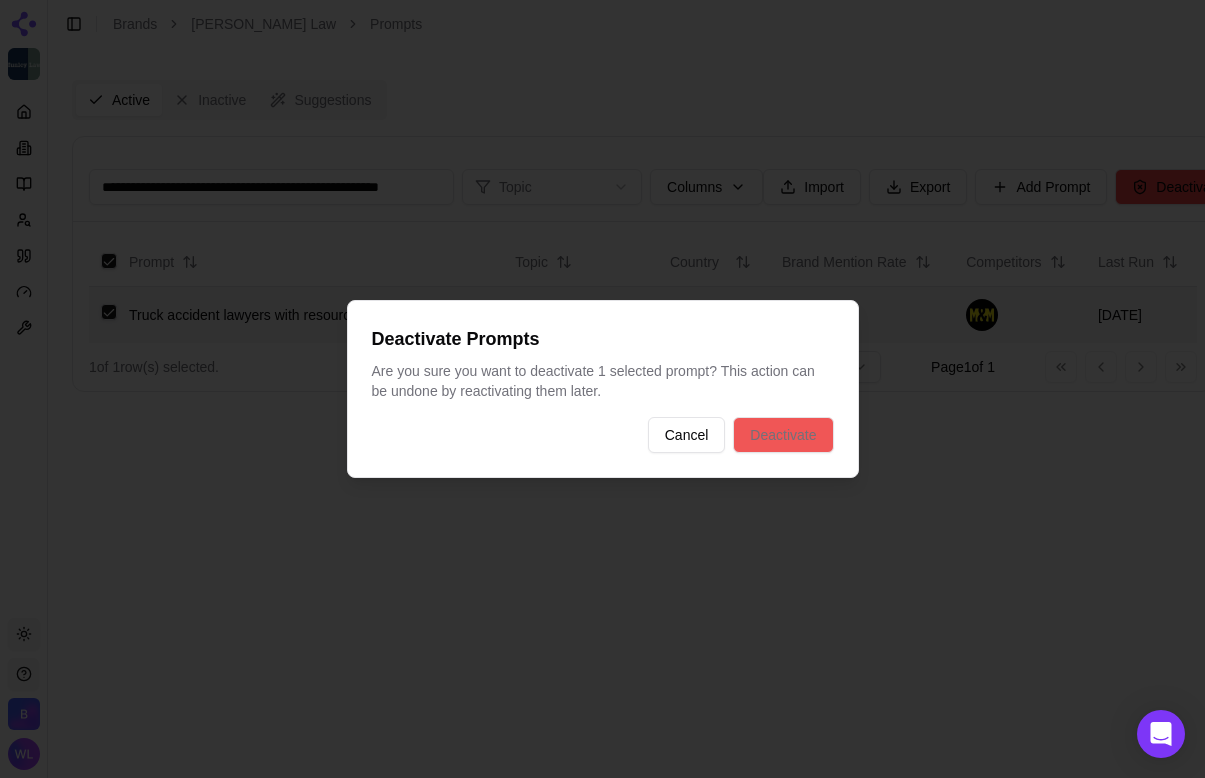 click on "Deactivate" at bounding box center [783, 435] 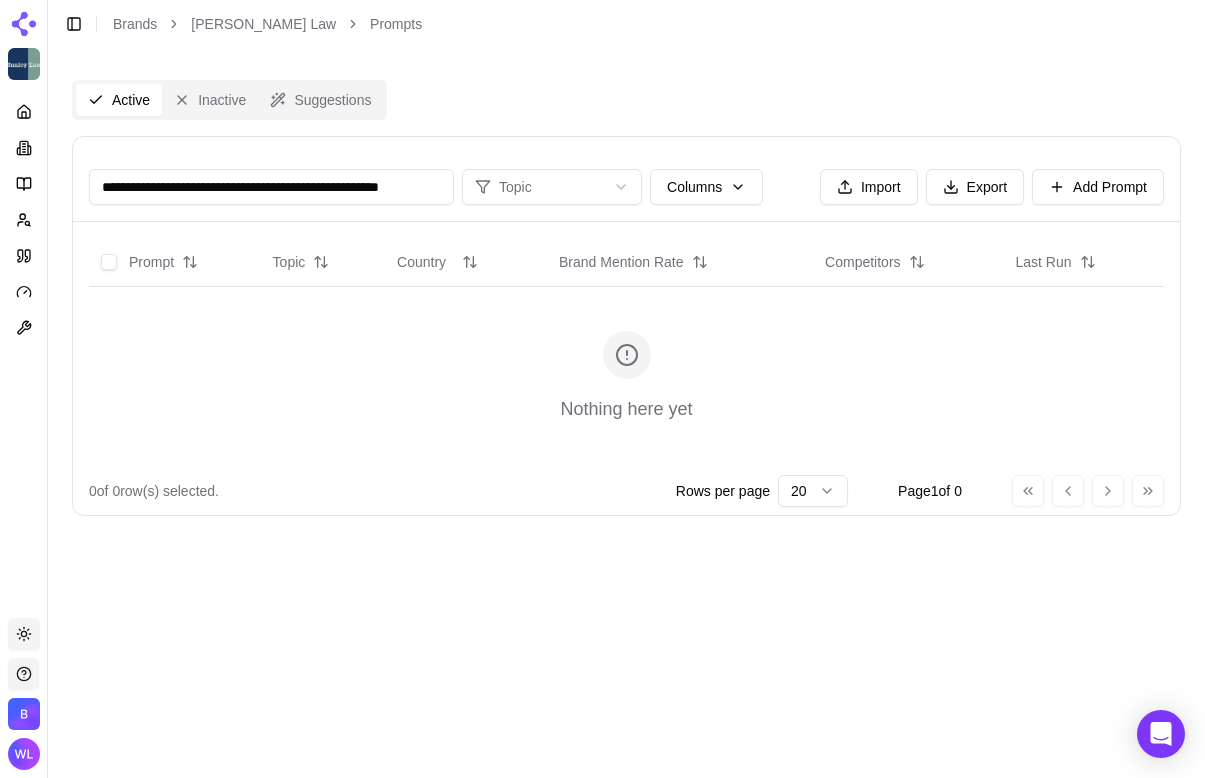 click on "**********" at bounding box center (271, 187) 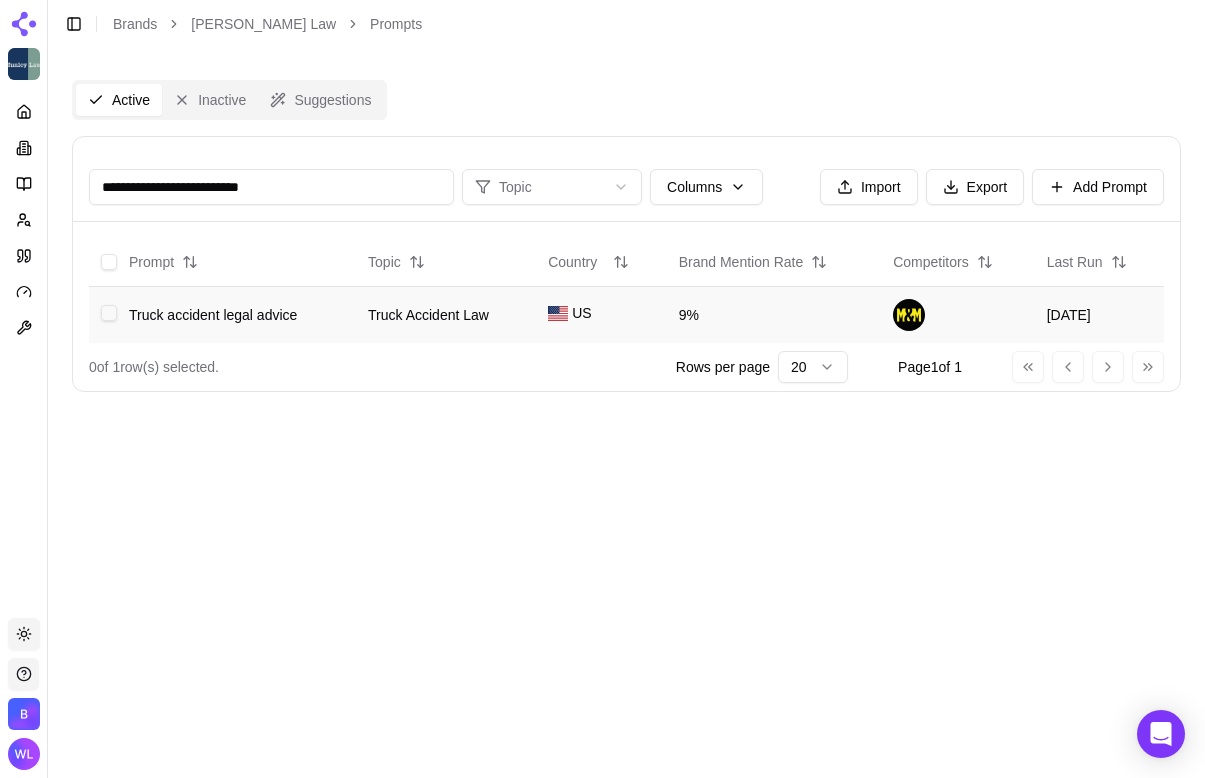type on "**********" 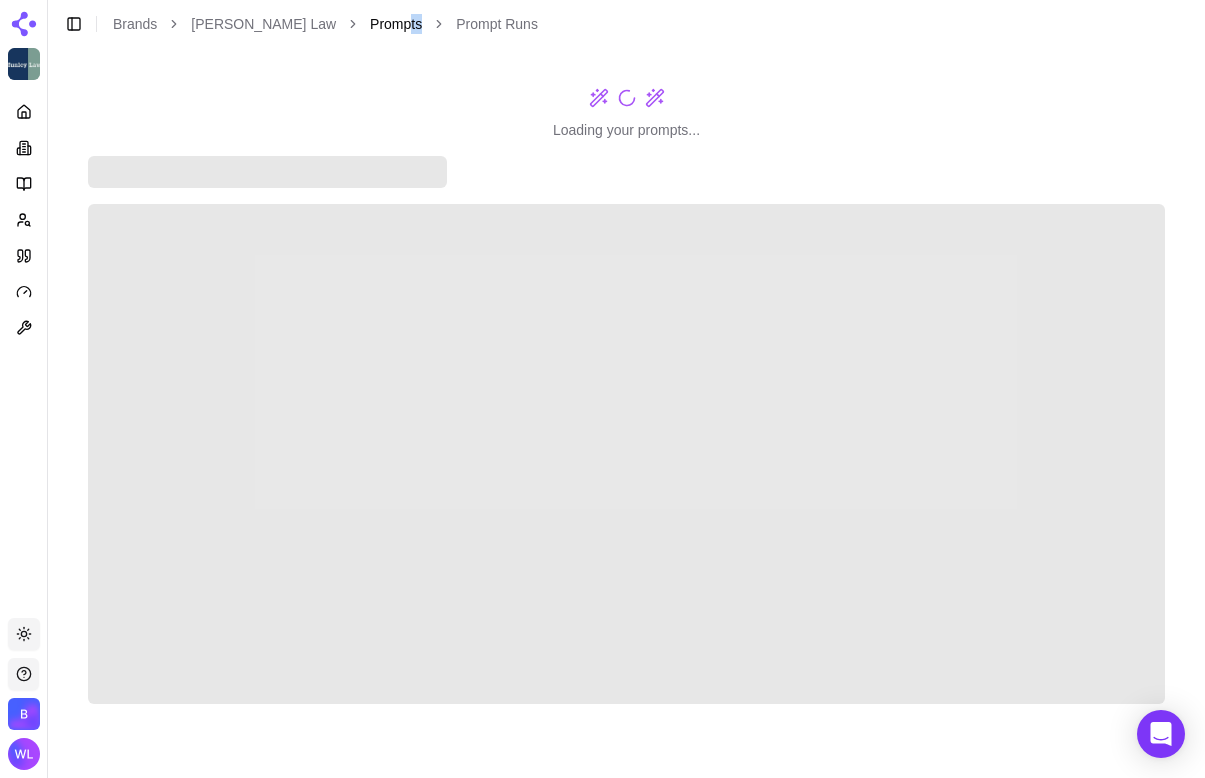 click on "Toggle Sidebar Brands [PERSON_NAME] Law Prompts Prompt Runs" at bounding box center [301, 24] 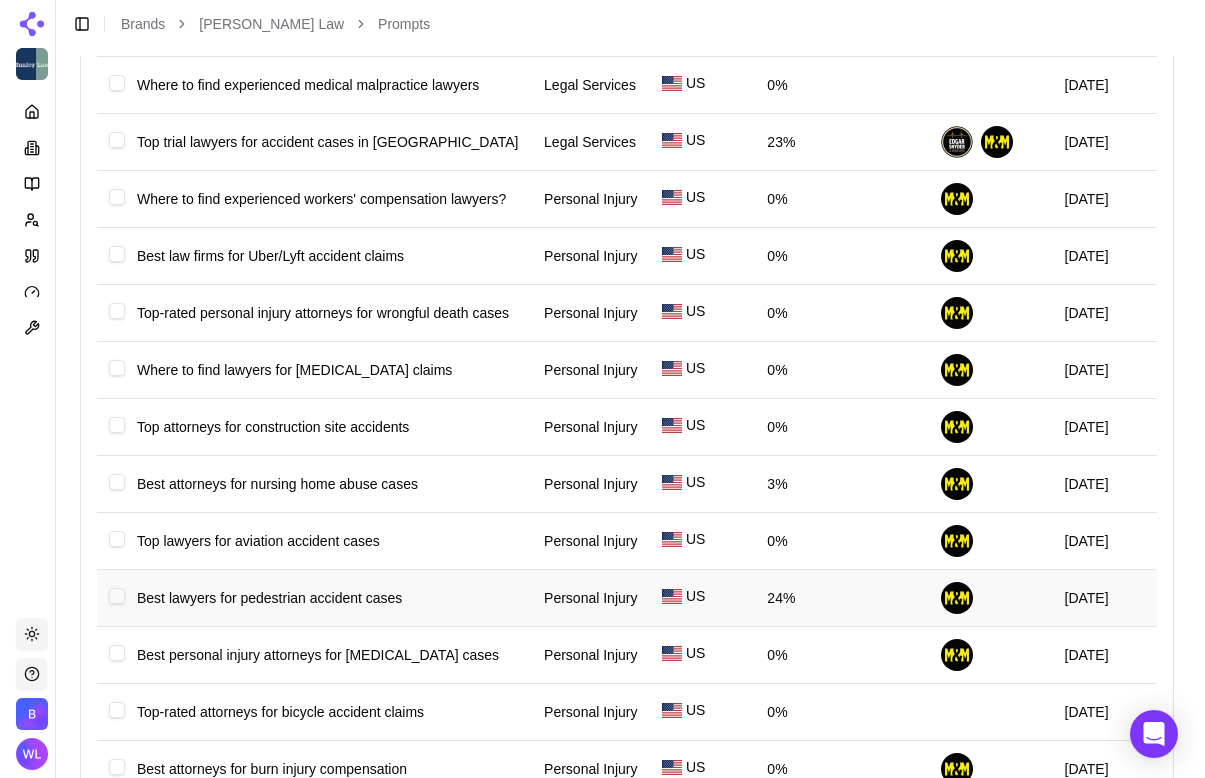 scroll, scrollTop: 0, scrollLeft: 0, axis: both 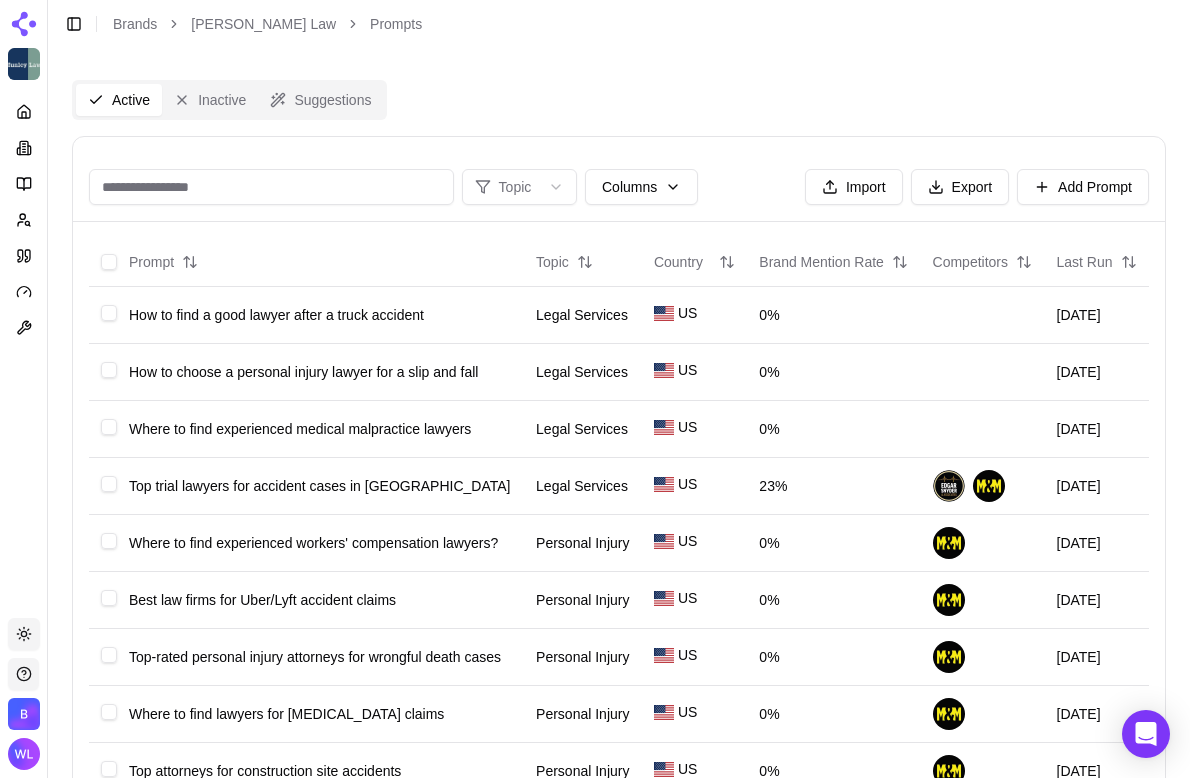 click at bounding box center [271, 187] 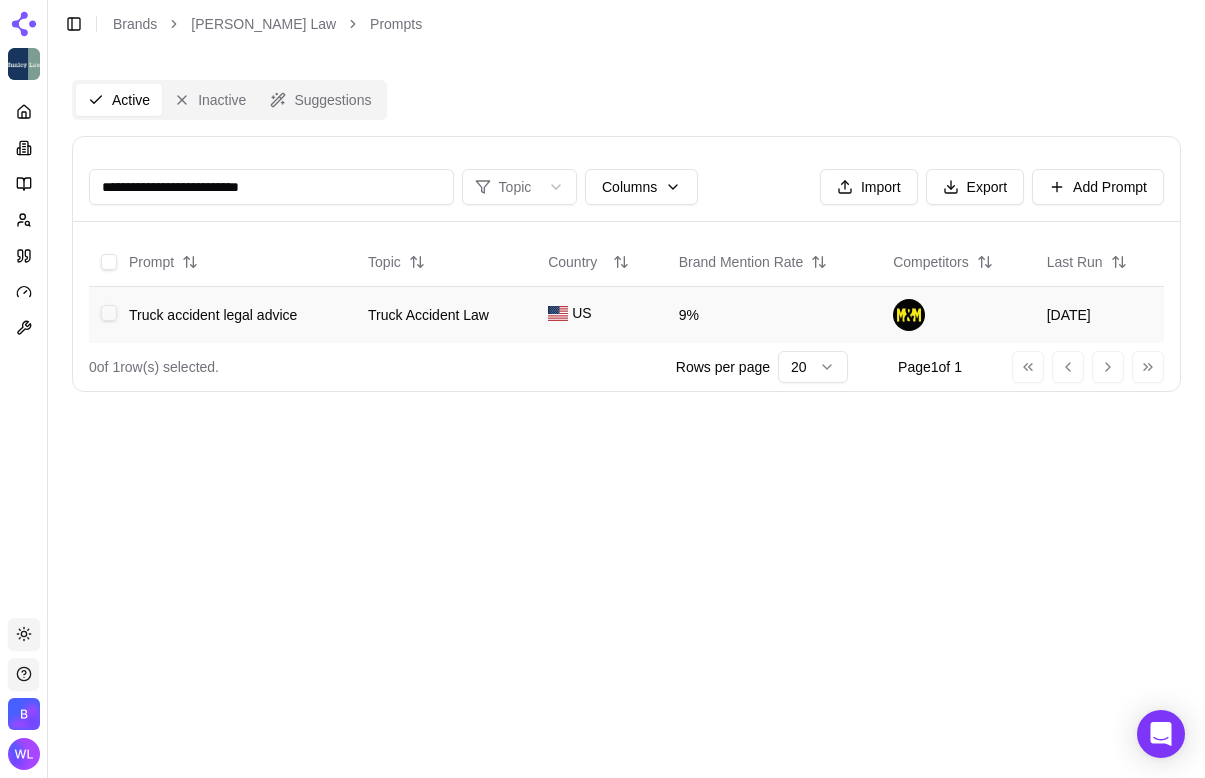 click at bounding box center (109, 313) 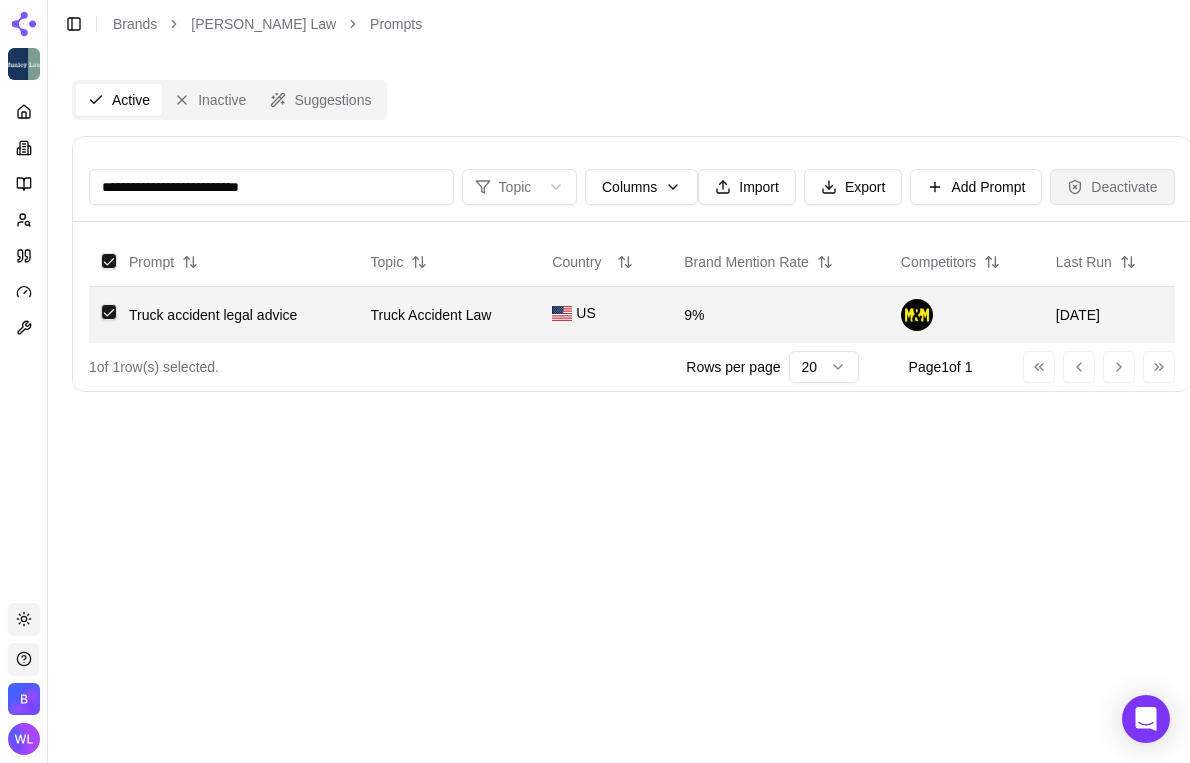 click on "Deactivate" at bounding box center (1112, 187) 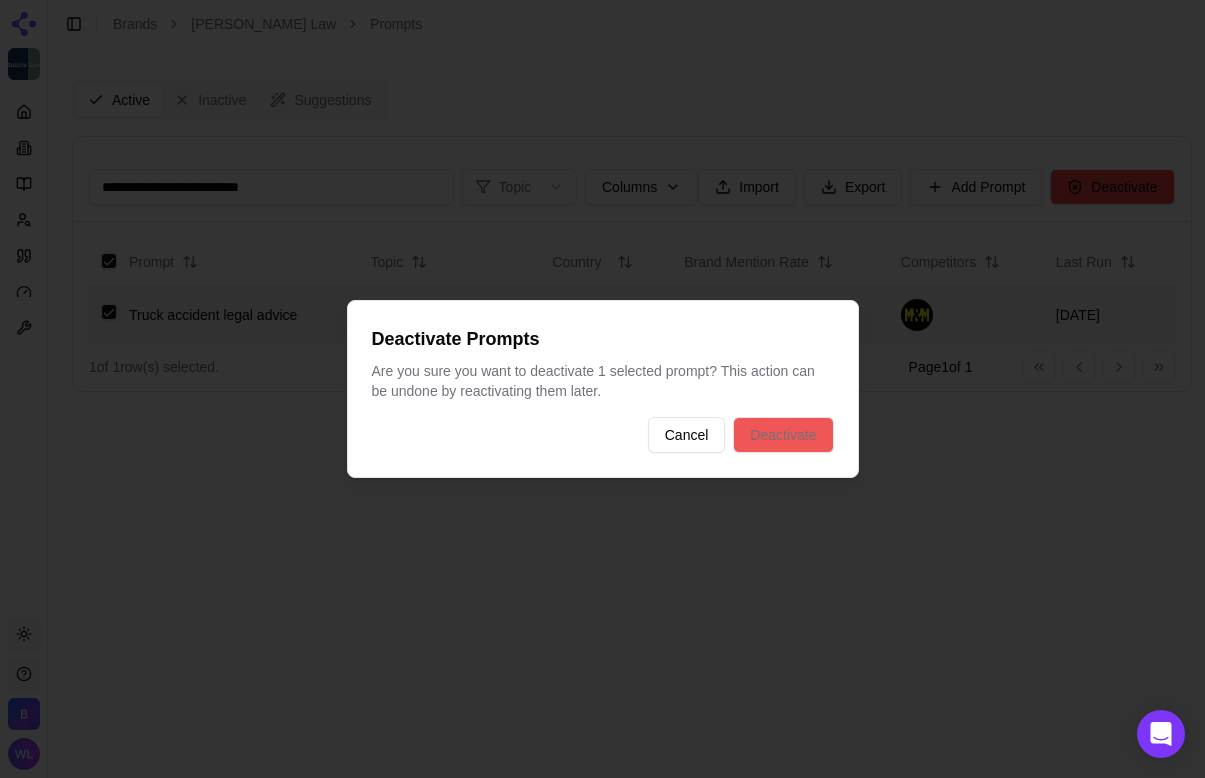 click on "Deactivate" at bounding box center [783, 435] 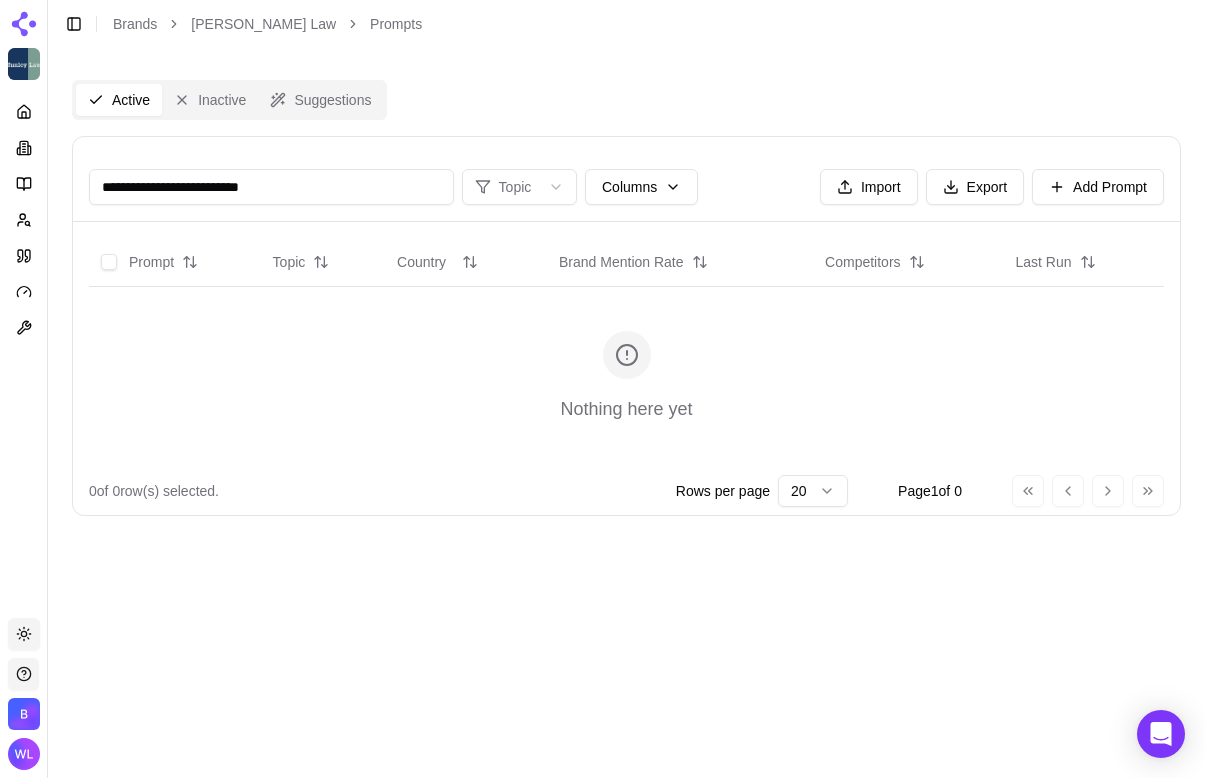 click on "**********" at bounding box center (271, 187) 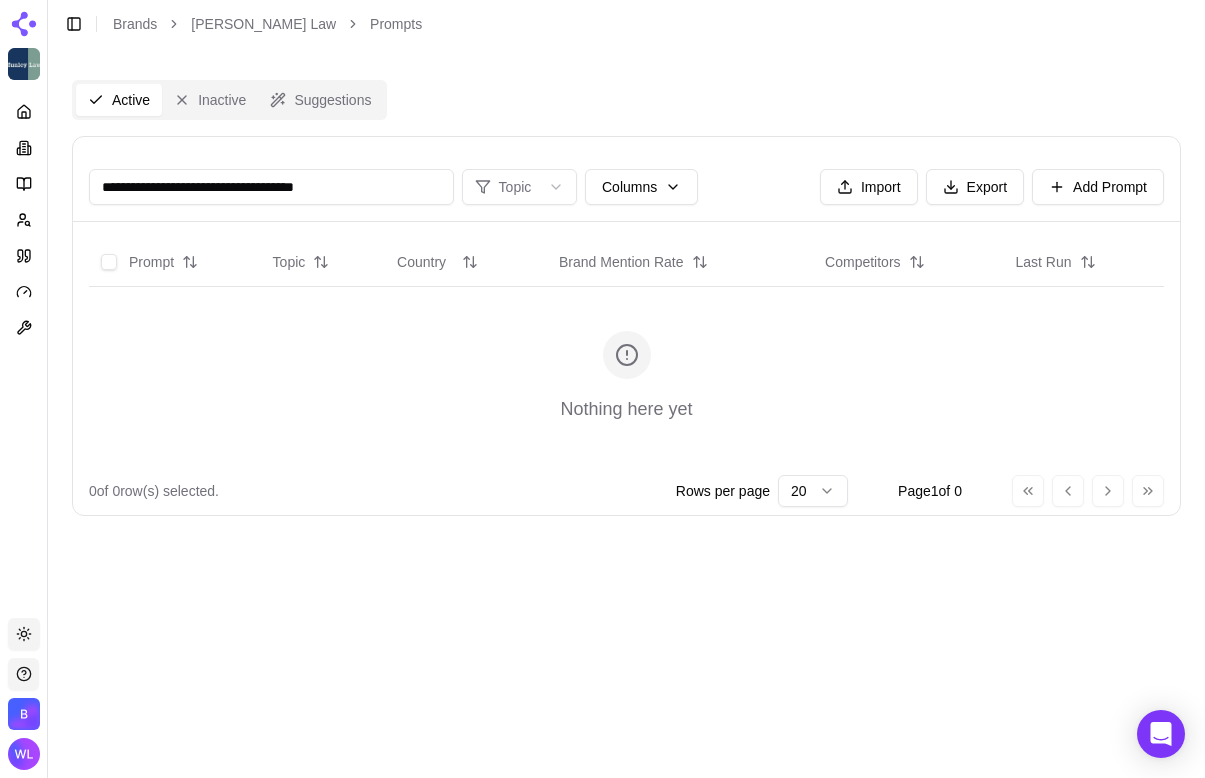 click on "**********" at bounding box center [271, 187] 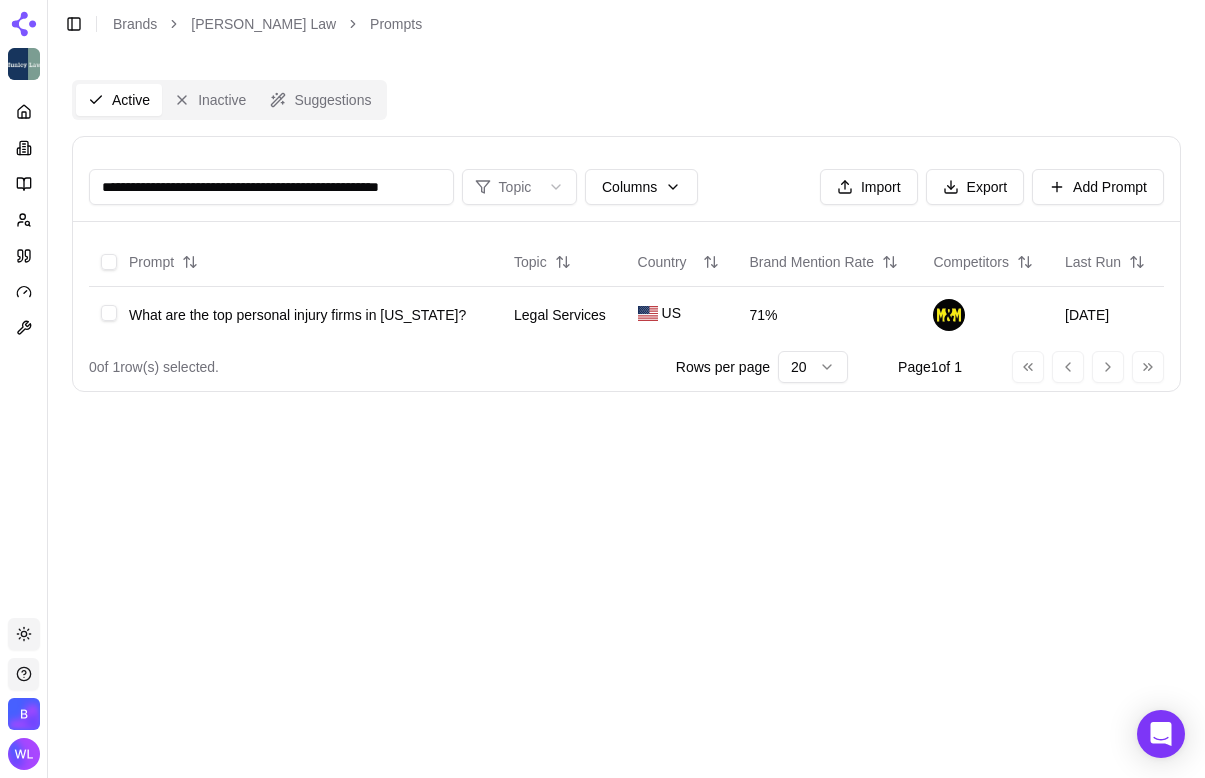 scroll, scrollTop: 0, scrollLeft: 27, axis: horizontal 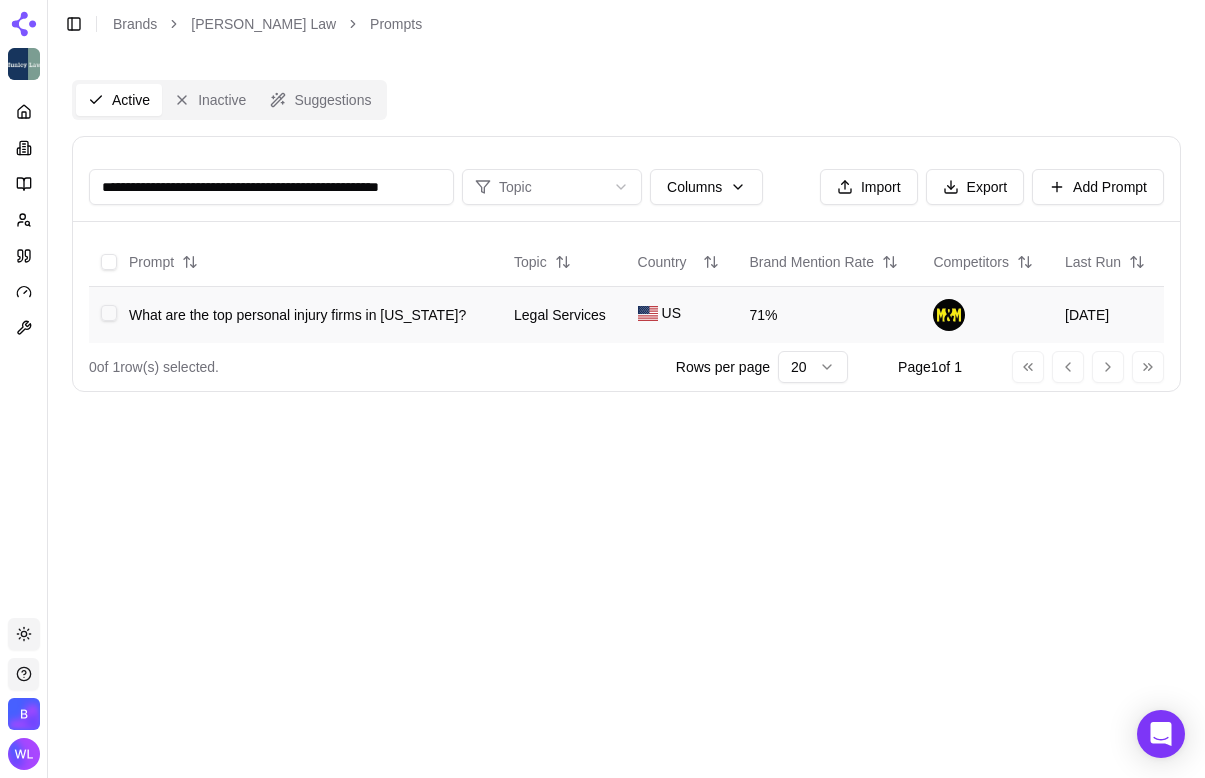 click at bounding box center (109, 313) 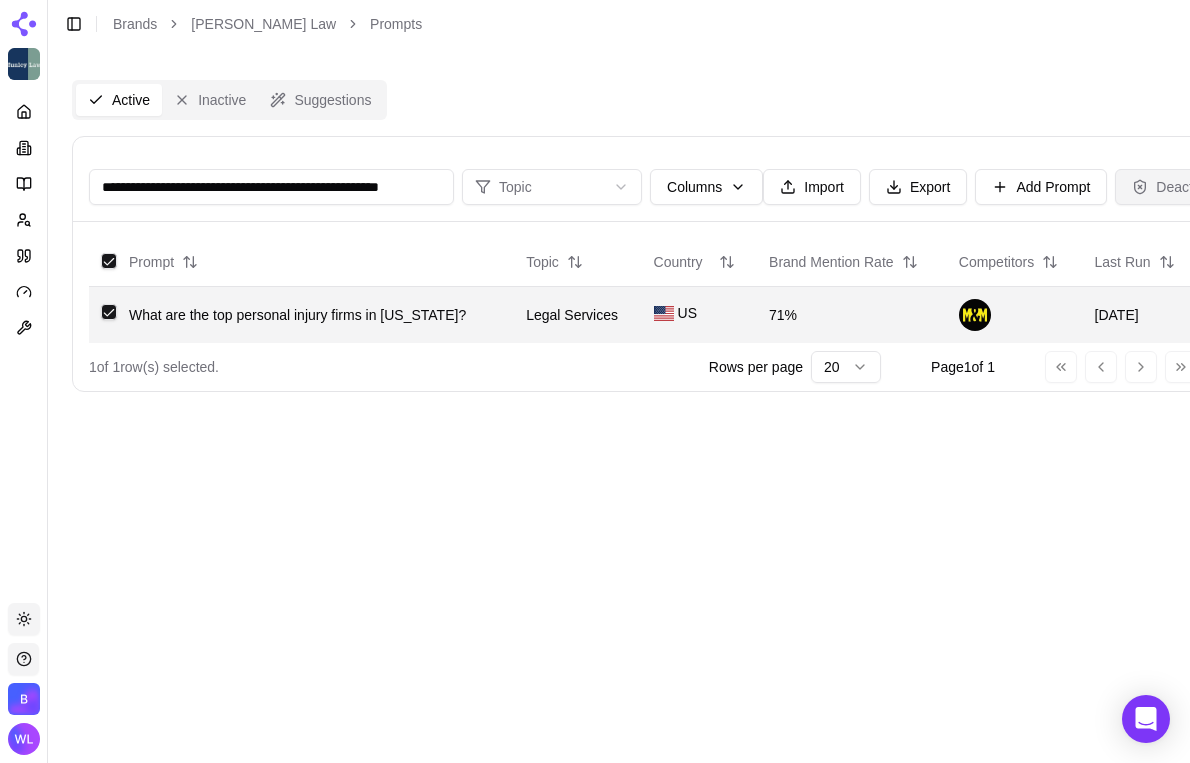 click on "Deactivate" at bounding box center [1177, 187] 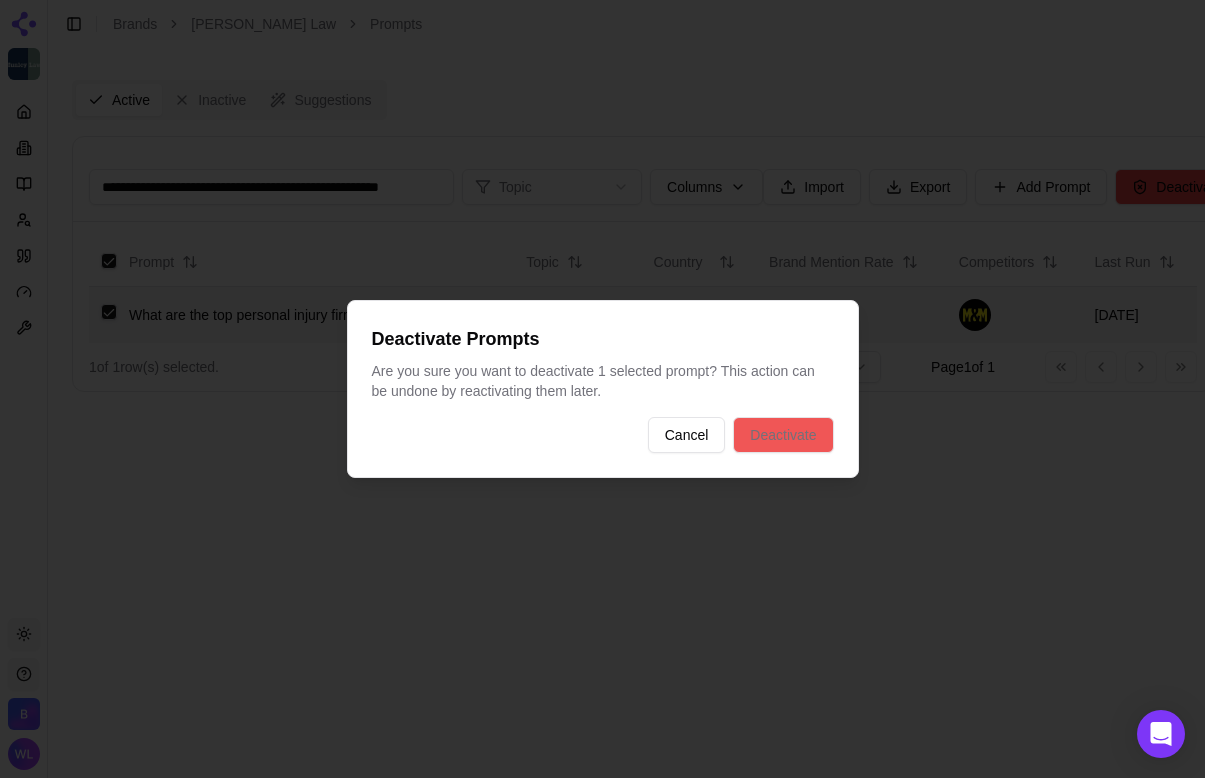 click on "Deactivate" at bounding box center [783, 435] 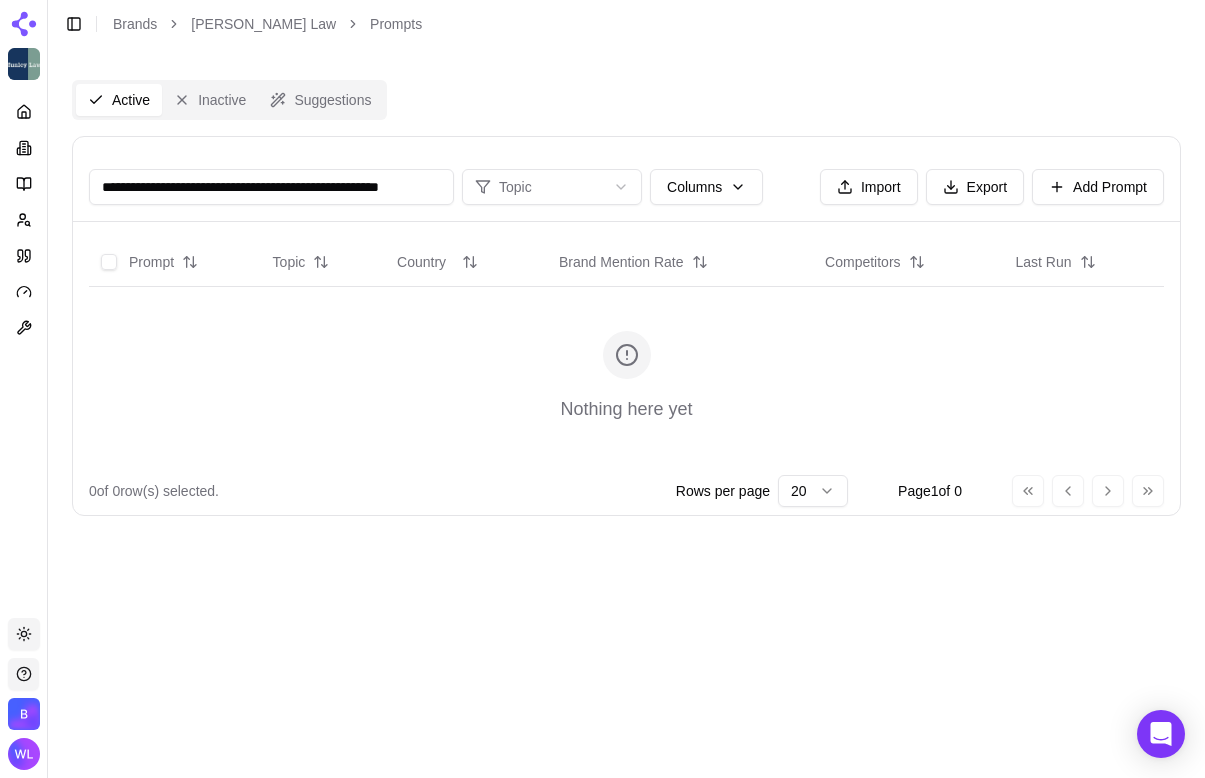 click on "**********" at bounding box center [271, 187] 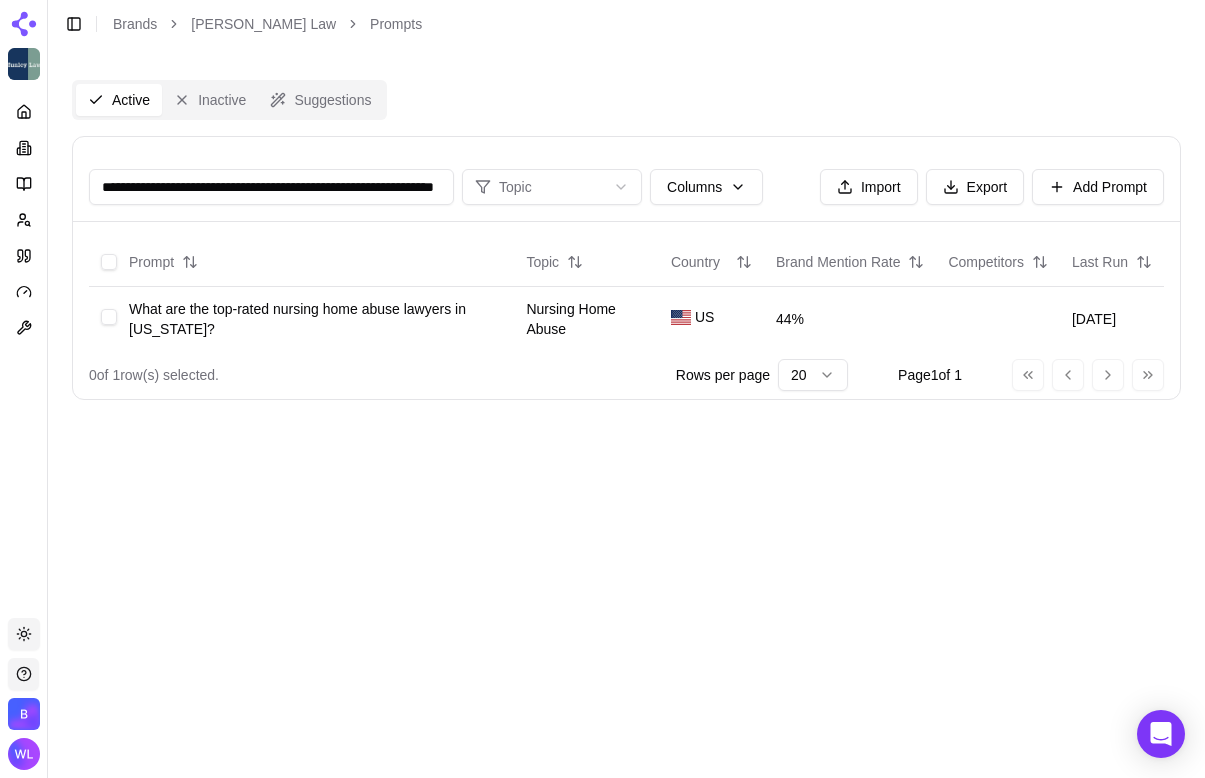 scroll, scrollTop: 0, scrollLeft: 124, axis: horizontal 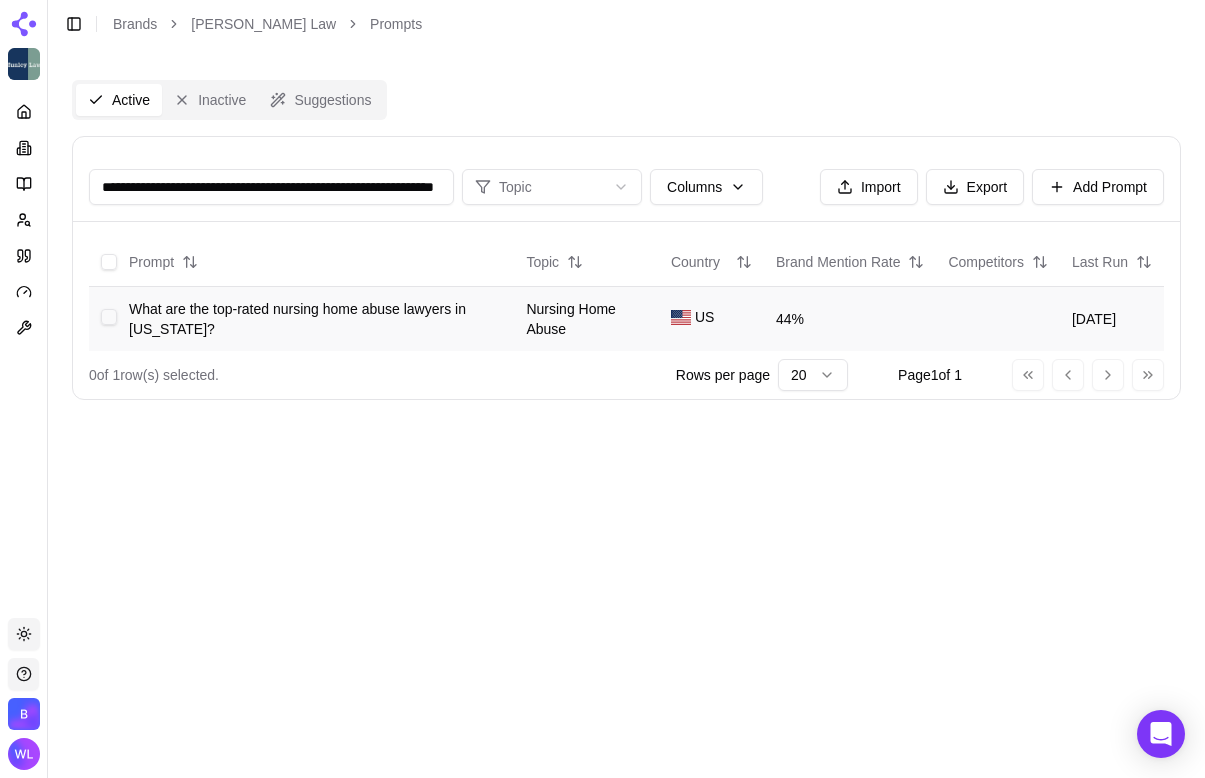 click at bounding box center (109, 317) 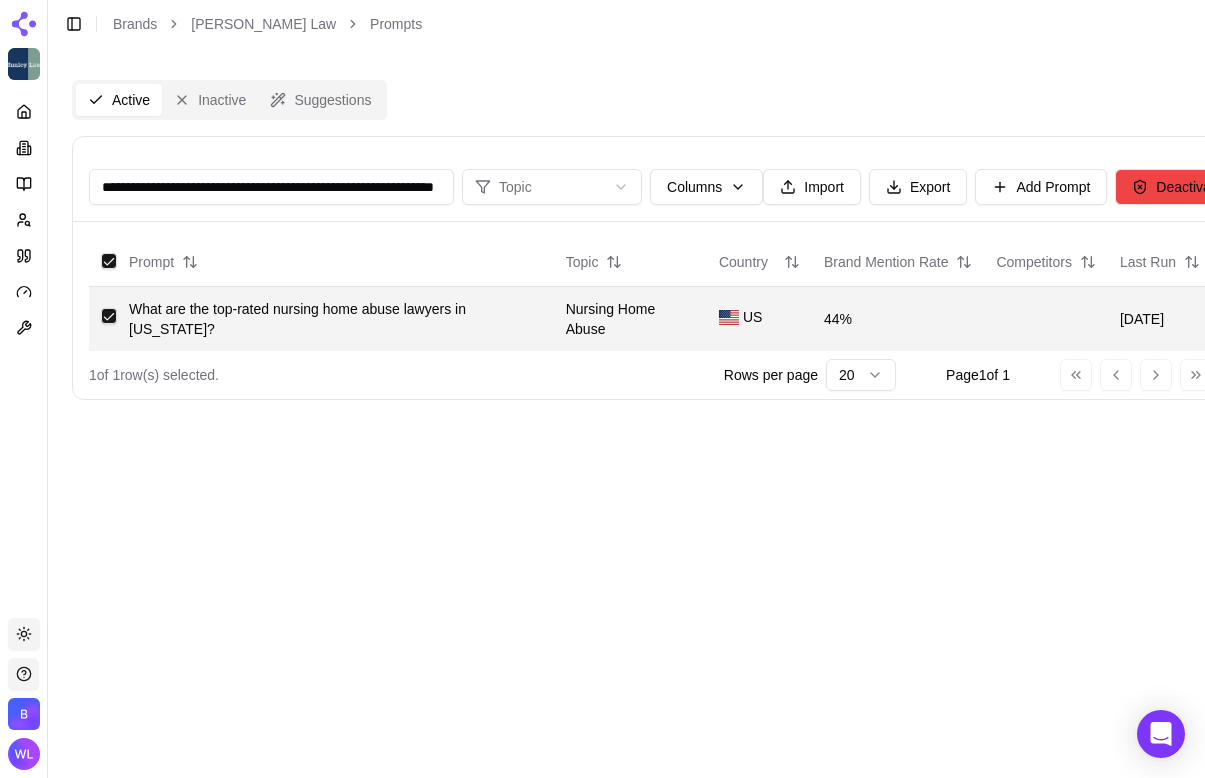 scroll, scrollTop: 0, scrollLeft: 0, axis: both 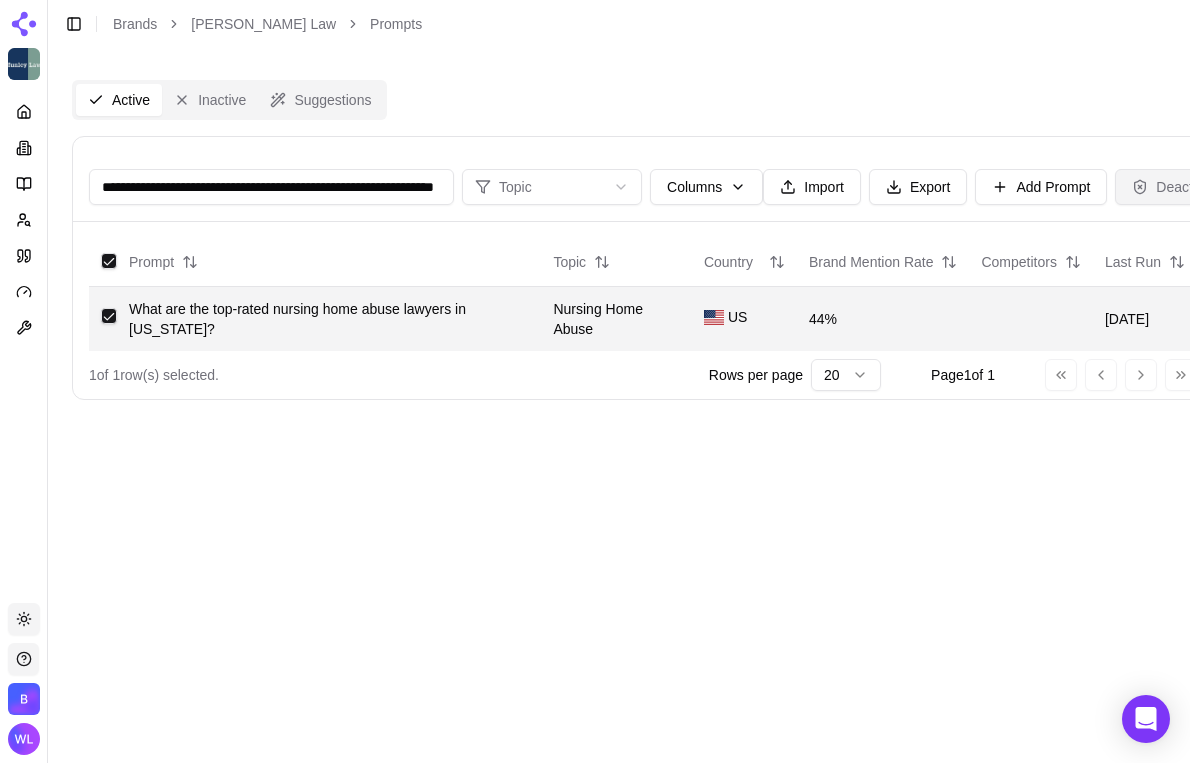 click on "Deactivate" at bounding box center (1177, 187) 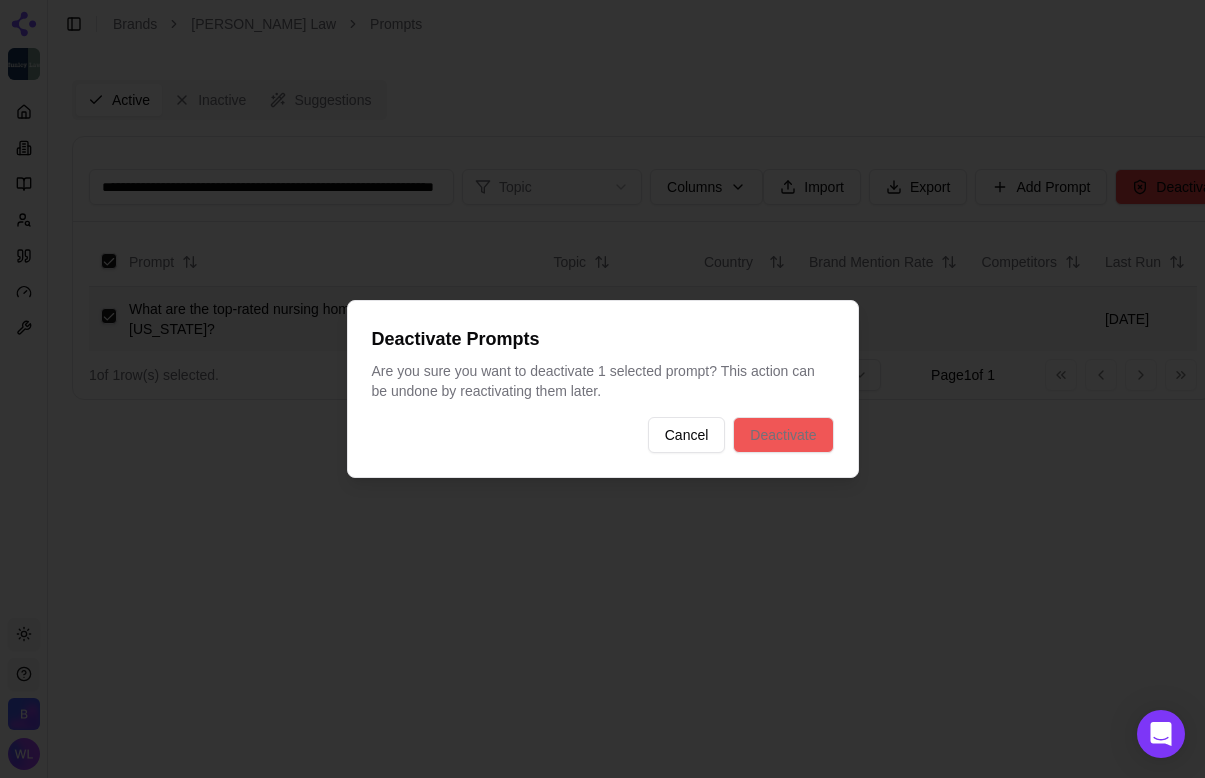 click on "Deactivate" at bounding box center (783, 435) 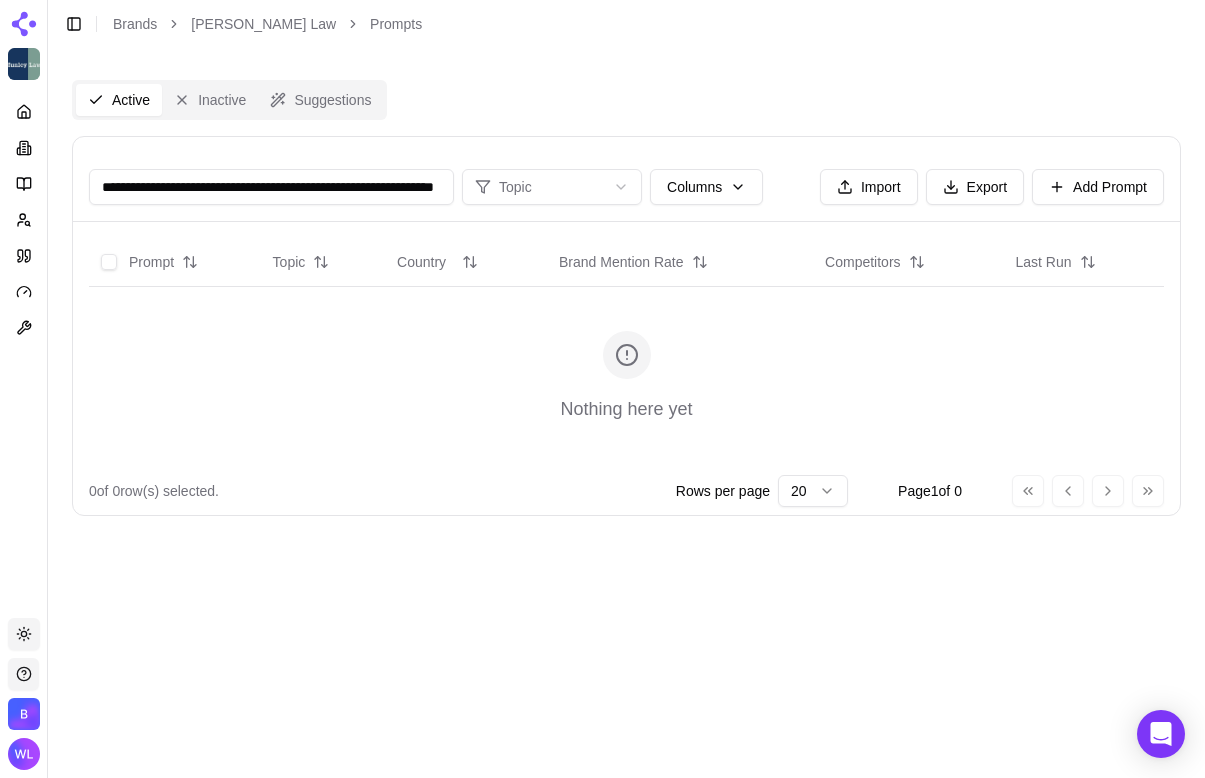 click on "**********" at bounding box center (271, 187) 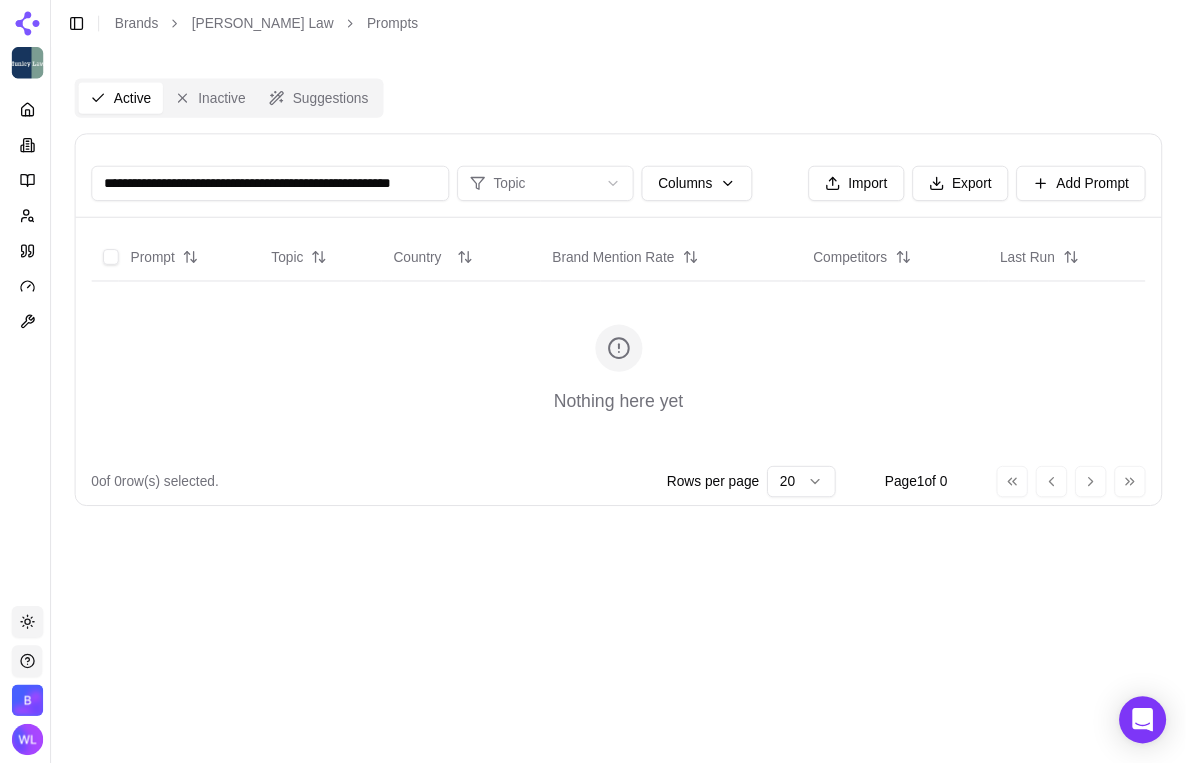 scroll, scrollTop: 0, scrollLeft: 57, axis: horizontal 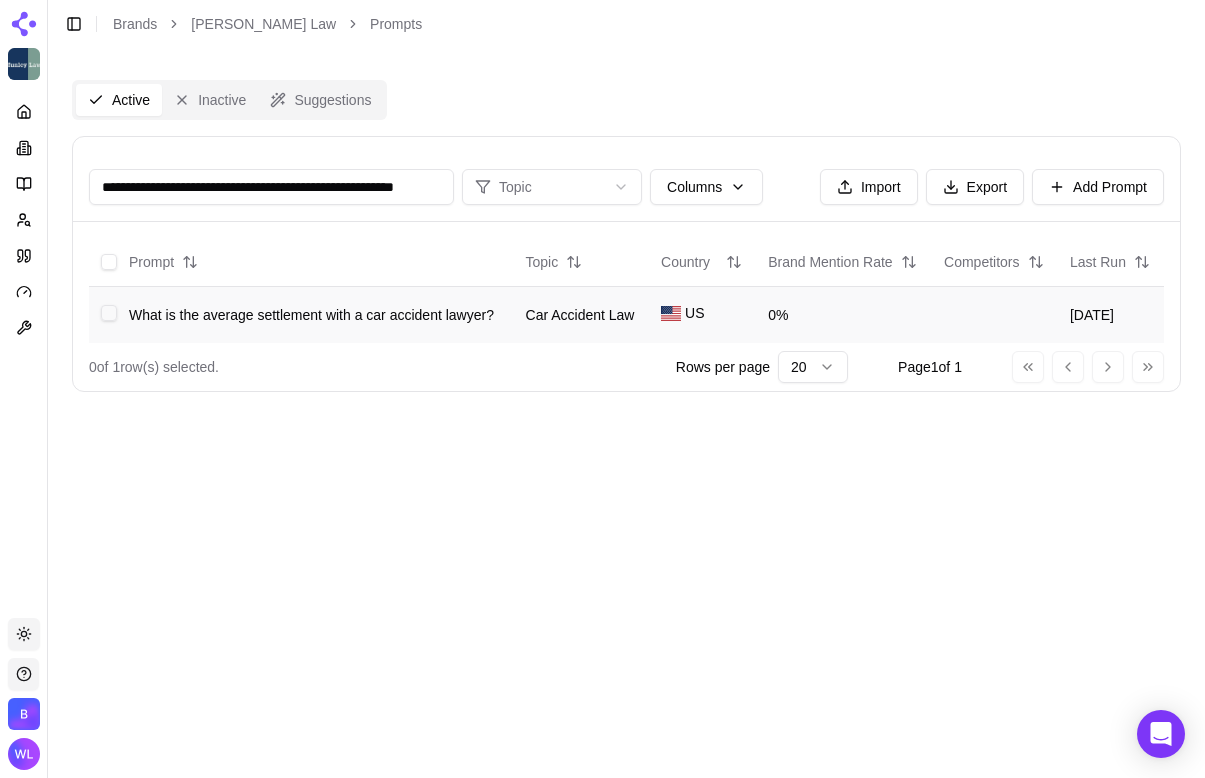 click at bounding box center [109, 313] 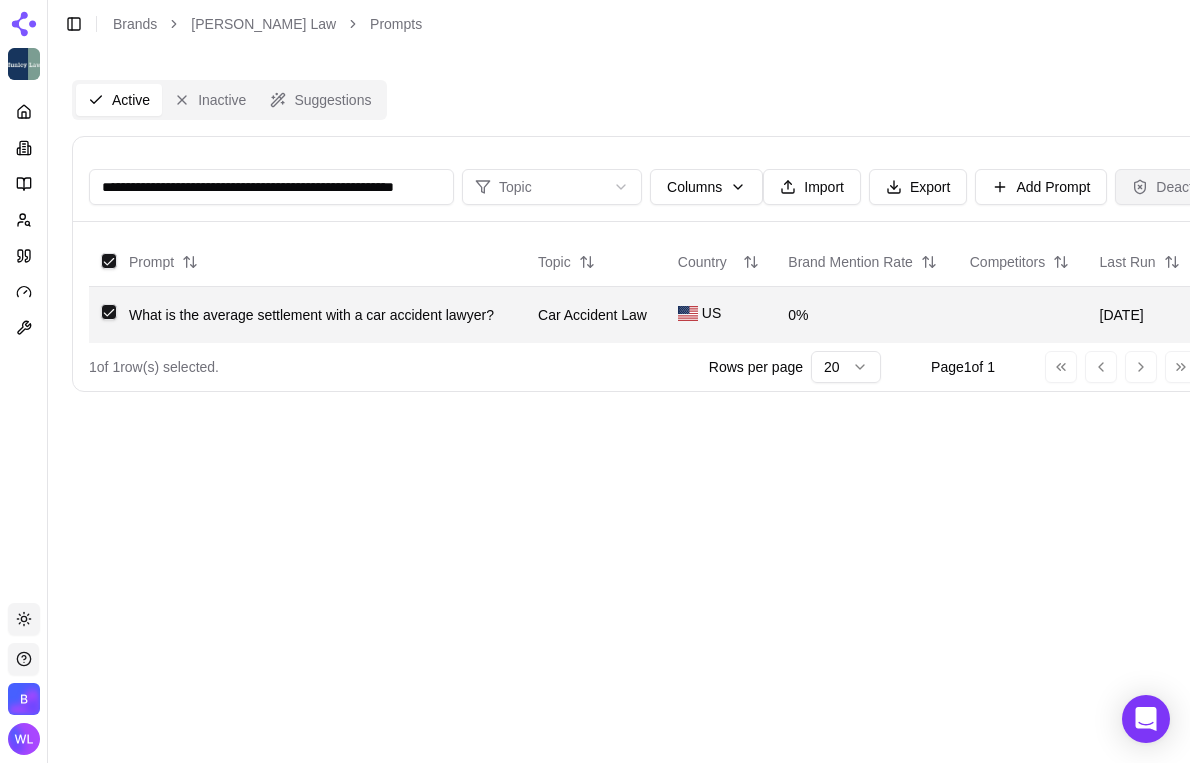 click on "Deactivate" at bounding box center (1177, 187) 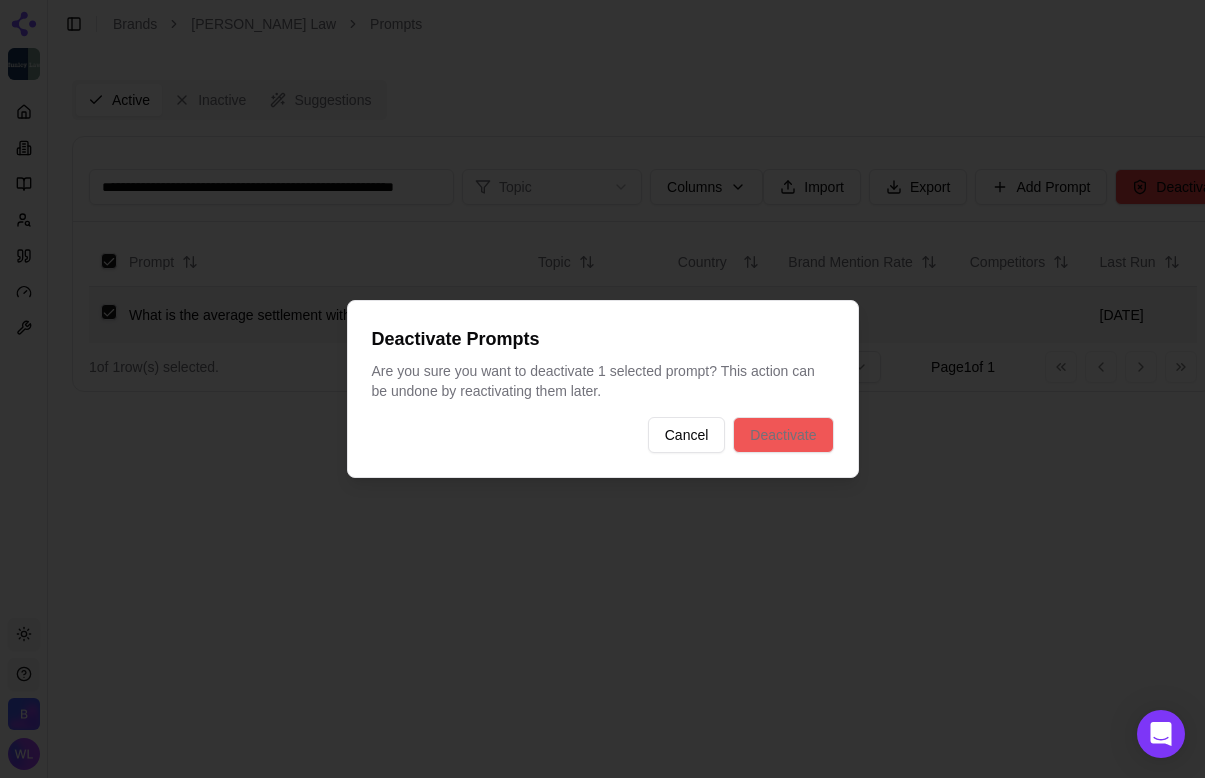 click on "Deactivate" at bounding box center [783, 435] 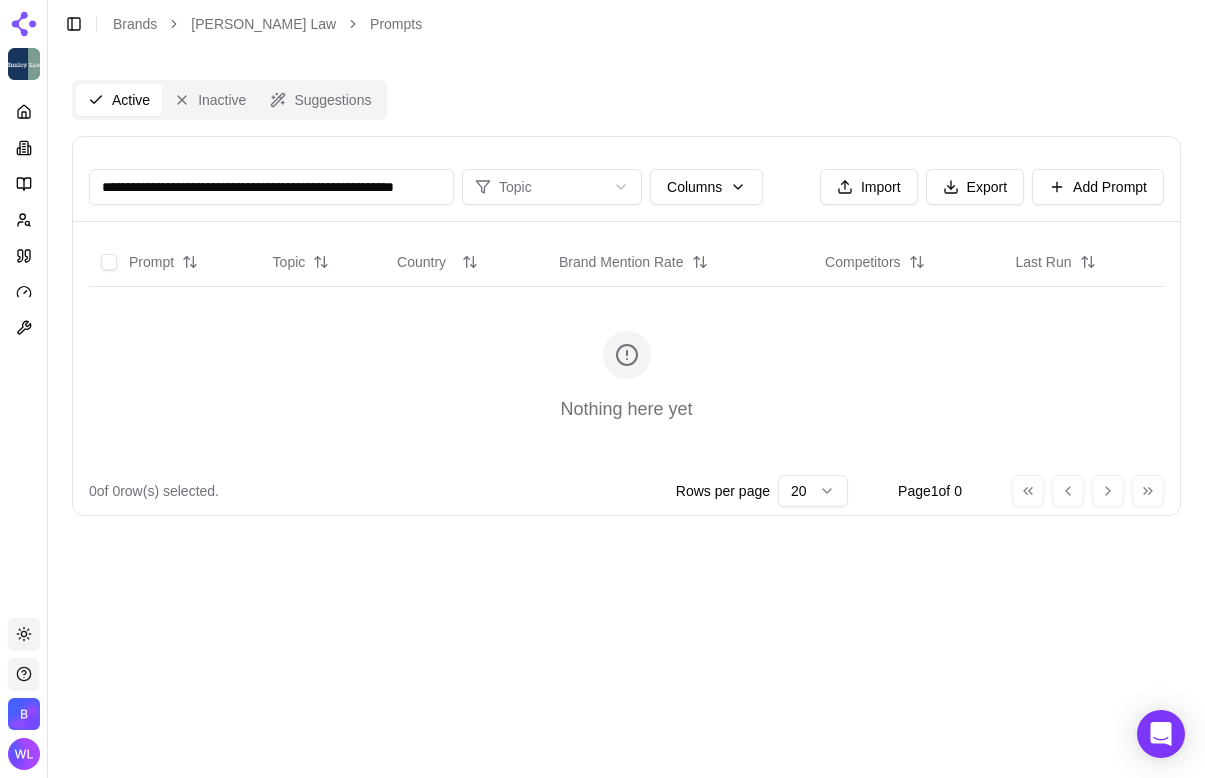 click on "**********" at bounding box center [271, 187] 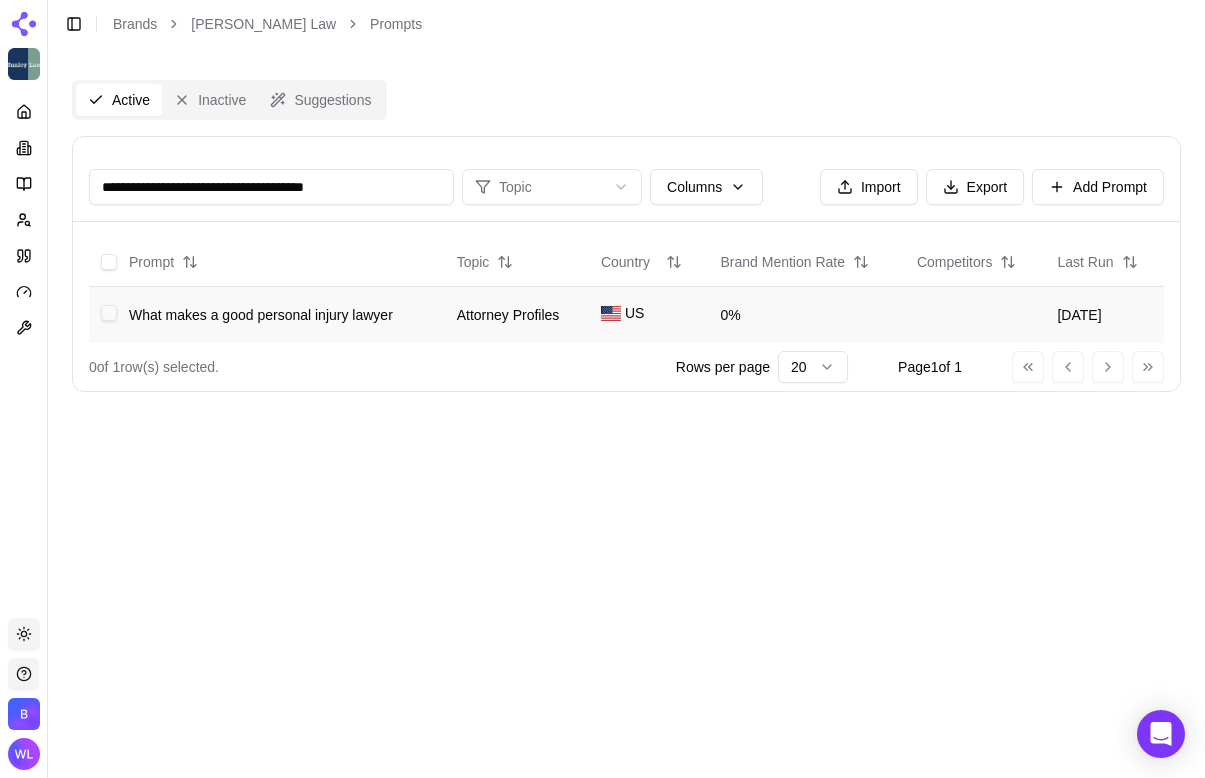 click at bounding box center (109, 313) 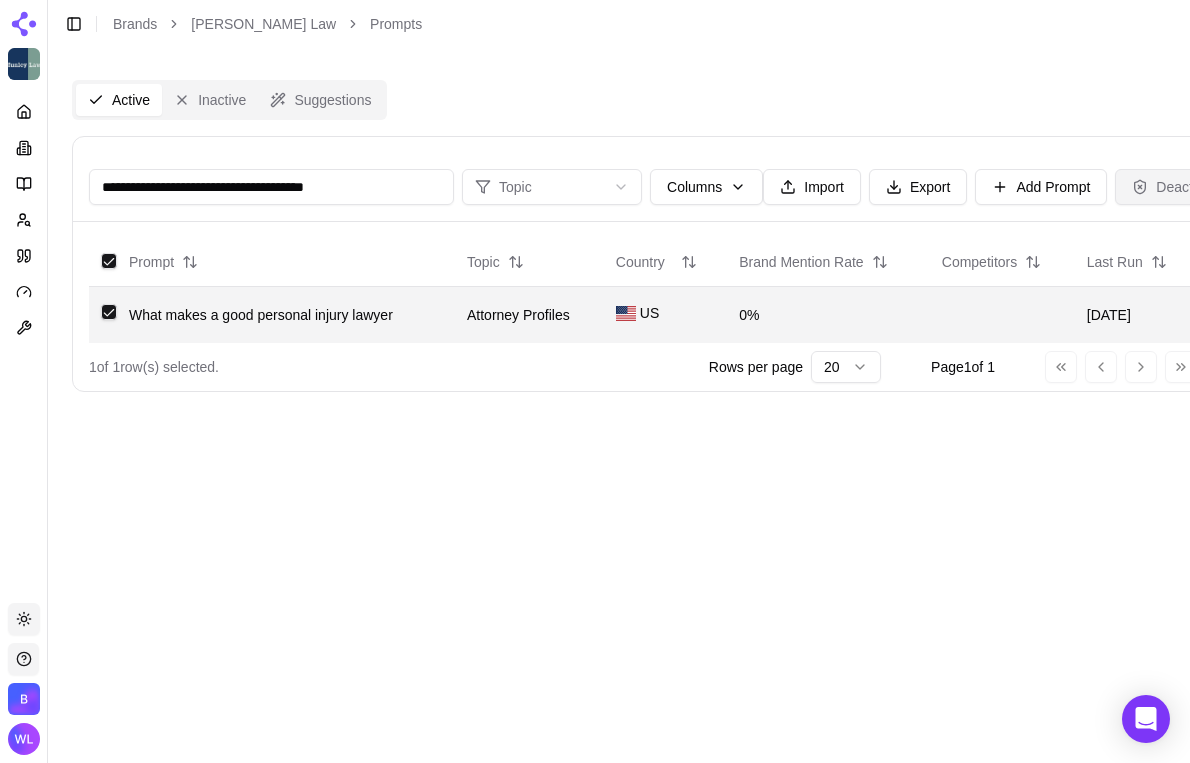 click on "Deactivate" at bounding box center [1177, 187] 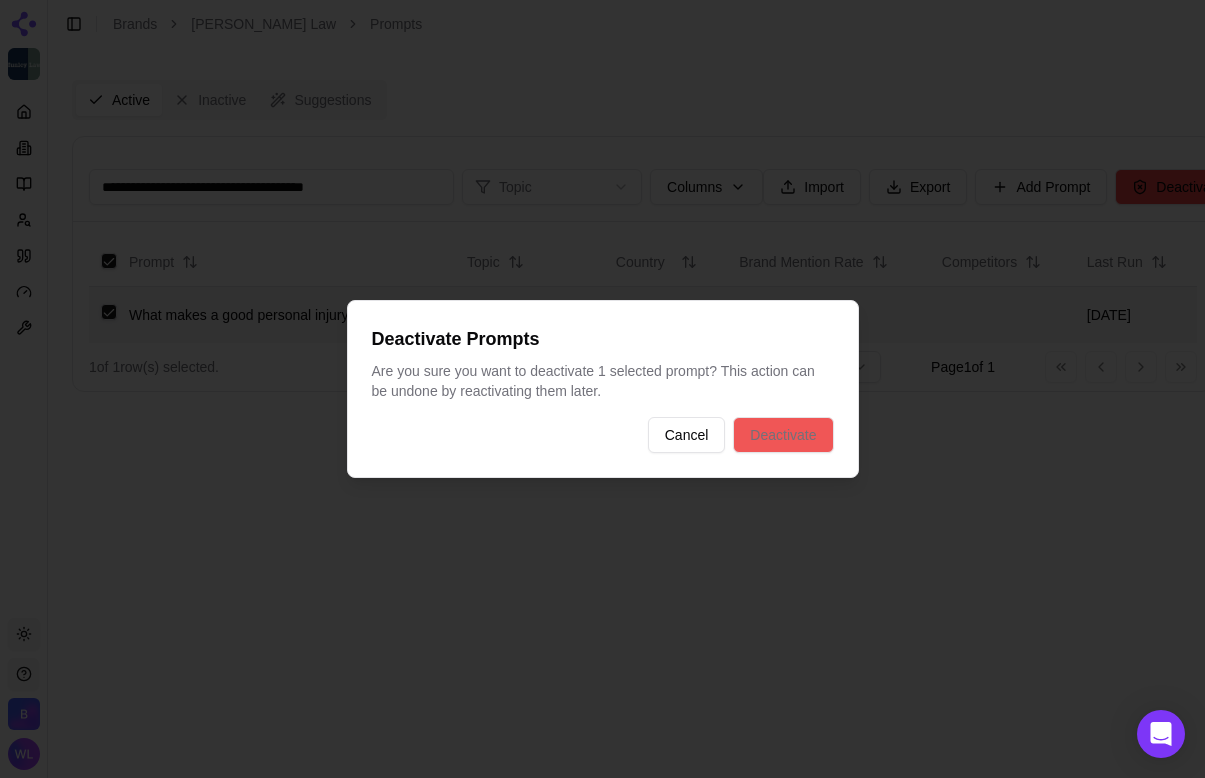 click on "Deactivate" at bounding box center [783, 435] 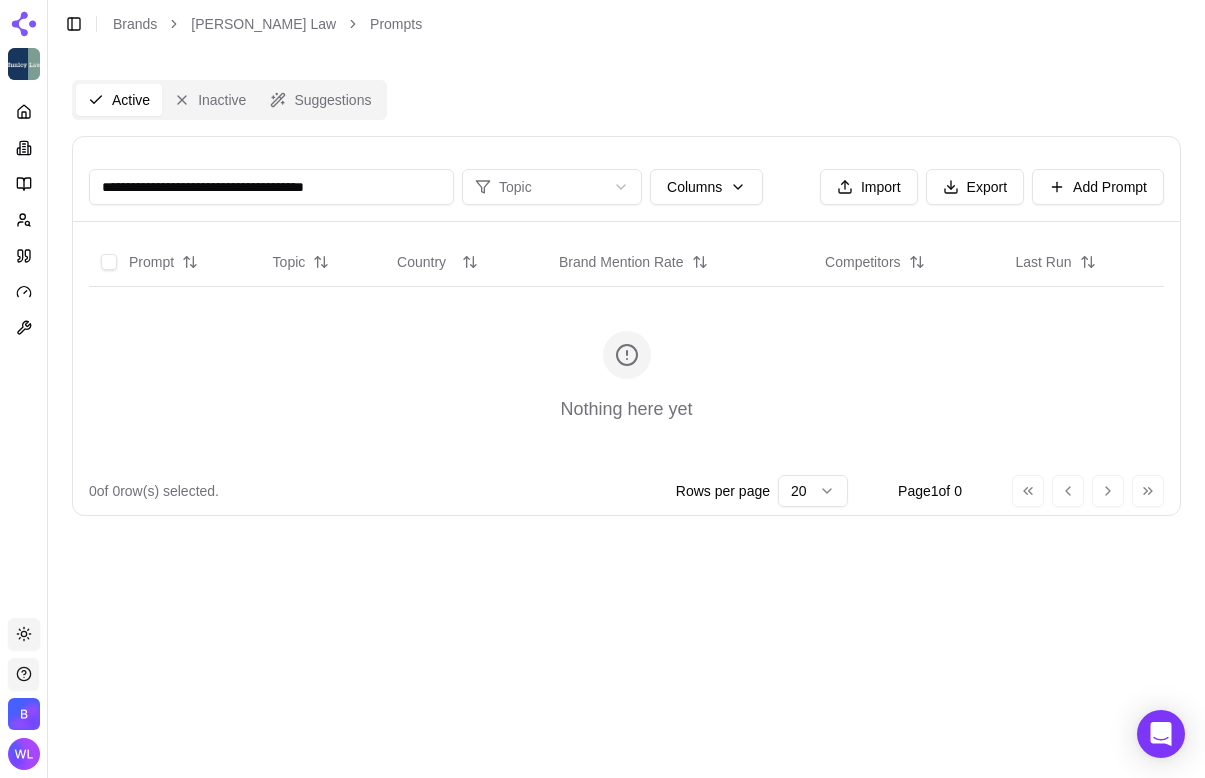 click on "**********" at bounding box center (271, 187) 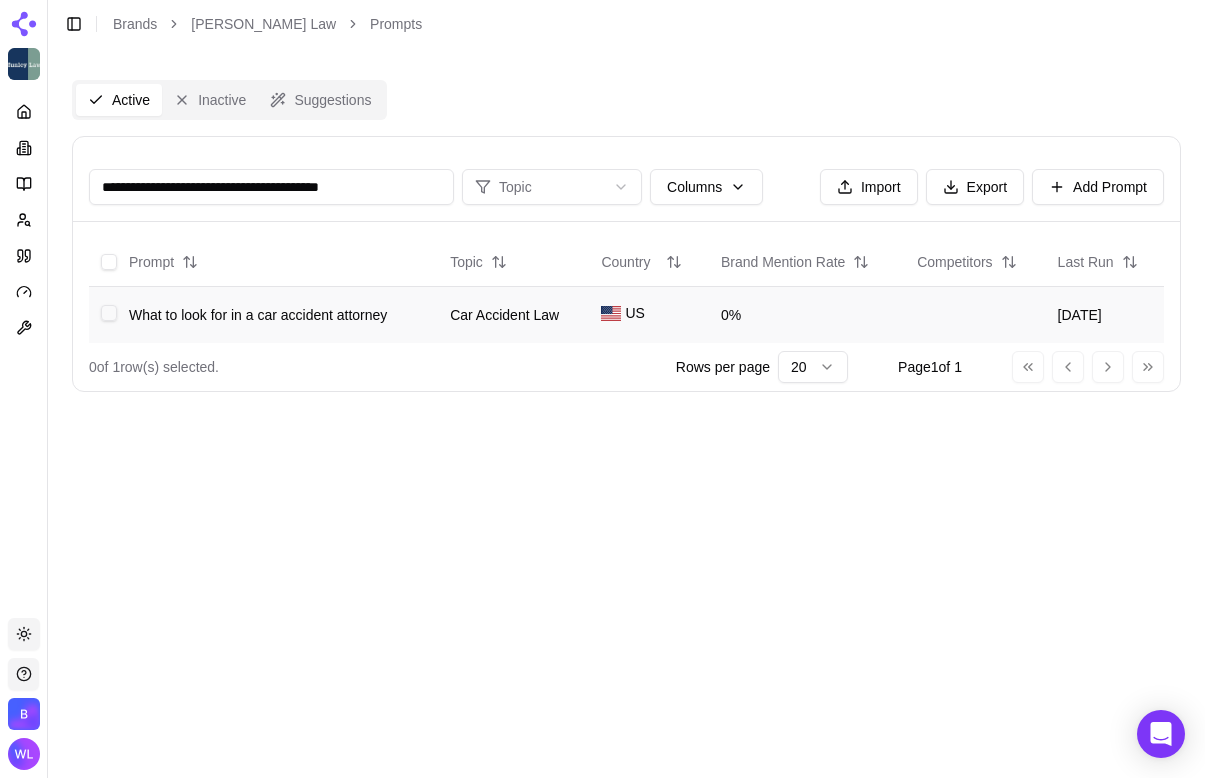 click at bounding box center (109, 313) 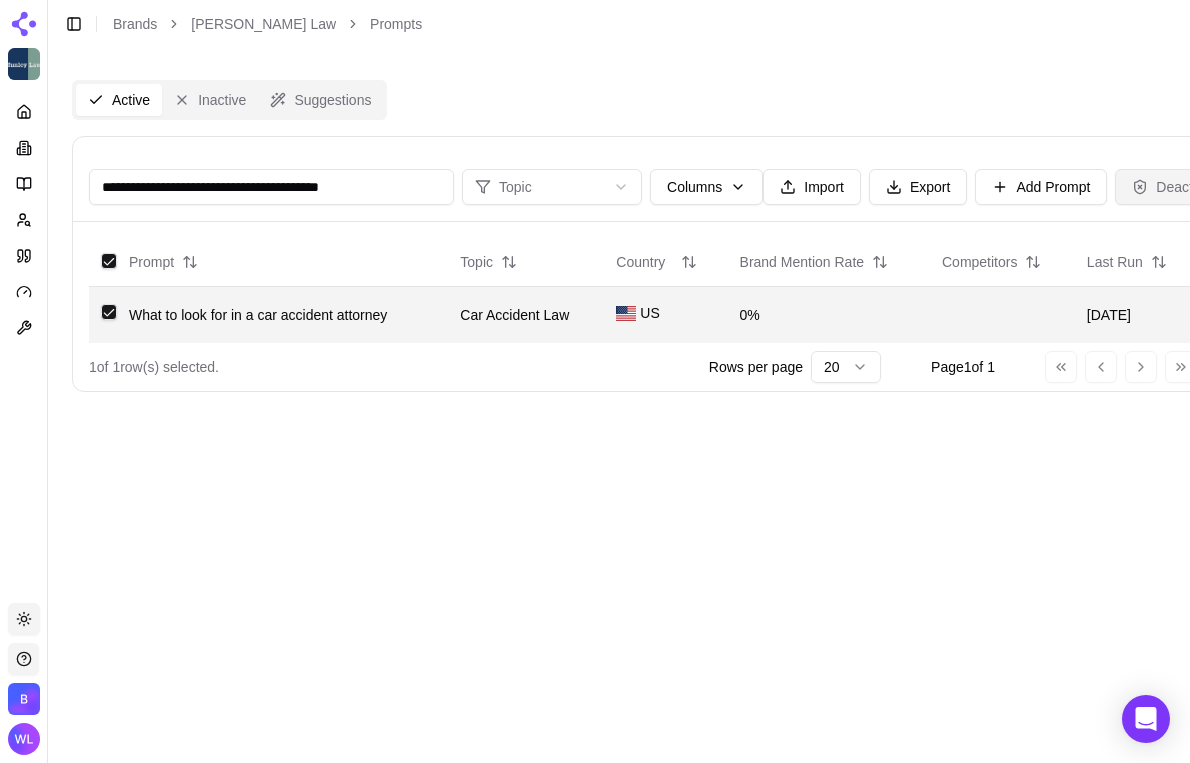click on "Deactivate" at bounding box center (1177, 187) 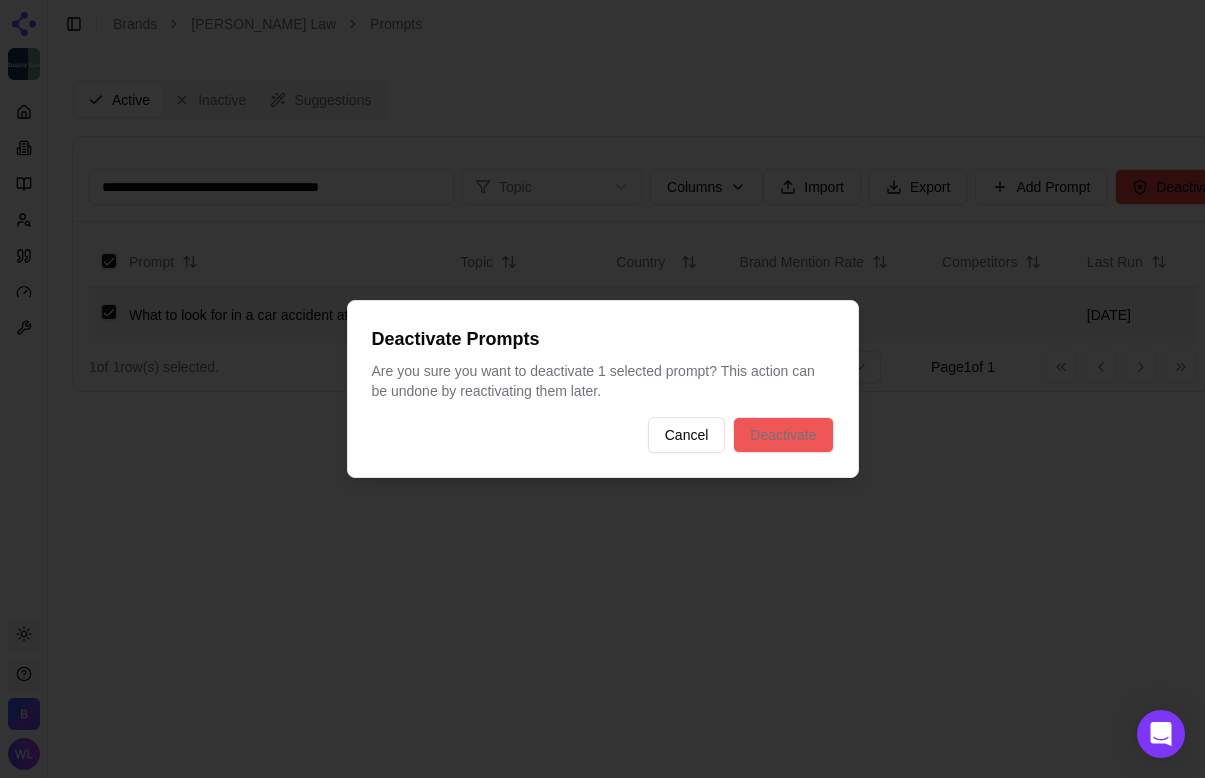 click on "Deactivate" at bounding box center [783, 435] 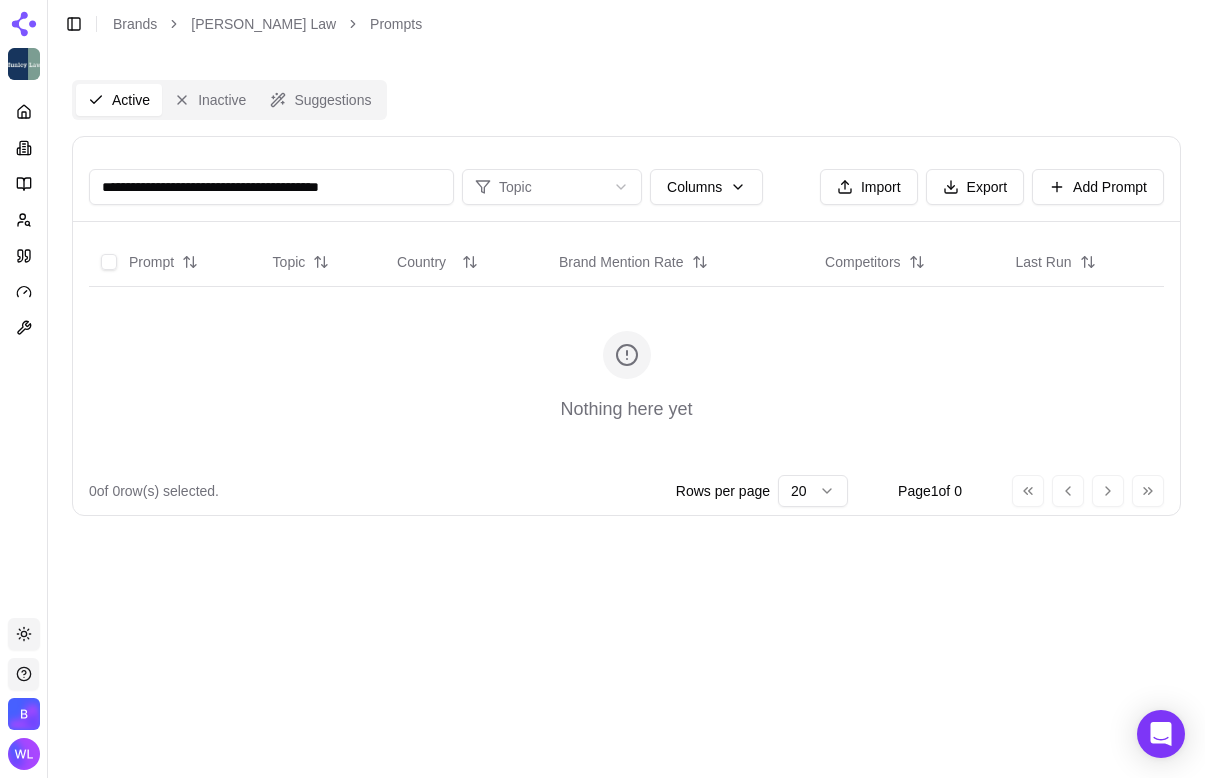 click on "**********" at bounding box center (271, 187) 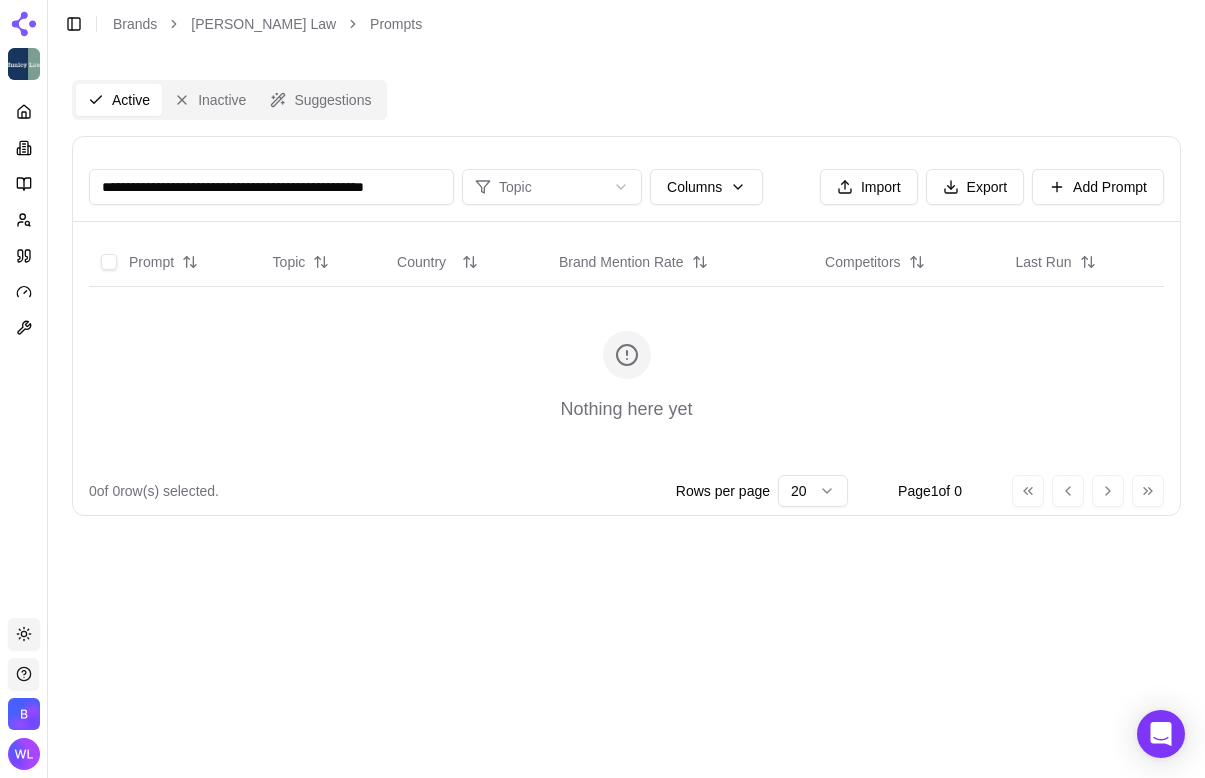 scroll, scrollTop: 0, scrollLeft: 9, axis: horizontal 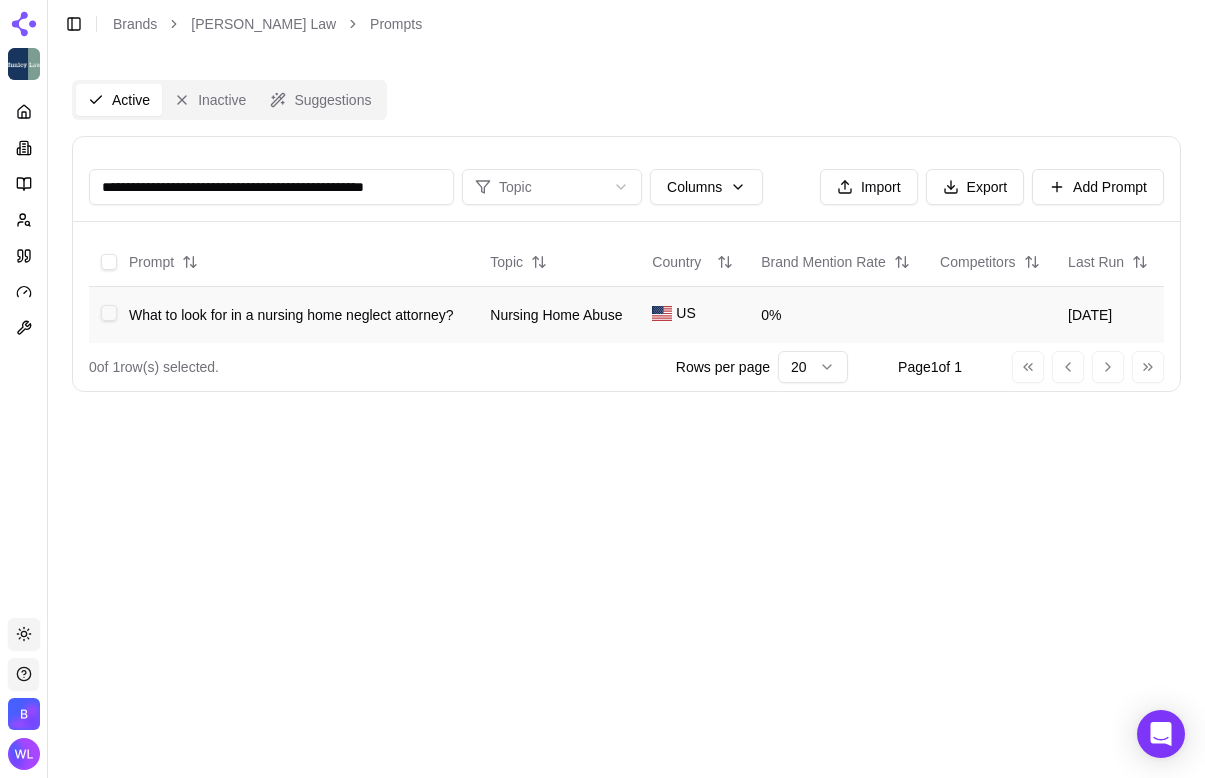 type on "**********" 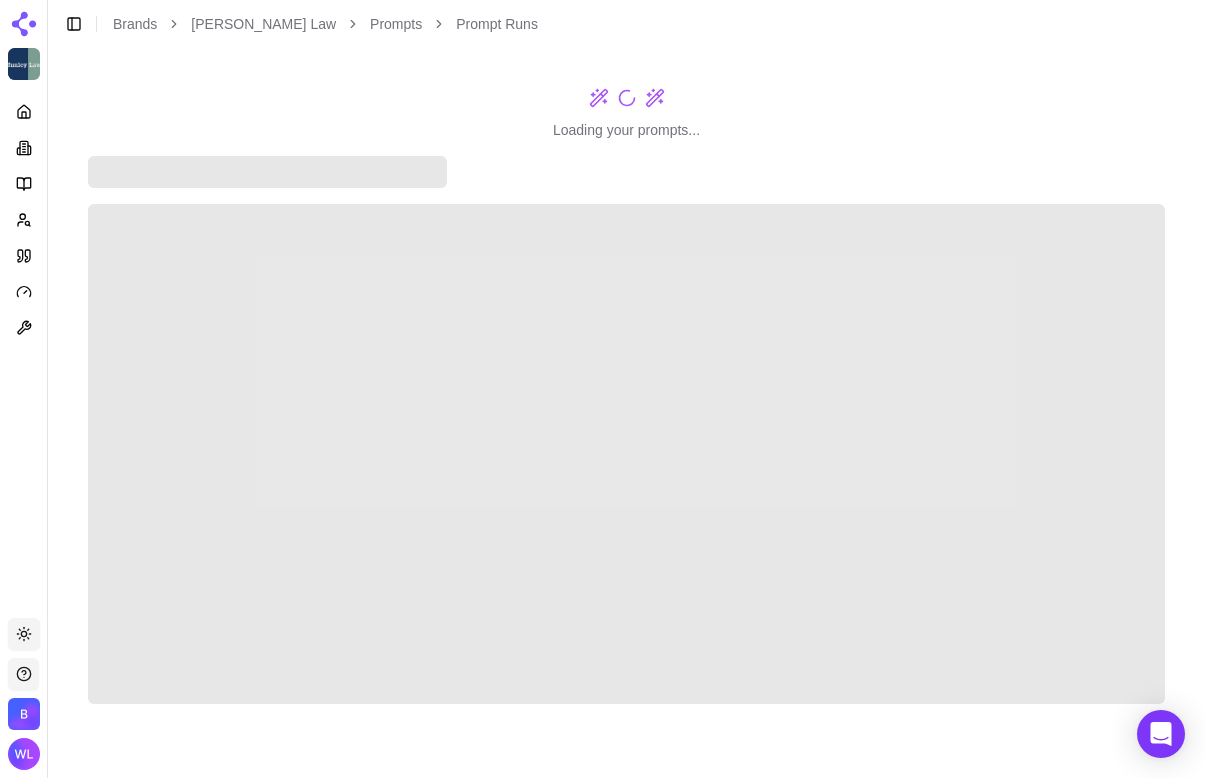 click on "Brands [PERSON_NAME] Law Prompts Prompt Runs" at bounding box center (325, 24) 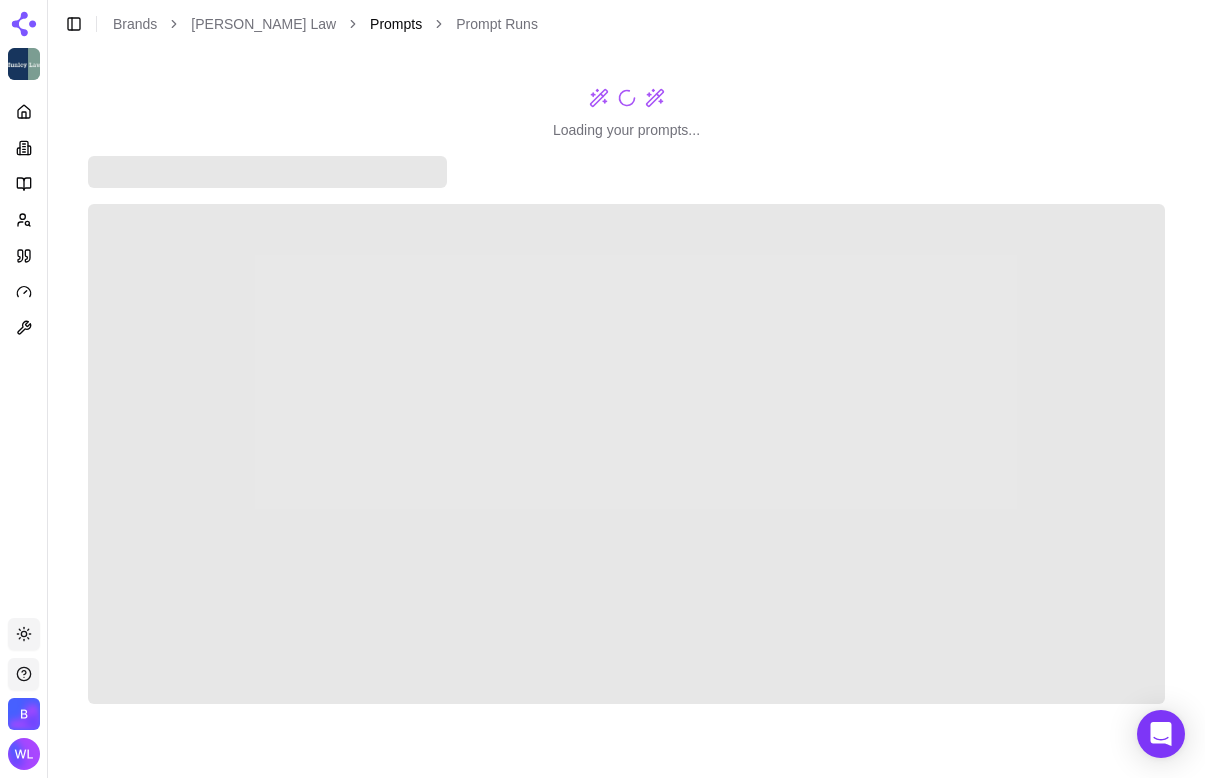 click on "Prompts" at bounding box center (396, 24) 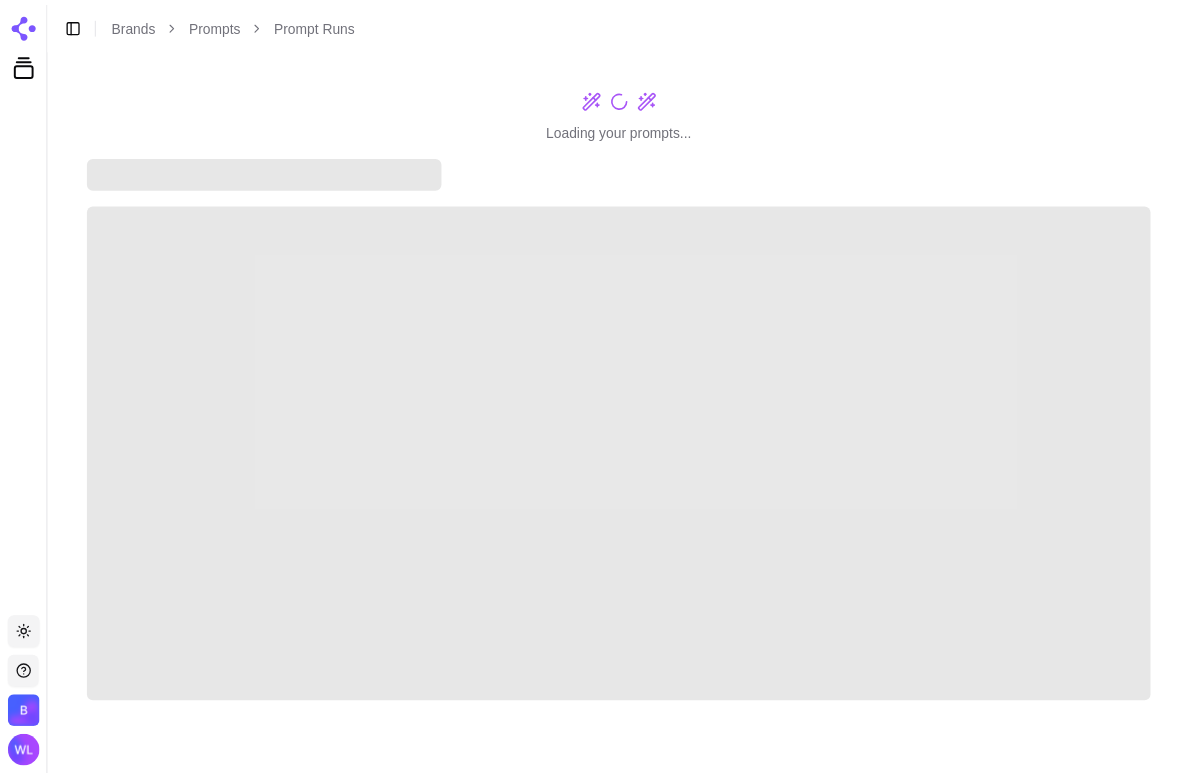 scroll, scrollTop: 0, scrollLeft: 0, axis: both 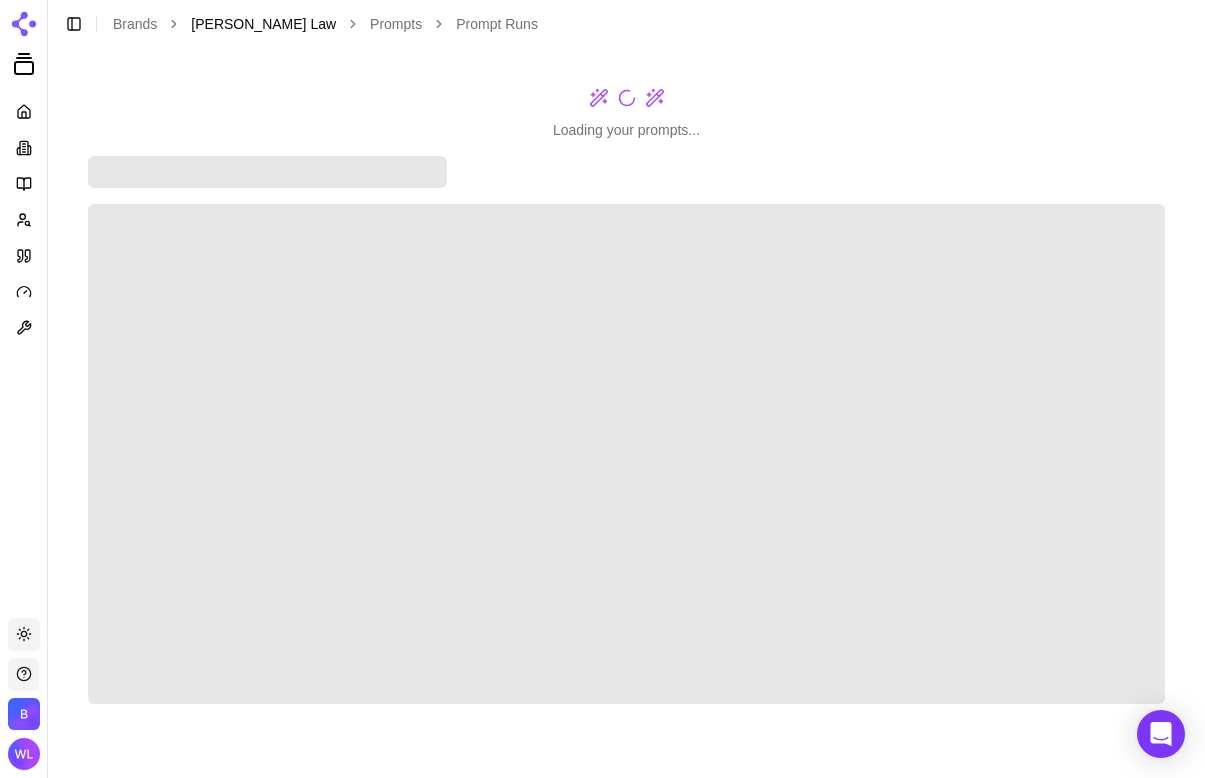 click on "[PERSON_NAME] Law" at bounding box center (263, 24) 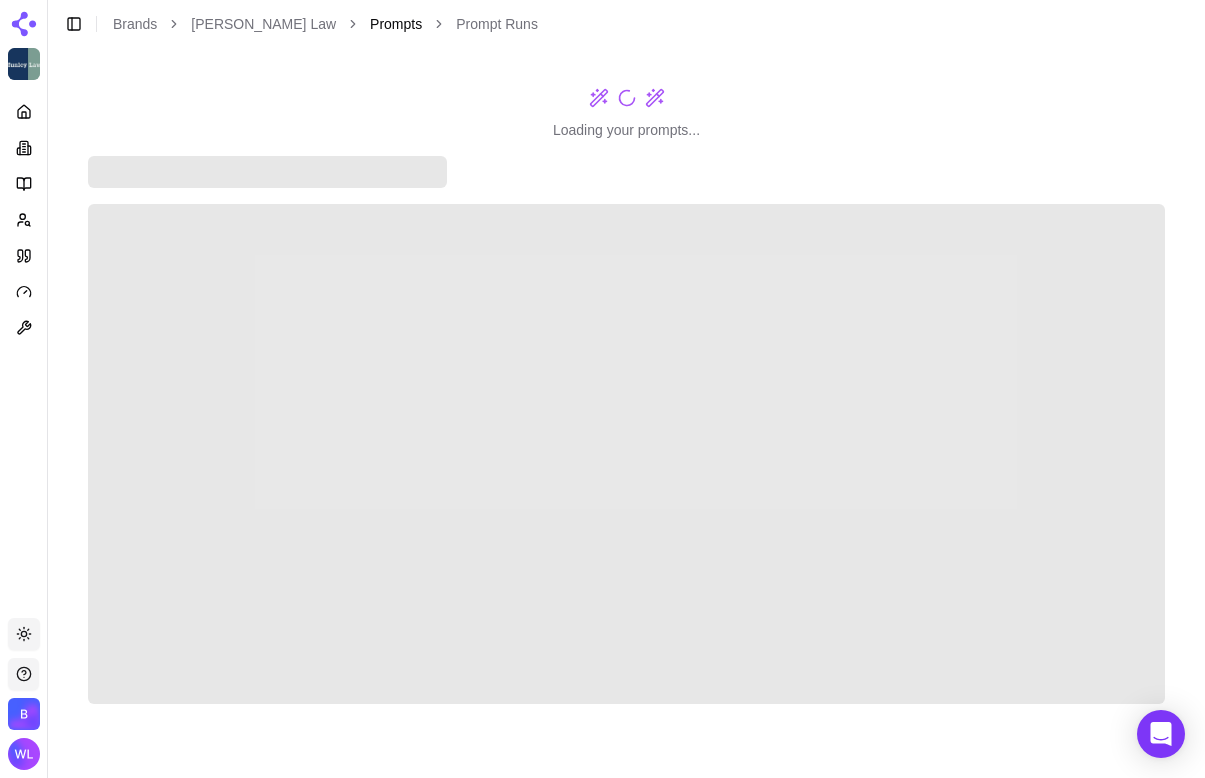 click on "Prompts" at bounding box center [396, 24] 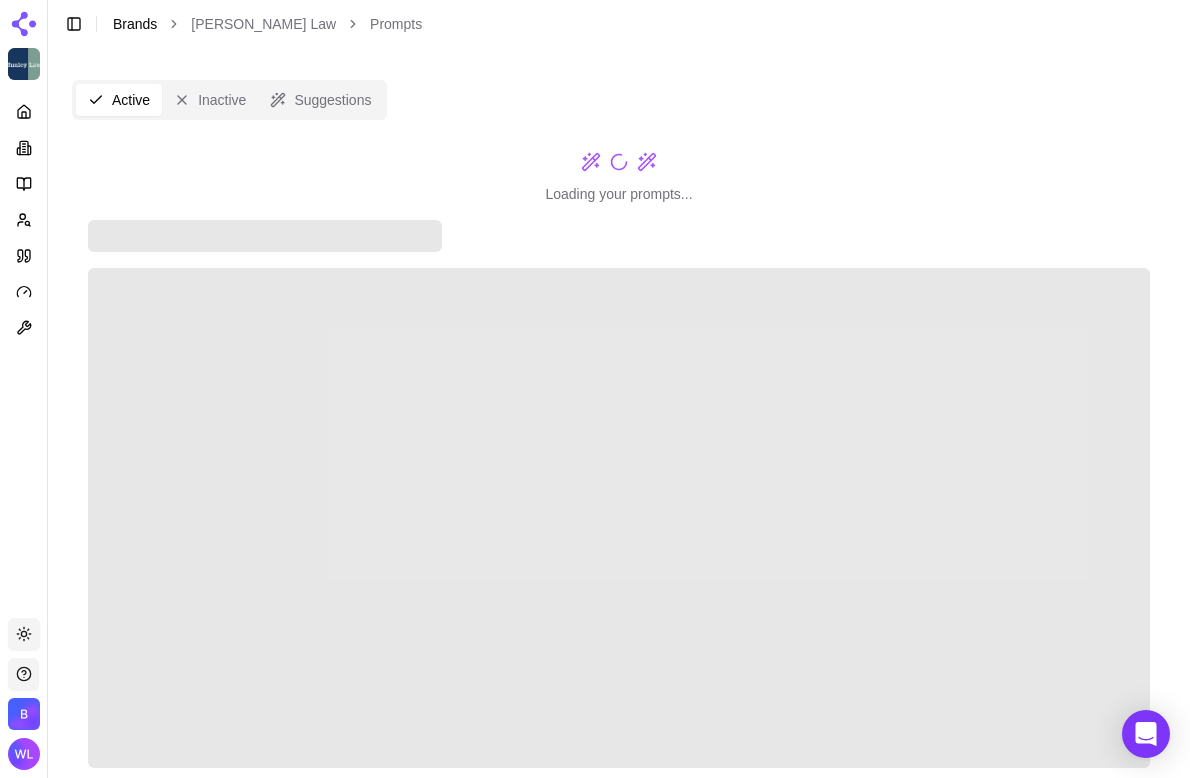 click on "Brands" at bounding box center [135, 24] 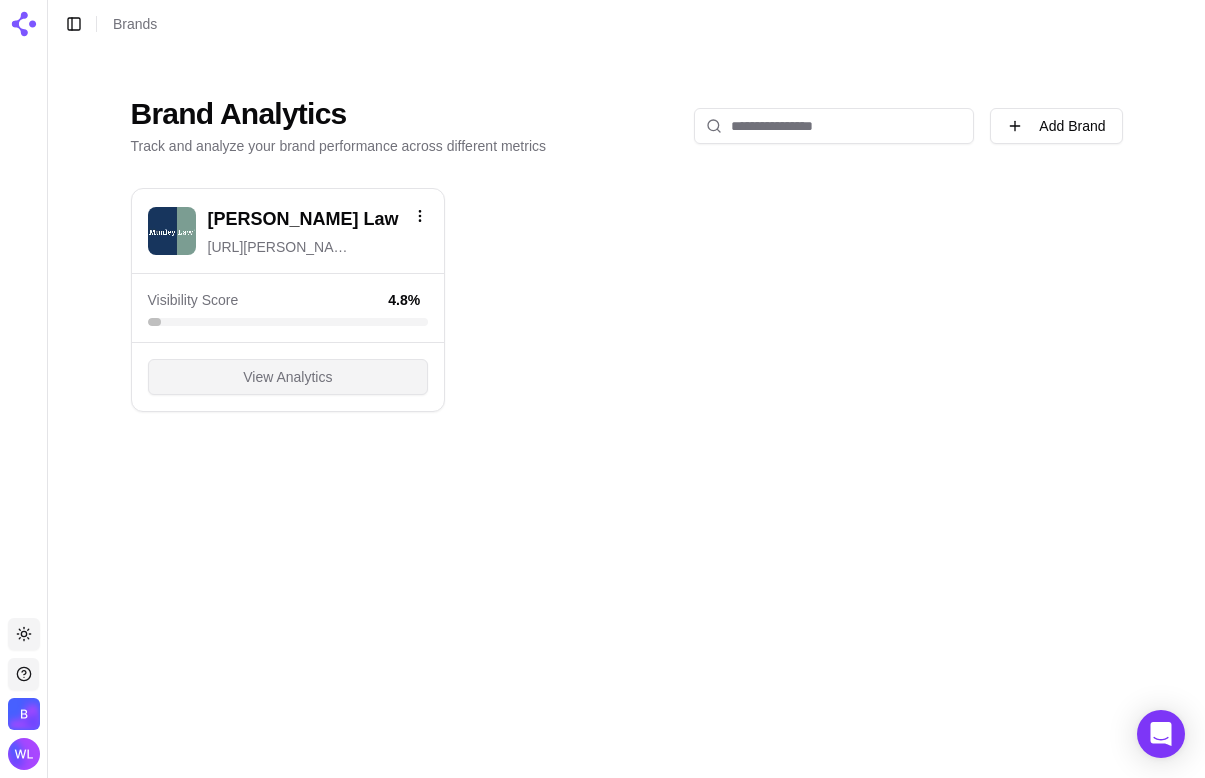 click on "View Analytics" at bounding box center (287, 377) 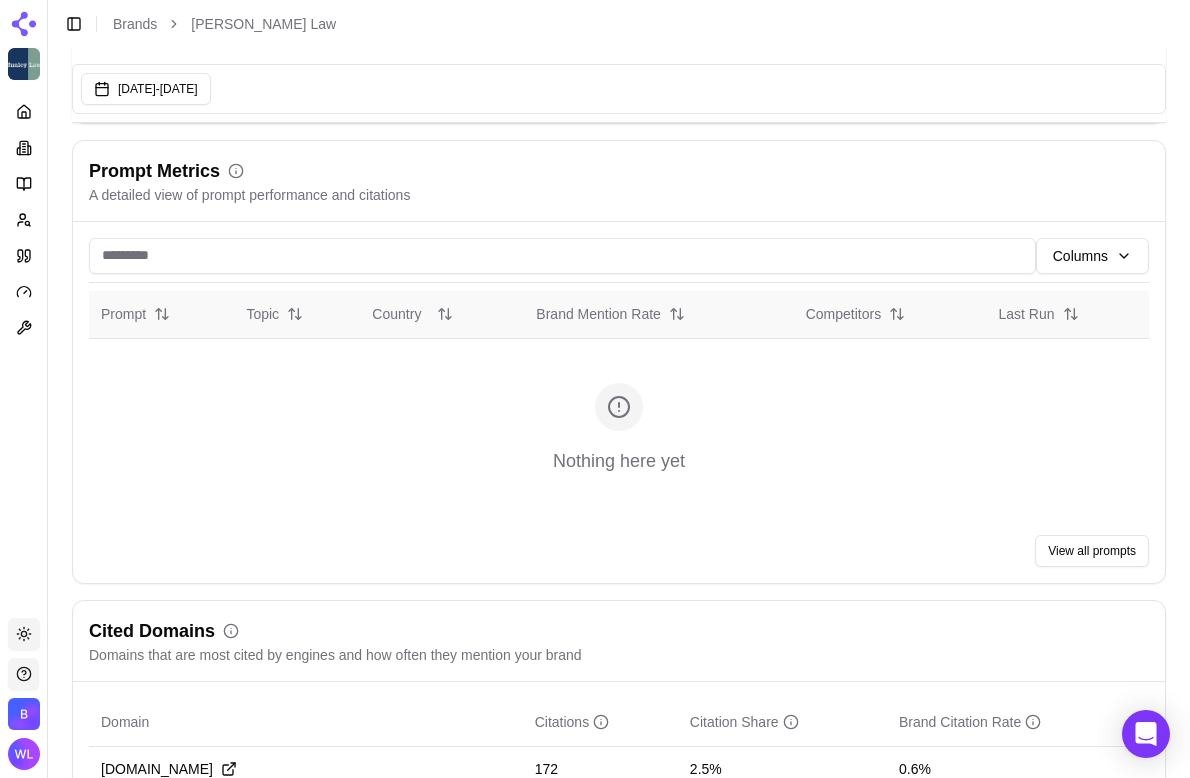 scroll, scrollTop: 1599, scrollLeft: 0, axis: vertical 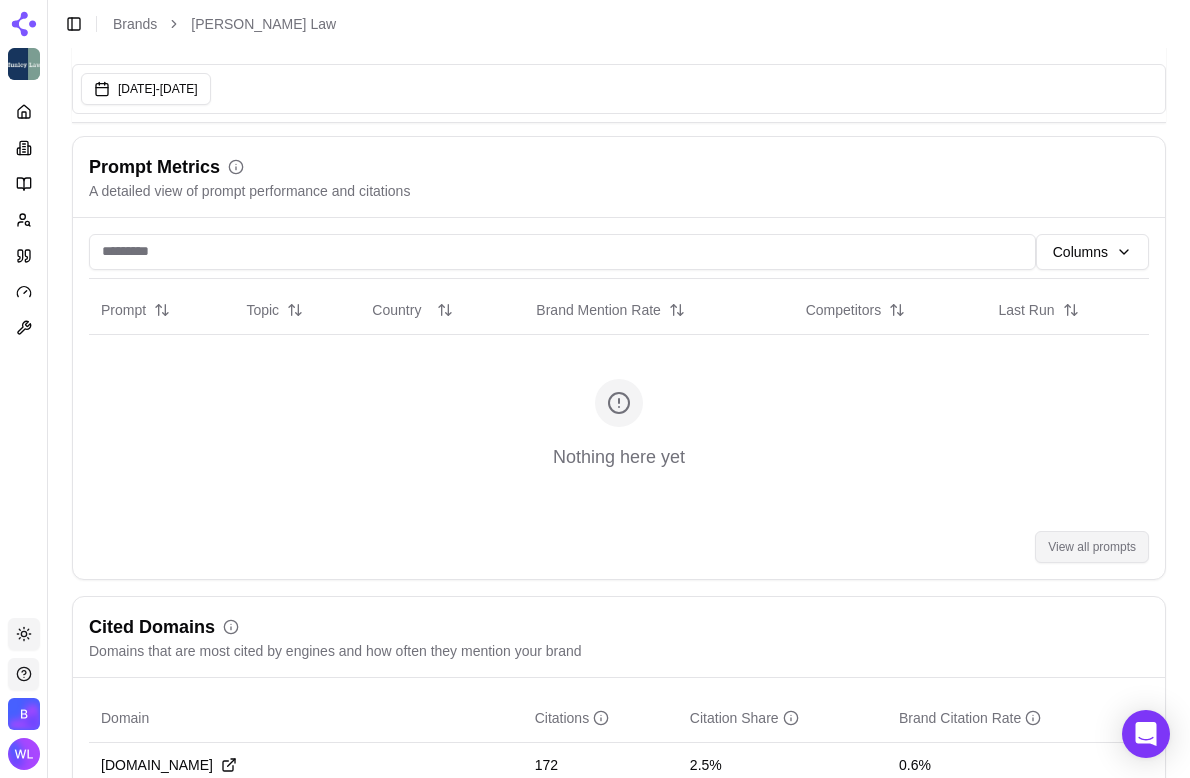 click on "View all prompts" at bounding box center (1092, 547) 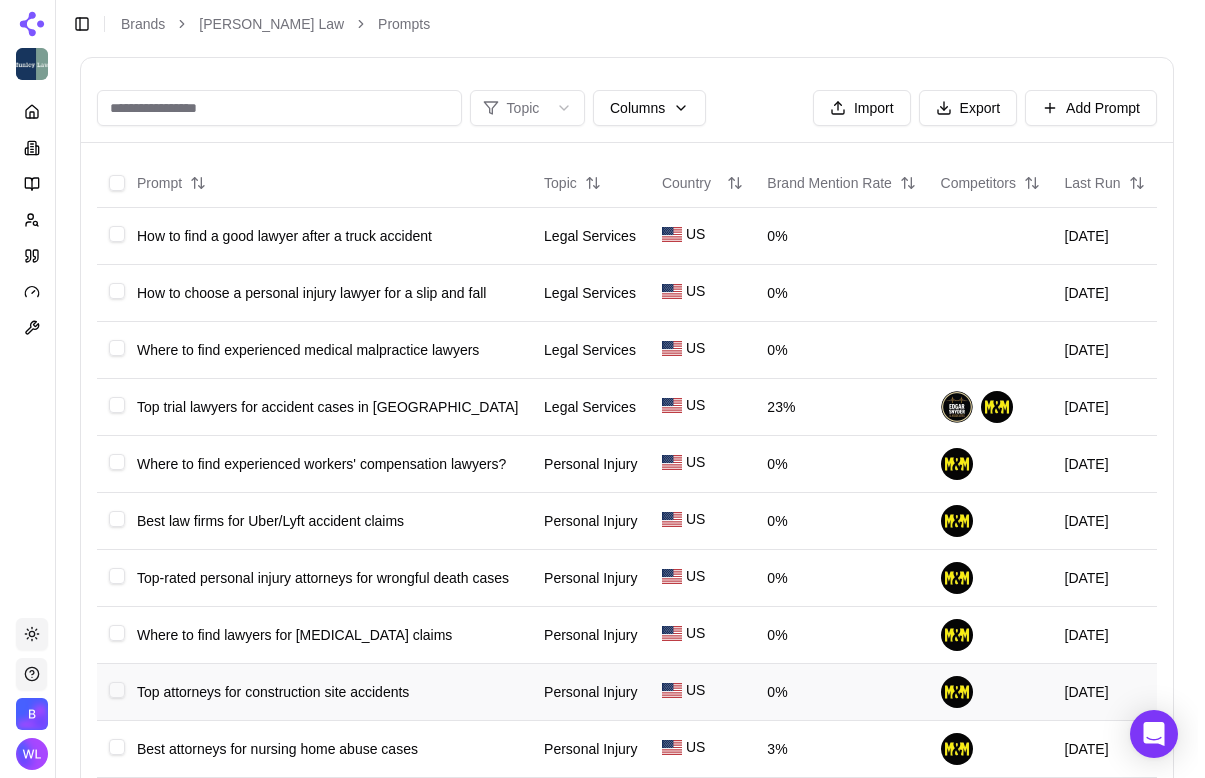 scroll, scrollTop: 0, scrollLeft: 0, axis: both 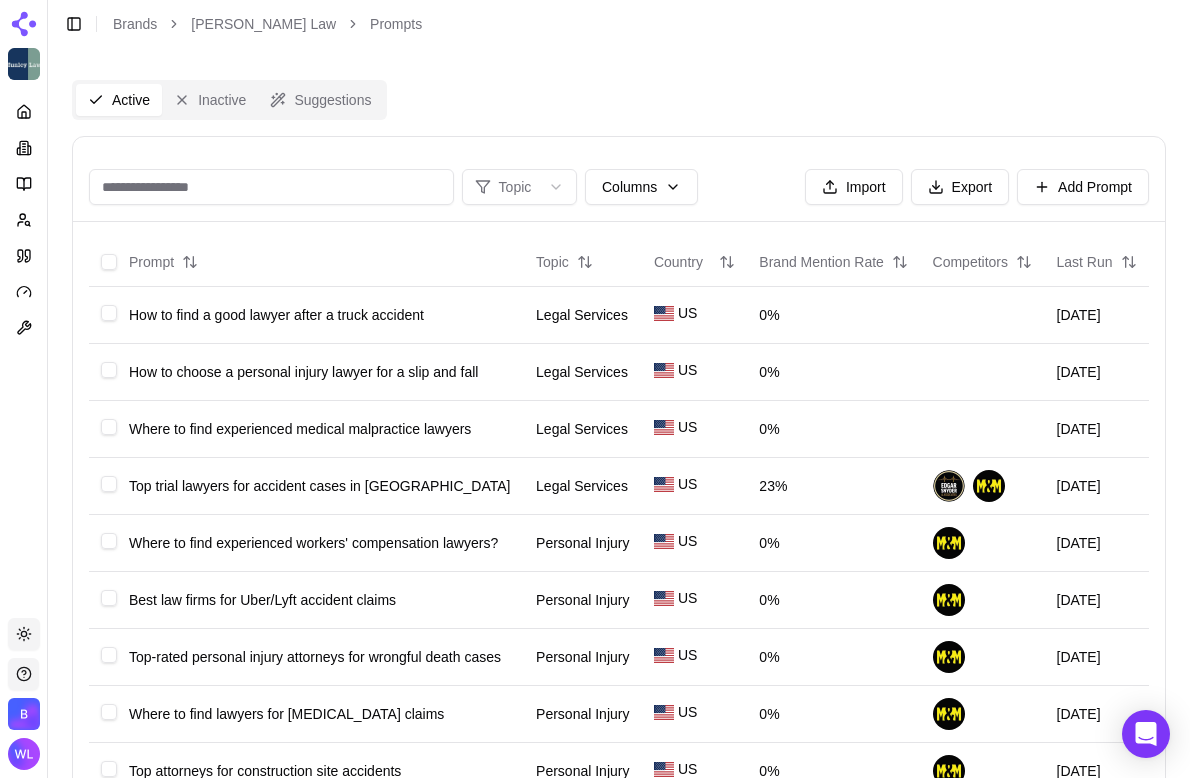 click at bounding box center (271, 187) 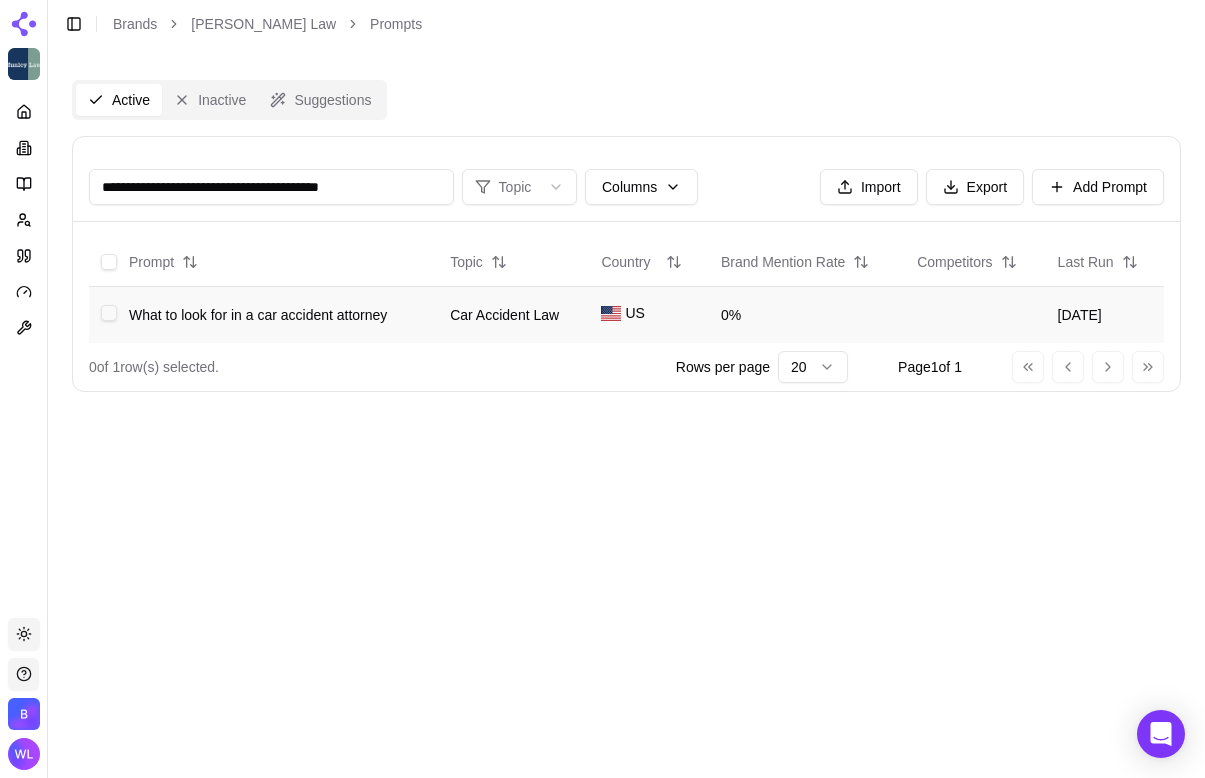 click at bounding box center (109, 313) 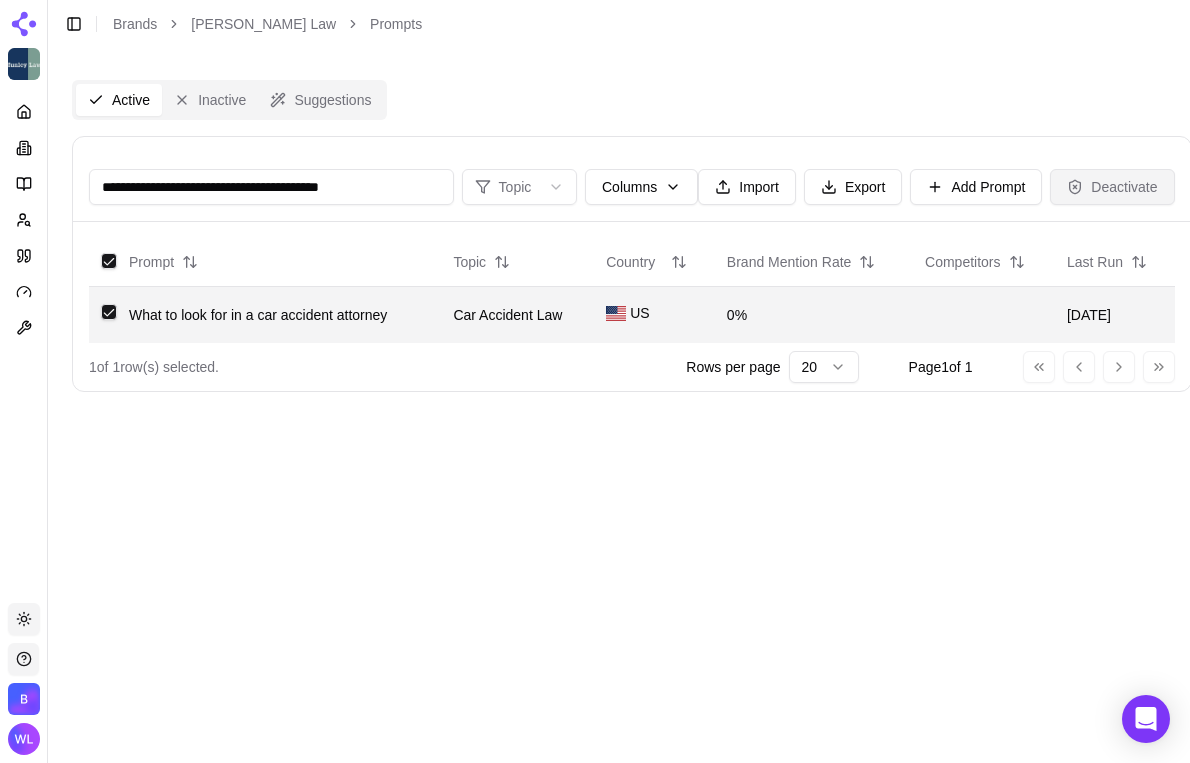 click on "Deactivate" at bounding box center [1112, 187] 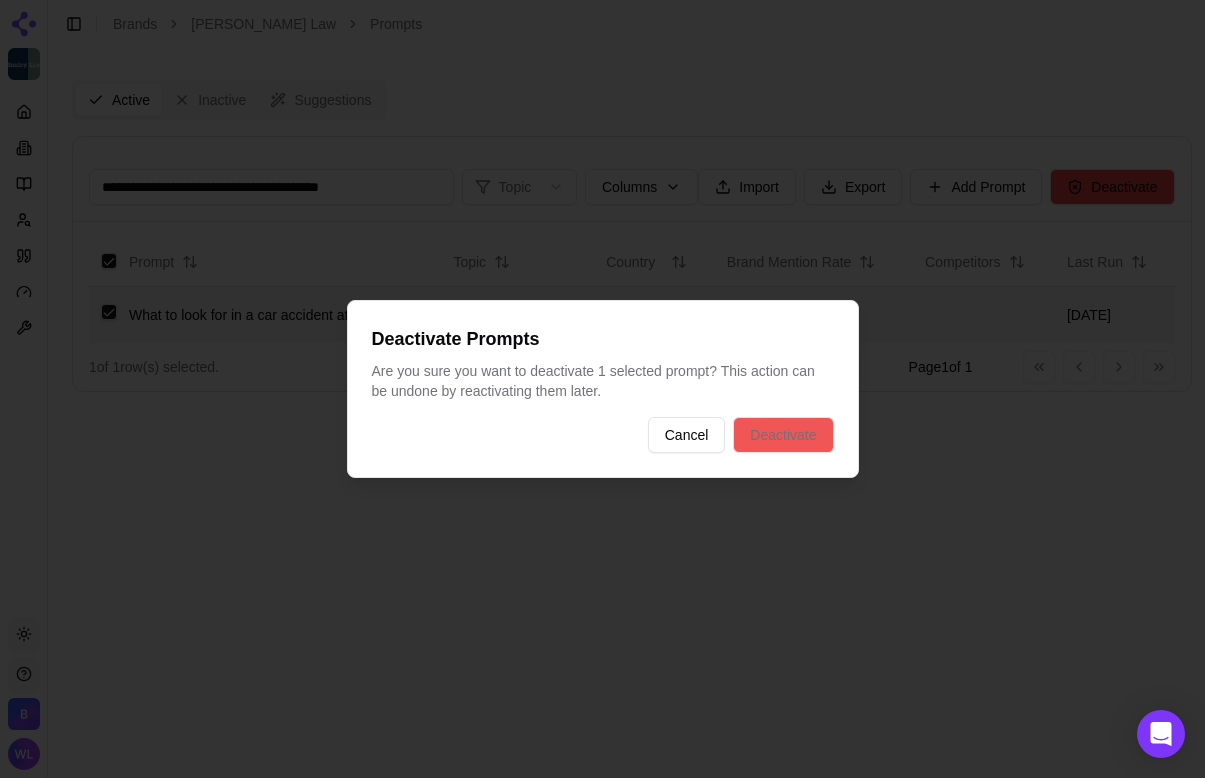 click on "Deactivate" at bounding box center (783, 435) 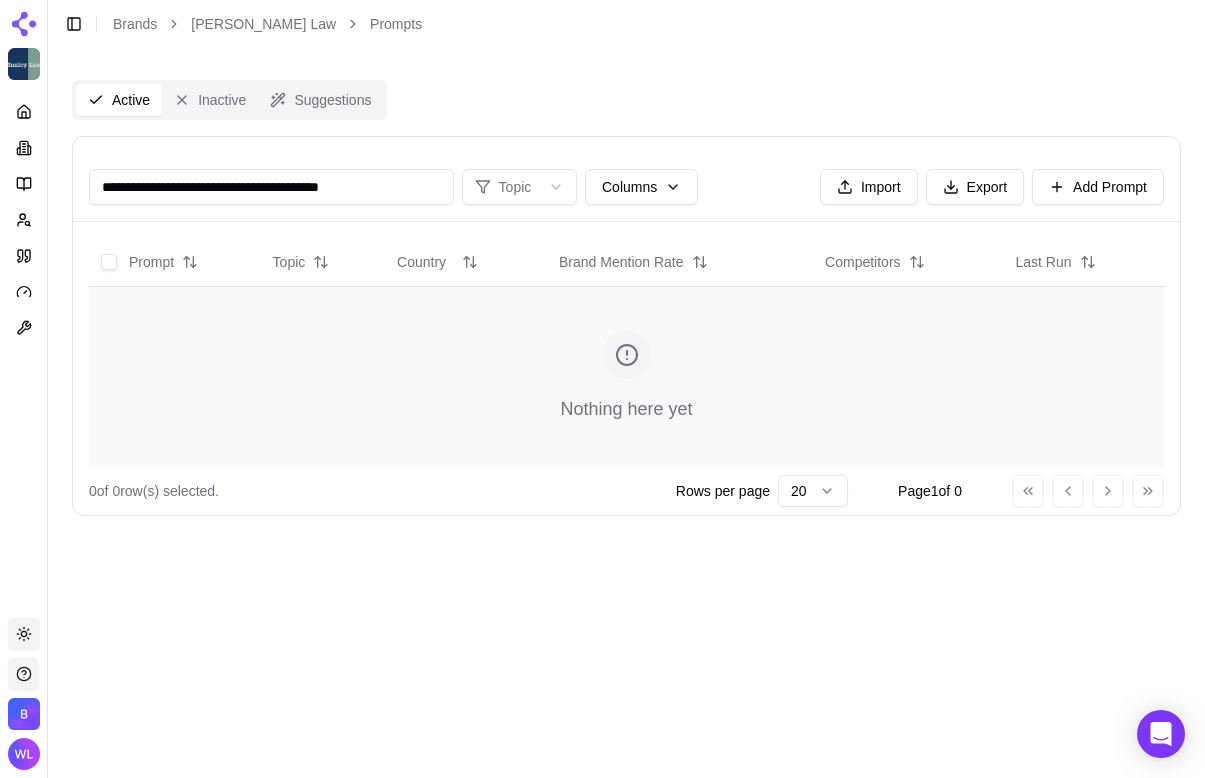click on "Nothing here yet" at bounding box center (626, 377) 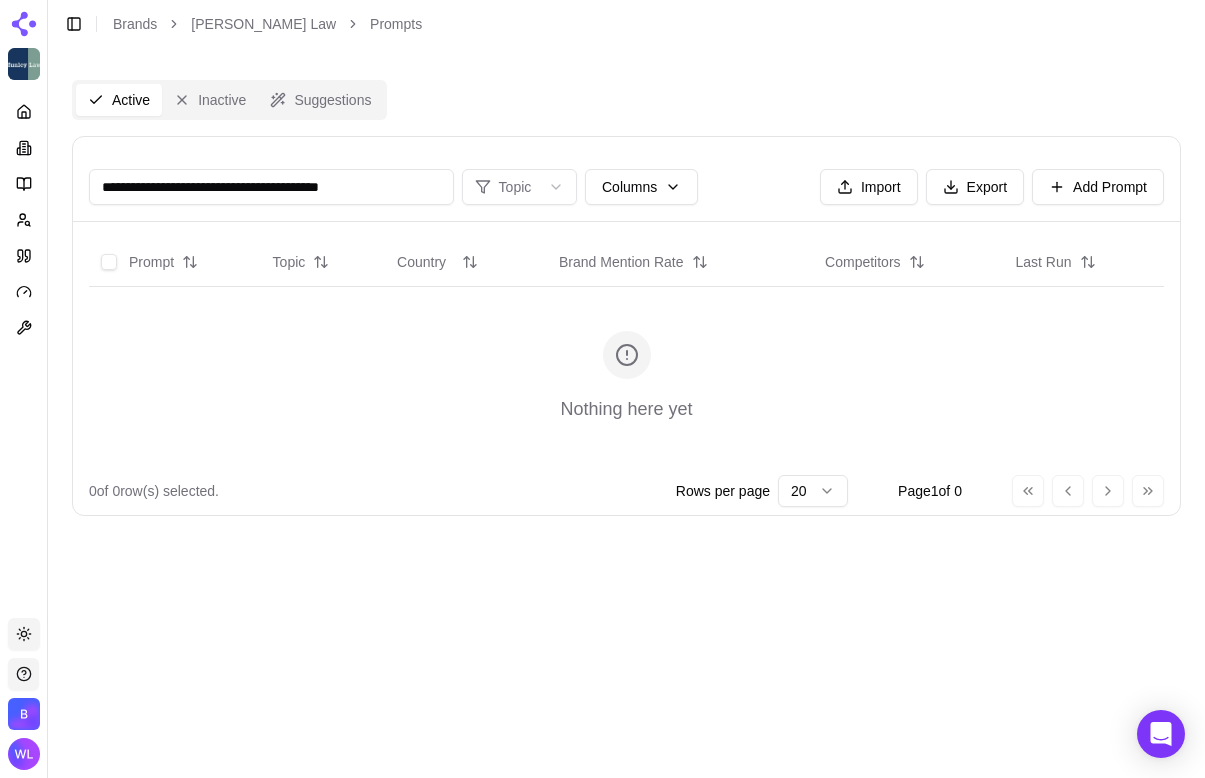 click on "**********" at bounding box center [271, 187] 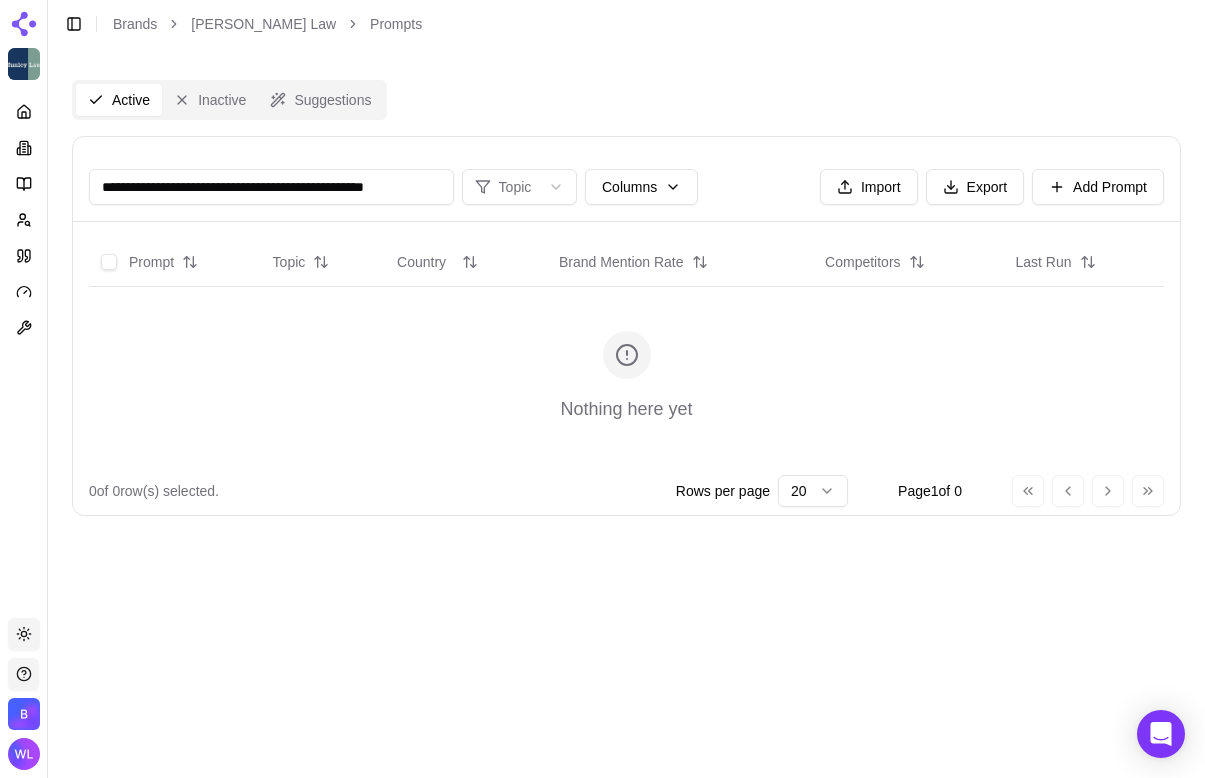 scroll, scrollTop: 0, scrollLeft: 9, axis: horizontal 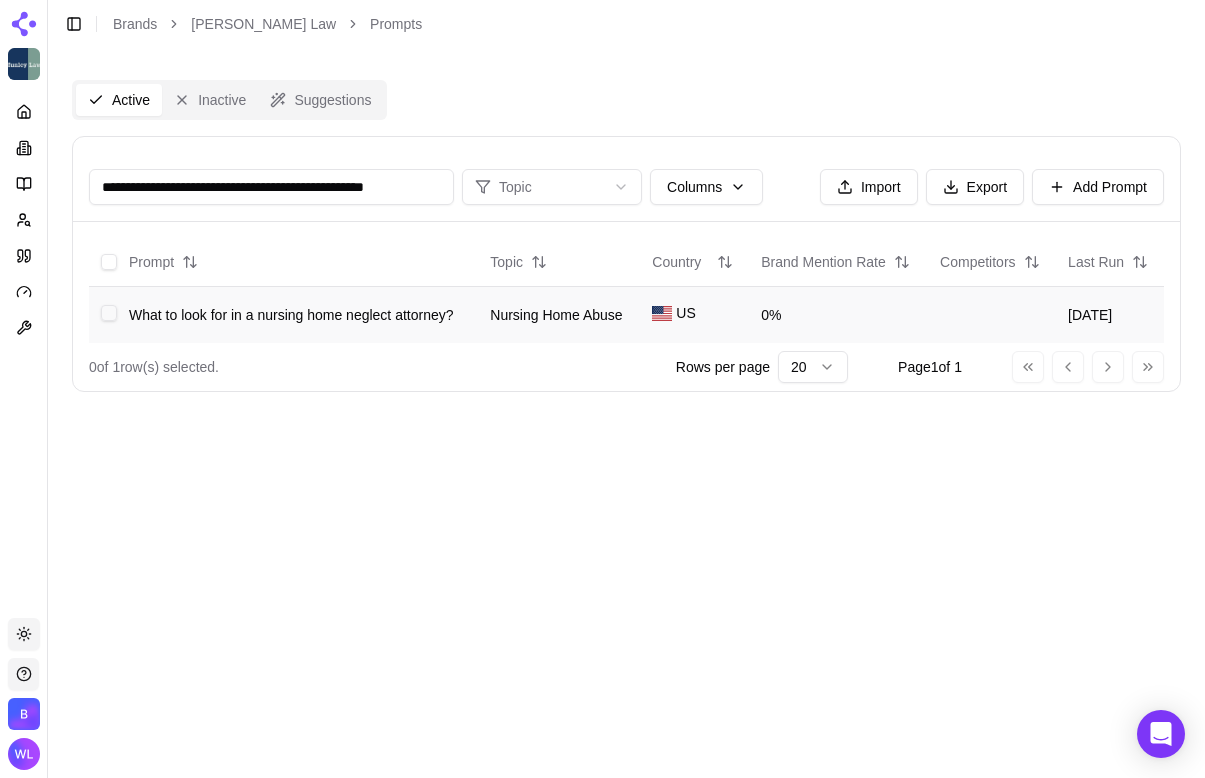 click at bounding box center (109, 313) 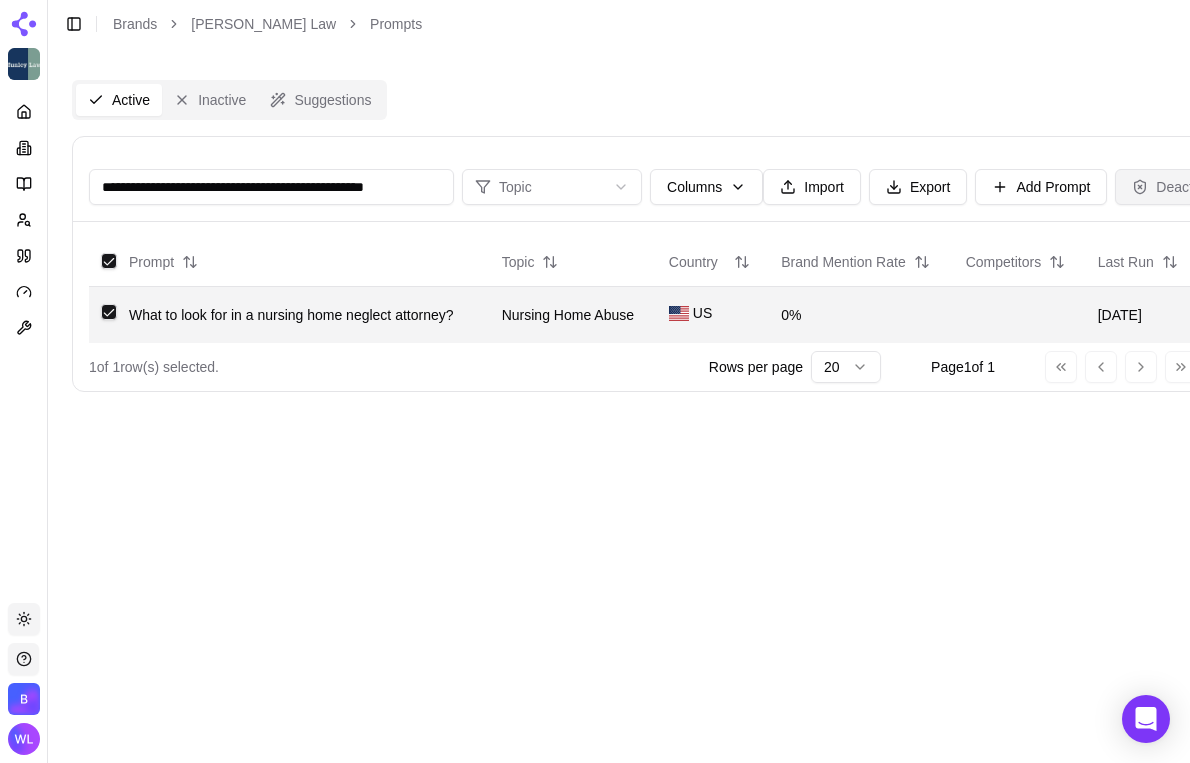 click on "Deactivate" at bounding box center [1177, 187] 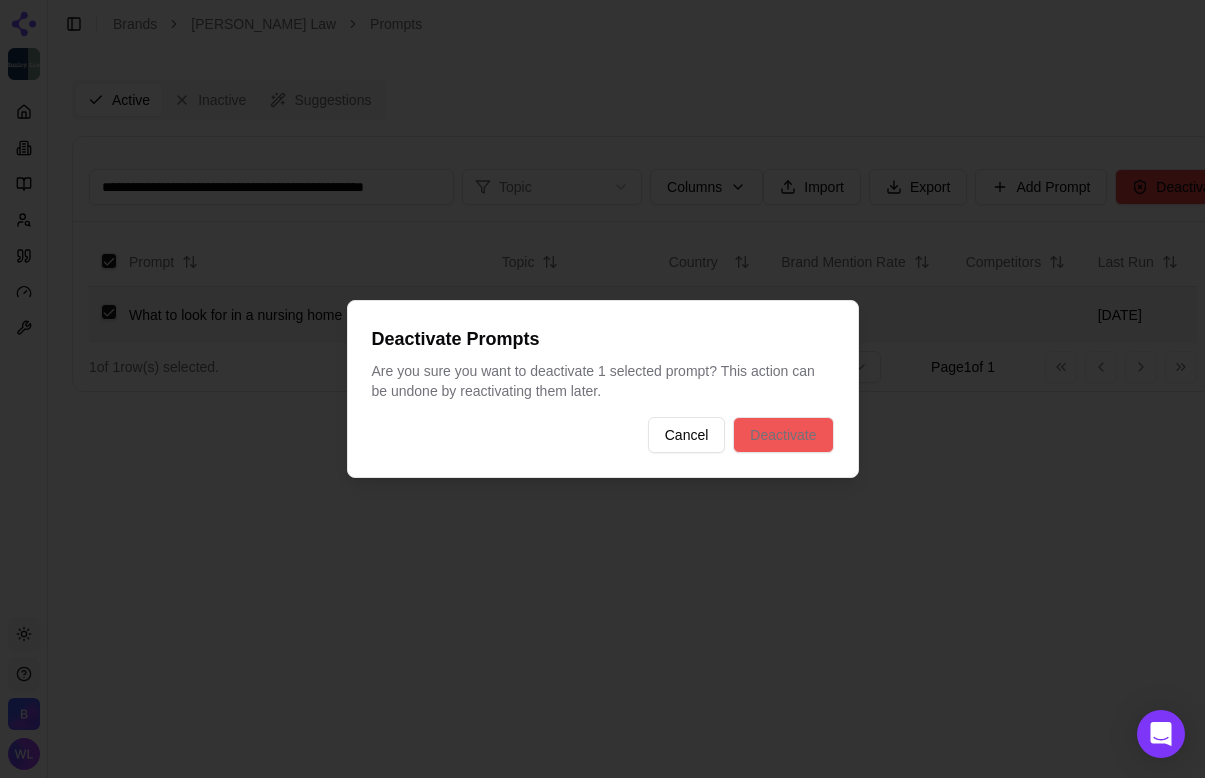 click on "Deactivate" at bounding box center [783, 435] 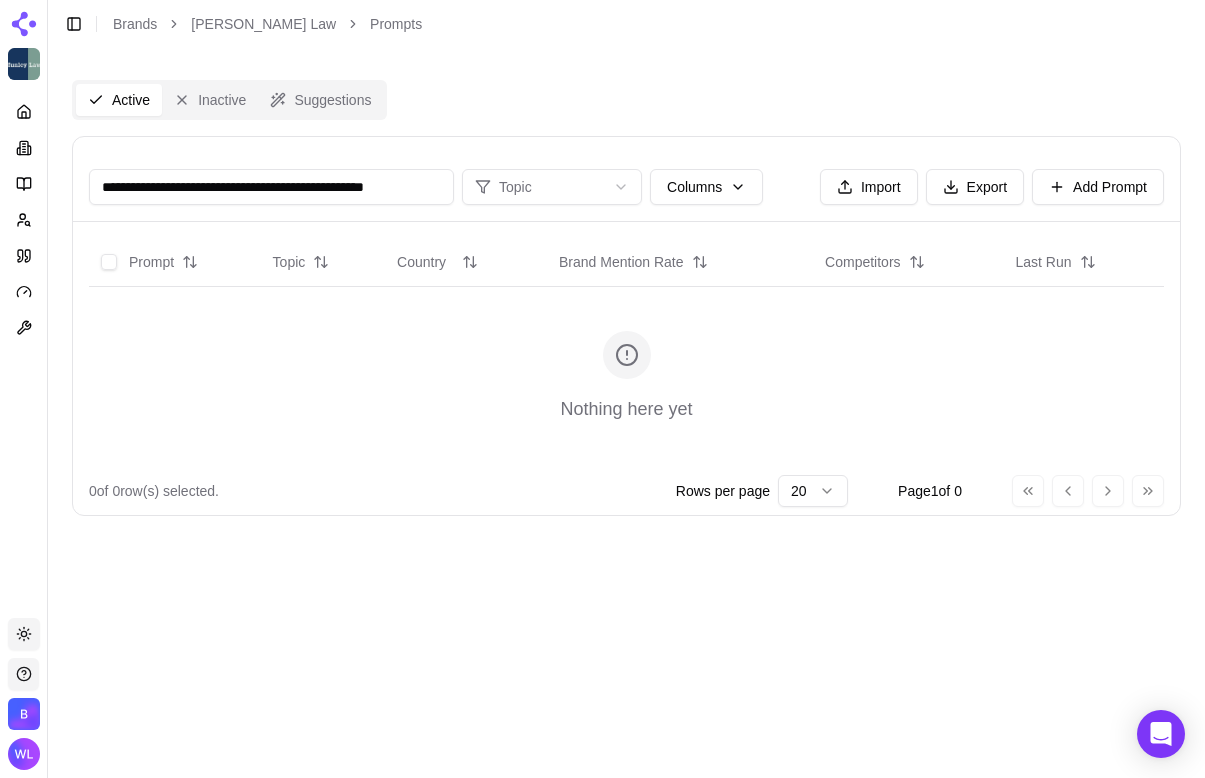 click on "**********" at bounding box center (271, 187) 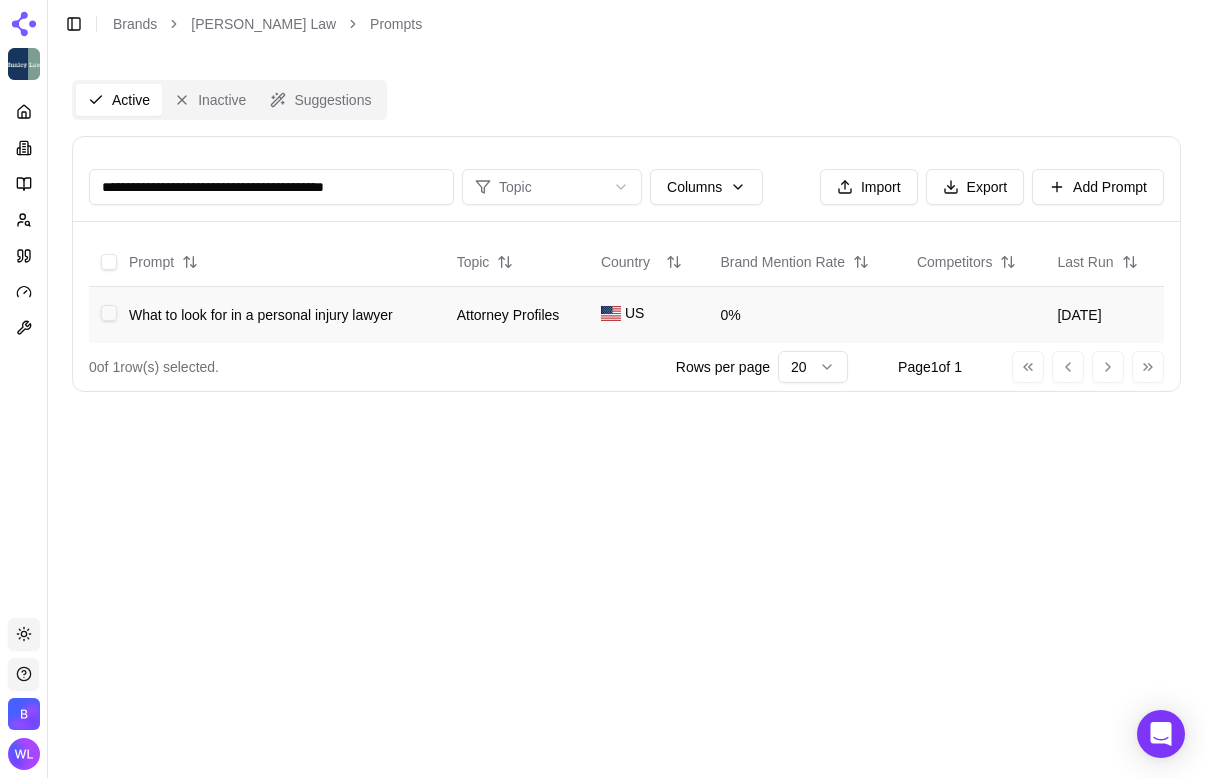 click at bounding box center (109, 313) 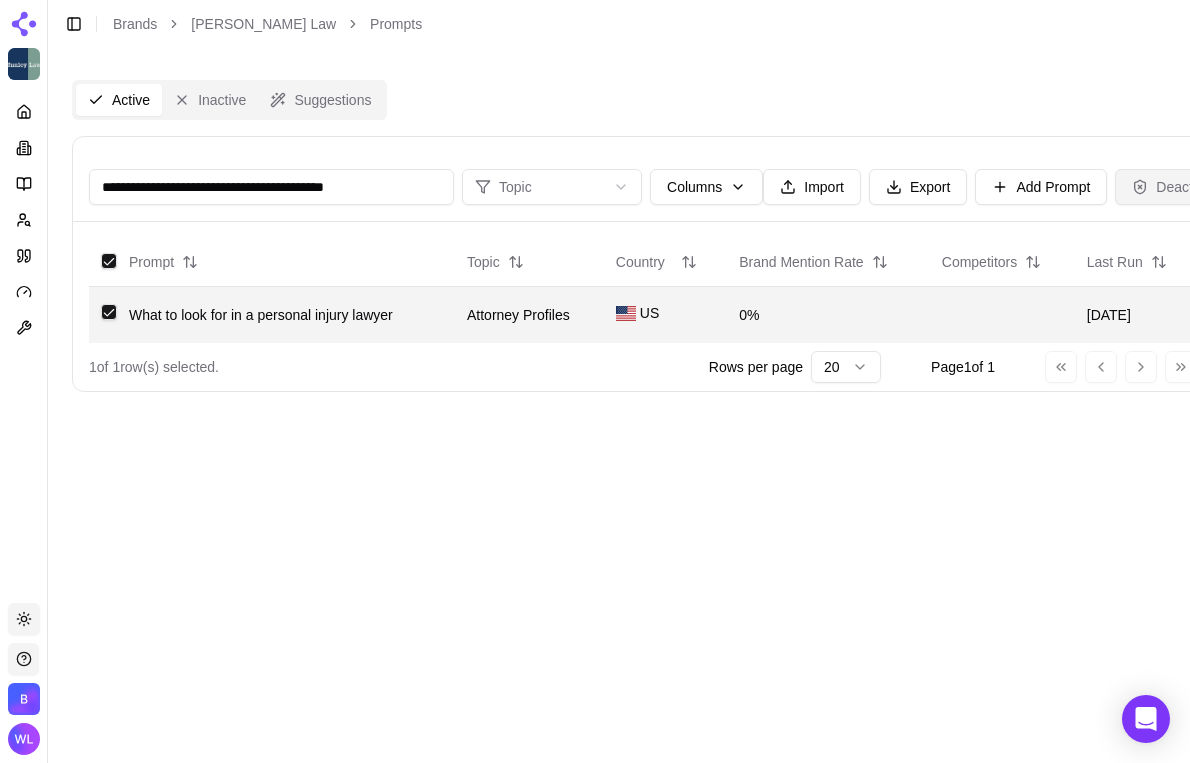 click on "Deactivate" at bounding box center (1177, 187) 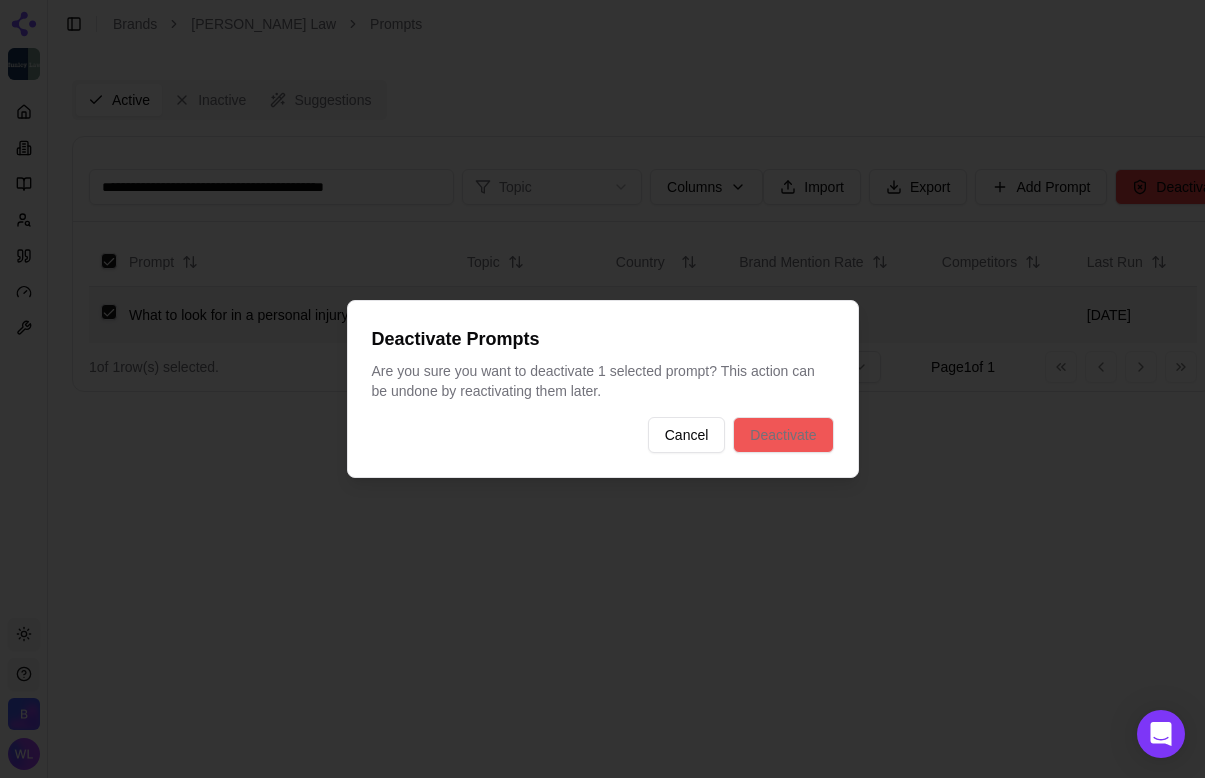 click on "Deactivate" at bounding box center [783, 435] 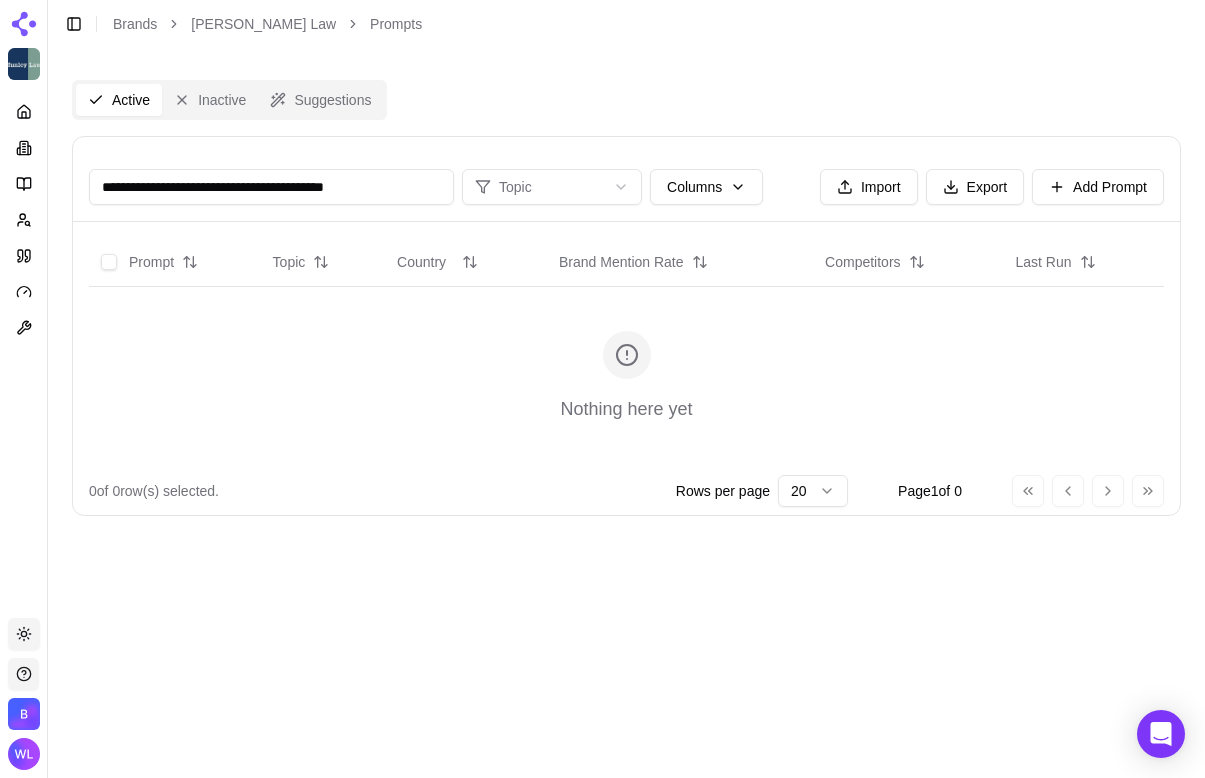 click on "**********" at bounding box center (271, 187) 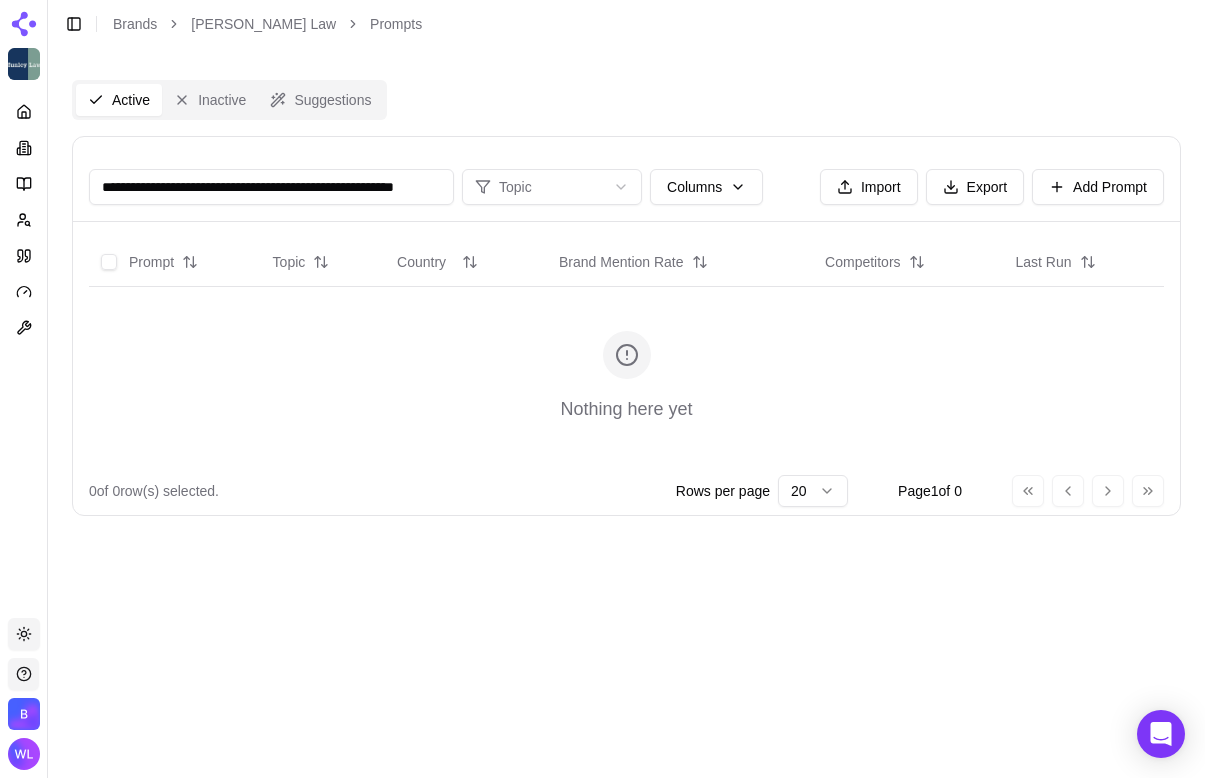 scroll, scrollTop: 0, scrollLeft: 61, axis: horizontal 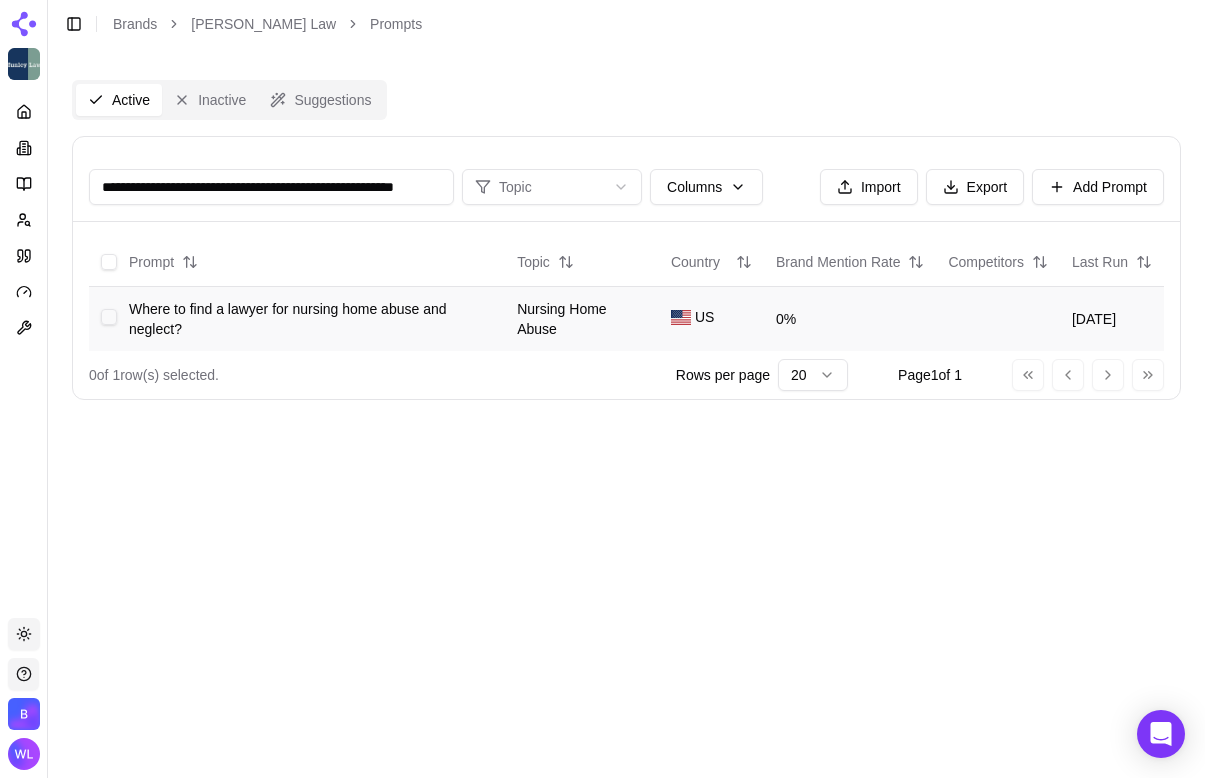 click at bounding box center [109, 317] 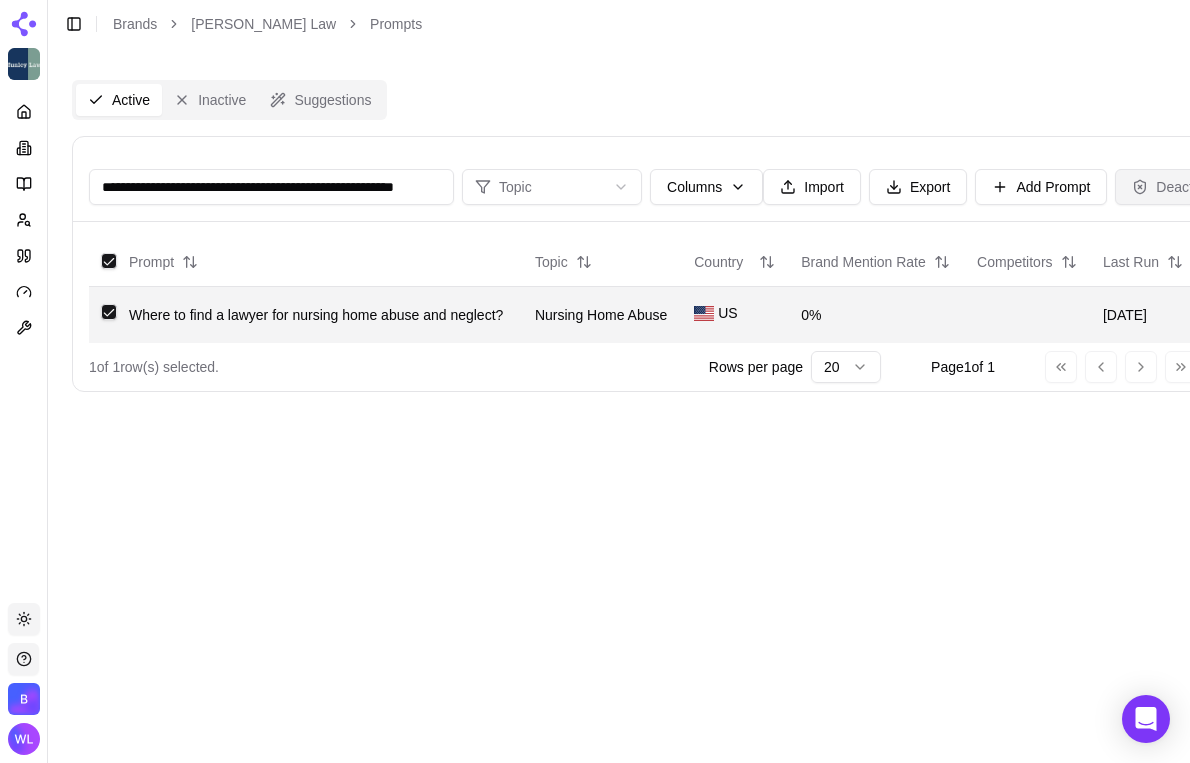 click on "Deactivate" at bounding box center [1177, 187] 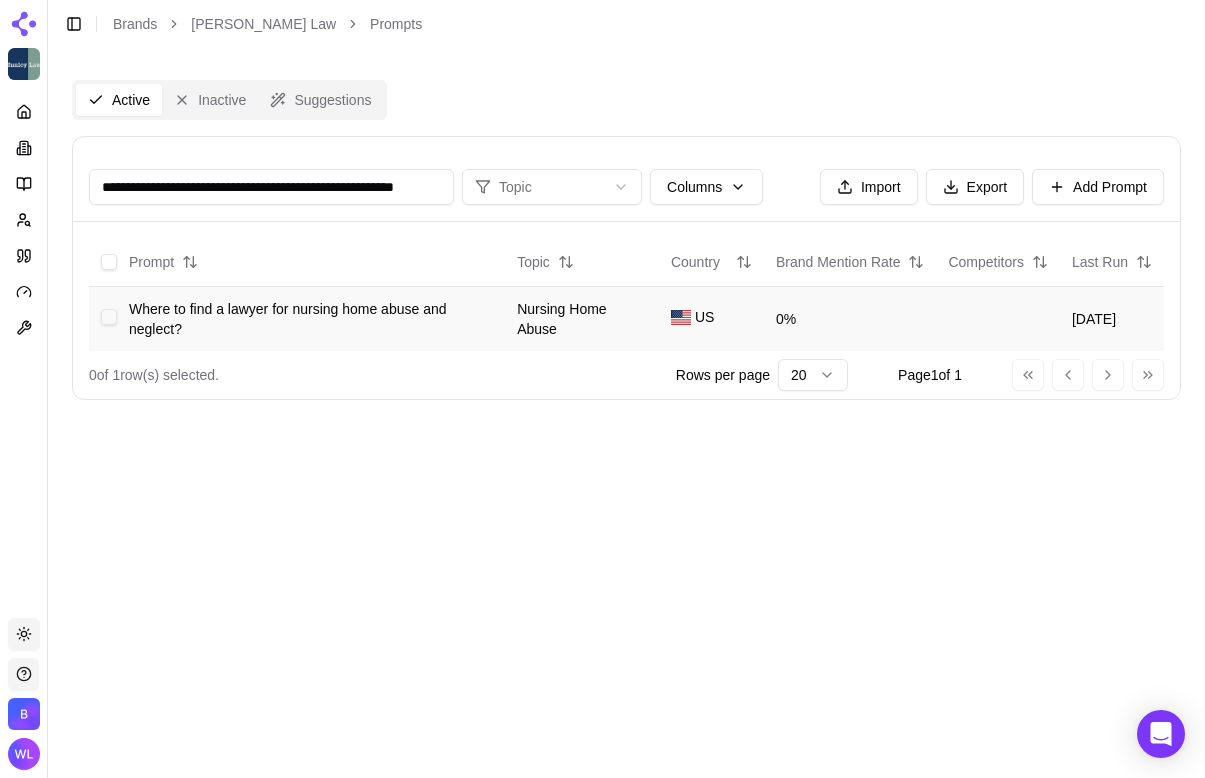 click at bounding box center [109, 317] 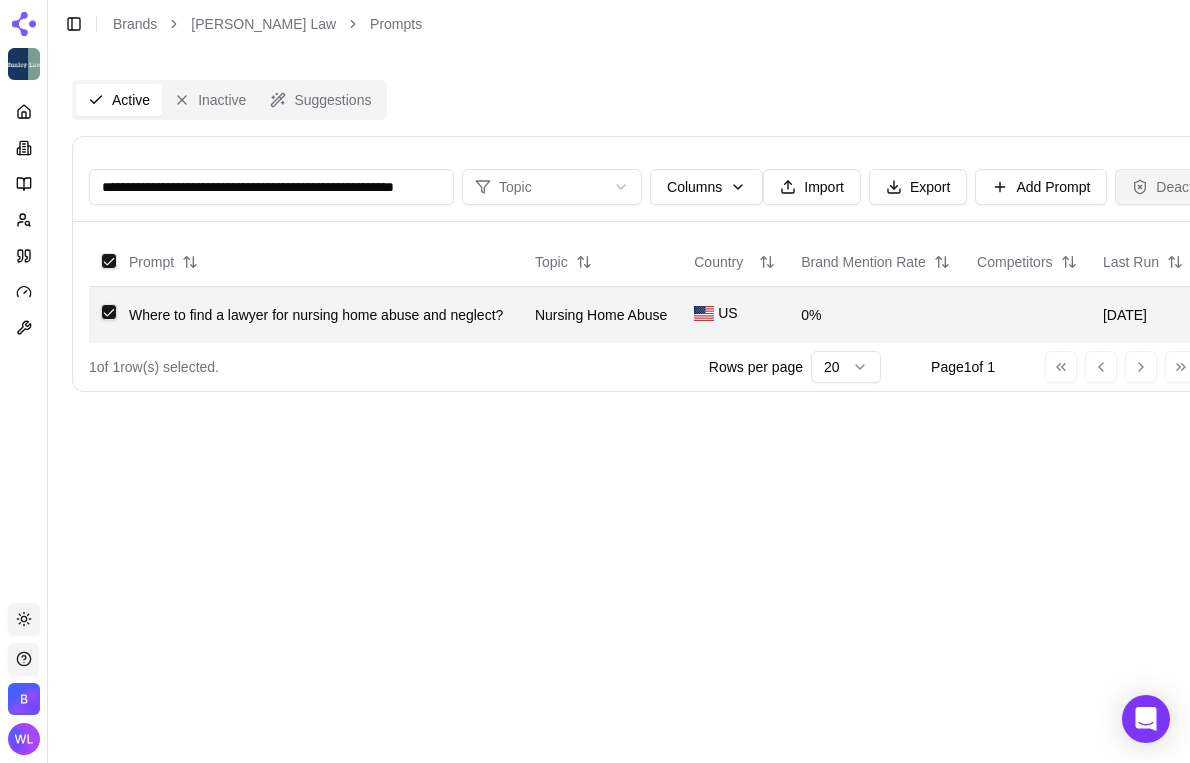 click on "Deactivate" at bounding box center (1177, 187) 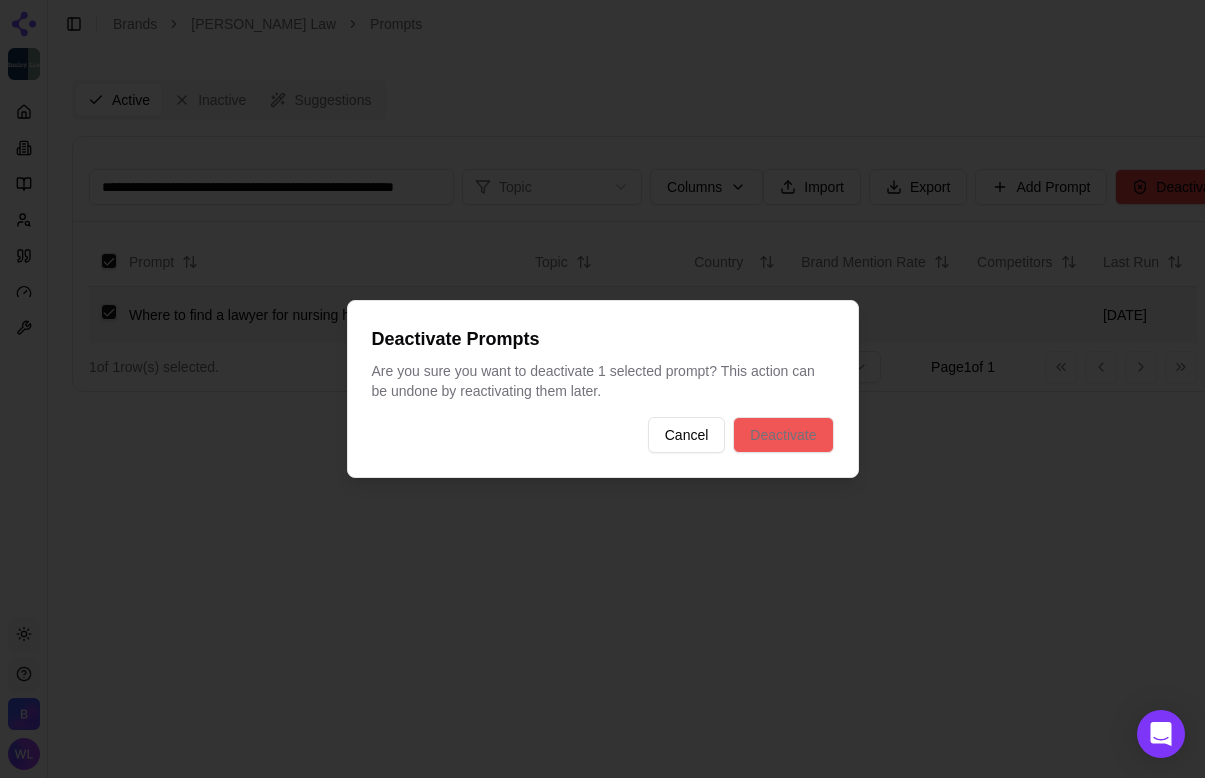 click on "Deactivate" at bounding box center (783, 435) 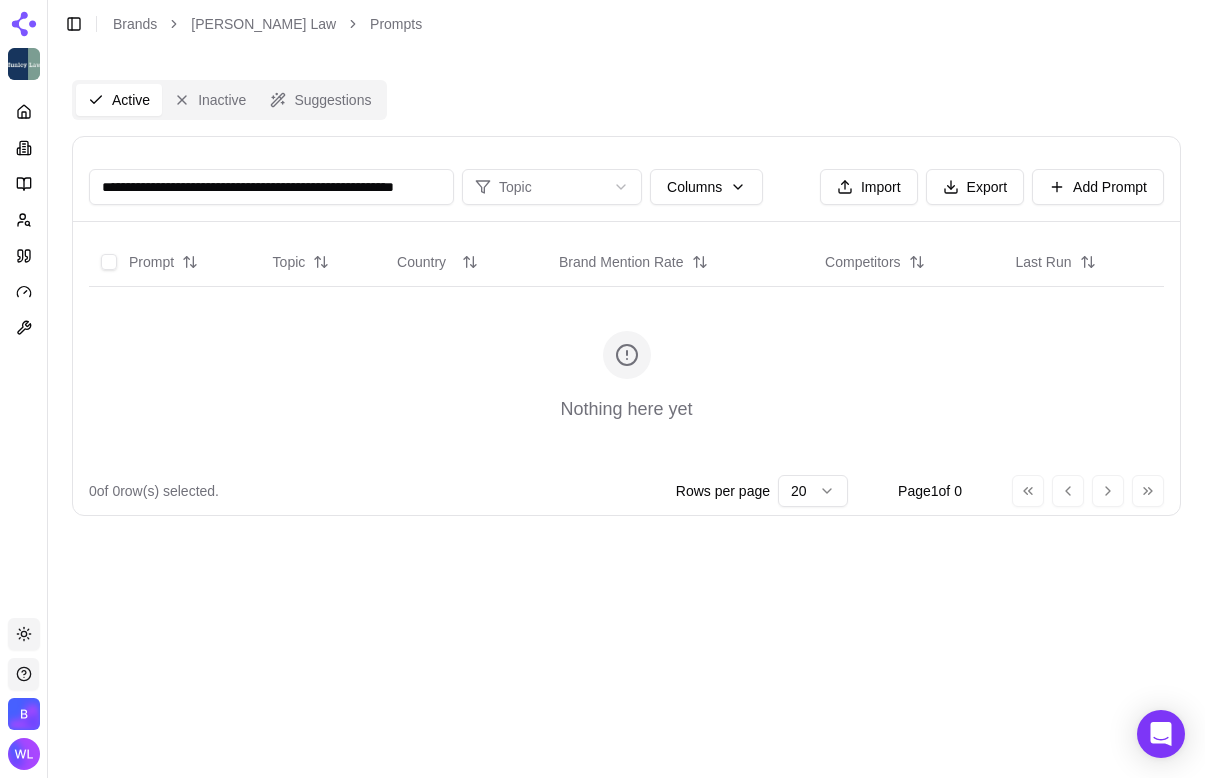 click on "**********" at bounding box center (271, 187) 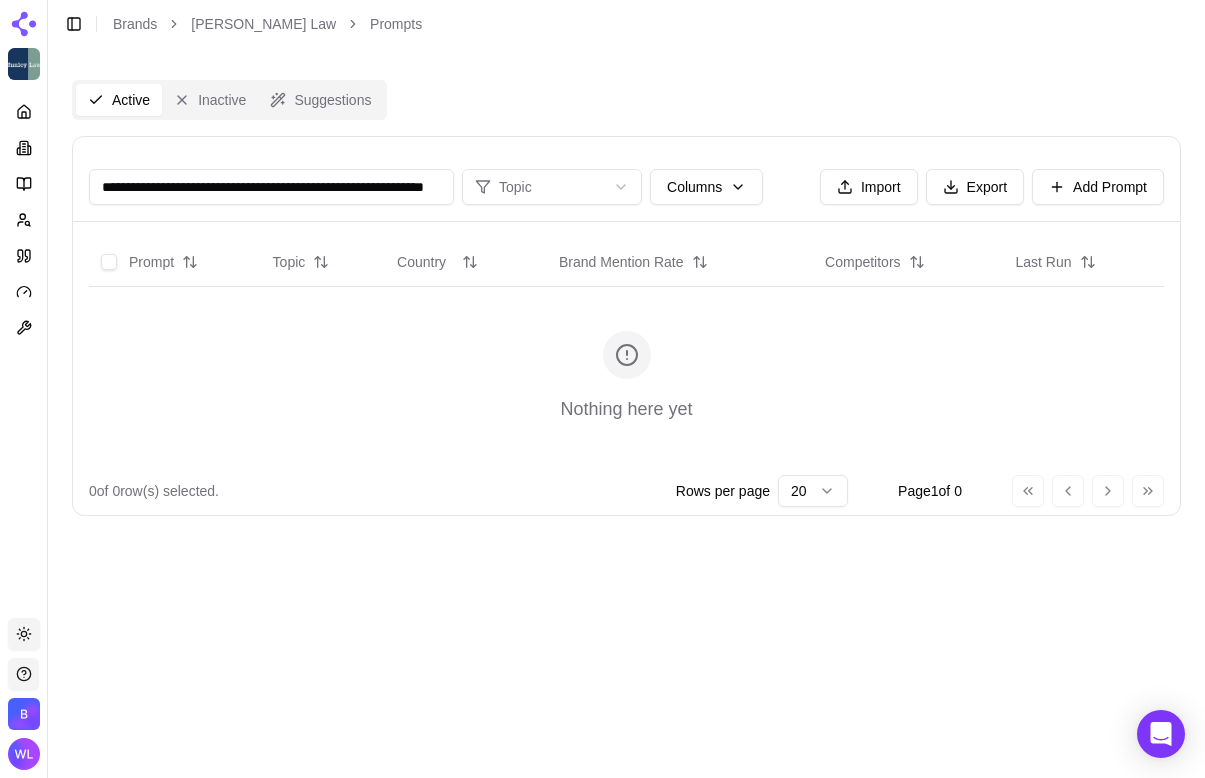 scroll, scrollTop: 0, scrollLeft: 0, axis: both 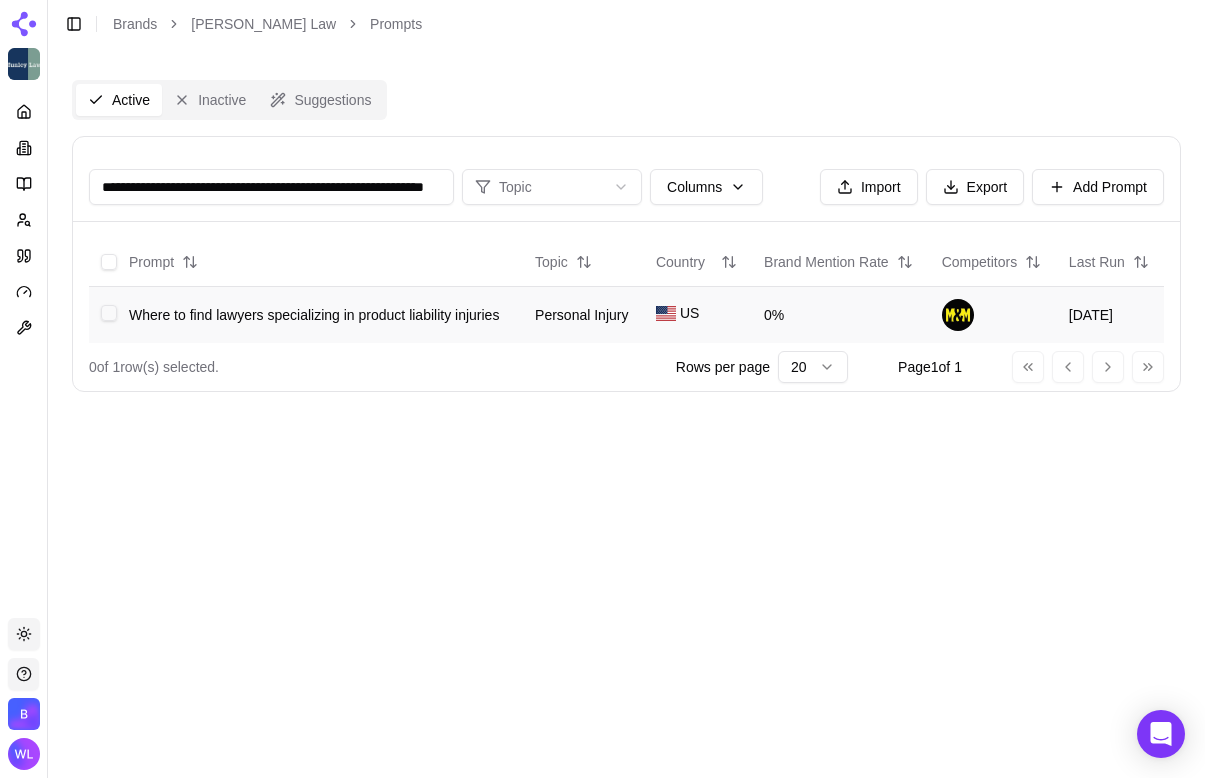click at bounding box center (109, 313) 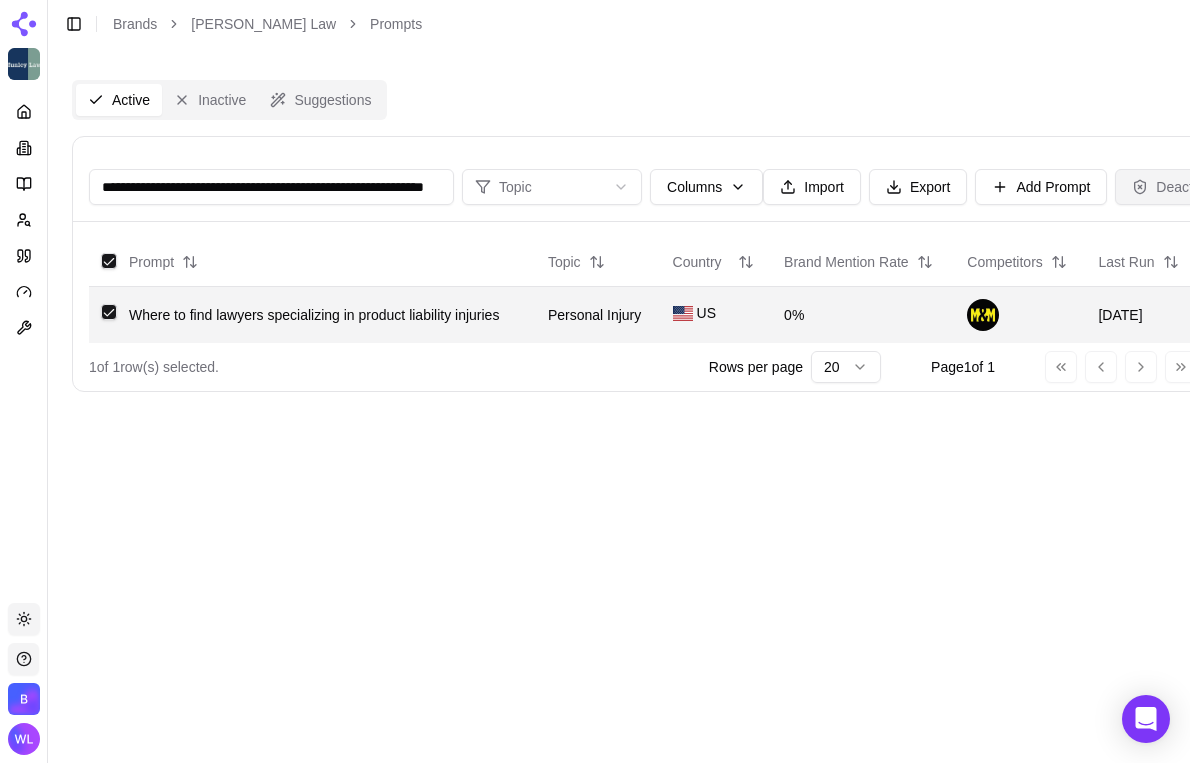 click on "Deactivate" at bounding box center [1177, 187] 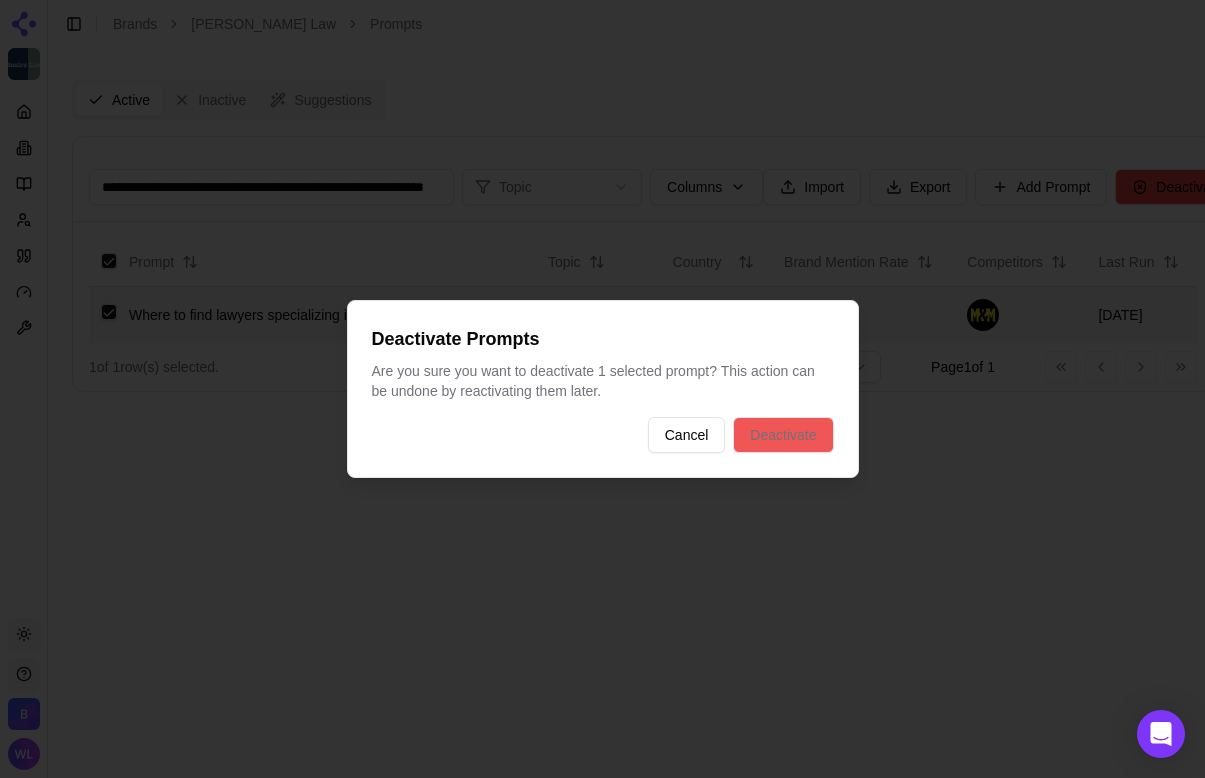 click on "Deactivate" at bounding box center [783, 435] 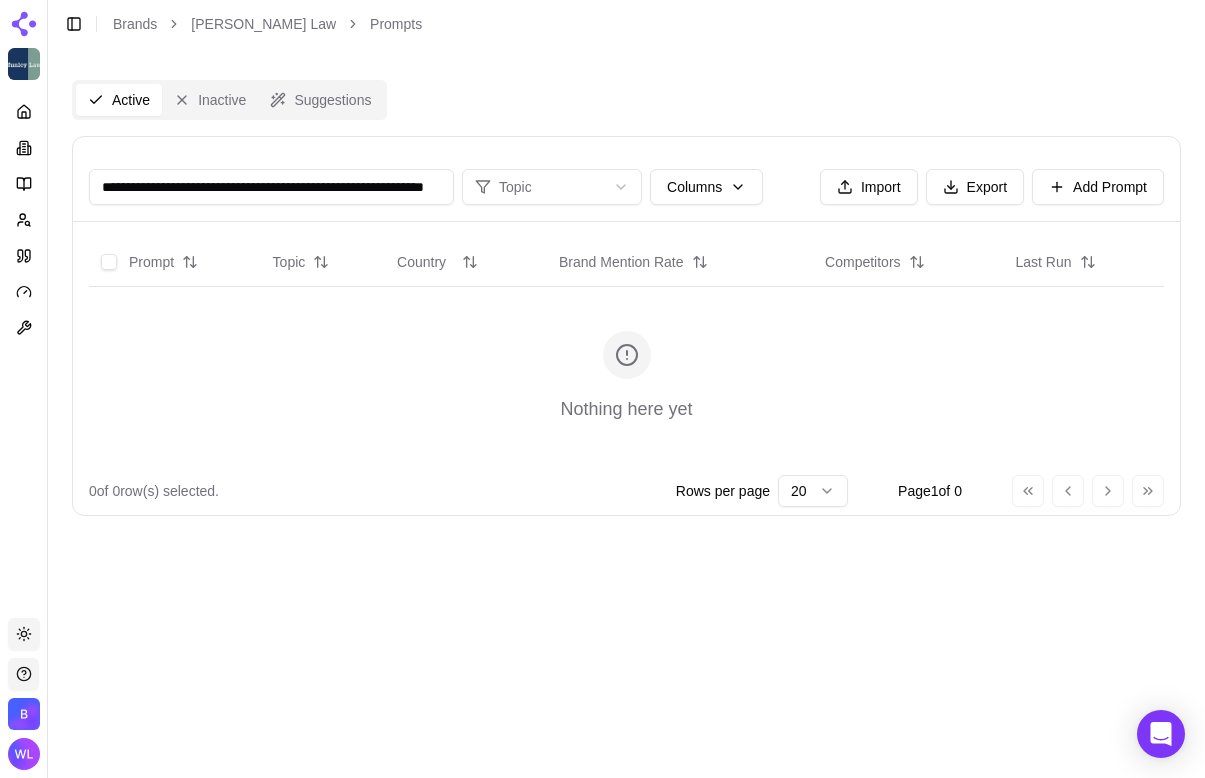 click on "**********" at bounding box center [271, 187] 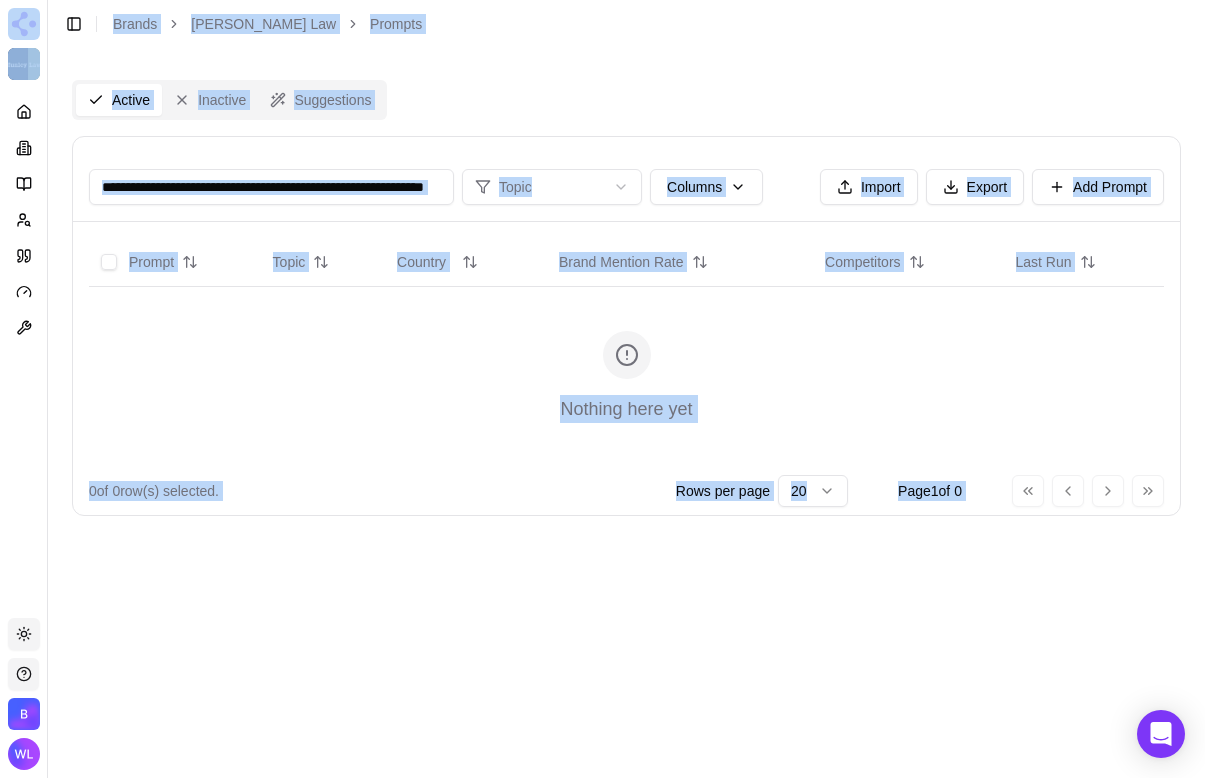 click on "**********" at bounding box center (271, 187) 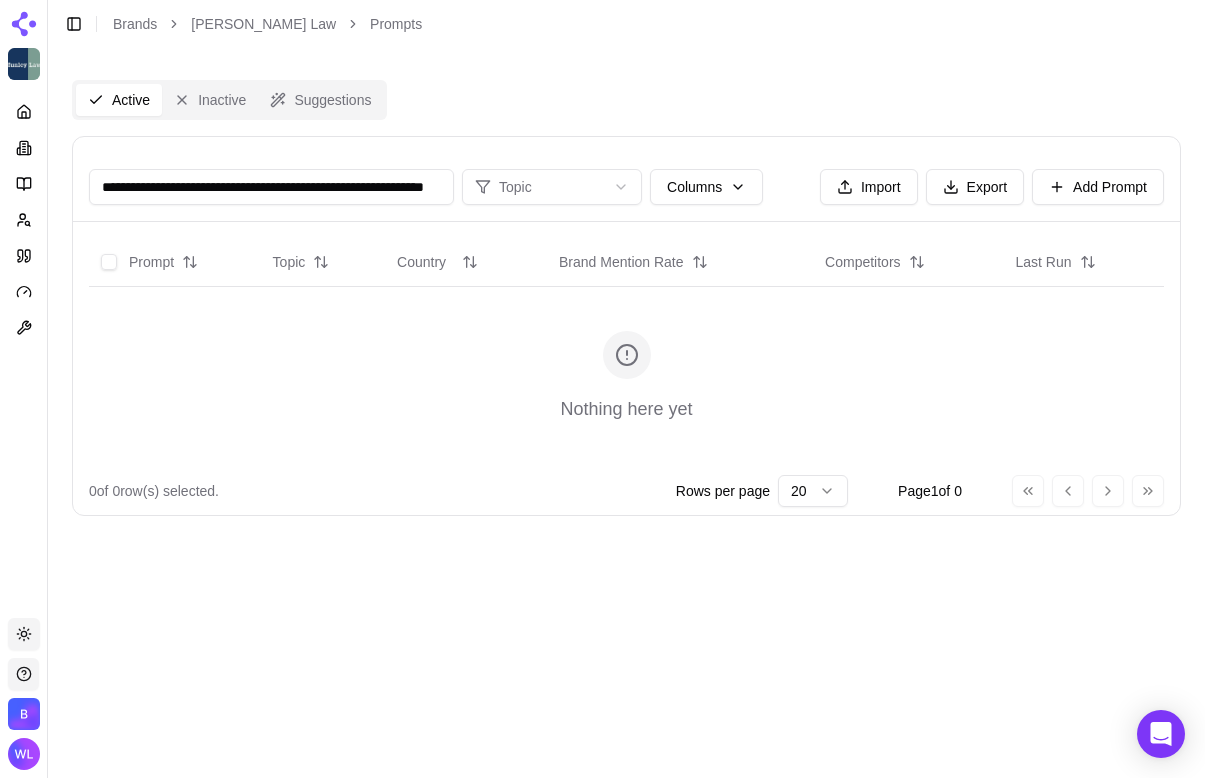 paste 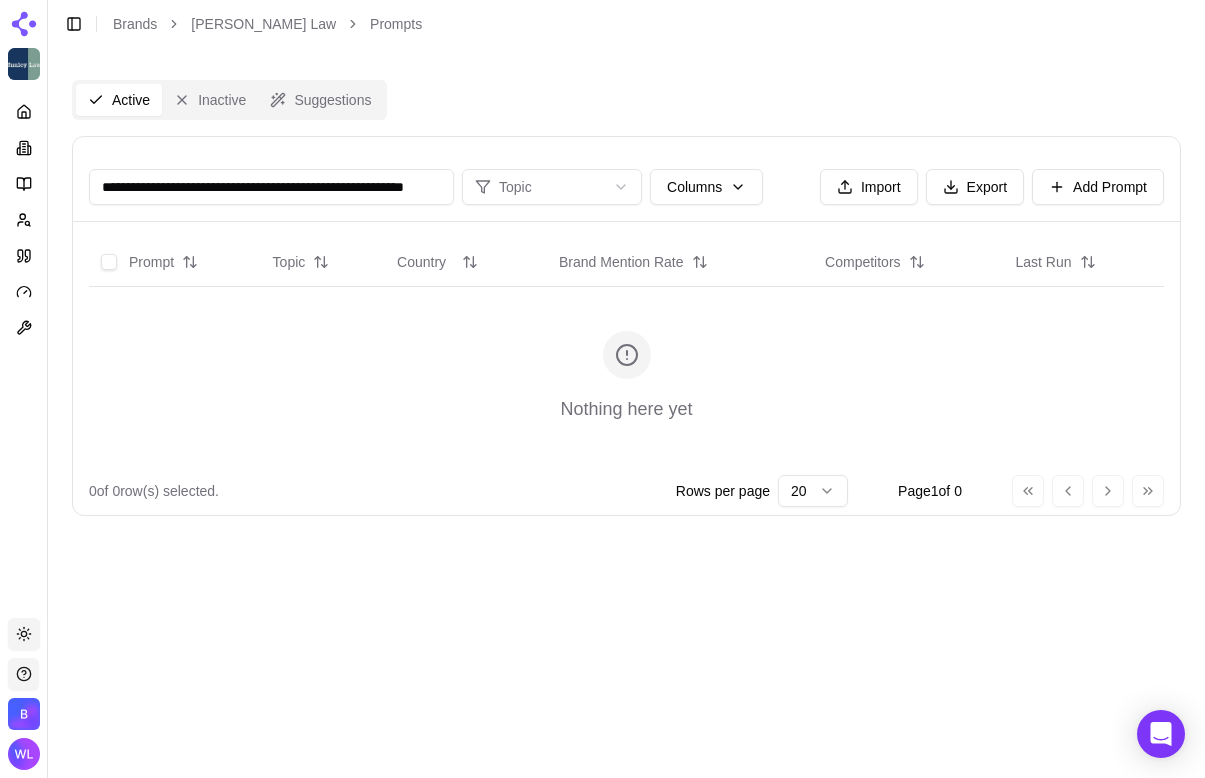 scroll, scrollTop: 0, scrollLeft: 60, axis: horizontal 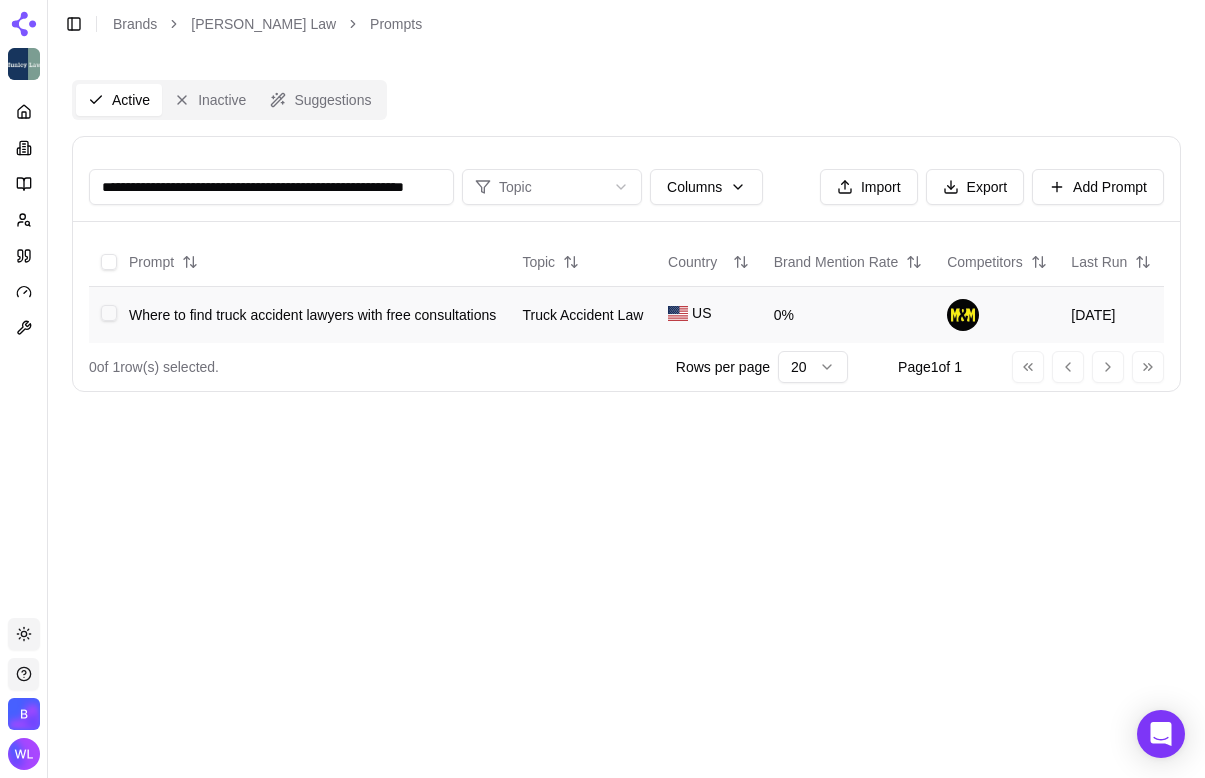 click at bounding box center [109, 313] 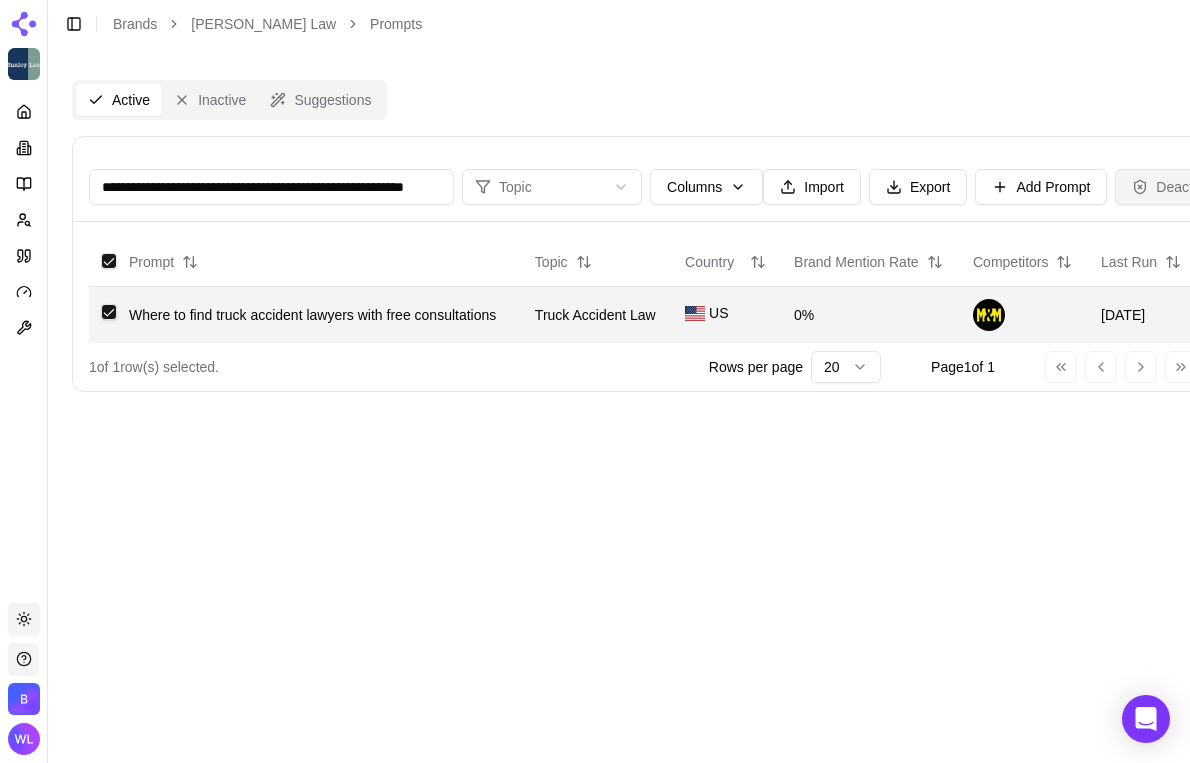 click on "Deactivate" at bounding box center [1177, 187] 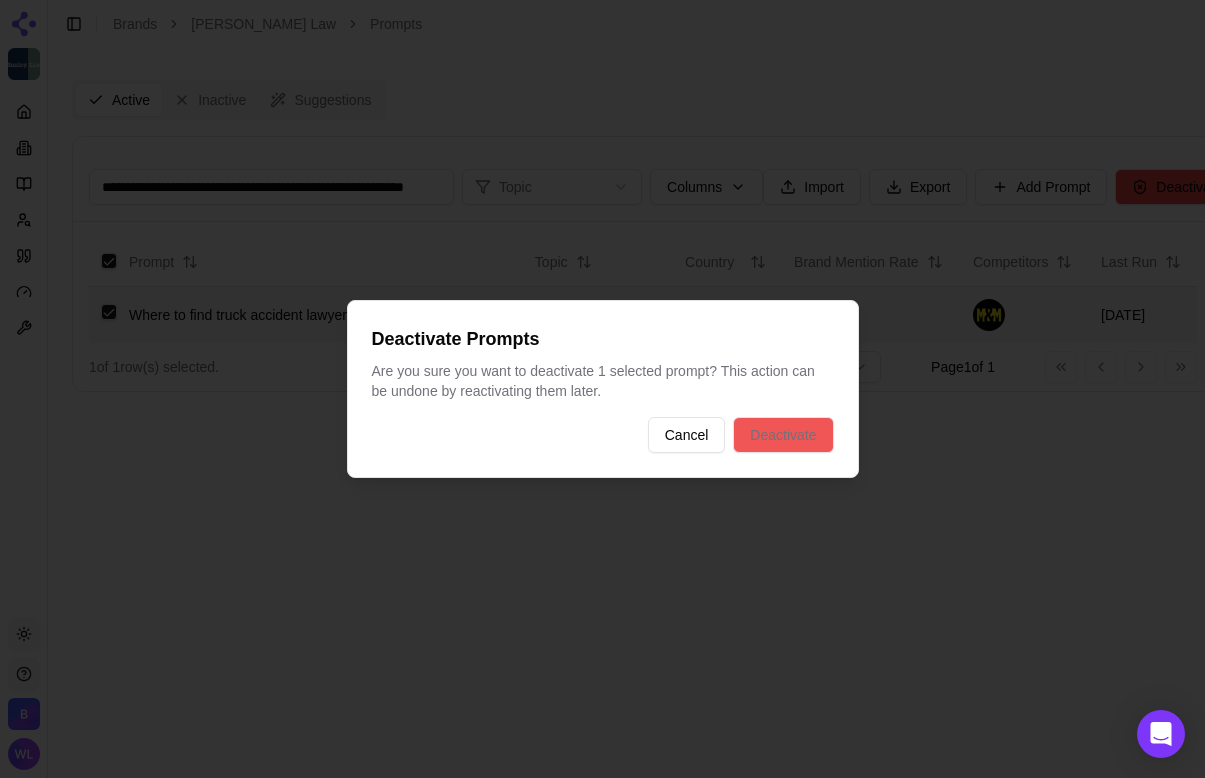 click on "Deactivate" at bounding box center [783, 435] 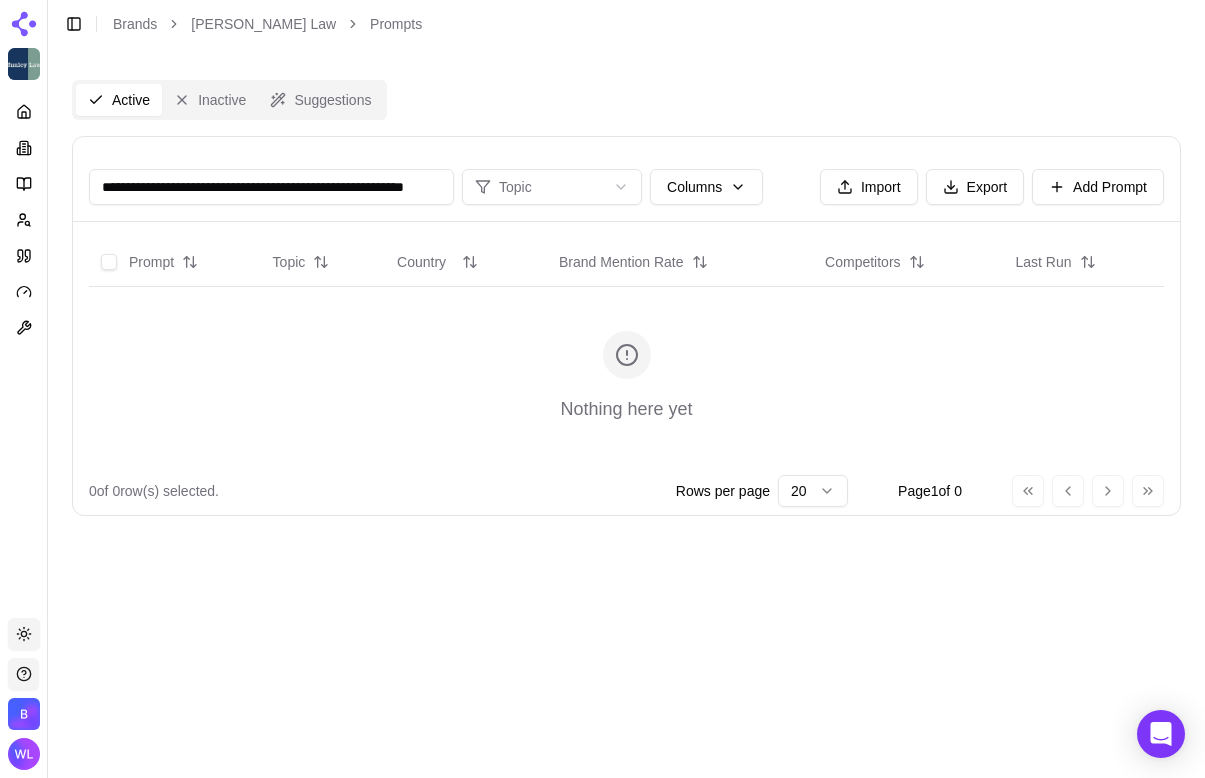 click on "**********" at bounding box center (271, 187) 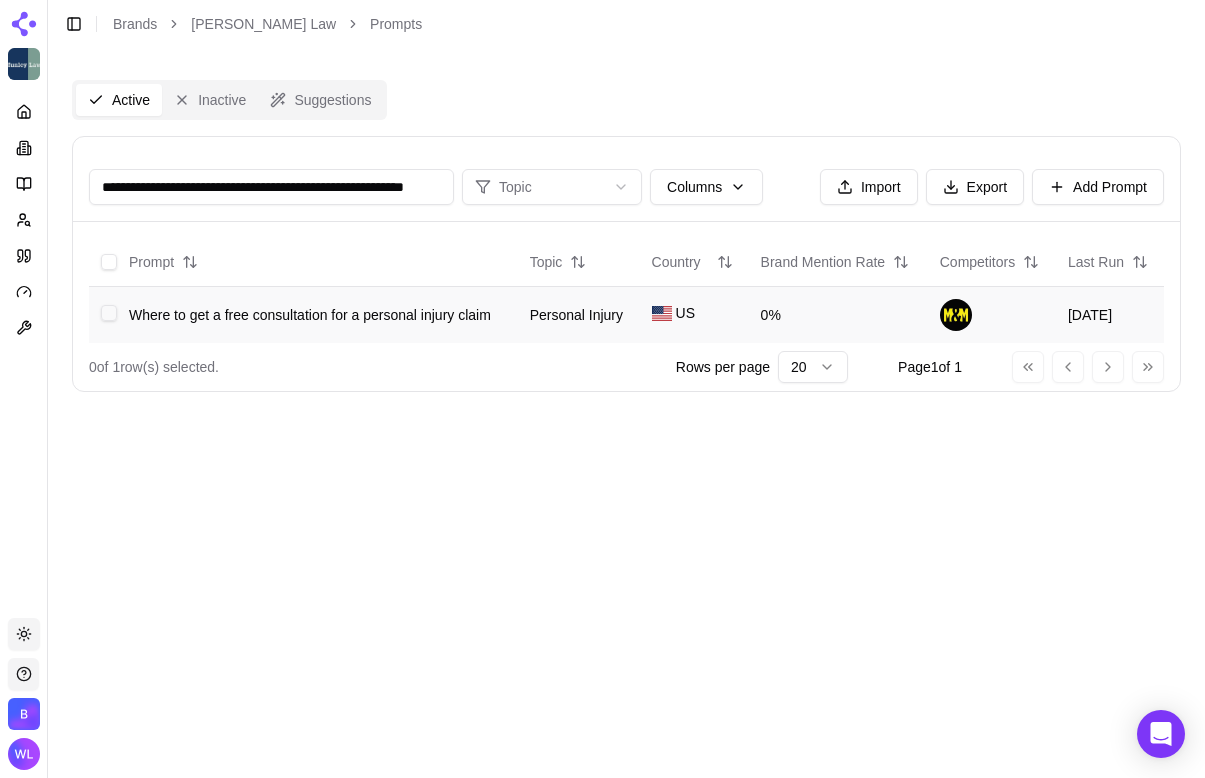 click at bounding box center (109, 313) 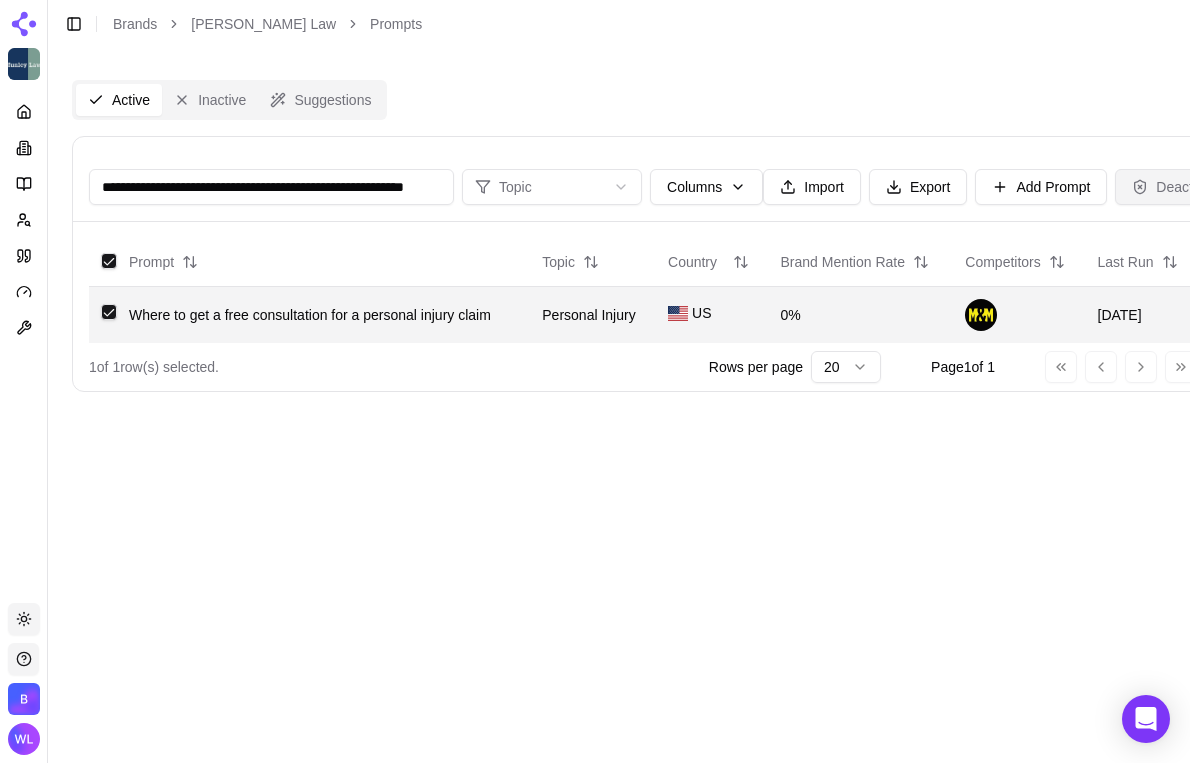 click on "Deactivate" at bounding box center [1177, 187] 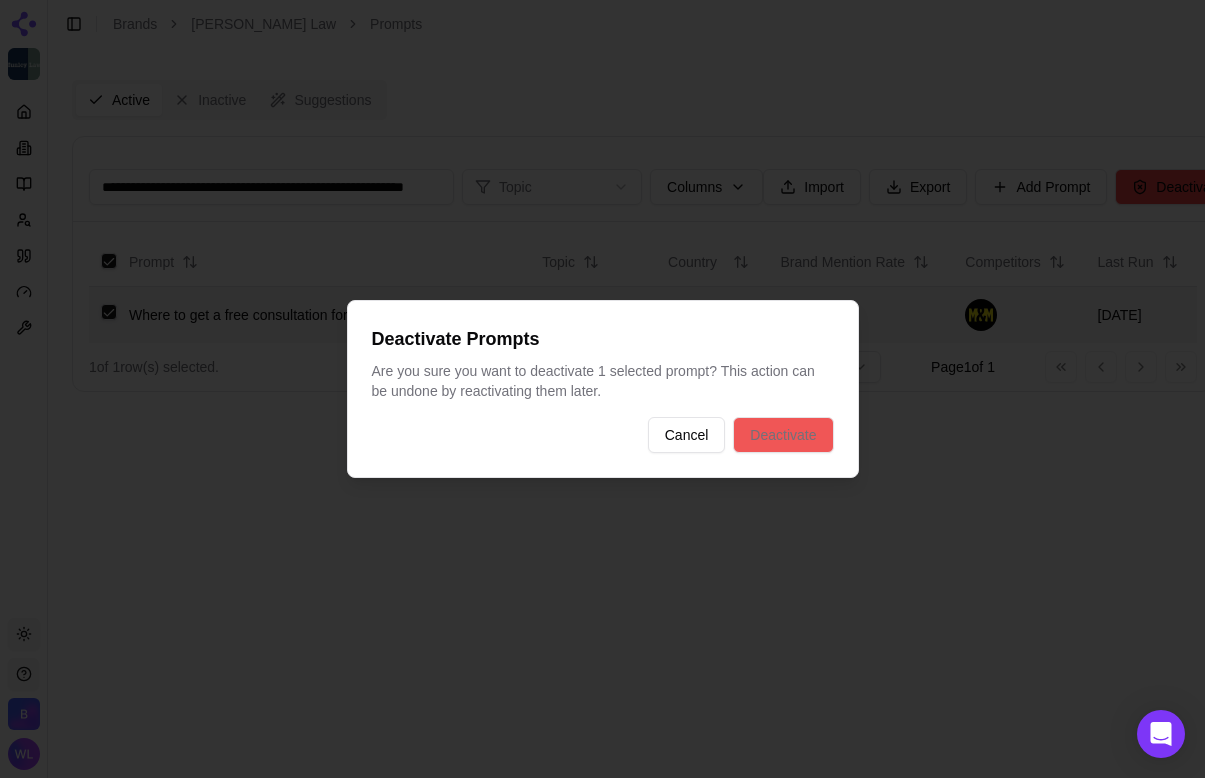 click on "Deactivate" at bounding box center (783, 435) 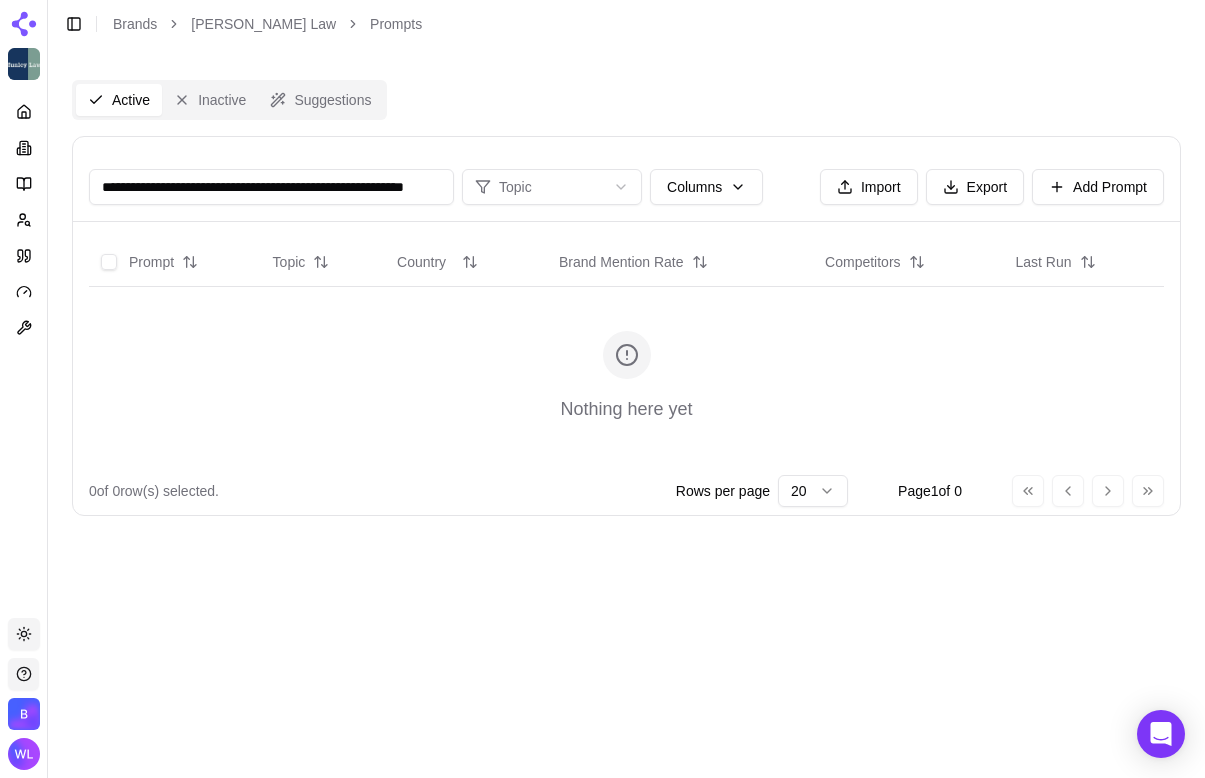 click on "**********" at bounding box center (271, 187) 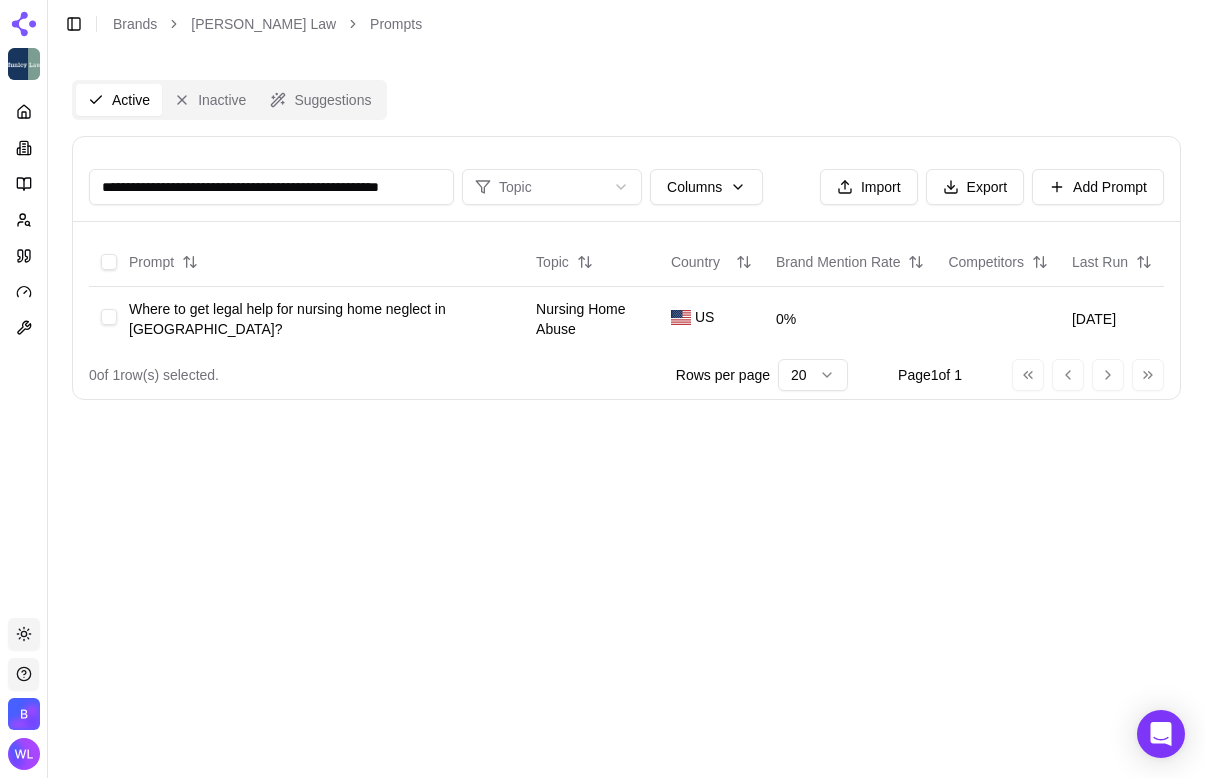 scroll, scrollTop: 0, scrollLeft: 27, axis: horizontal 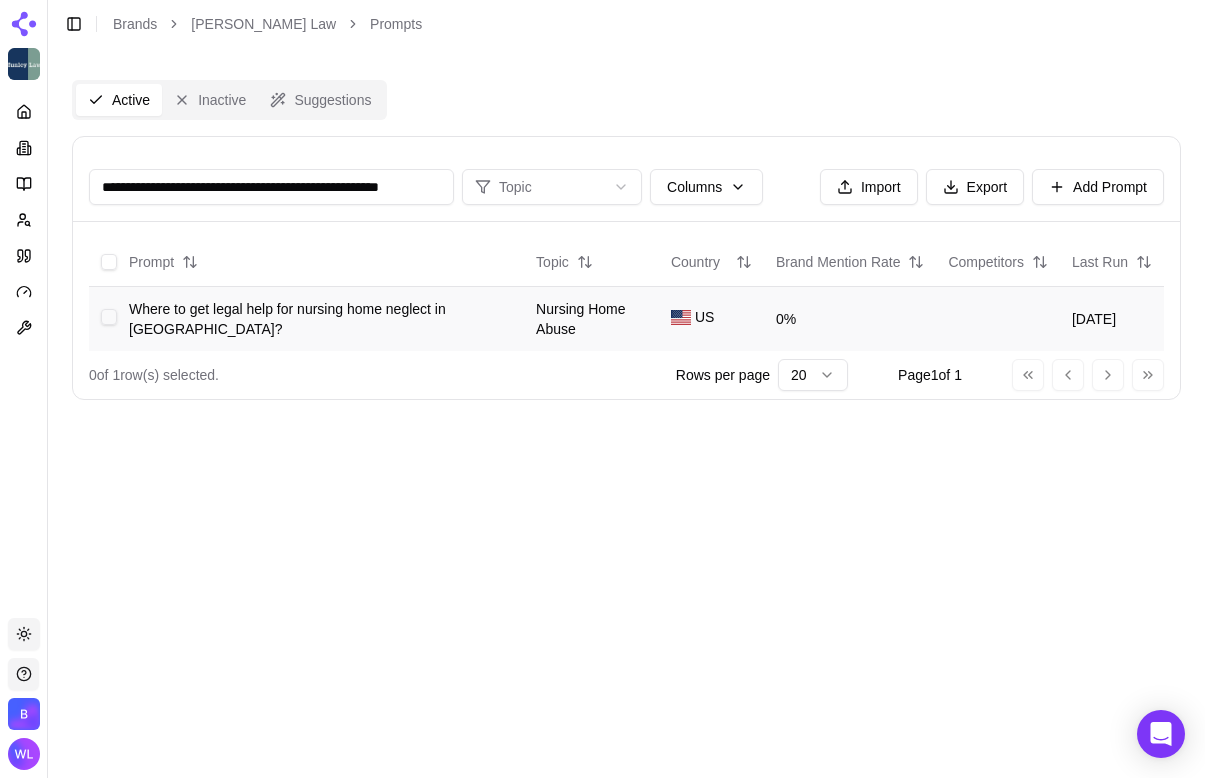 type on "**********" 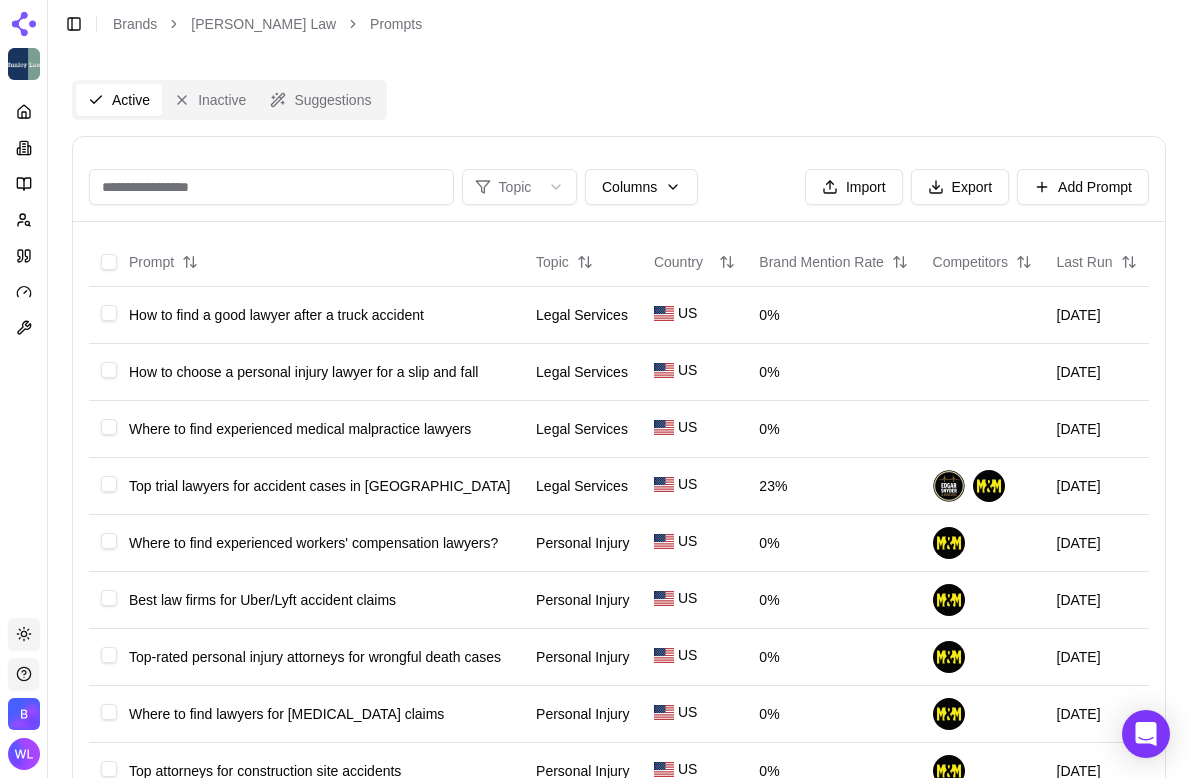 click at bounding box center [271, 187] 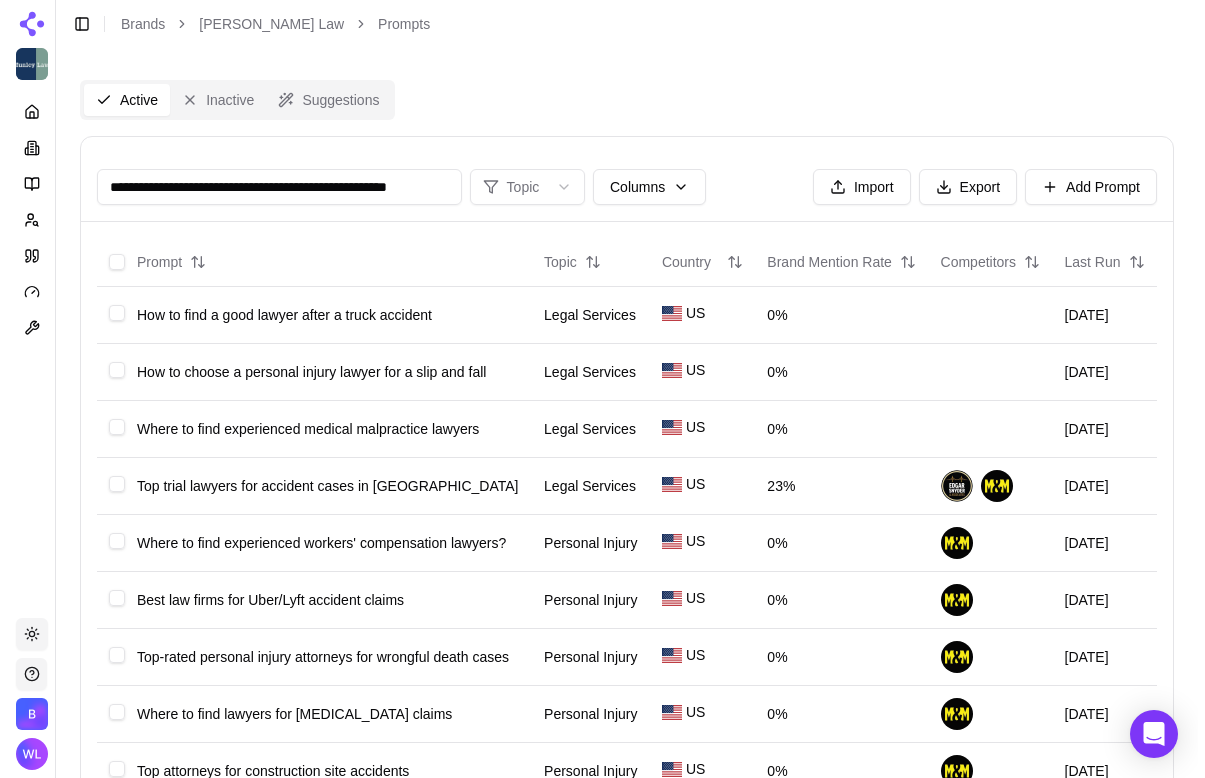 scroll, scrollTop: 0, scrollLeft: 27, axis: horizontal 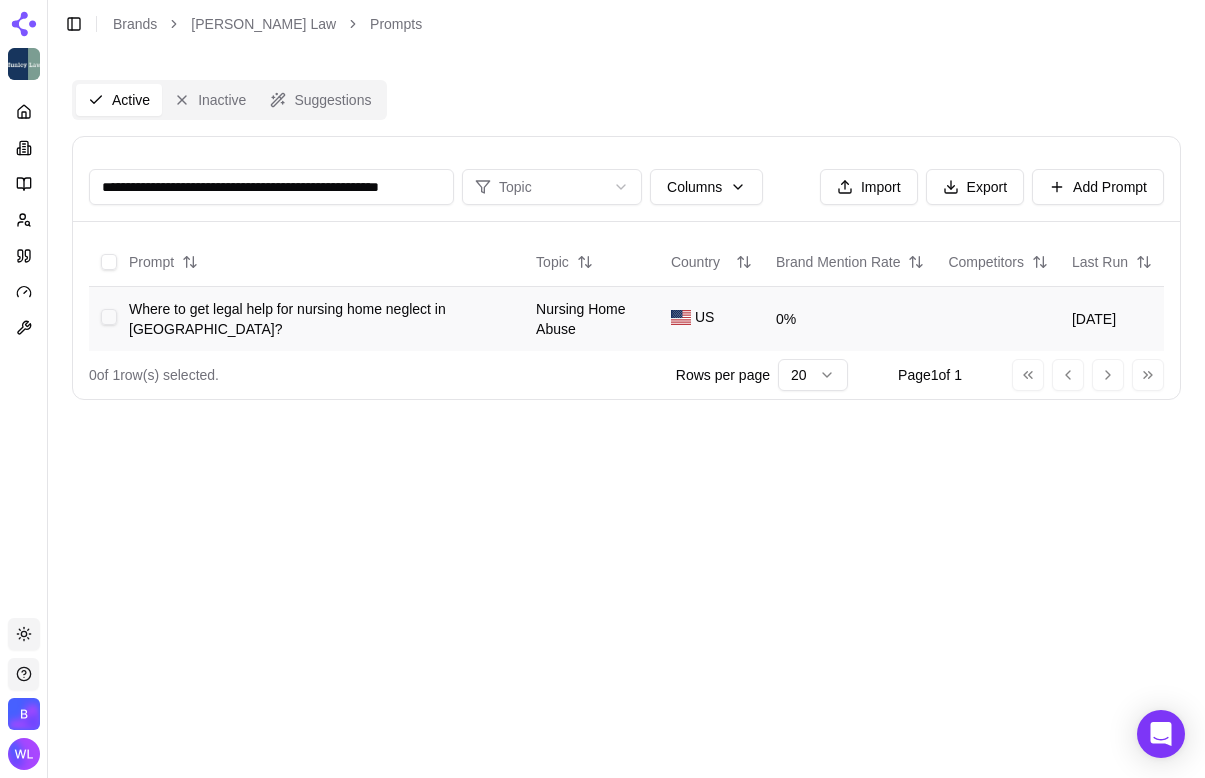 click at bounding box center (109, 317) 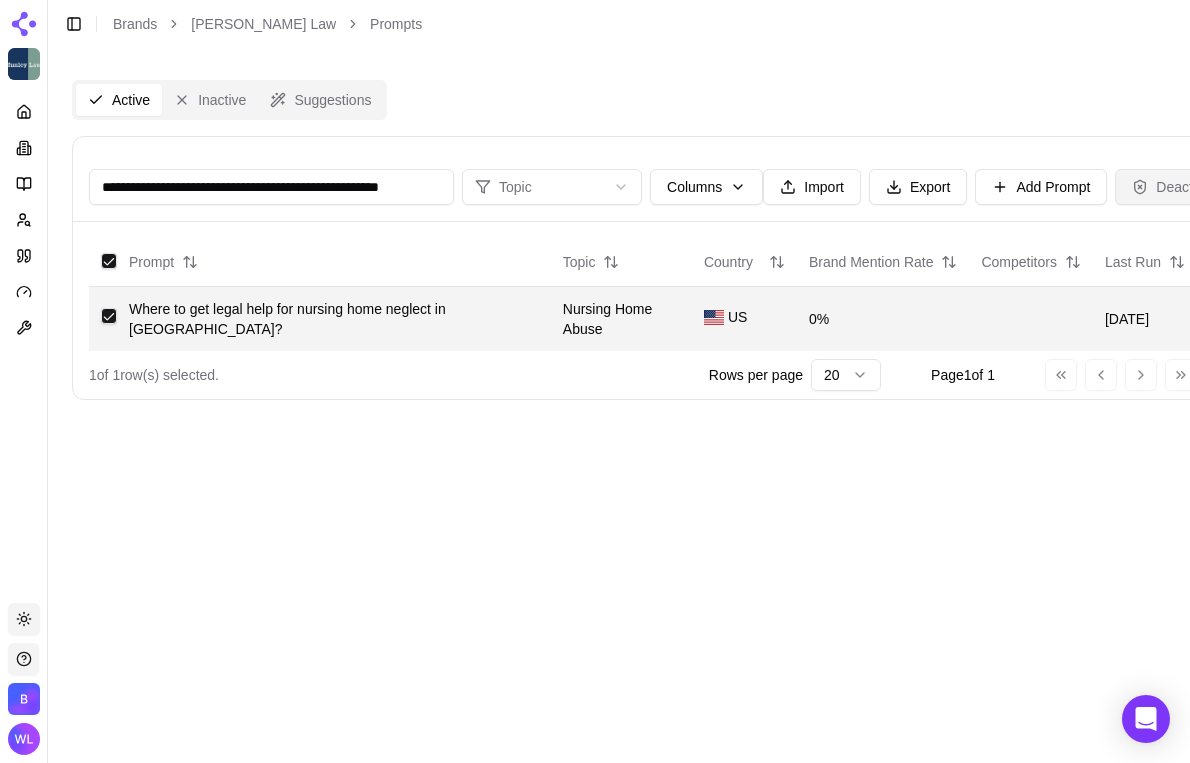 click on "Deactivate" at bounding box center [1177, 187] 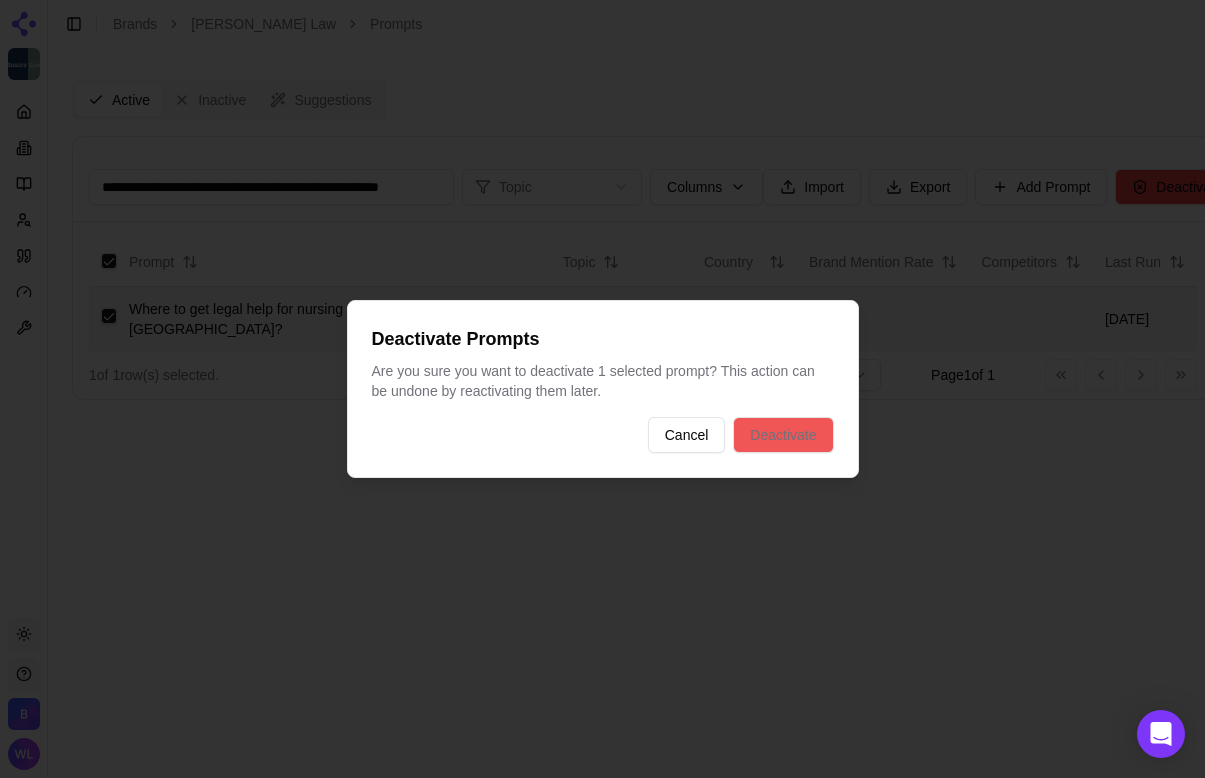 click on "Deactivate" at bounding box center [783, 435] 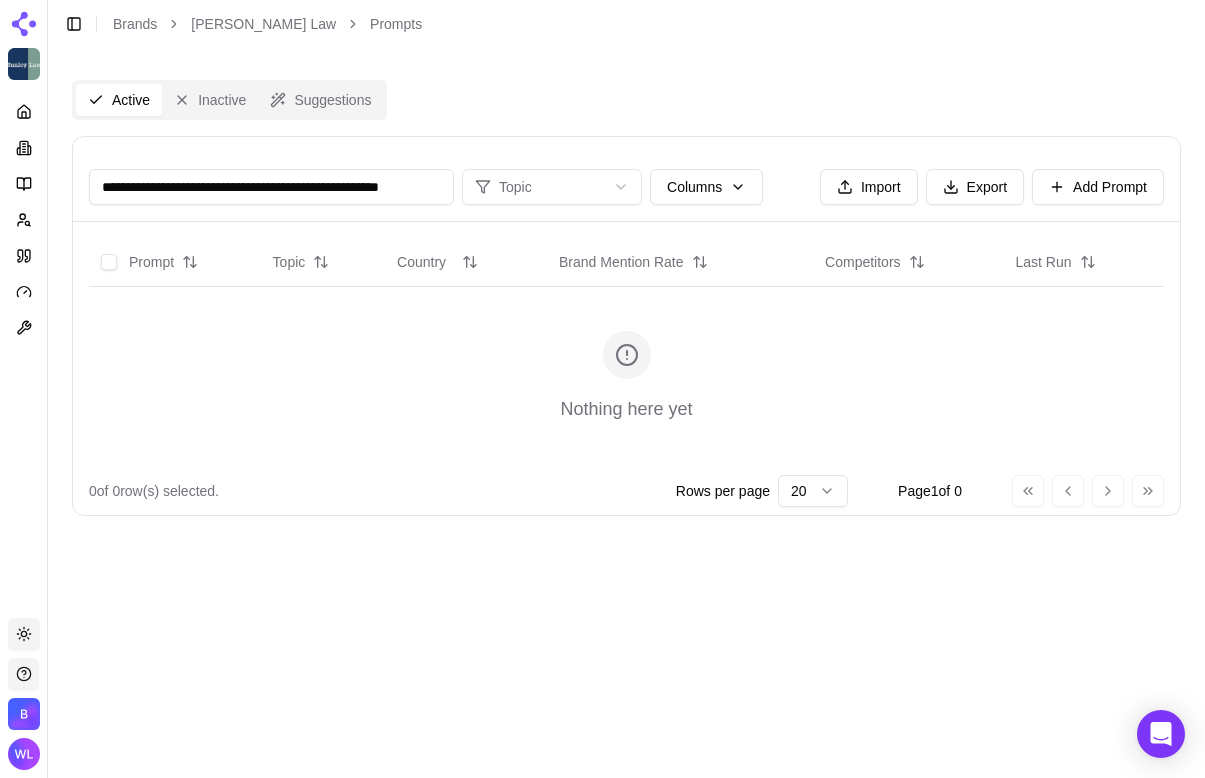 click on "**********" at bounding box center [271, 187] 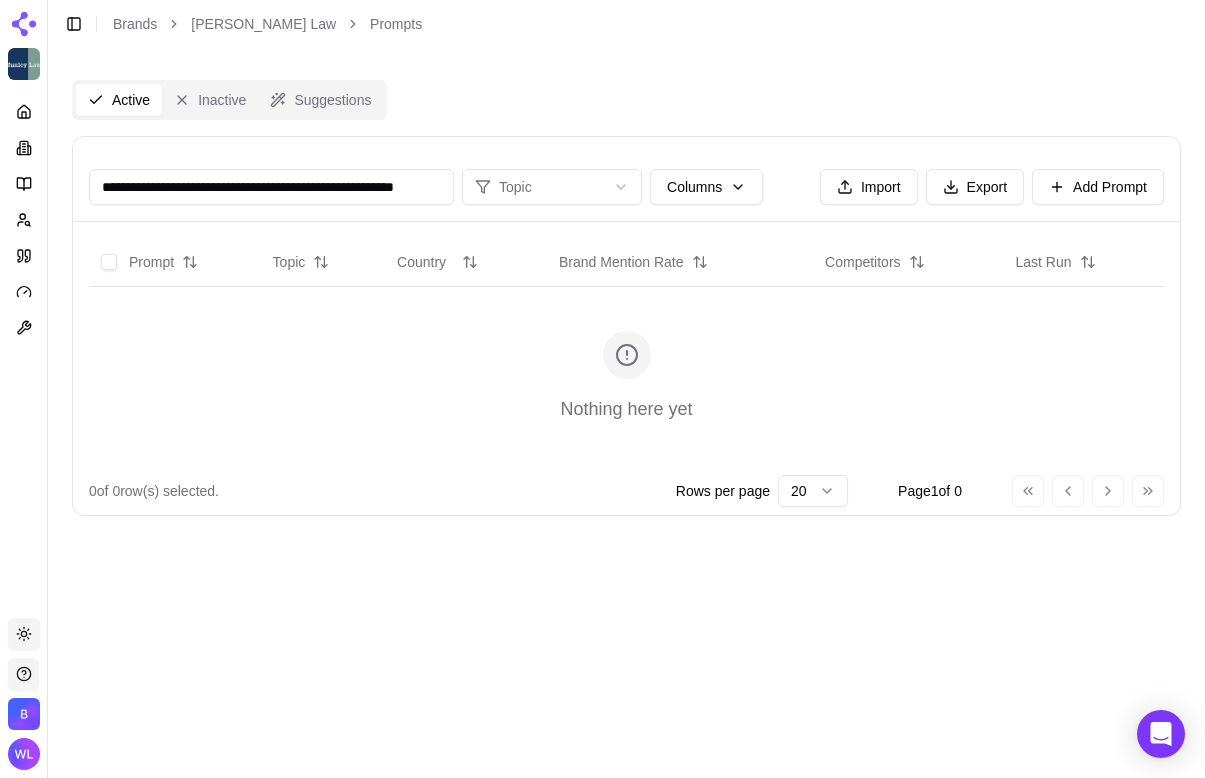 scroll, scrollTop: 0, scrollLeft: 0, axis: both 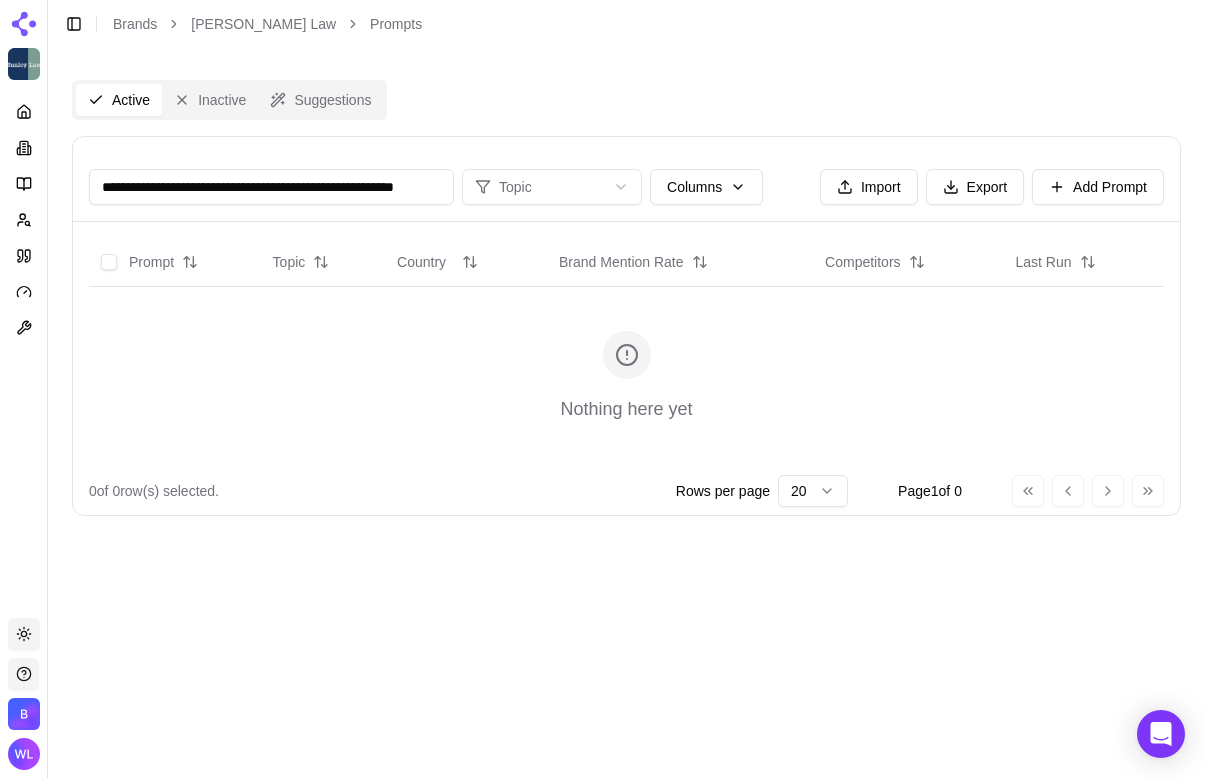 paste on "***" 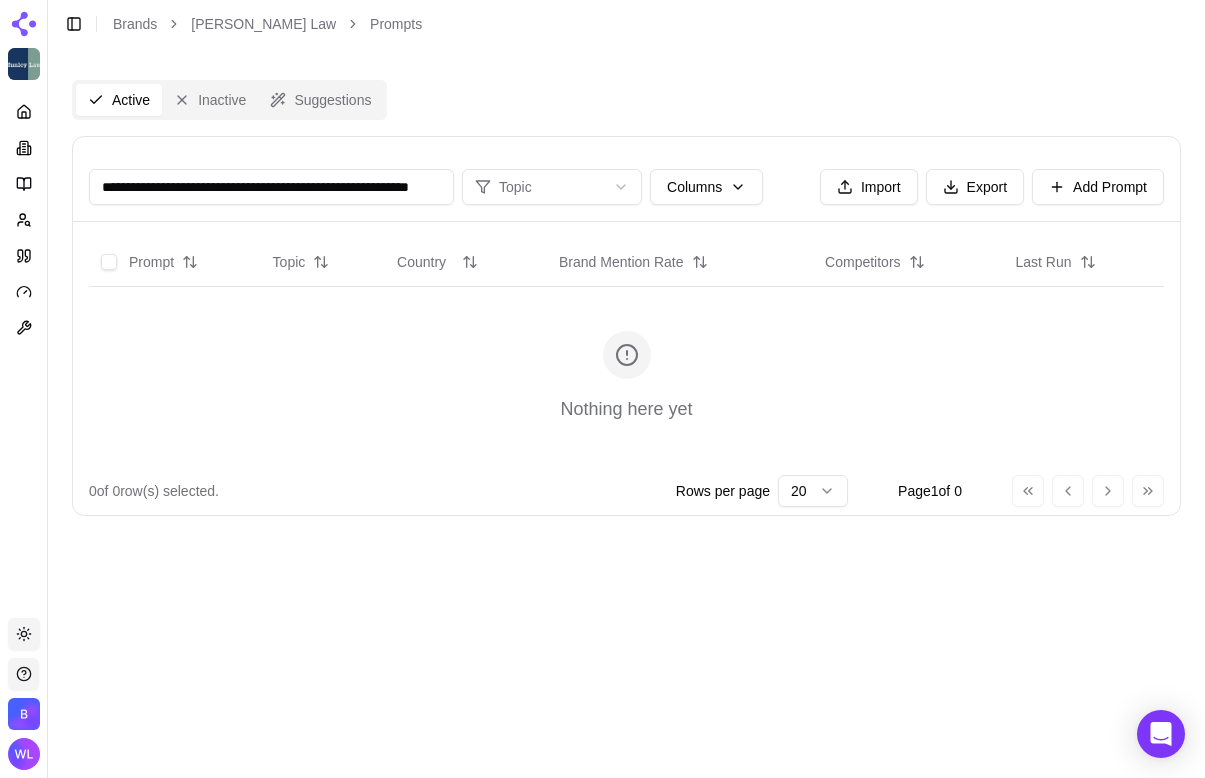 scroll, scrollTop: 0, scrollLeft: 90, axis: horizontal 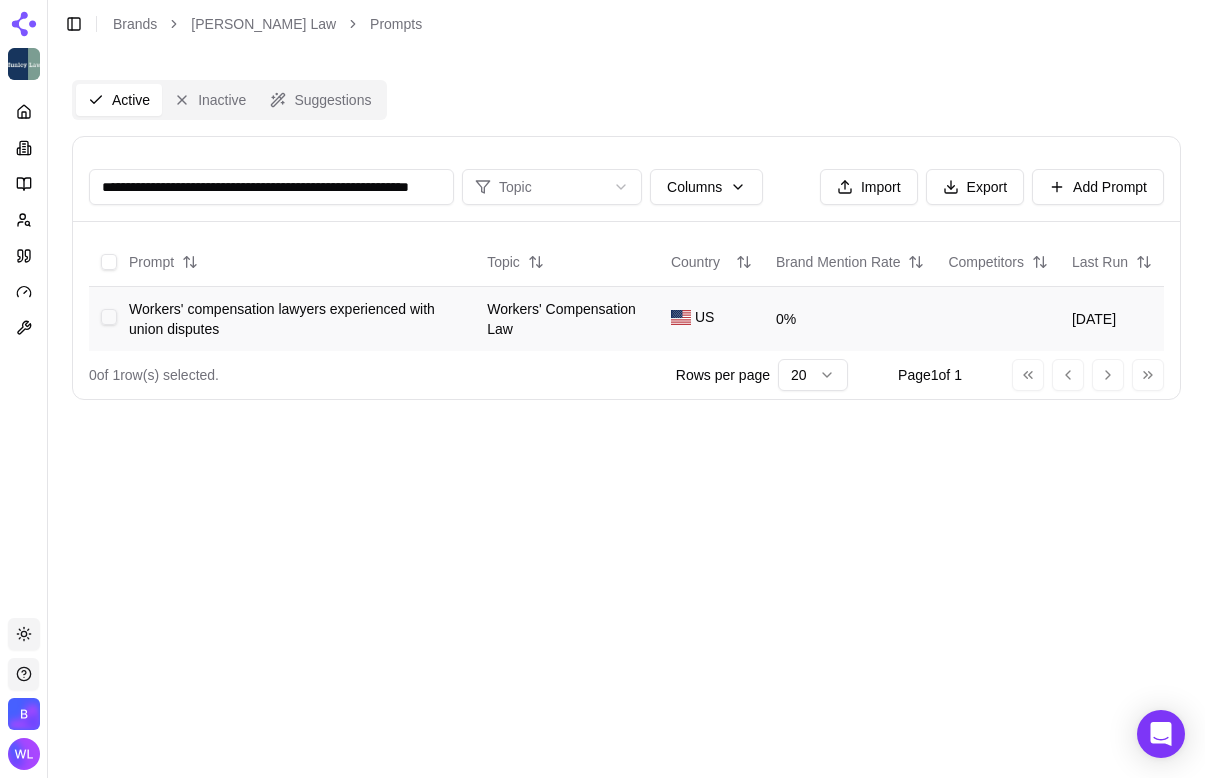 click at bounding box center [109, 317] 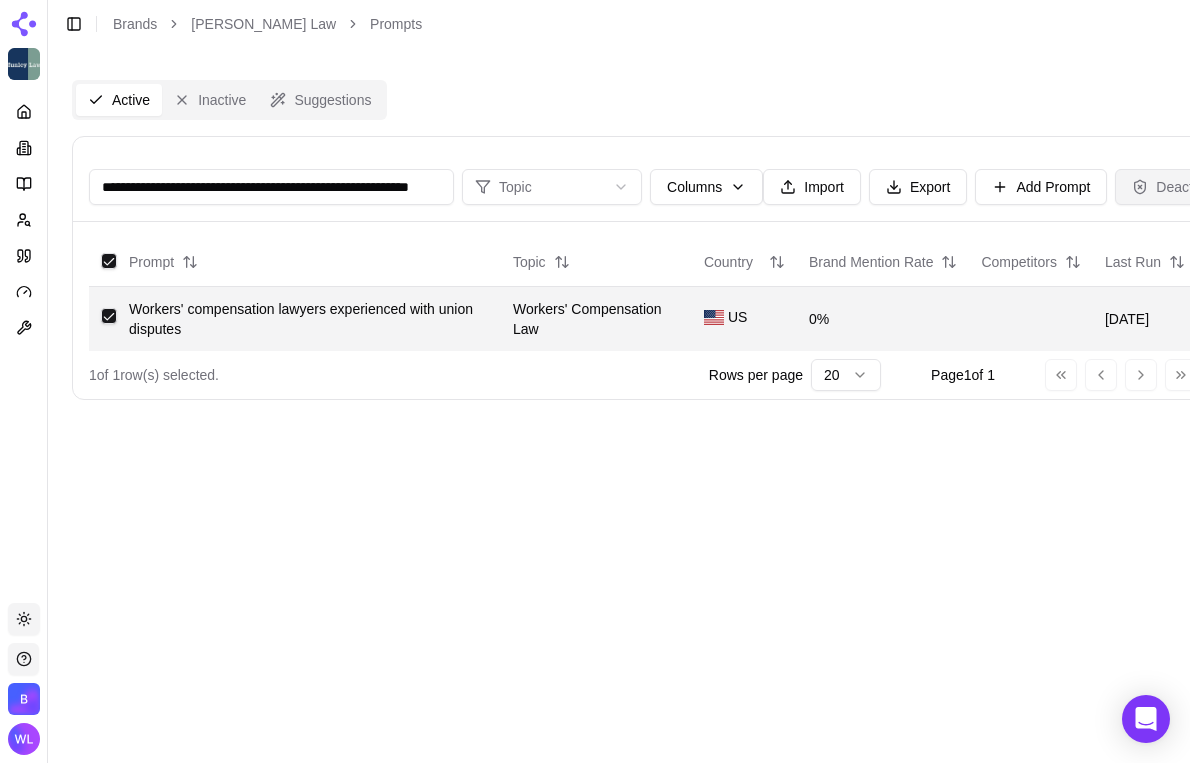 click on "Deactivate" at bounding box center [1177, 187] 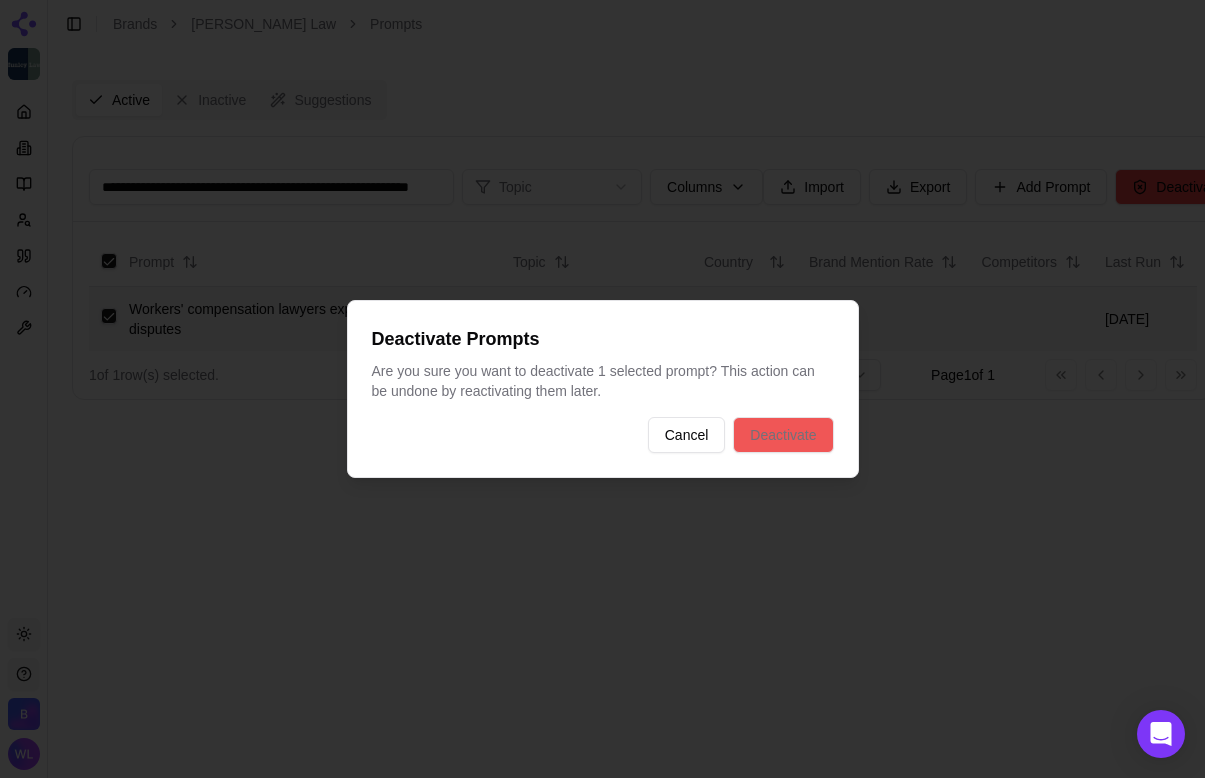 click on "Deactivate" at bounding box center [783, 435] 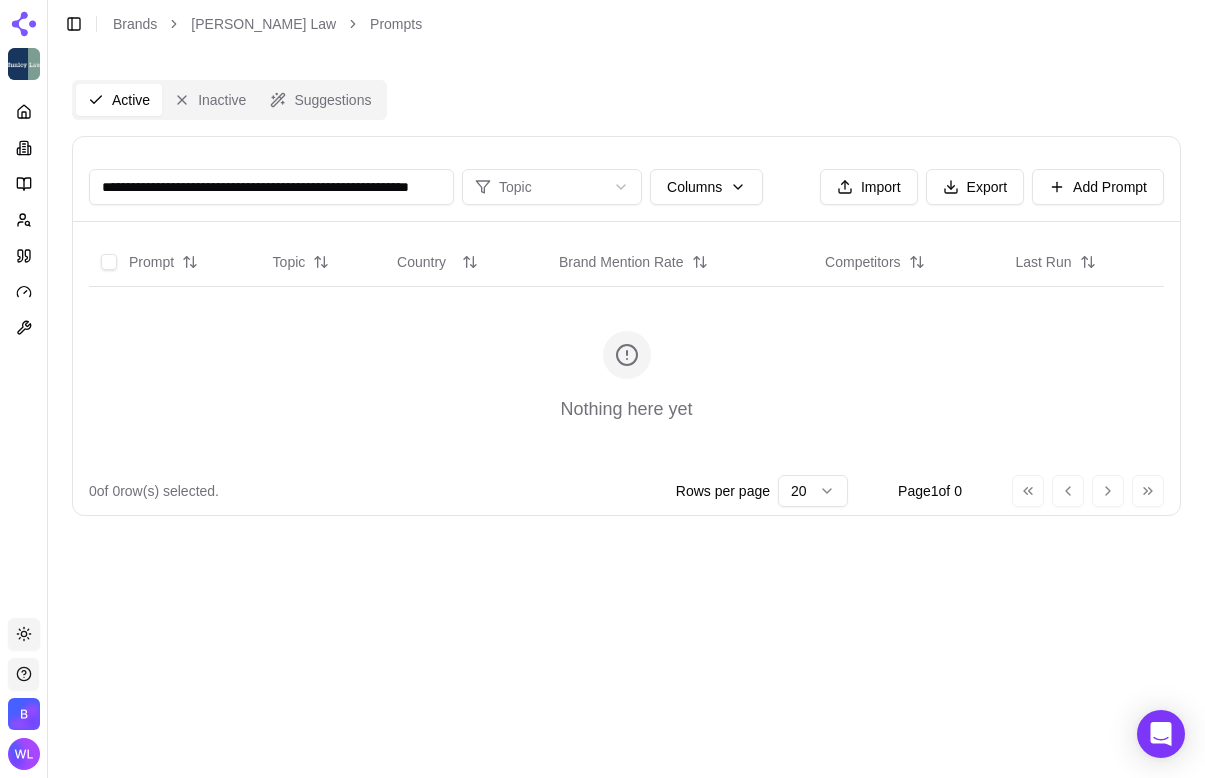 click on "**********" at bounding box center (271, 187) 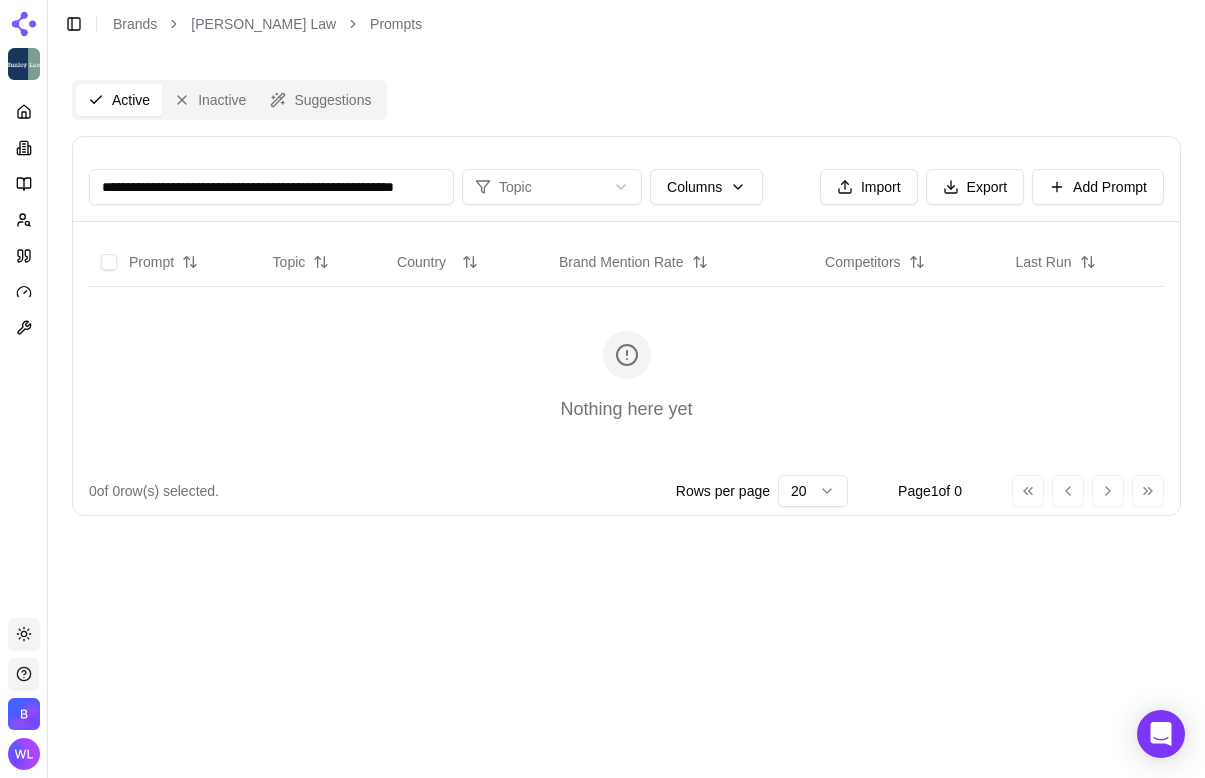 scroll, scrollTop: 0, scrollLeft: 64, axis: horizontal 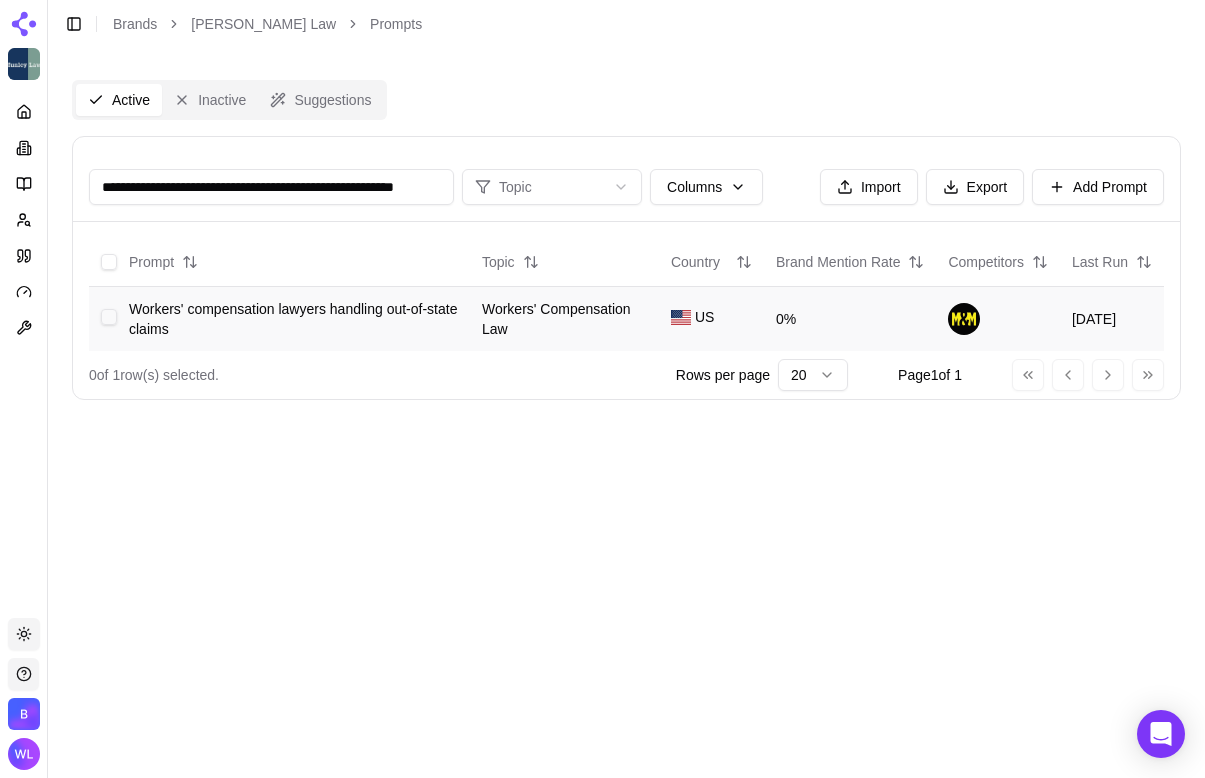 click at bounding box center (109, 317) 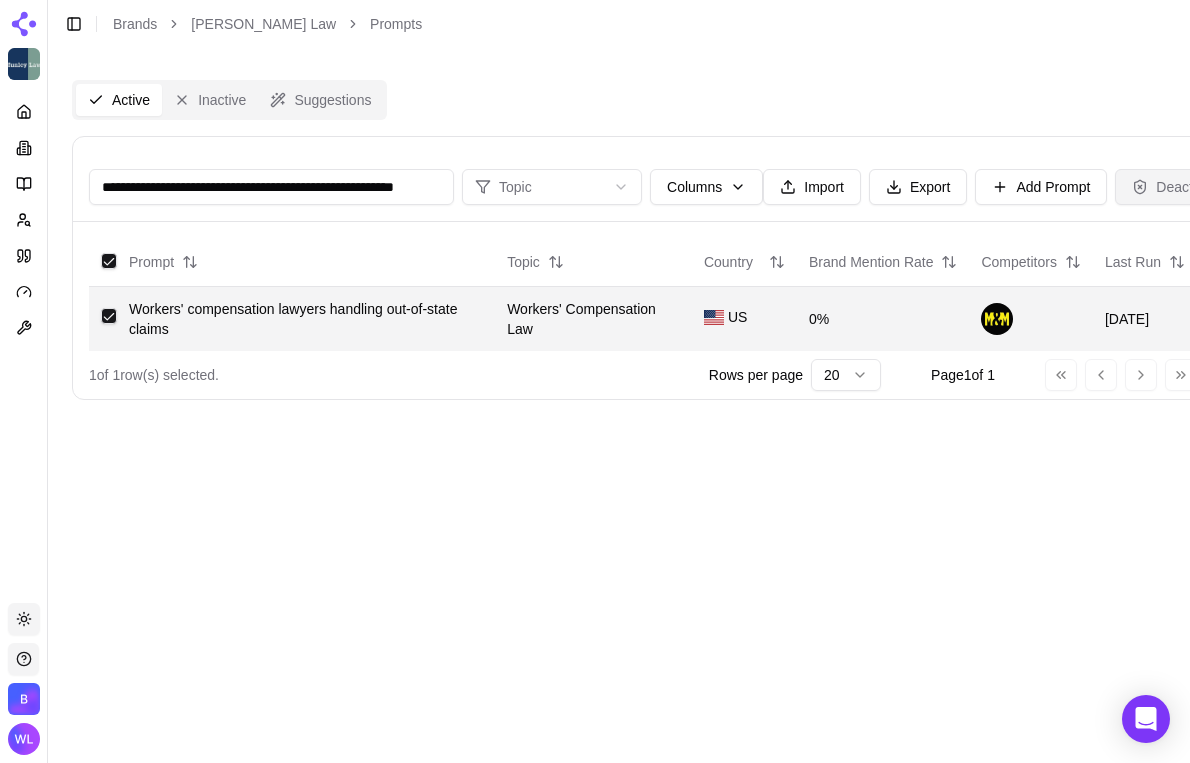 click on "Deactivate" at bounding box center (1177, 187) 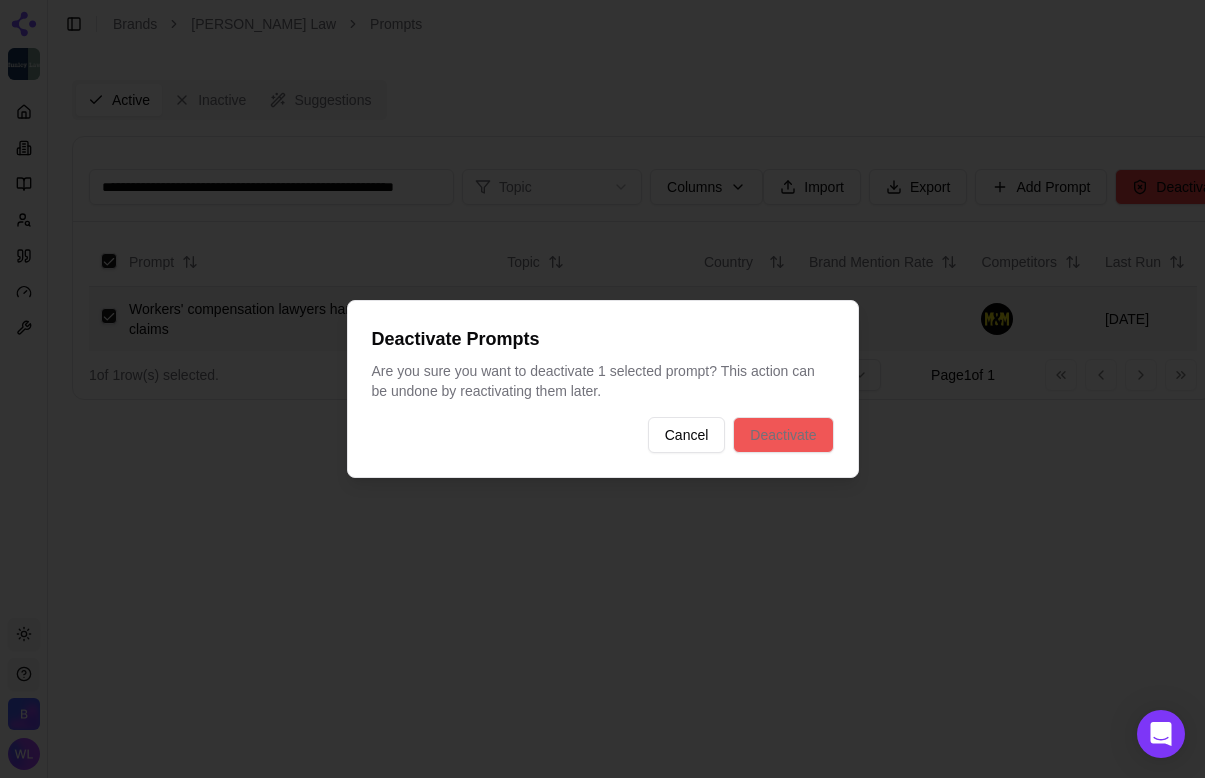 click on "Deactivate" at bounding box center [783, 435] 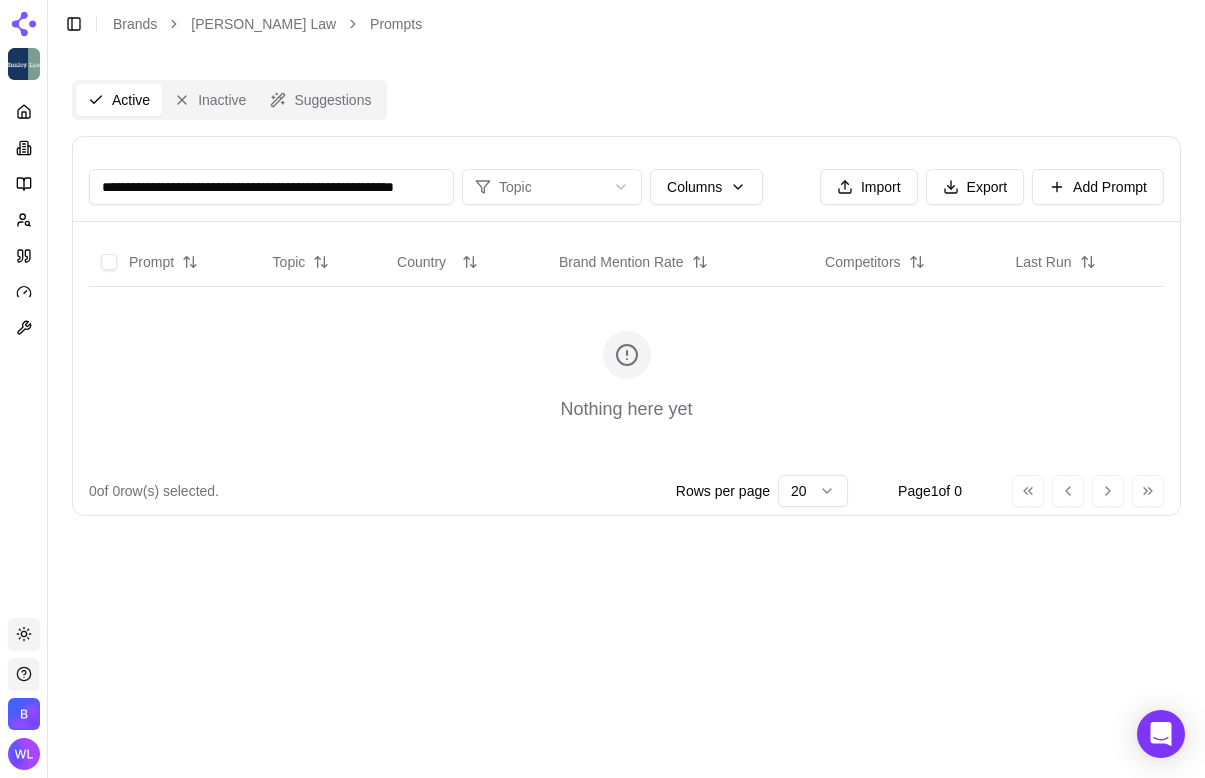 click on "**********" at bounding box center [271, 187] 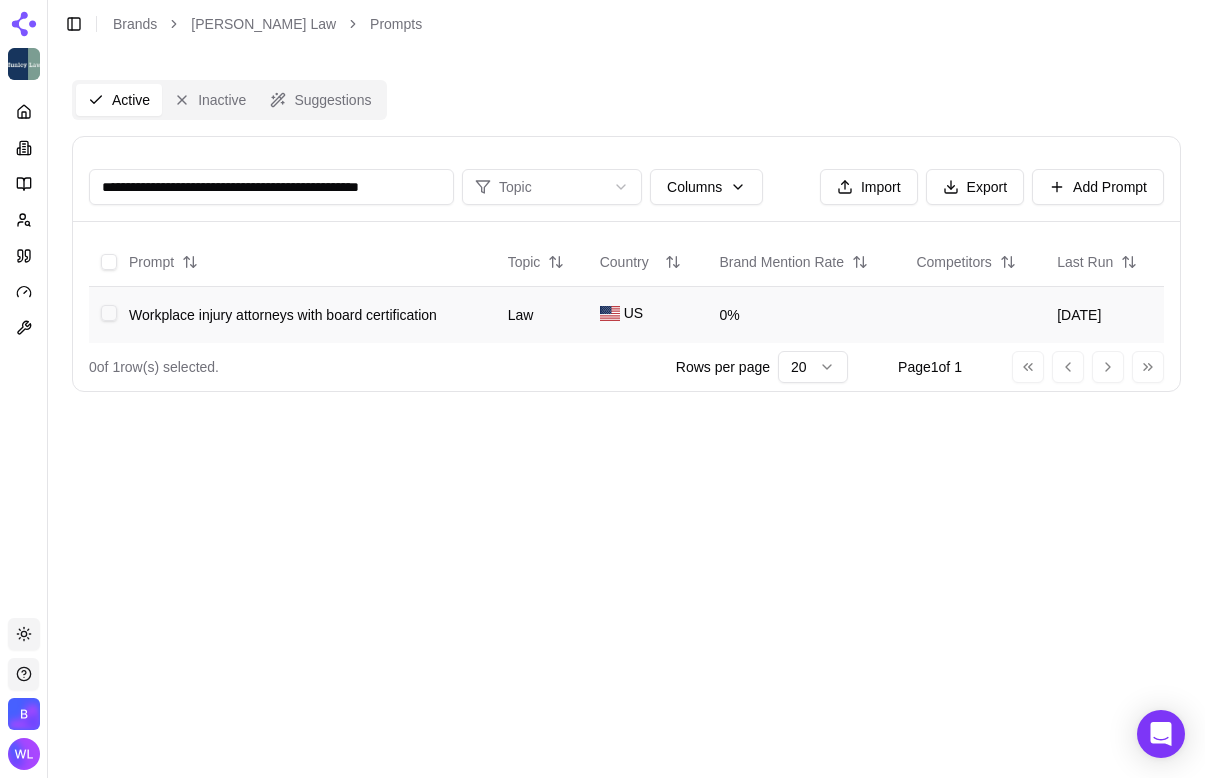 type on "**********" 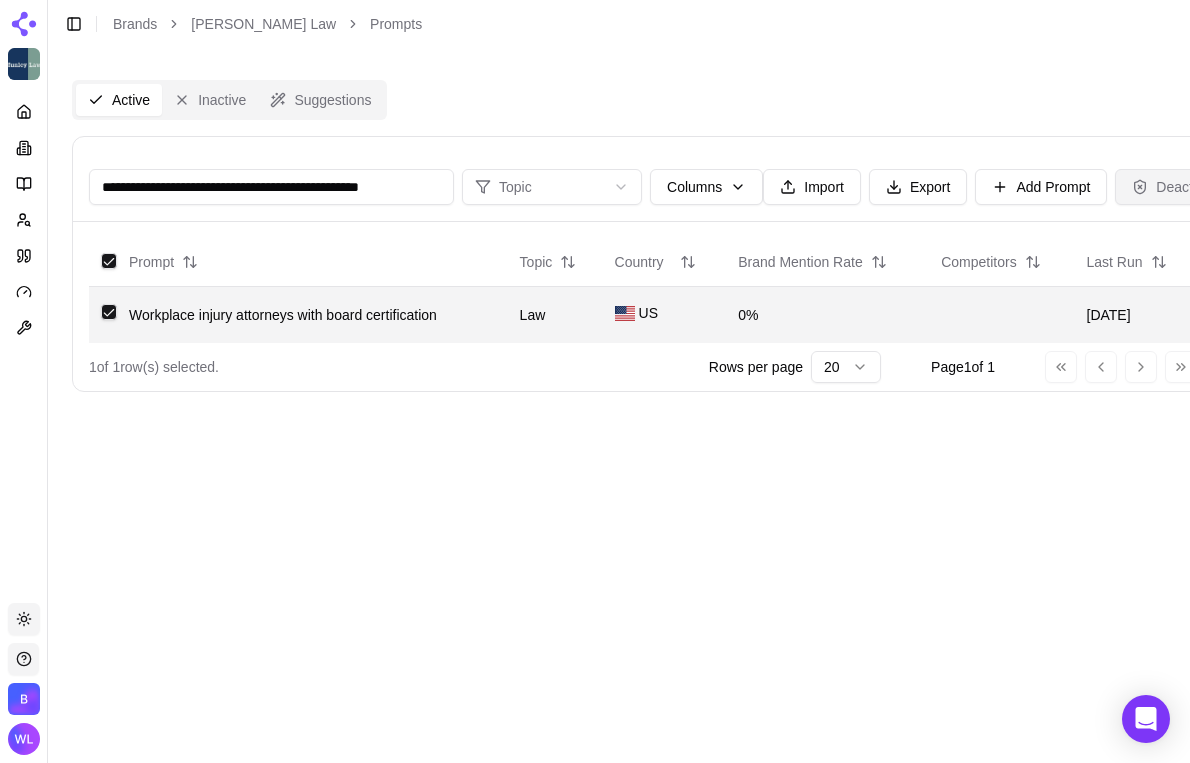click on "Deactivate" at bounding box center (1177, 187) 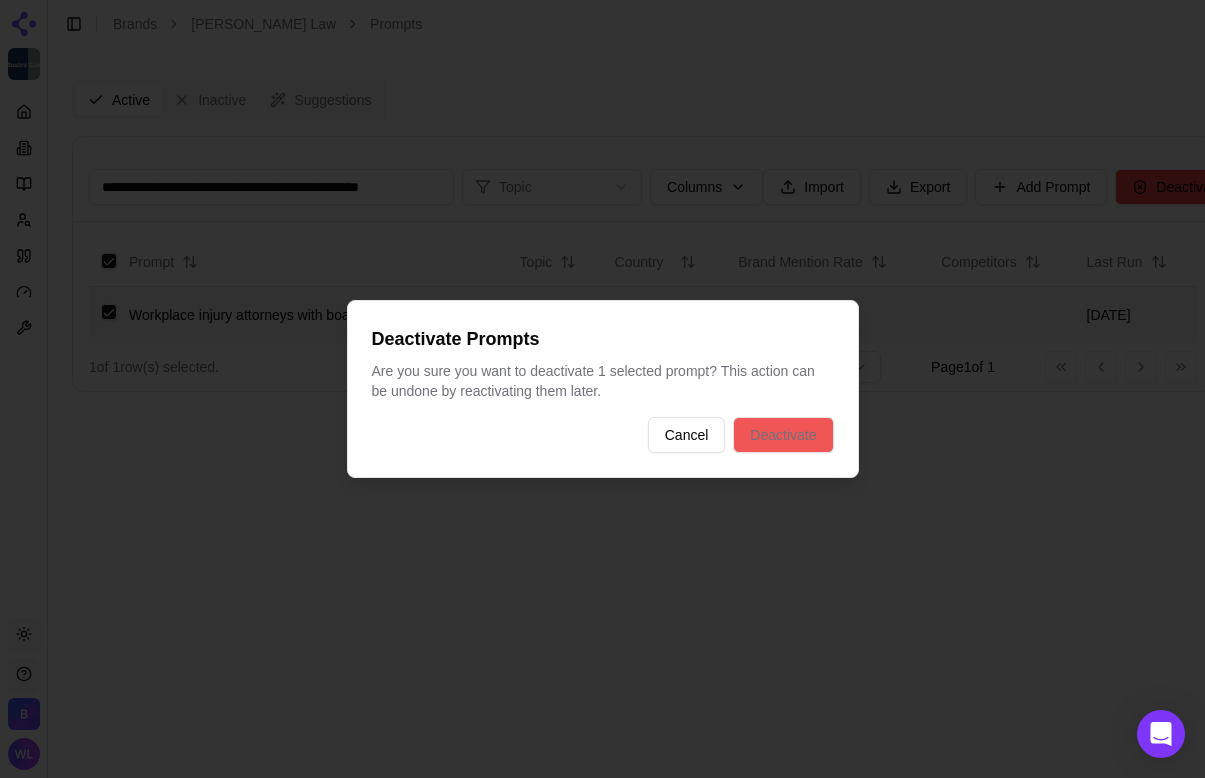 click on "Deactivate" at bounding box center [783, 435] 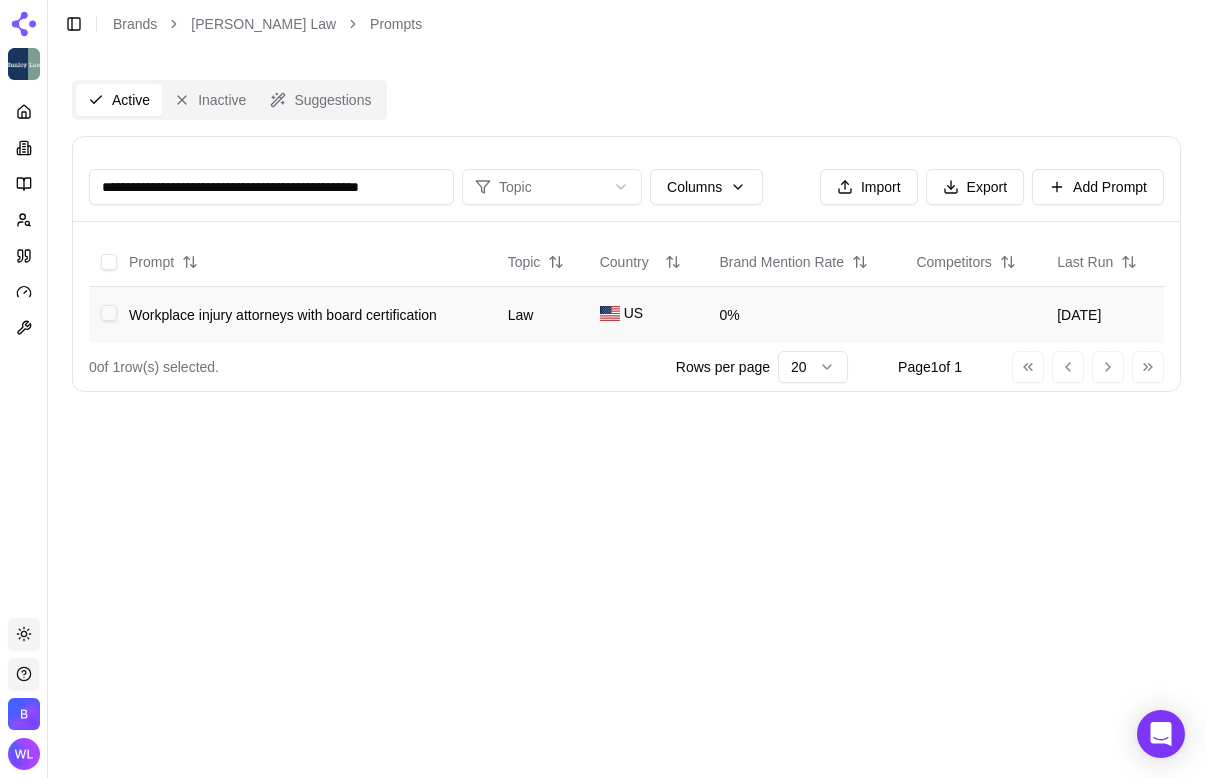 click on "Workplace injury attorneys with board certification" at bounding box center (306, 314) 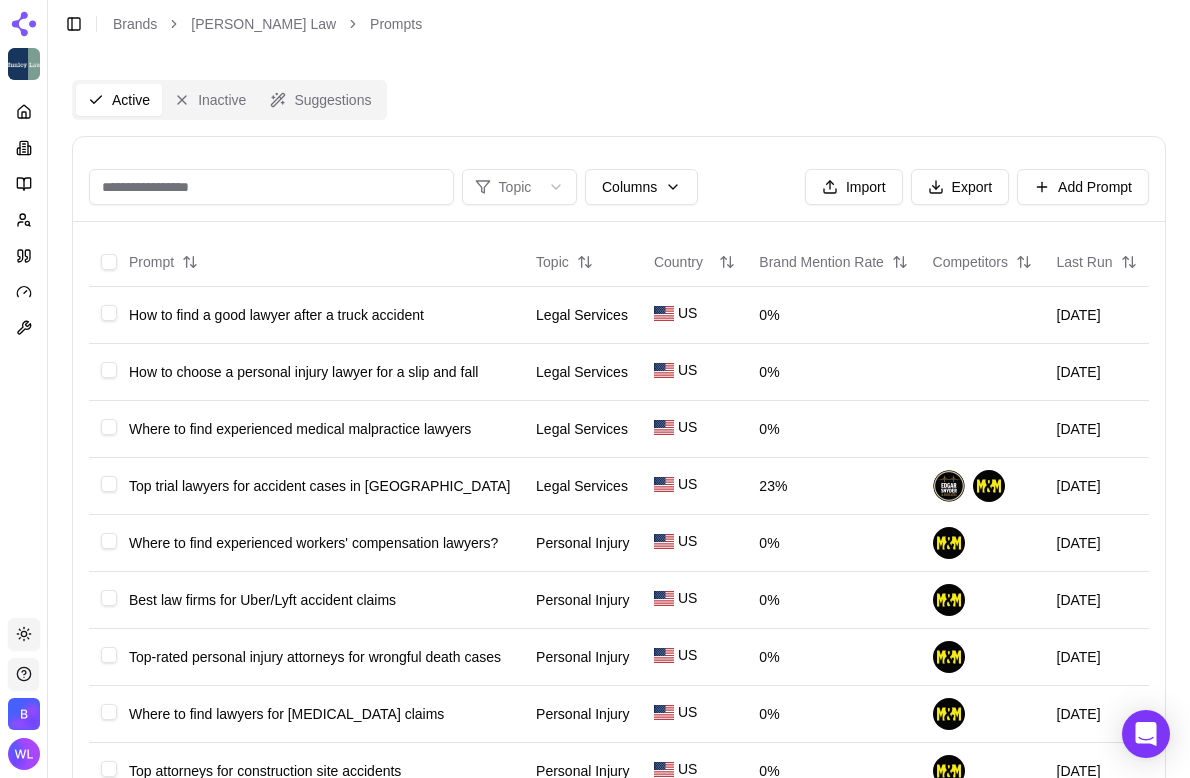 click at bounding box center [271, 187] 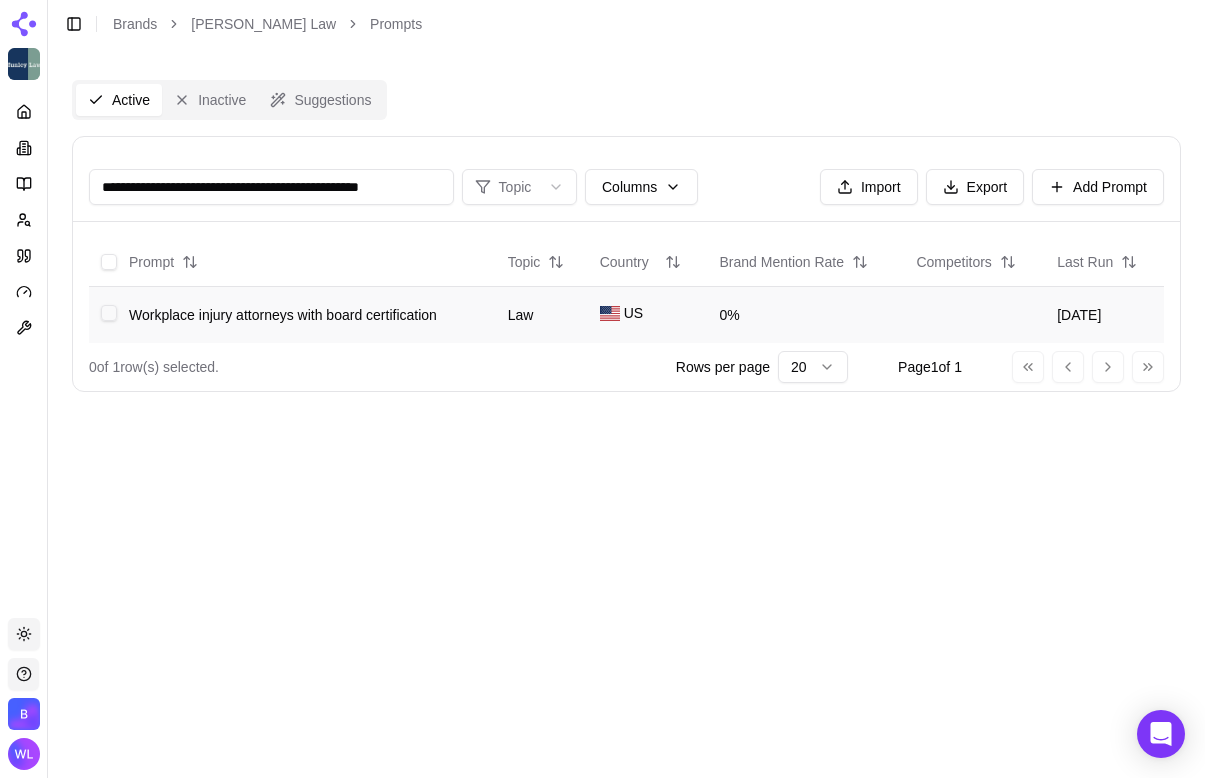 click at bounding box center (109, 313) 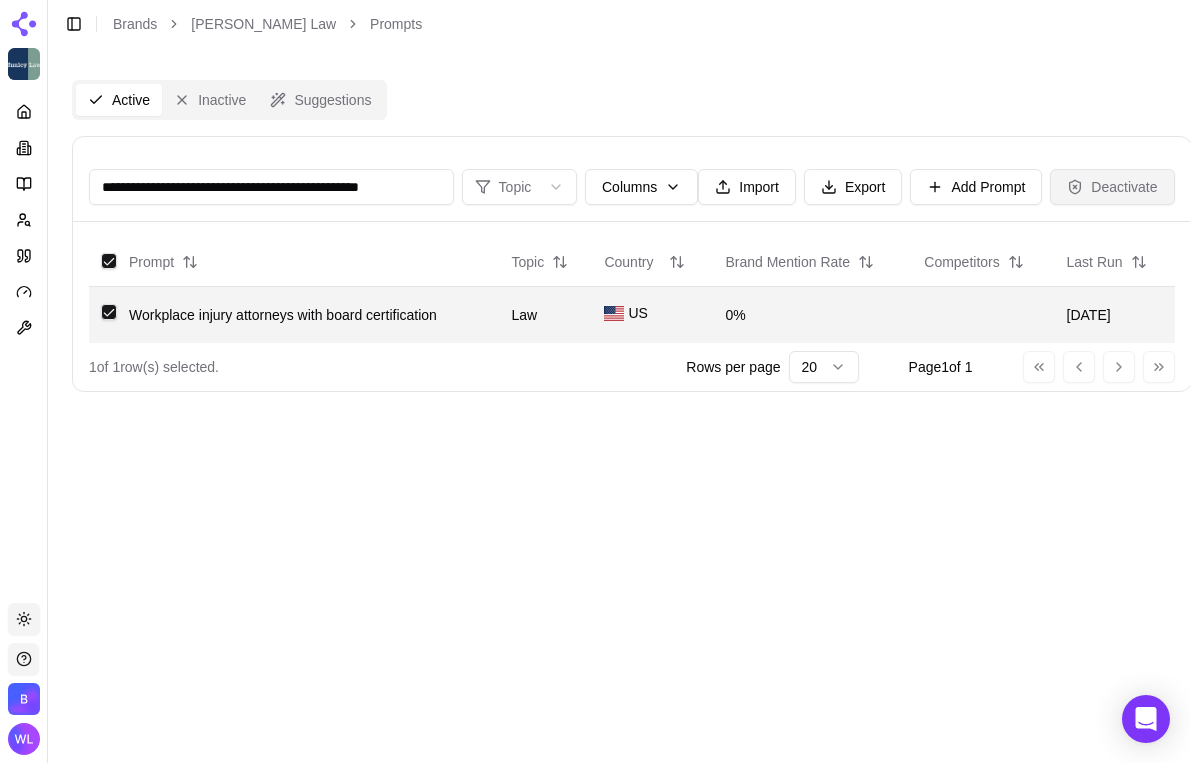 click on "Deactivate" at bounding box center [1112, 187] 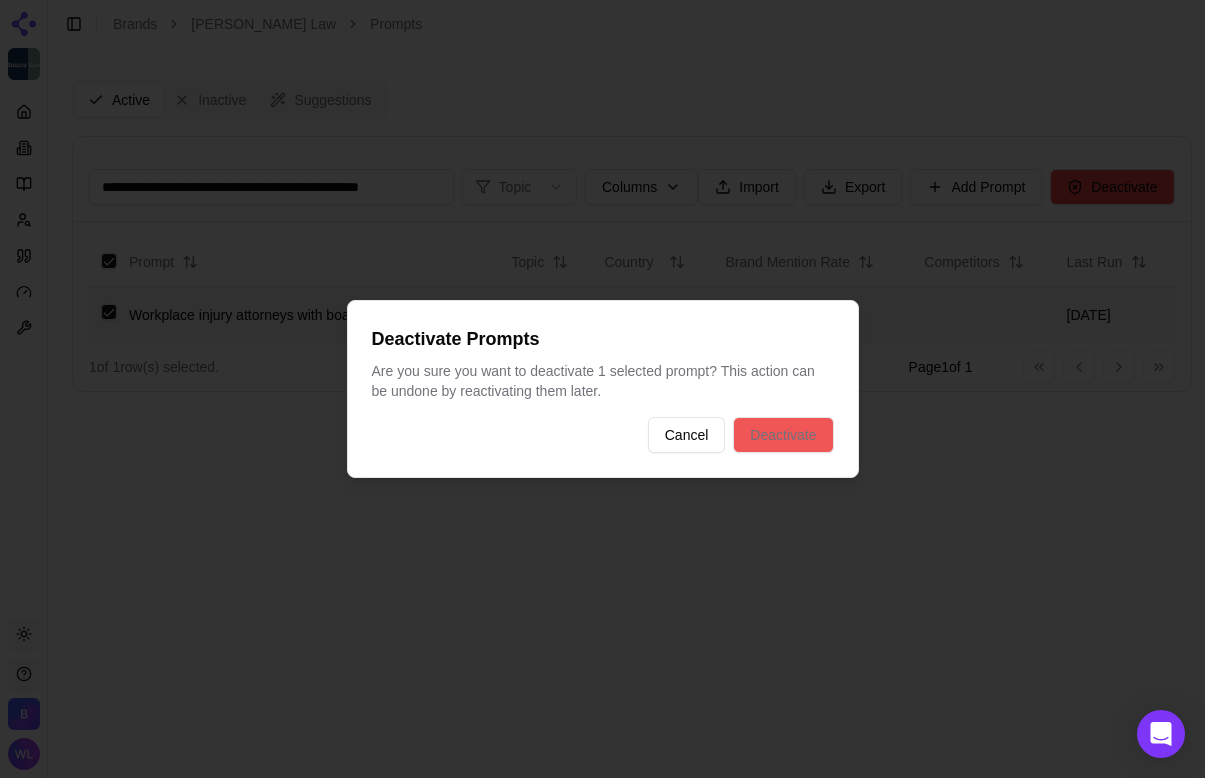 click on "Deactivate" at bounding box center (783, 435) 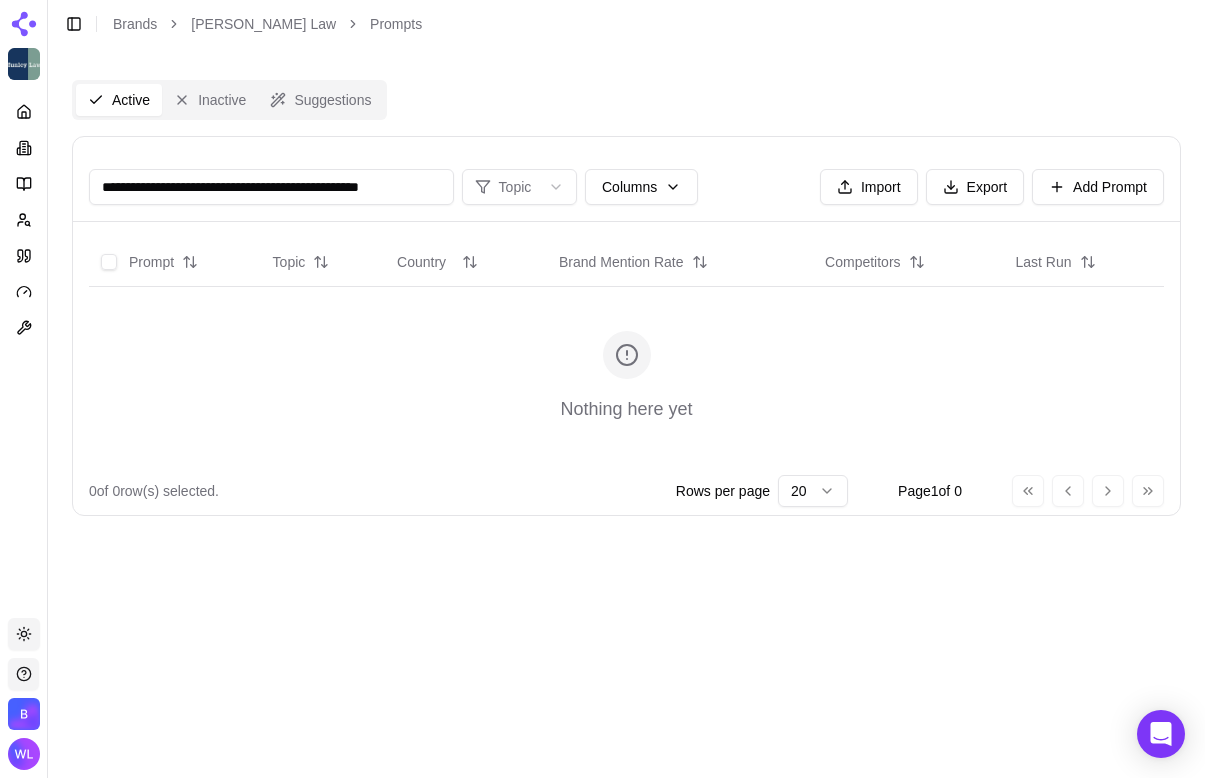 click on "**********" at bounding box center [271, 187] 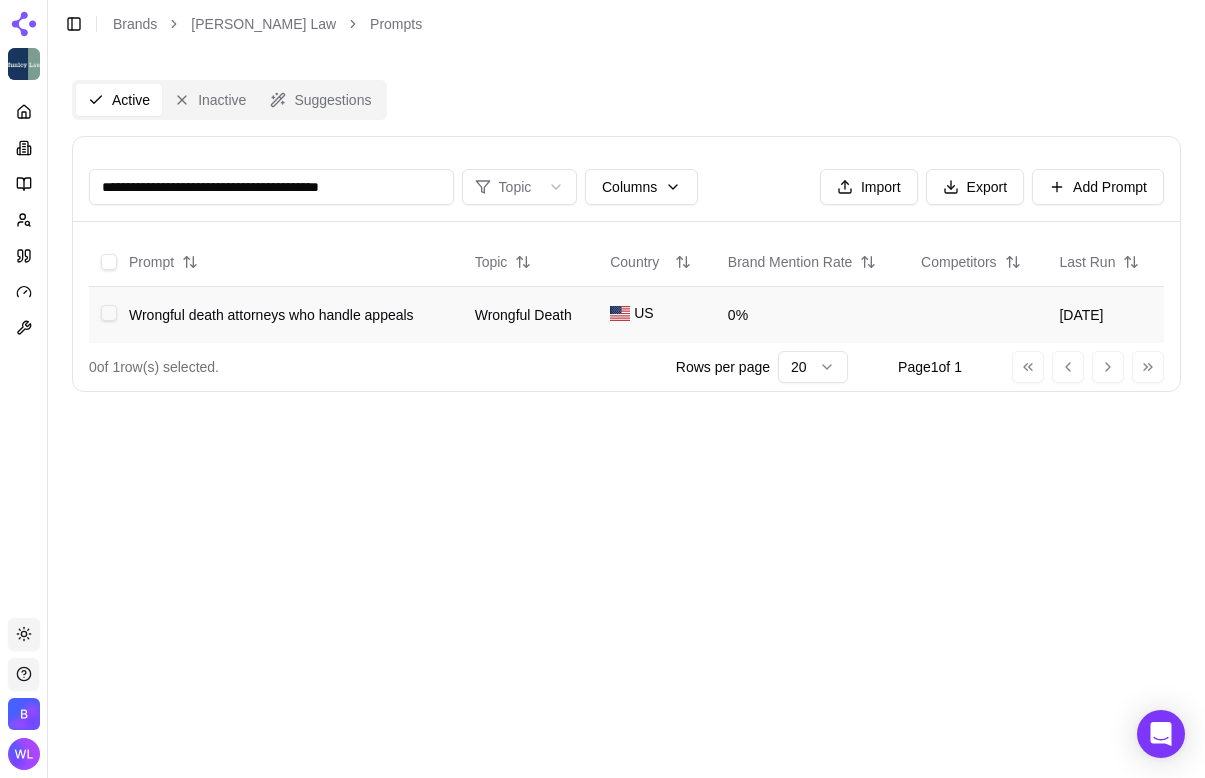 click at bounding box center (109, 313) 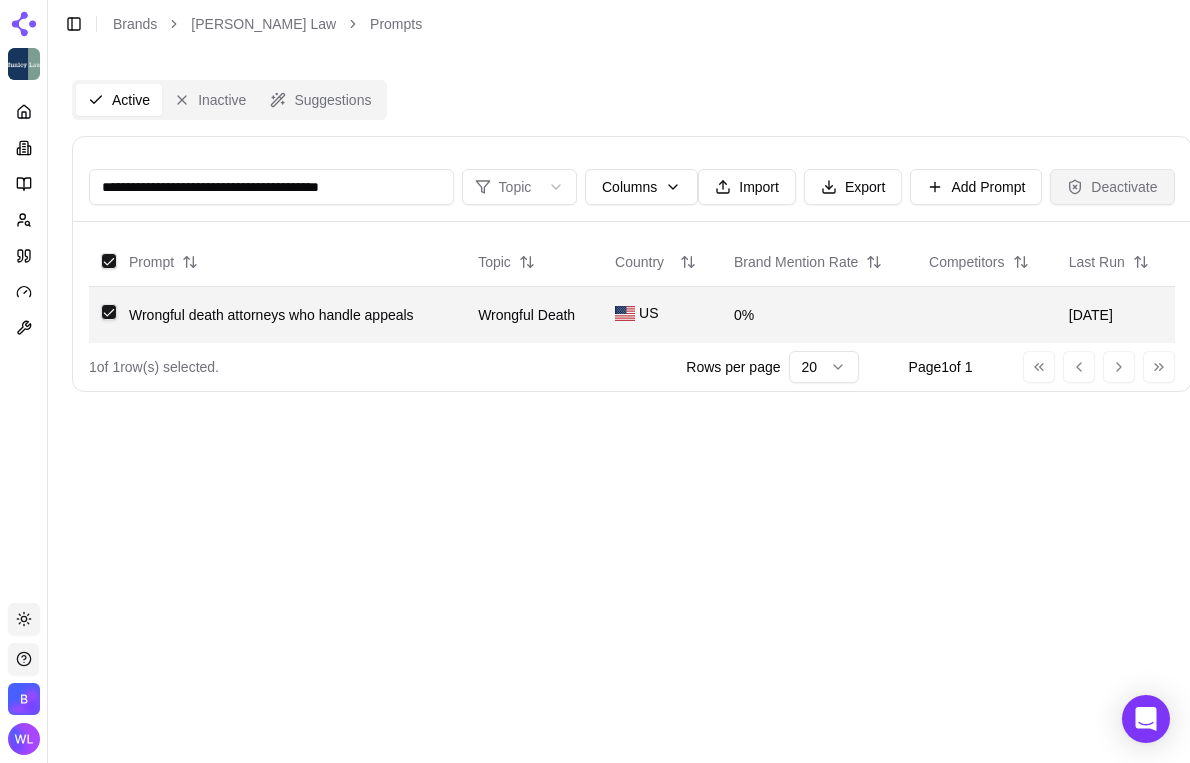 click on "Deactivate" at bounding box center [1112, 187] 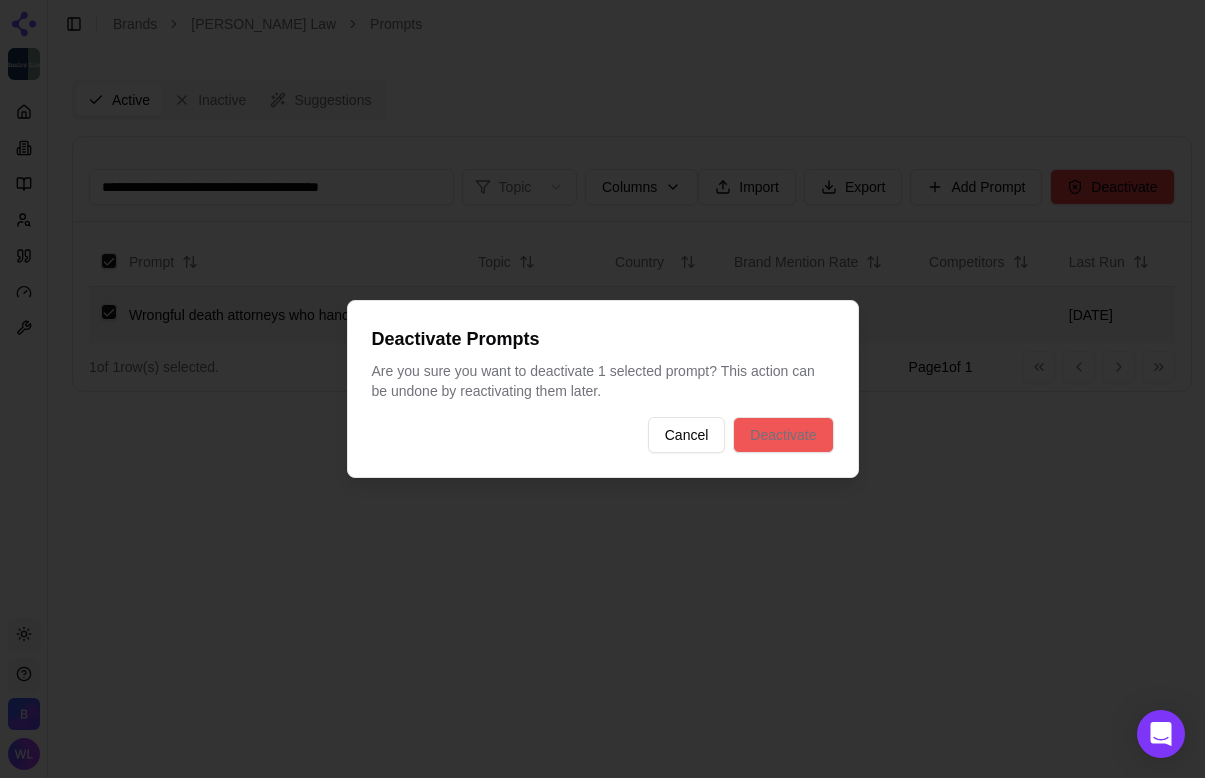click on "Deactivate" at bounding box center [783, 435] 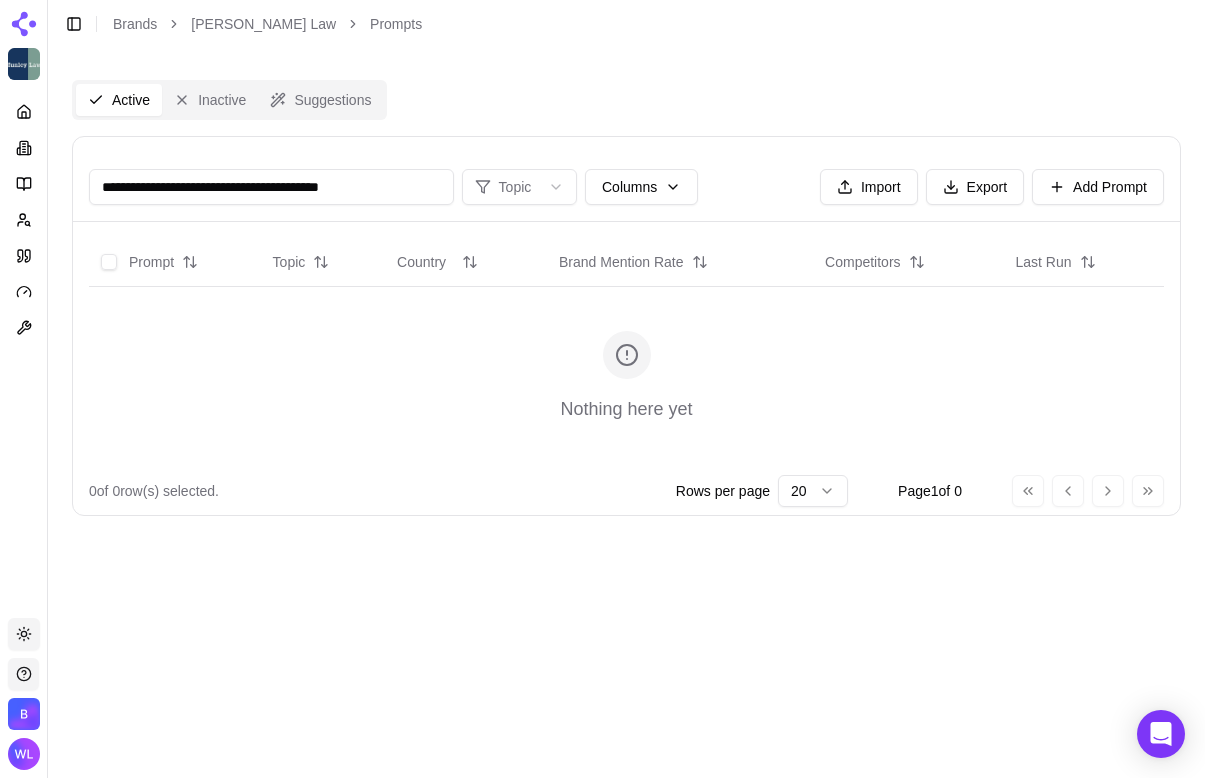 click on "**********" at bounding box center (271, 187) 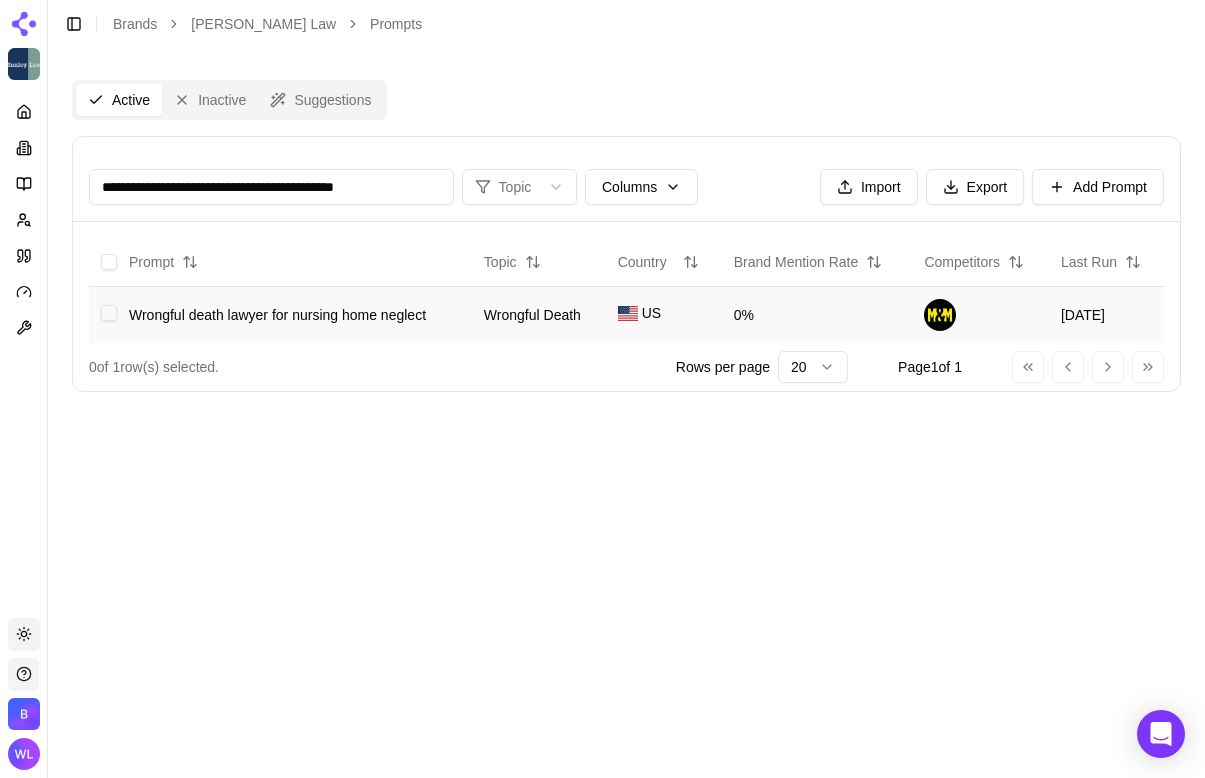 click at bounding box center [109, 313] 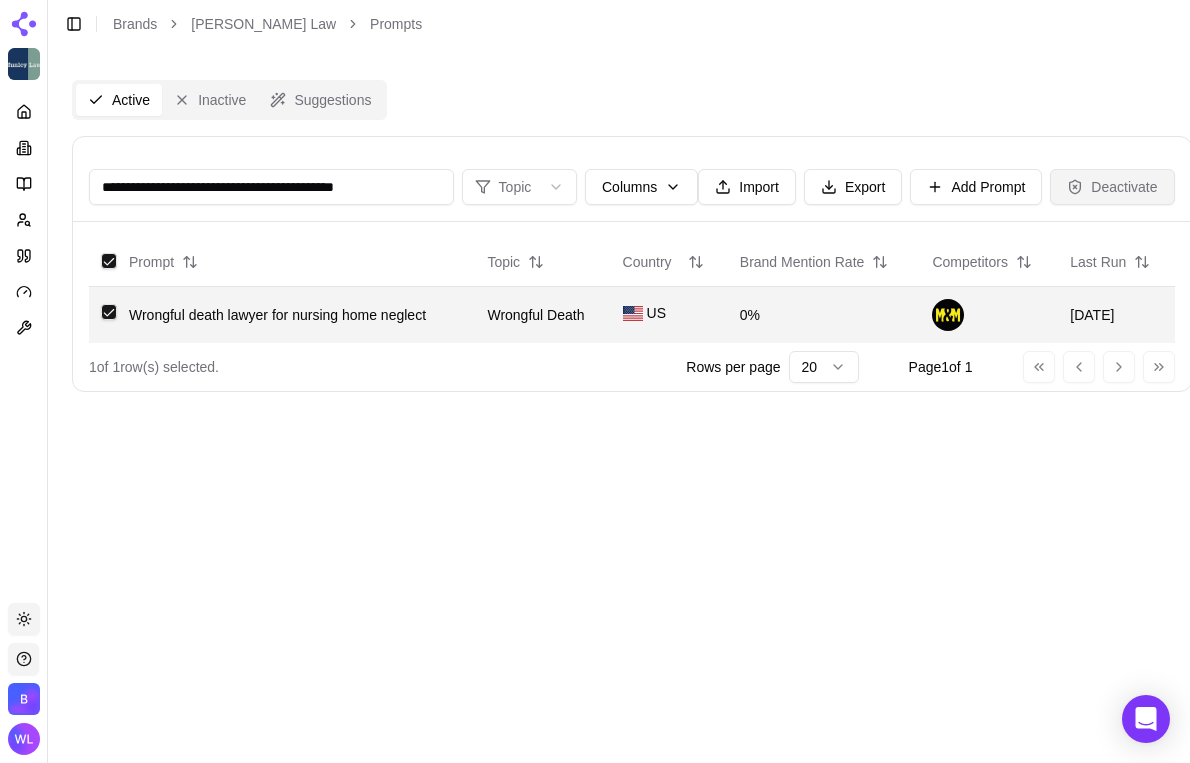 click on "Deactivate" at bounding box center (1112, 187) 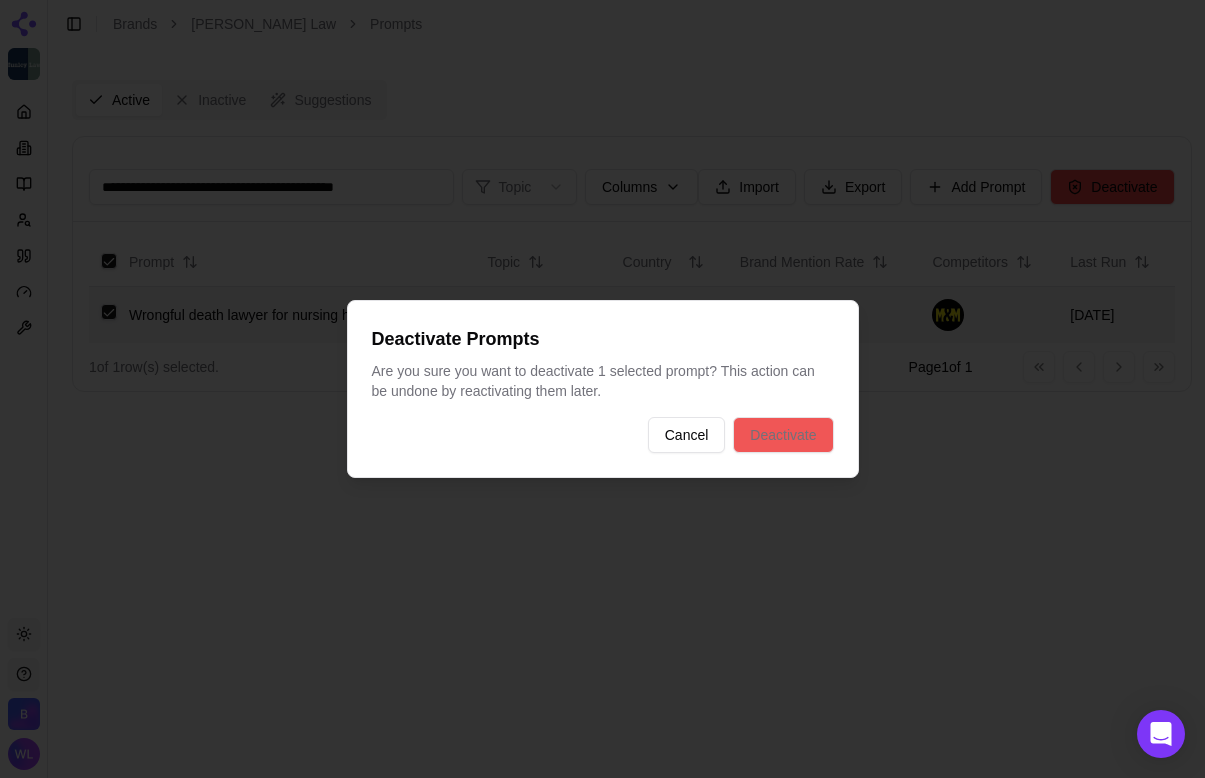 click on "Deactivate" at bounding box center (783, 435) 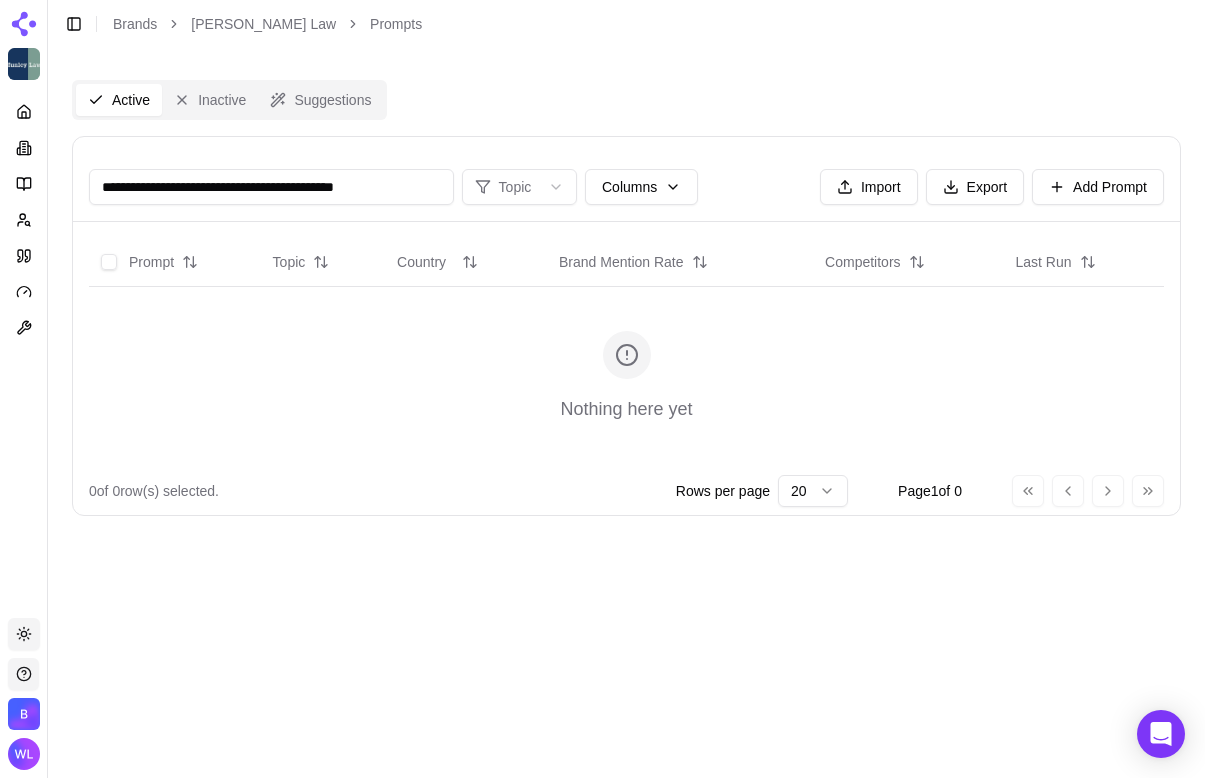 click on "**********" at bounding box center (271, 187) 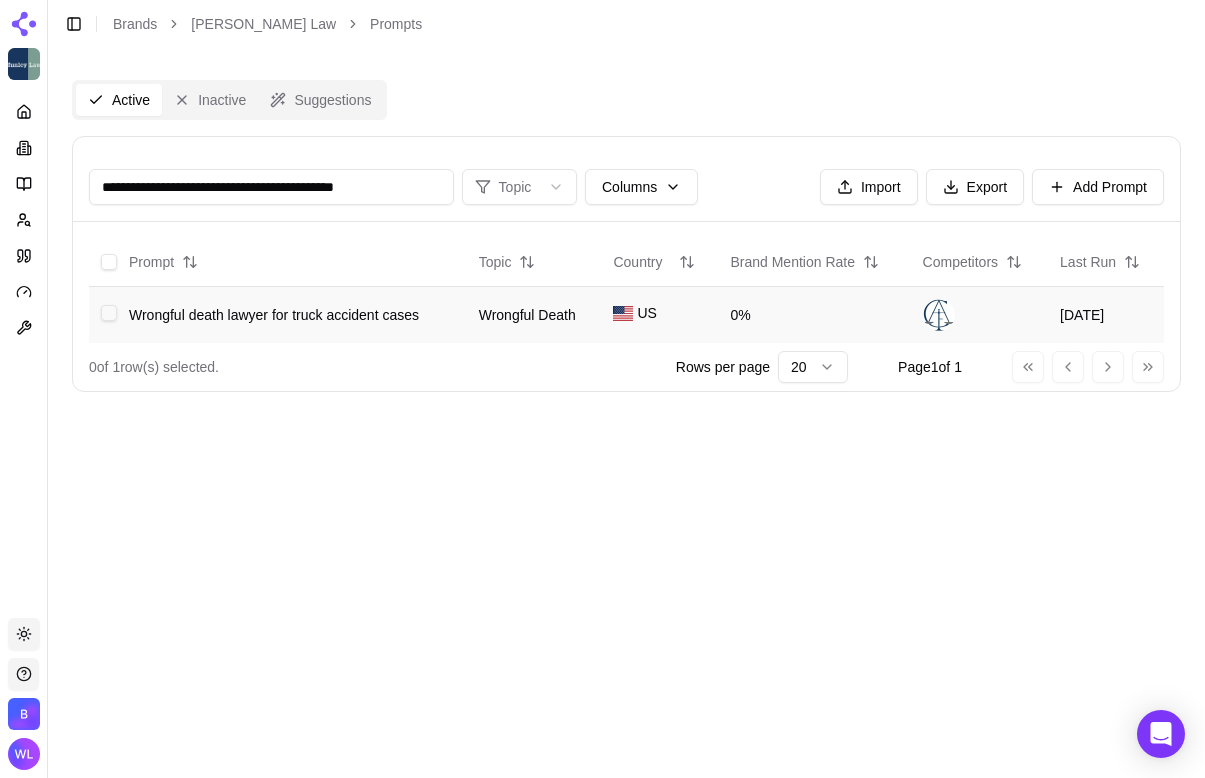 click at bounding box center [109, 313] 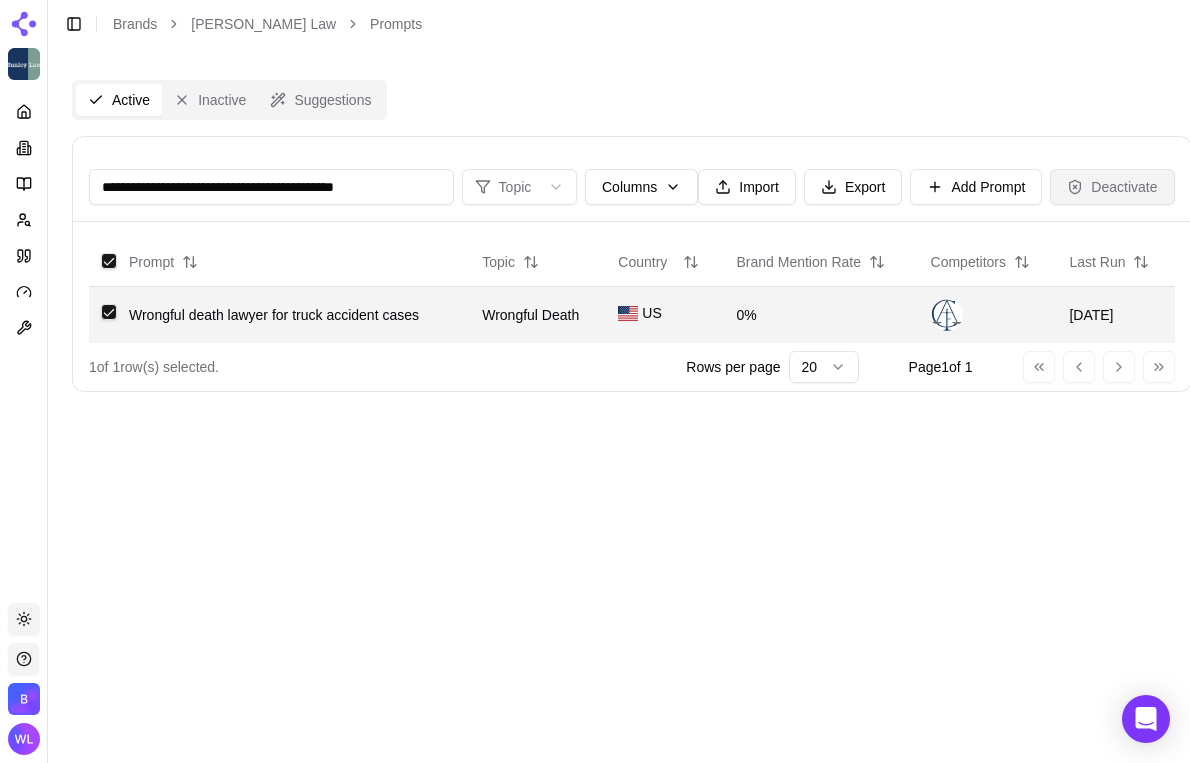click on "Deactivate" at bounding box center (1112, 187) 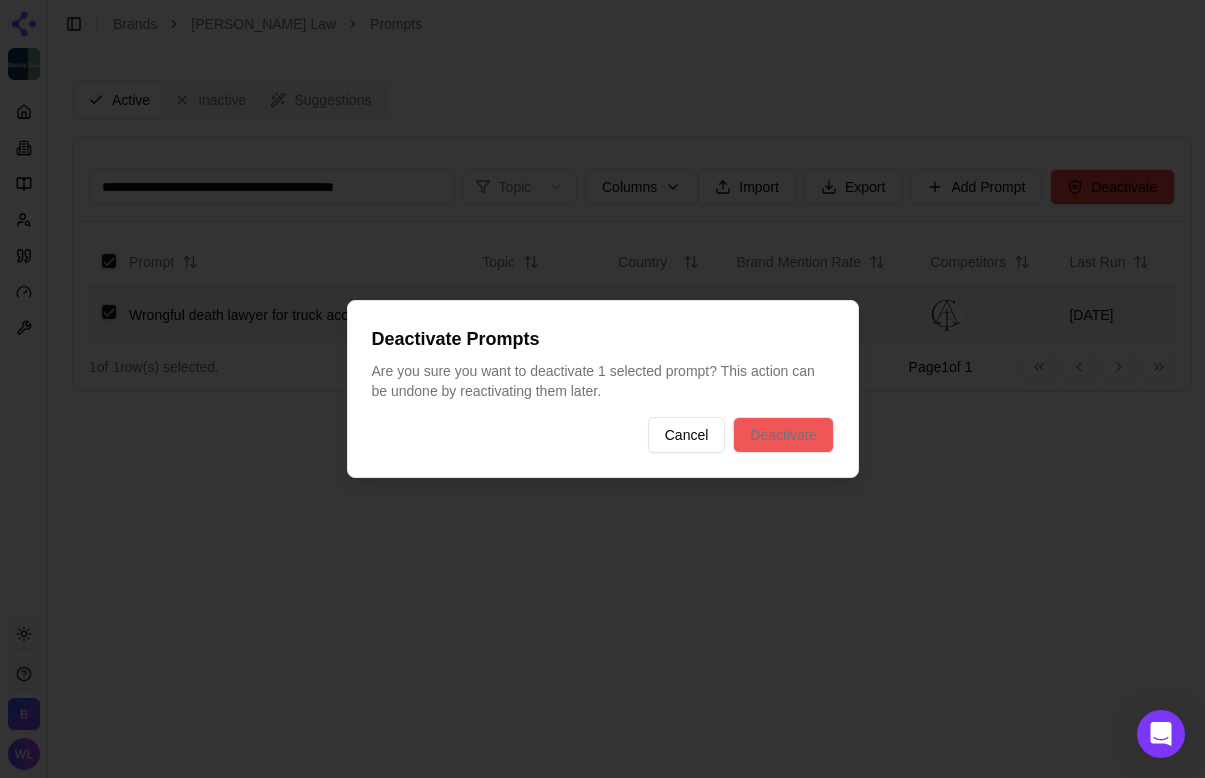 click on "Deactivate" at bounding box center (783, 435) 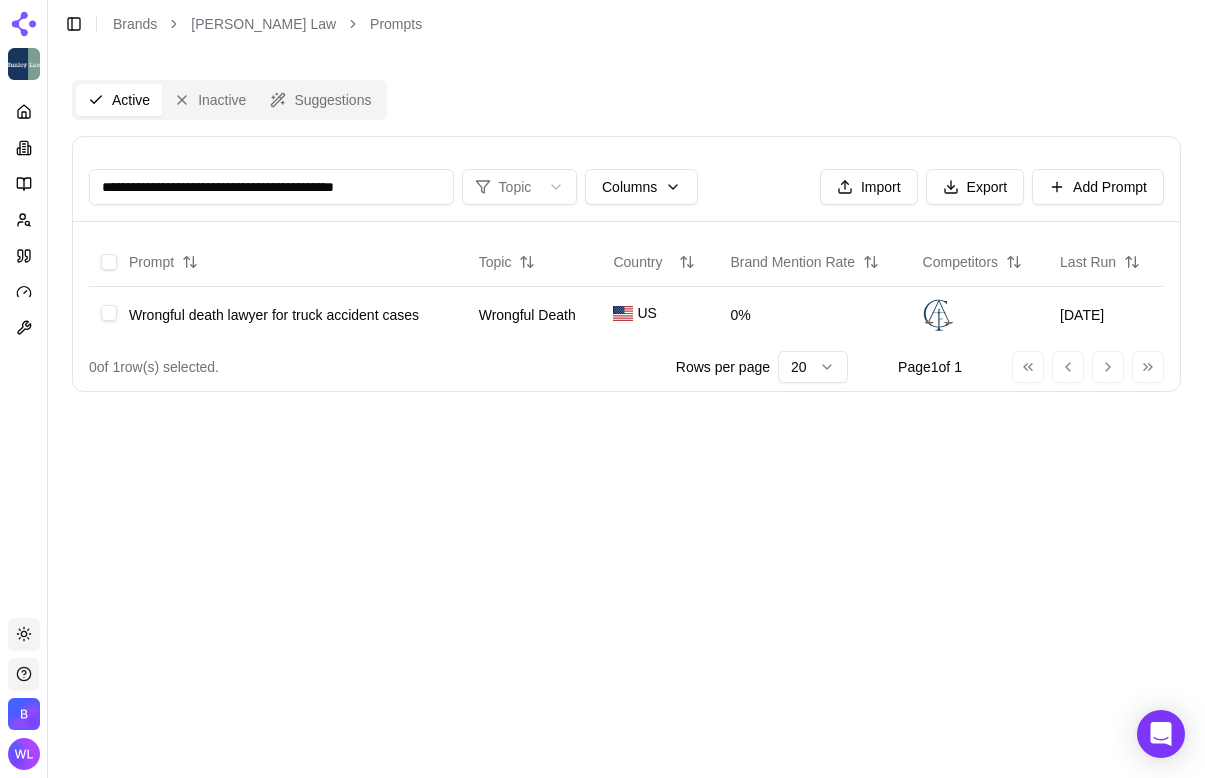 click on "**********" at bounding box center [271, 187] 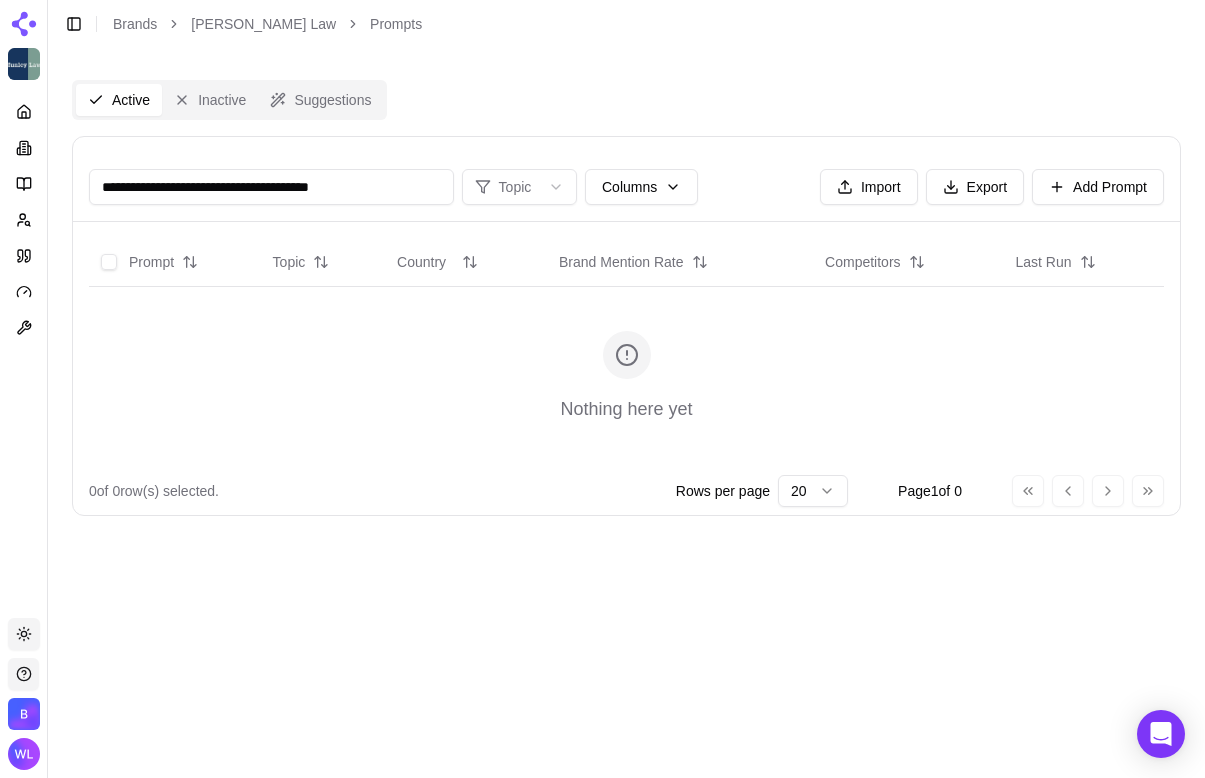 click on "**********" at bounding box center [271, 187] 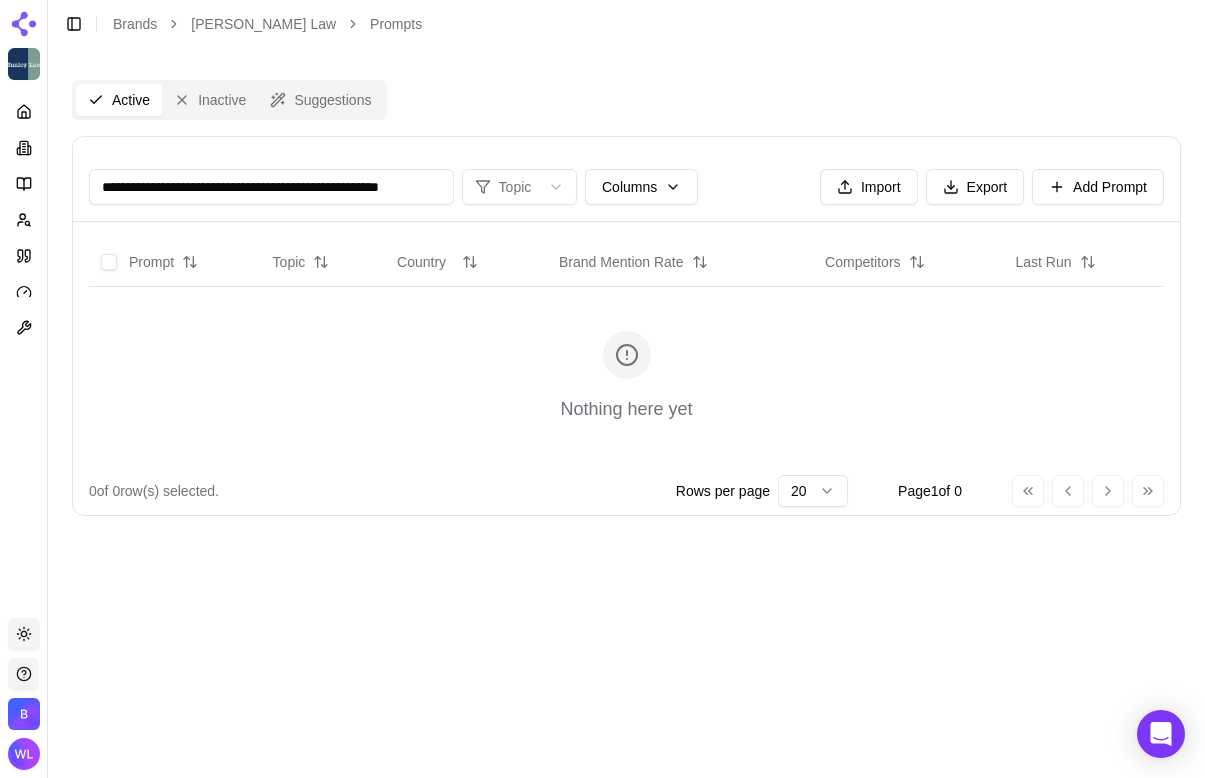 scroll, scrollTop: 0, scrollLeft: 32, axis: horizontal 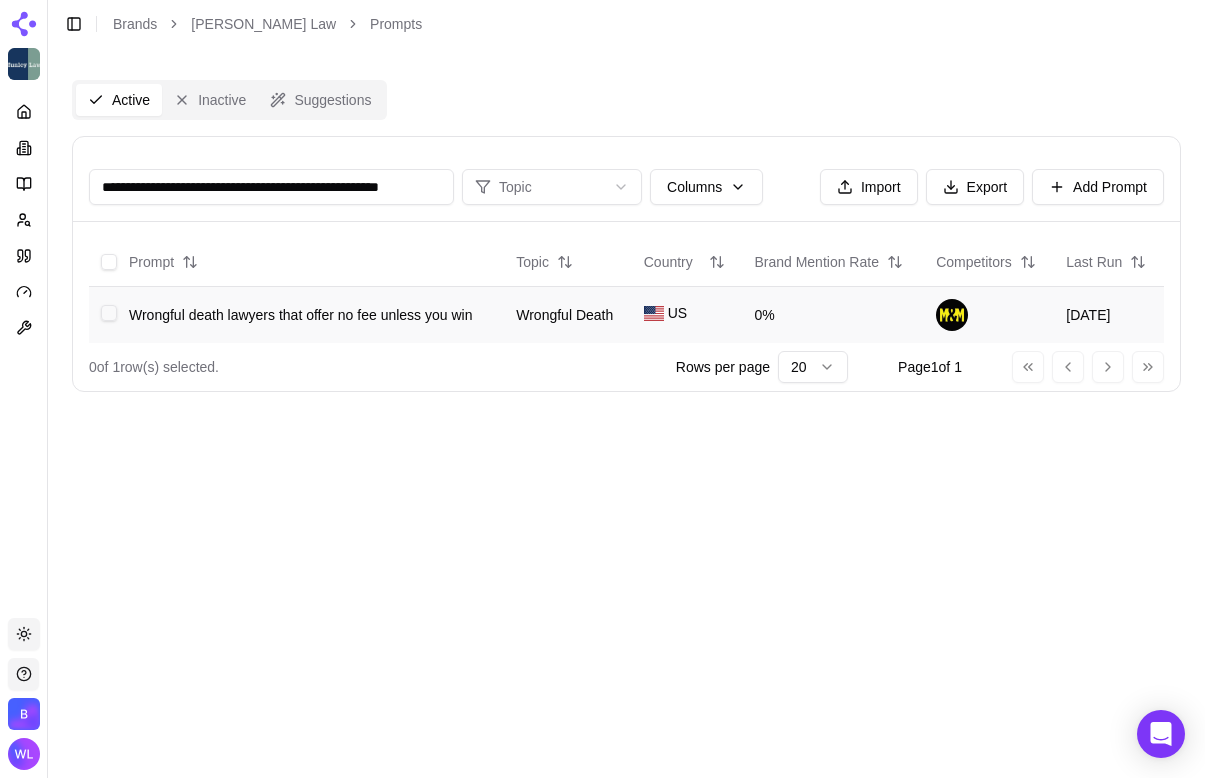 type on "**********" 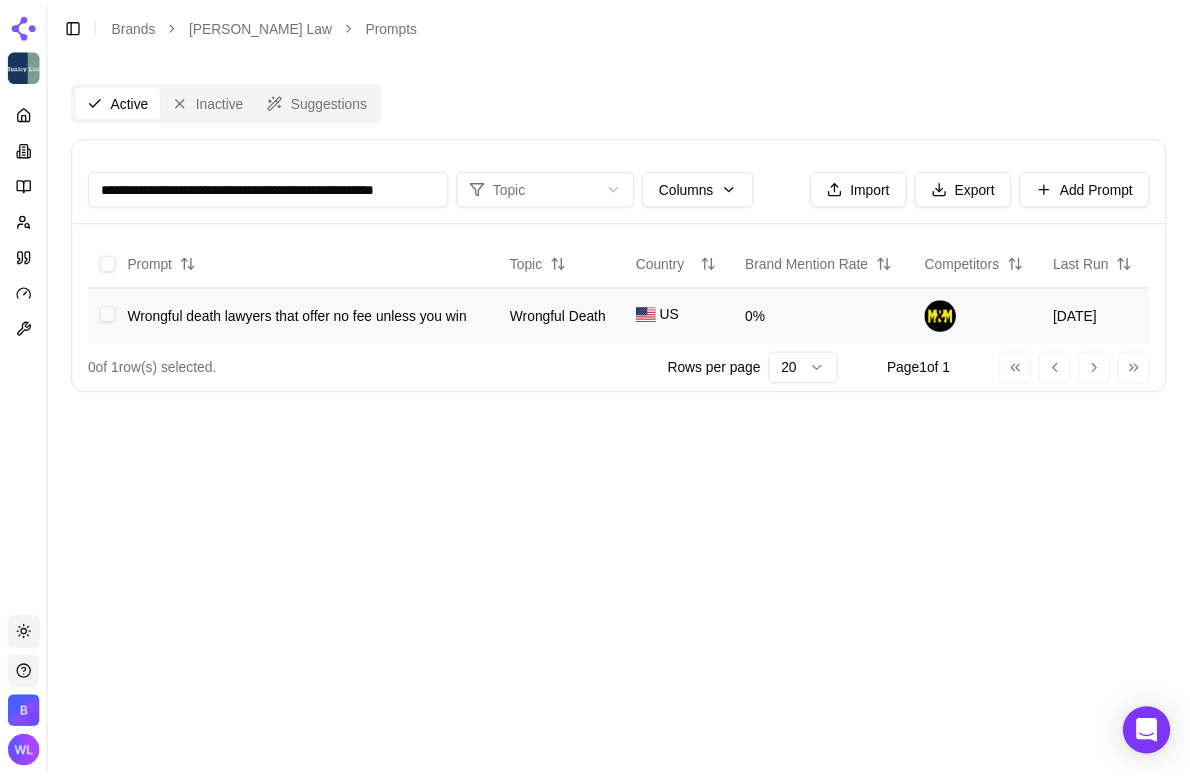 scroll, scrollTop: 0, scrollLeft: 0, axis: both 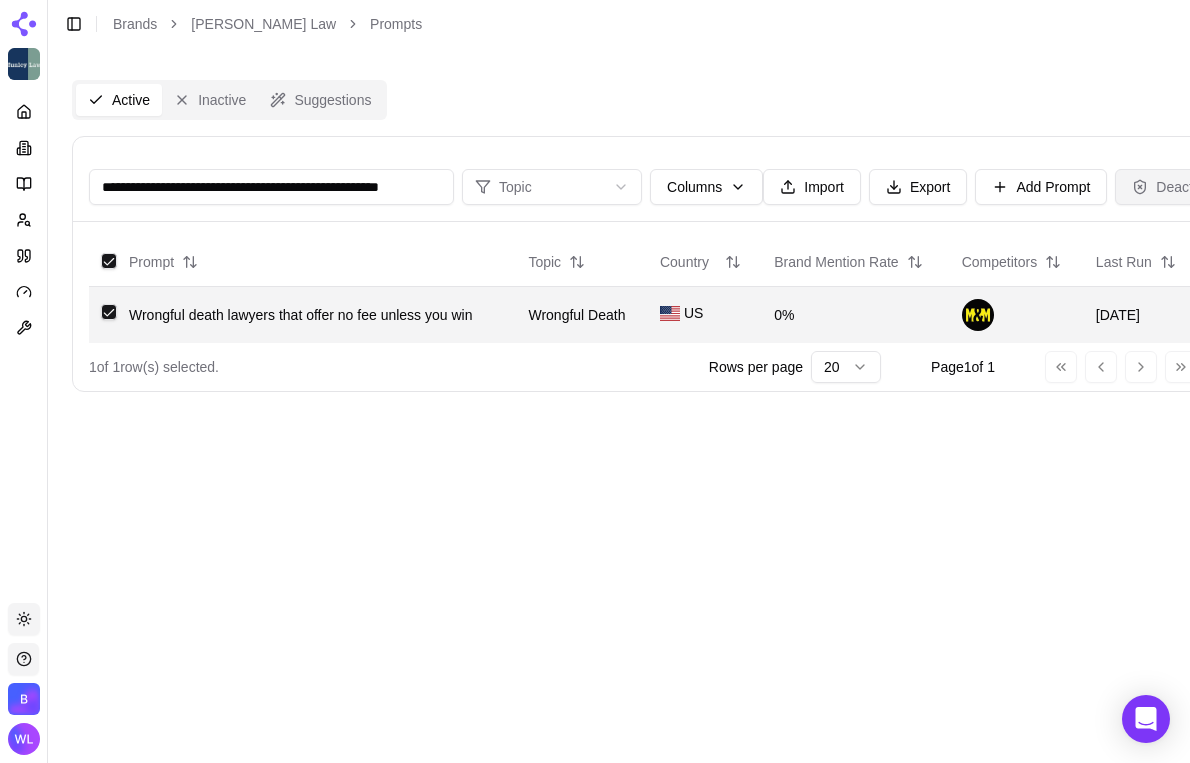 click on "Deactivate" at bounding box center (1177, 187) 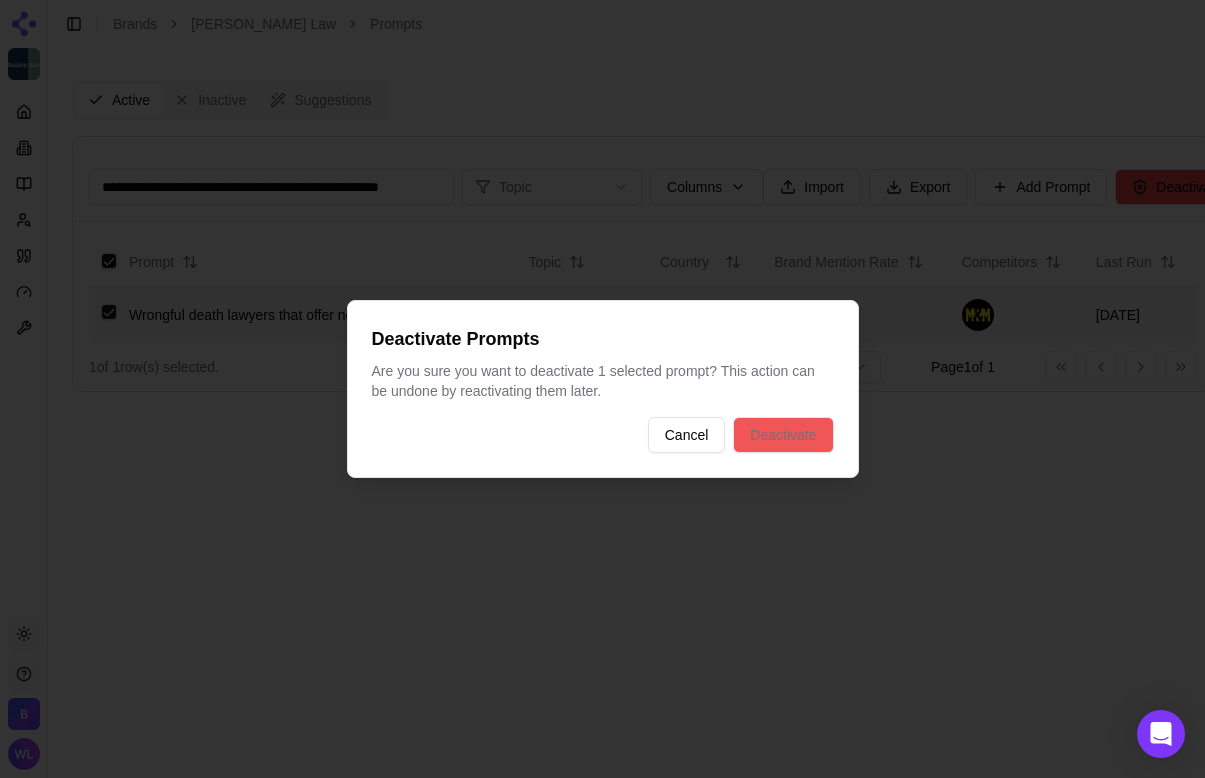 click on "Deactivate" at bounding box center (783, 435) 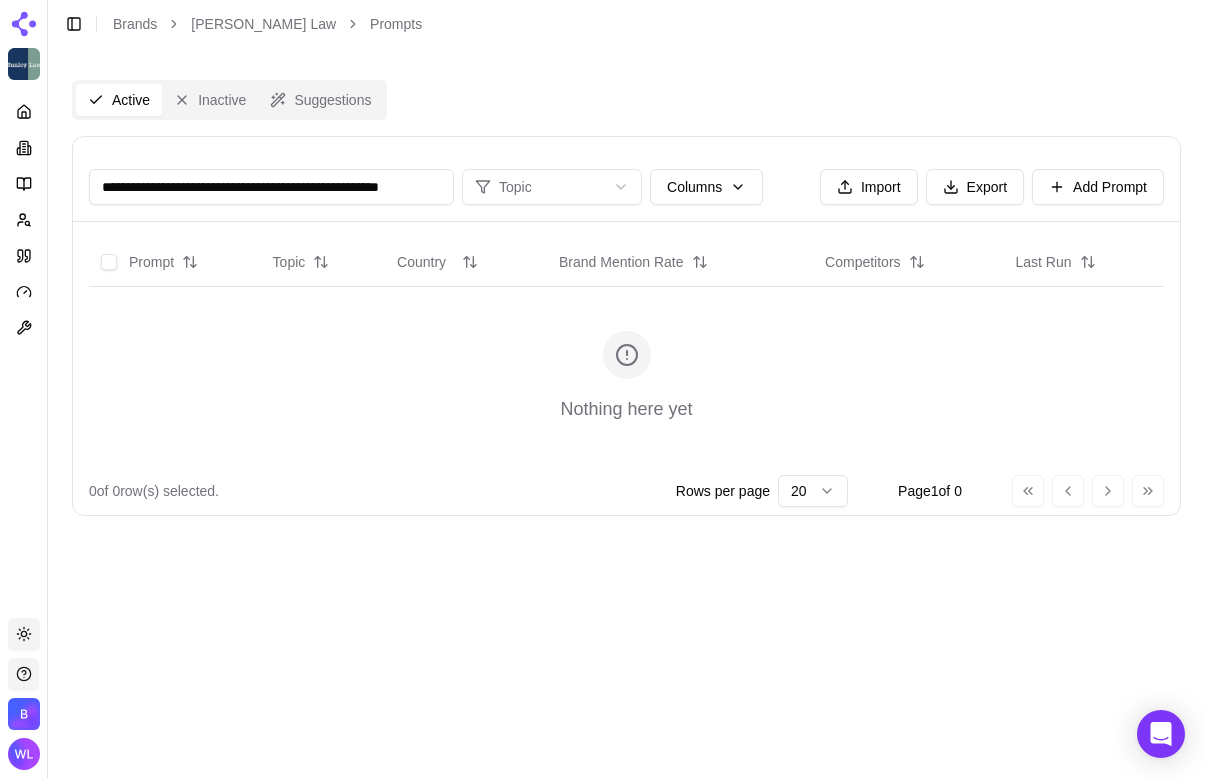 click on "**********" at bounding box center [271, 187] 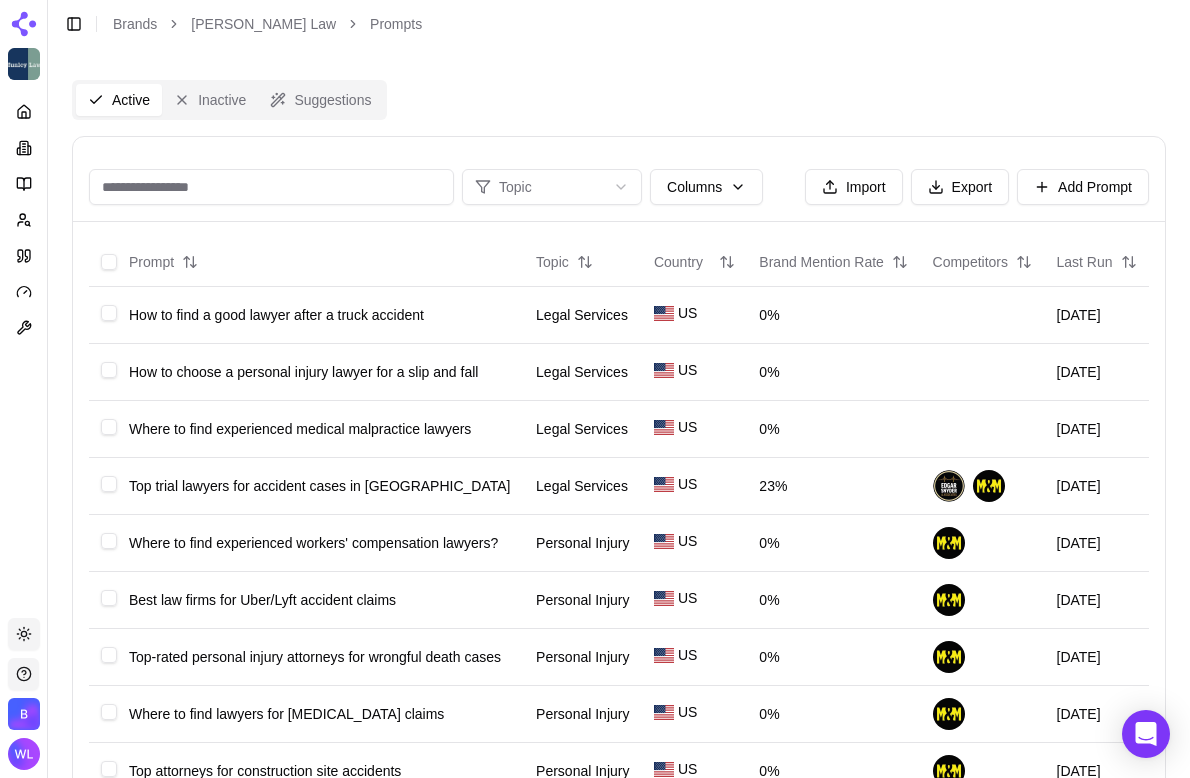 click on "Topic Columns Import Export Add Prompt" at bounding box center [619, 179] 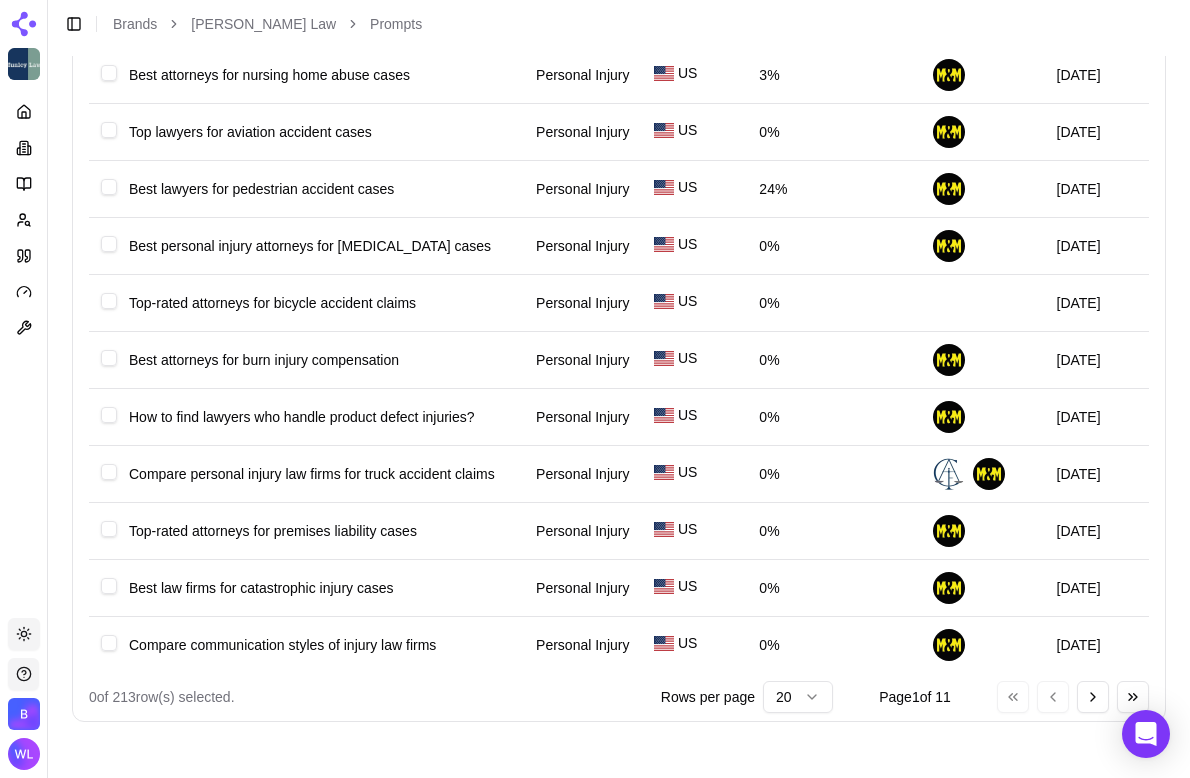 scroll, scrollTop: 912, scrollLeft: 0, axis: vertical 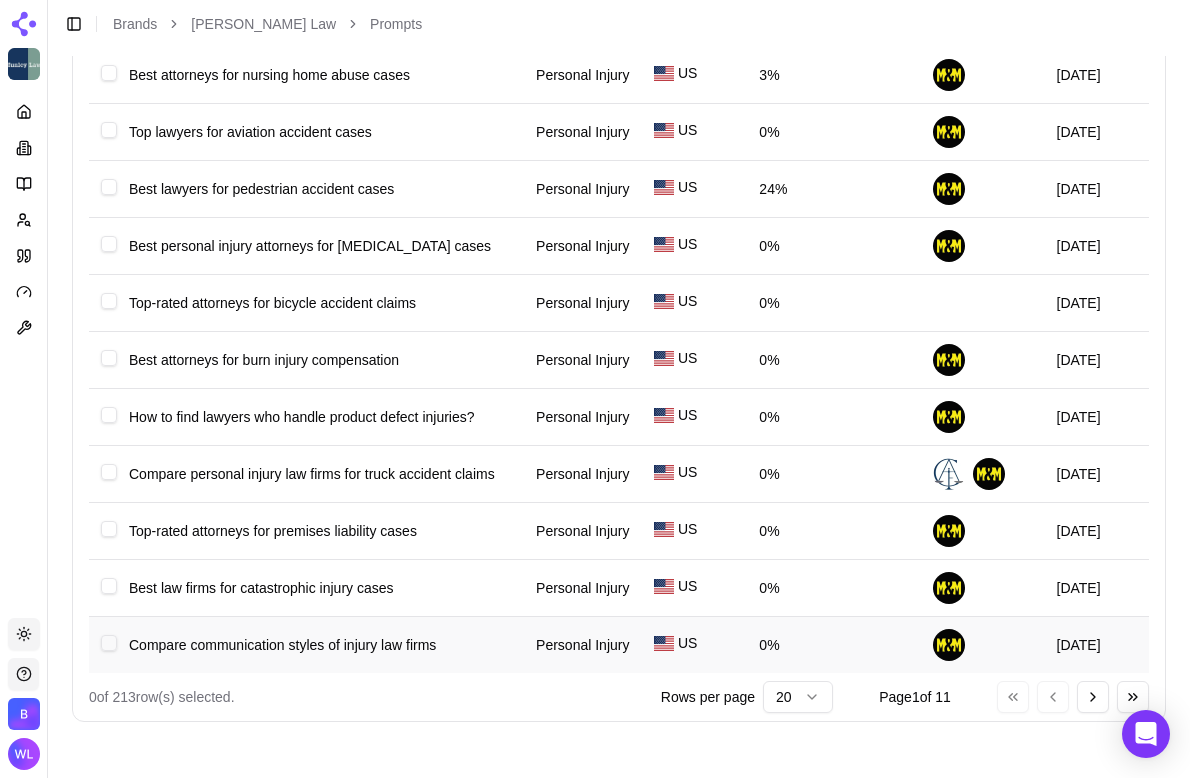 click at bounding box center [109, 643] 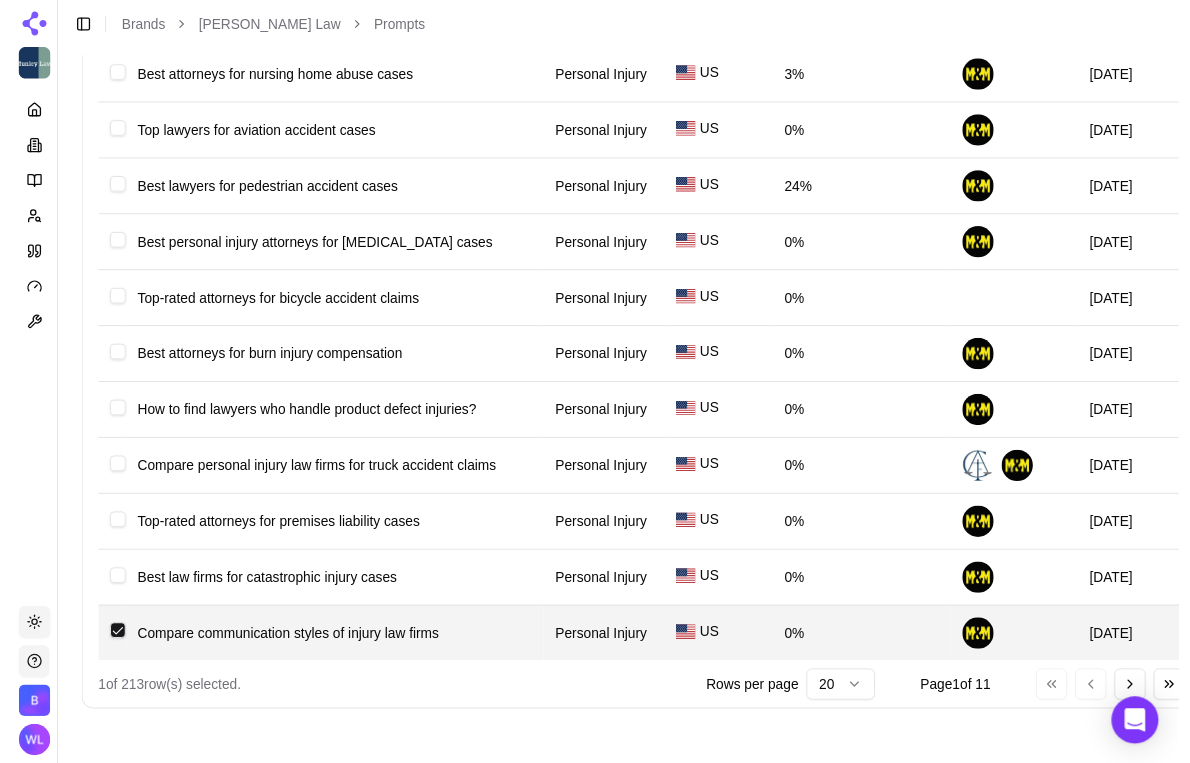 scroll, scrollTop: 895, scrollLeft: 0, axis: vertical 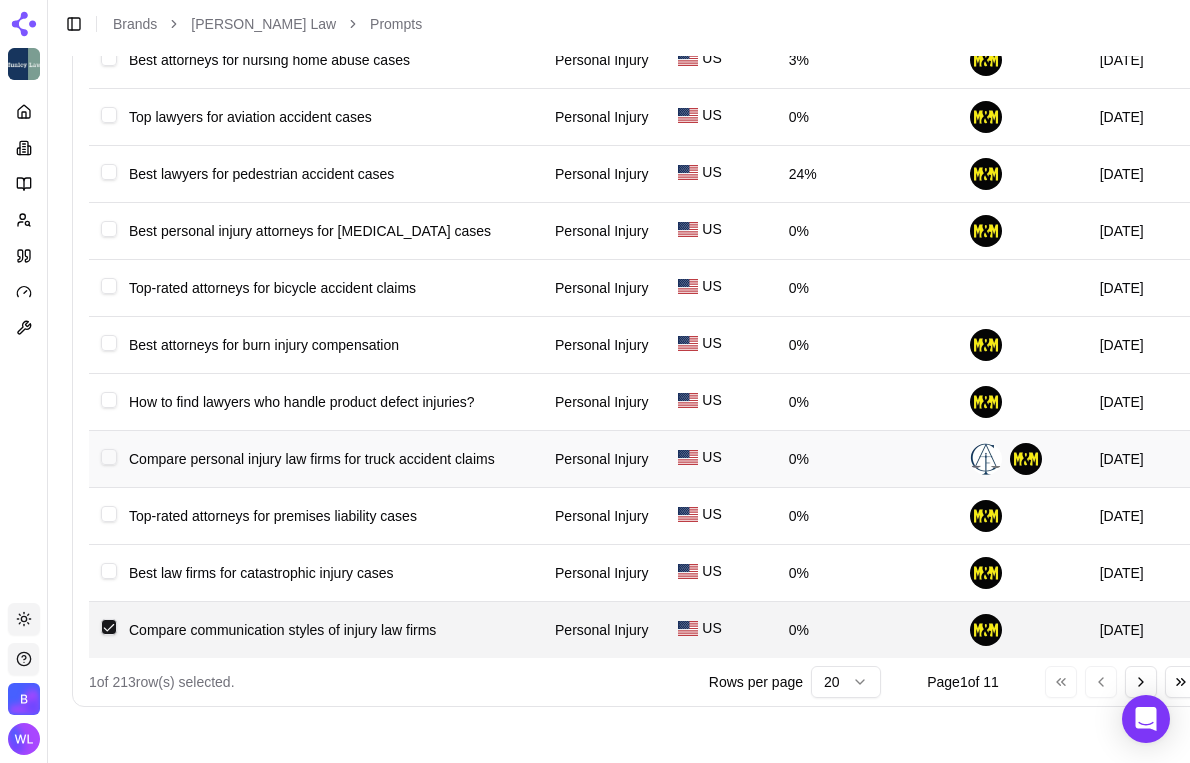 click at bounding box center (109, 457) 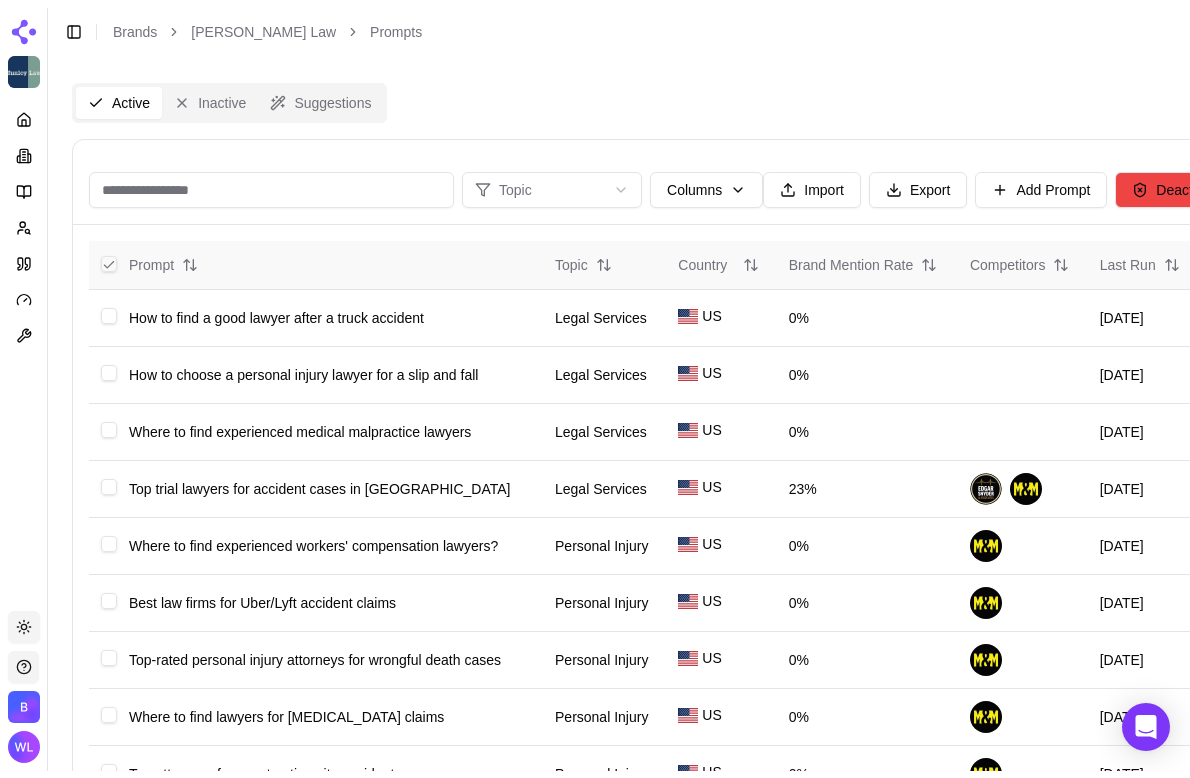 scroll, scrollTop: 0, scrollLeft: 0, axis: both 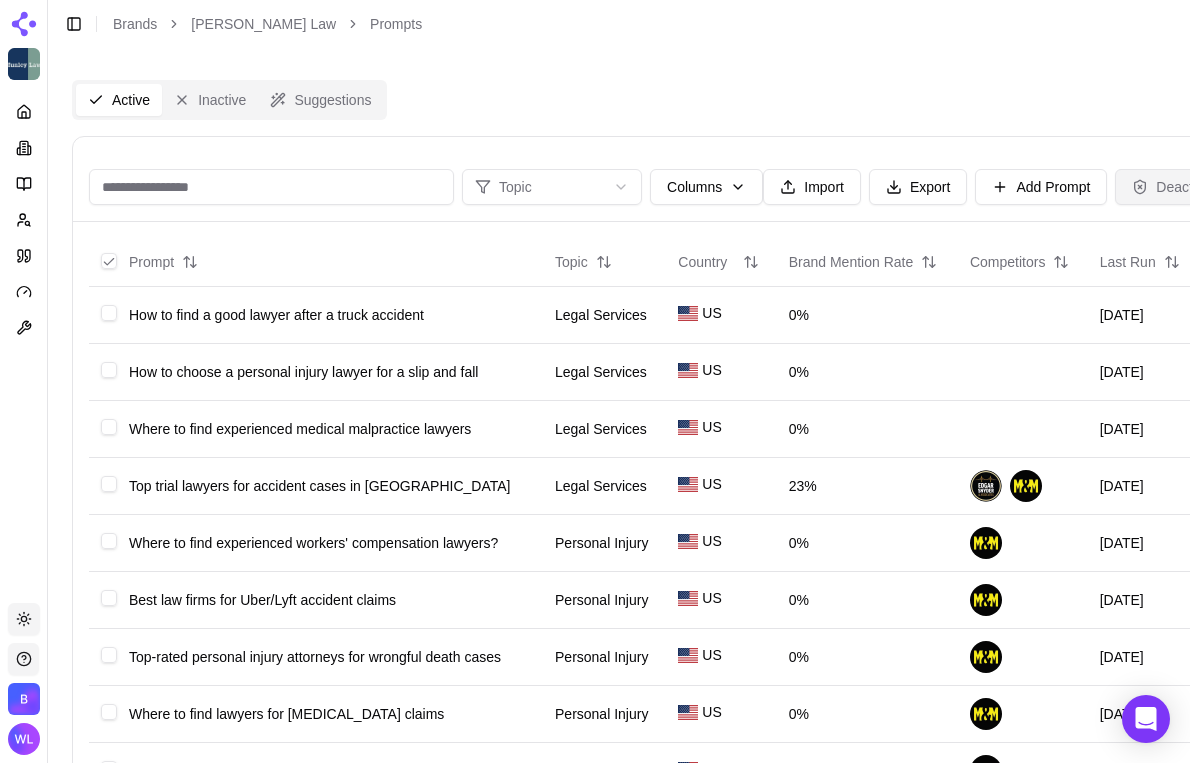 click on "Deactivate" at bounding box center [1177, 187] 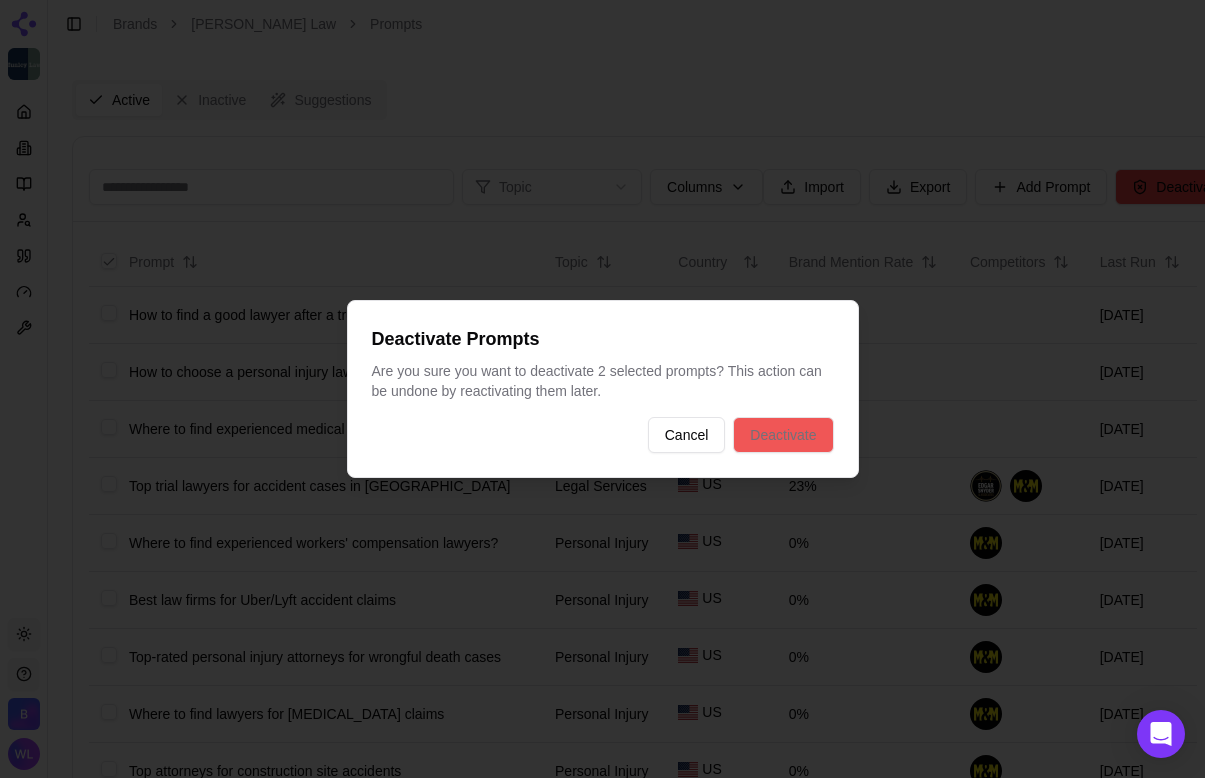 click on "Deactivate" at bounding box center (783, 435) 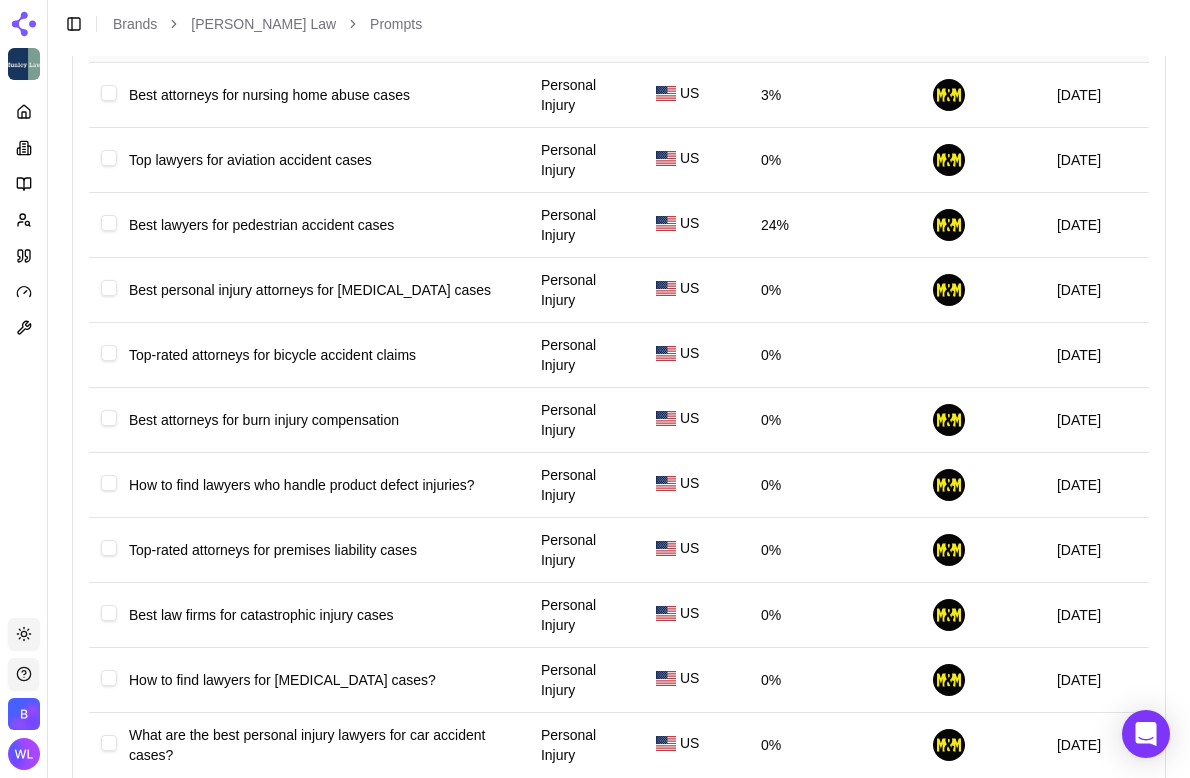 scroll, scrollTop: 912, scrollLeft: 0, axis: vertical 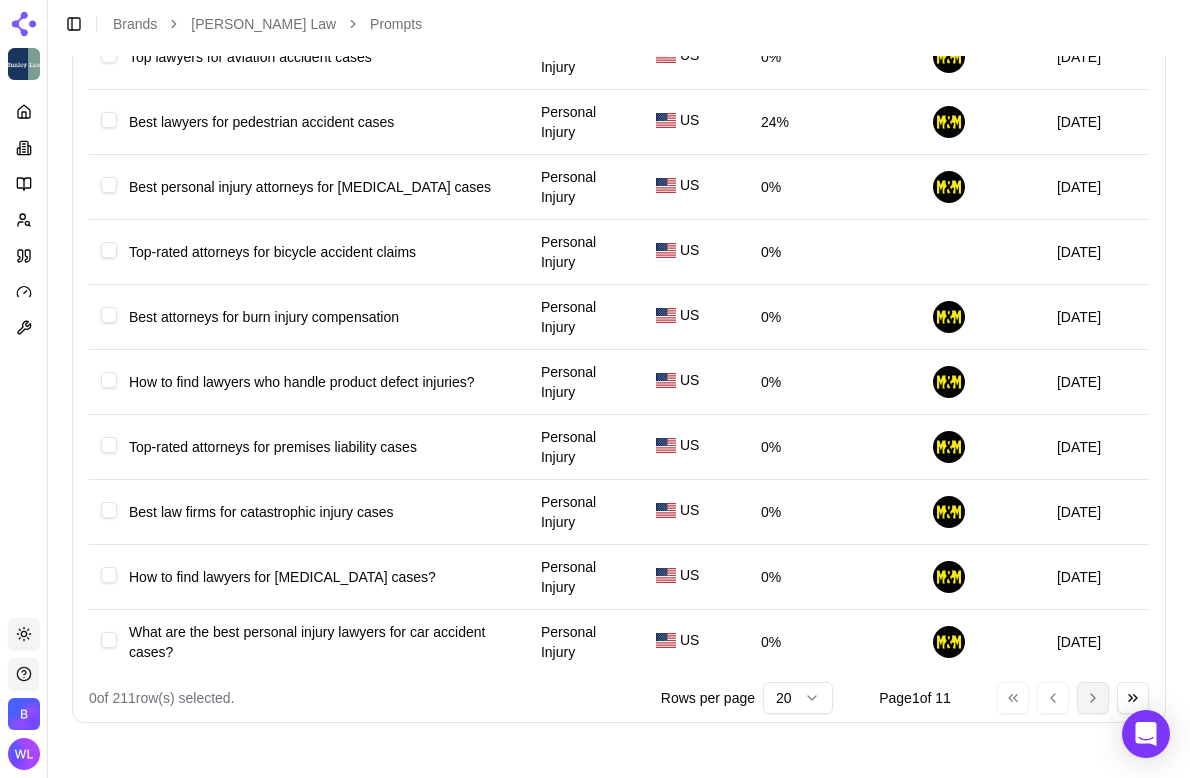 click on "Go to next page" at bounding box center (1093, 698) 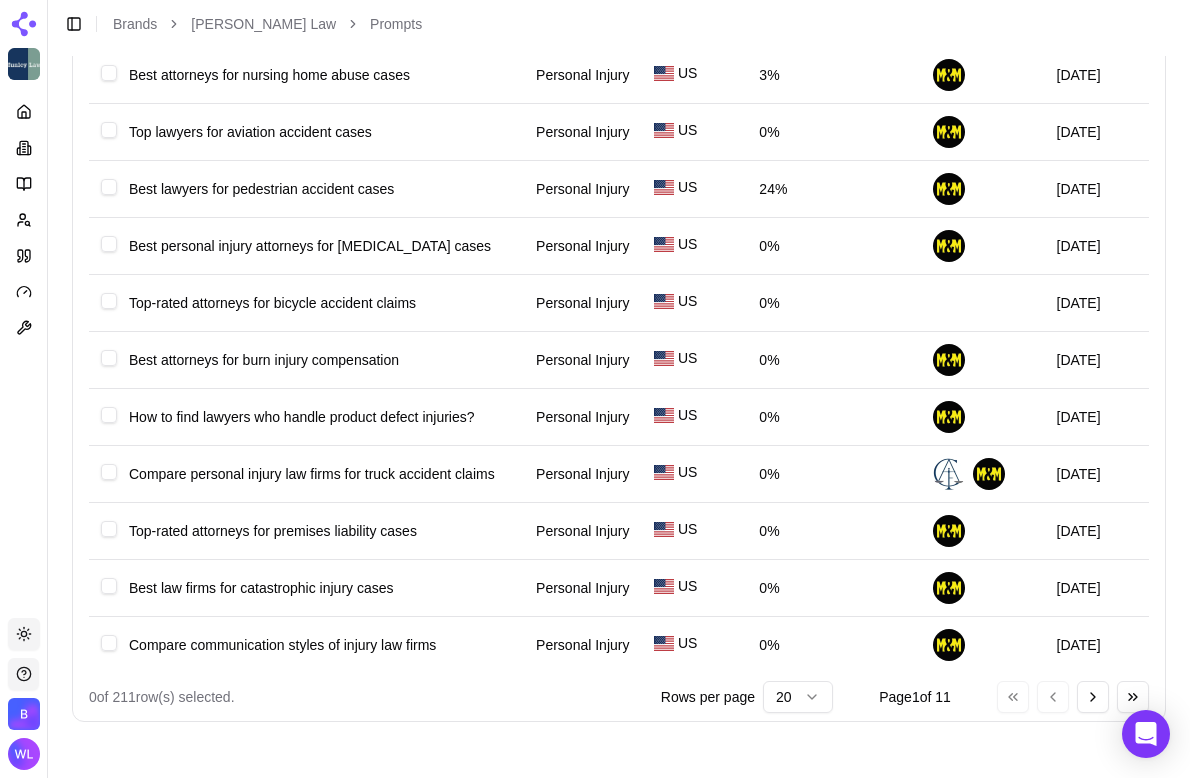 scroll, scrollTop: 912, scrollLeft: 0, axis: vertical 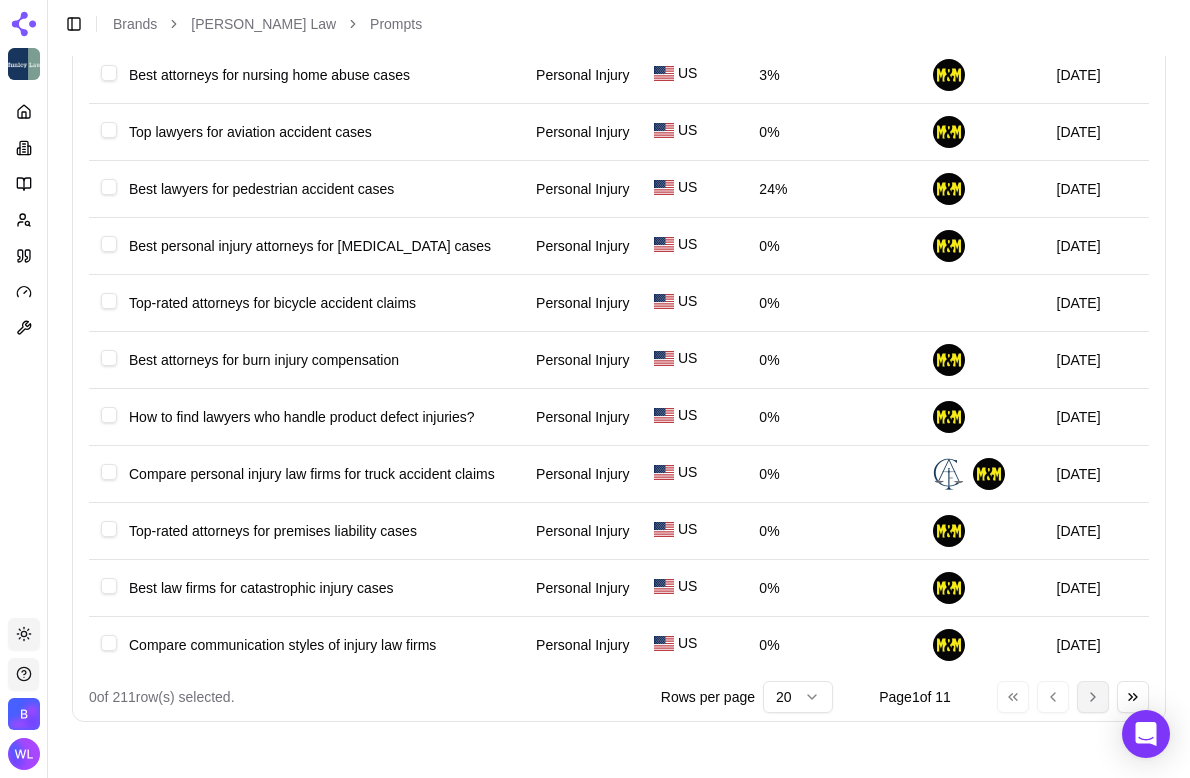 click on "Go to next page" at bounding box center (1093, 697) 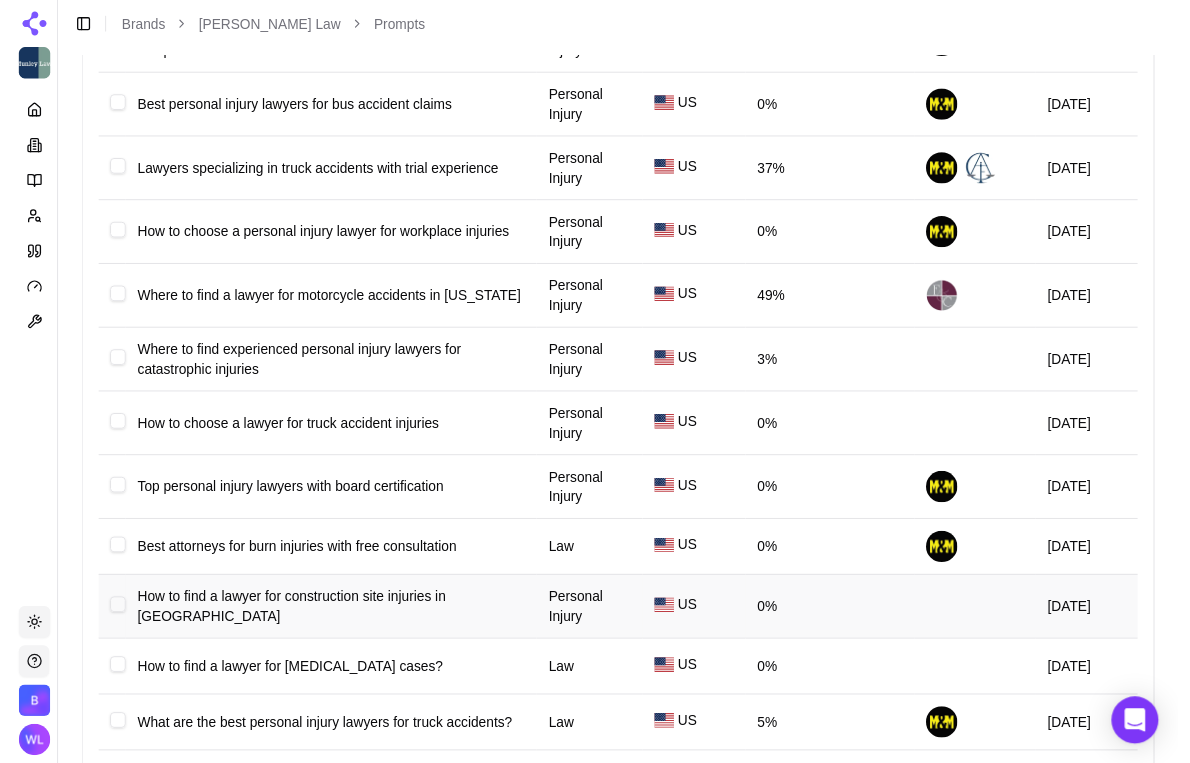 scroll, scrollTop: 888, scrollLeft: 0, axis: vertical 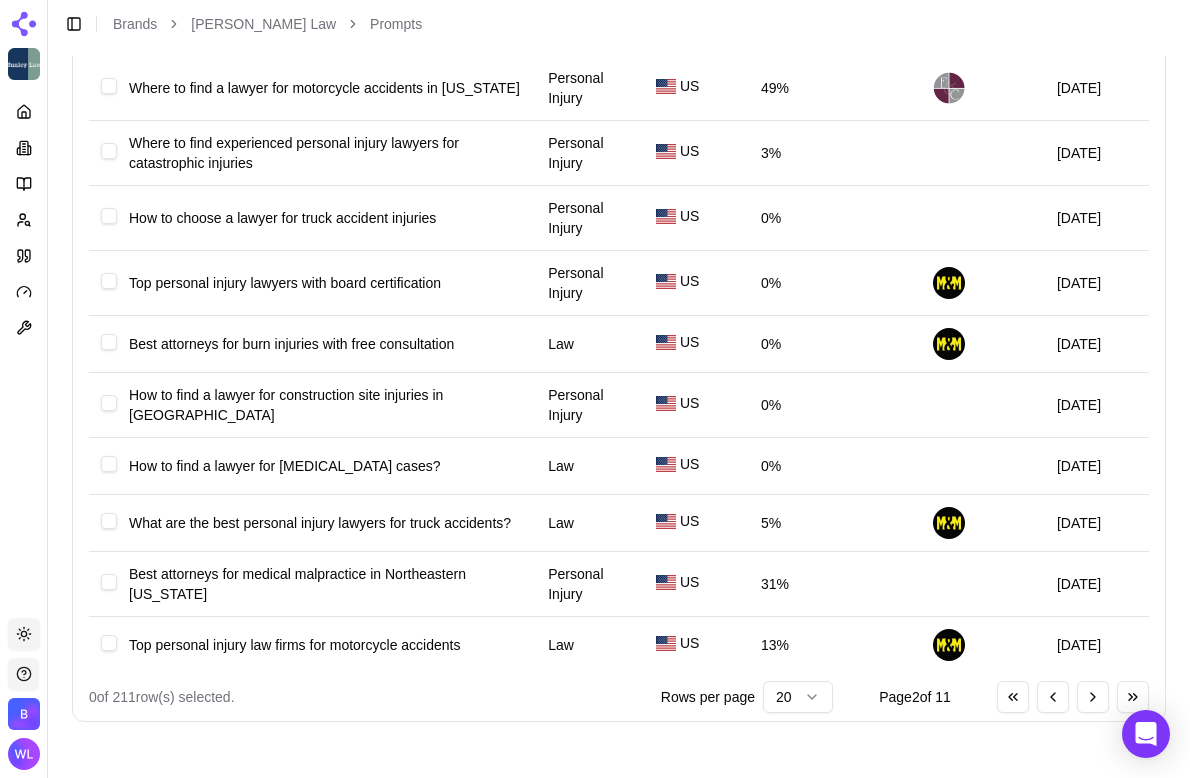 click on "Platform Toggle theme Bob Agency   Toggle Sidebar Brands Munley Law Prompts Active Inactive Suggestions Topic Columns Import Export Add Prompt Prompt Topic Country Brand Mention Rate Competitors Last Run How to find lawyers for traumatic brain injury cases? Personal Injury US 0% 7/1/2025 What are the best personal injury lawyers for car accident cases? Personal Injury US 0% 7/1/2025 How to find lawyers for motorcycle accident injuries Personal Injury US 0% 7/1/2025 Personal injury law firms with multi-million dollar verdicts Personal Injury US 0% 7/1/2025 Best personal injury lawyers in Pennsylvania for truck accidents Personal Injury US 94% 7/1/2025 Best personal injury lawyers for car accident victims in PA Personal Injury US 85% 7/1/2025 Personal injury lawyers experienced against large insurance companies Personal Injury US 0% 7/1/2025 Best personal injury lawyers for bus accident claims Personal Injury US 0% 7/1/2025 Lawyers specializing in truck accidents with trial experience US 37% US 0% 0" at bounding box center [595, -52] 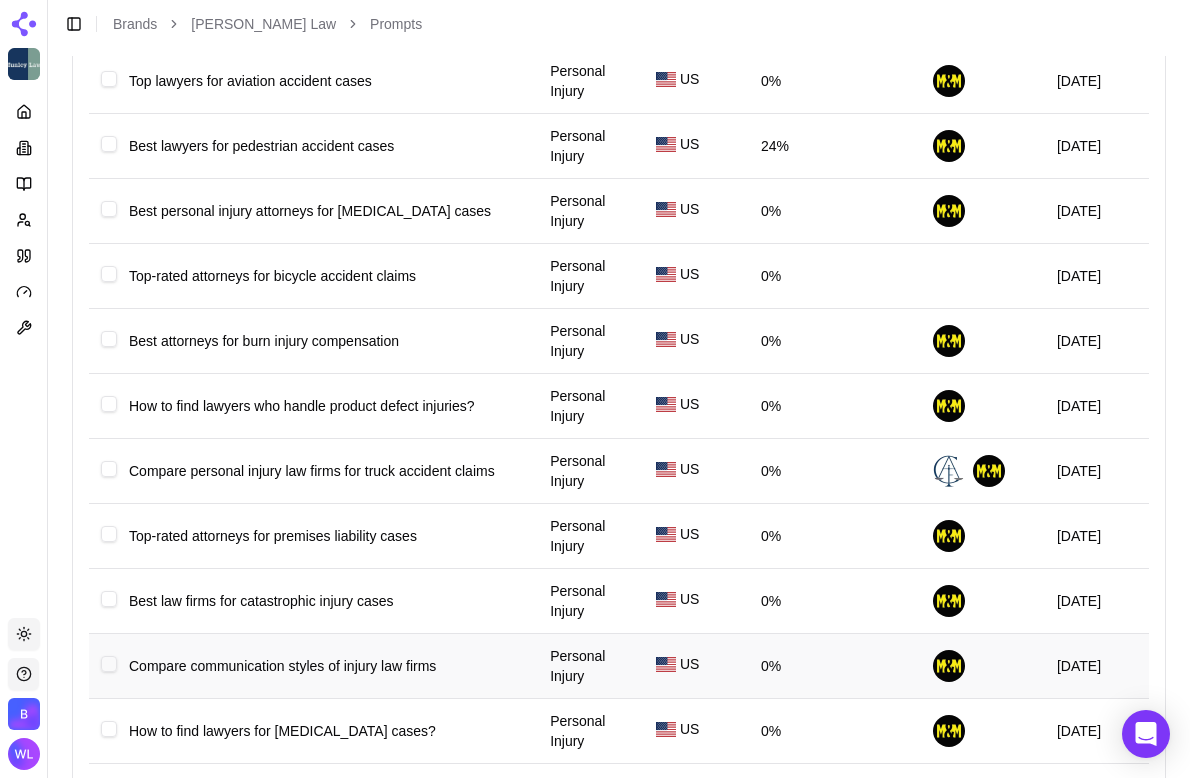 click at bounding box center (109, 664) 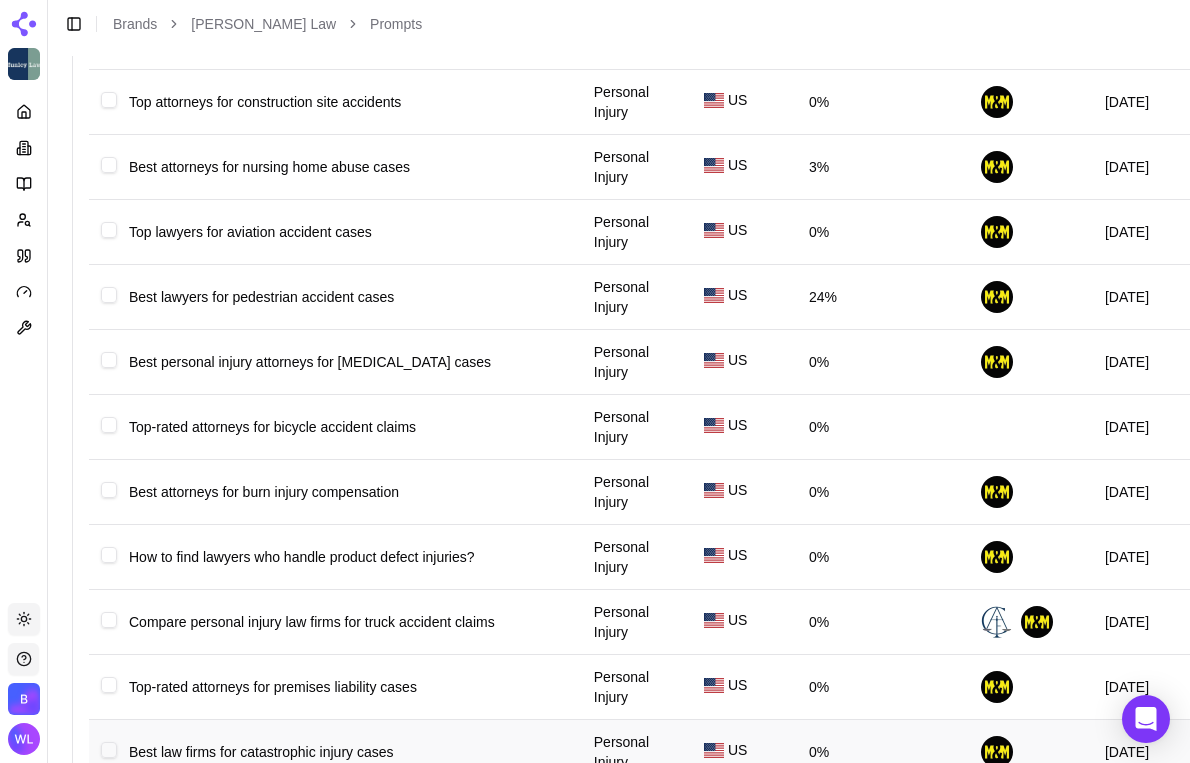 scroll, scrollTop: 701, scrollLeft: 0, axis: vertical 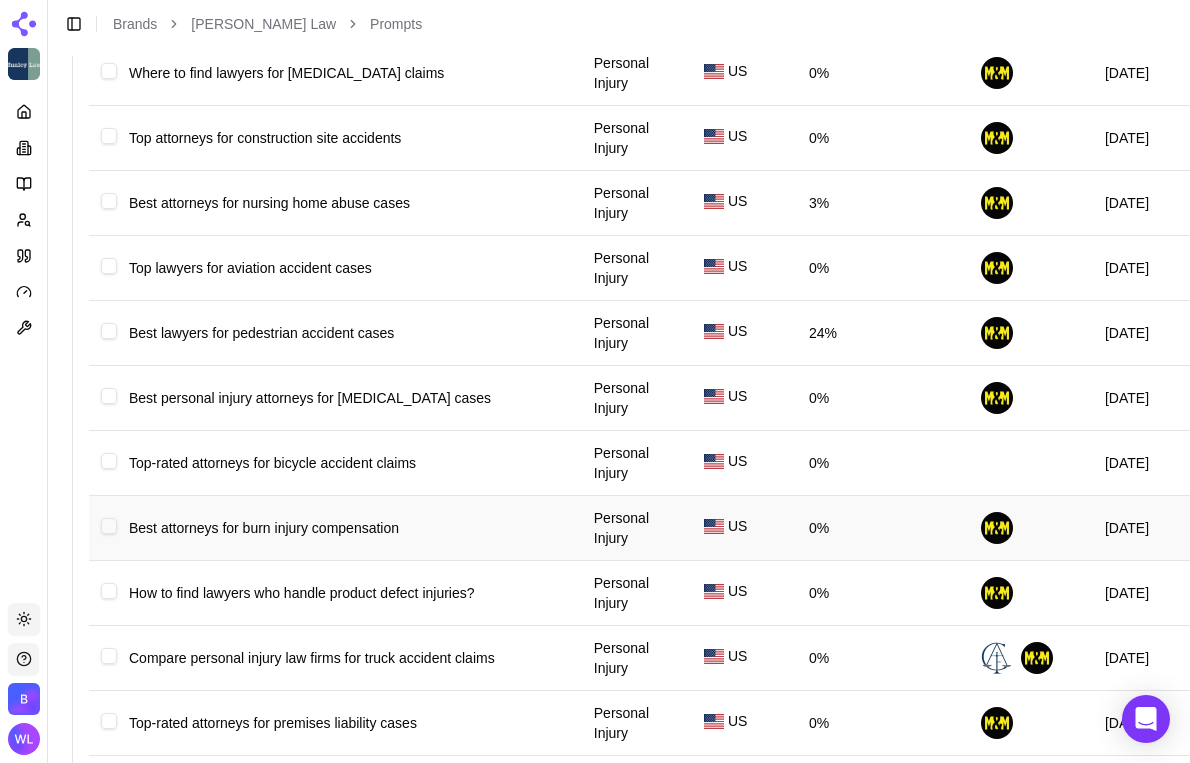 click at bounding box center [109, 526] 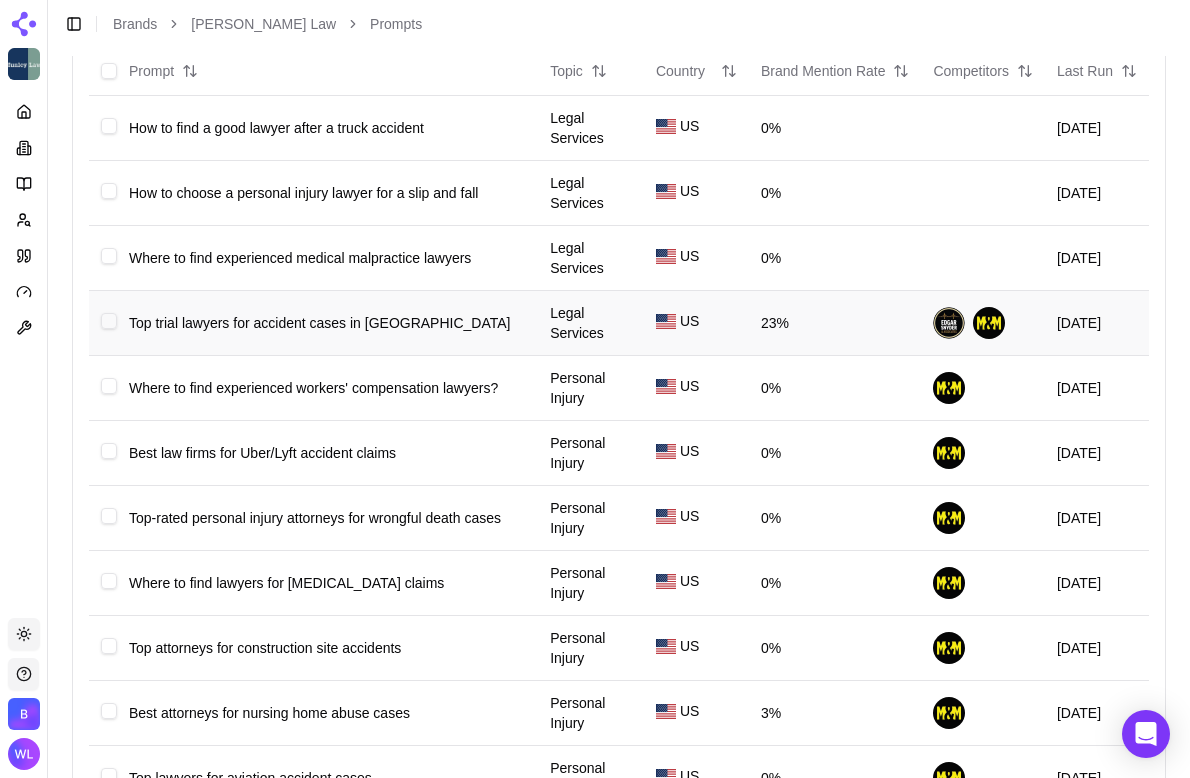 scroll, scrollTop: 0, scrollLeft: 0, axis: both 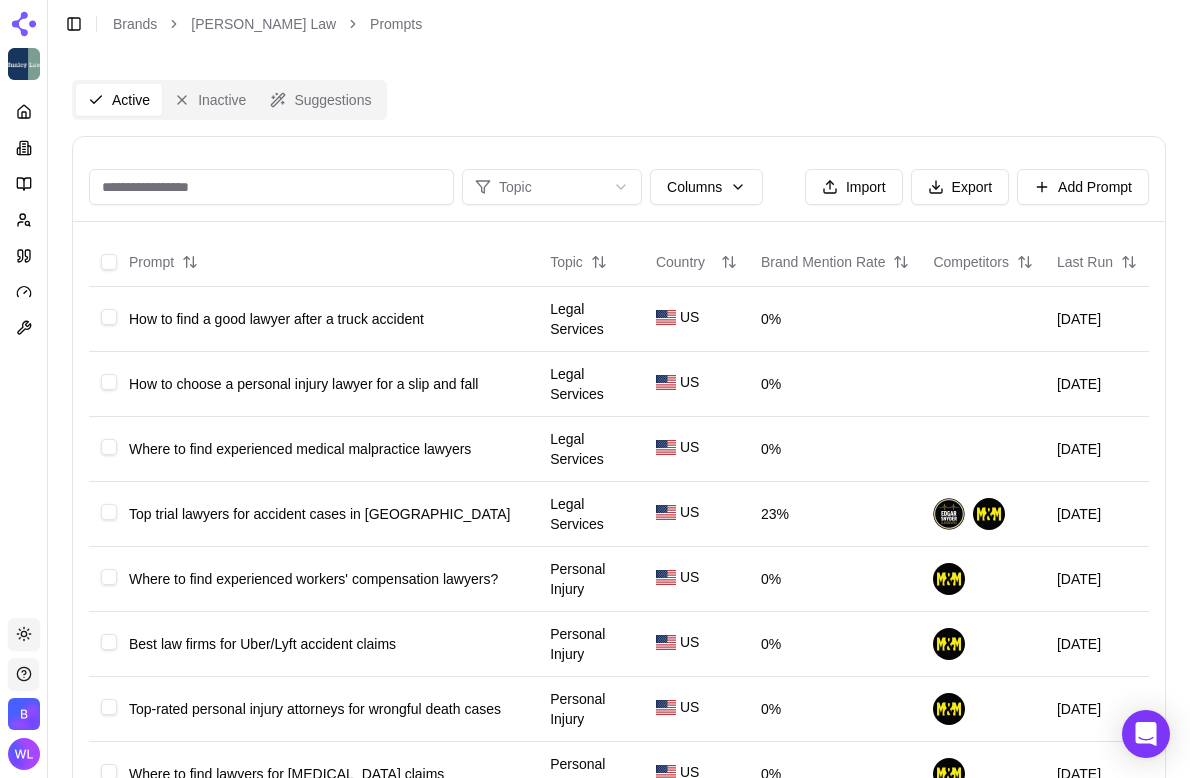drag, startPoint x: 206, startPoint y: 165, endPoint x: 205, endPoint y: 181, distance: 16.03122 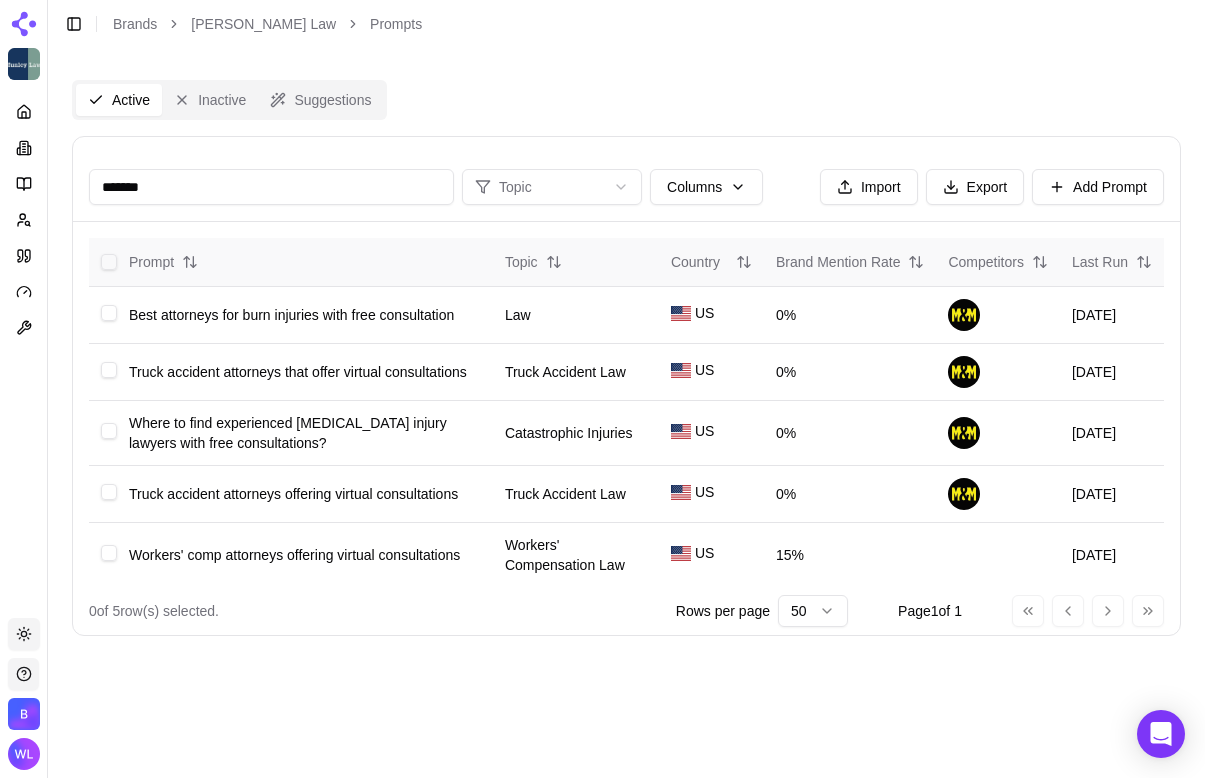 click at bounding box center (109, 262) 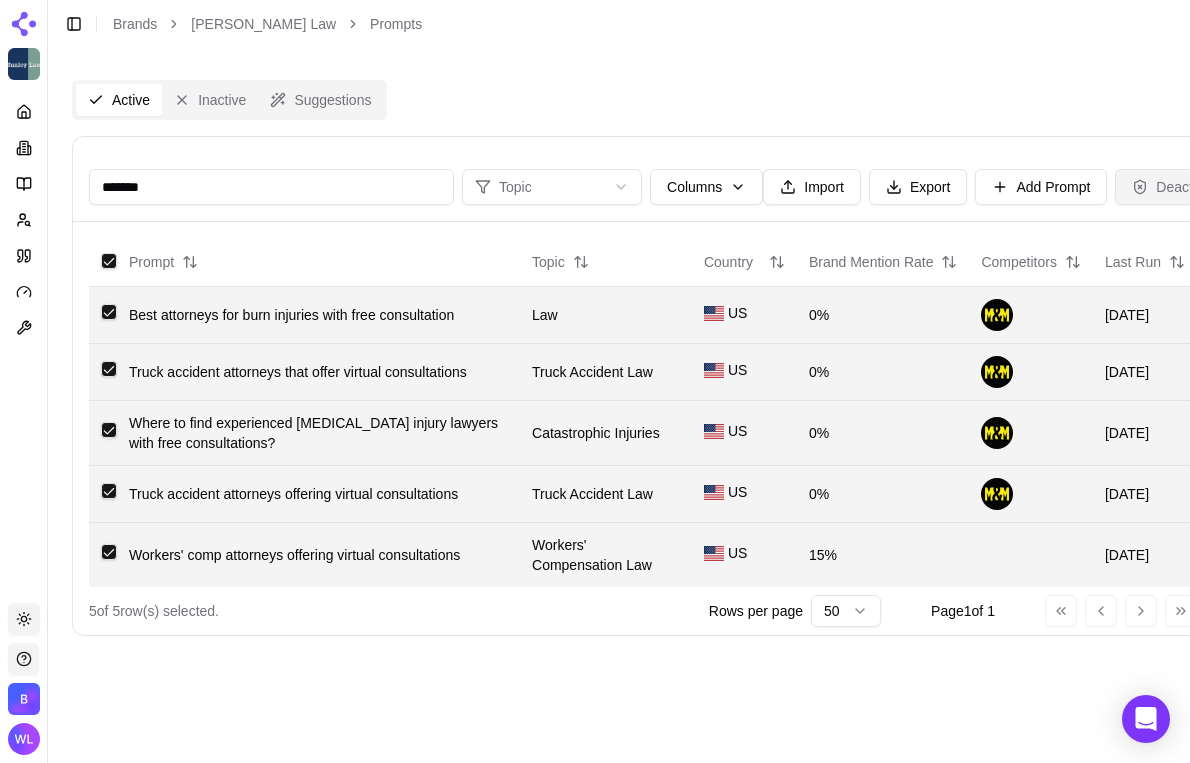 click on "Deactivate" at bounding box center [1177, 187] 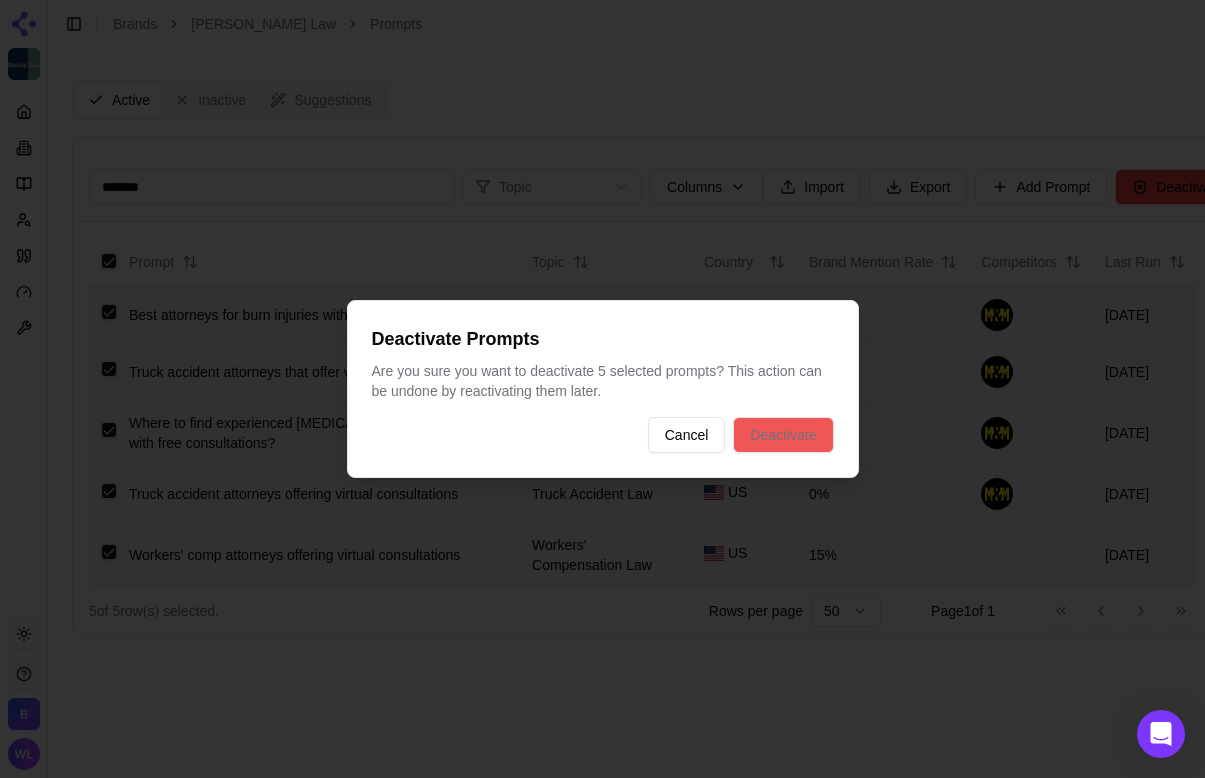 click on "Deactivate" at bounding box center (783, 435) 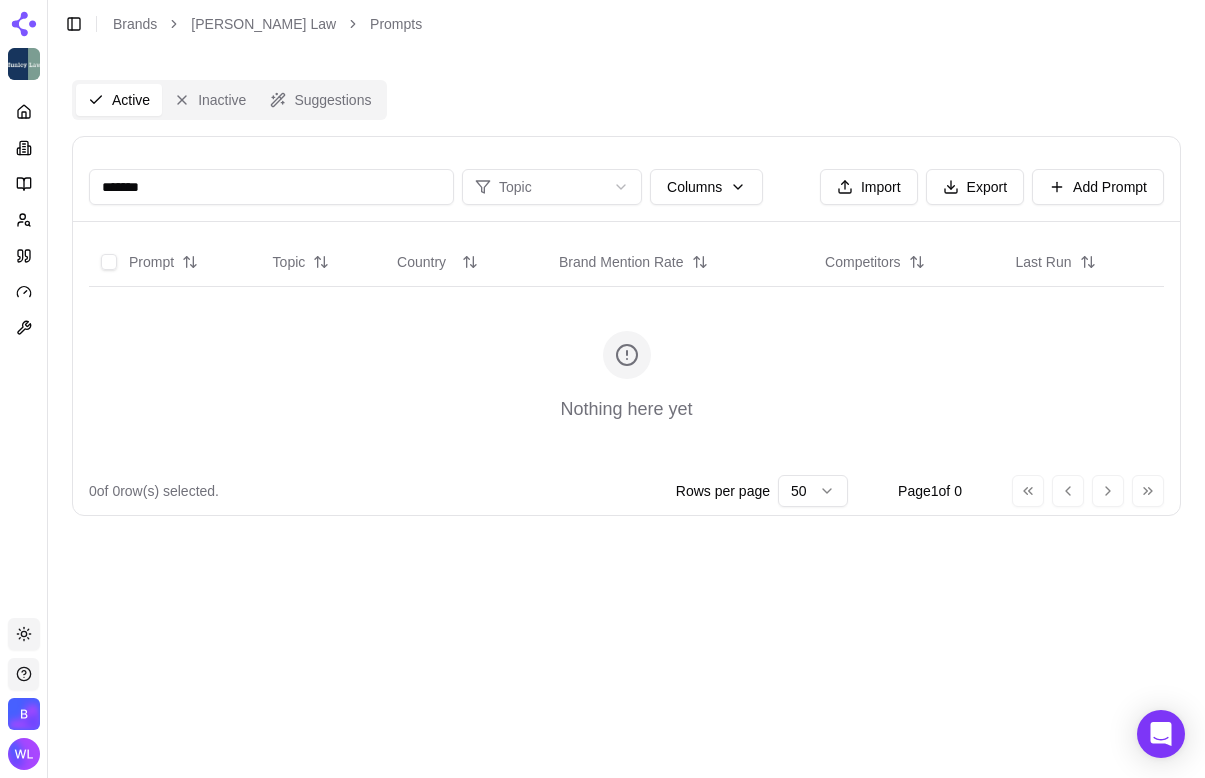 click on "*******" at bounding box center [271, 187] 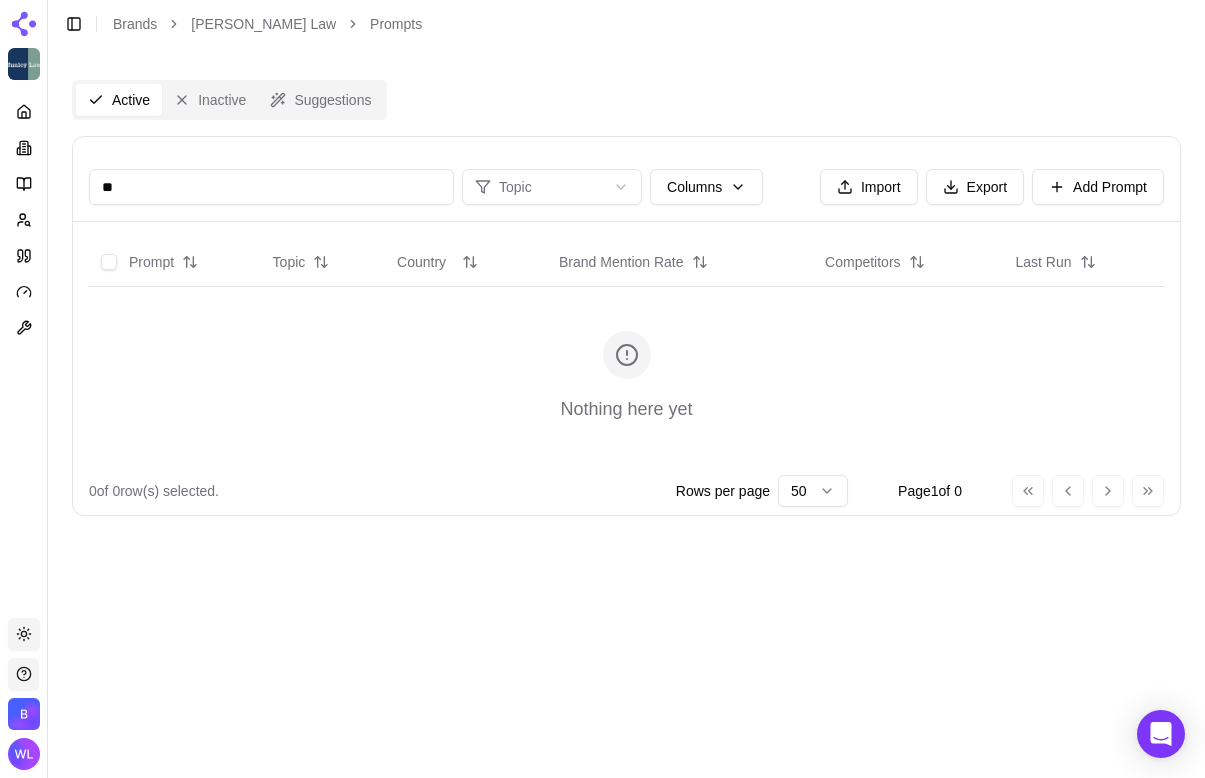 type on "*" 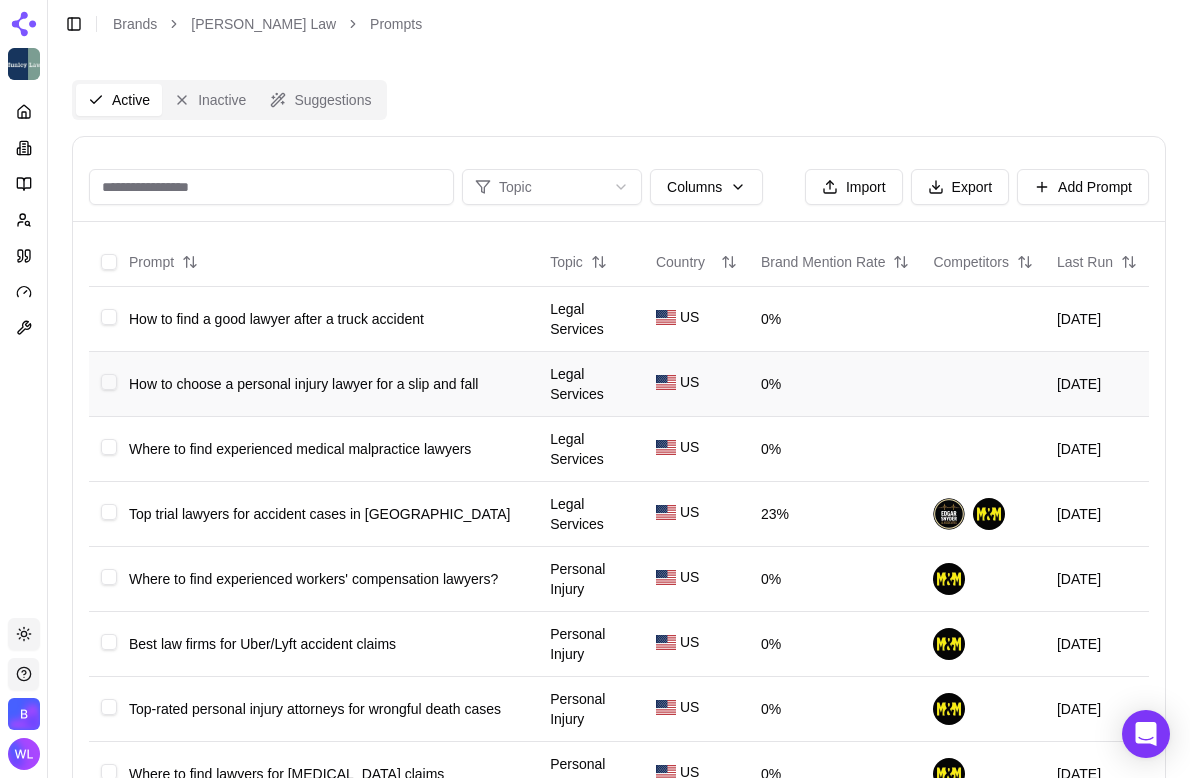 type 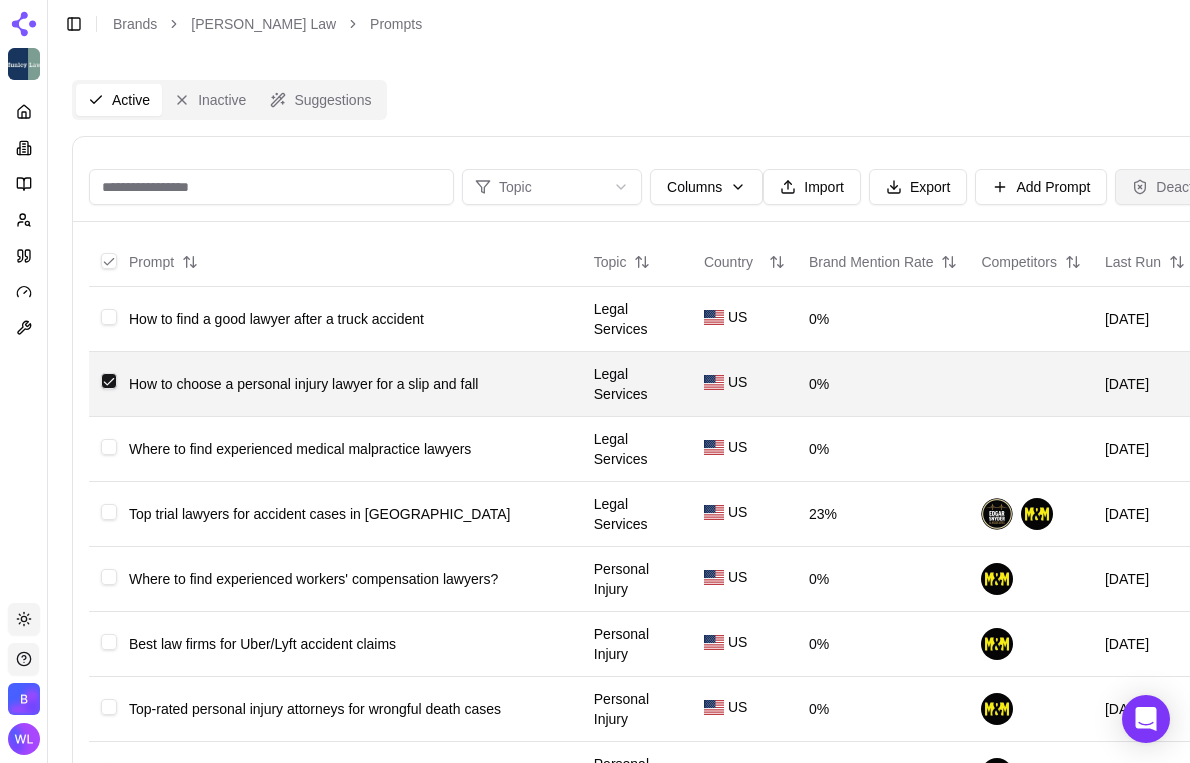 click on "Deactivate" at bounding box center (1177, 187) 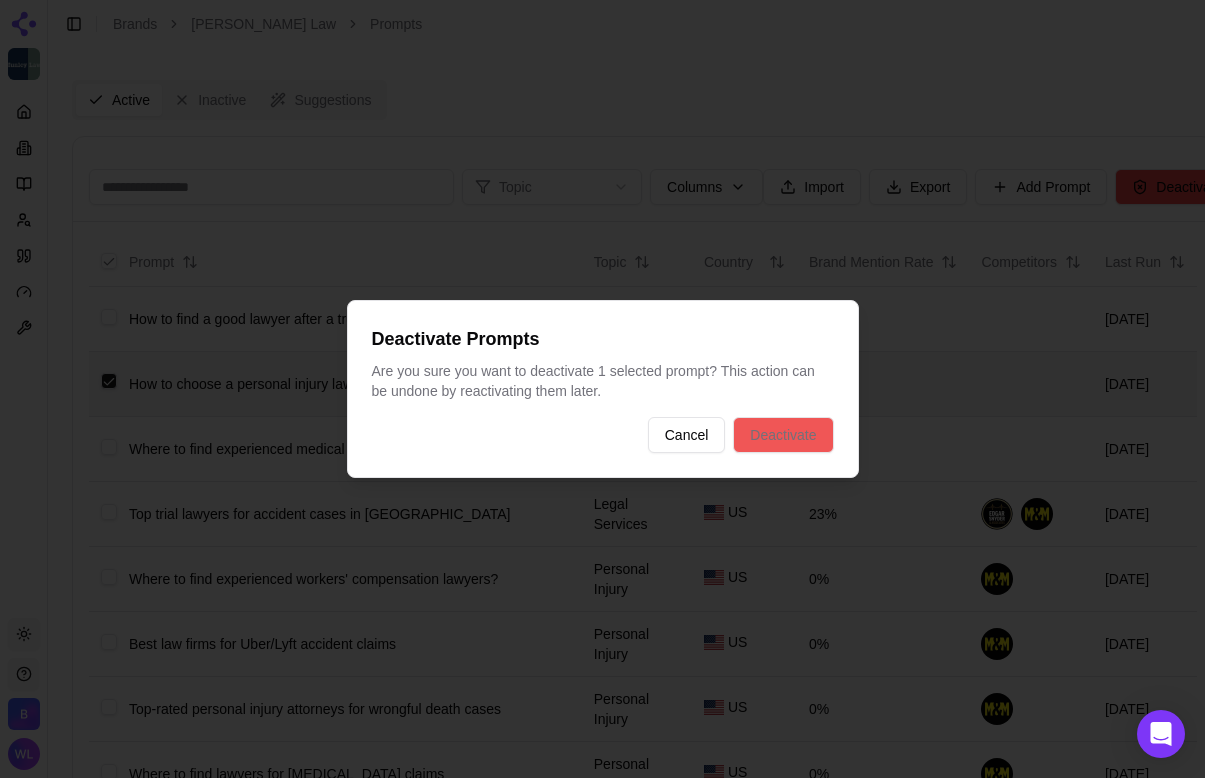 click on "Deactivate" at bounding box center [783, 435] 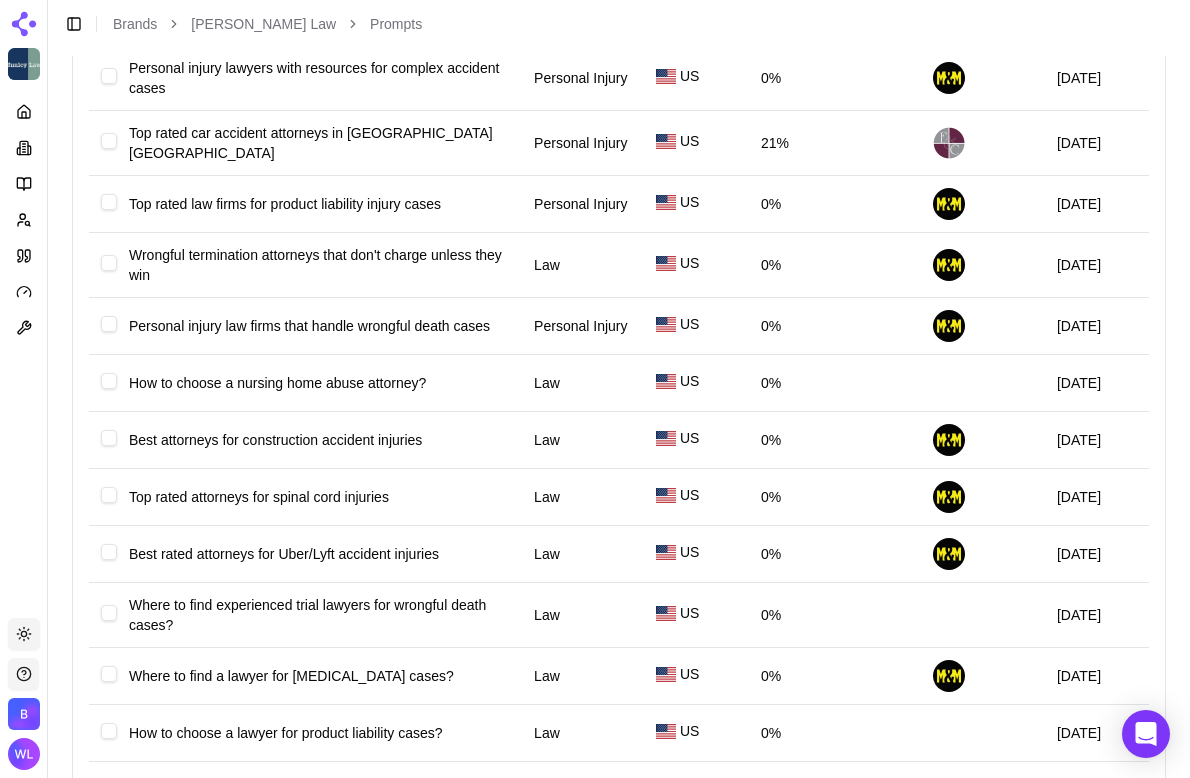 scroll, scrollTop: 2662, scrollLeft: 0, axis: vertical 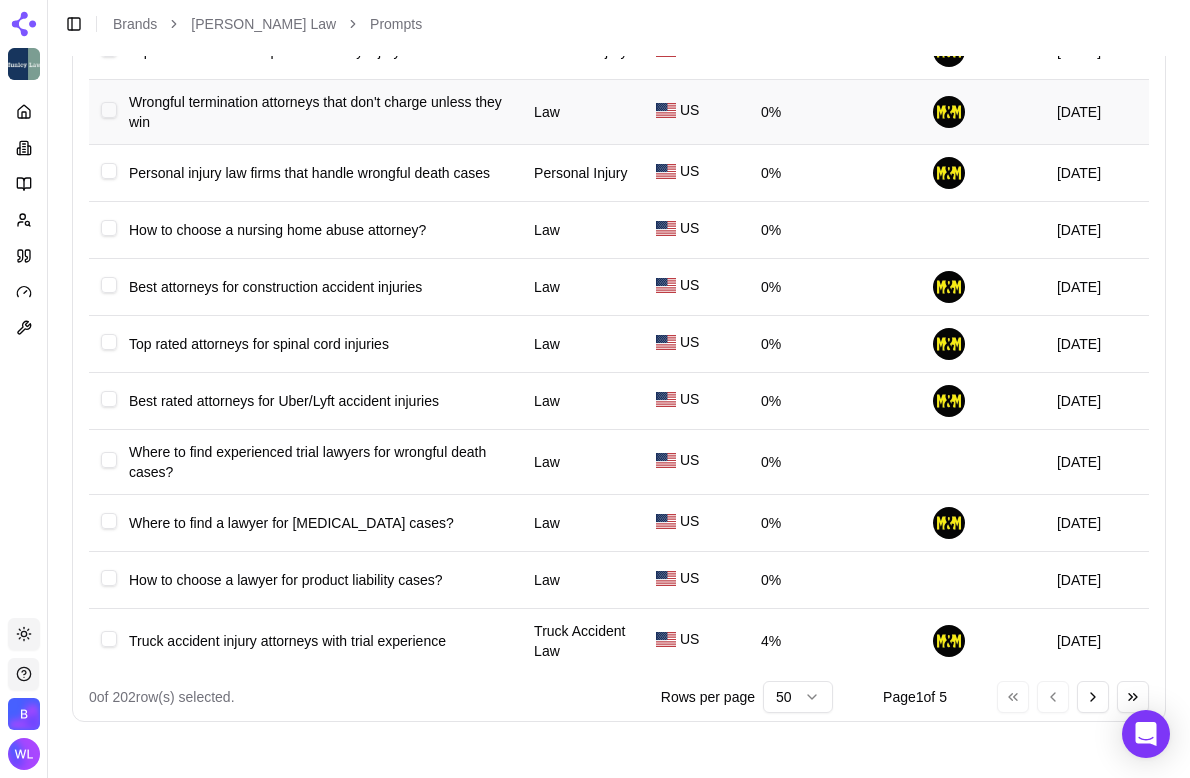 click at bounding box center (109, 110) 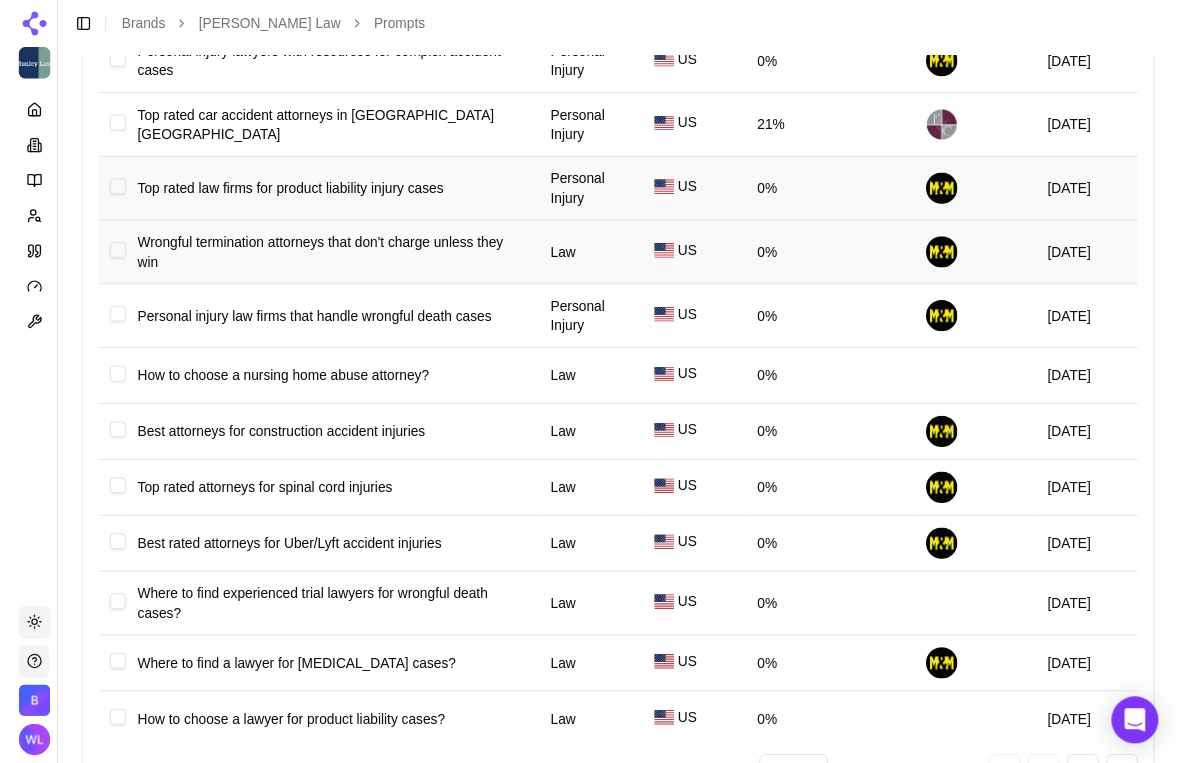scroll, scrollTop: 2798, scrollLeft: 0, axis: vertical 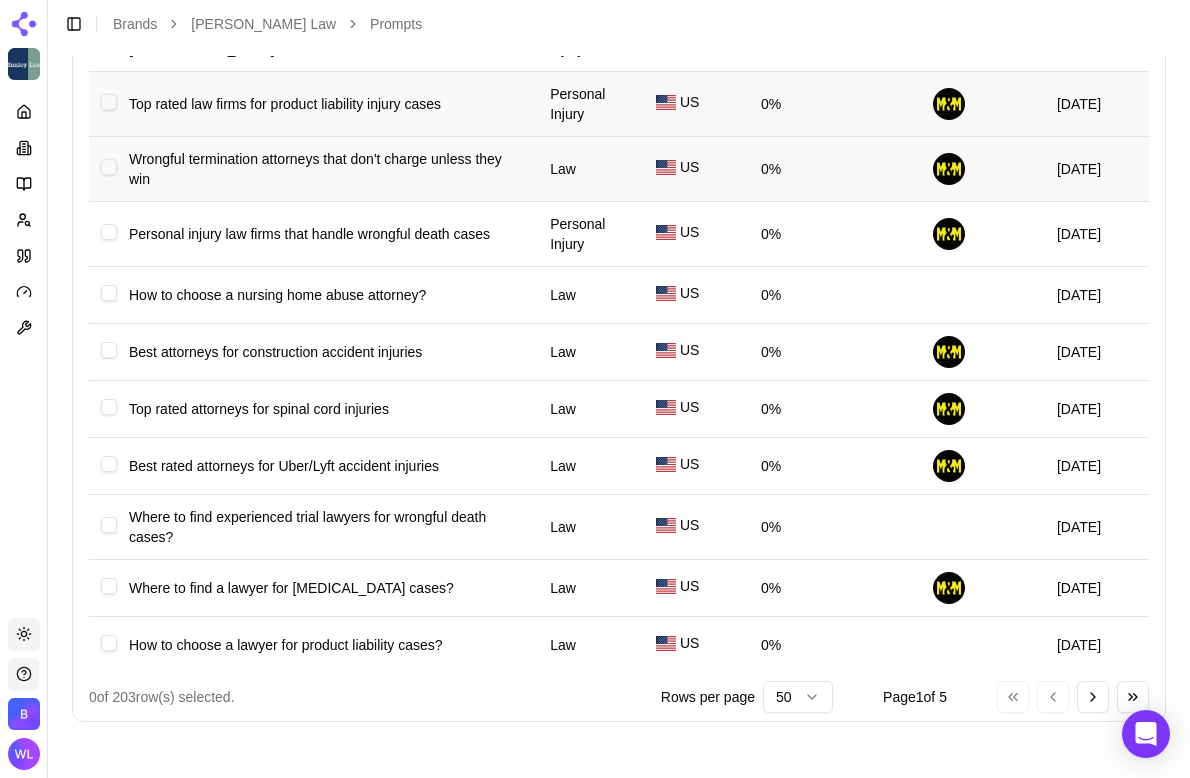 click at bounding box center [109, 167] 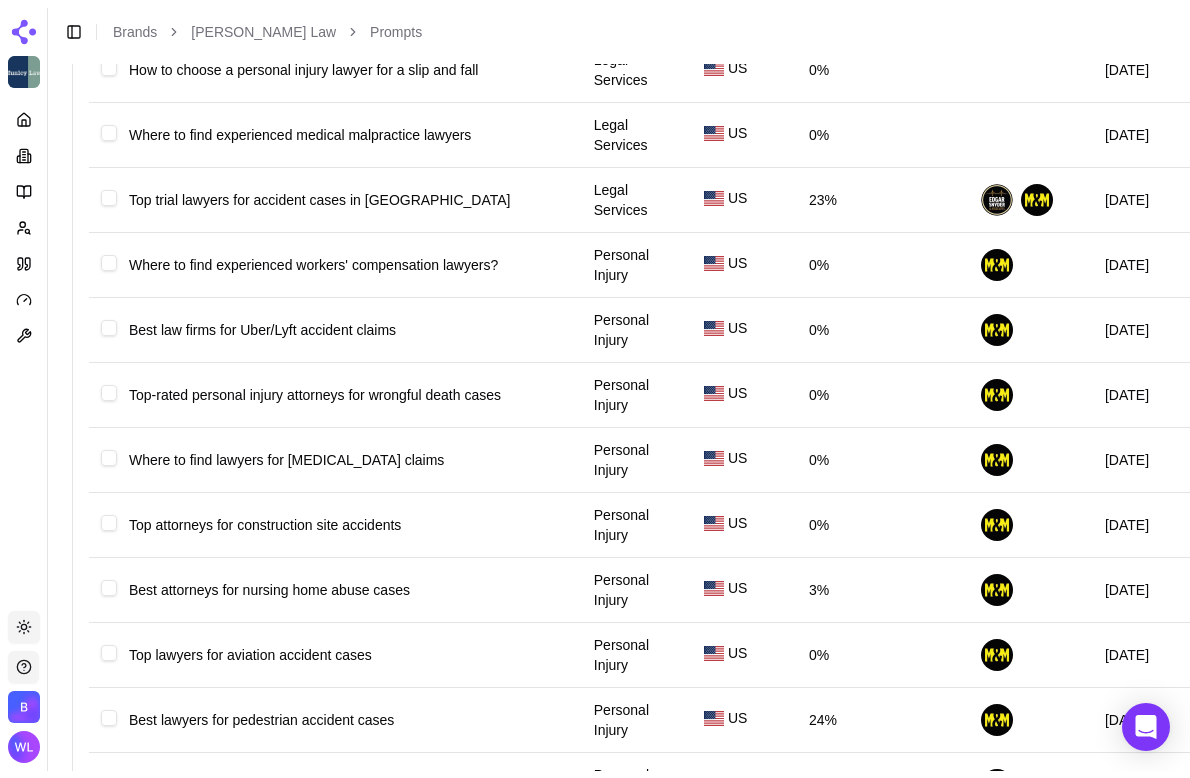 scroll, scrollTop: 0, scrollLeft: 0, axis: both 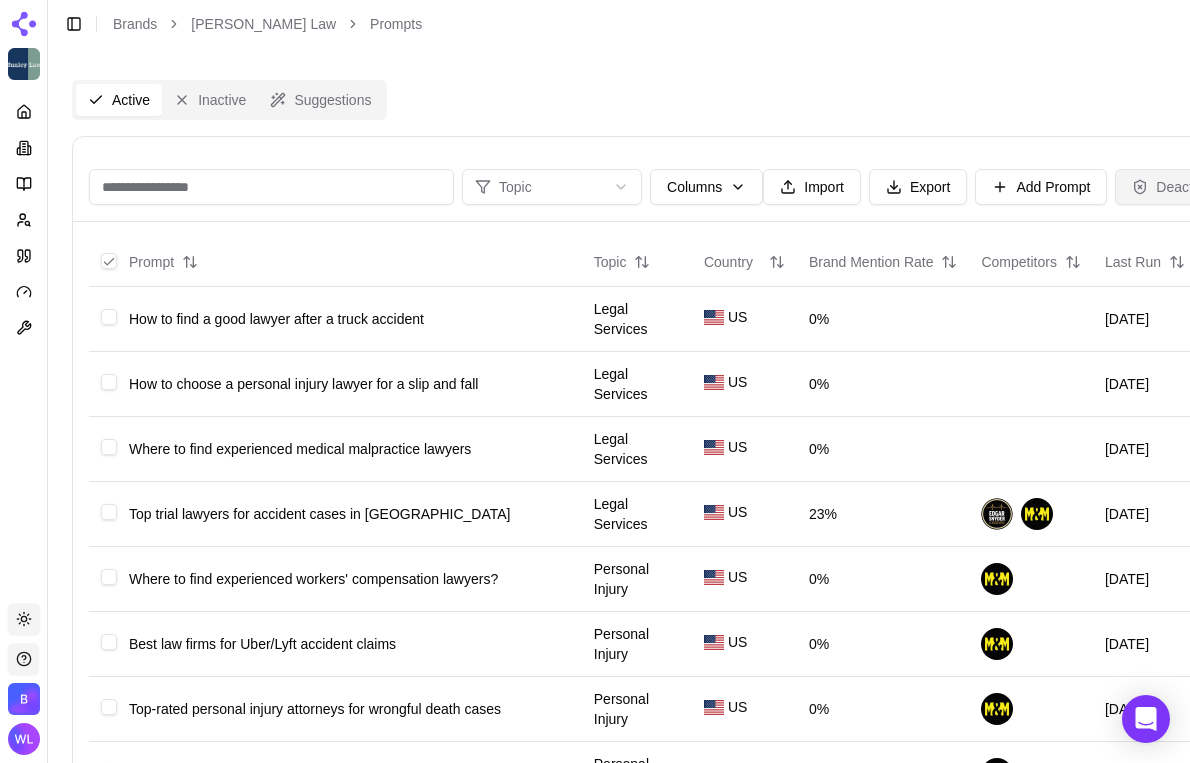 click on "Deactivate" at bounding box center [1177, 187] 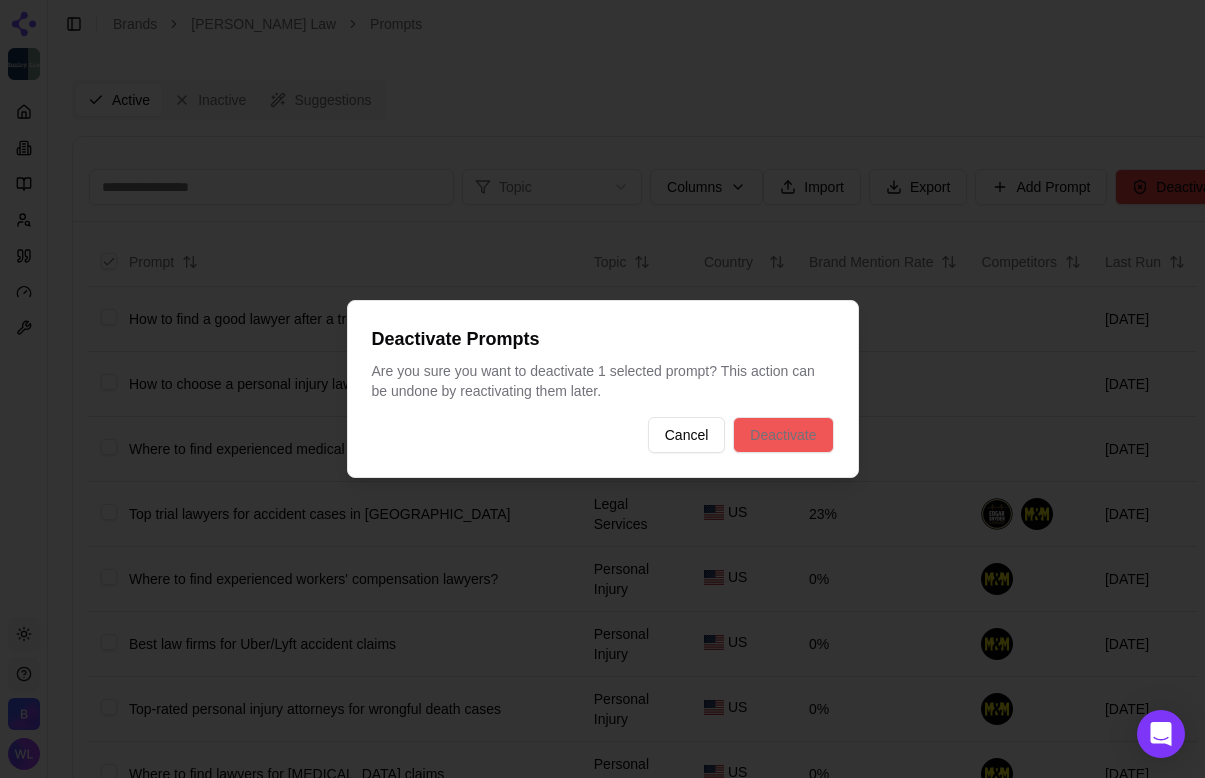 click on "Deactivate" at bounding box center [783, 435] 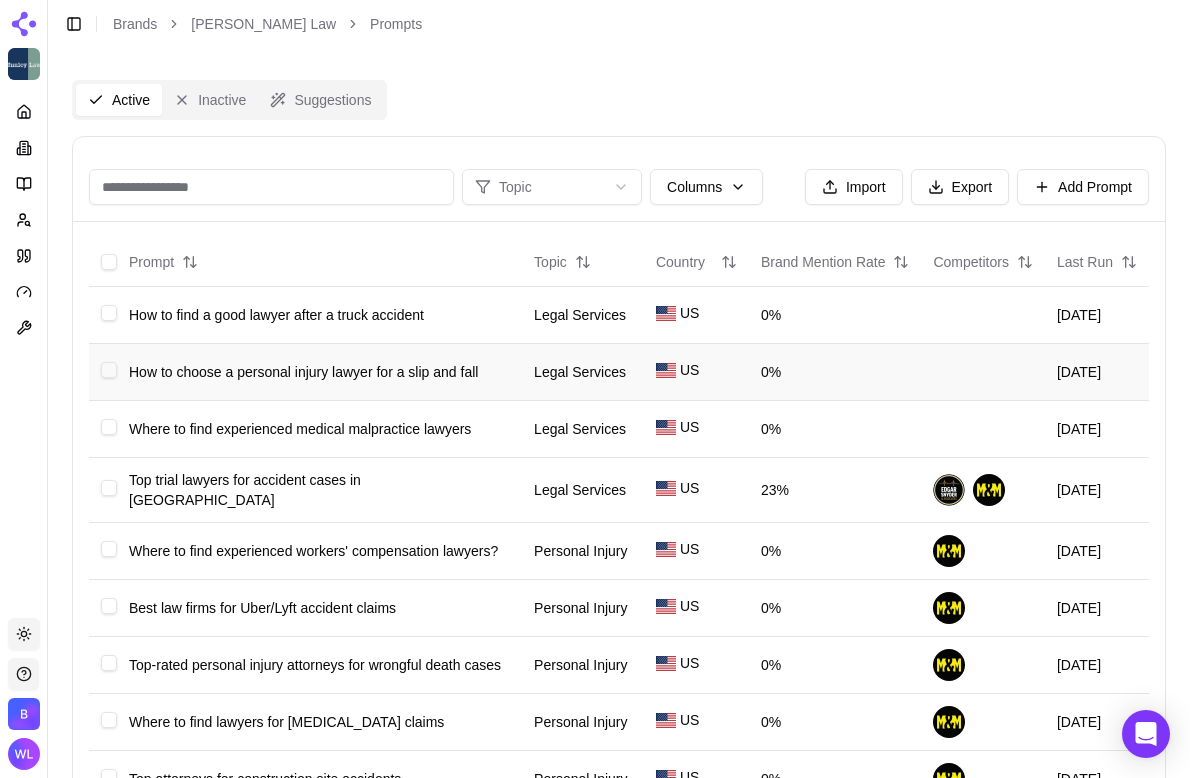 click at bounding box center (109, 370) 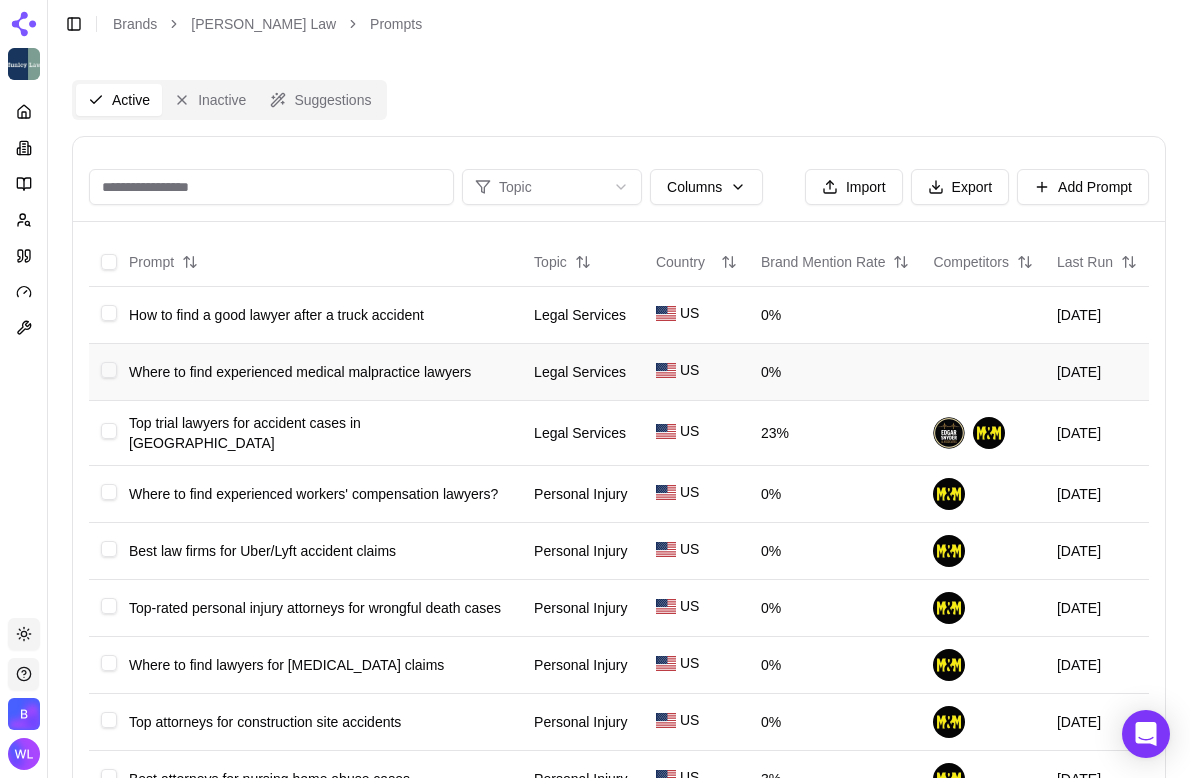 click at bounding box center (109, 370) 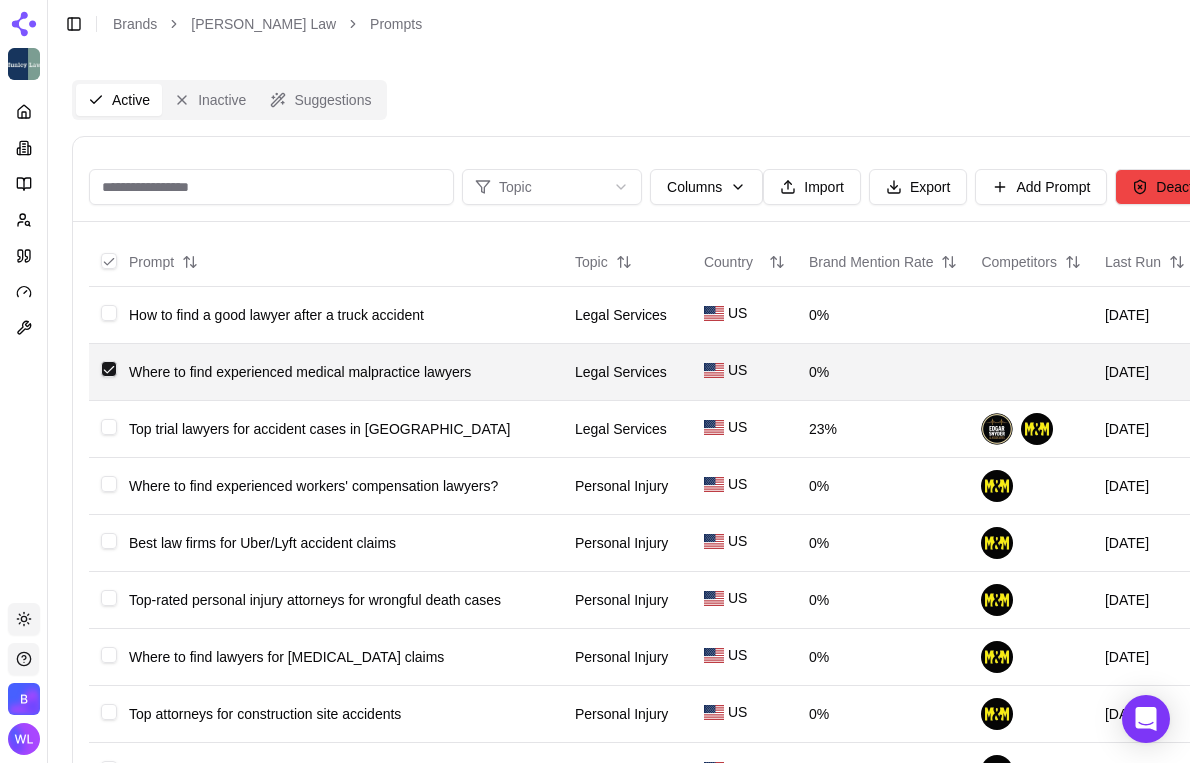 click at bounding box center (109, 369) 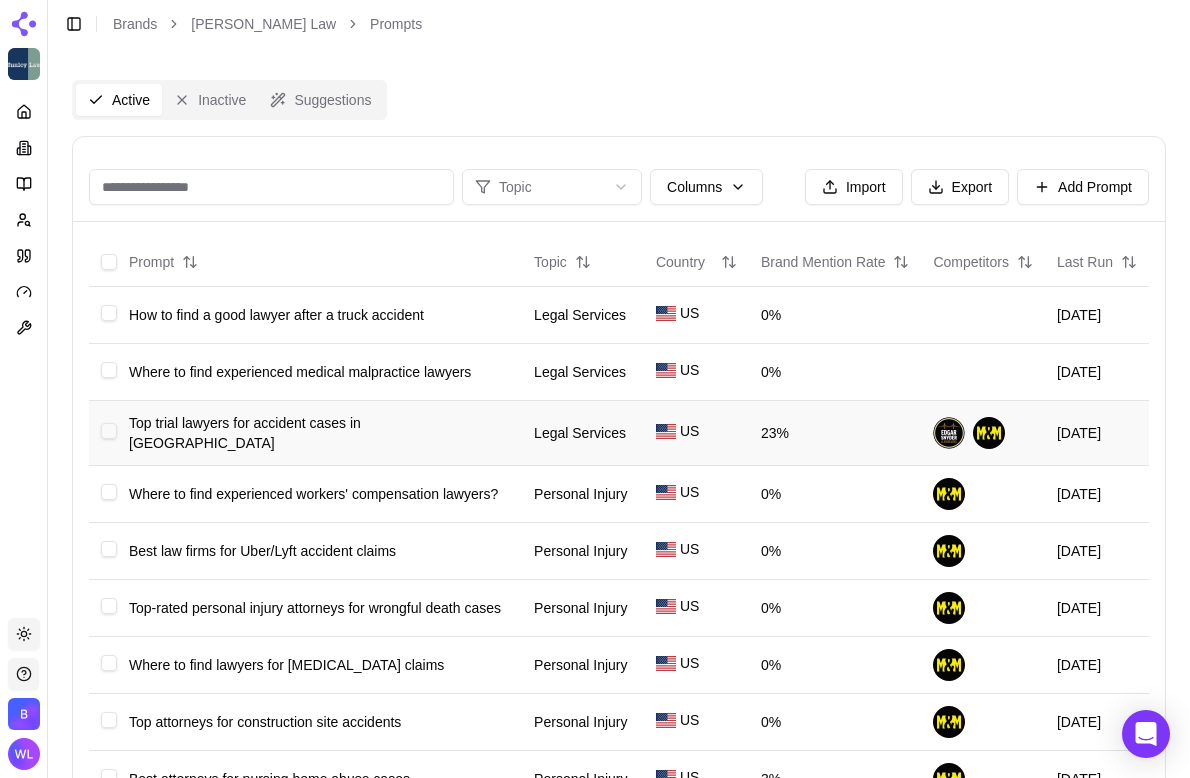 click at bounding box center [109, 431] 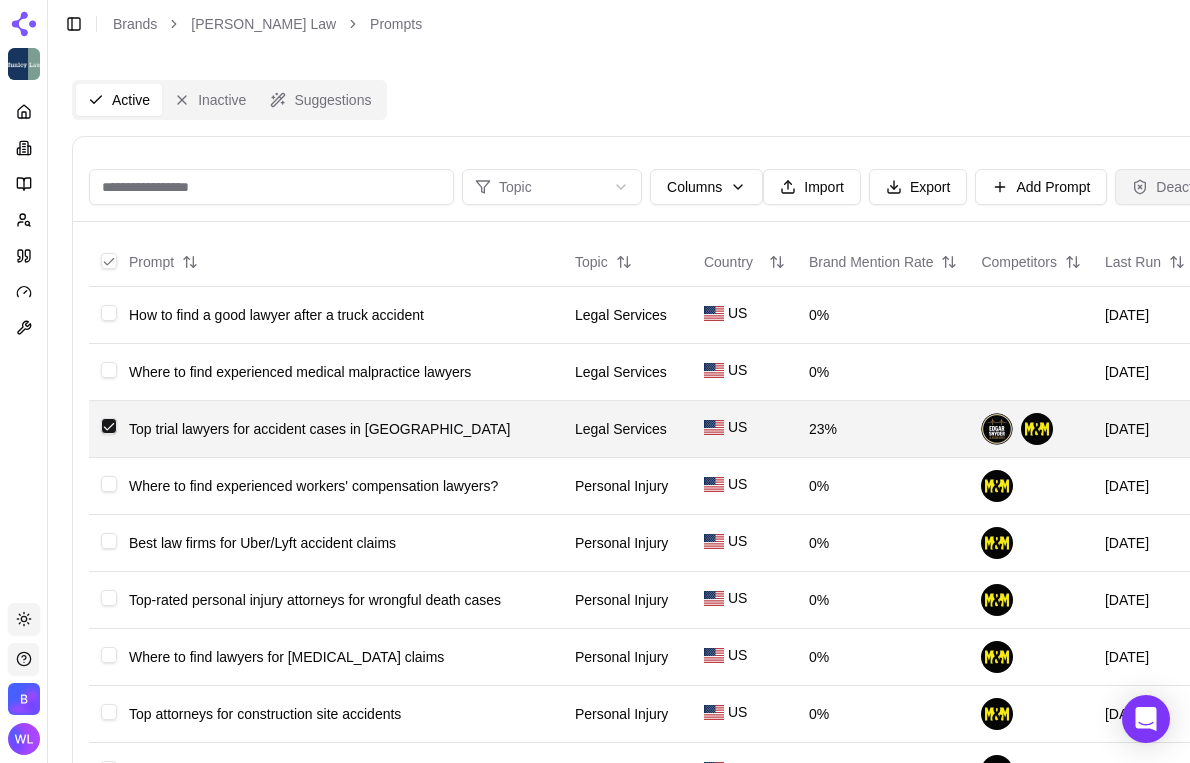 click on "Deactivate" at bounding box center (1177, 187) 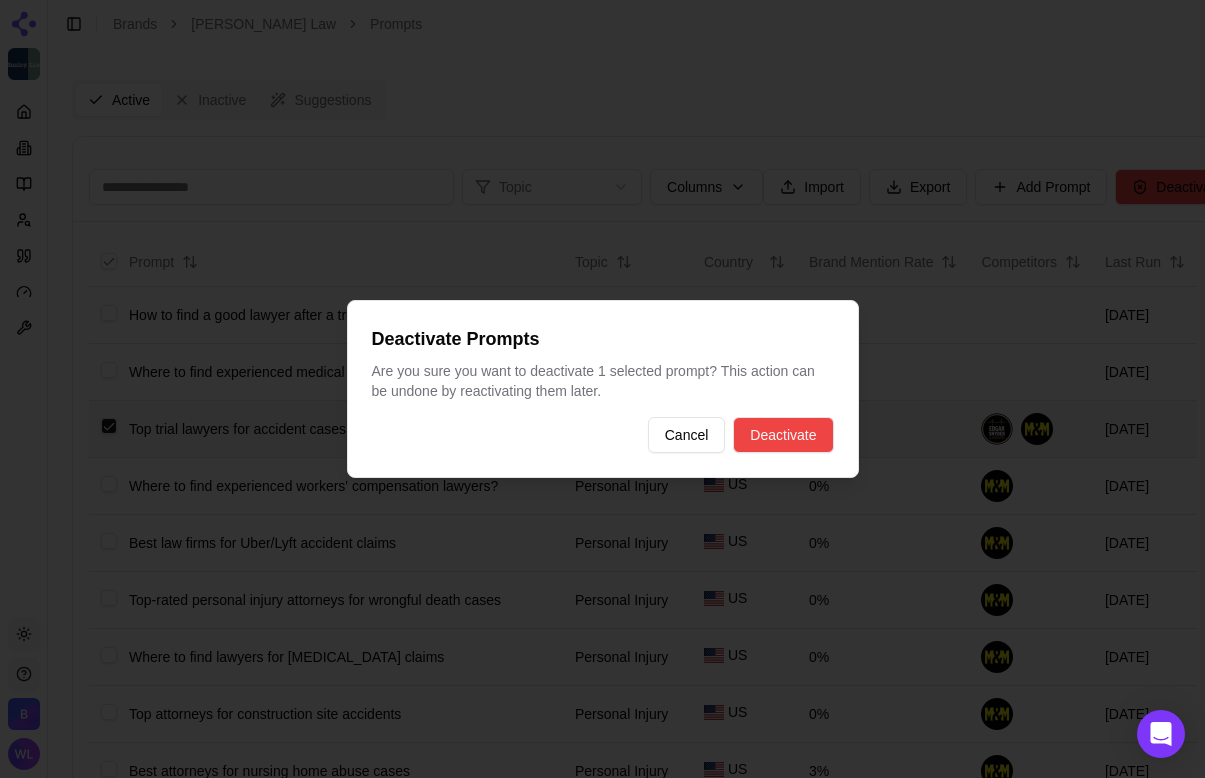 click on "Deactivate Prompts Are you sure you want to deactivate 1 selected prompt? This action can be undone by reactivating them later. Cancel Deactivate" at bounding box center [603, 389] 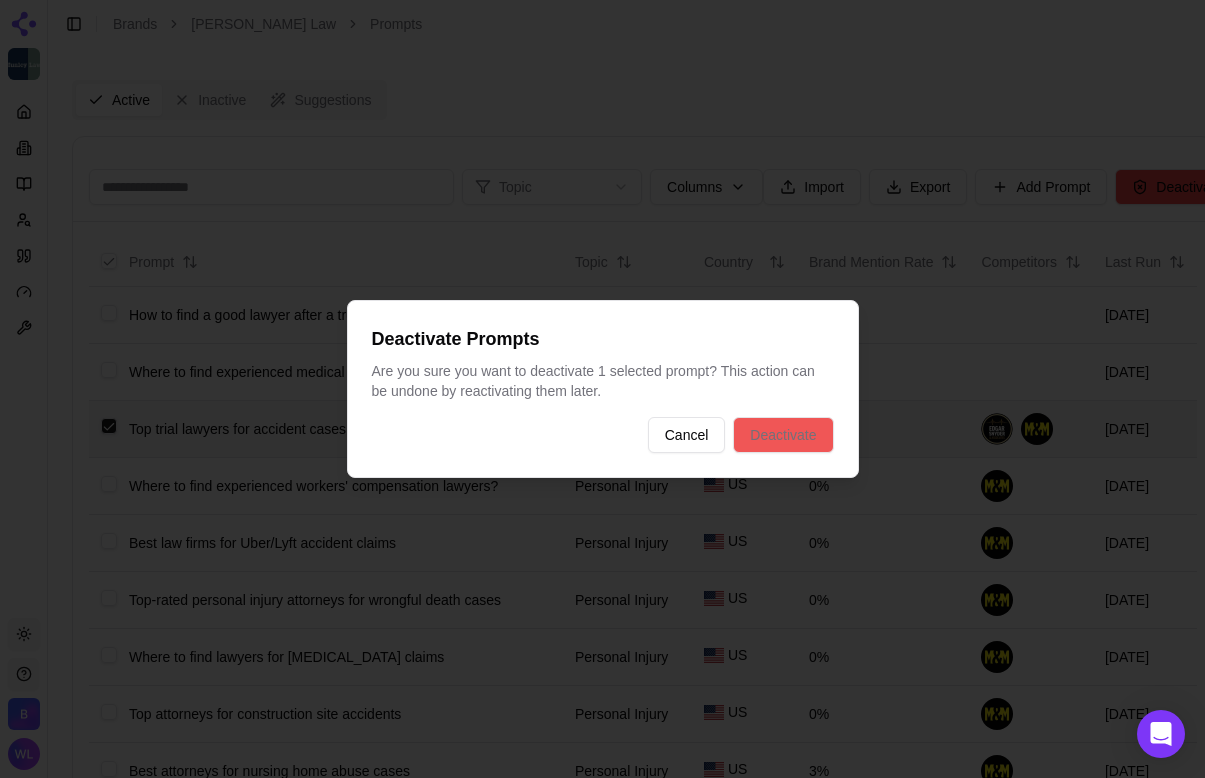 click on "Deactivate" at bounding box center [783, 435] 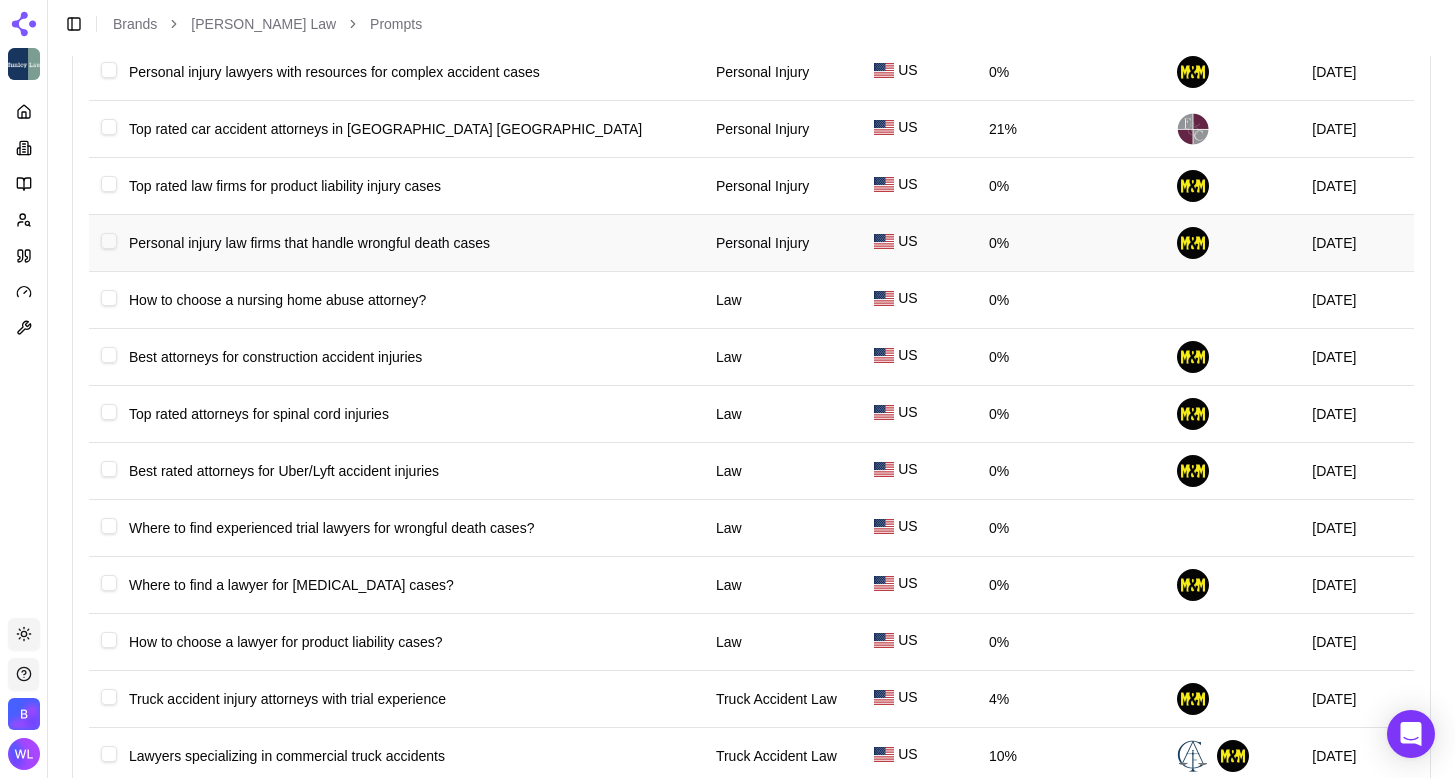 scroll, scrollTop: 2462, scrollLeft: 0, axis: vertical 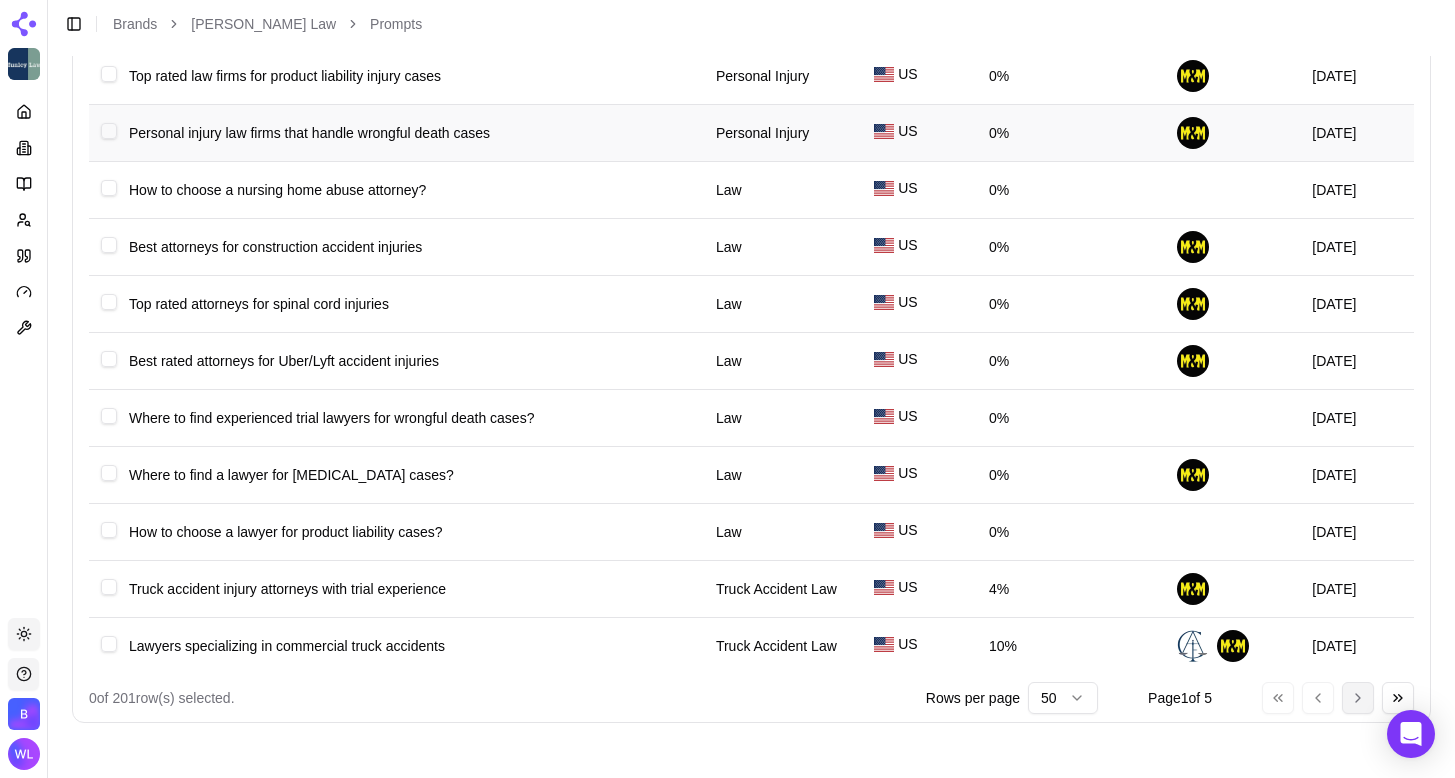 click on "Go to next page" at bounding box center (1358, 698) 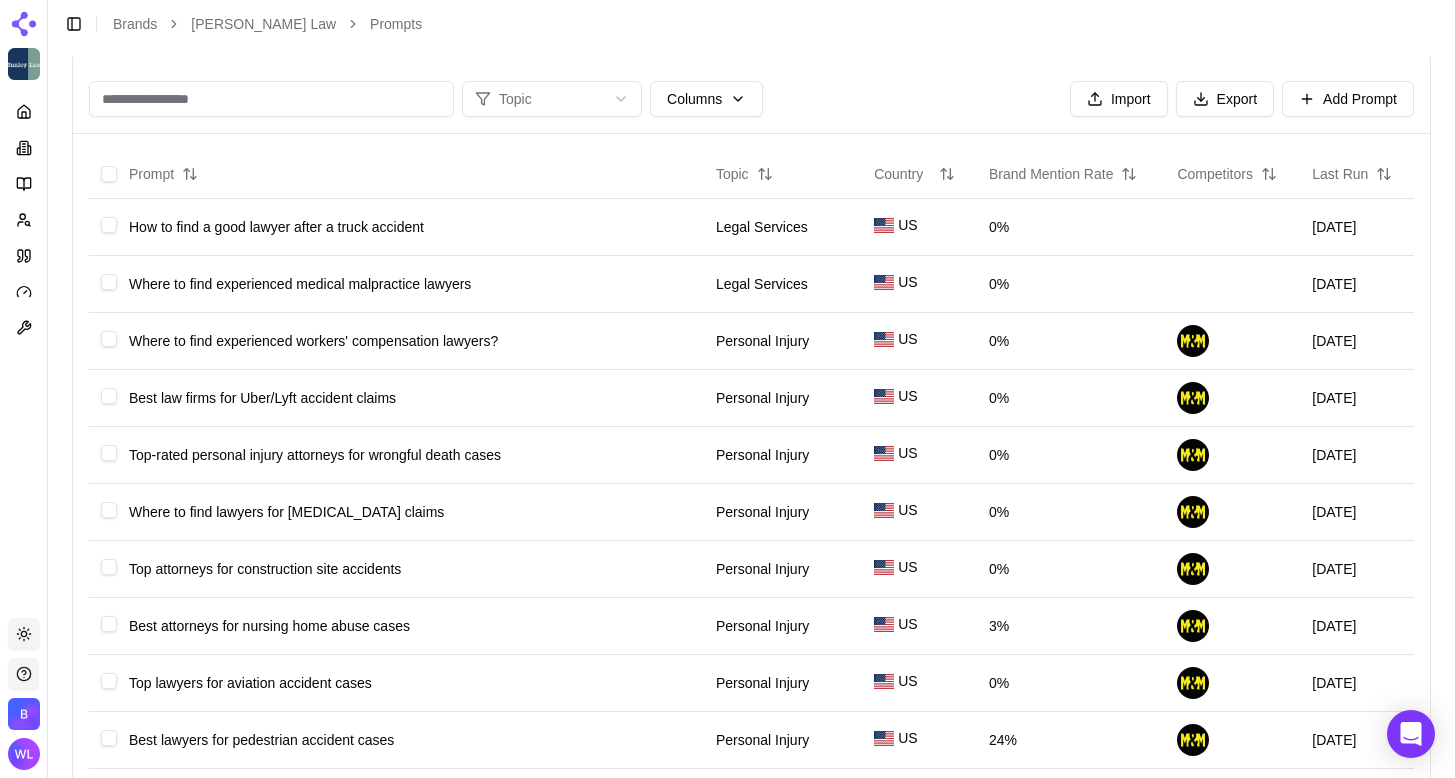 scroll, scrollTop: 0, scrollLeft: 0, axis: both 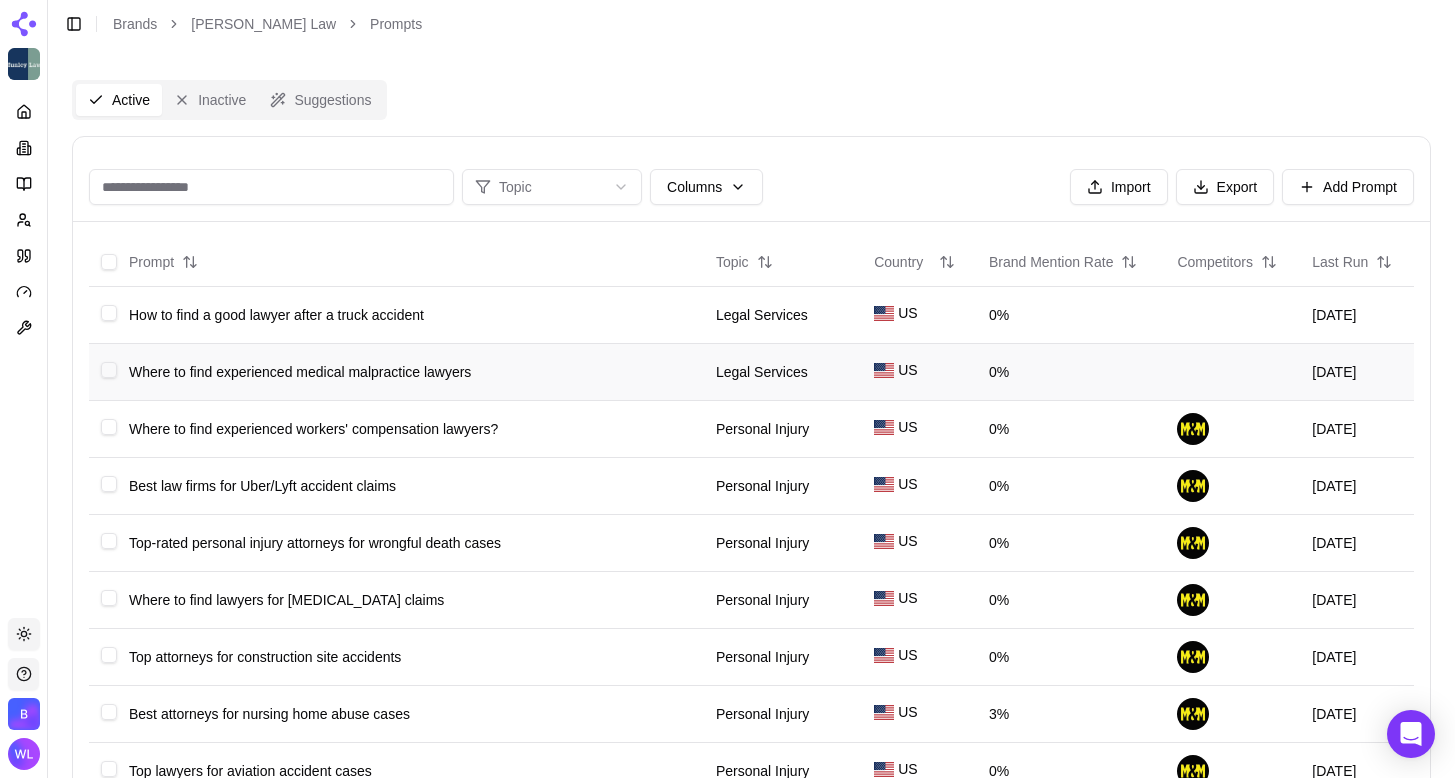 click at bounding box center [109, 370] 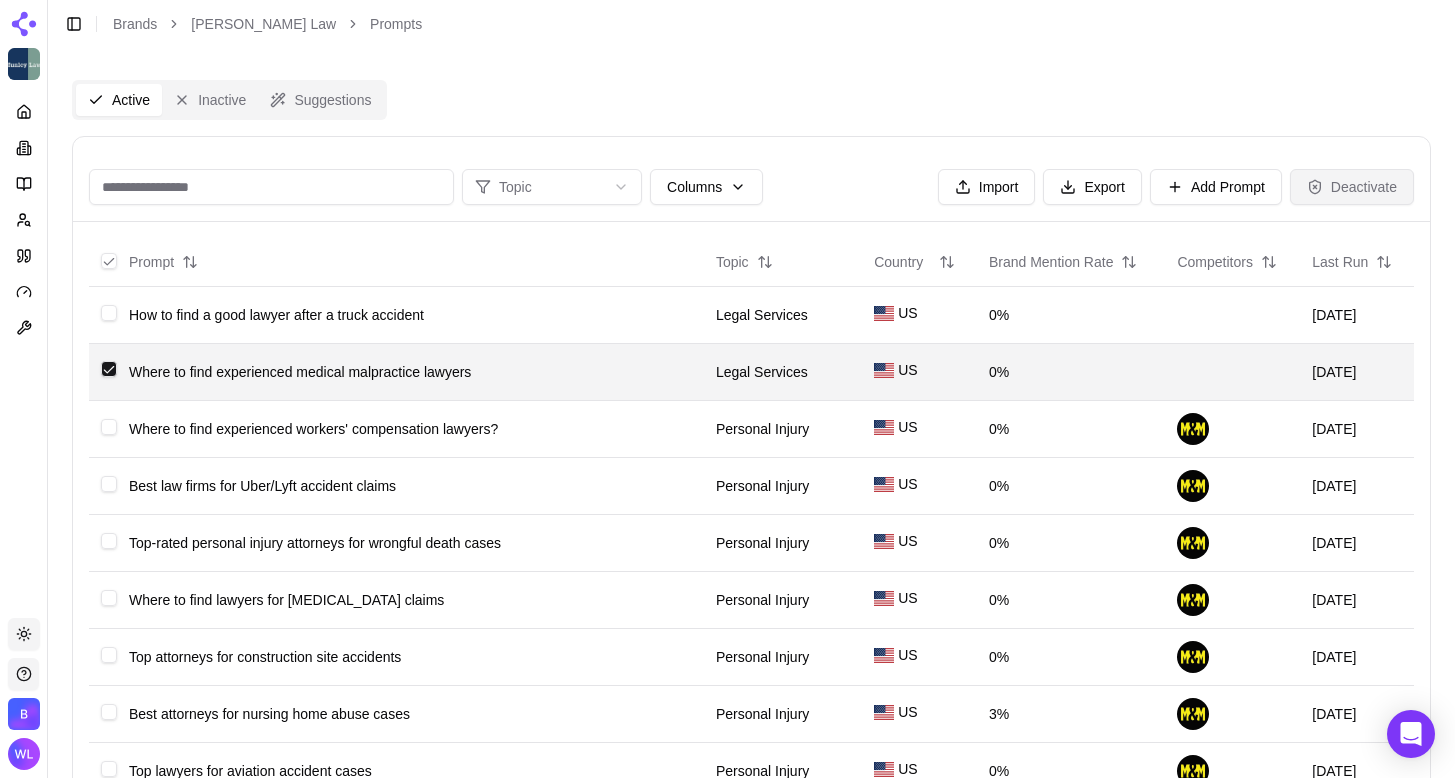 click on "Deactivate" at bounding box center (1352, 187) 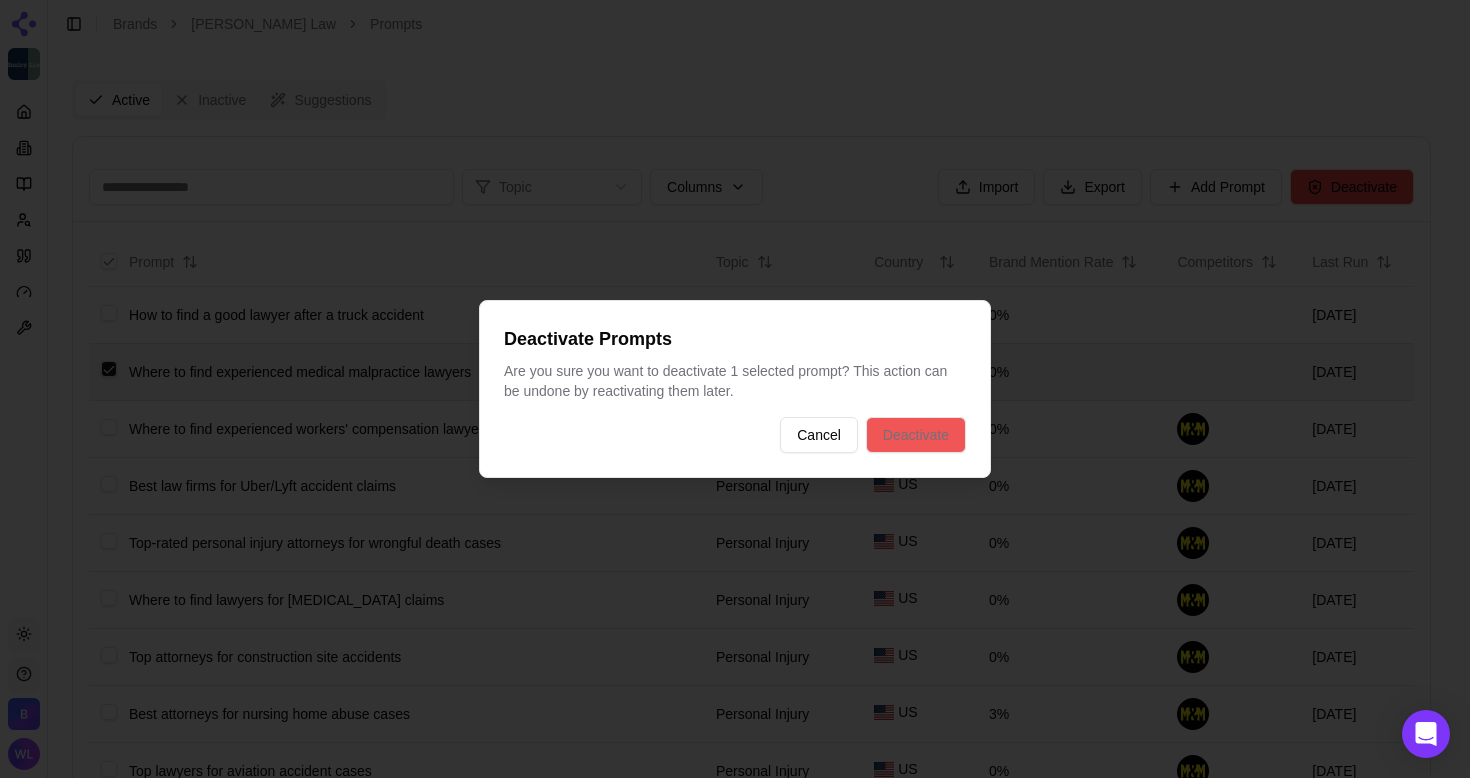 click on "Deactivate" at bounding box center (916, 435) 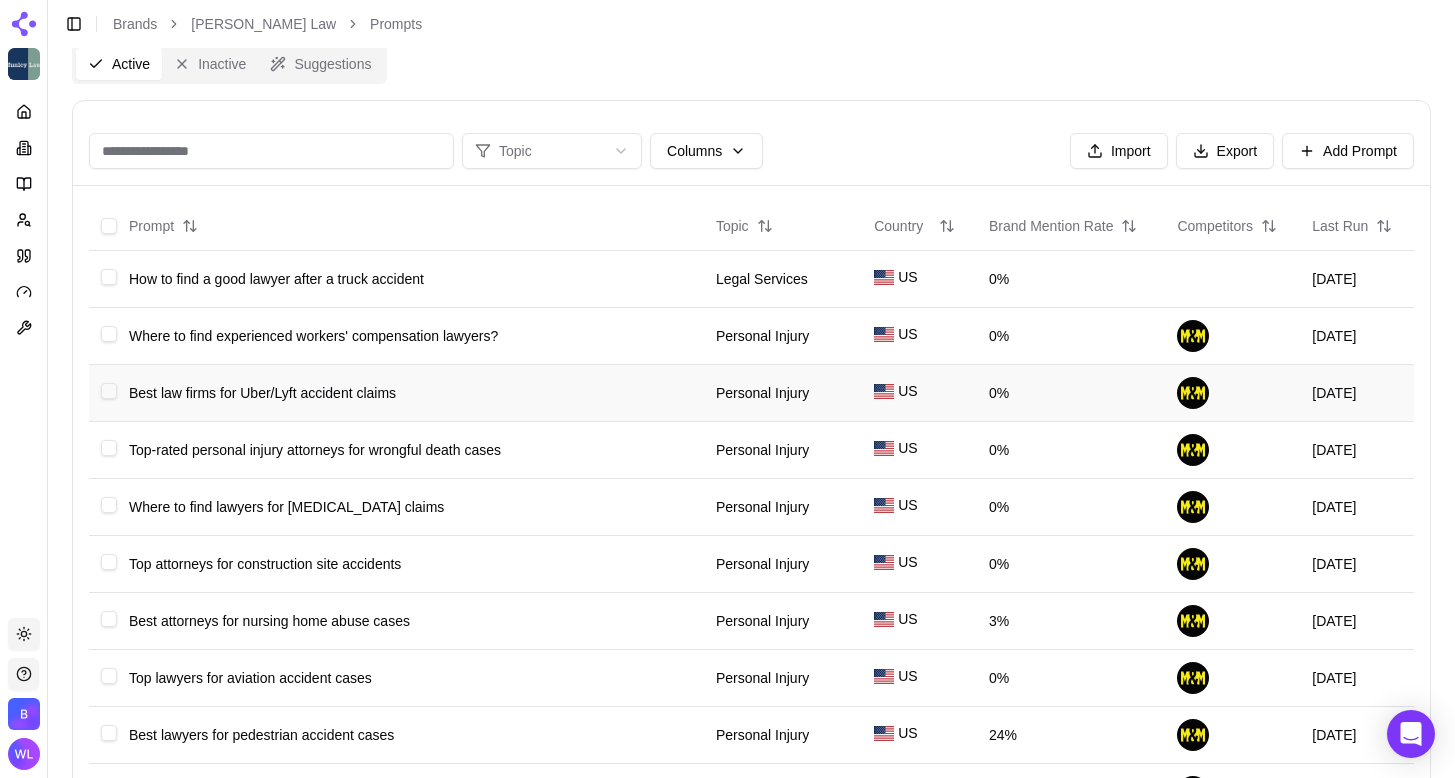 scroll, scrollTop: 0, scrollLeft: 0, axis: both 